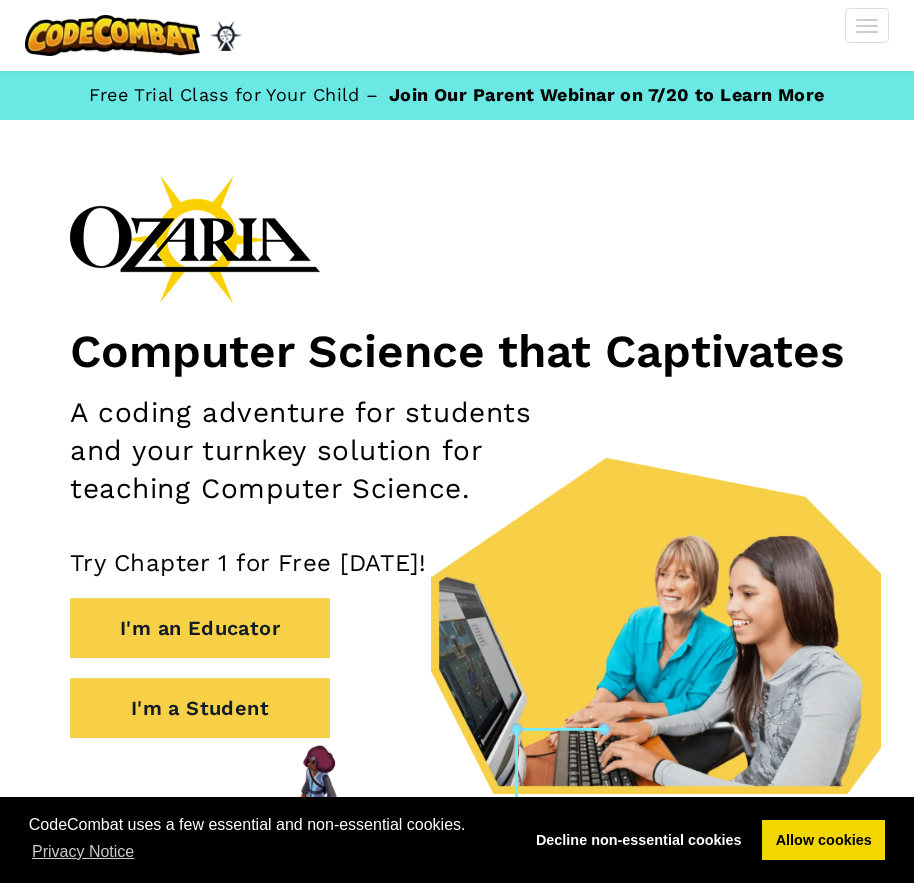 scroll, scrollTop: 0, scrollLeft: 0, axis: both 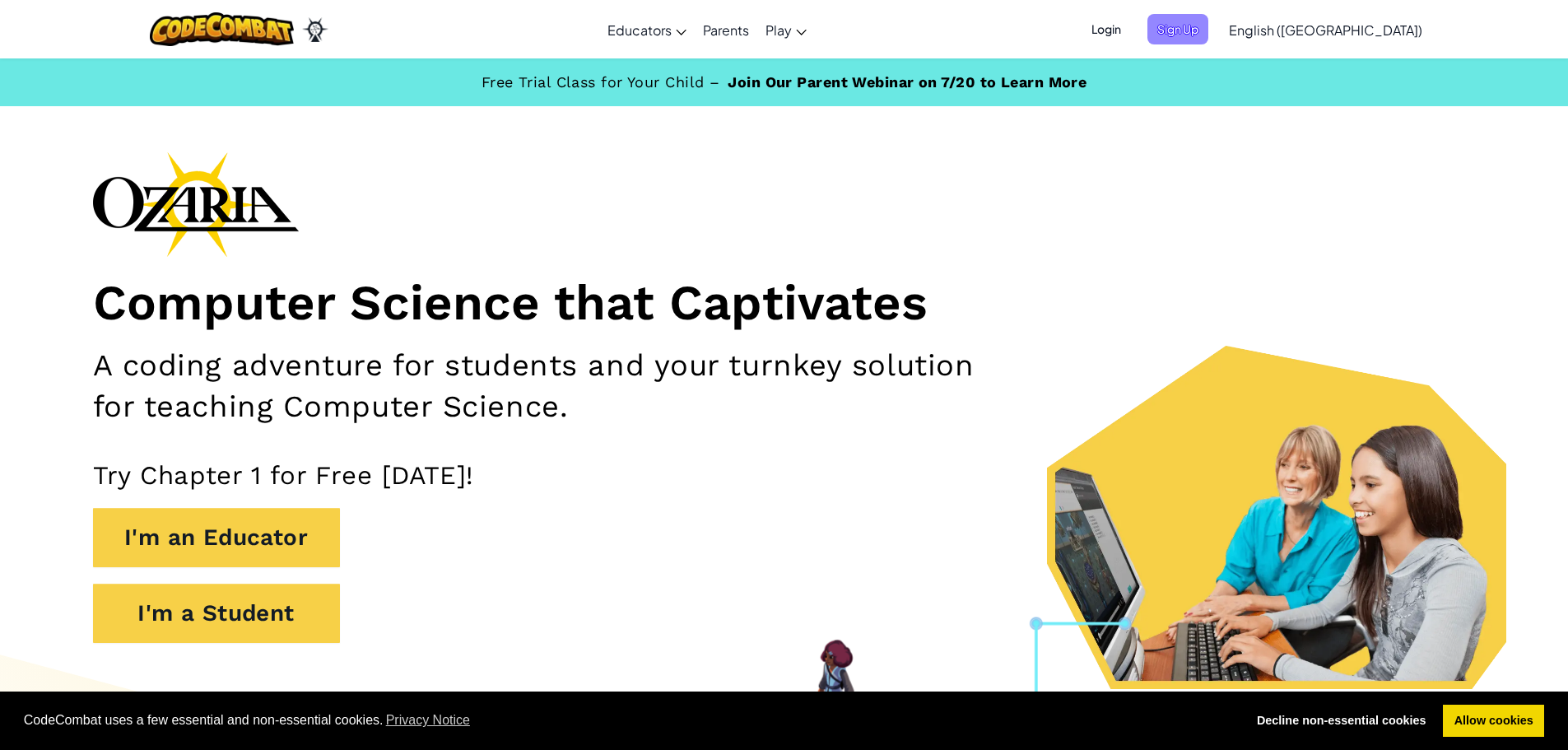click on "Sign Up" at bounding box center [1178, 29] 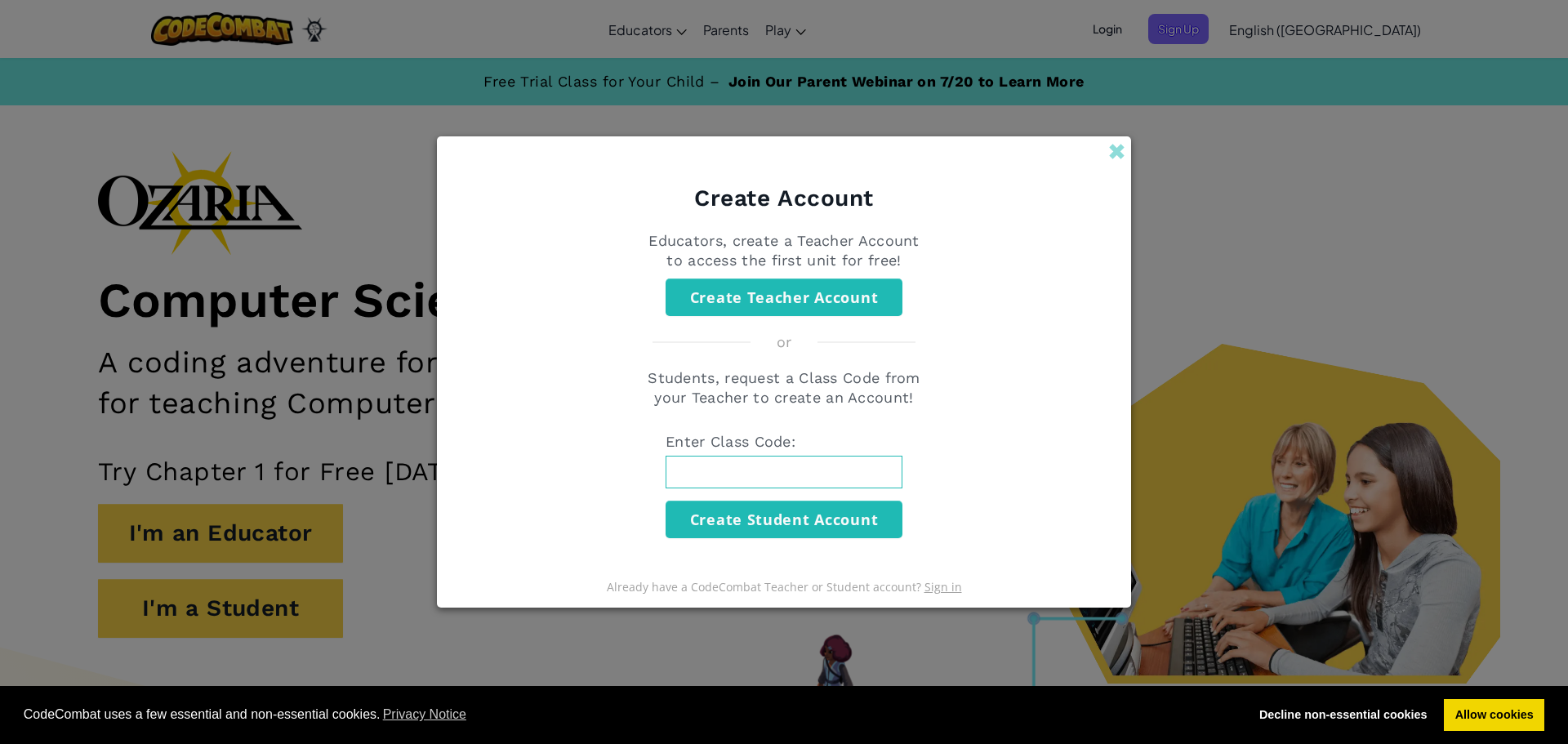 click at bounding box center (784, 472) 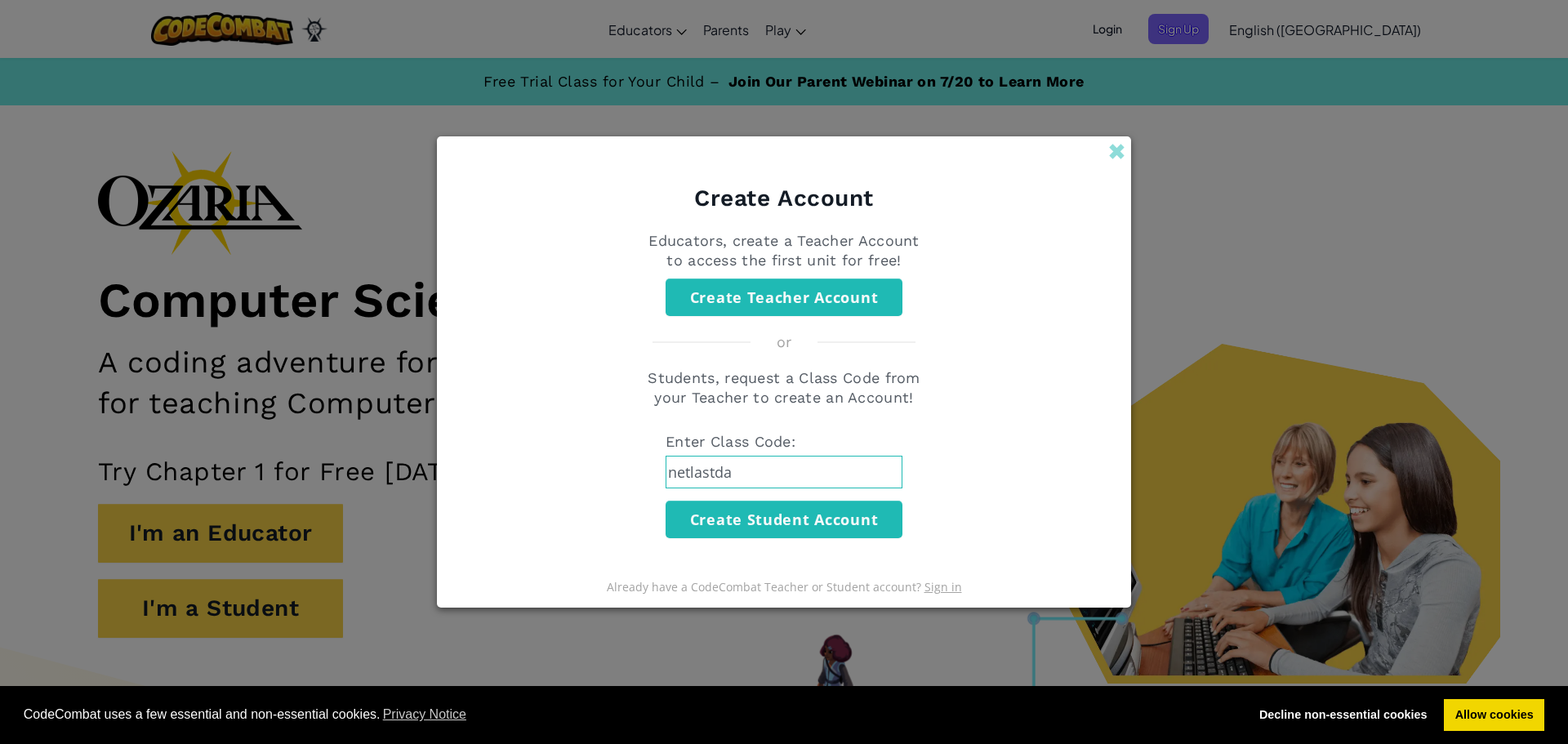 type on "netlastday" 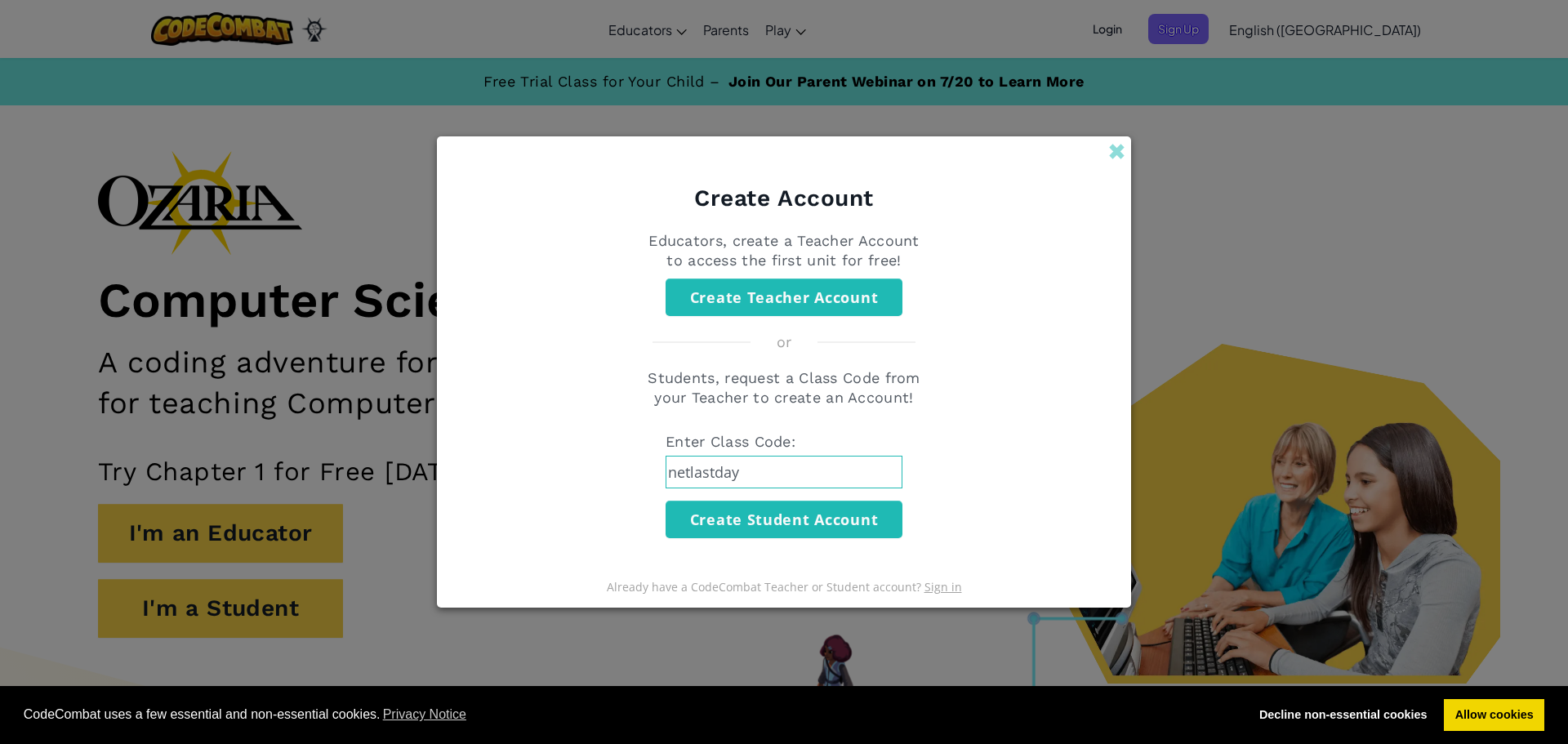 click on "Create Student Account" at bounding box center [784, 519] 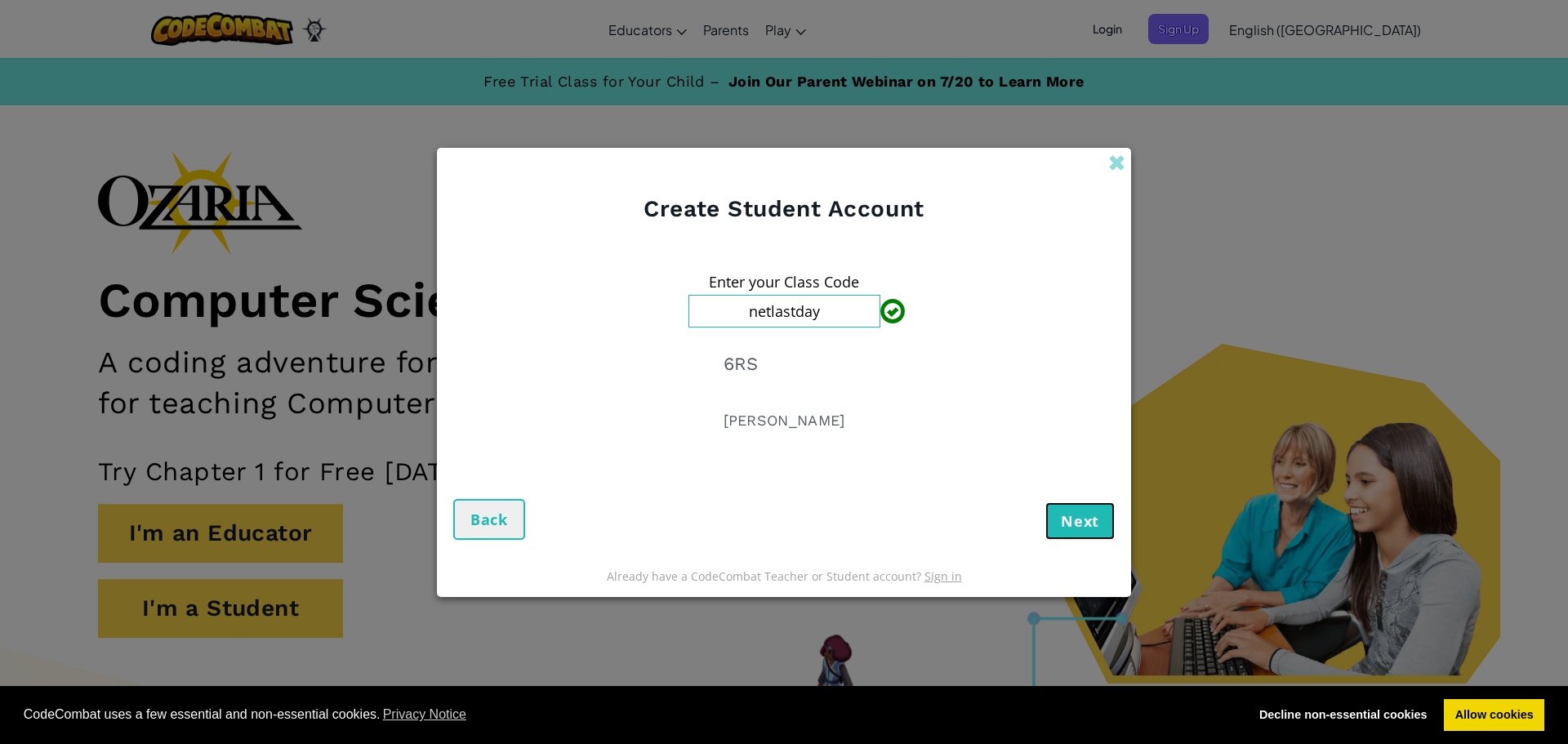 click on "Next" at bounding box center (1080, 521) 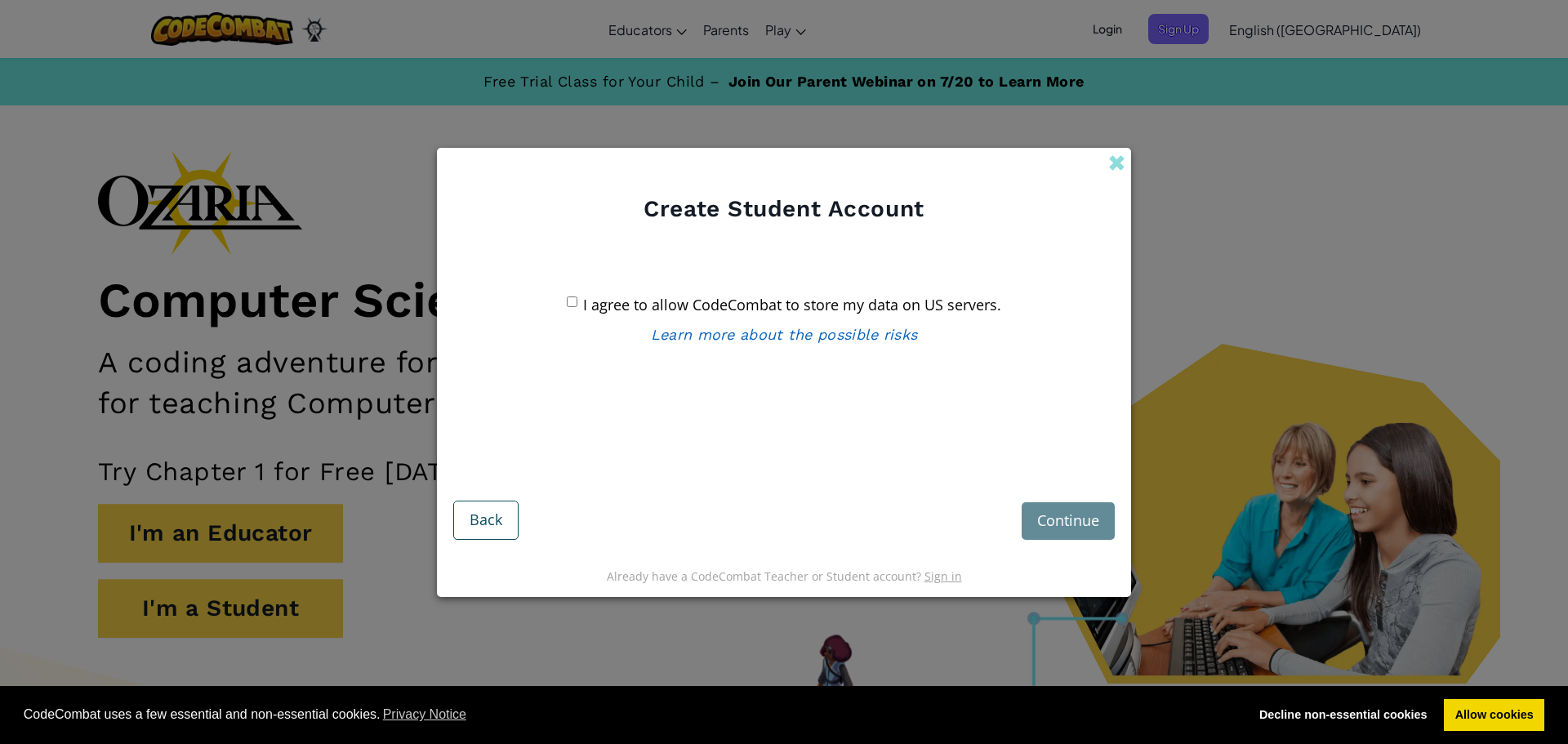 drag, startPoint x: 661, startPoint y: 287, endPoint x: 676, endPoint y: 301, distance: 20.518285 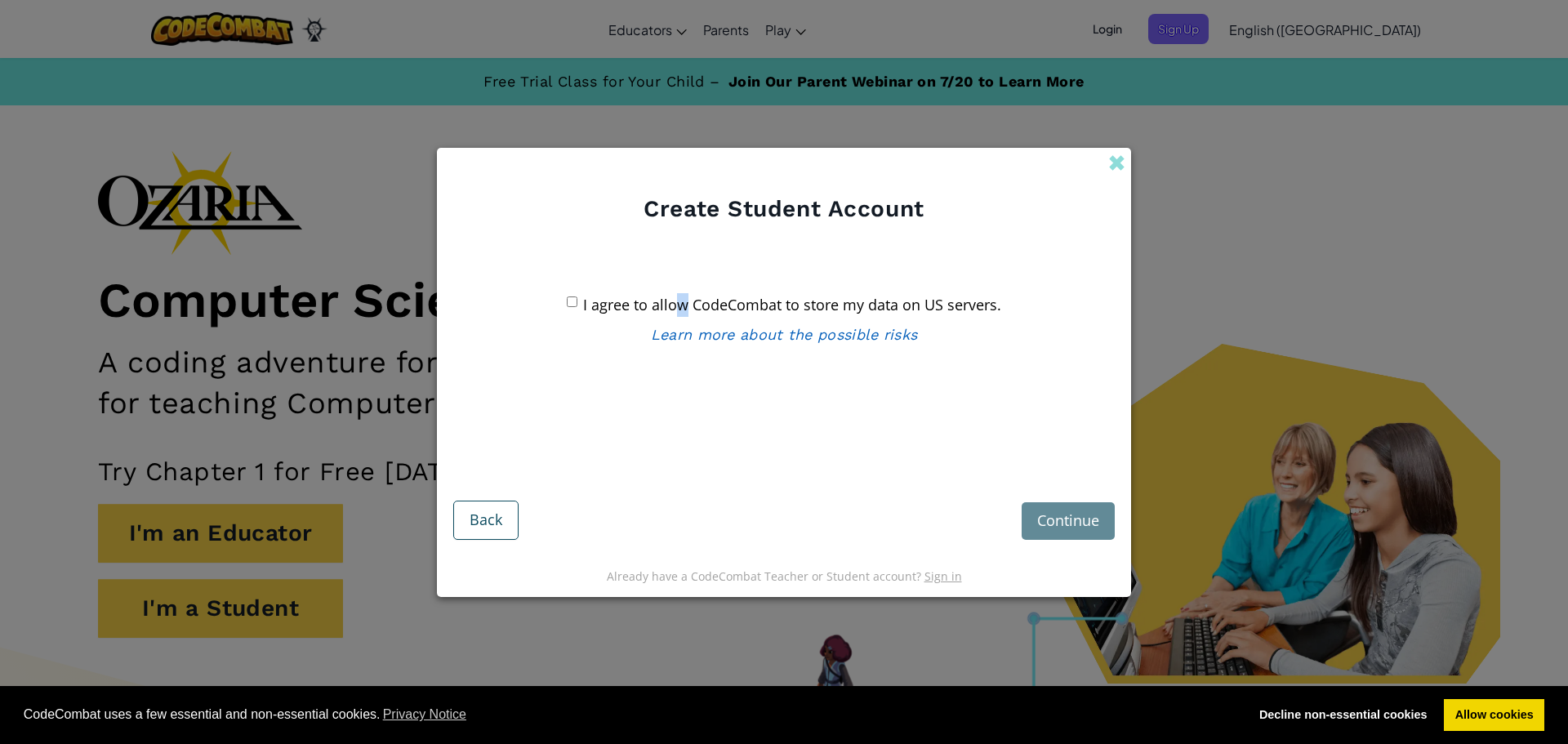 drag, startPoint x: 684, startPoint y: 305, endPoint x: 750, endPoint y: 345, distance: 77.17513 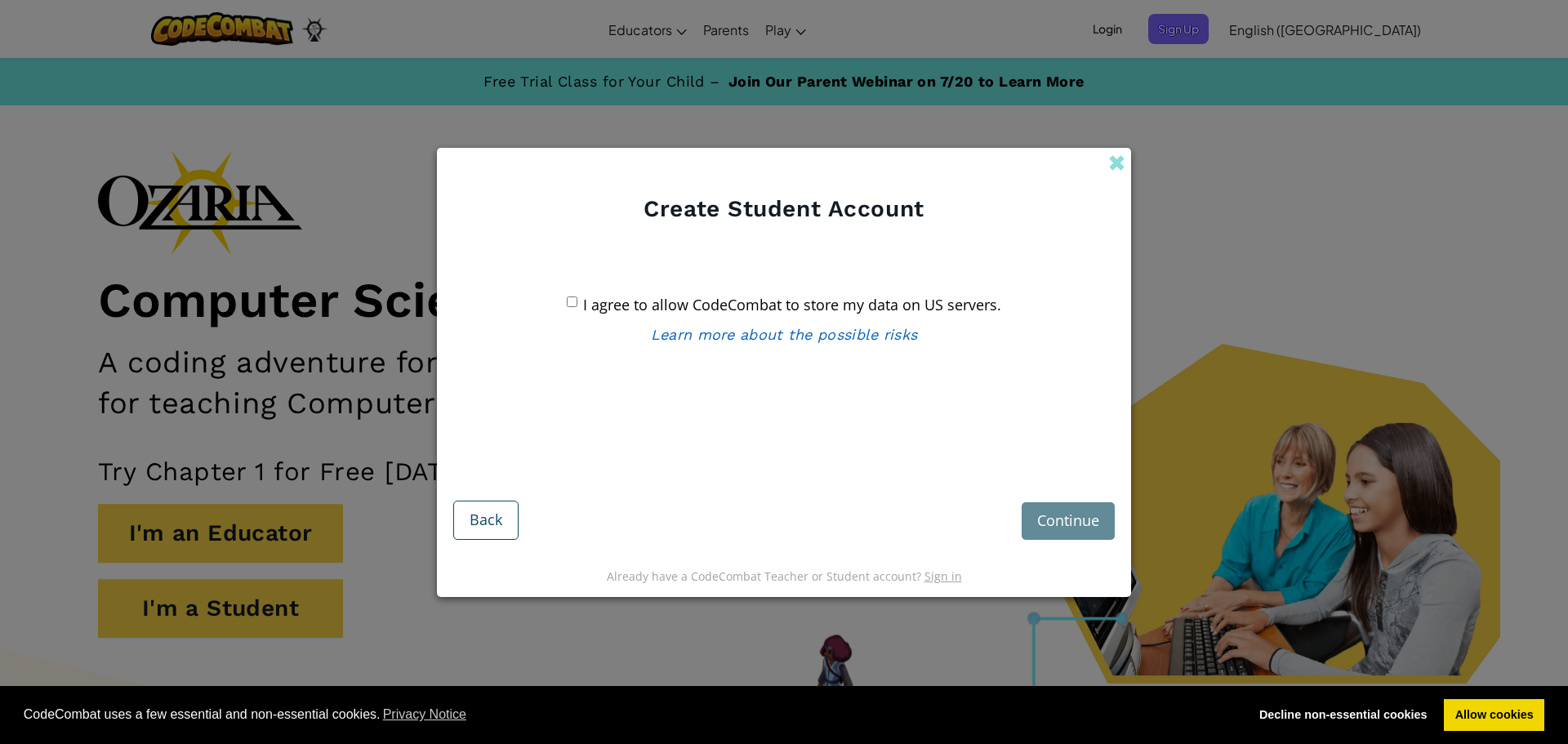 click on "I agree to allow CodeCombat to store my data on US servers. Learn more about the possible risks If you are not sure, ask your teacher." at bounding box center [784, 358] 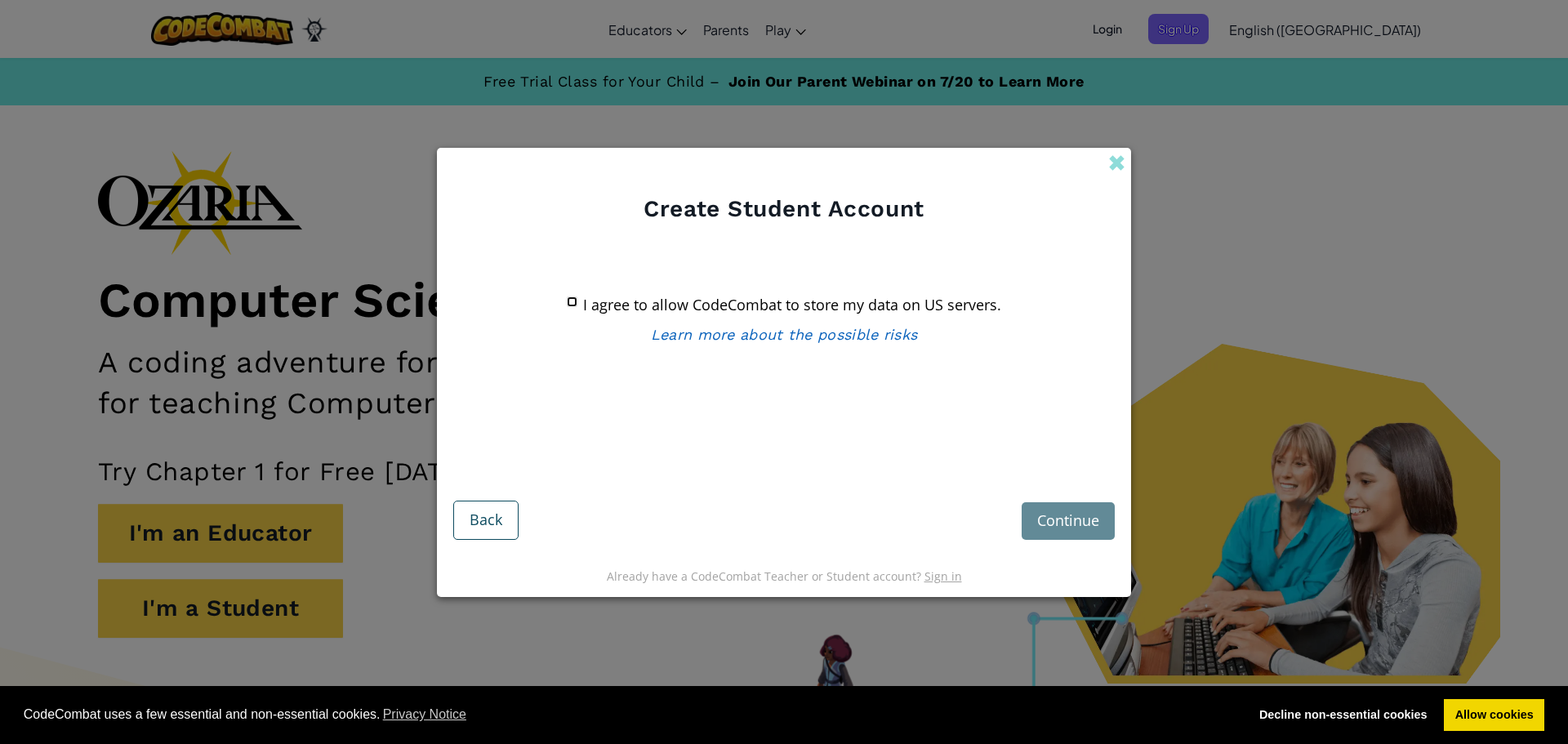 checkbox on "true" 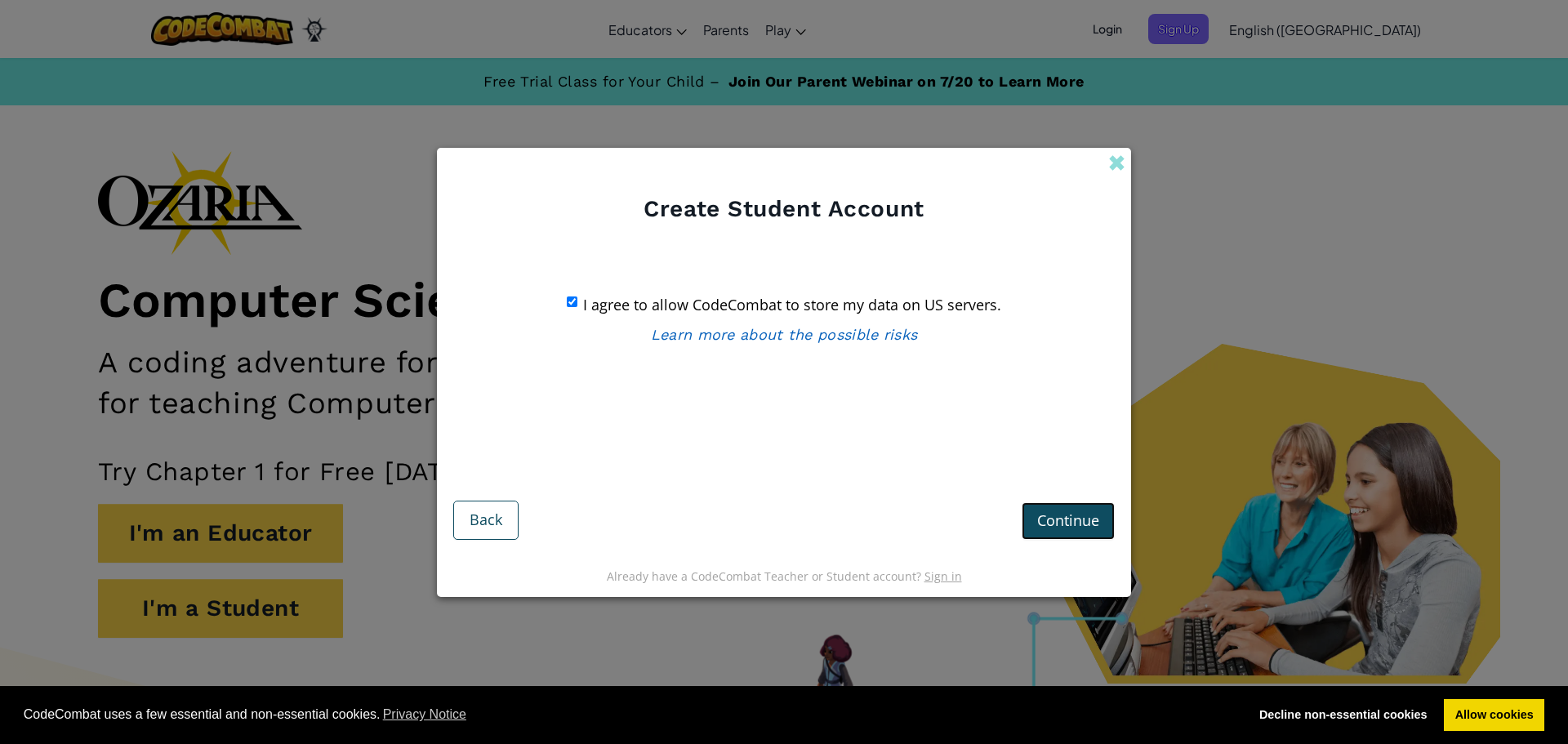 click on "Continue" at bounding box center (1068, 520) 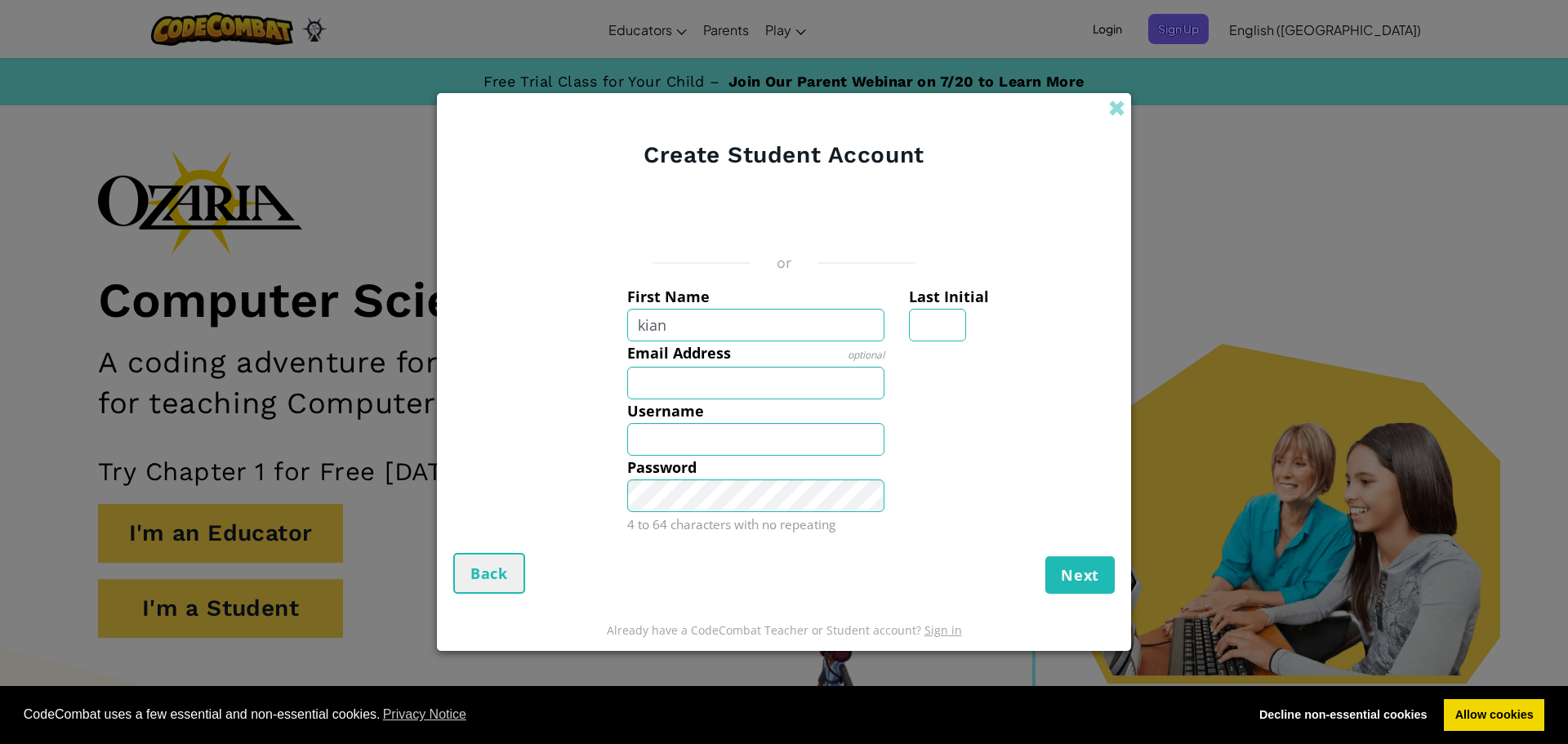 type on "kian" 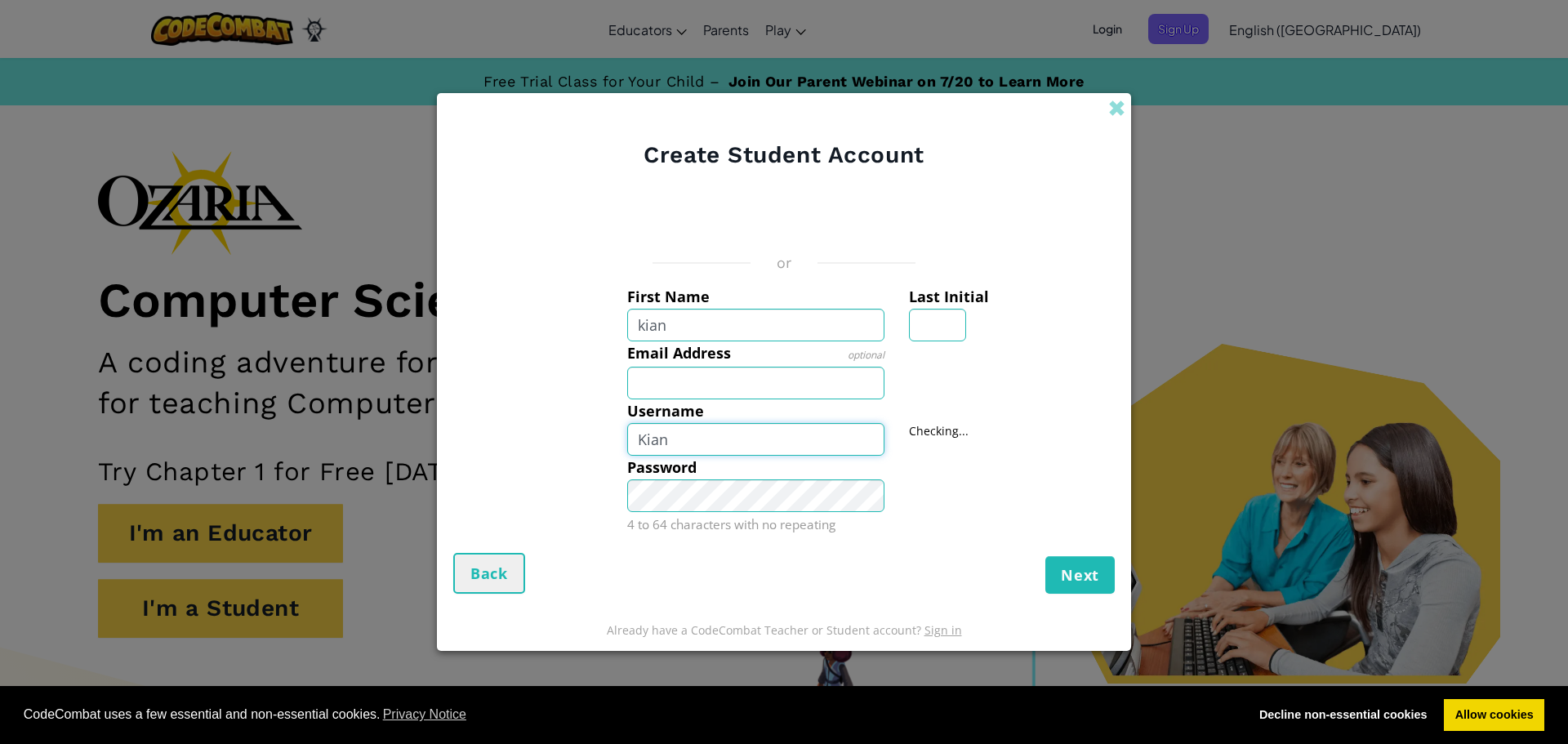 click on "Kian" at bounding box center (756, 439) 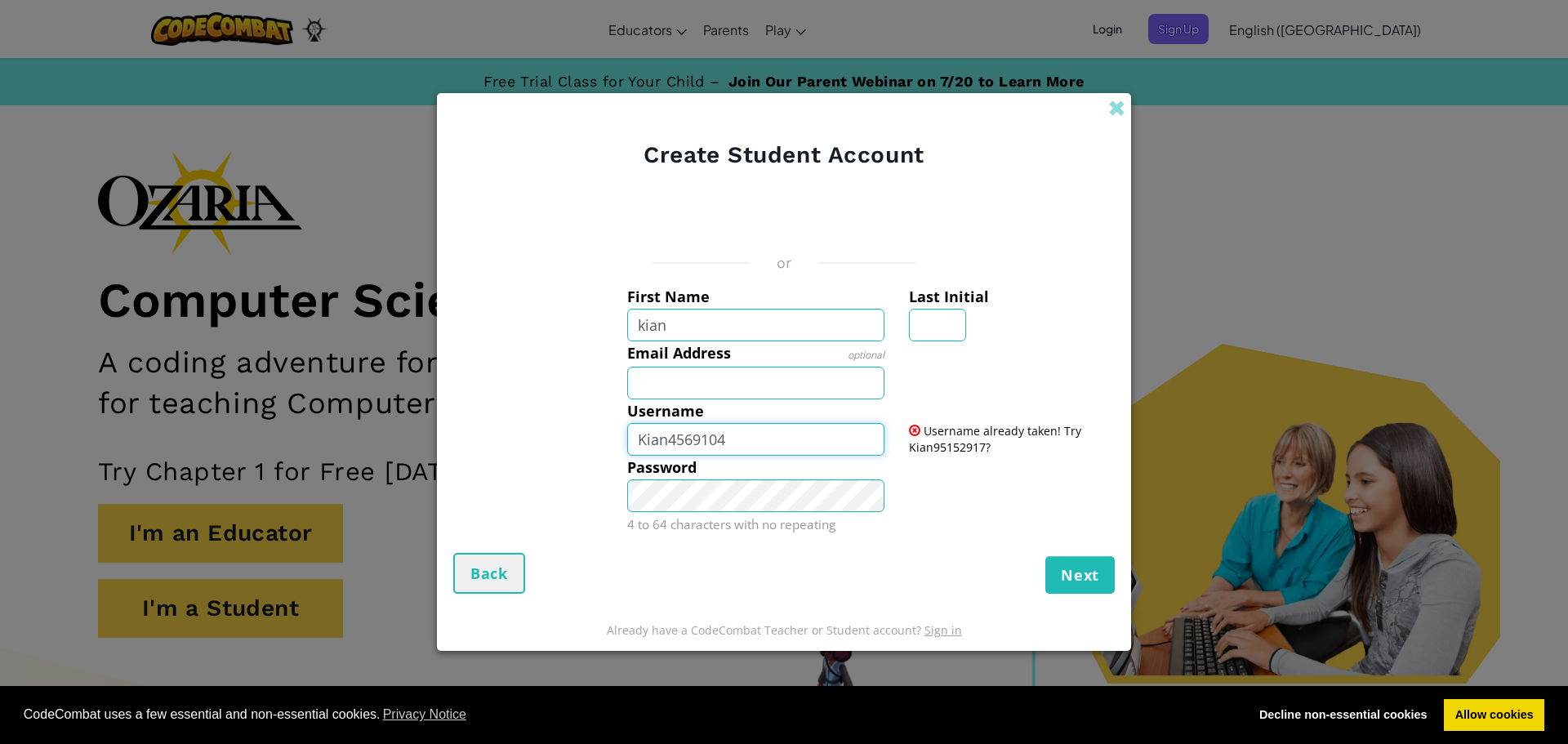 type on "Kian4569104" 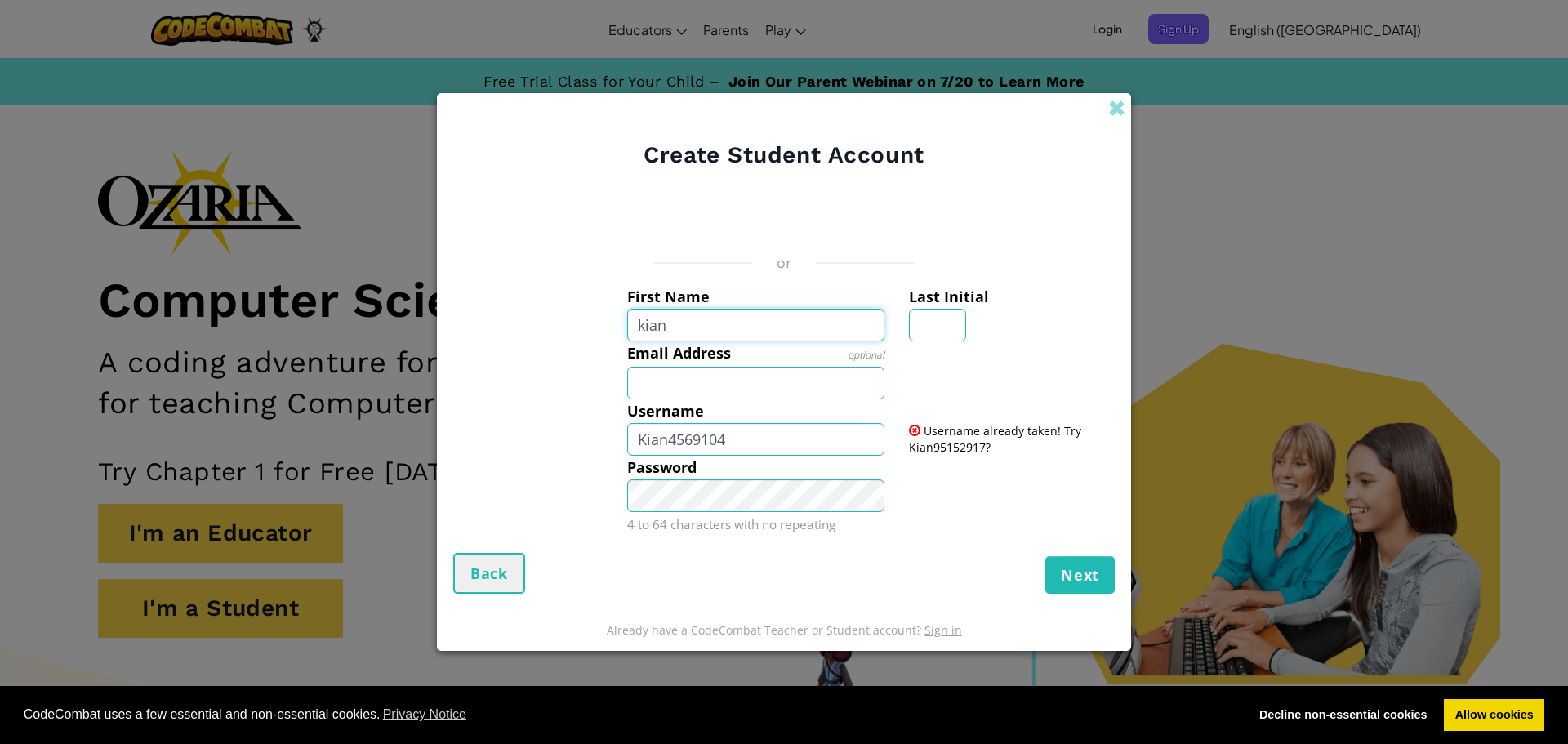 click on "kian" at bounding box center [756, 325] 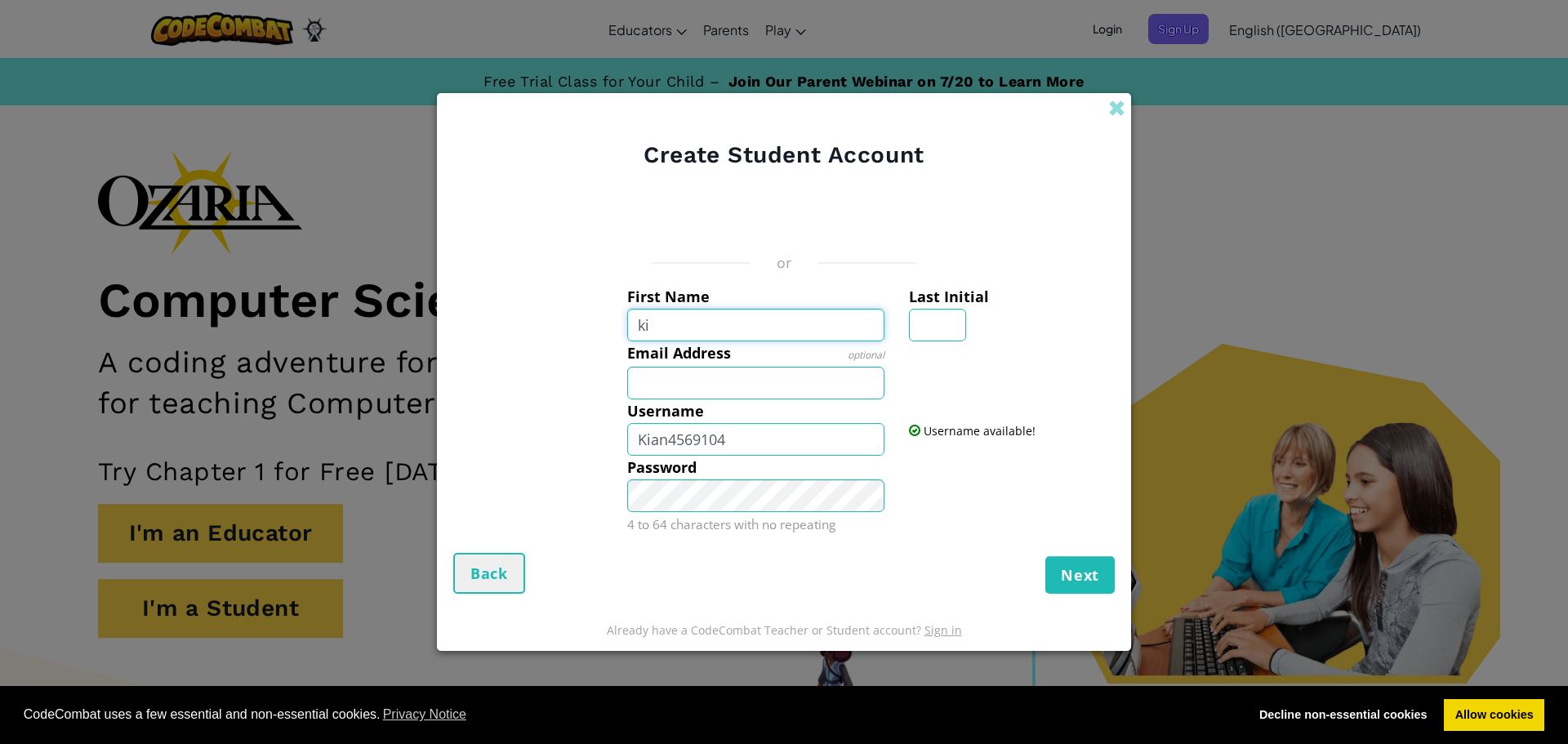 type on "k" 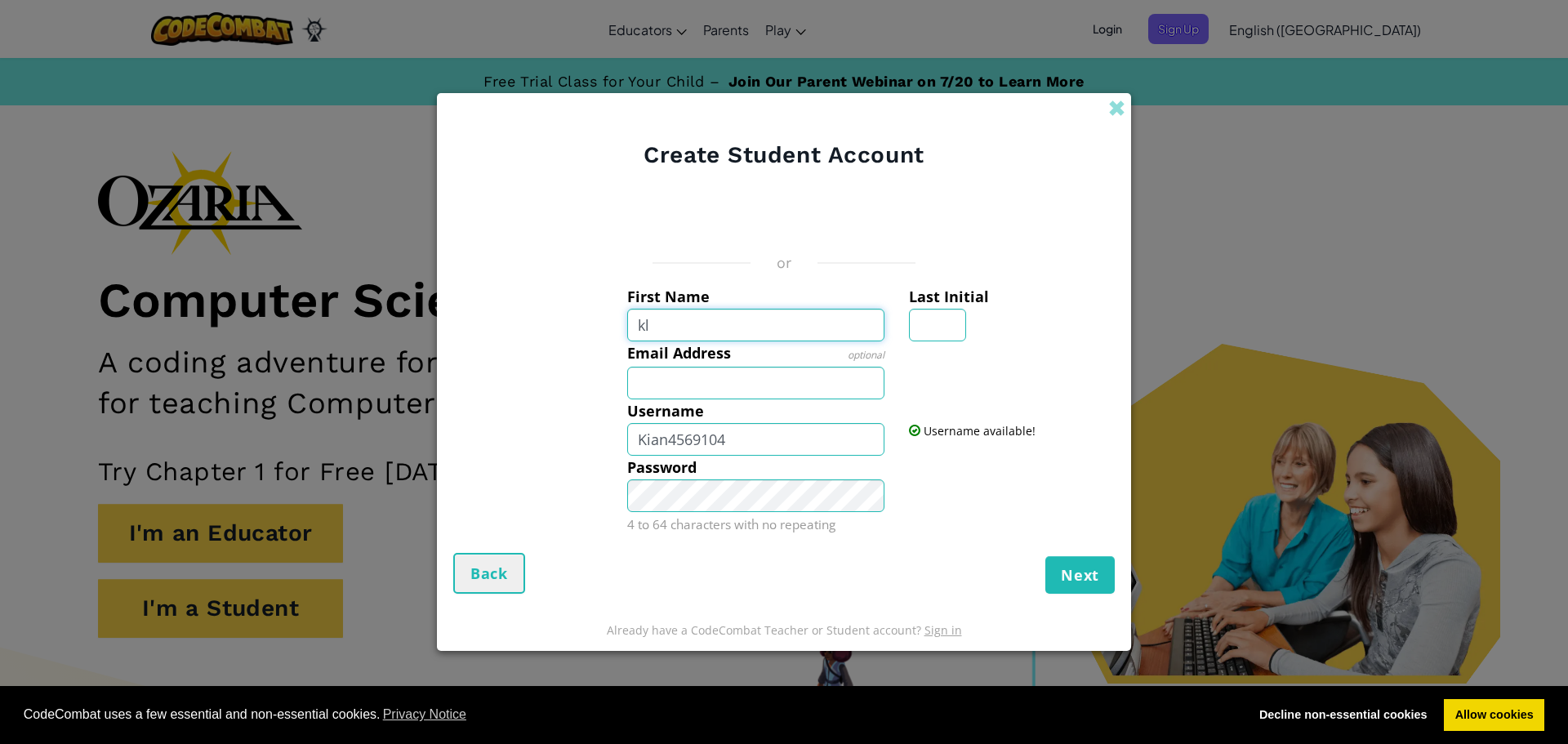 type on "kl" 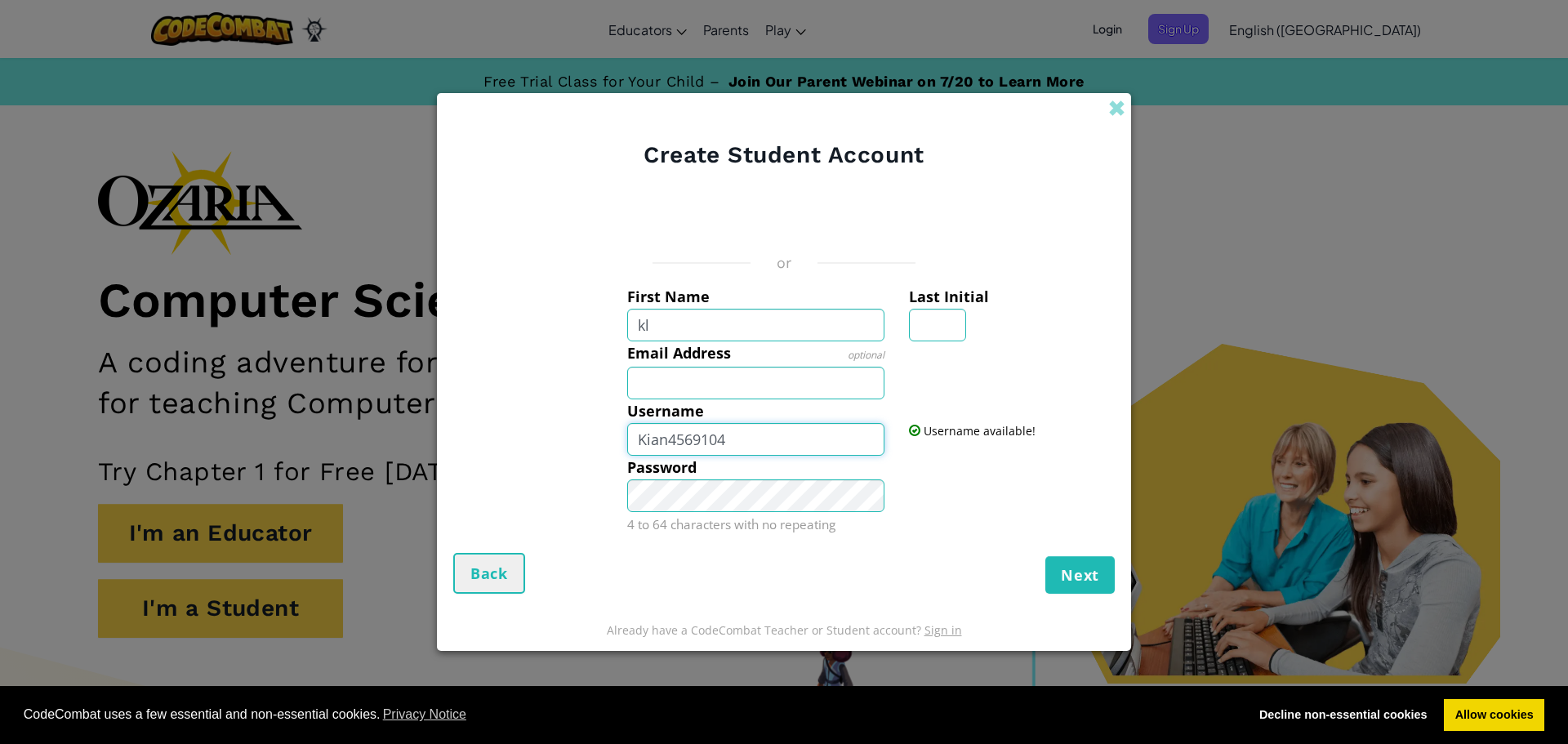 type on "Kl" 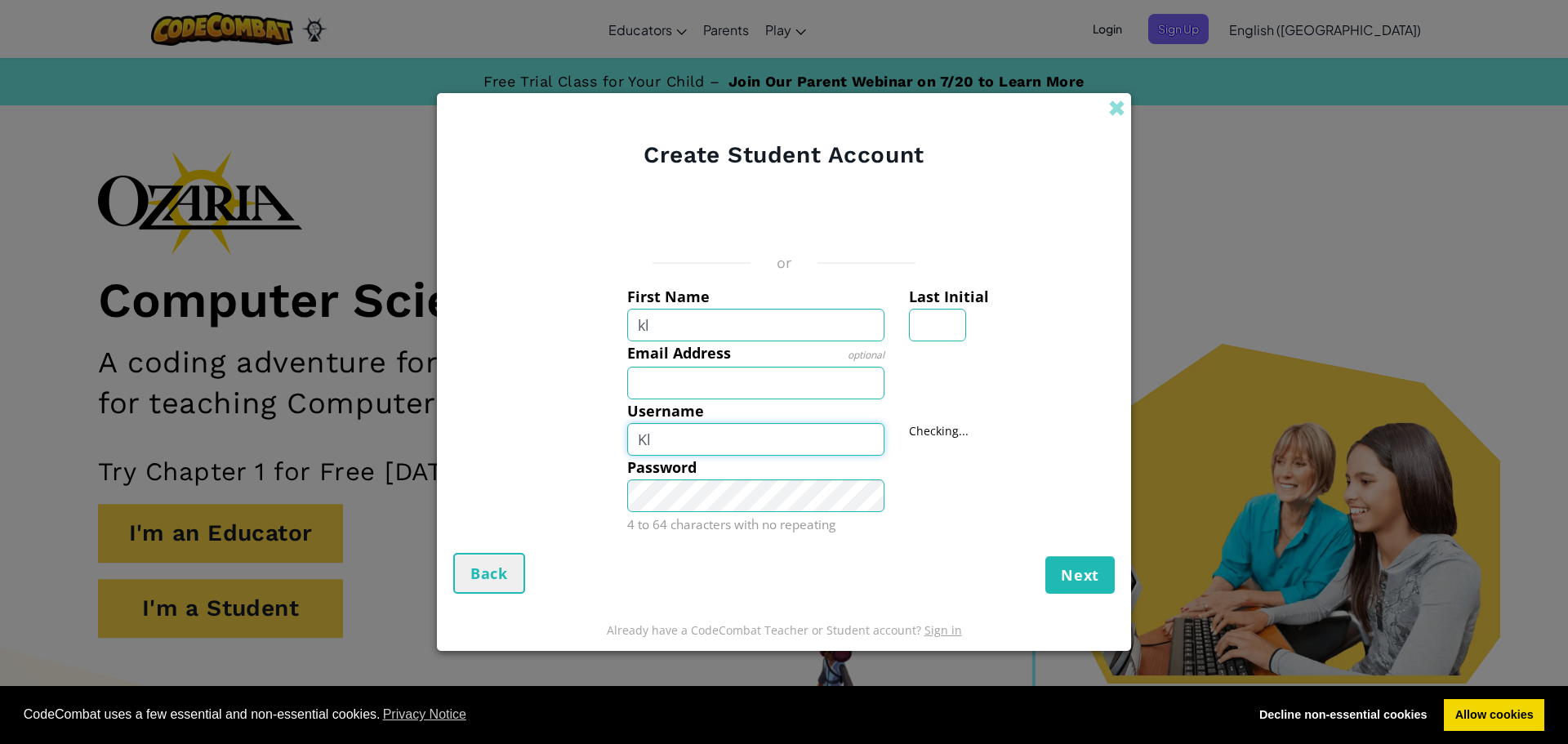 drag, startPoint x: 822, startPoint y: 440, endPoint x: 921, endPoint y: 439, distance: 99.0051 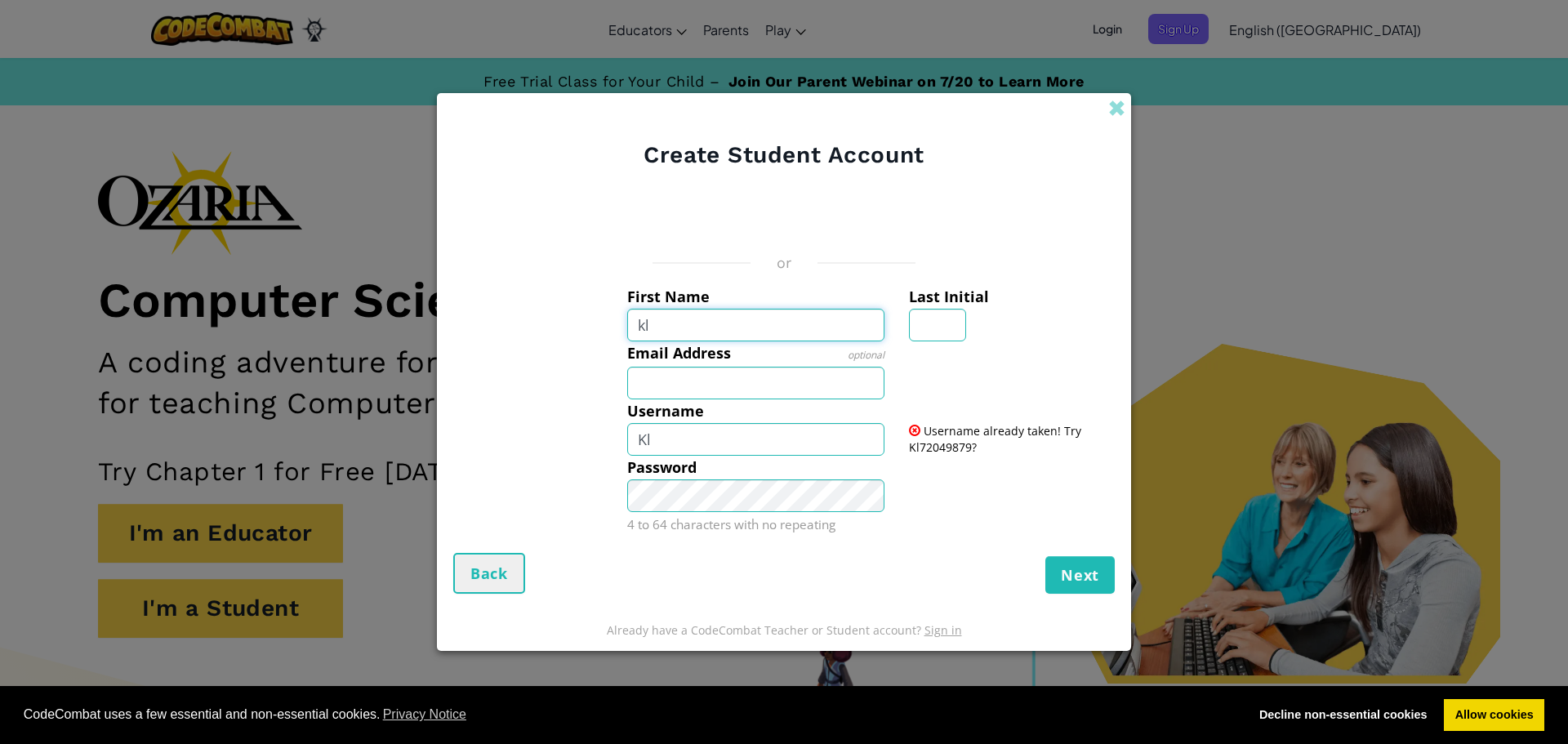 click on "kl" at bounding box center (756, 325) 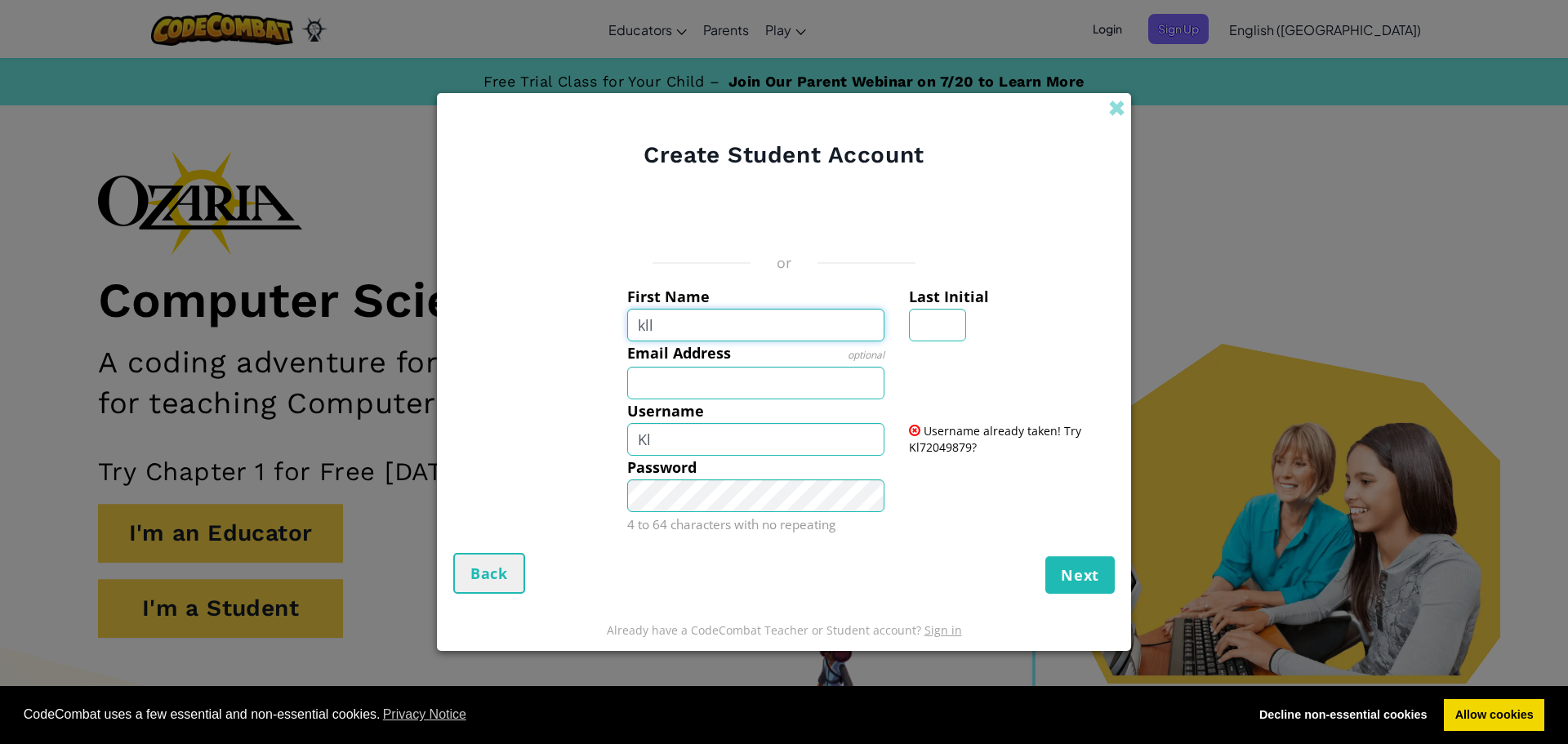 type on "kll" 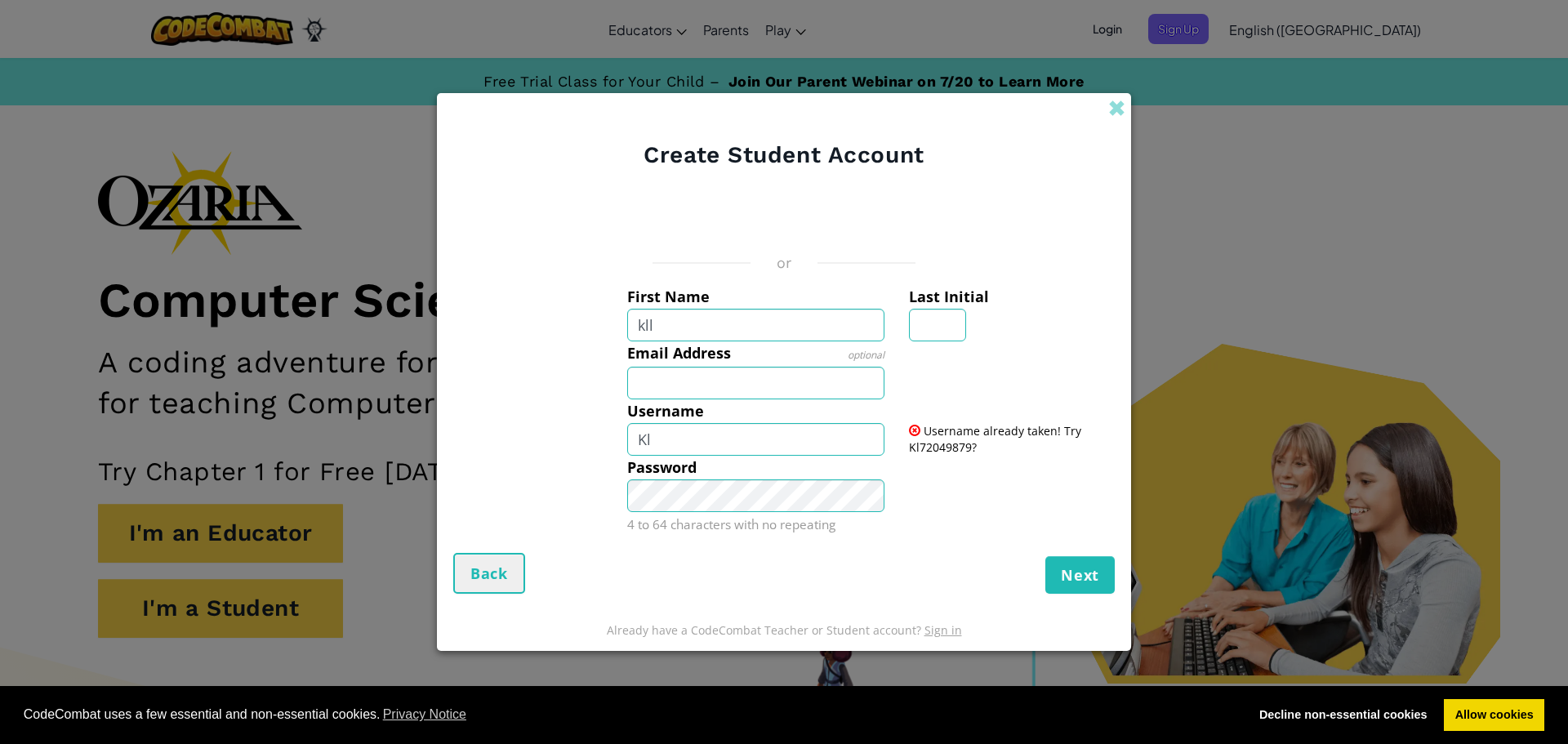 type on "Kll" 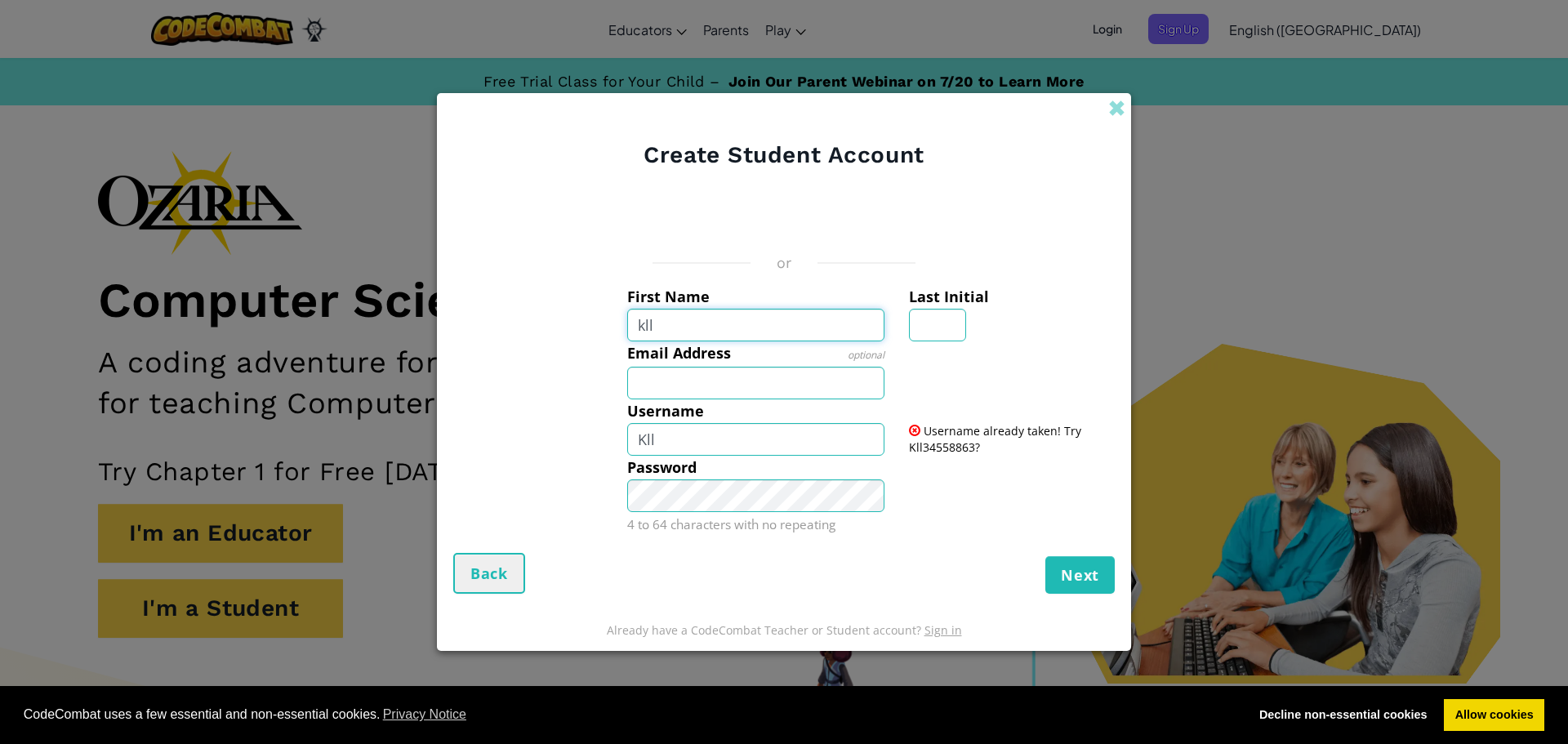 click on "kll" at bounding box center (756, 325) 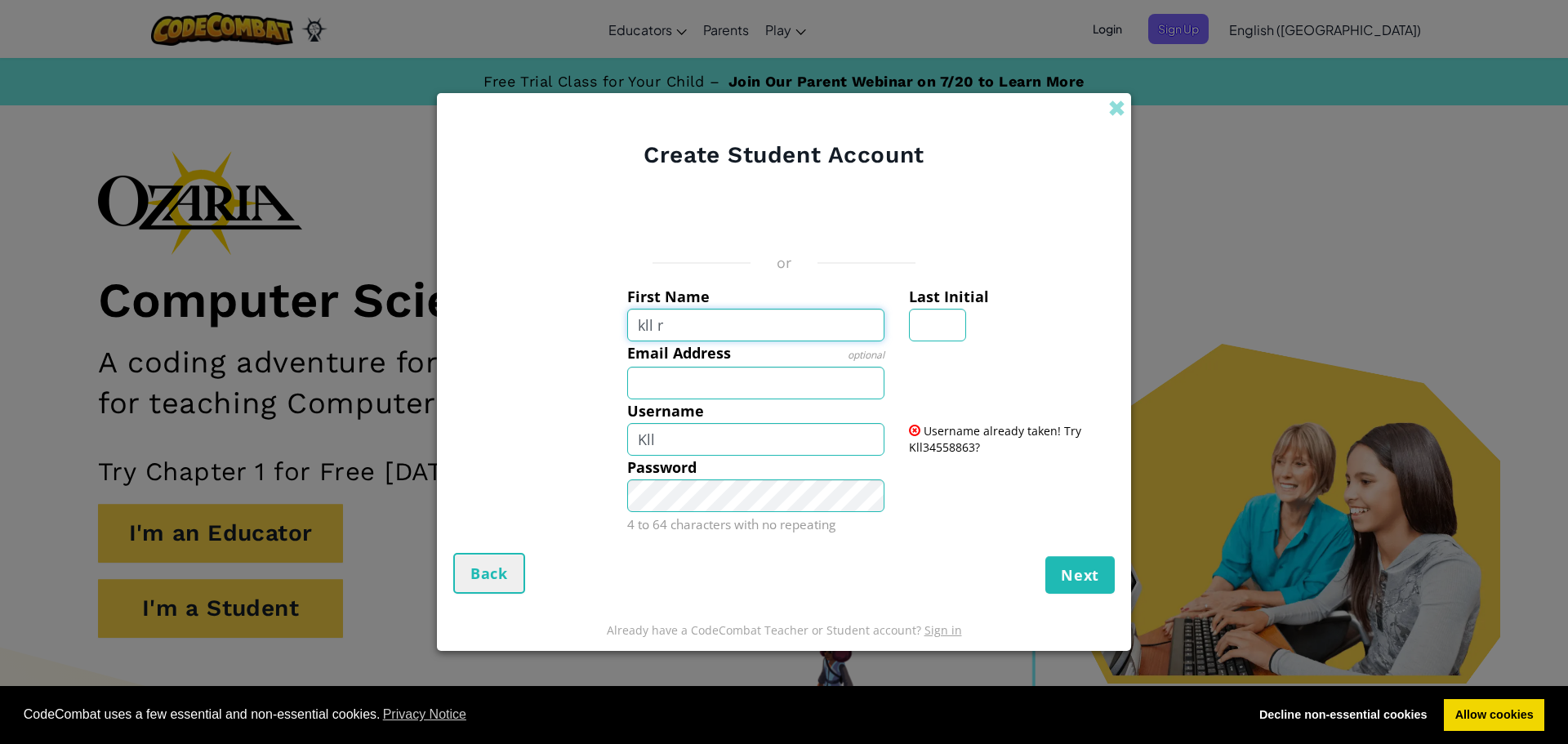 type on "kll r" 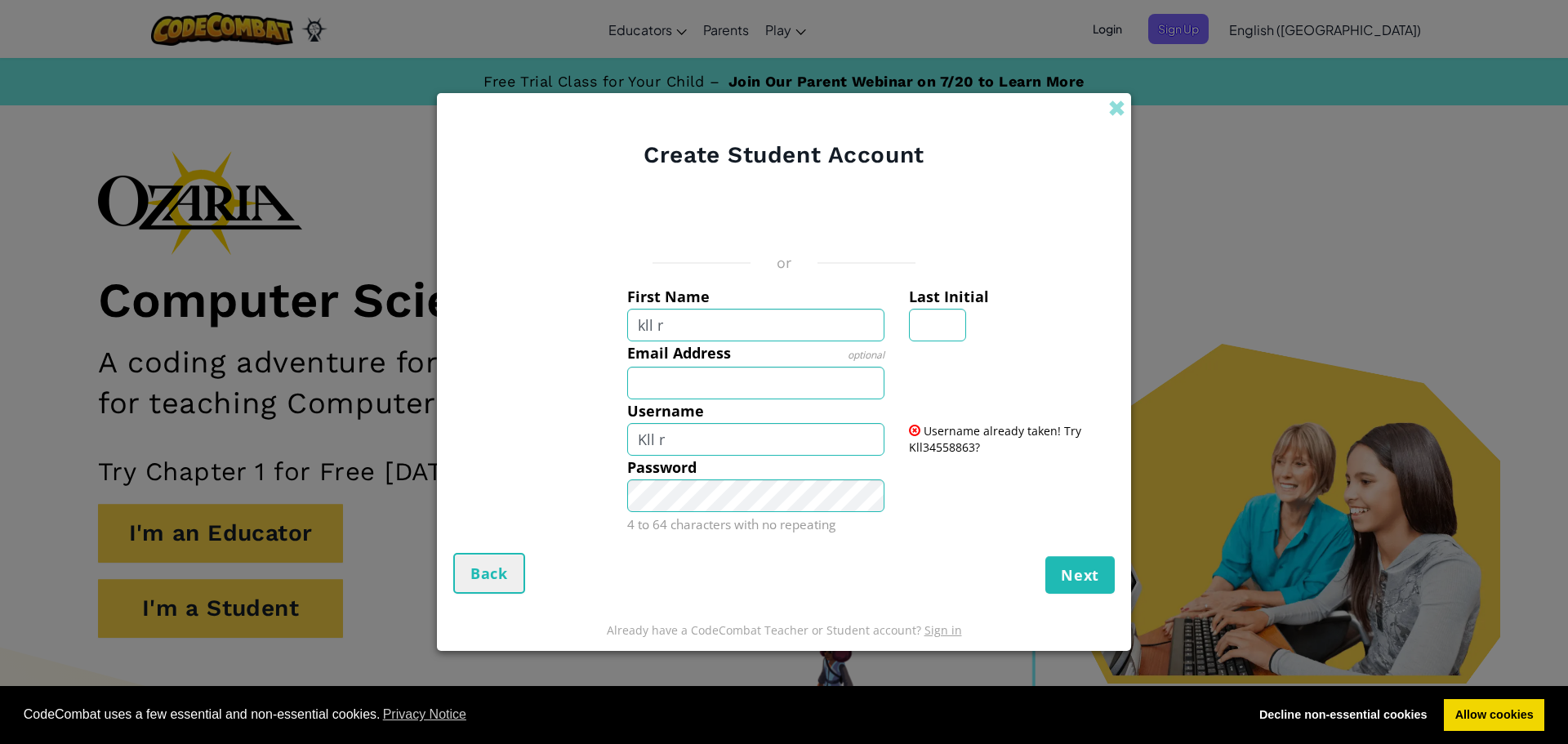 click on "Password 4 to 64 characters with no repeating" at bounding box center [784, 496] 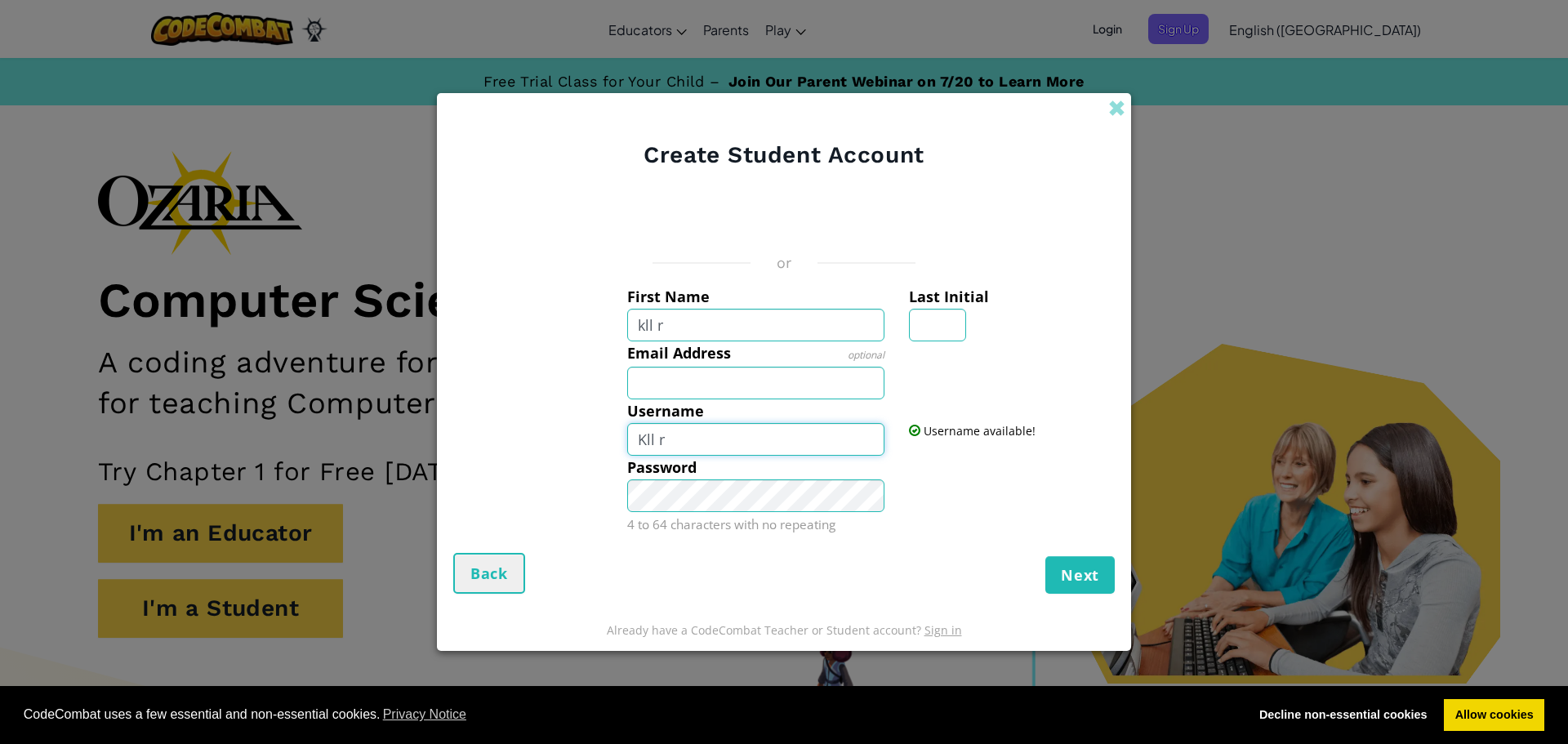 click on "Kll r" at bounding box center (756, 439) 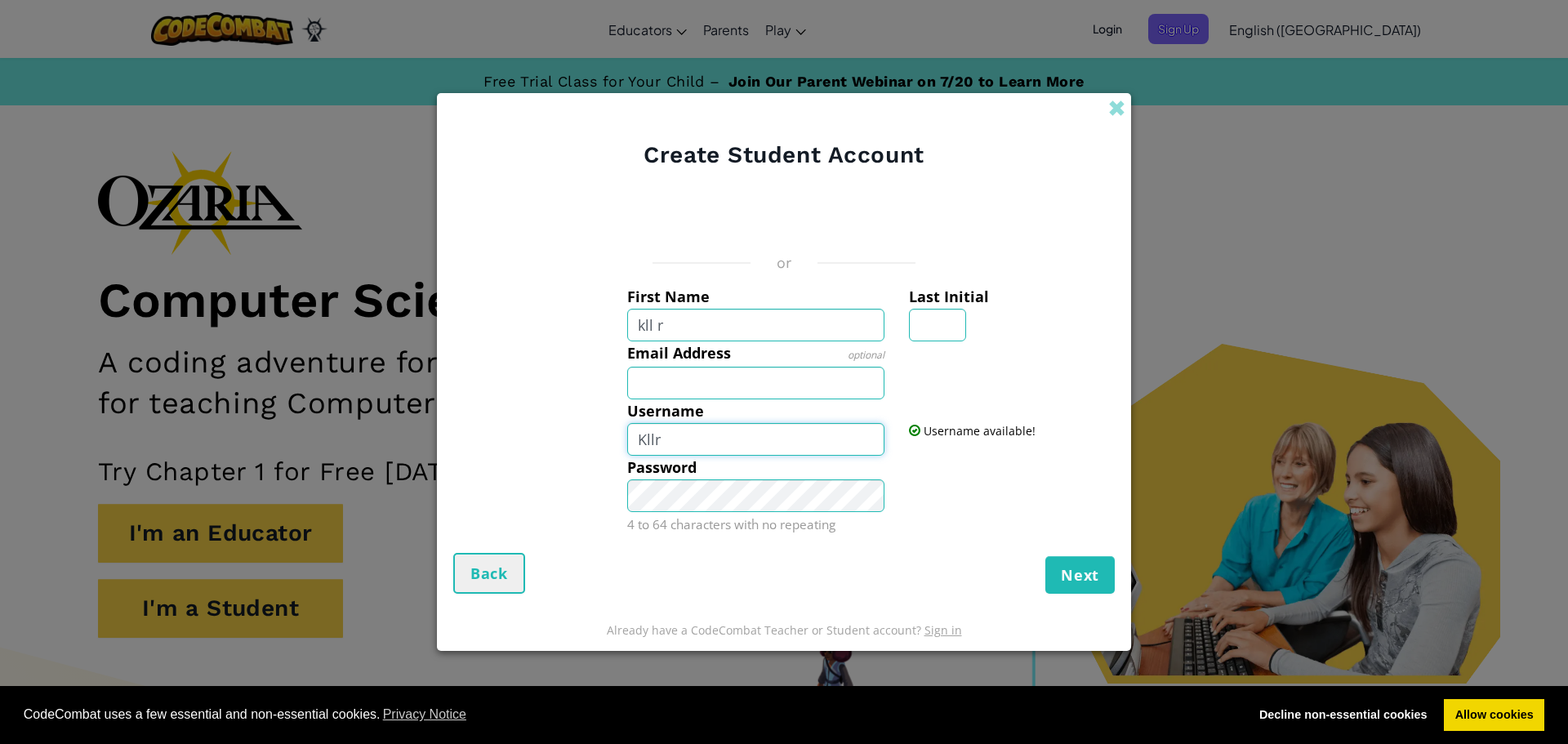 type on "Kllr" 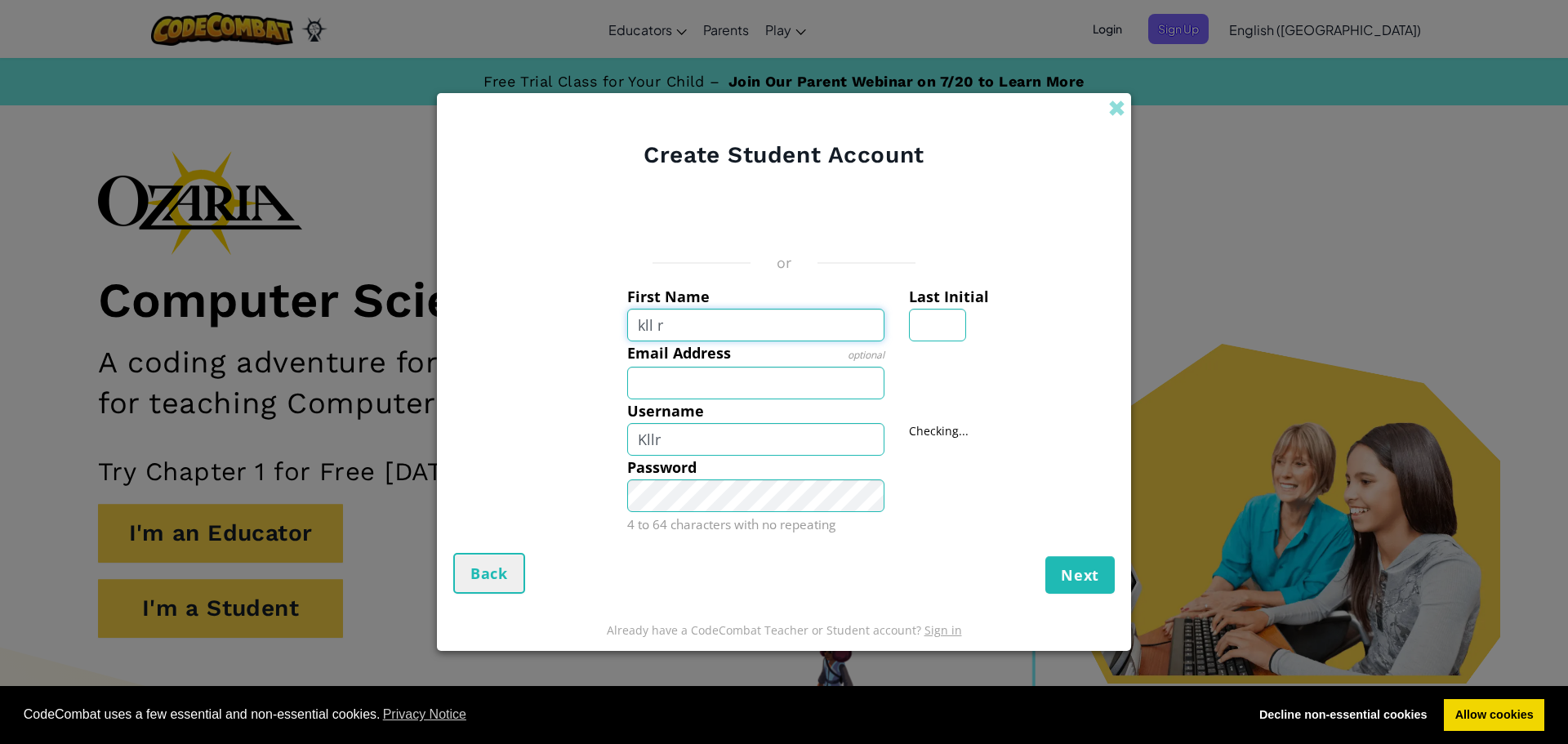 click on "kll r" at bounding box center [756, 325] 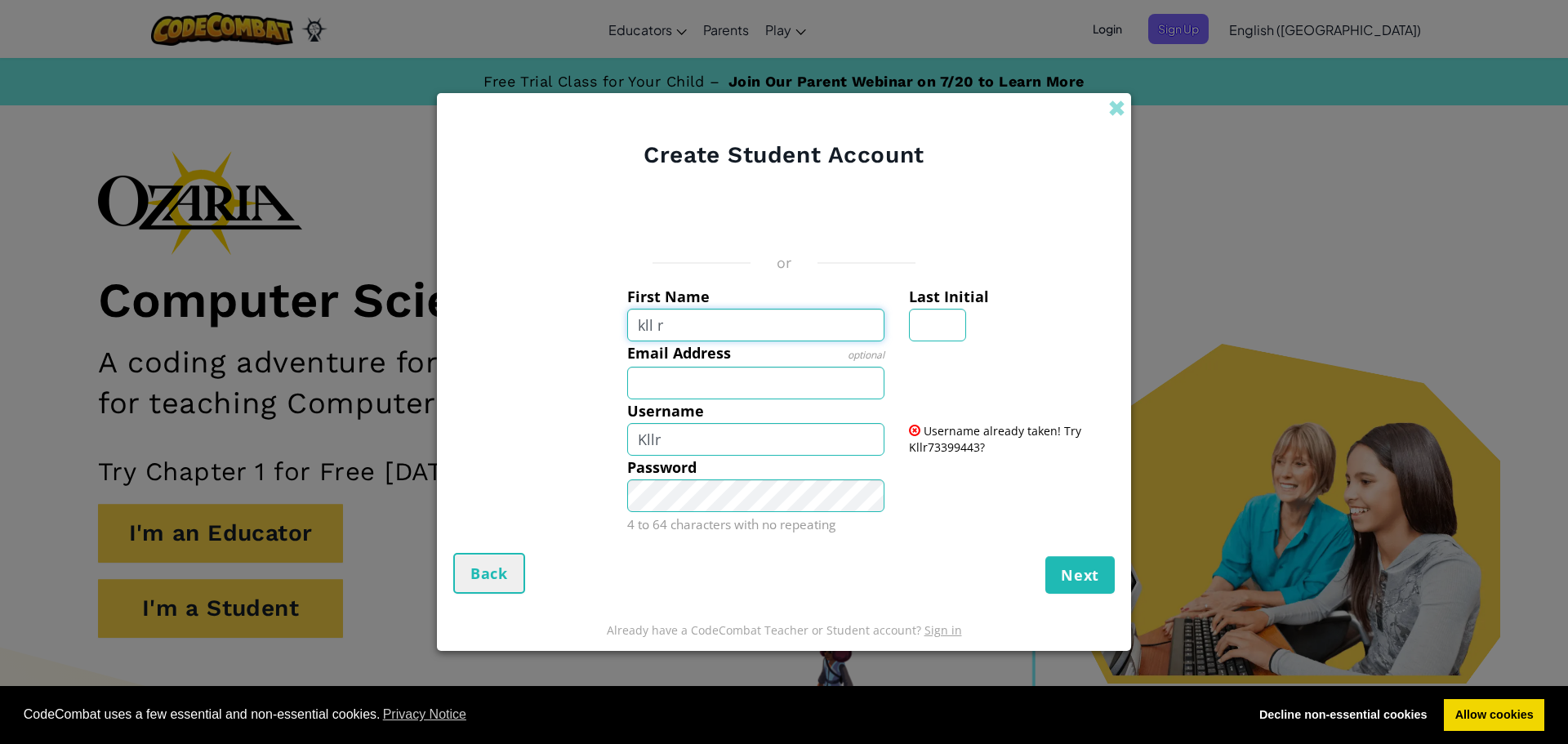 click on "kll r" at bounding box center [756, 325] 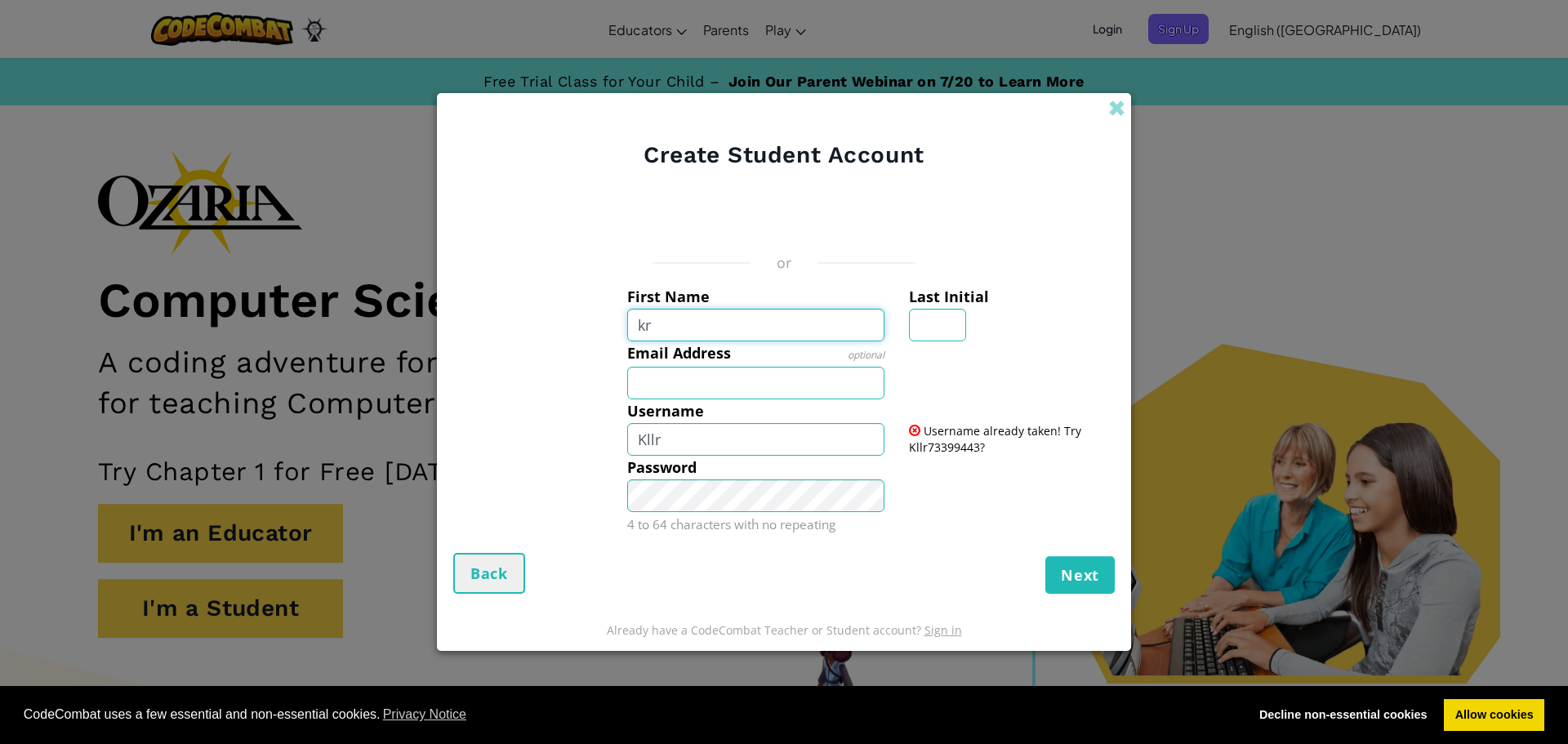 type on "r" 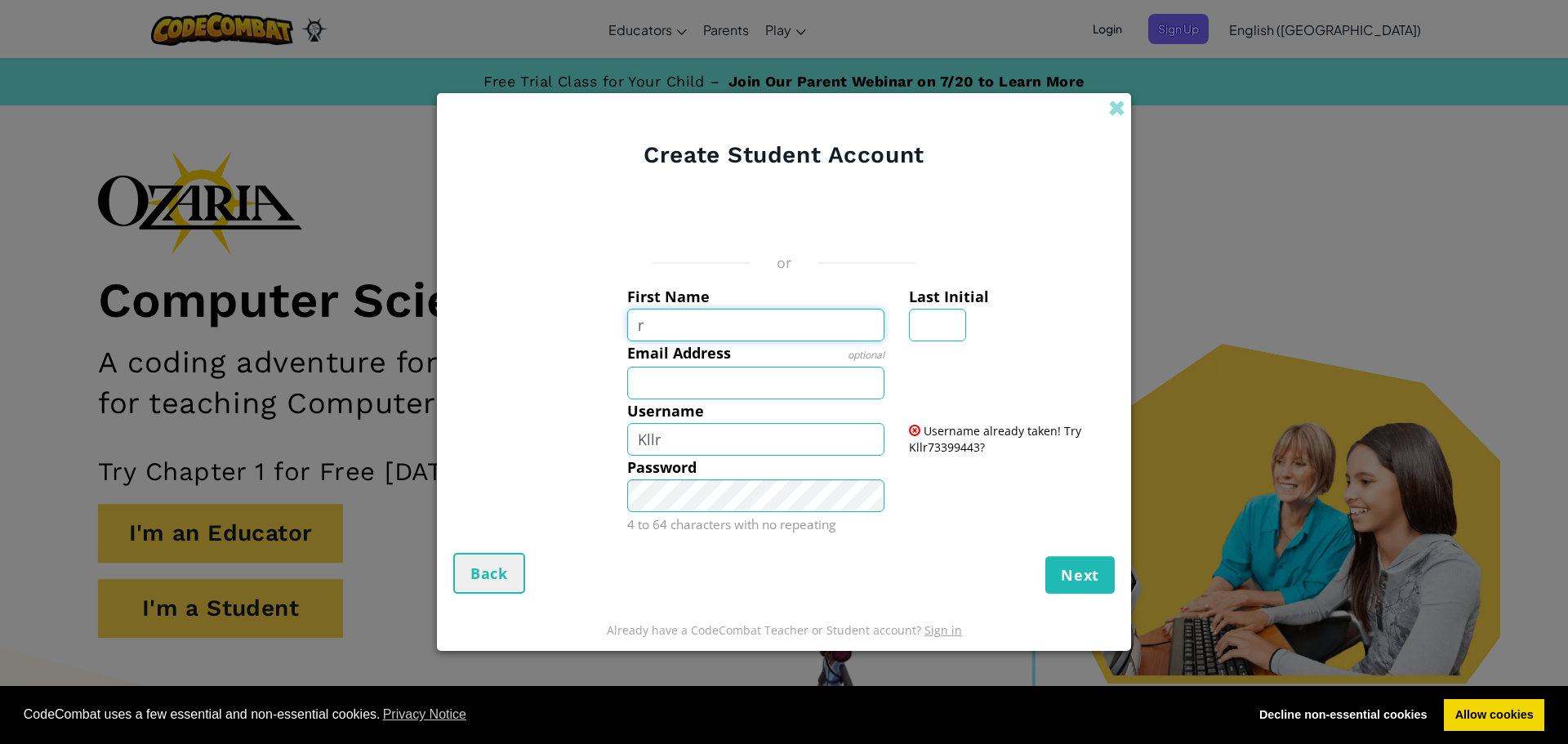 click on "r" at bounding box center [756, 325] 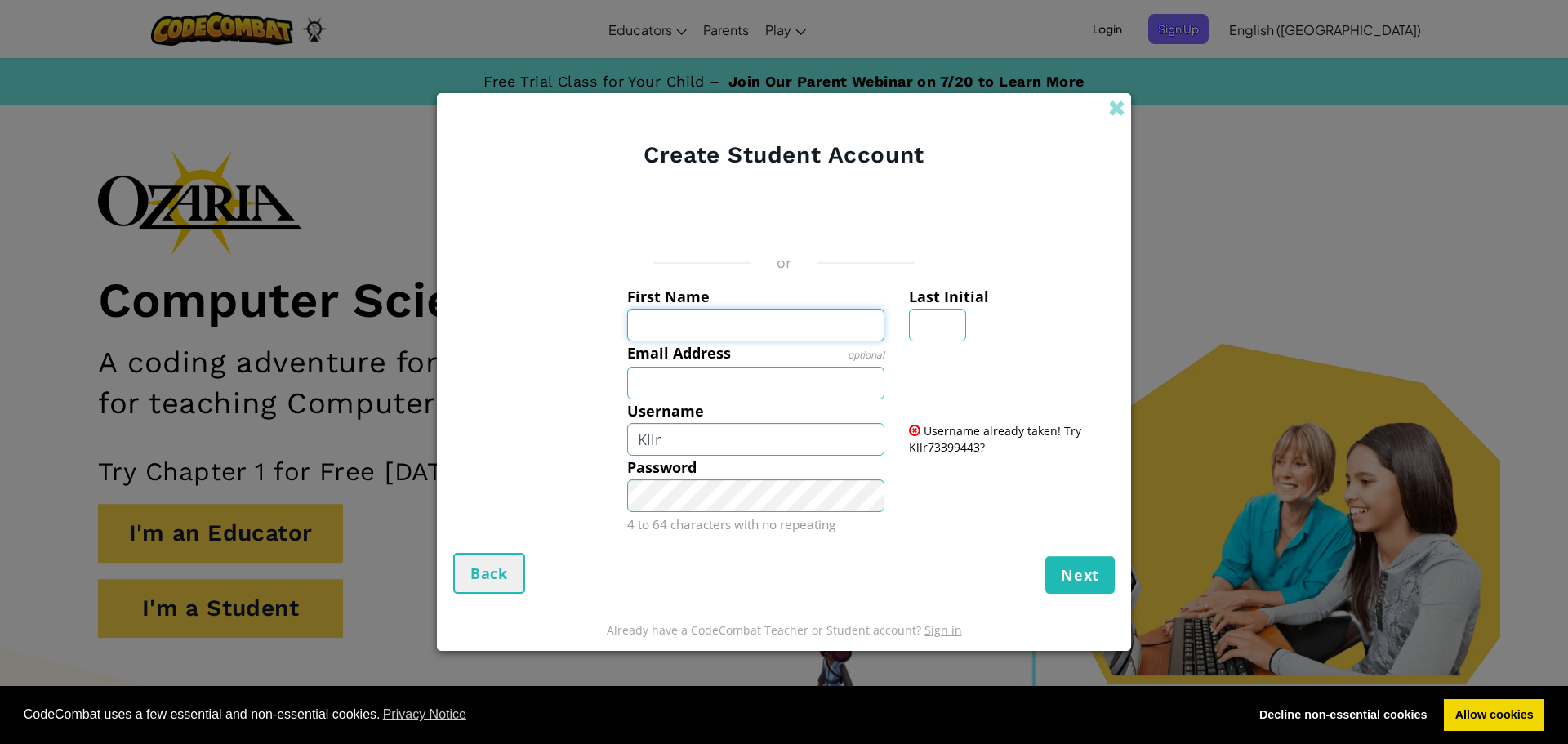 type 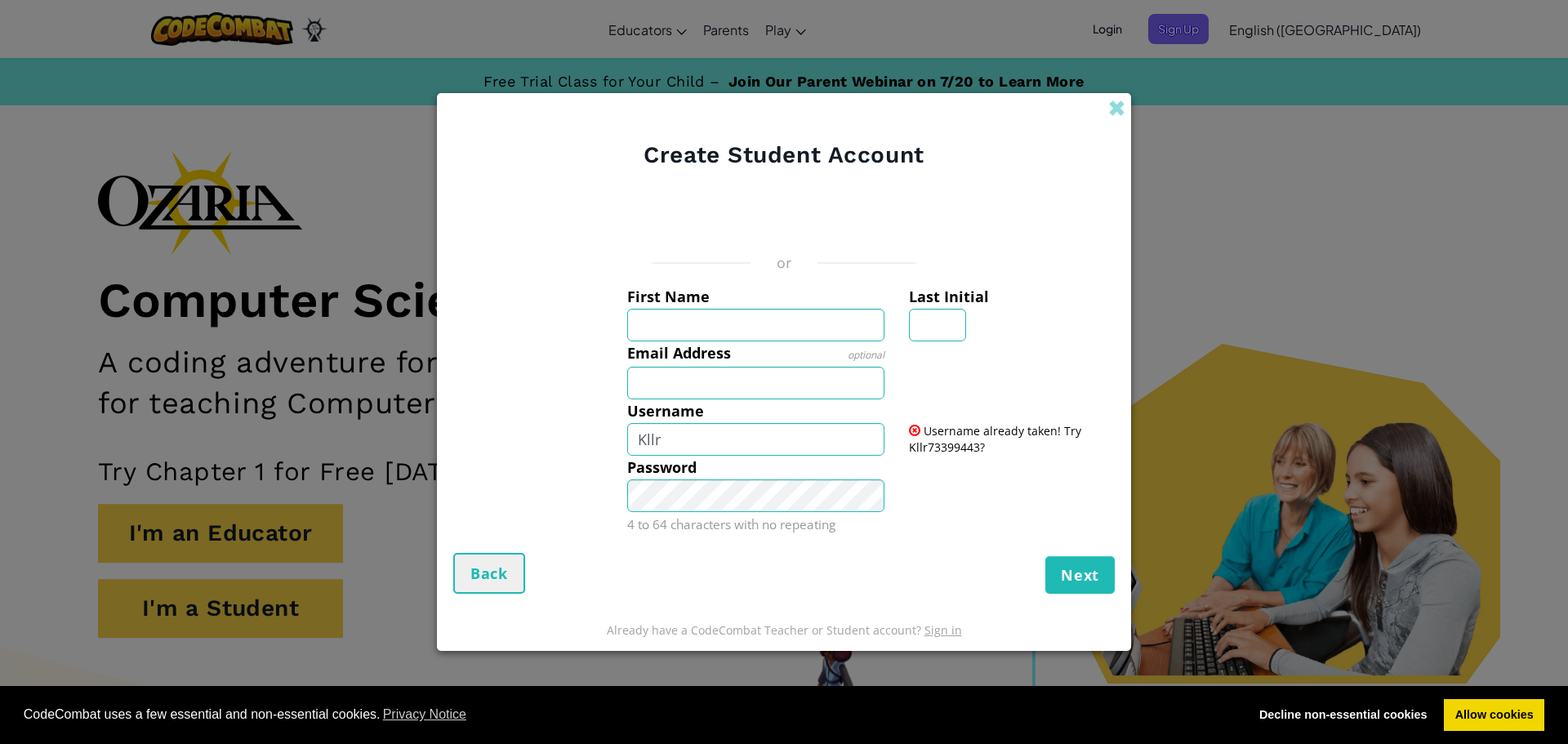 type 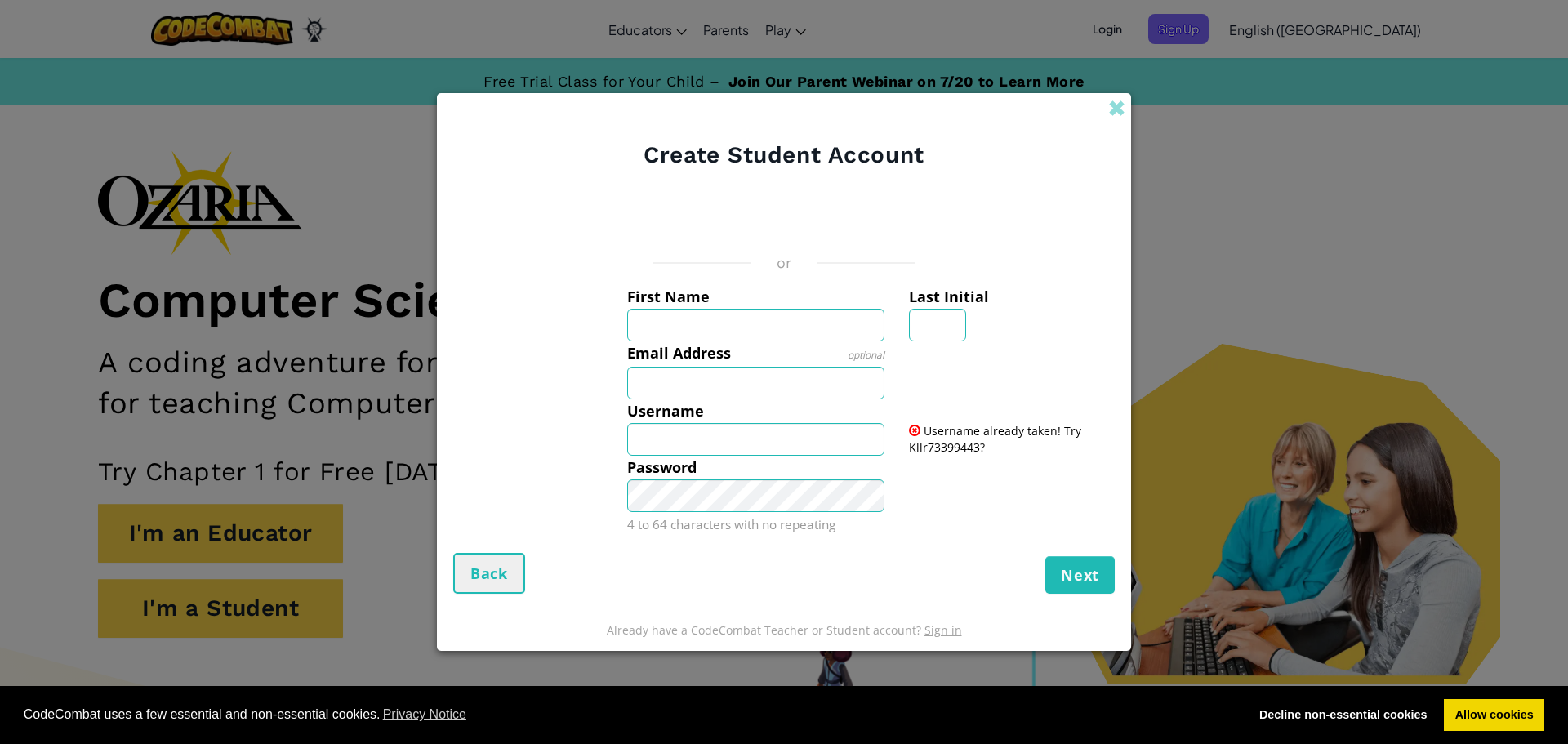 click on "Password 4 to 64 characters with no repeating" at bounding box center (784, 496) 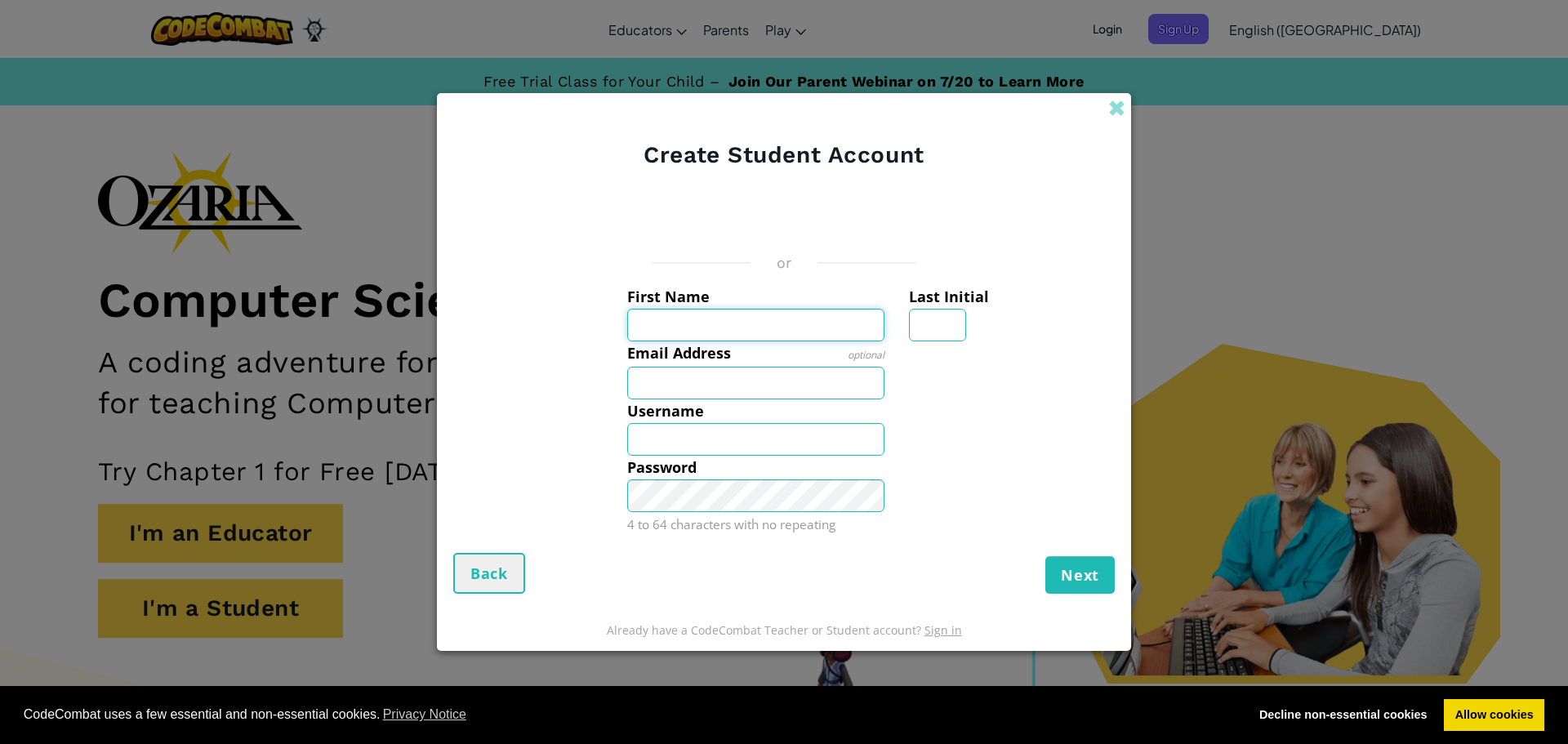 click on "First Name" at bounding box center (756, 325) 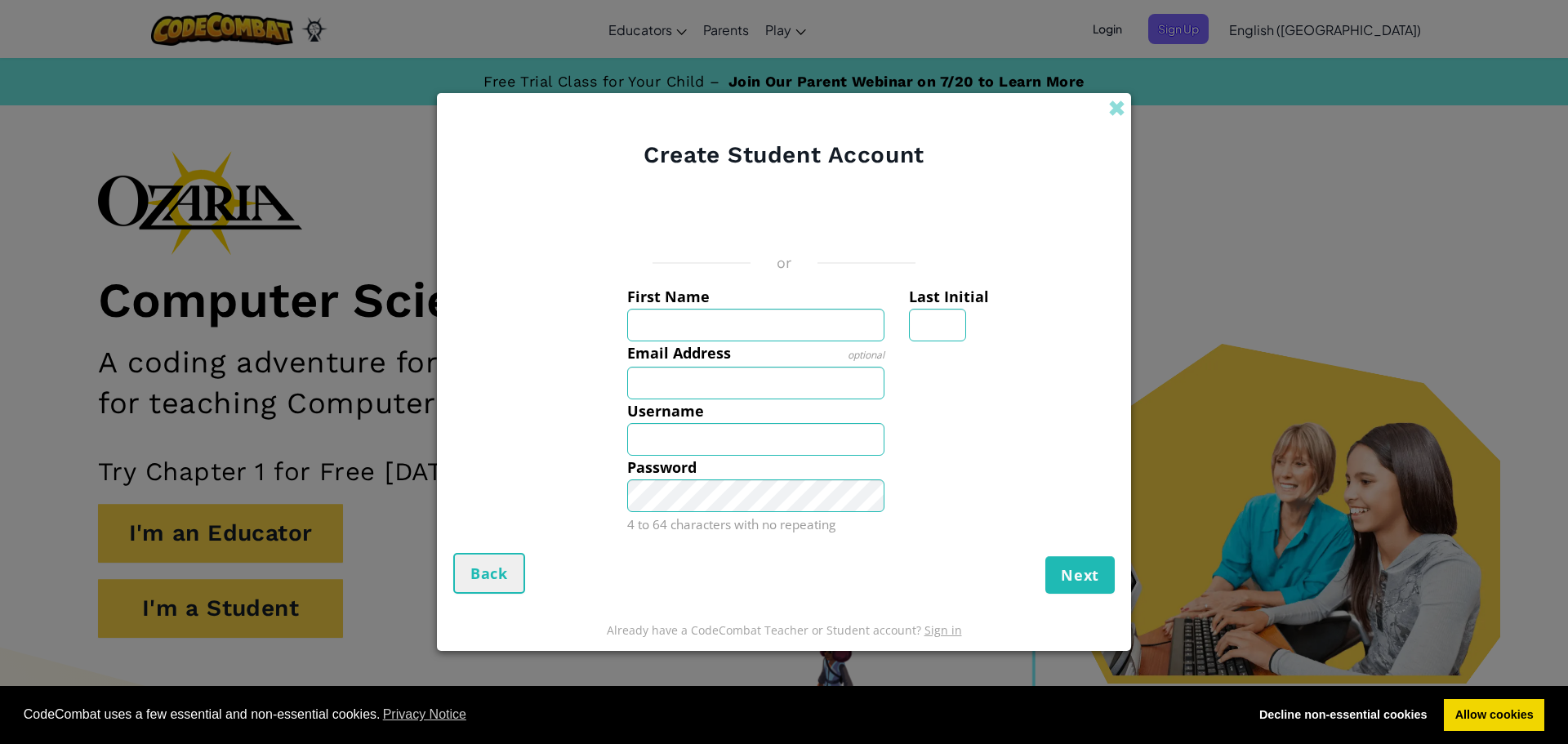 drag, startPoint x: 653, startPoint y: 329, endPoint x: 760, endPoint y: 308, distance: 109.04128 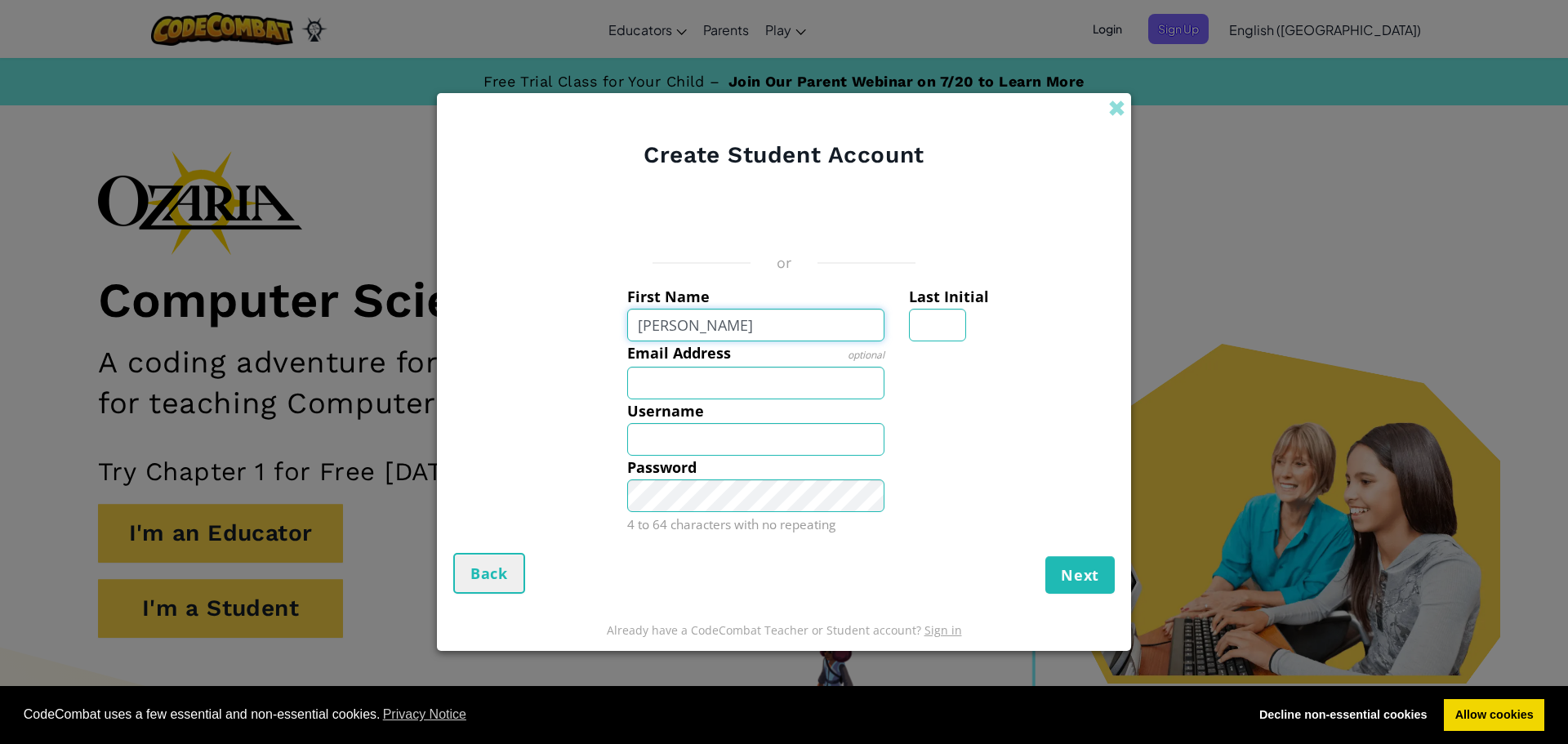 type on "lloyd" 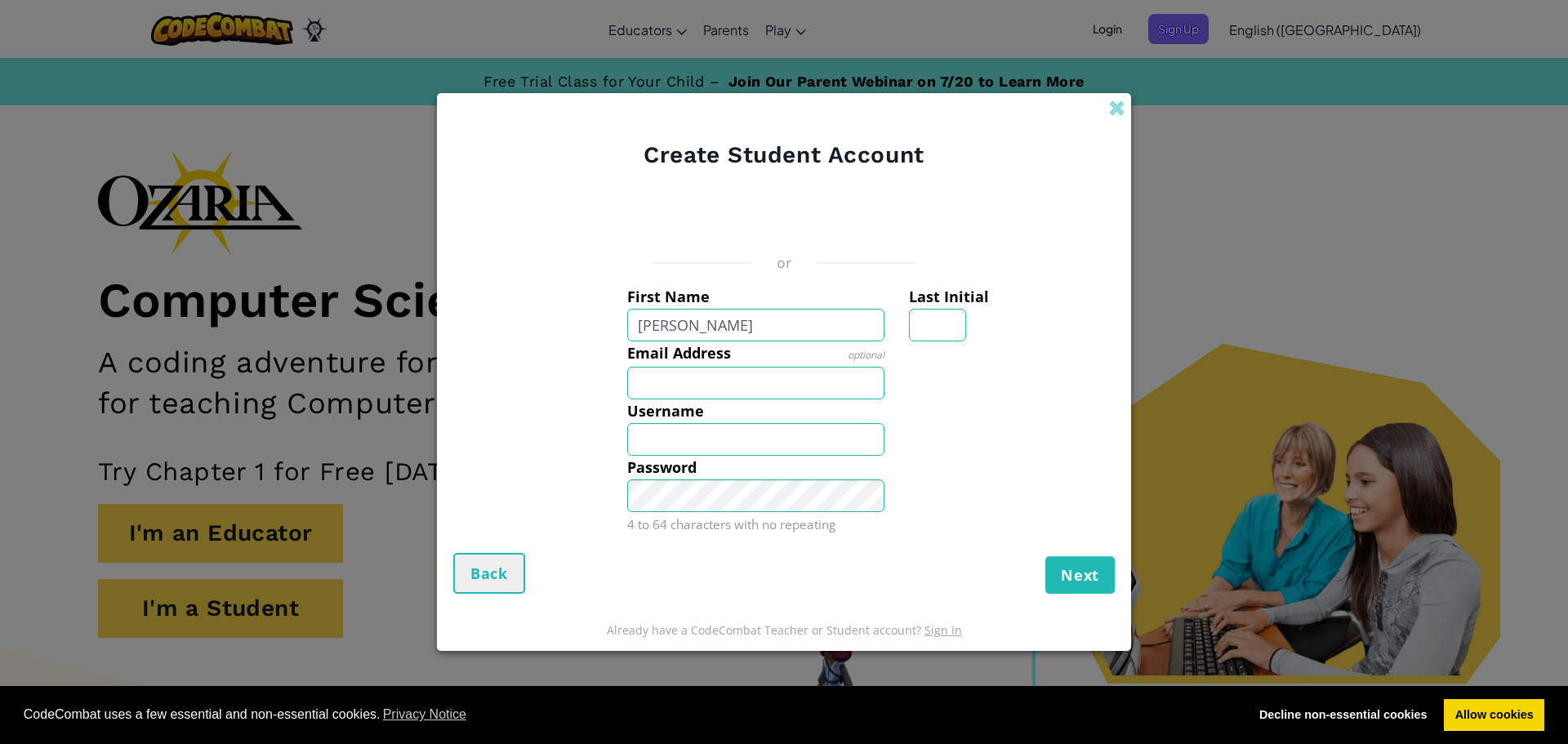 type on "Lloyd" 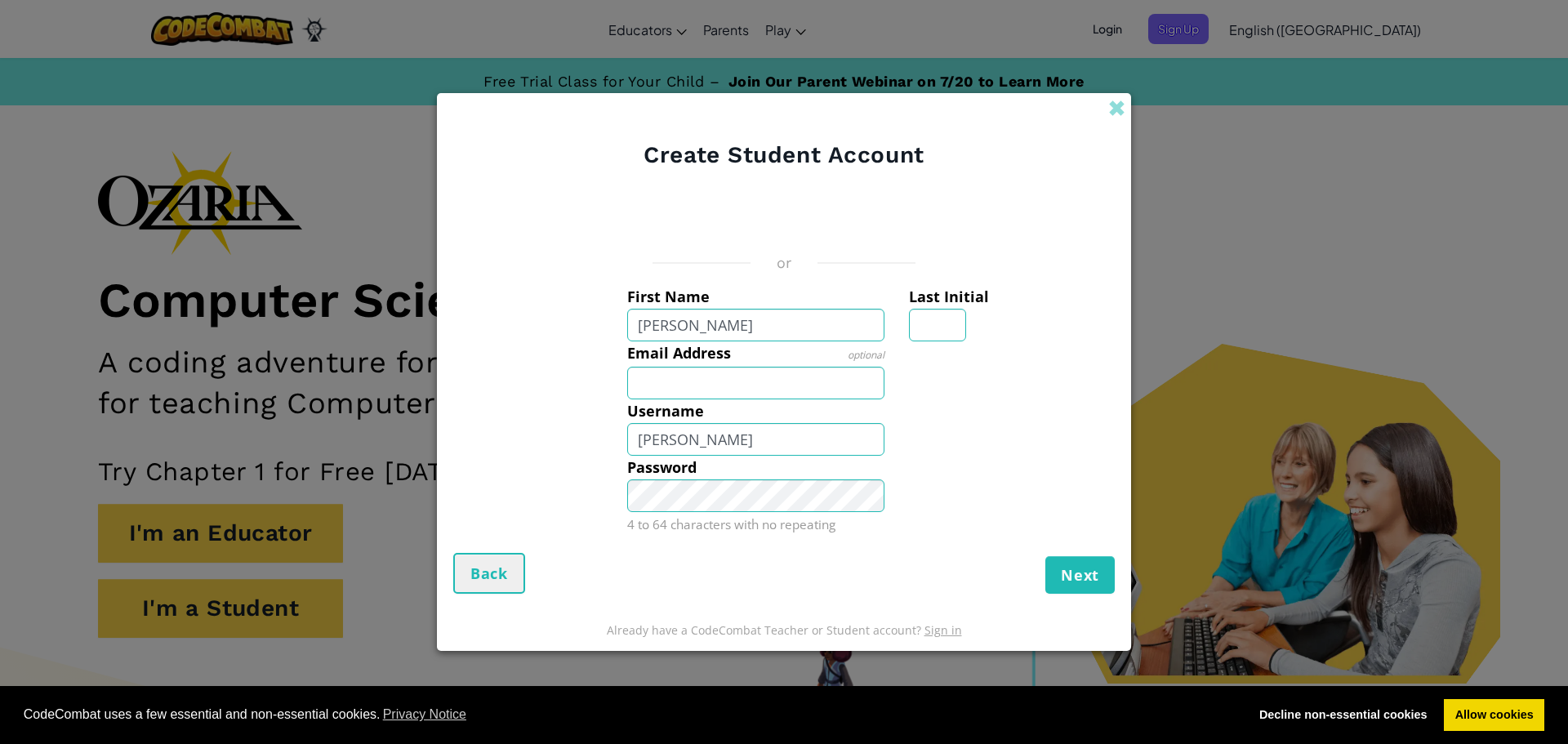 drag, startPoint x: 956, startPoint y: 390, endPoint x: 935, endPoint y: 385, distance: 21.58703 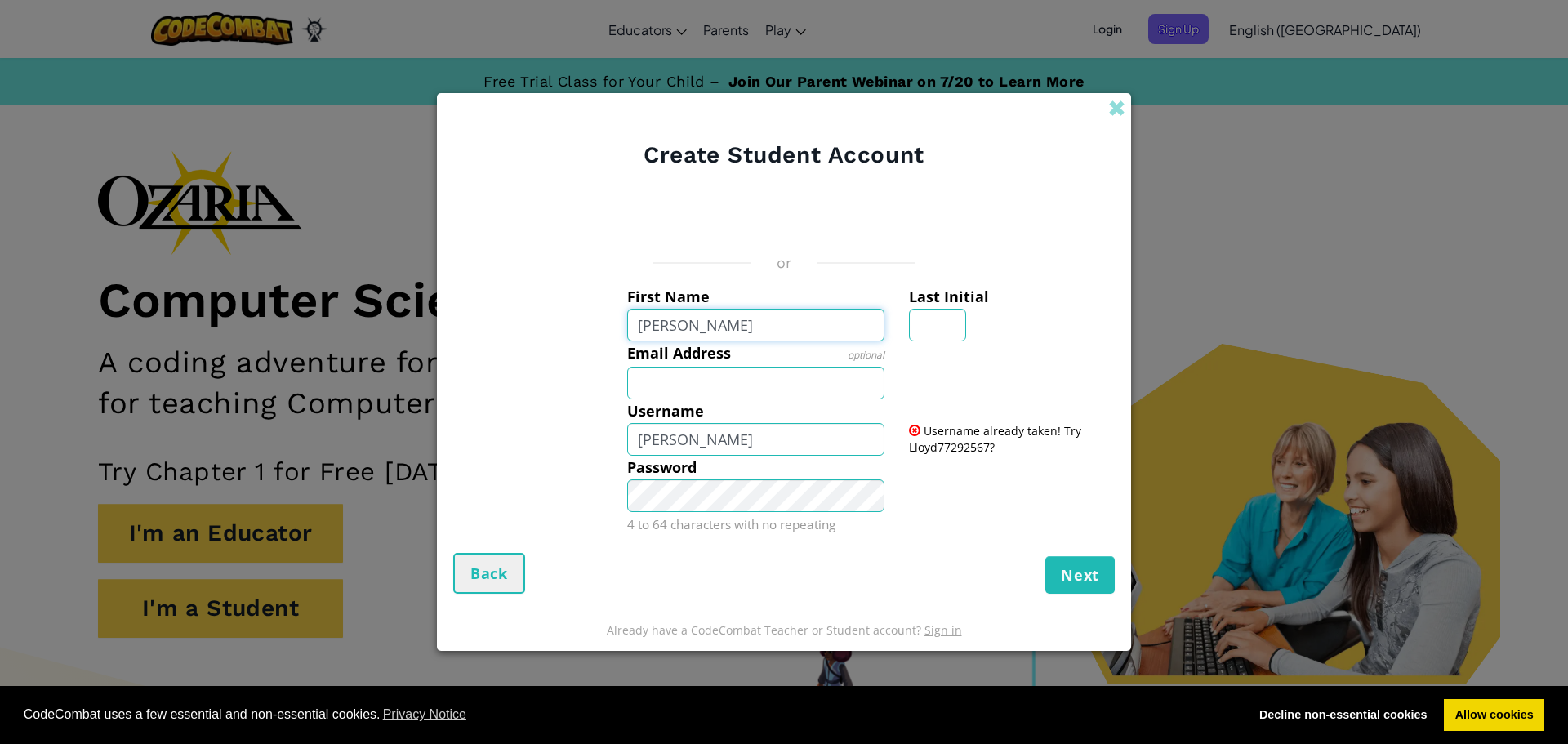 click on "lloyd" at bounding box center (756, 325) 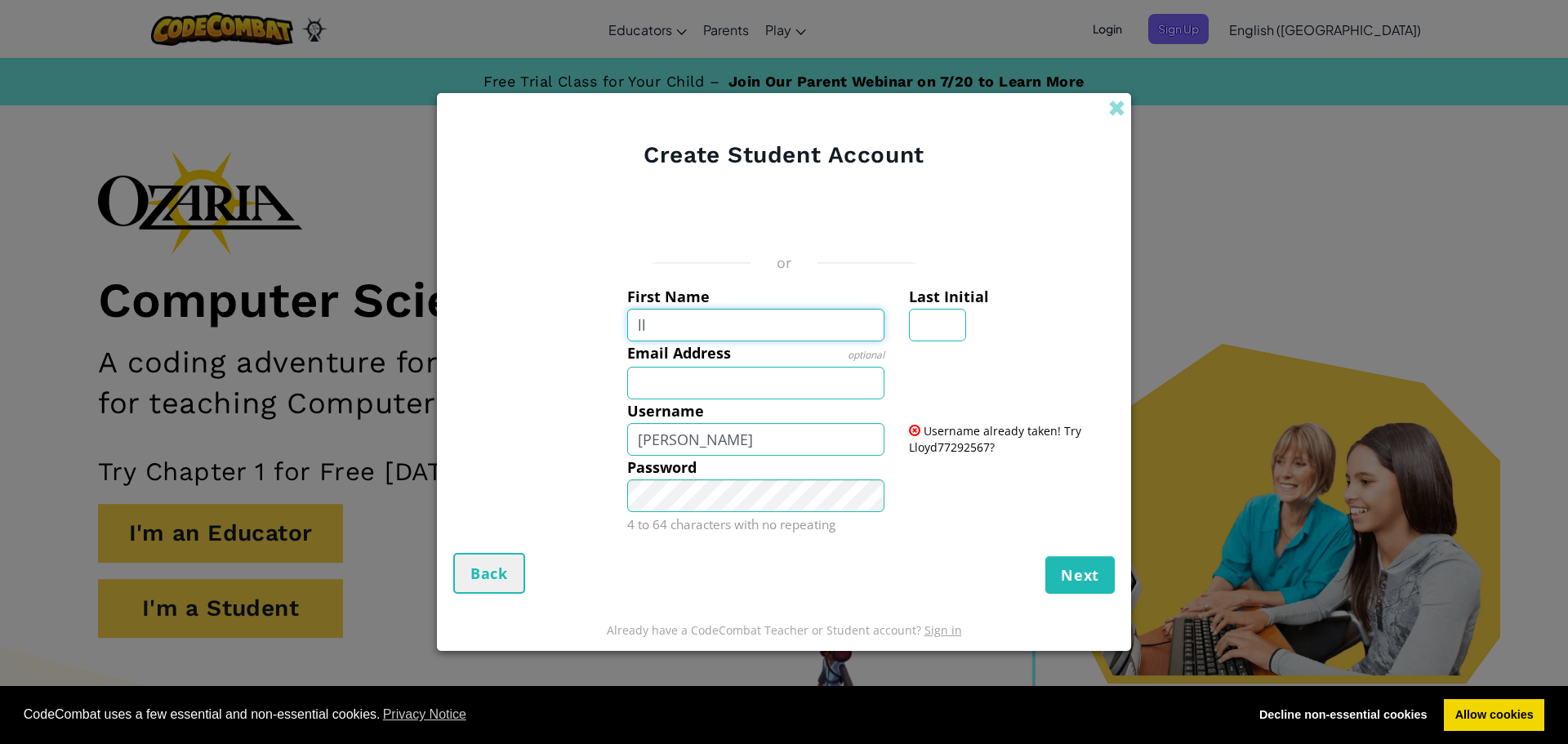 type on "l" 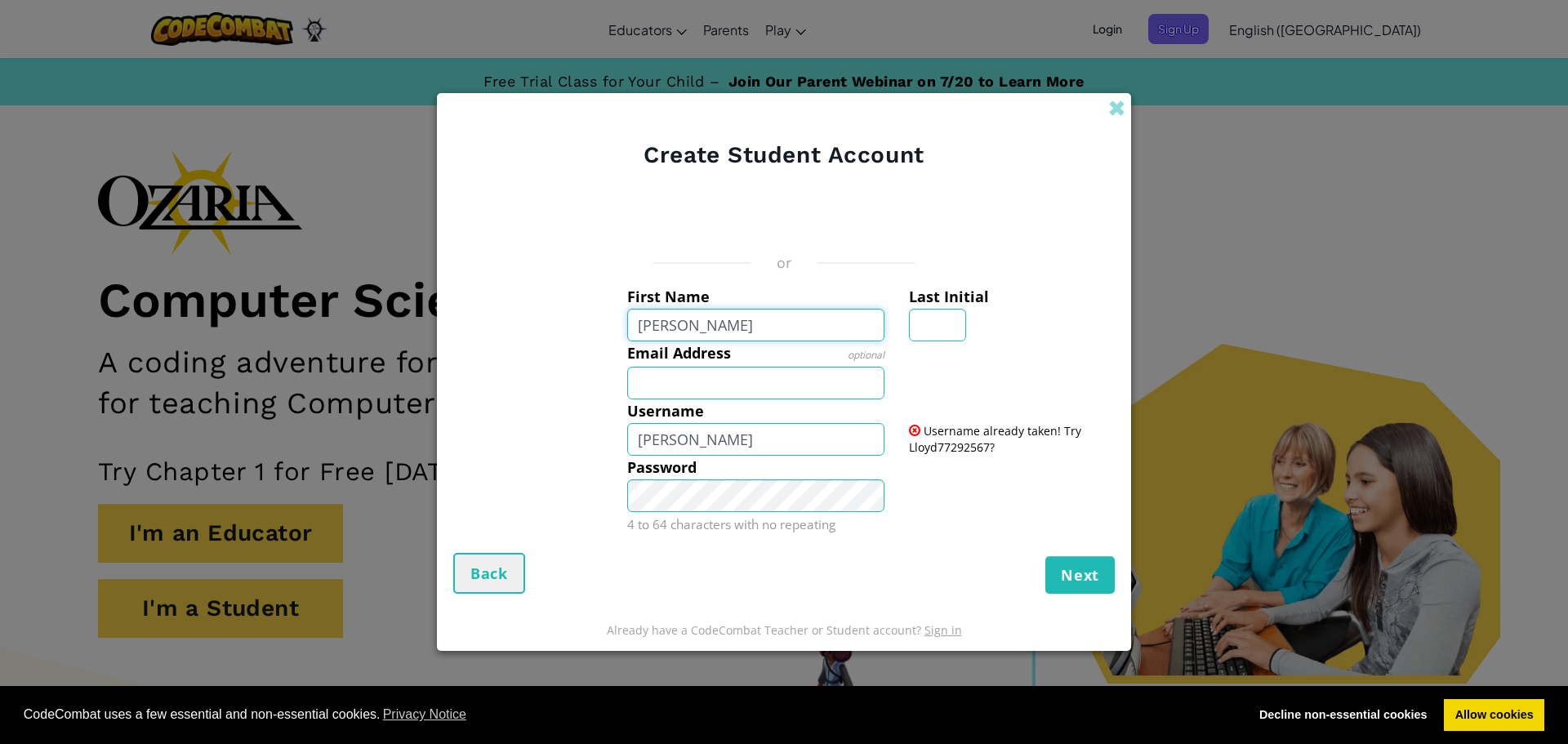 type on "rowton" 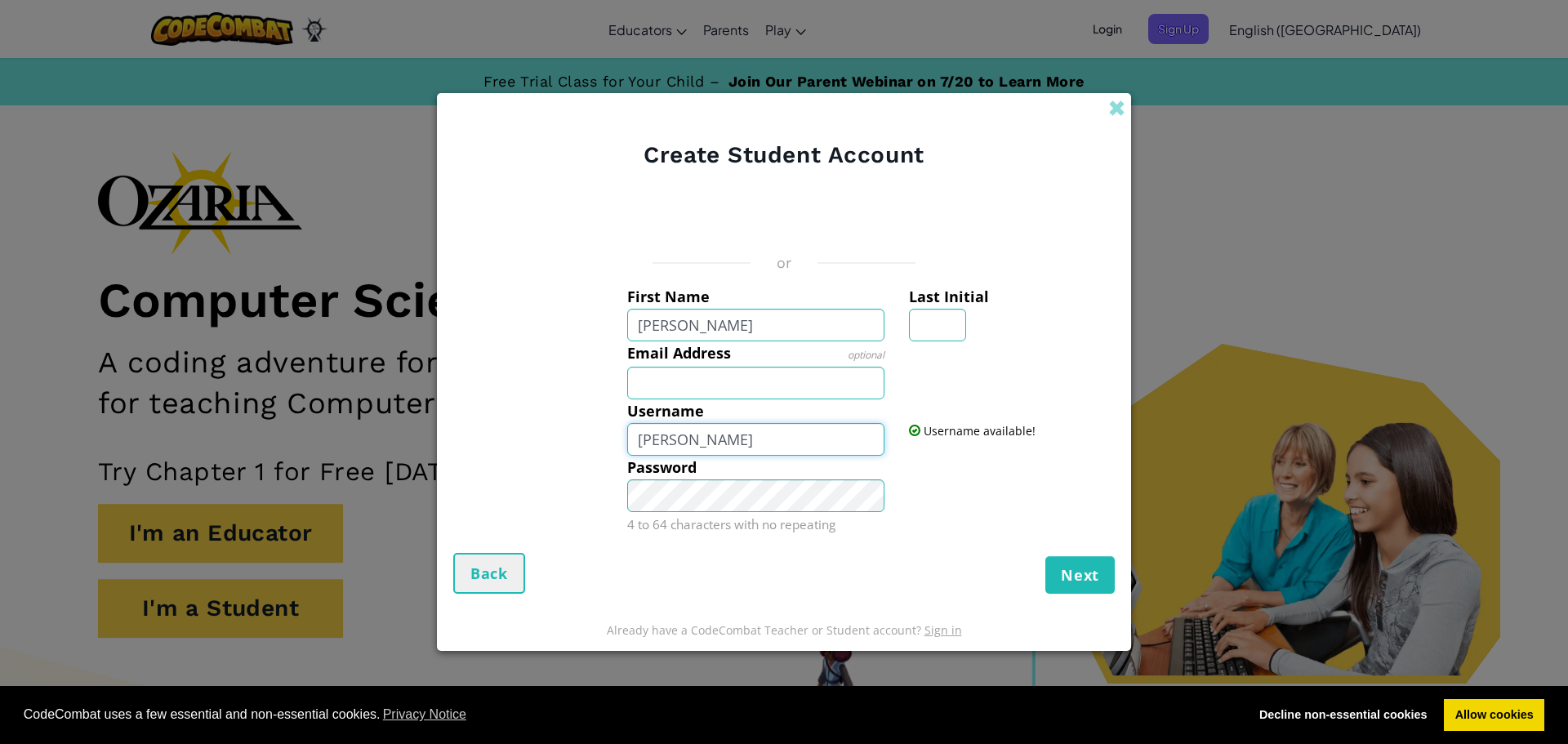 click on "Rowton" at bounding box center (756, 439) 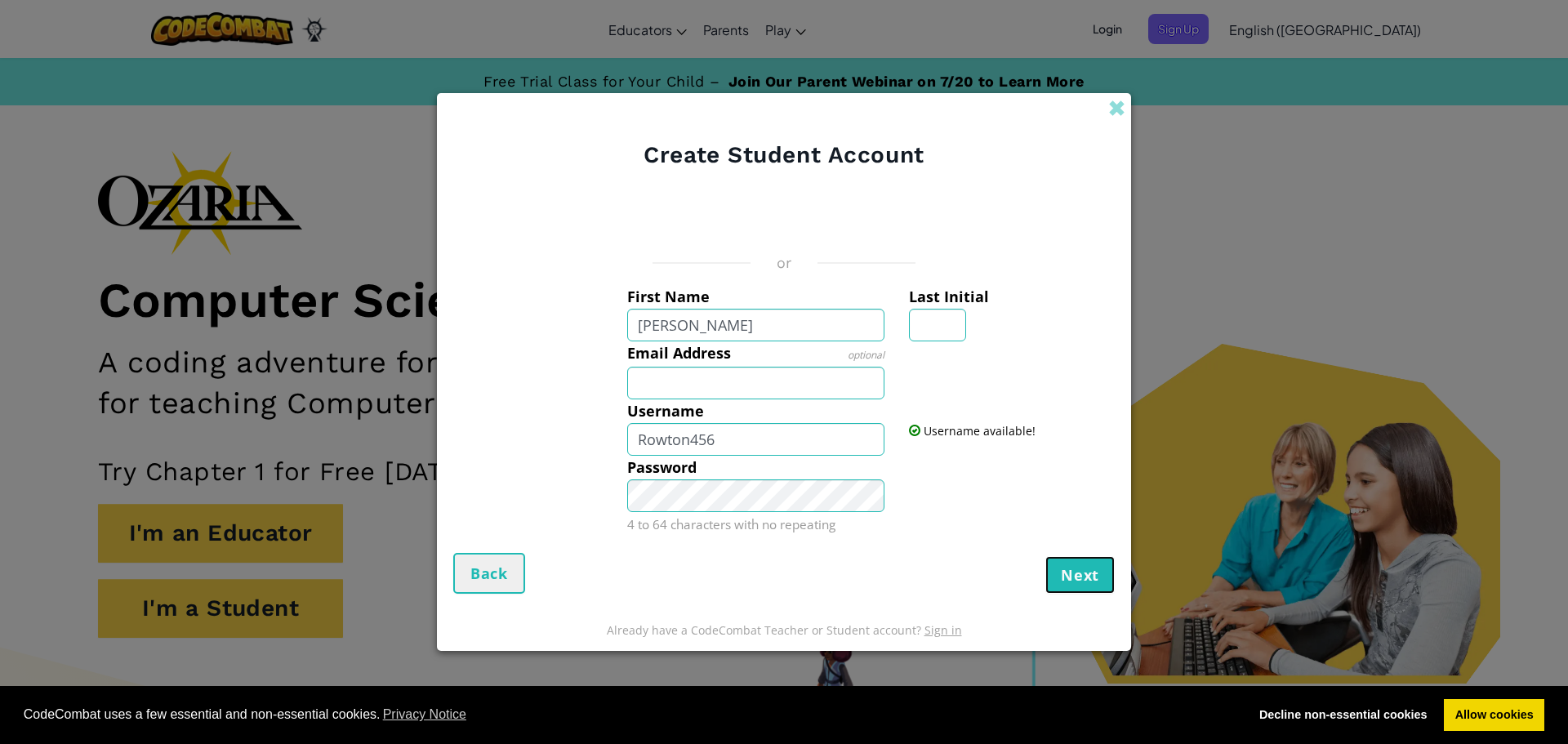 click on "Next" at bounding box center (1080, 575) 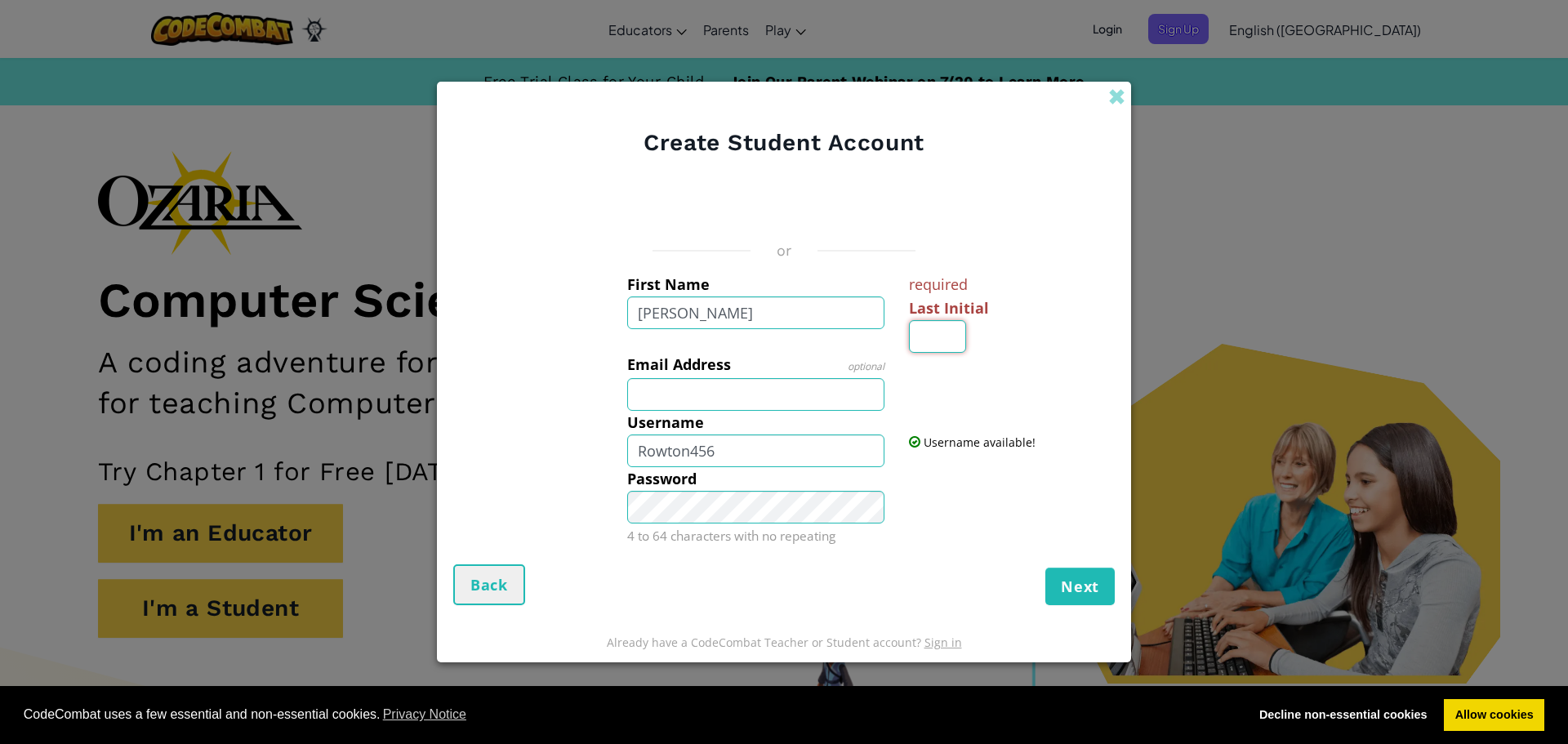 click on "Last Initial" at bounding box center (938, 336) 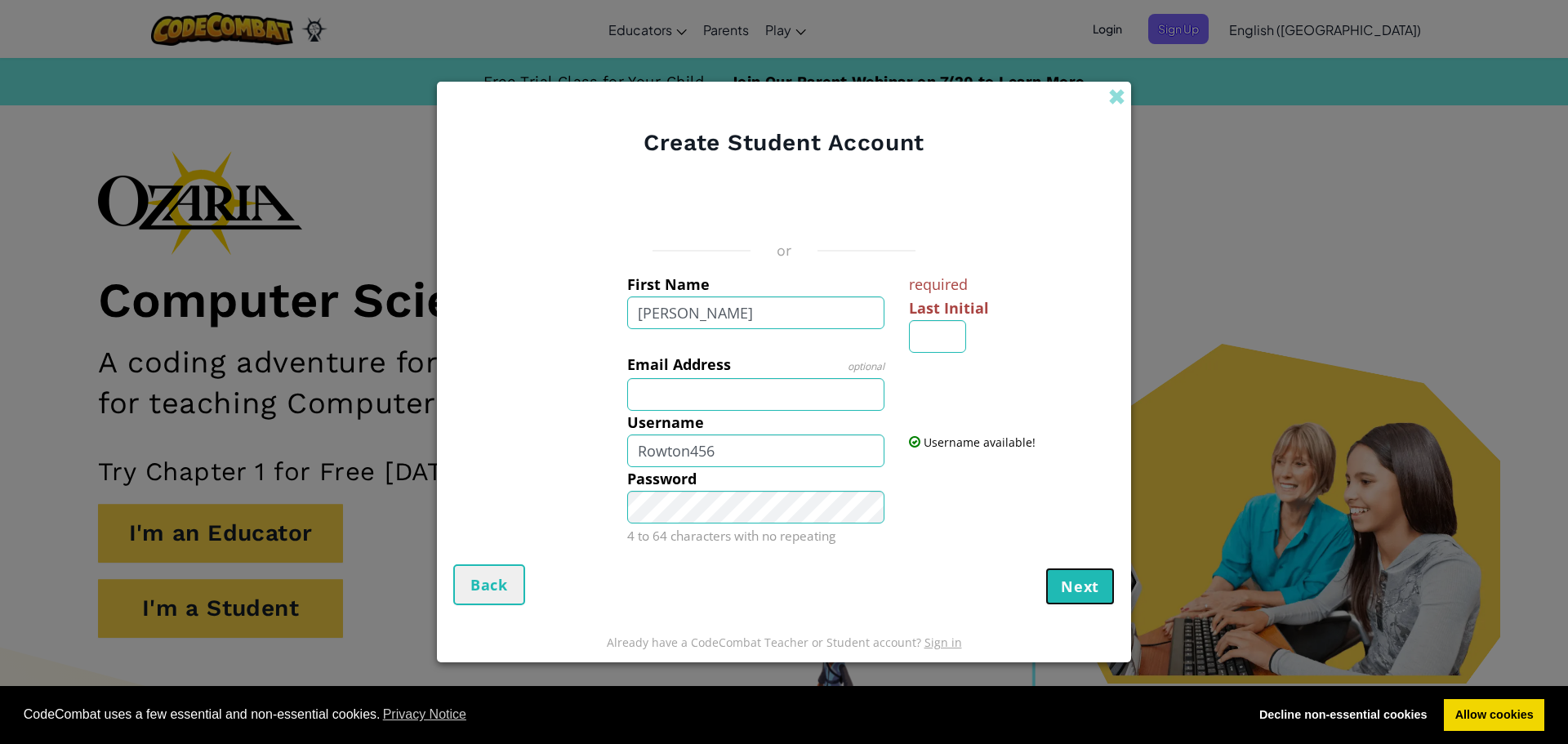 click on "Next" at bounding box center [1080, 586] 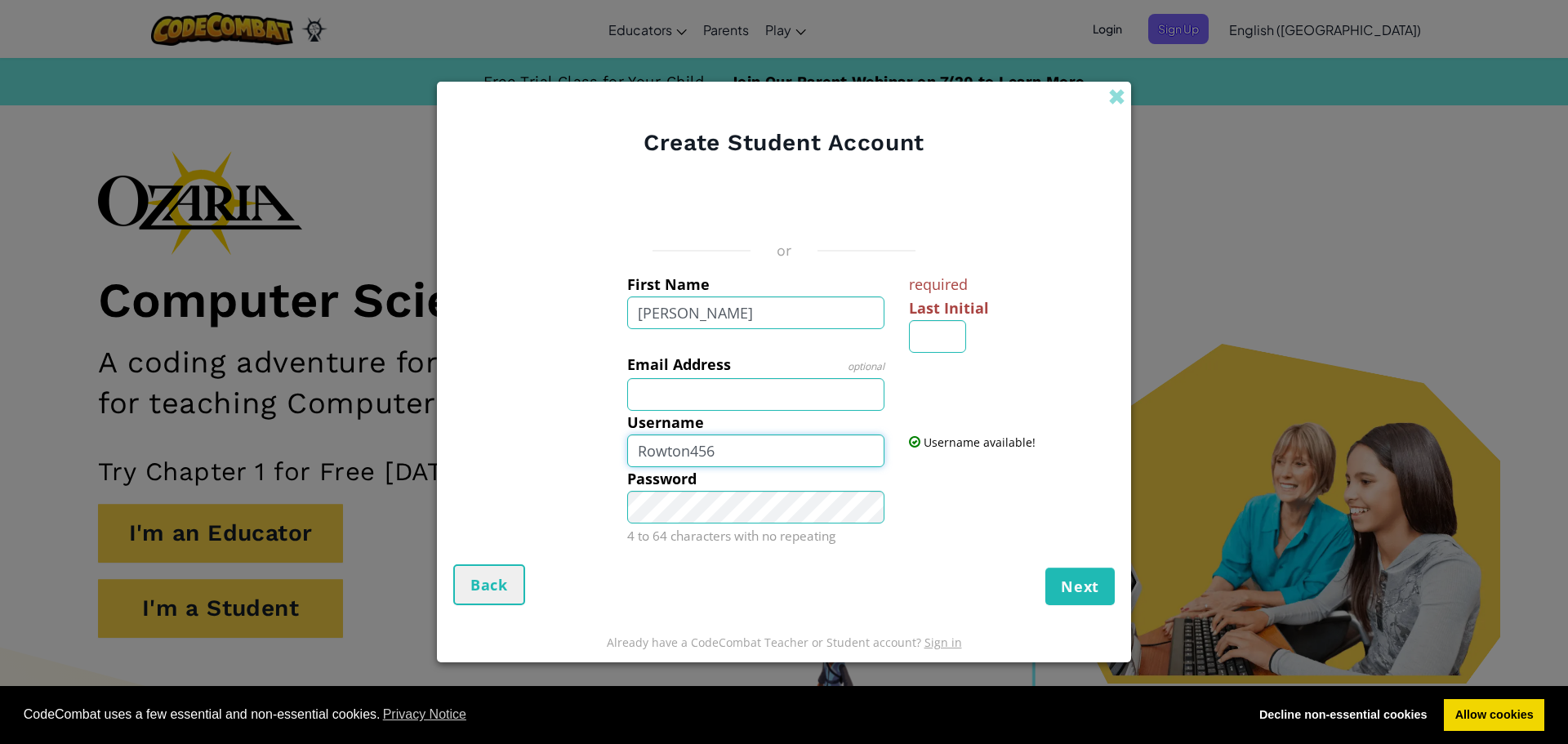 click on "Rowton456" at bounding box center [756, 451] 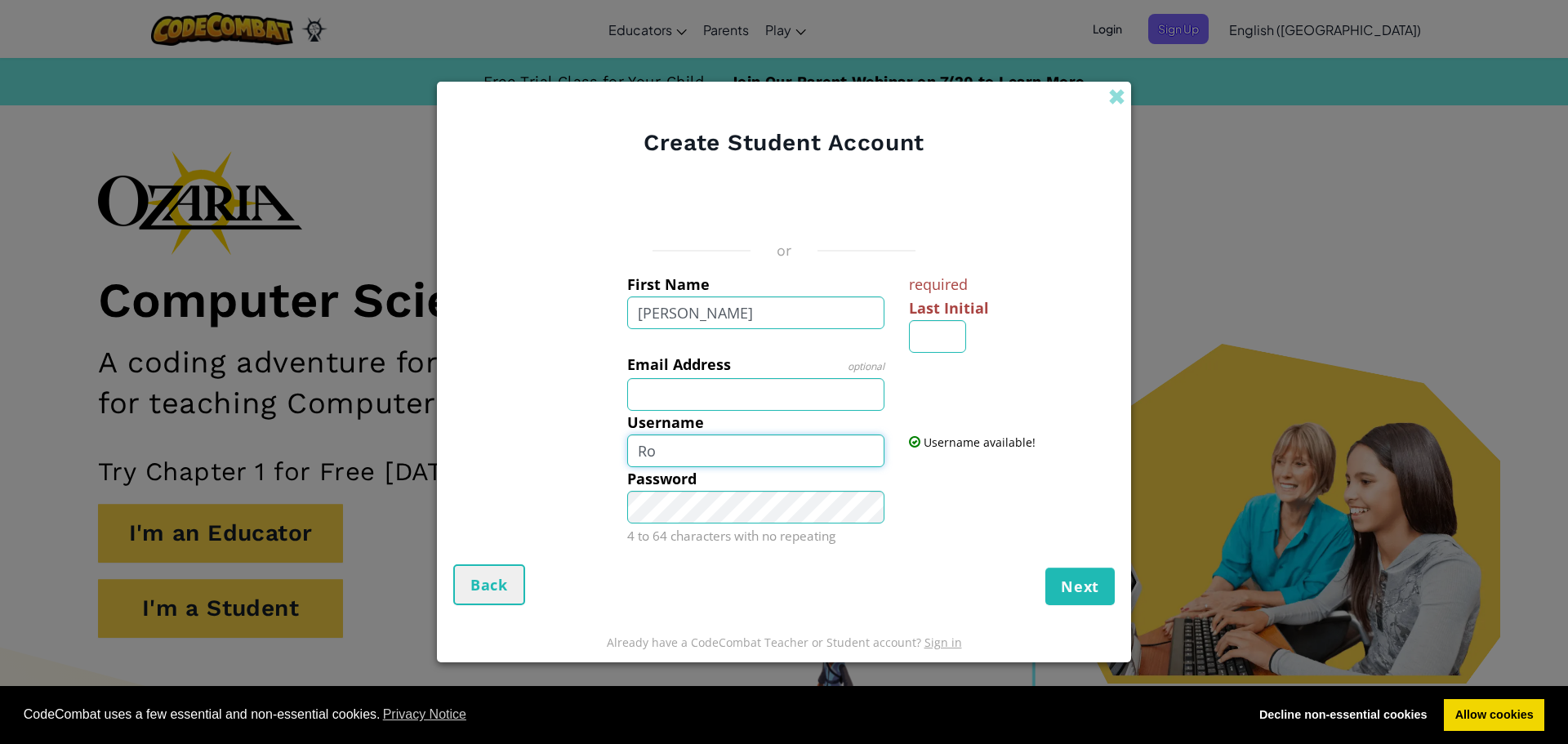 type on "R" 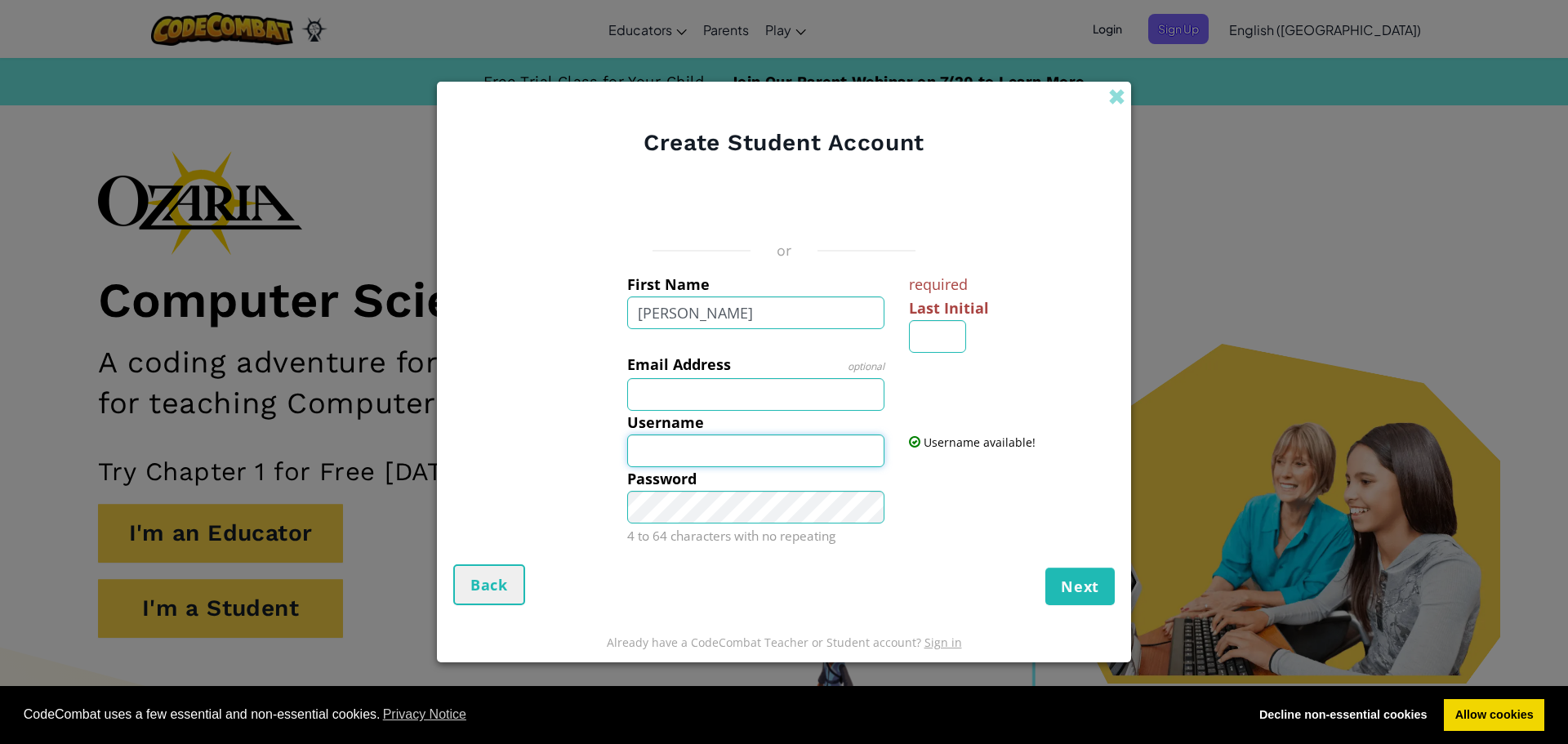 type 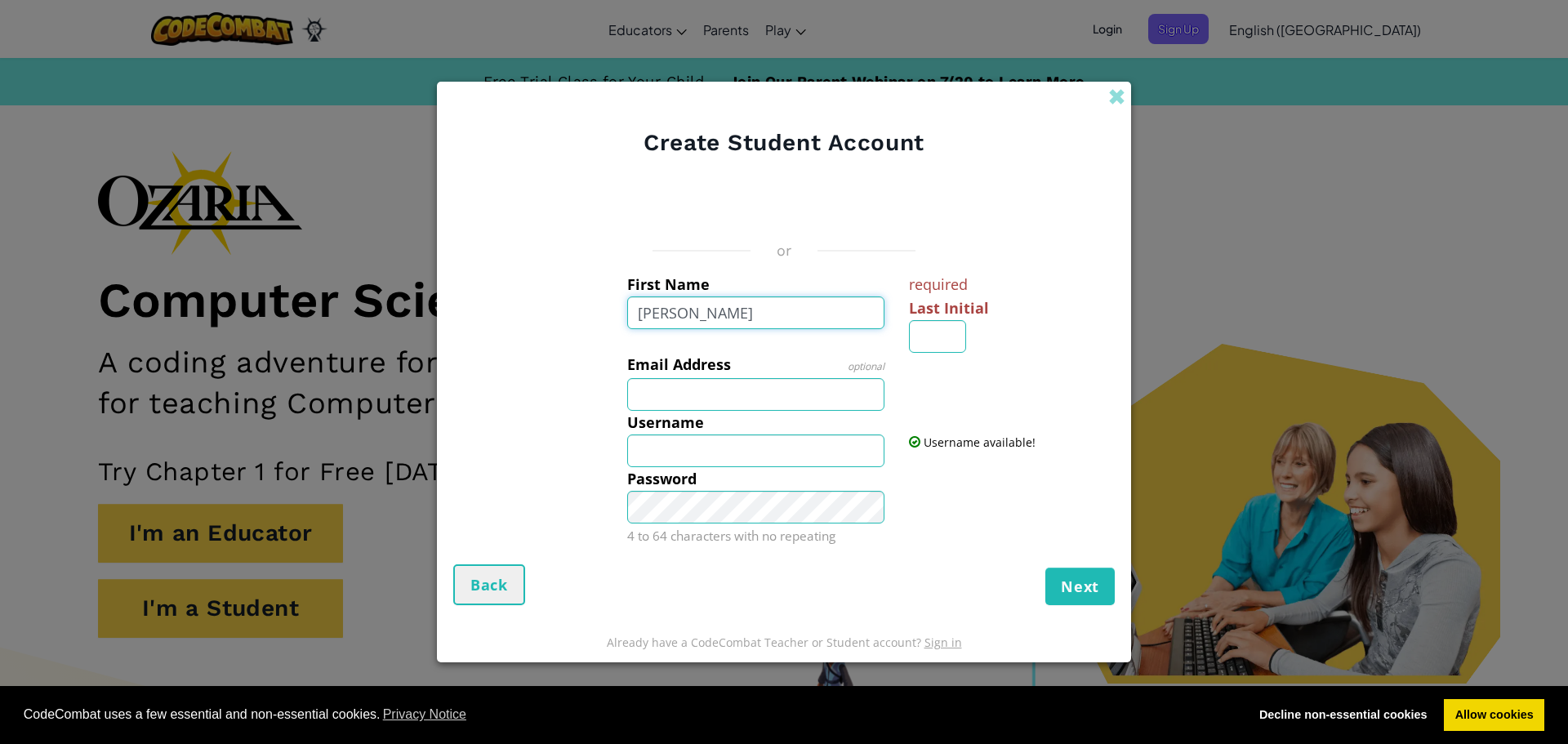 click on "rowton" at bounding box center (756, 313) 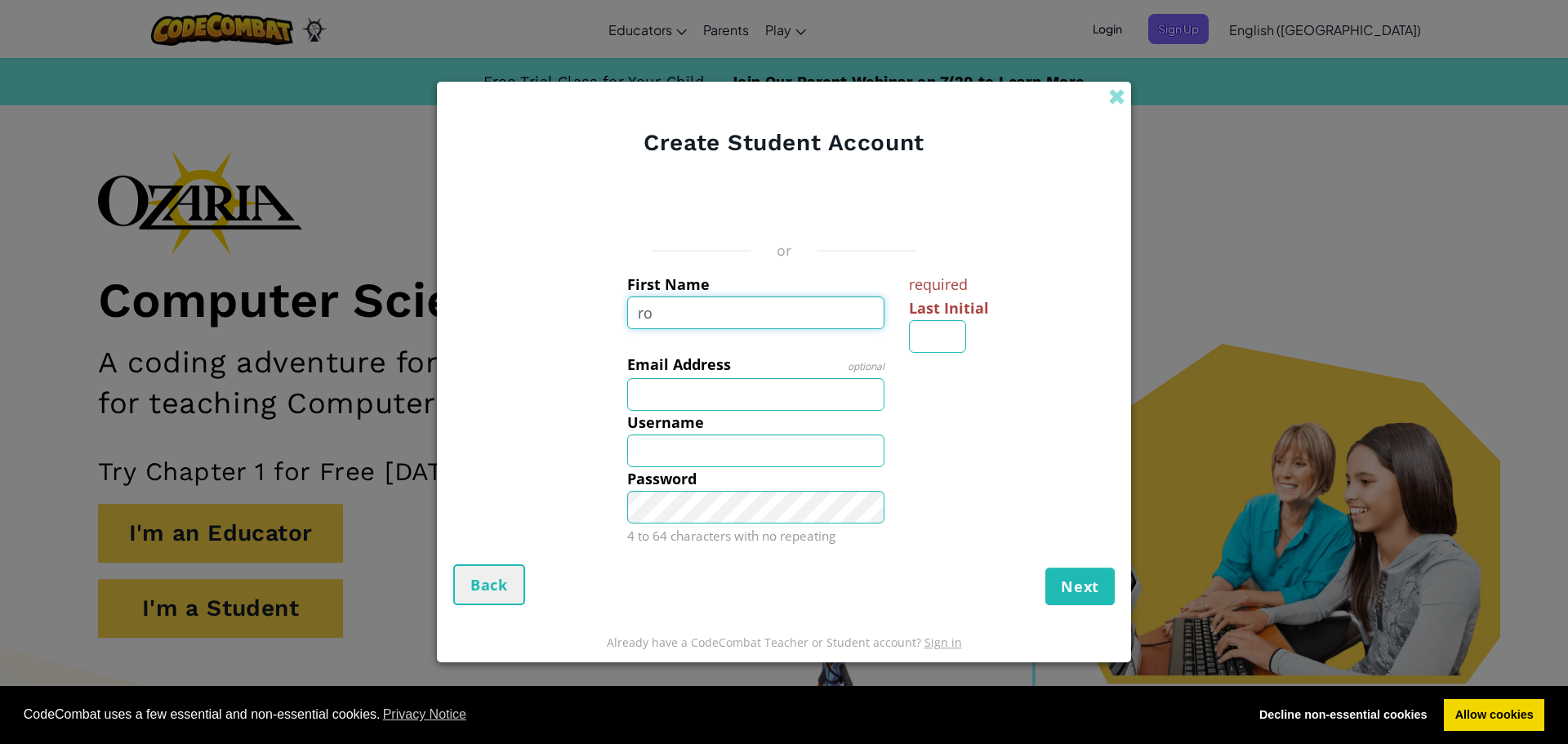 type on "r" 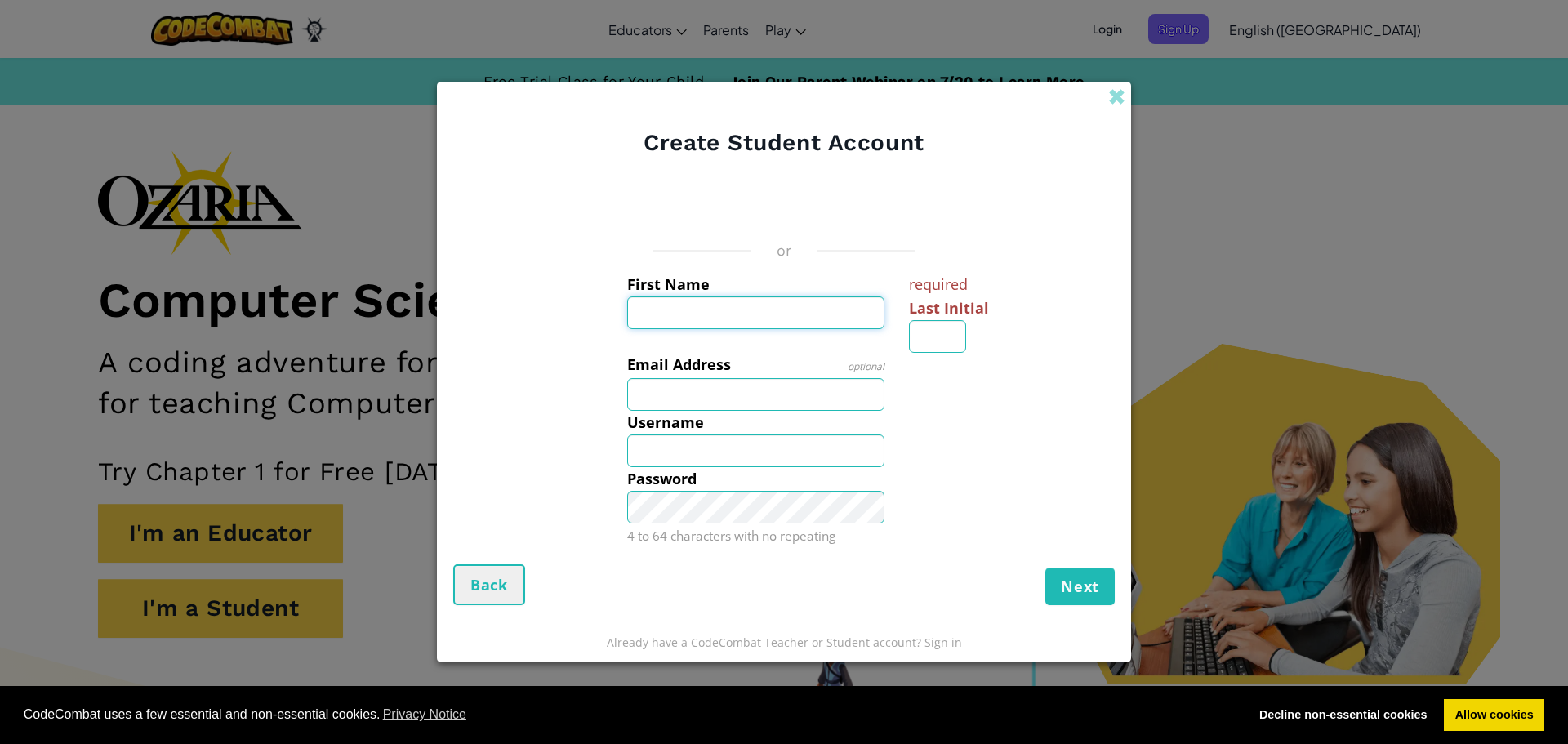 type on "5" 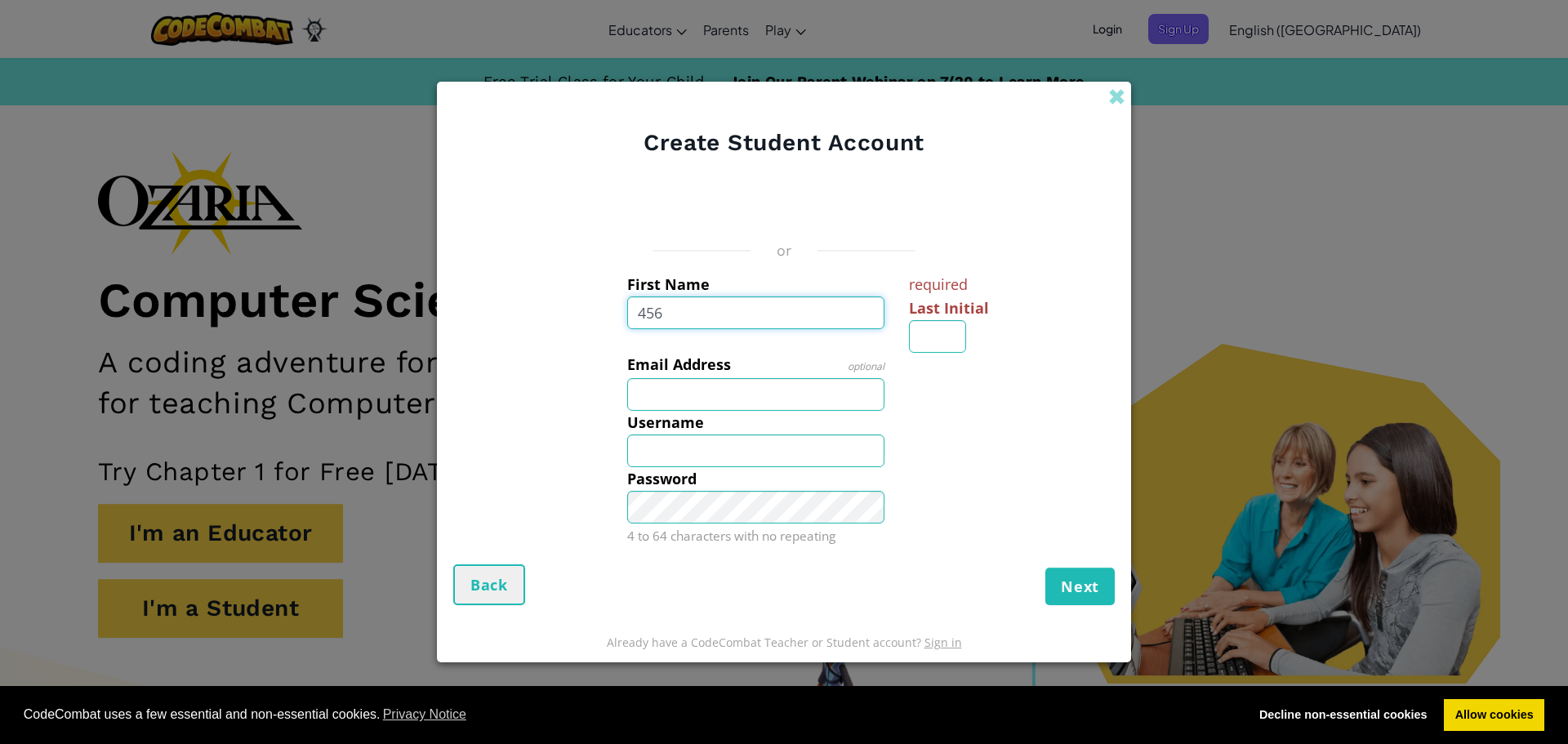 type on "456" 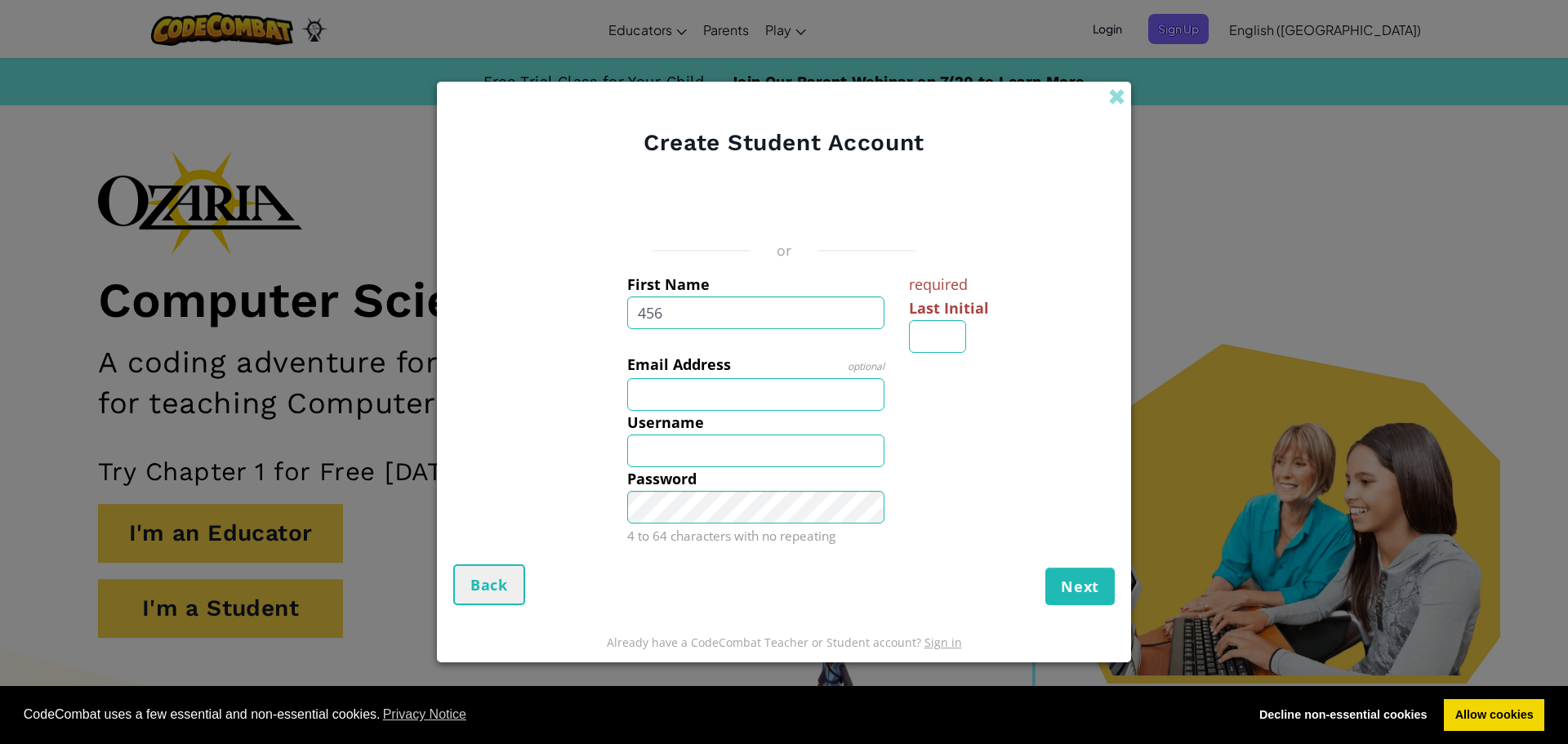 type on "456" 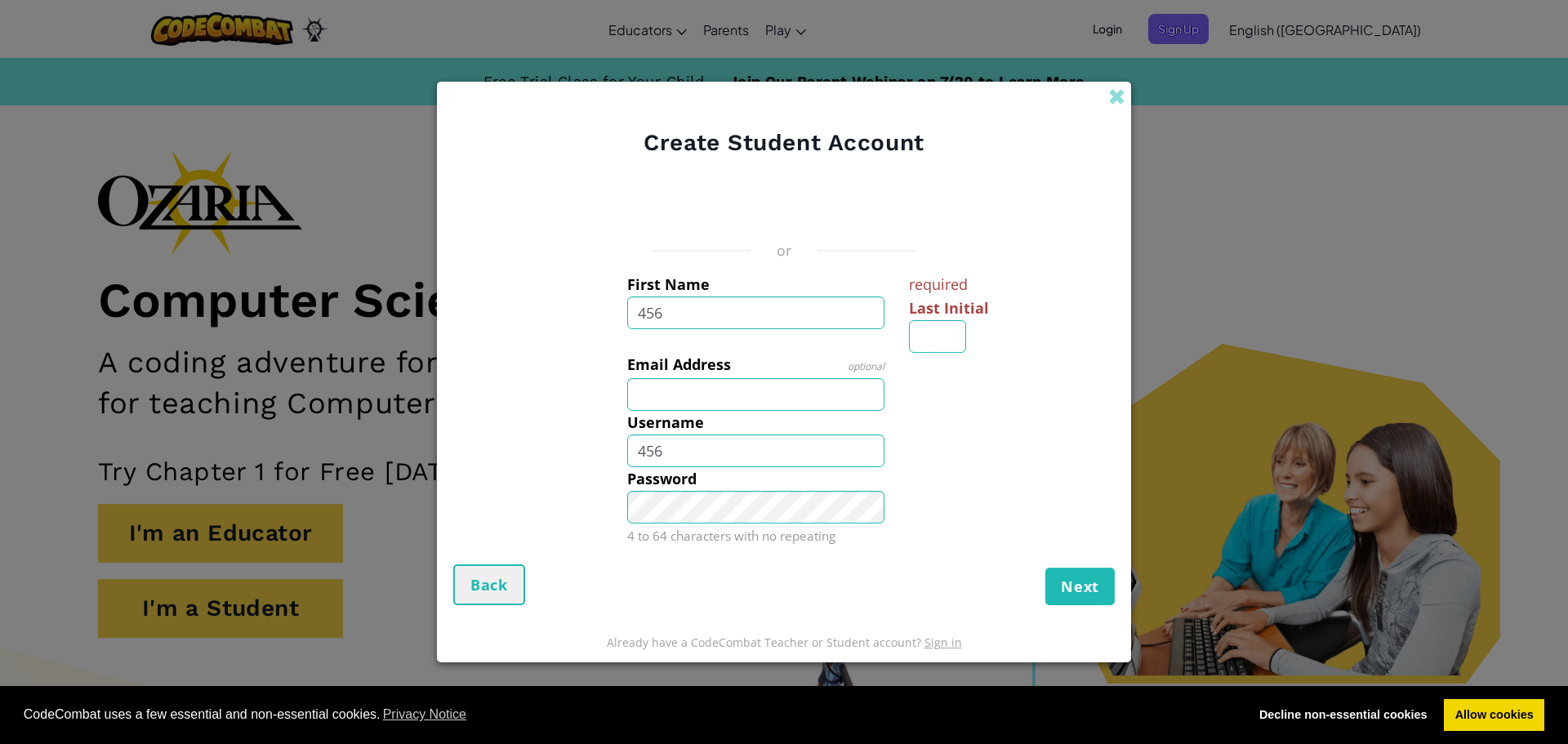 click on "Email Address optional" at bounding box center [784, 381] 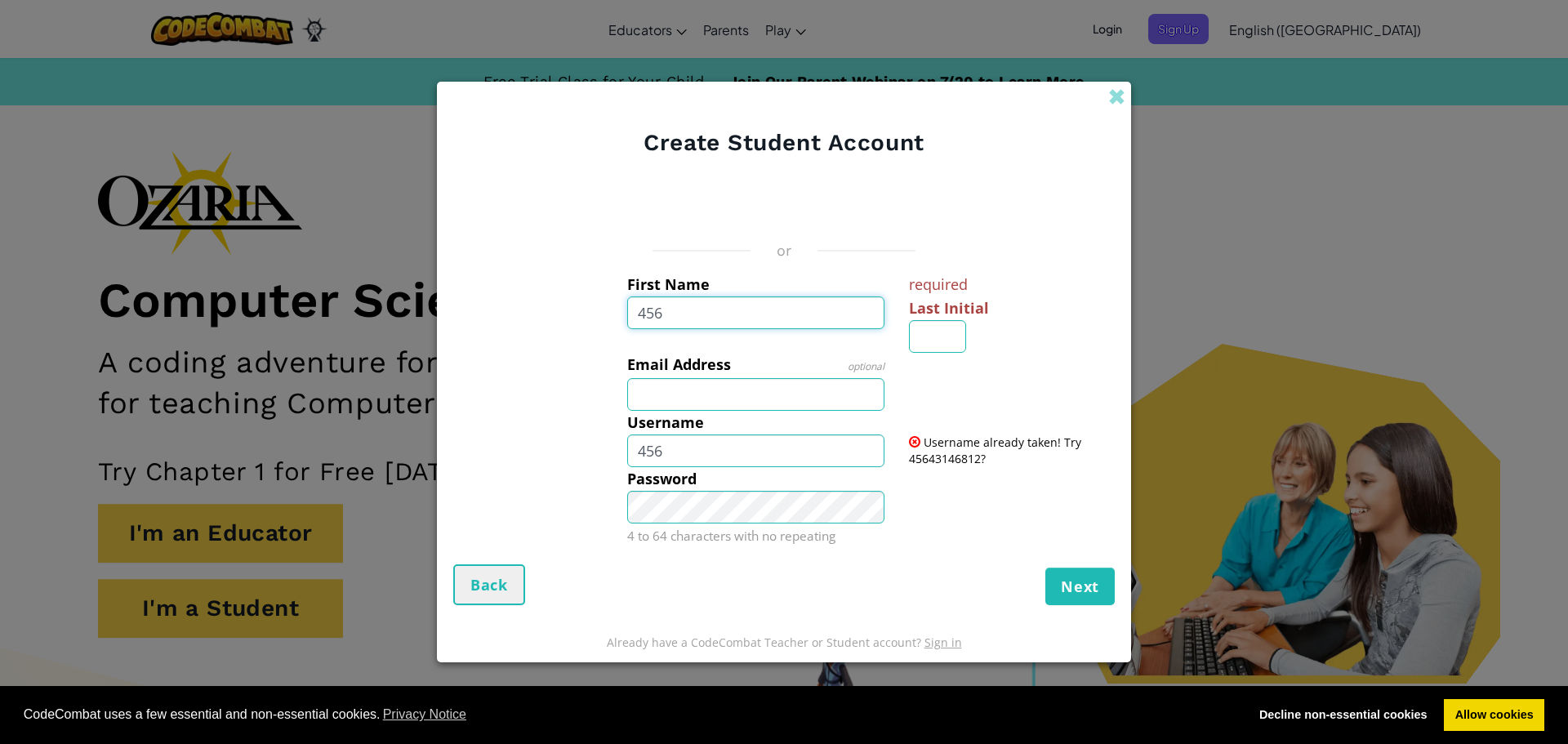 click on "456" at bounding box center [756, 313] 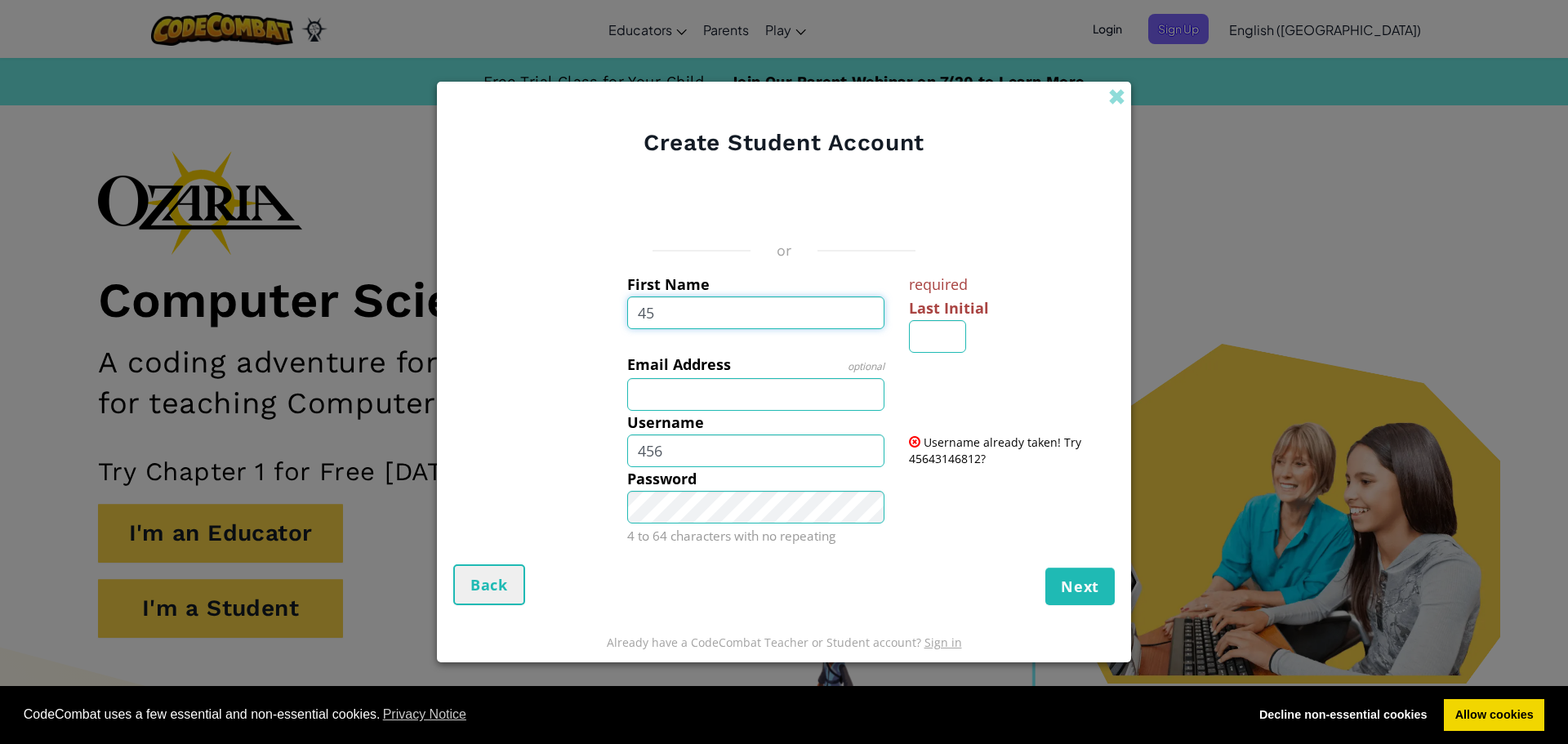 type on "4" 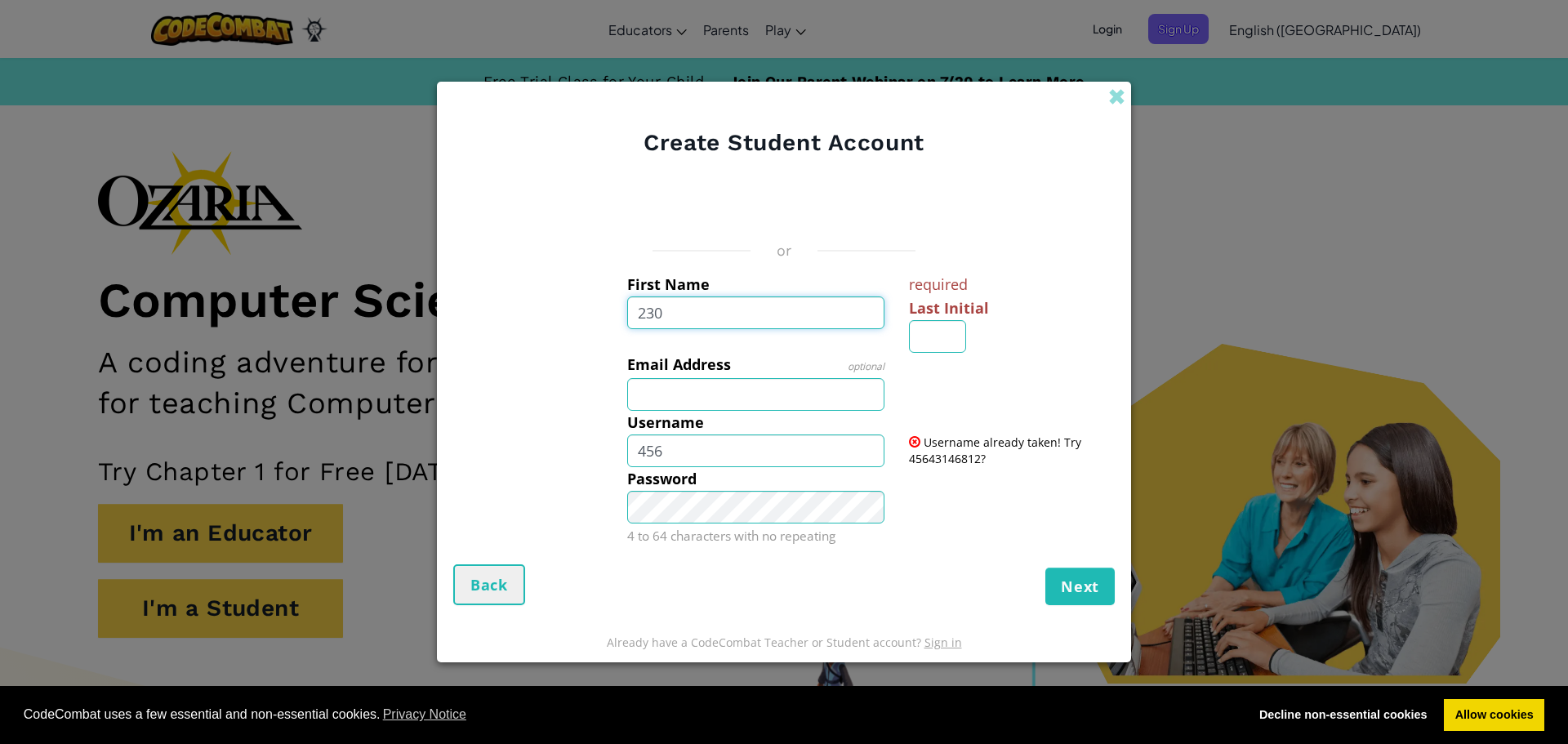 type on "230" 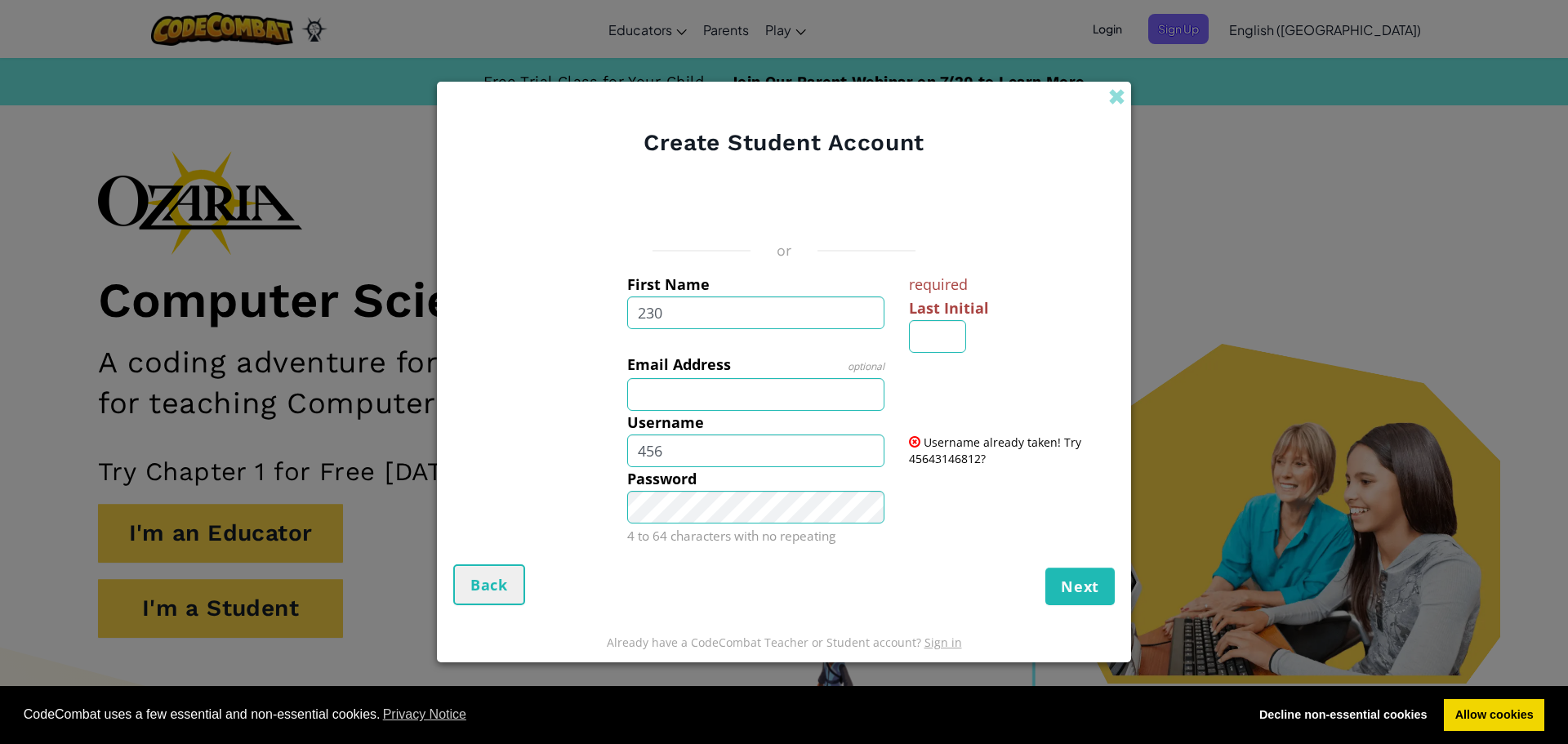 type on "230" 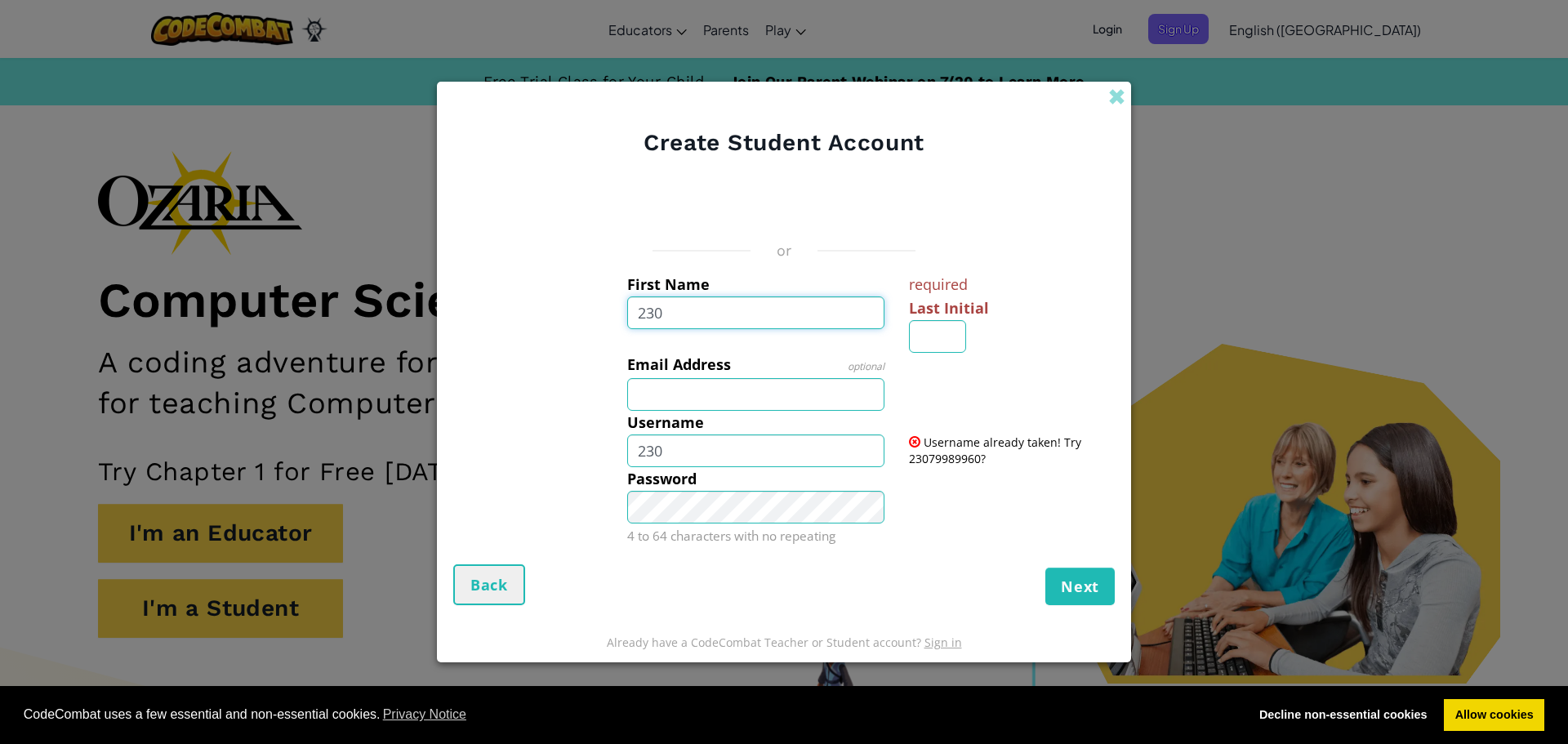 click on "230" at bounding box center (756, 313) 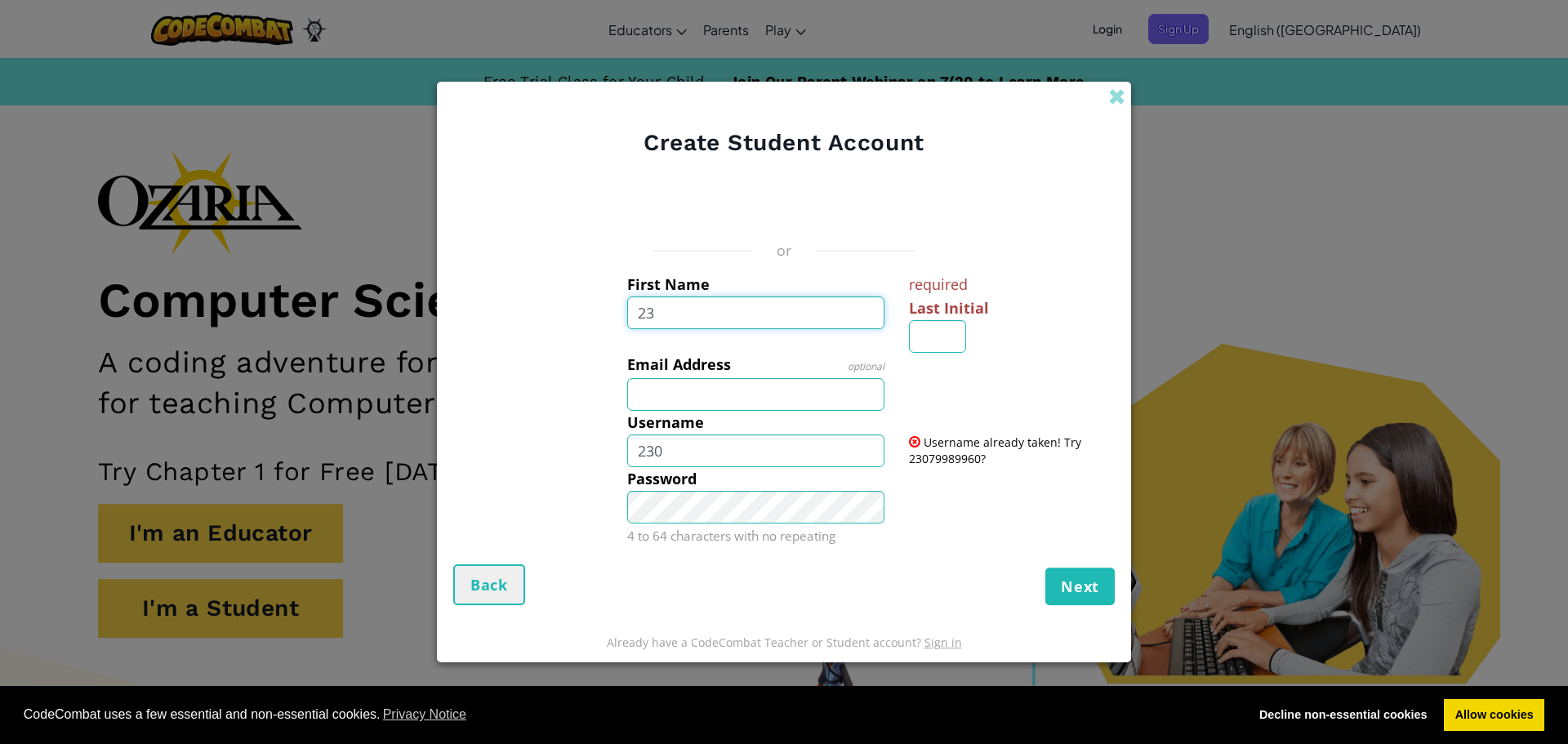 type on "2" 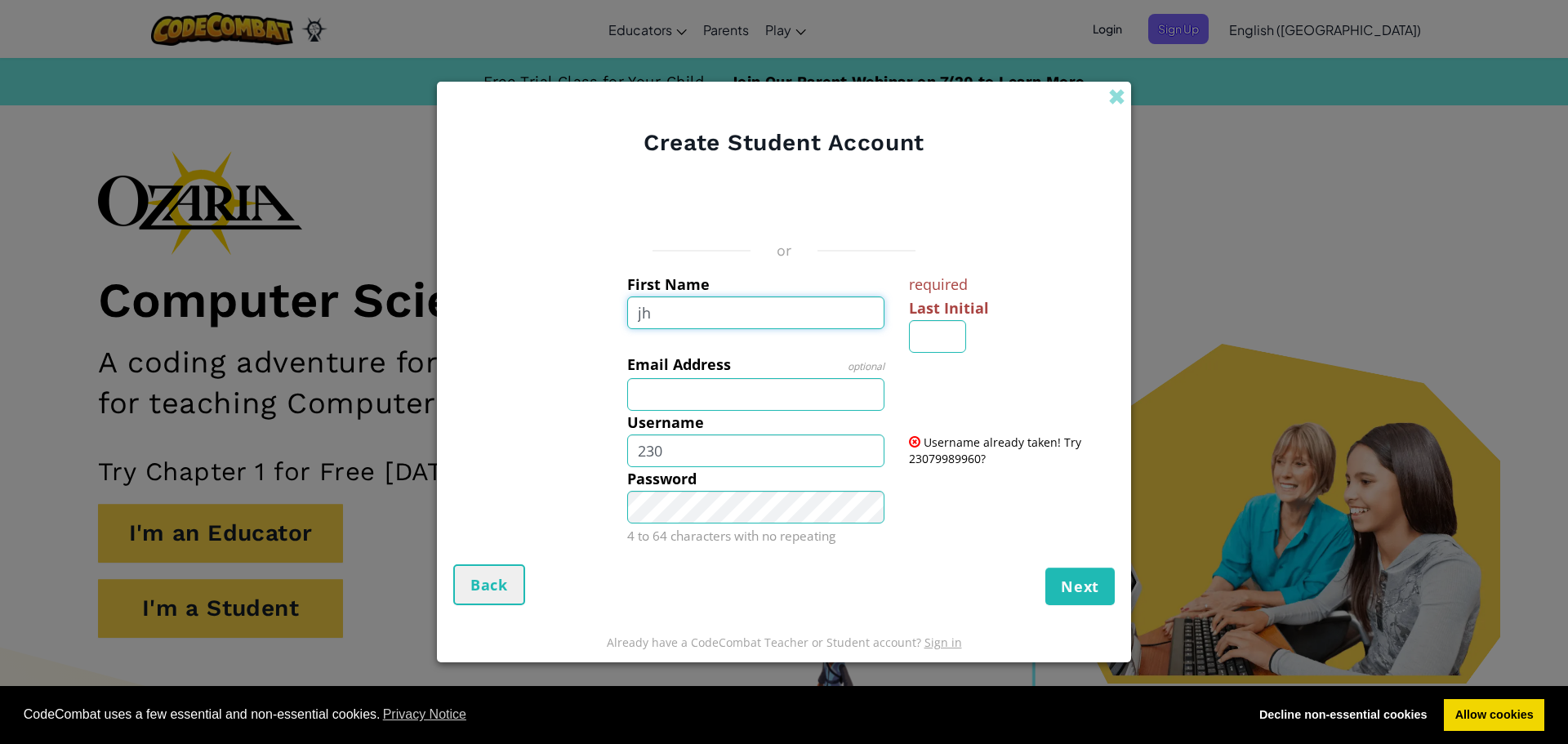 type on "j" 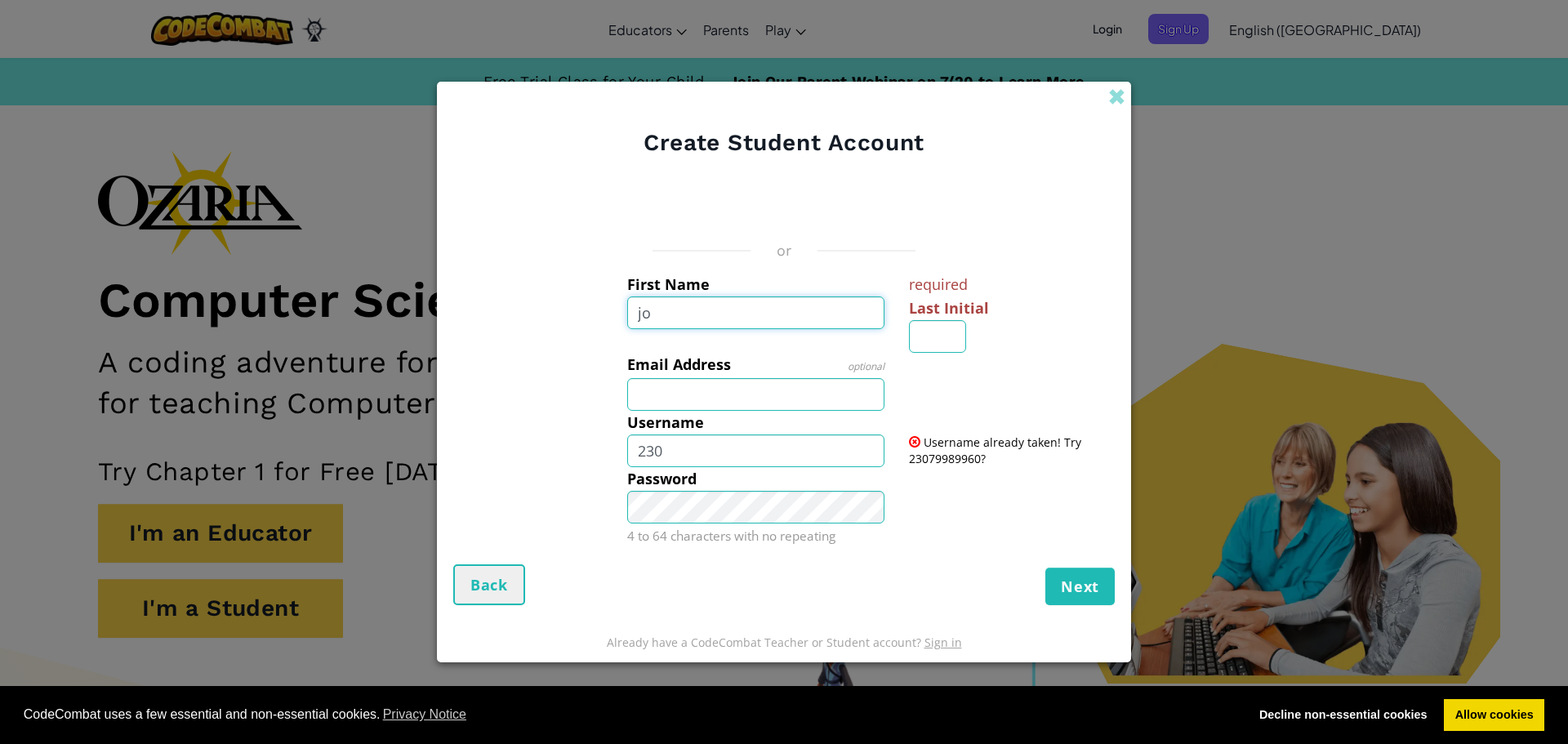 type on "j" 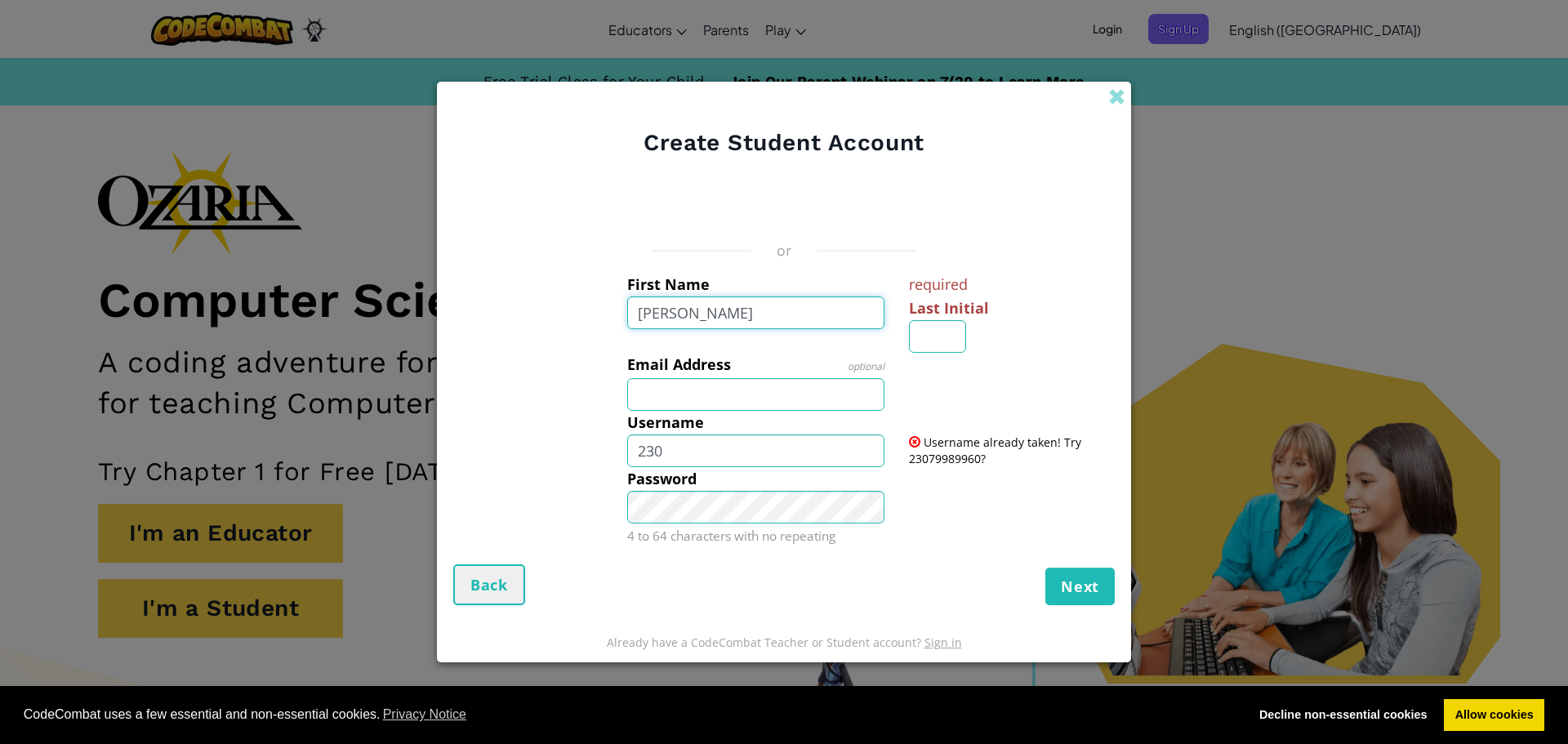 type on "bob" 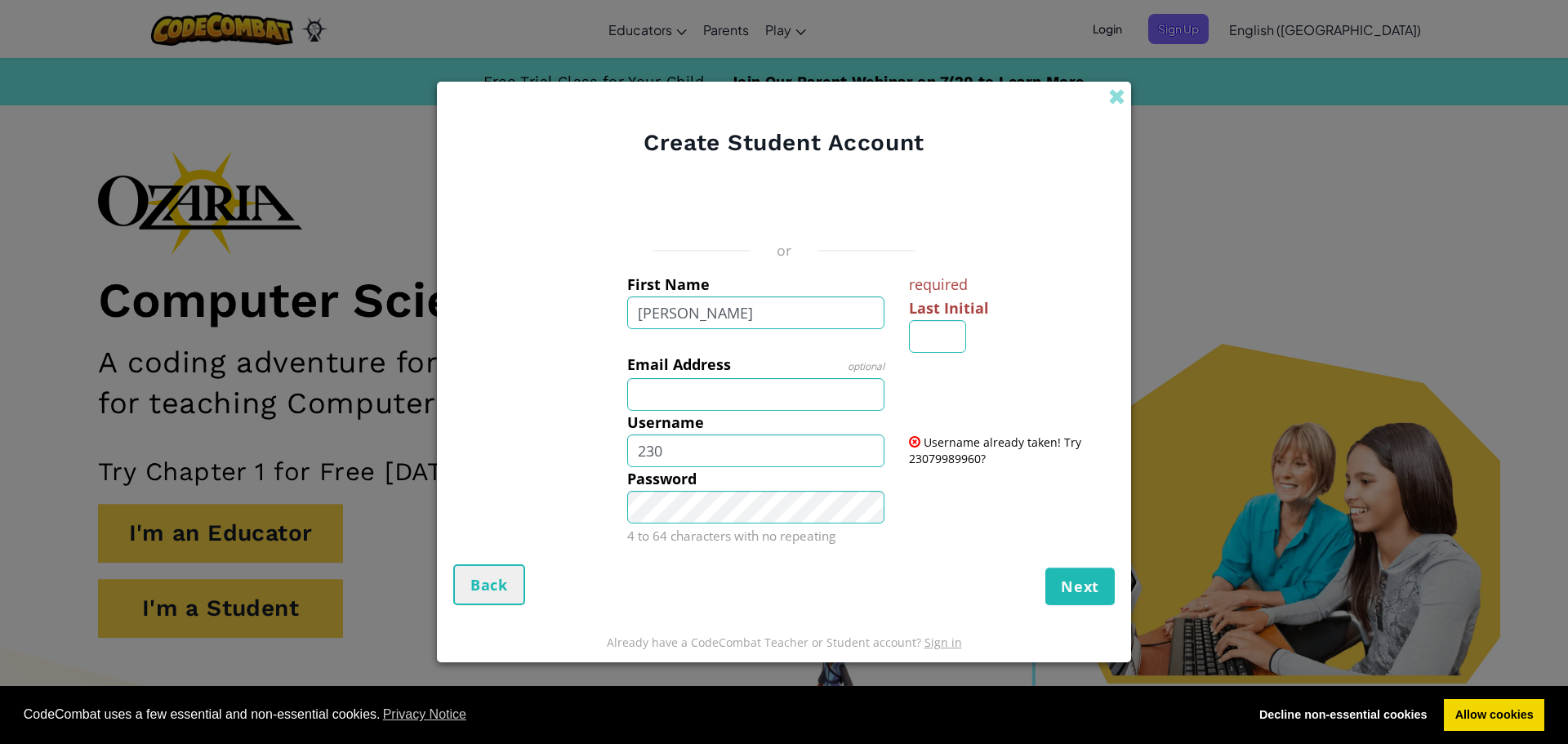 type on "Bob" 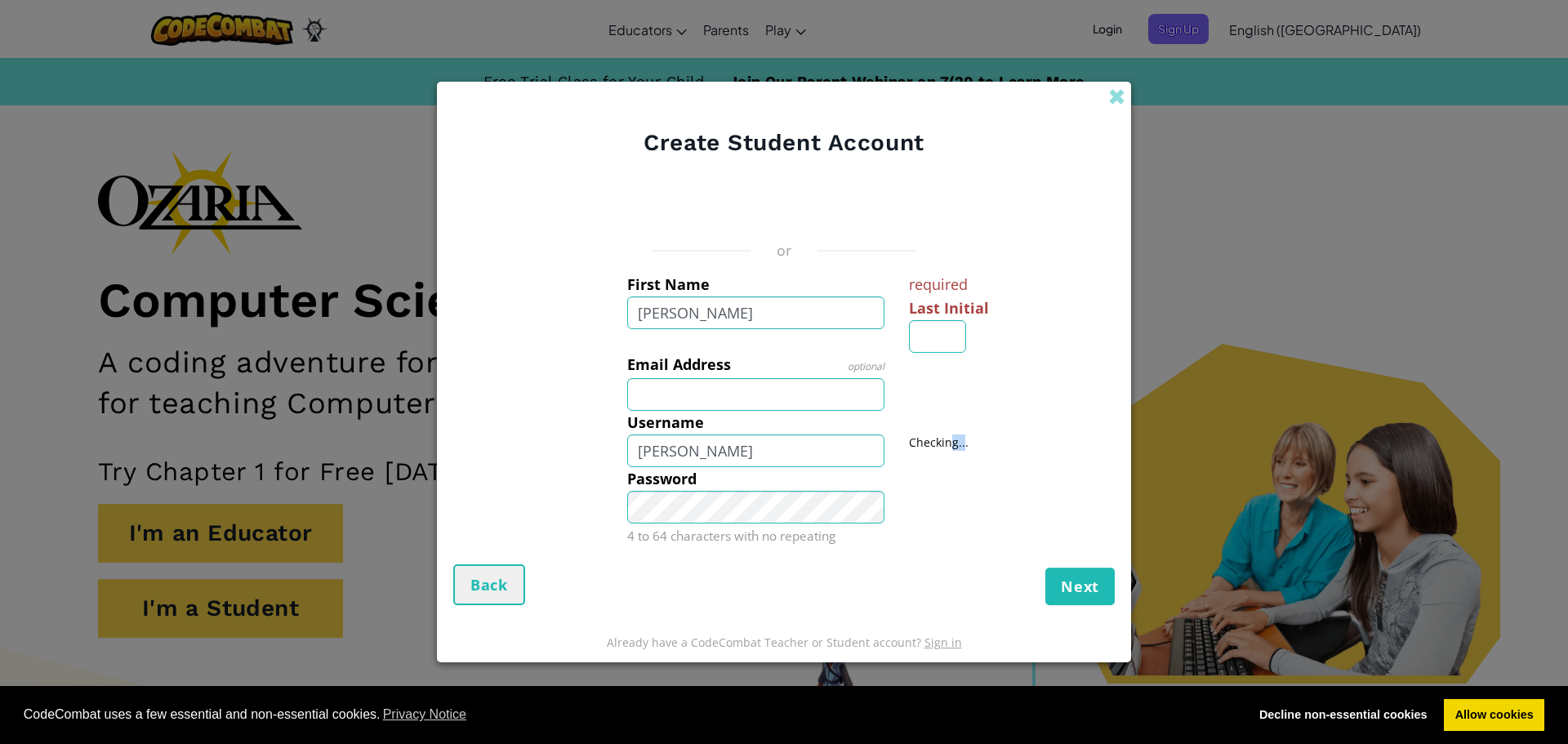 drag, startPoint x: 962, startPoint y: 421, endPoint x: 951, endPoint y: 418, distance: 11.40175 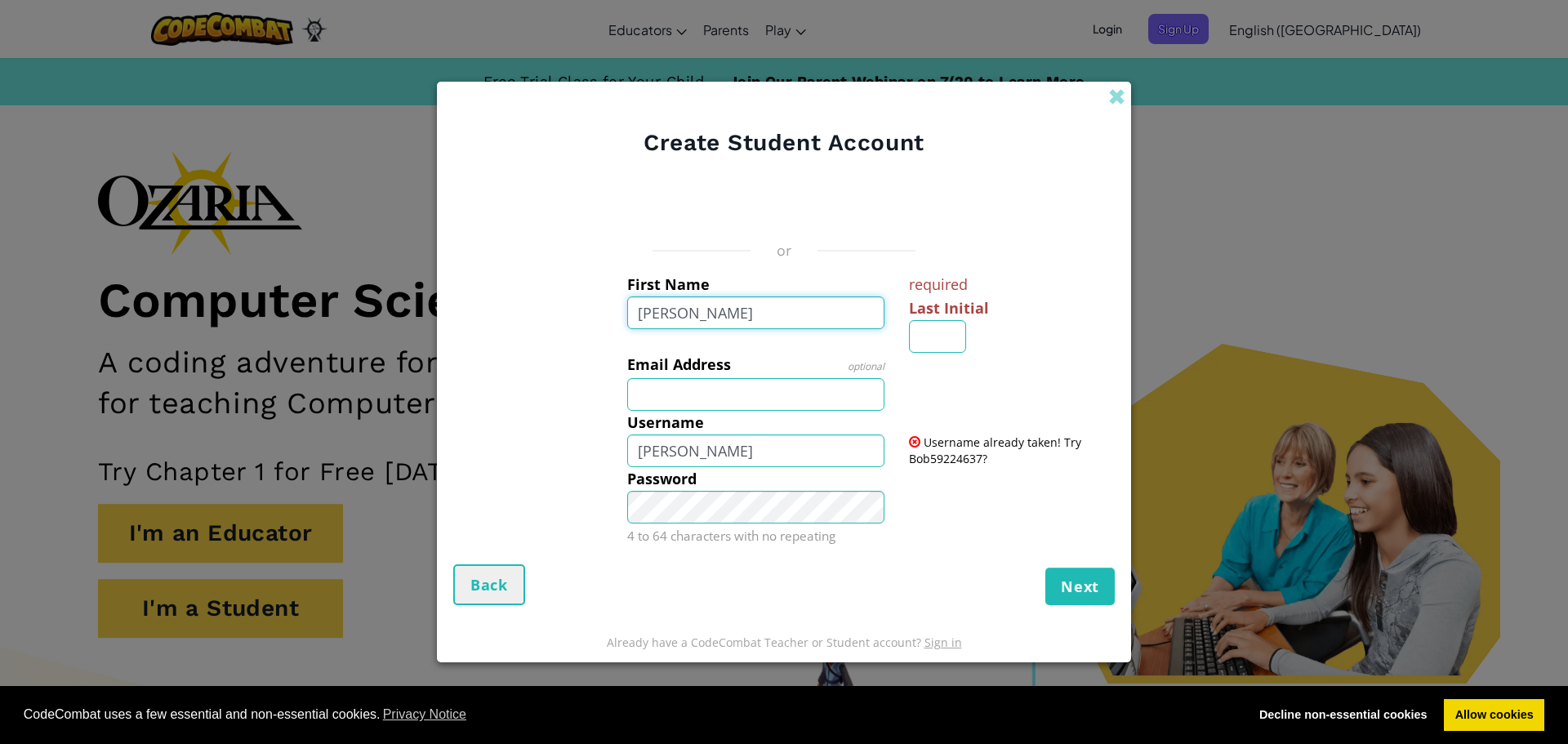 click on "bob" at bounding box center (756, 313) 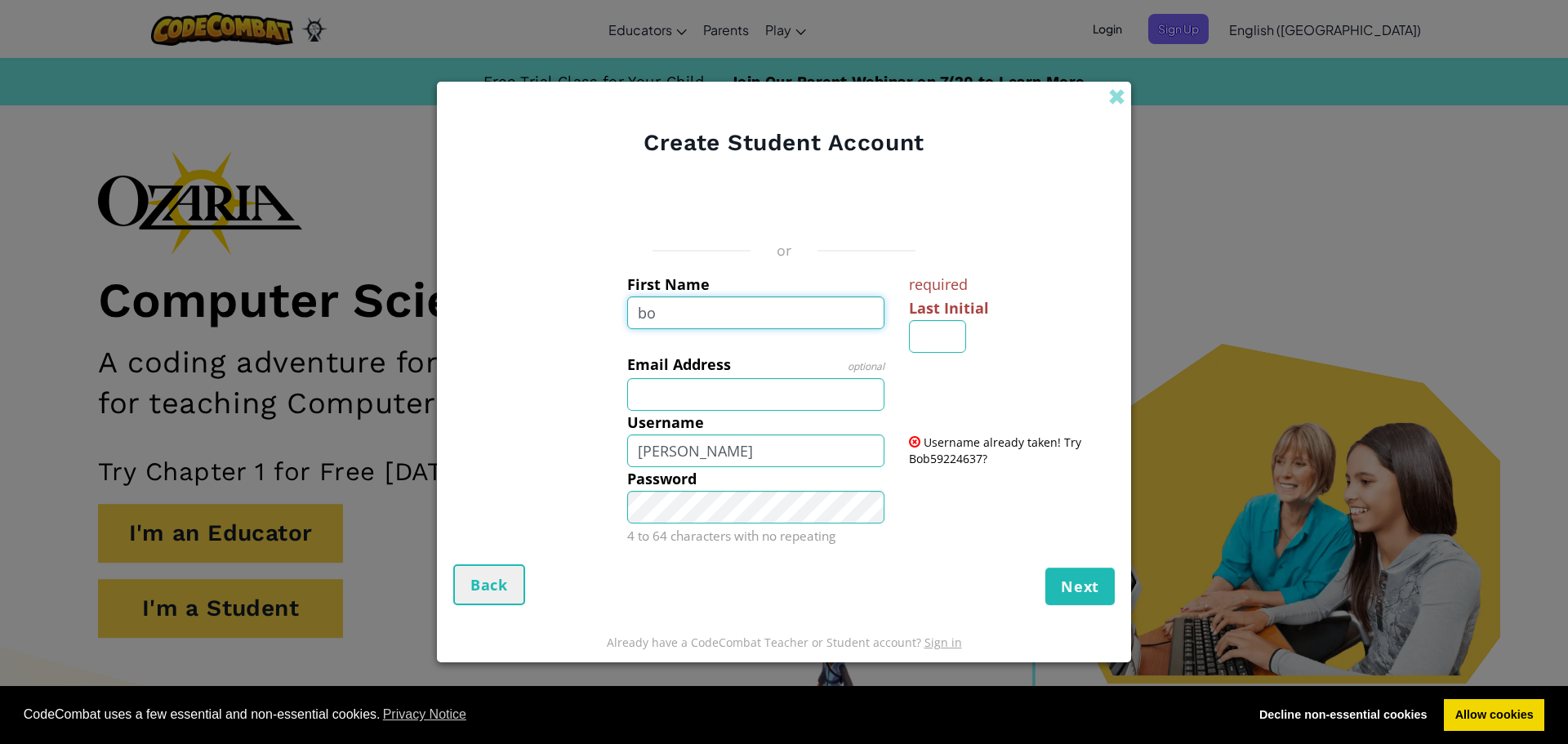 type on "b" 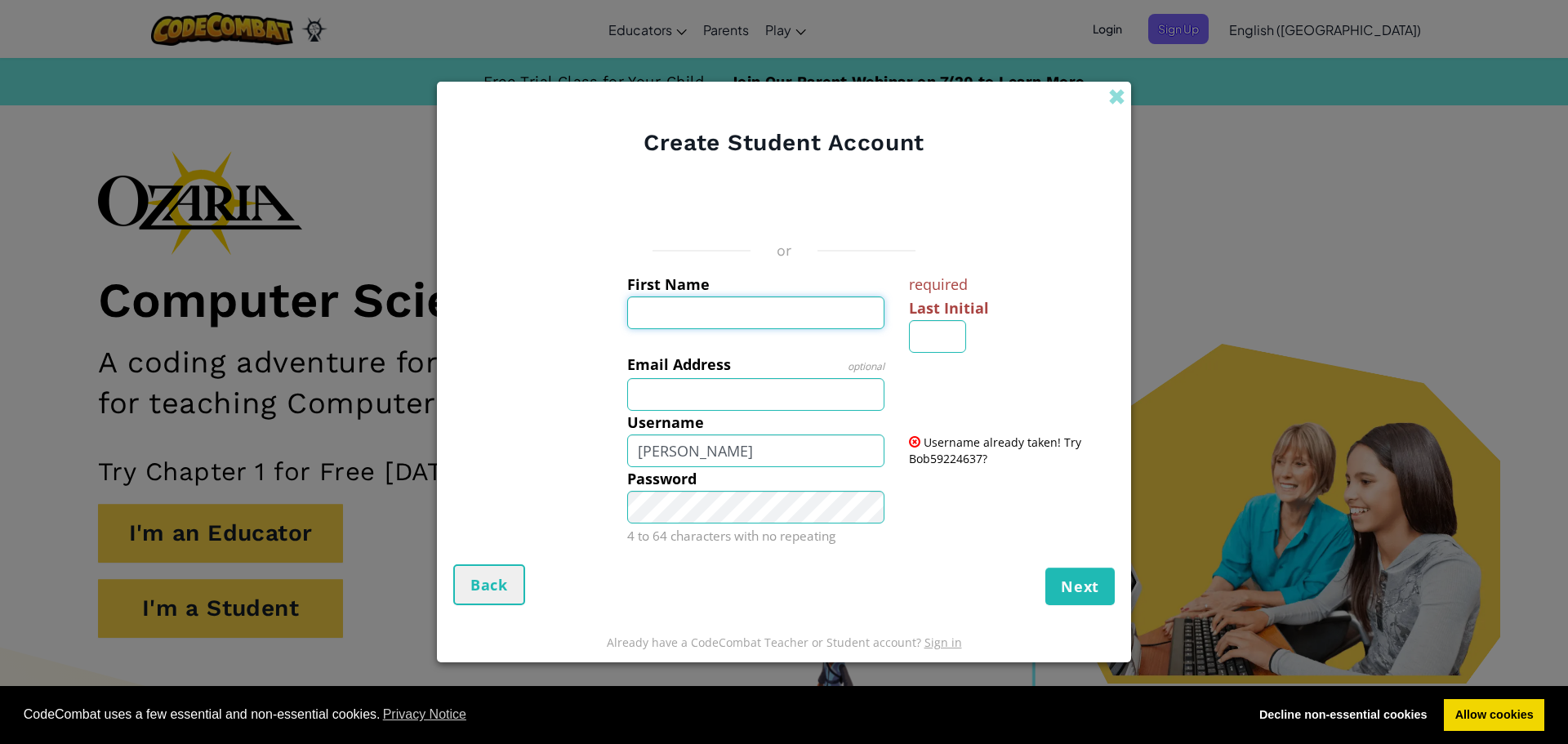 type on "v" 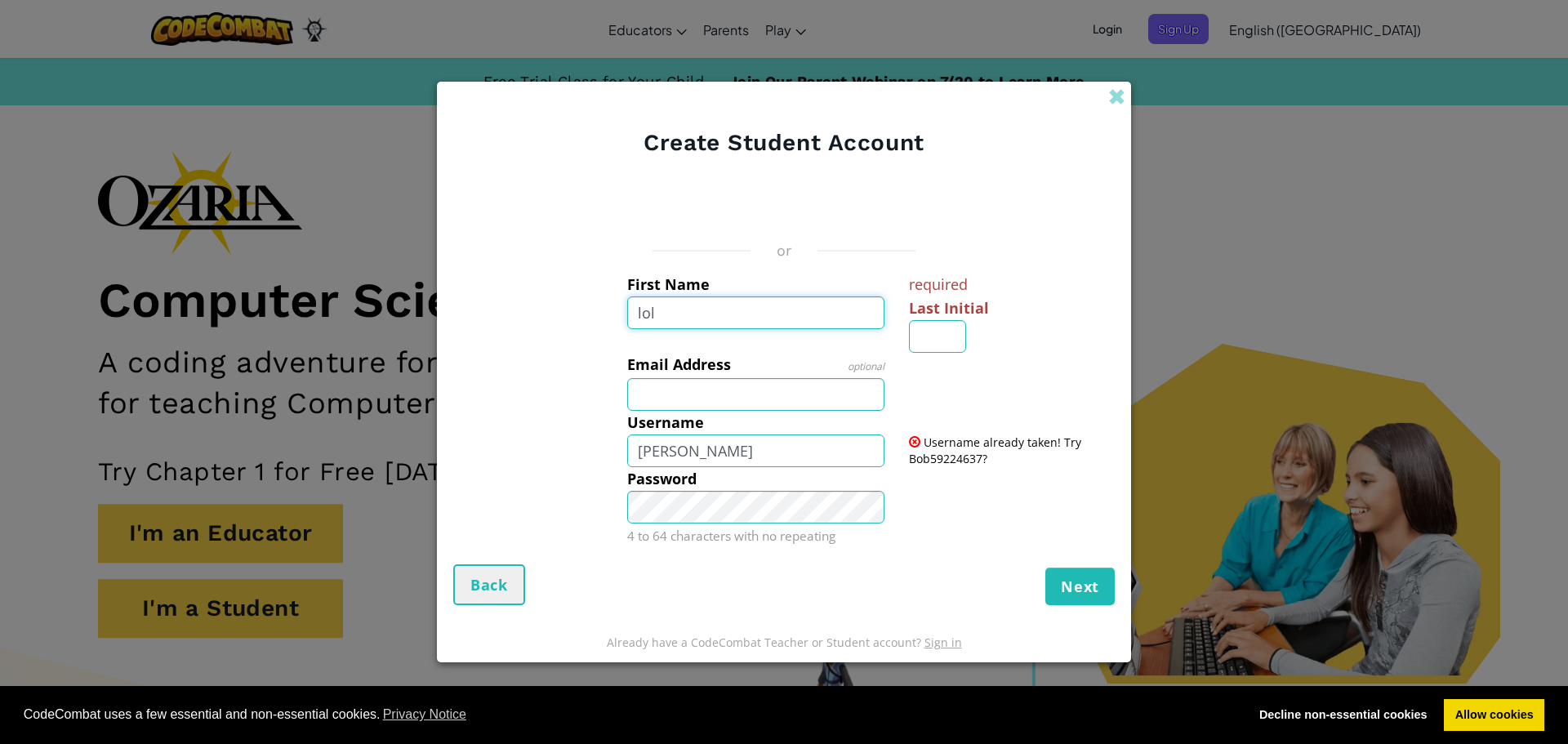 type on "lol" 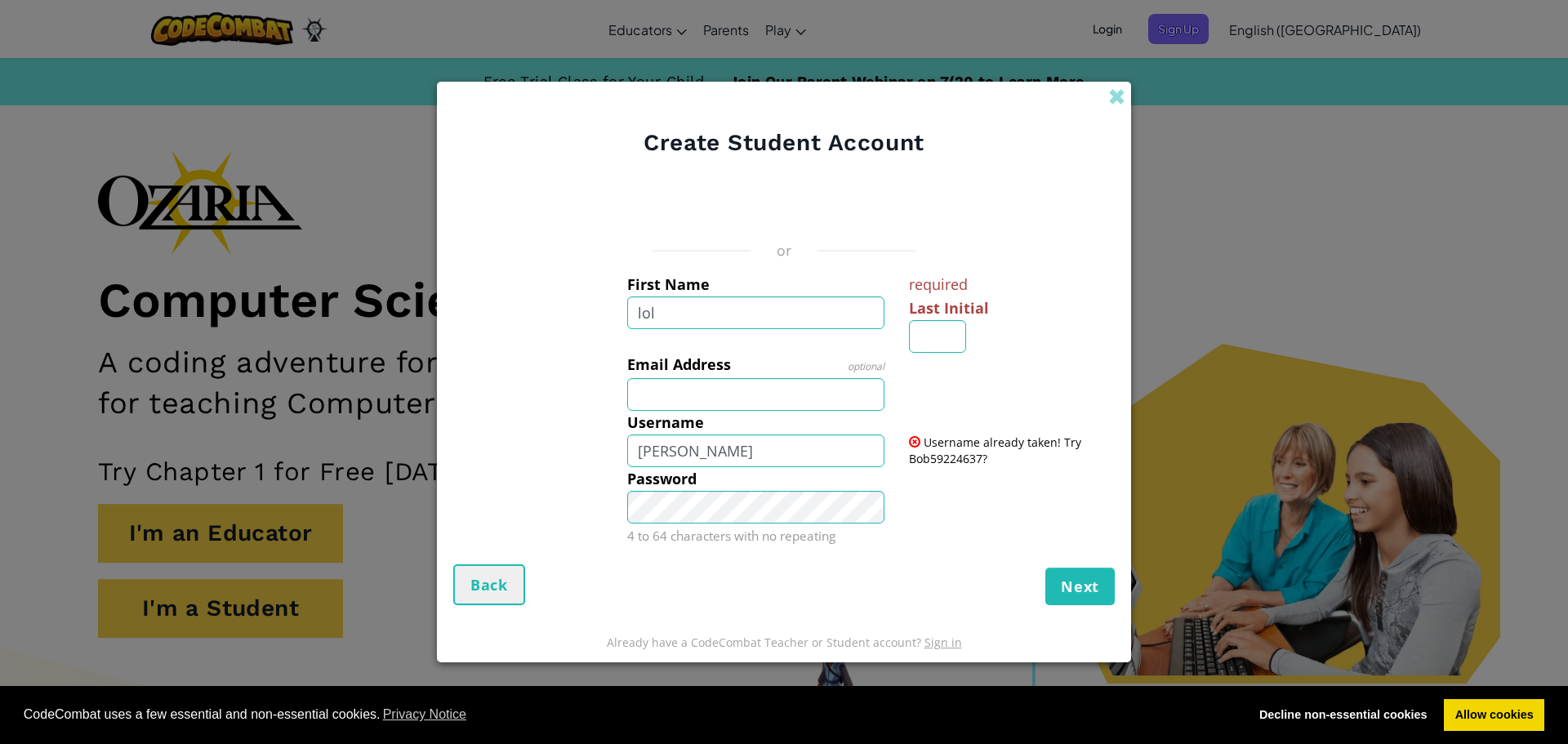type on "Lol" 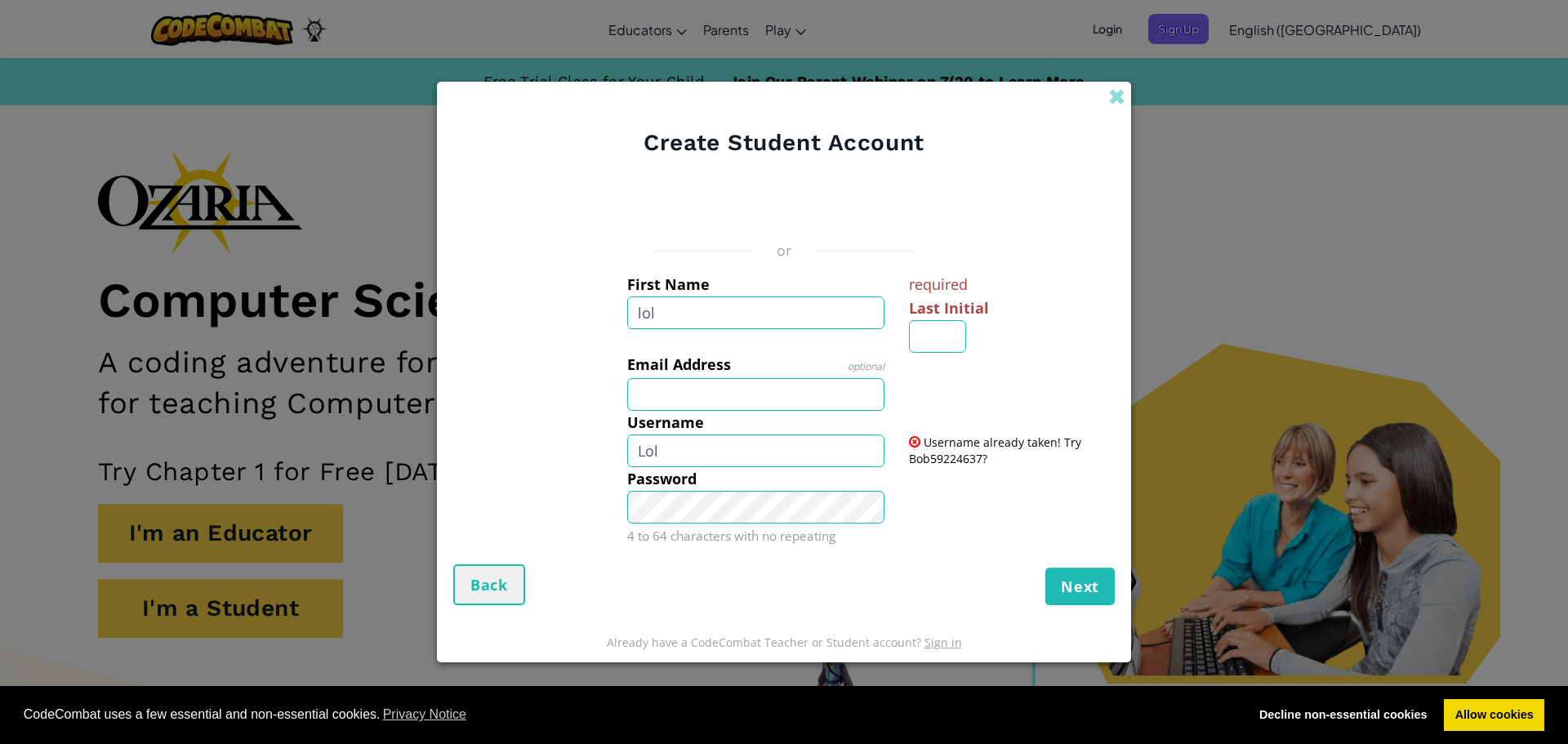 click at bounding box center [1009, 364] 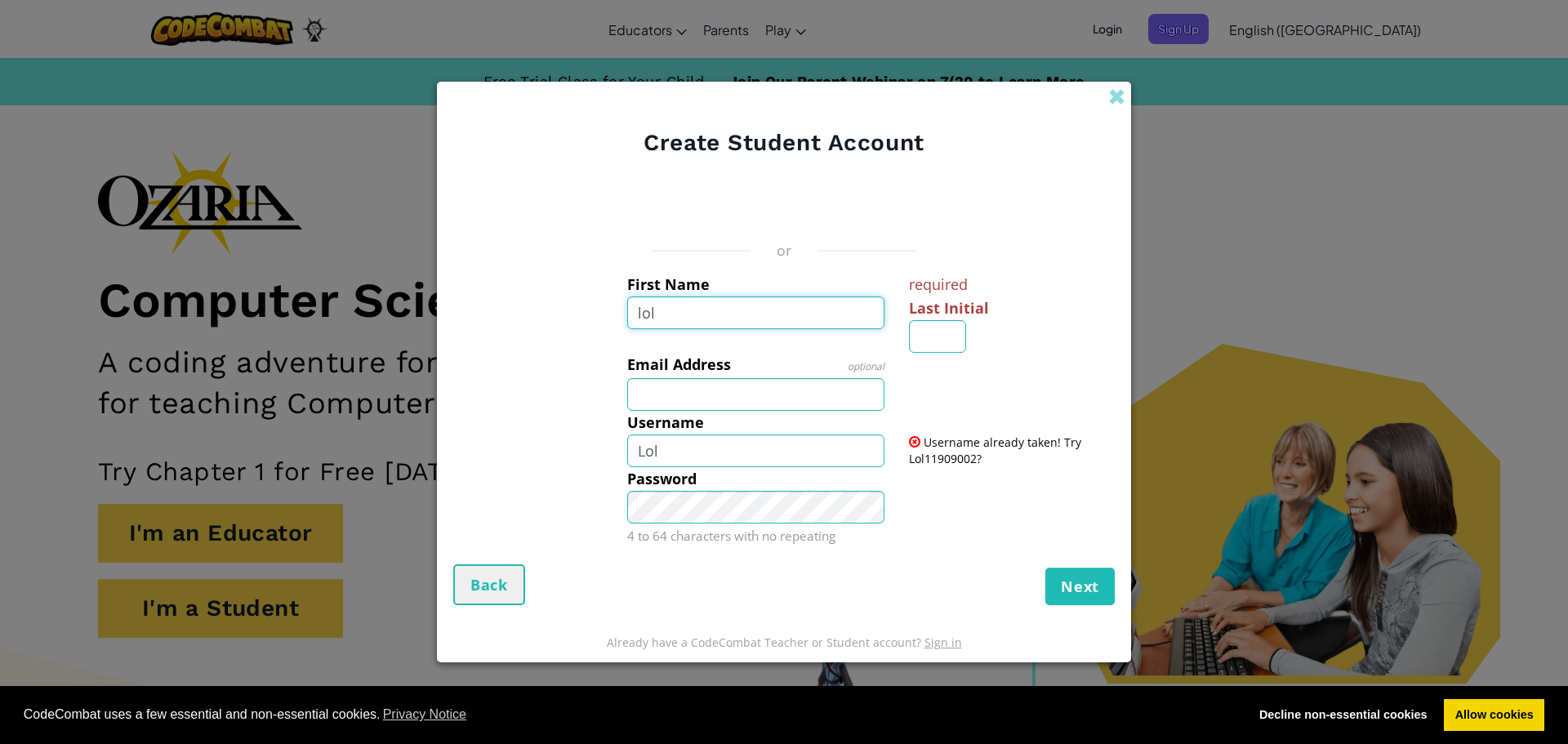click on "lol" at bounding box center [756, 313] 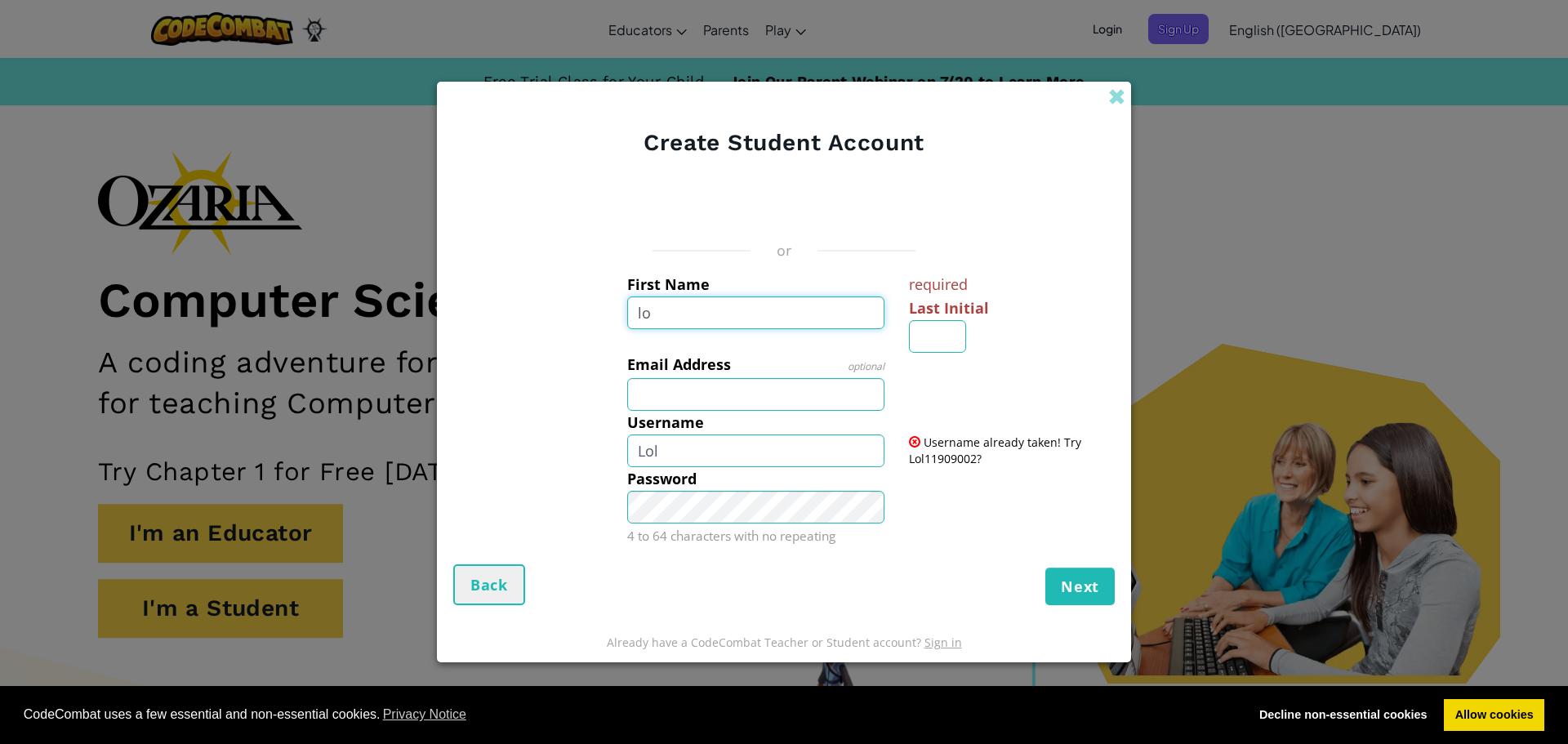 type on "l" 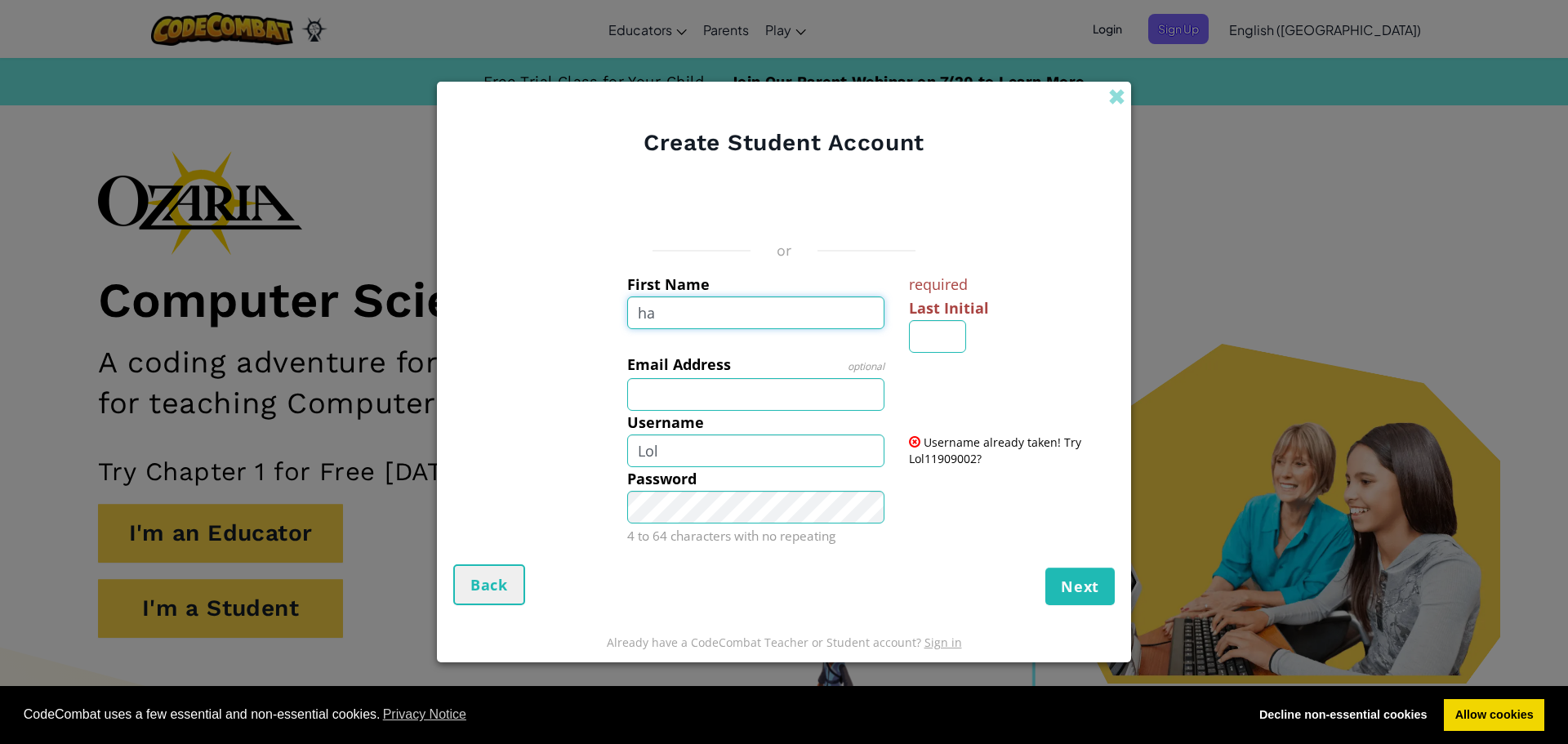 type on "ha" 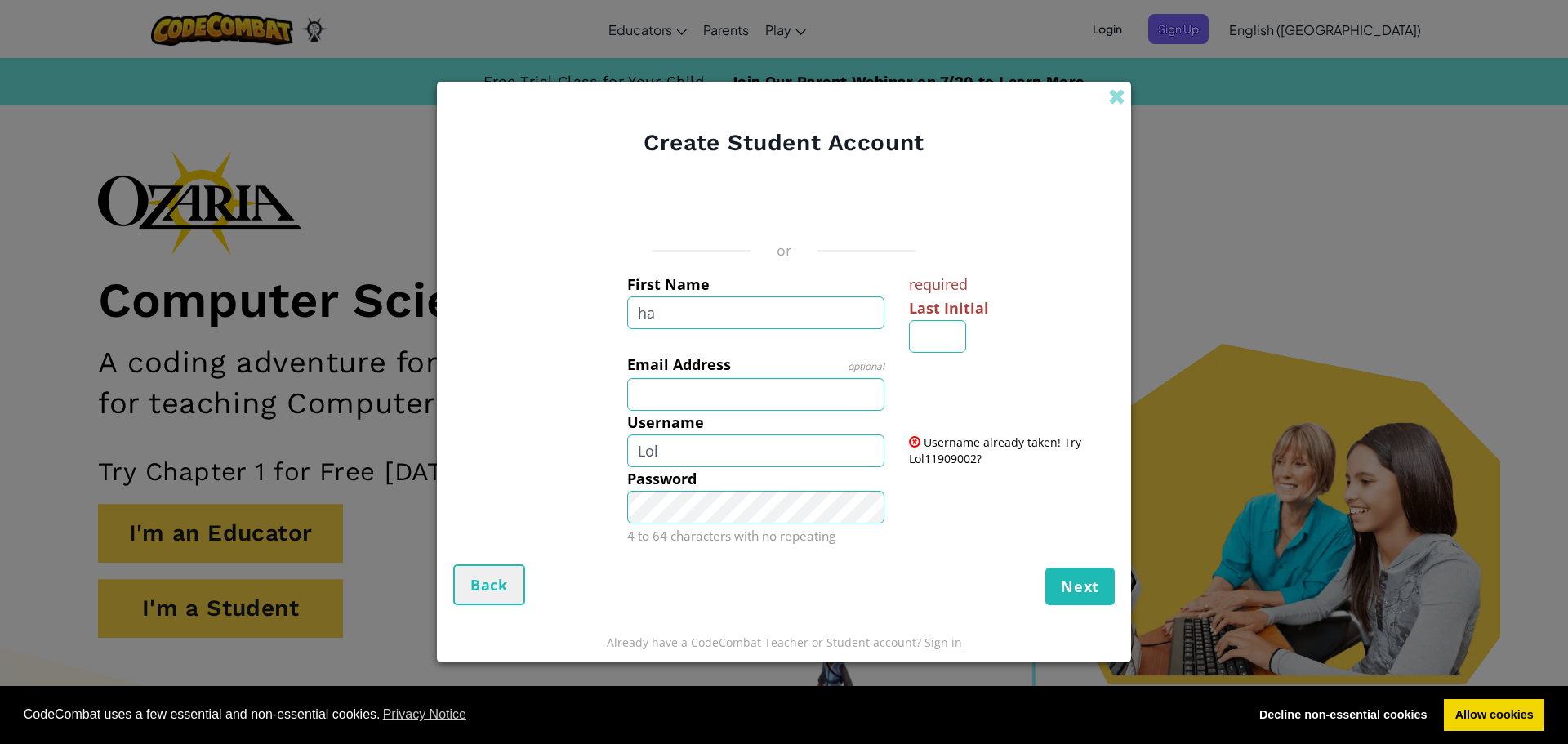 type on "Ha" 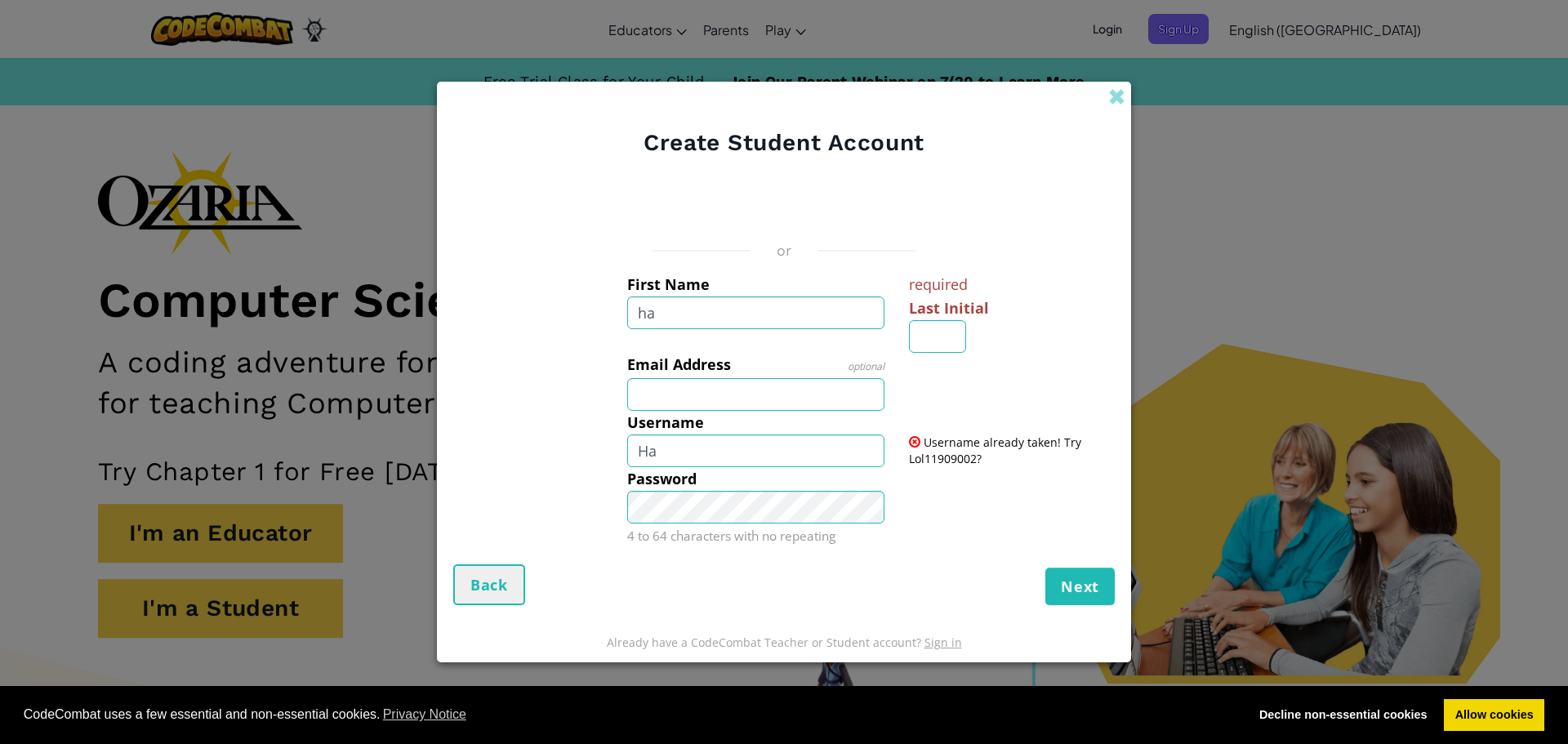 click on "Email Address optional" at bounding box center [784, 381] 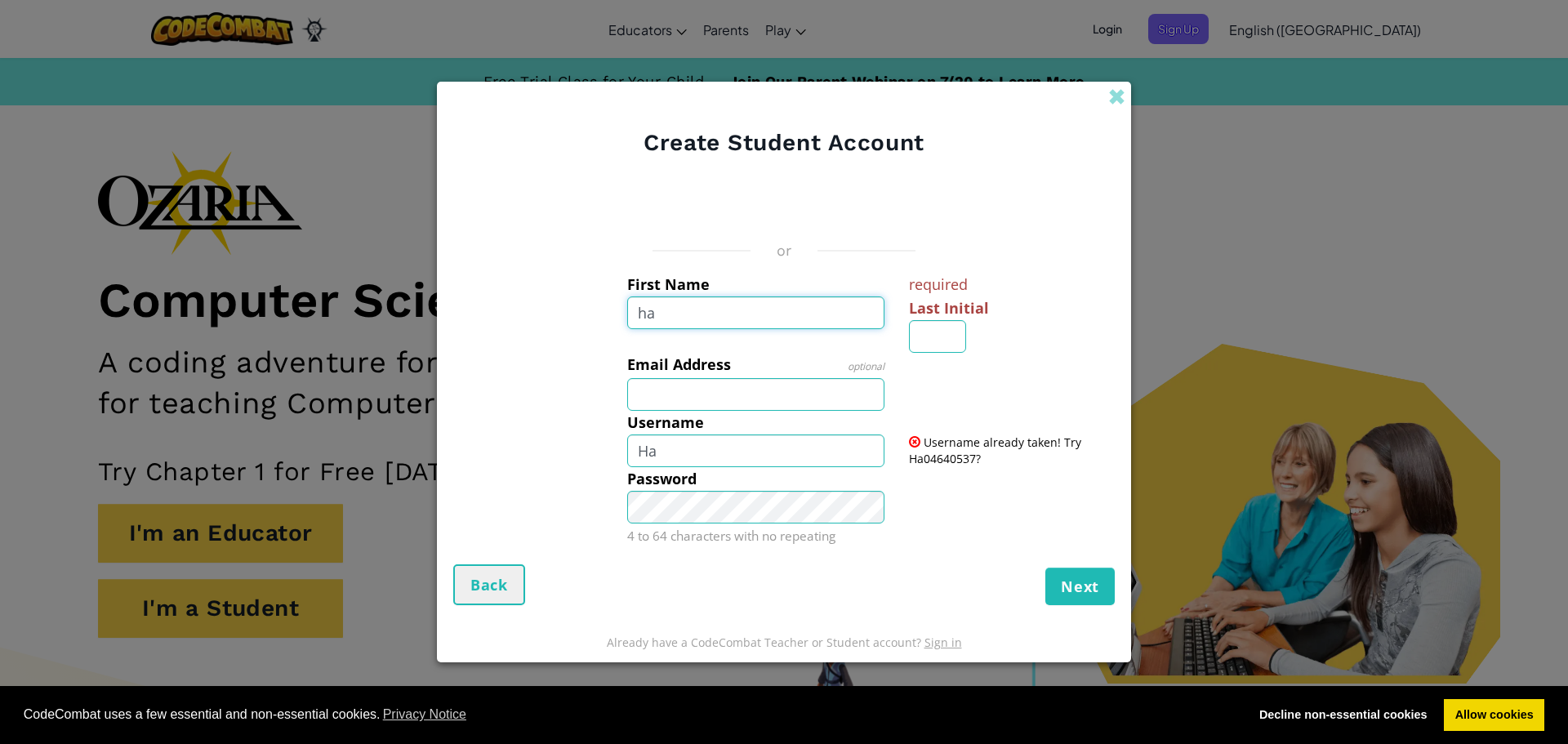 click on "ha" at bounding box center (756, 313) 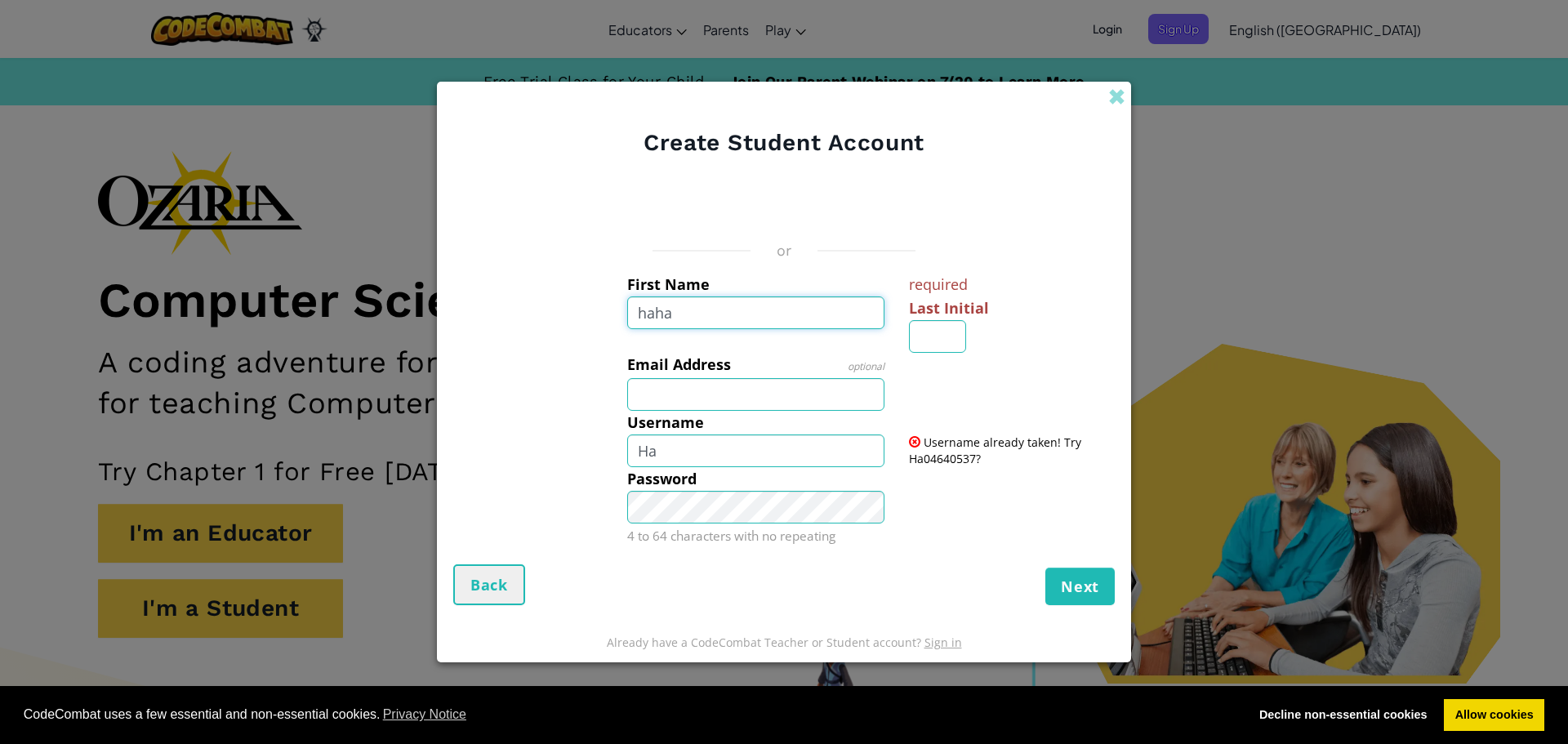 type on "haha" 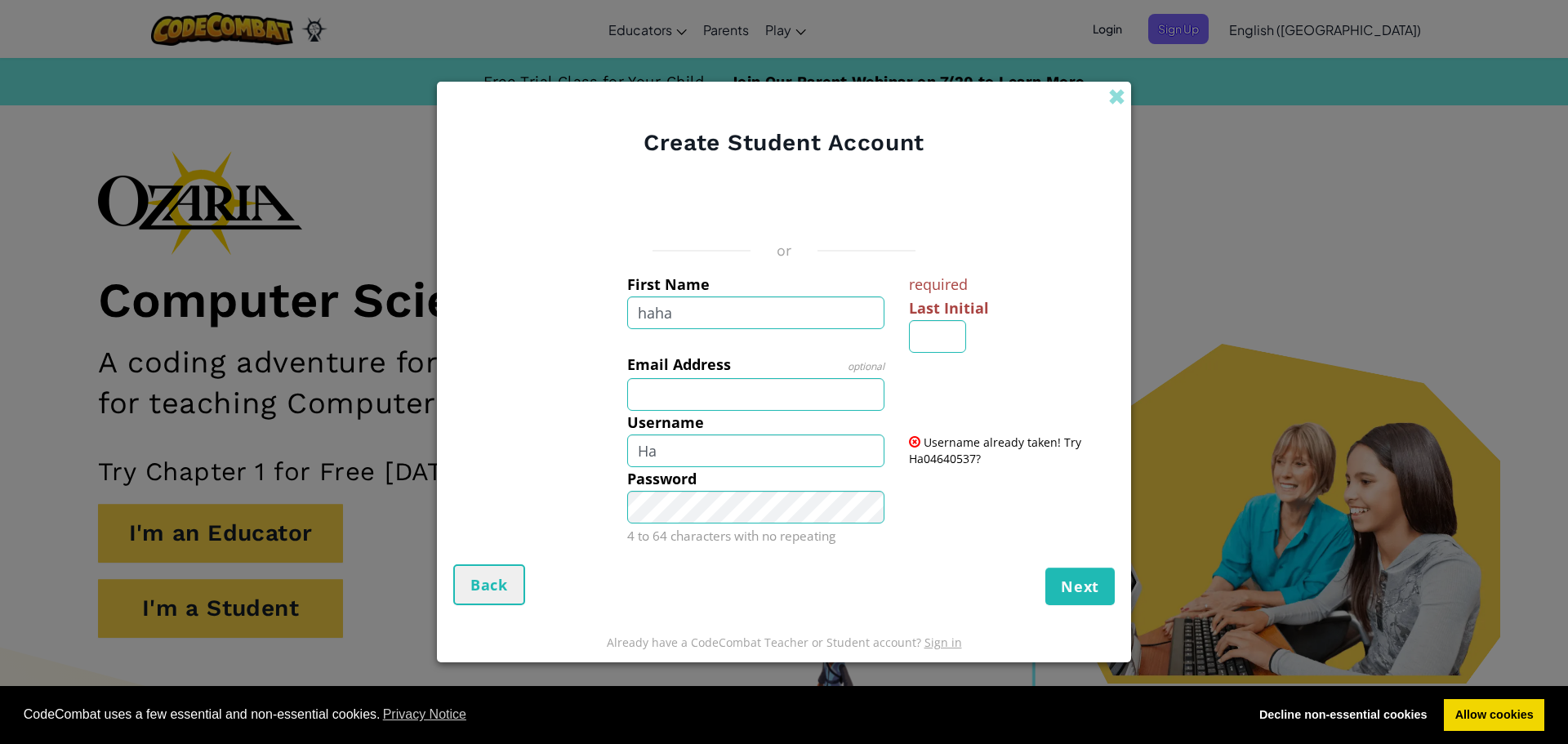 type on "Haha" 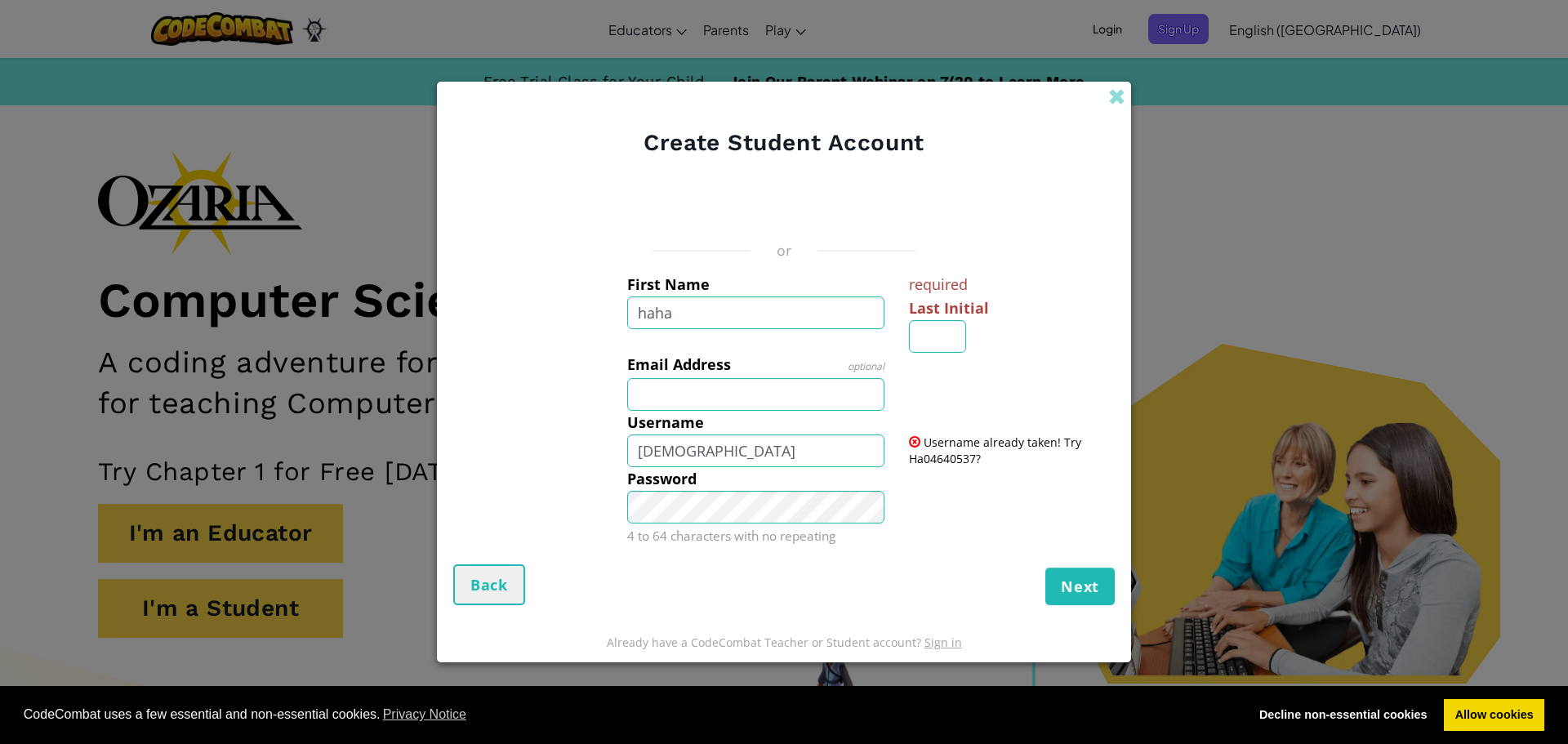 click on "required Last Initial" at bounding box center (1009, 313) 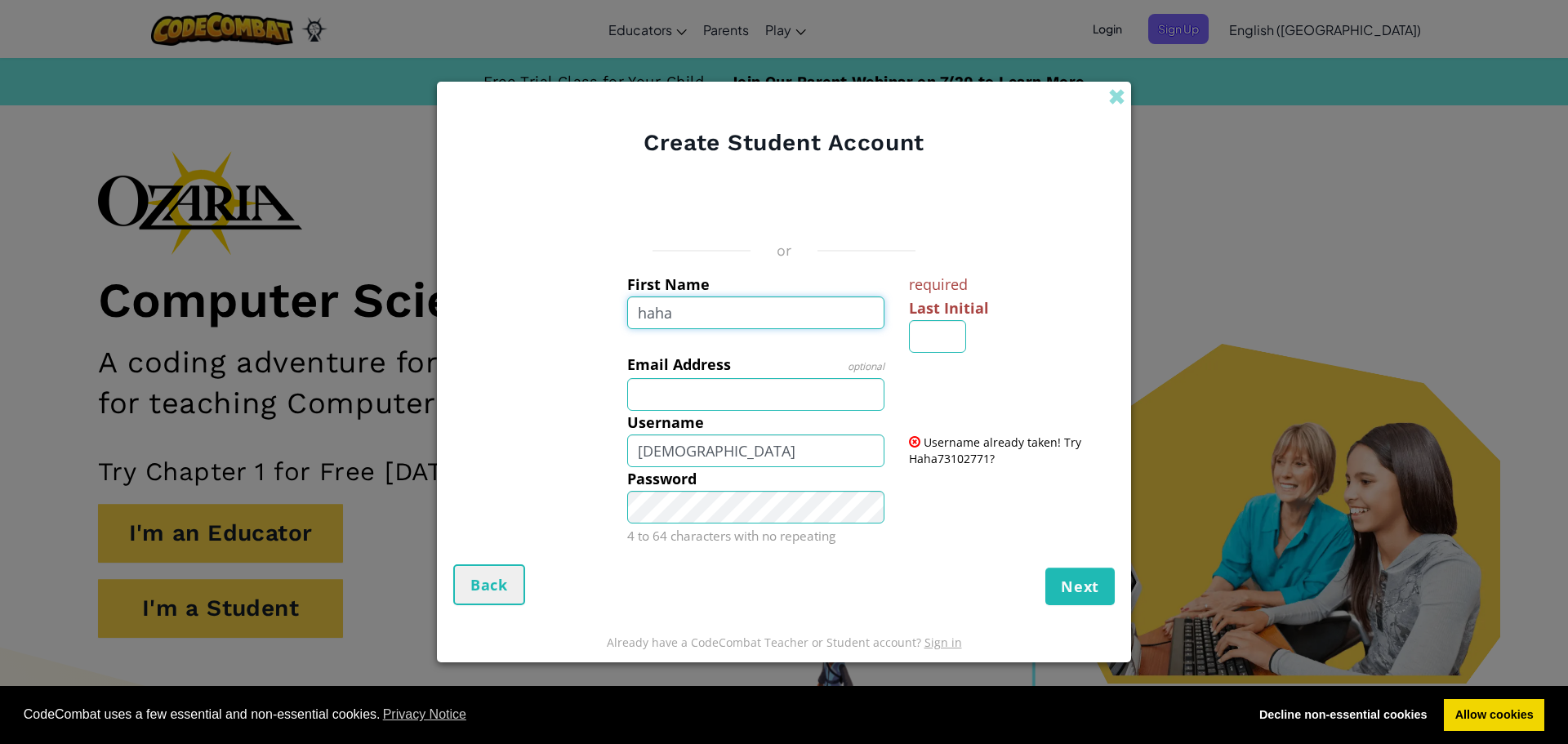 click on "haha" at bounding box center (756, 313) 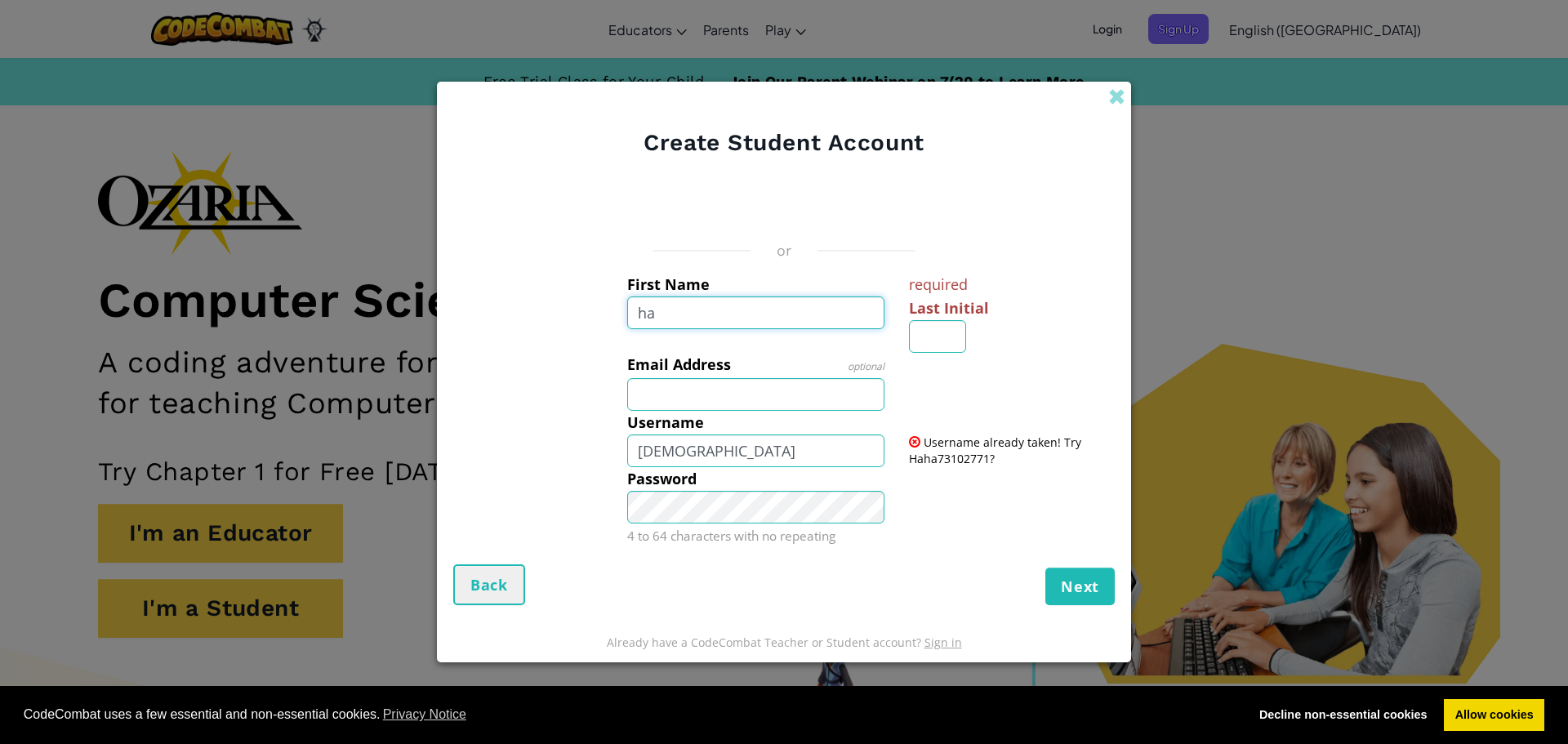 type on "h" 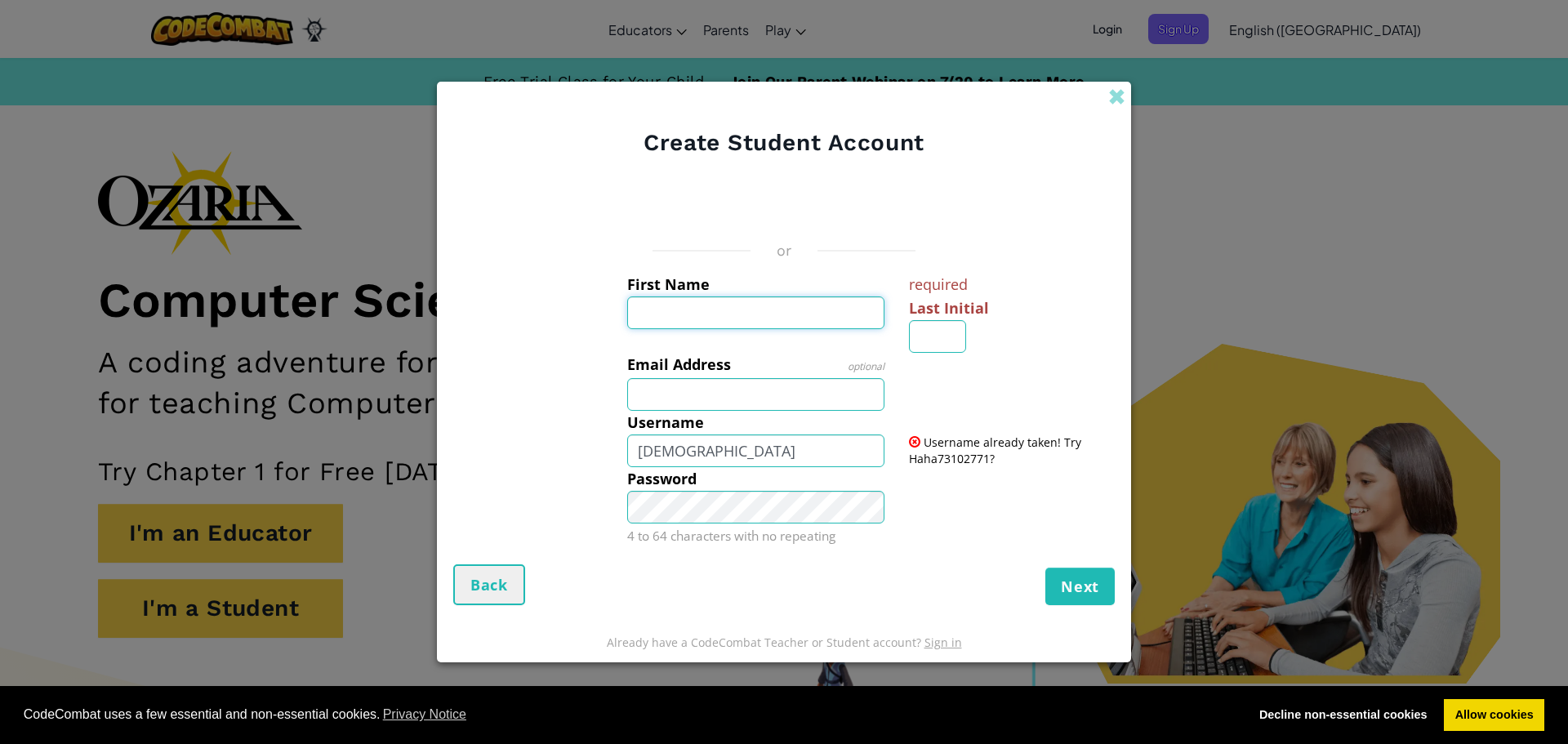 type 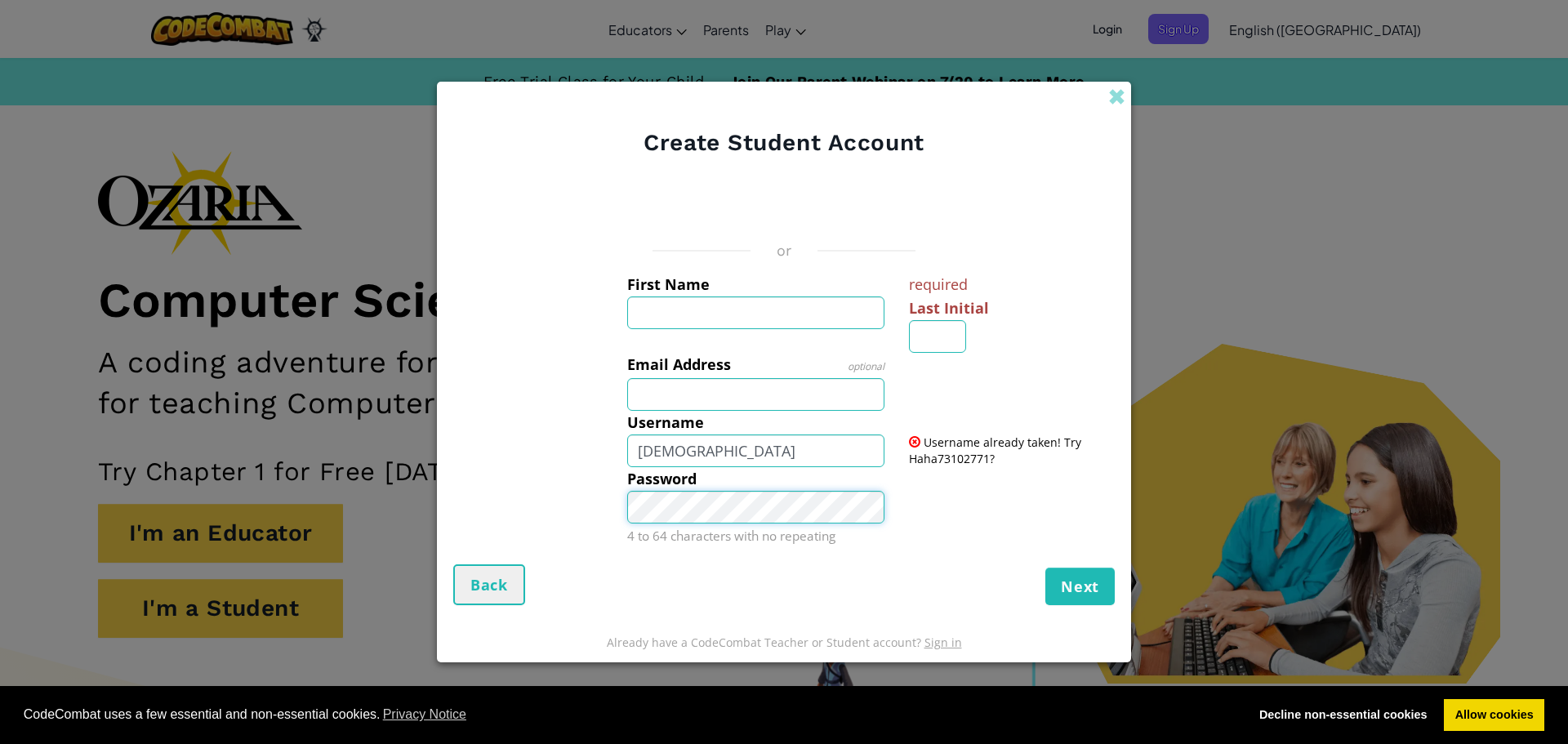 type 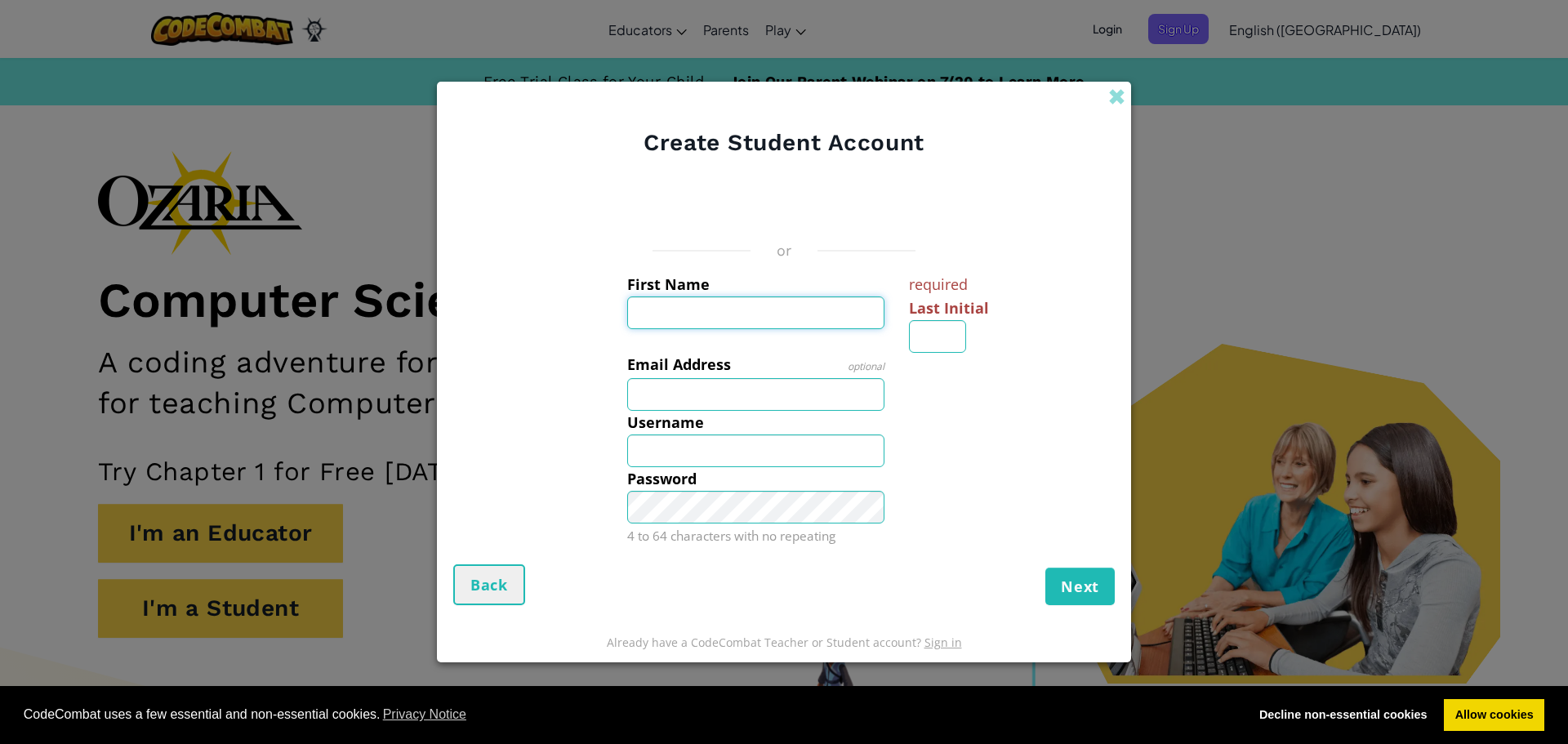 click on "First Name" at bounding box center [756, 313] 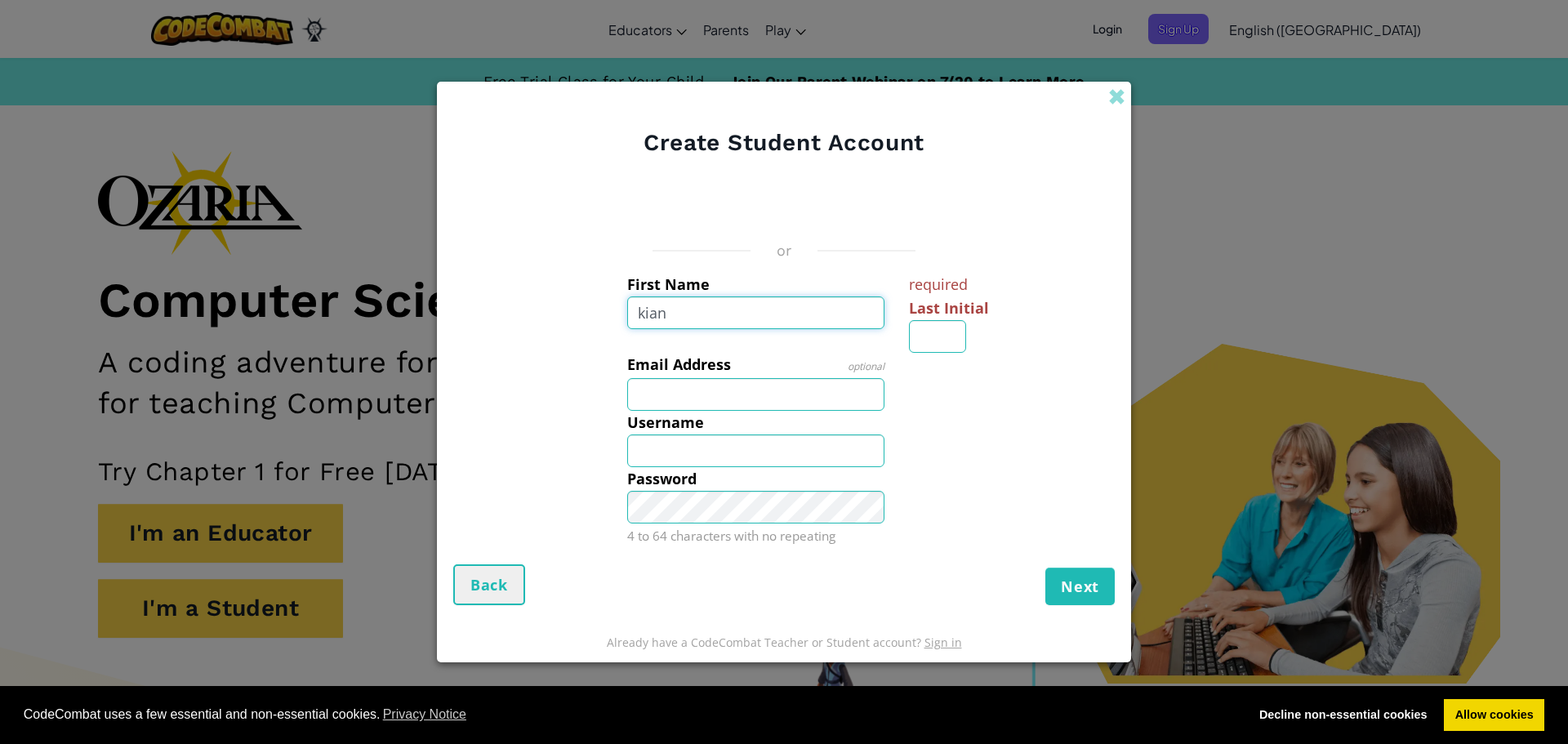type on "kian" 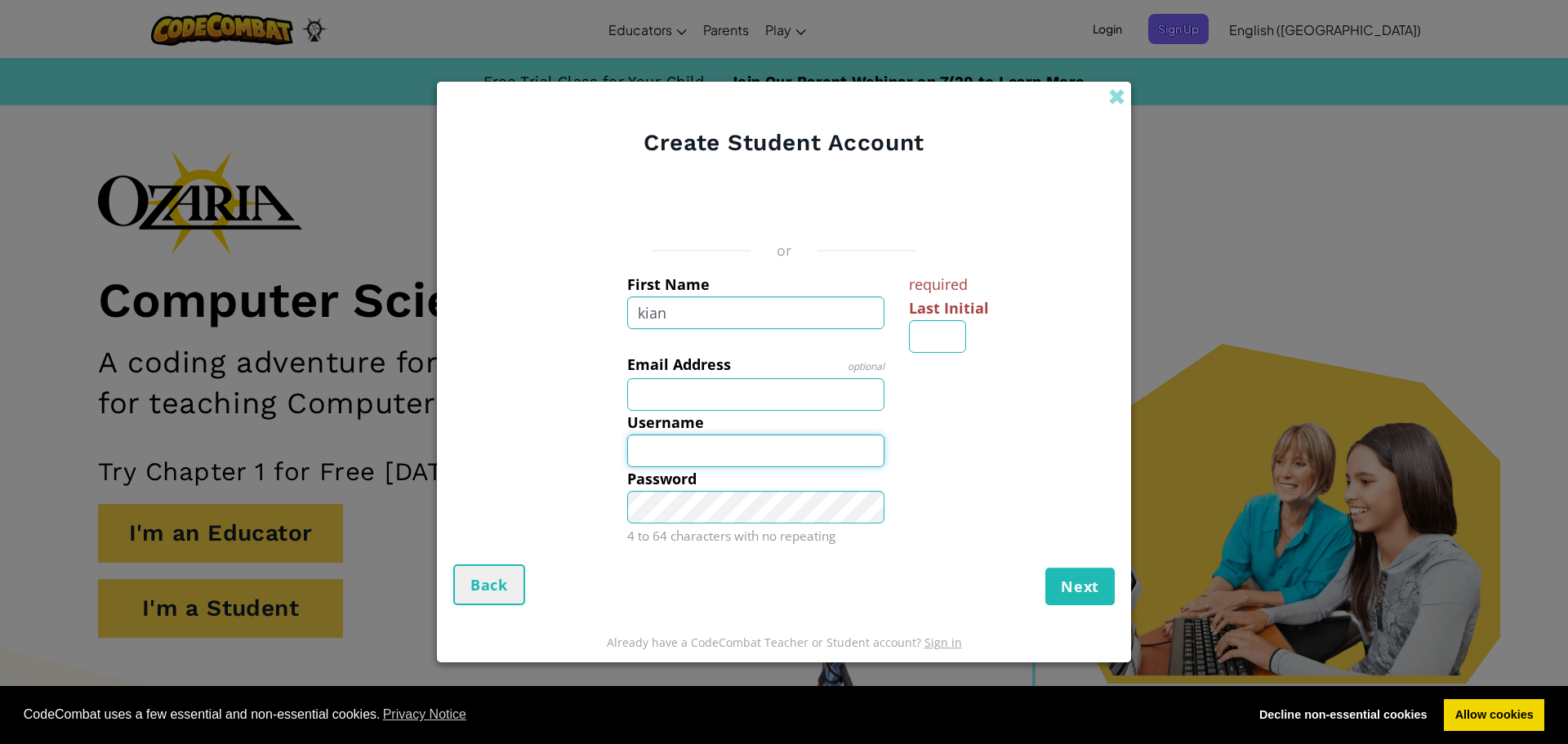 type on "Kian" 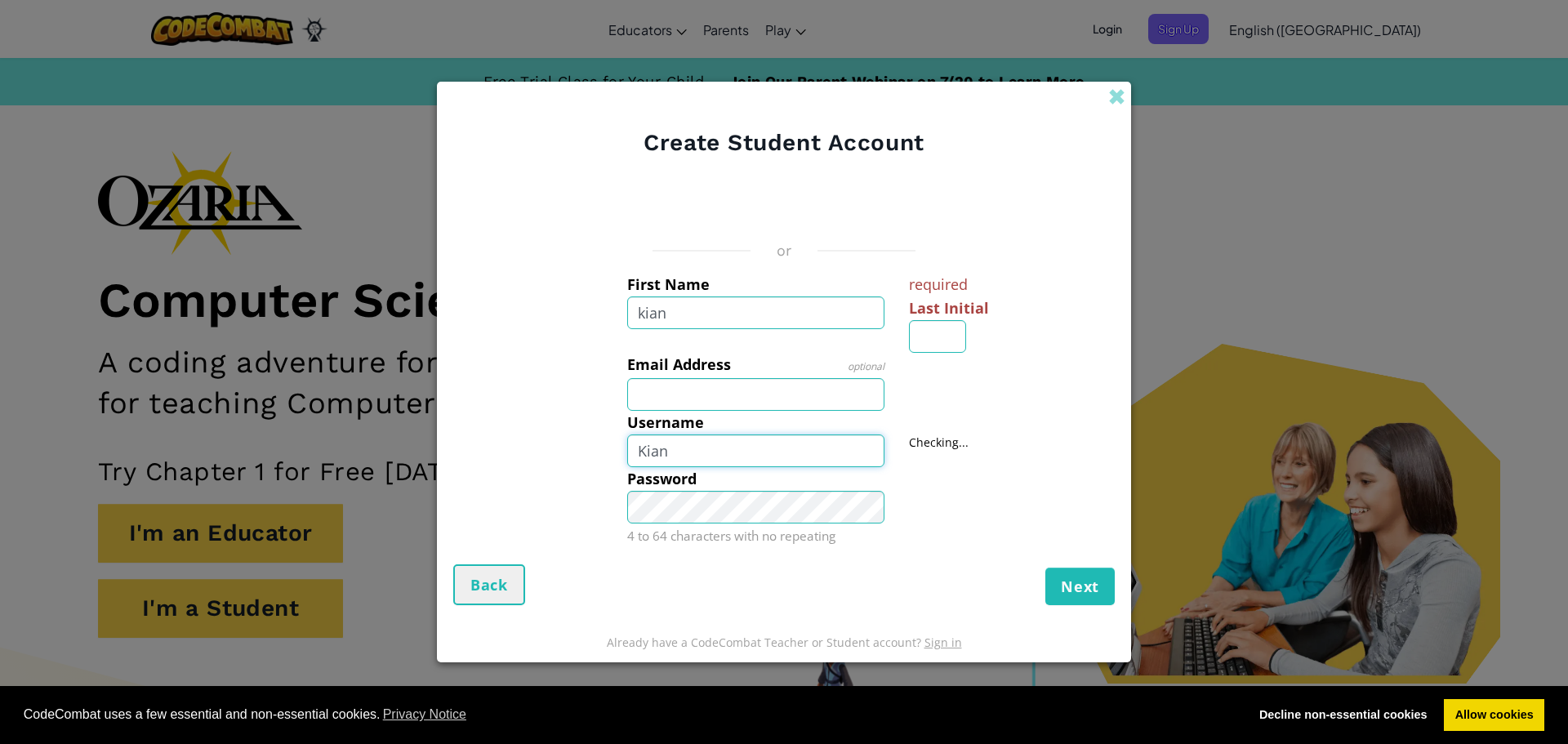 click on "Kian" at bounding box center [756, 451] 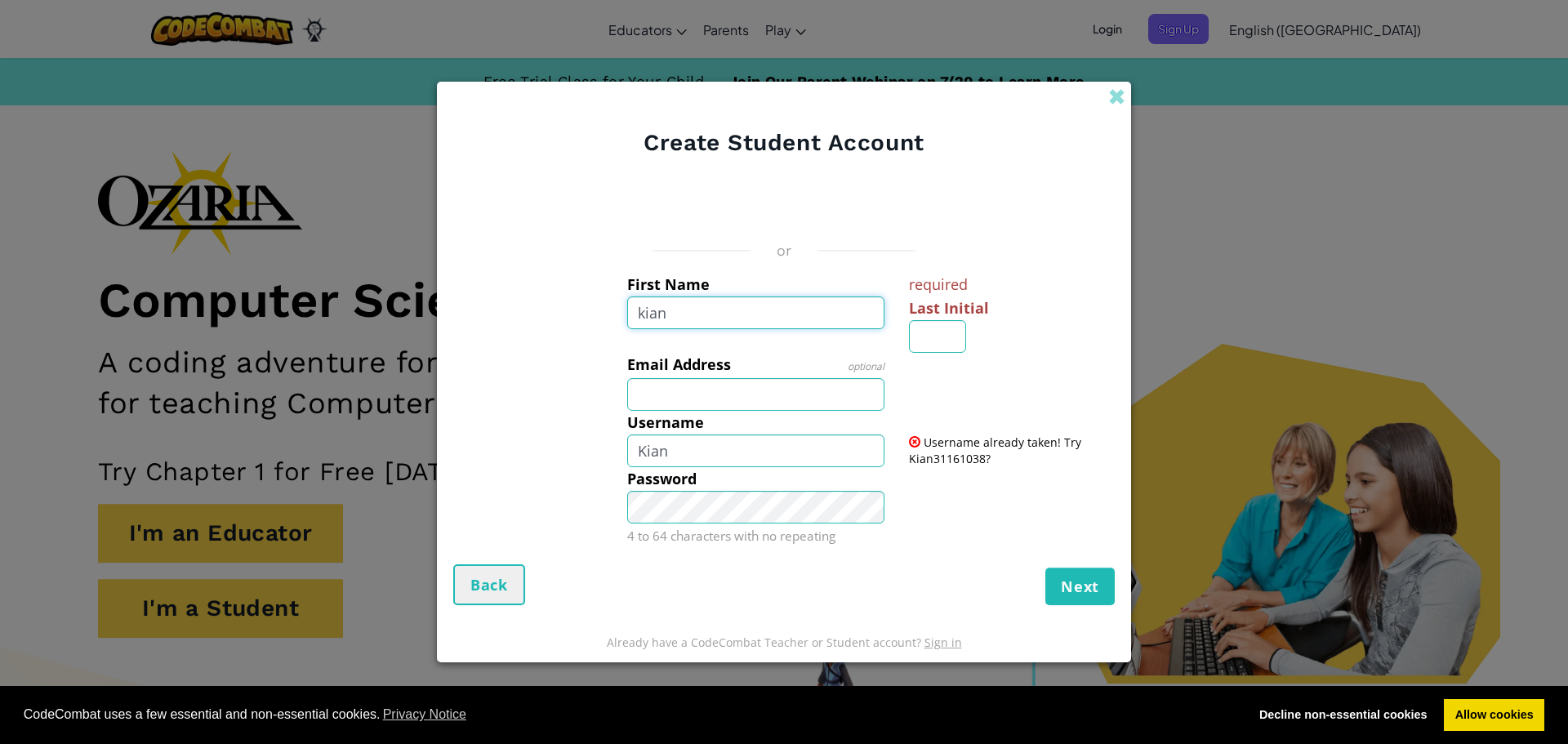 click on "kian" at bounding box center [756, 313] 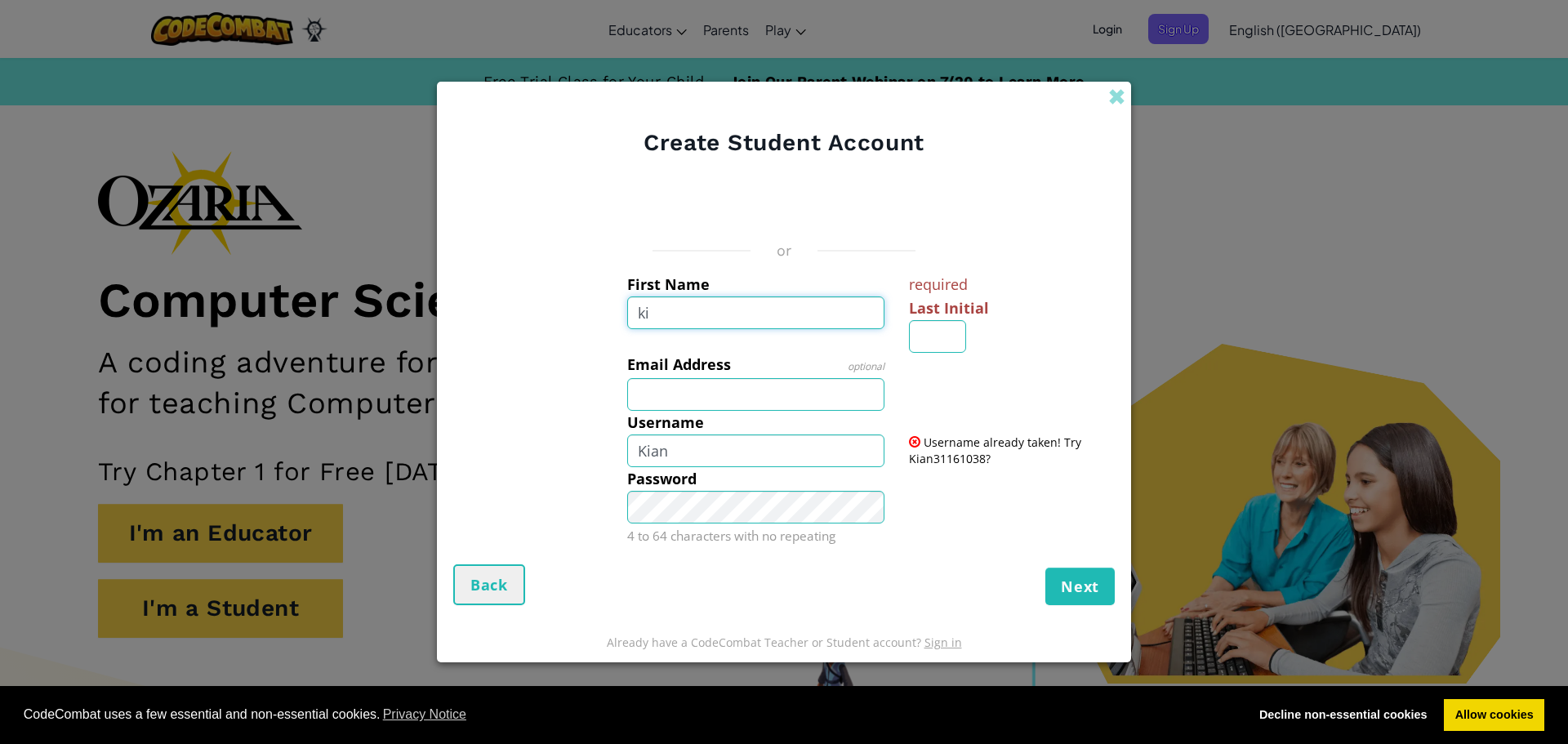 type on "k" 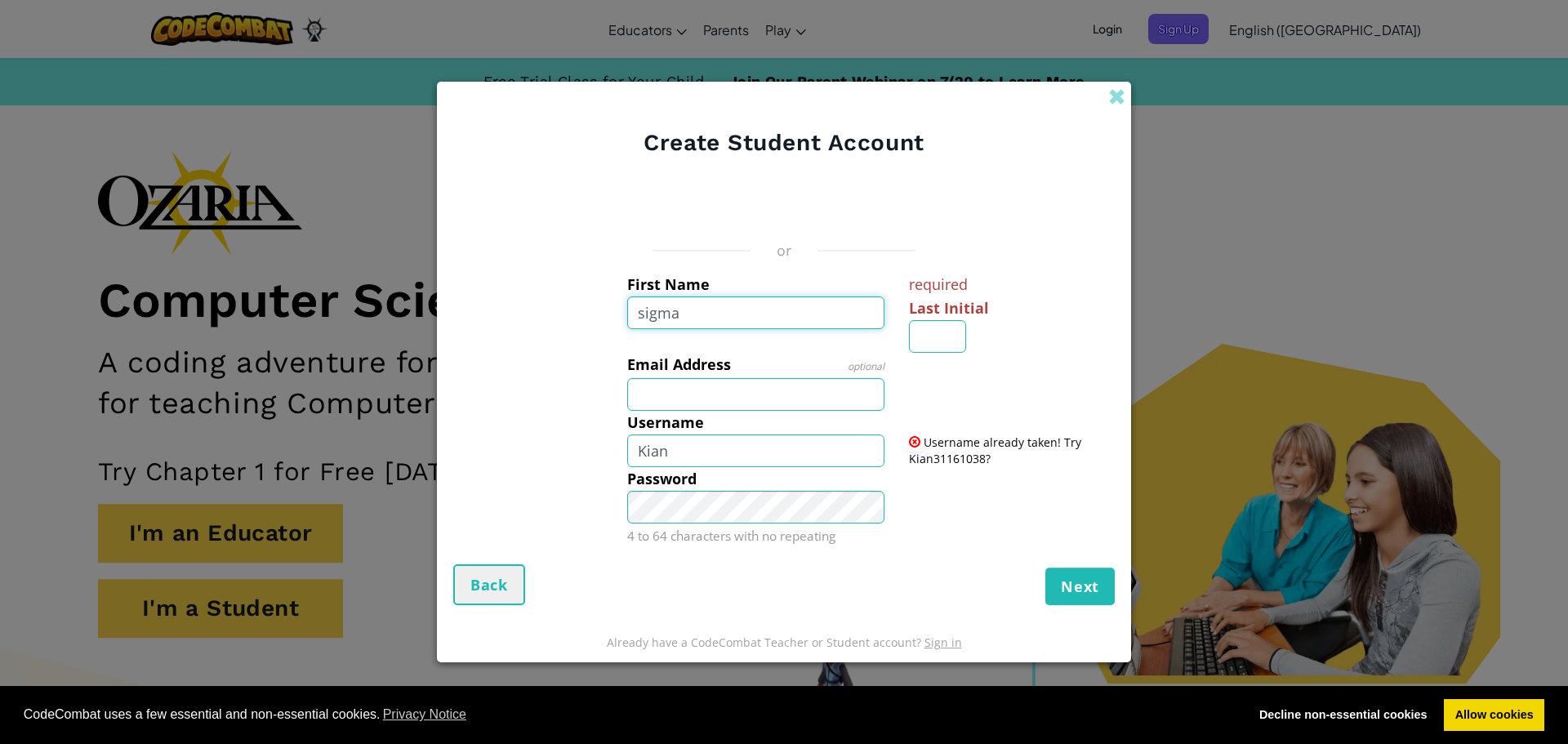type on "sigma" 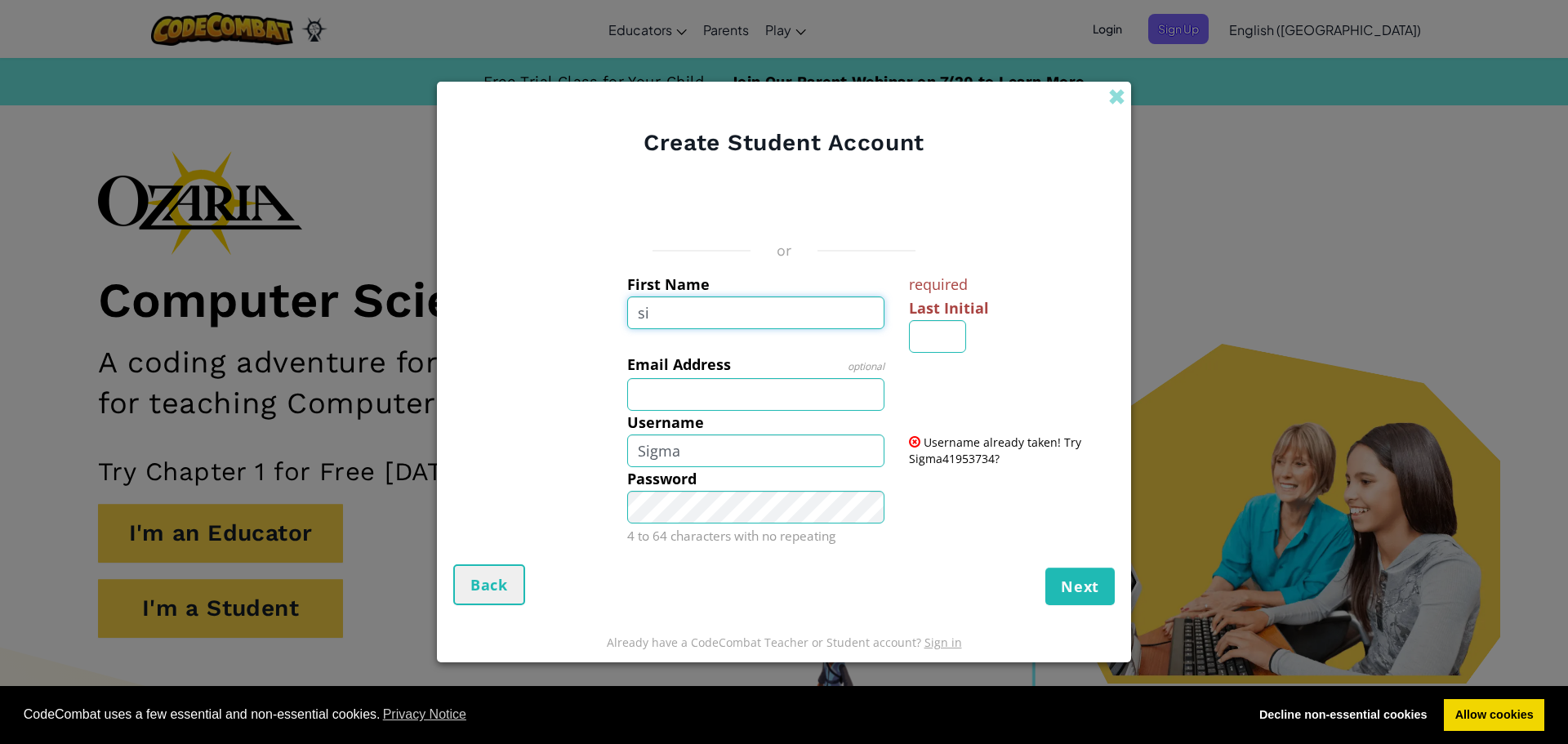 type on "s" 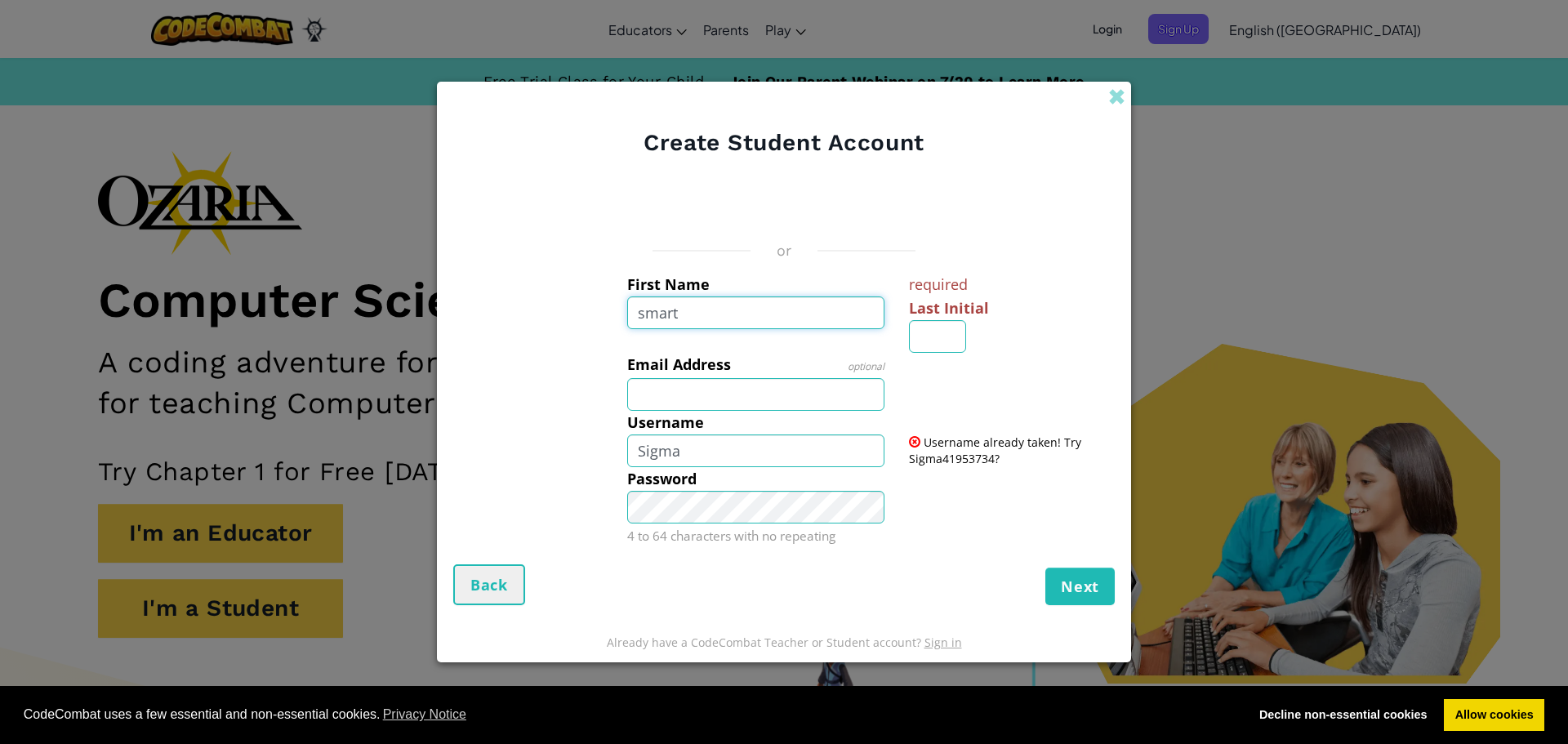 type on "smart" 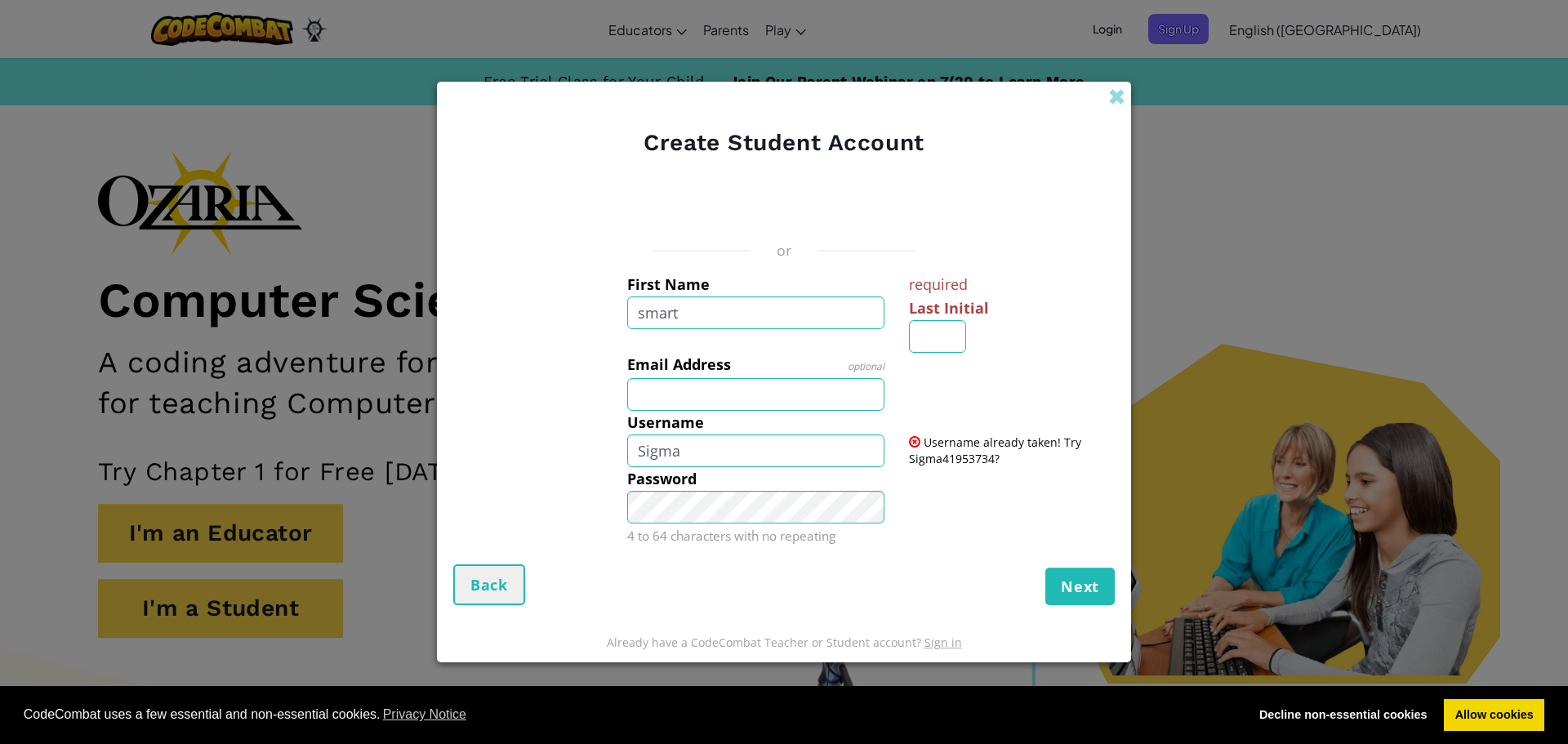 type on "Smart" 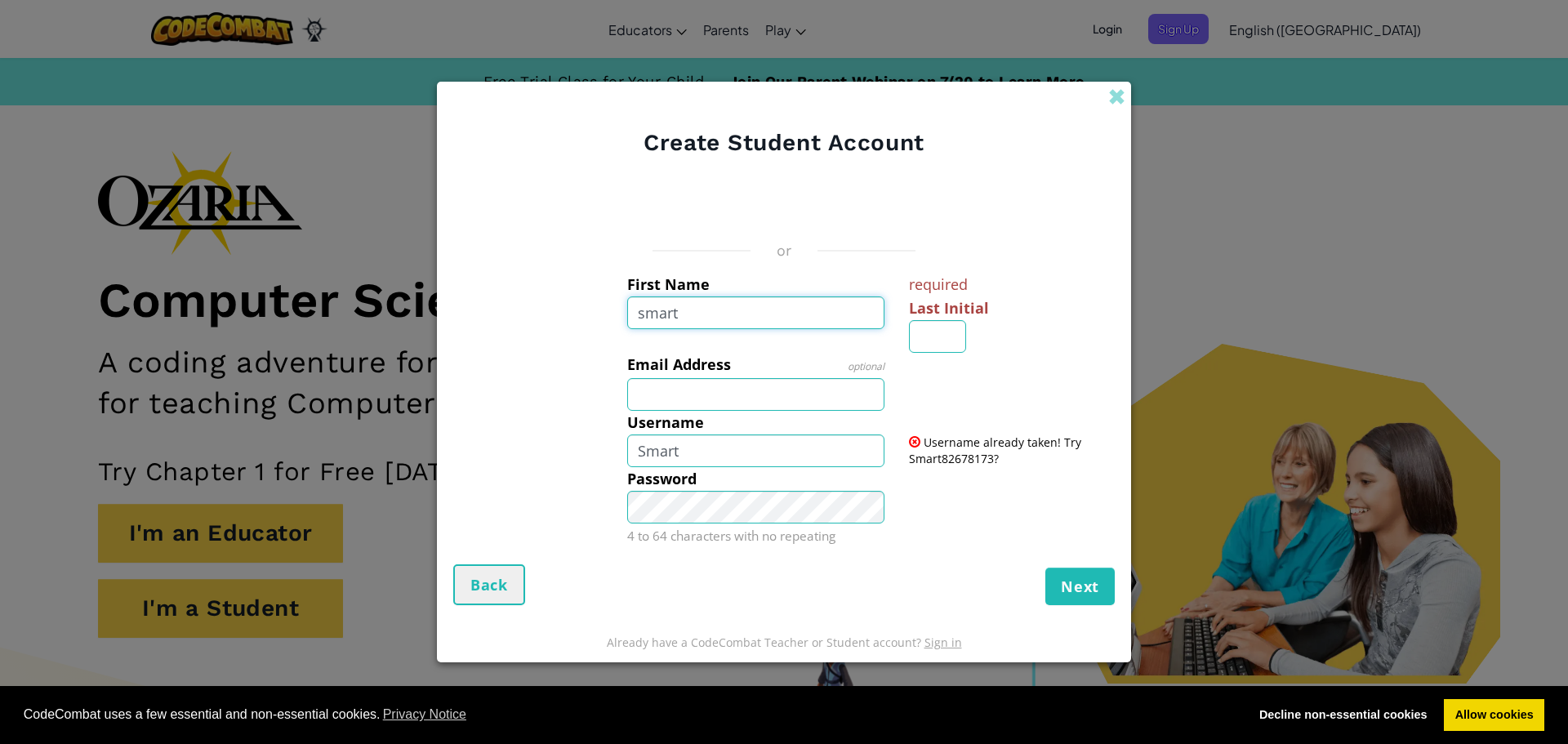 click on "smart" at bounding box center (756, 313) 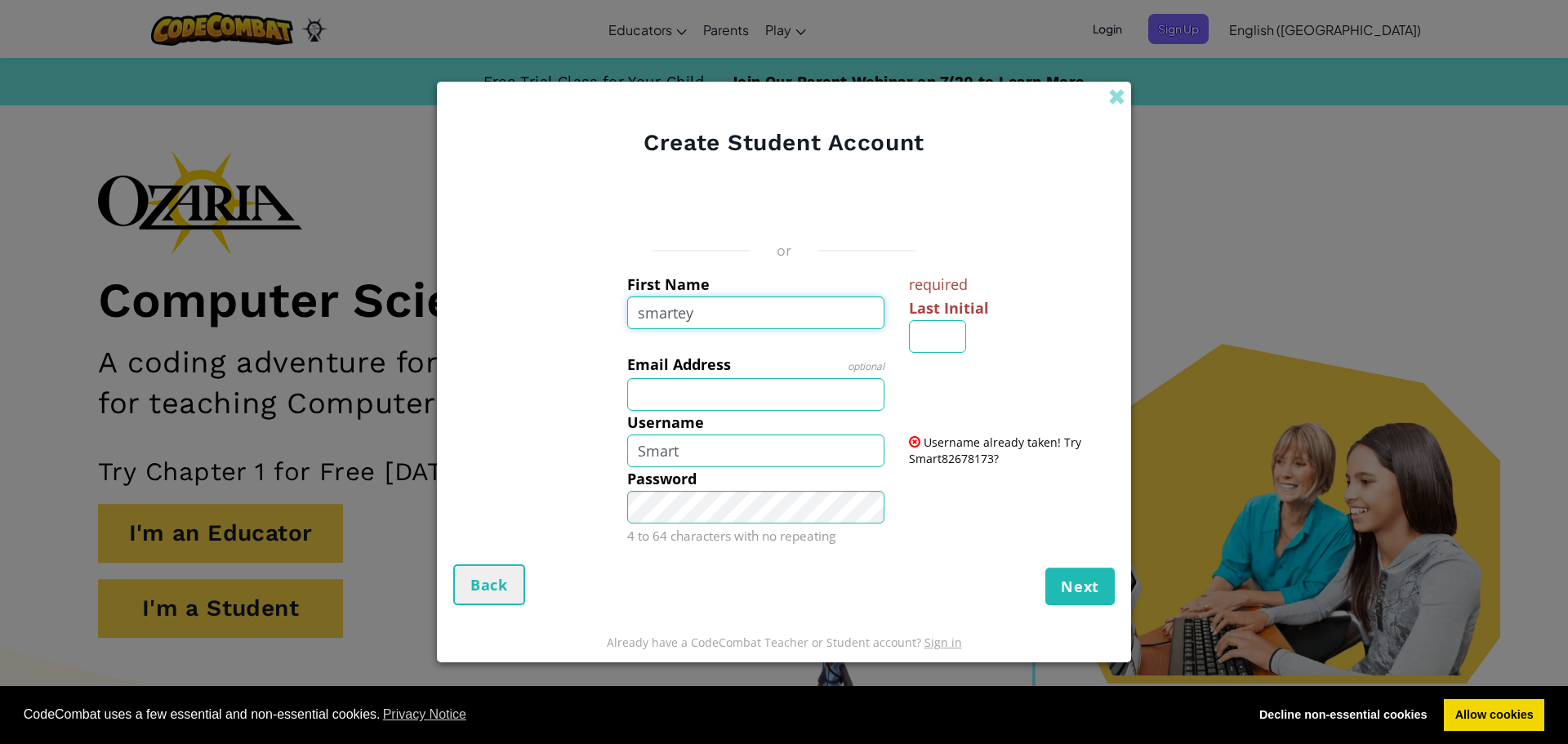 type on "smartey" 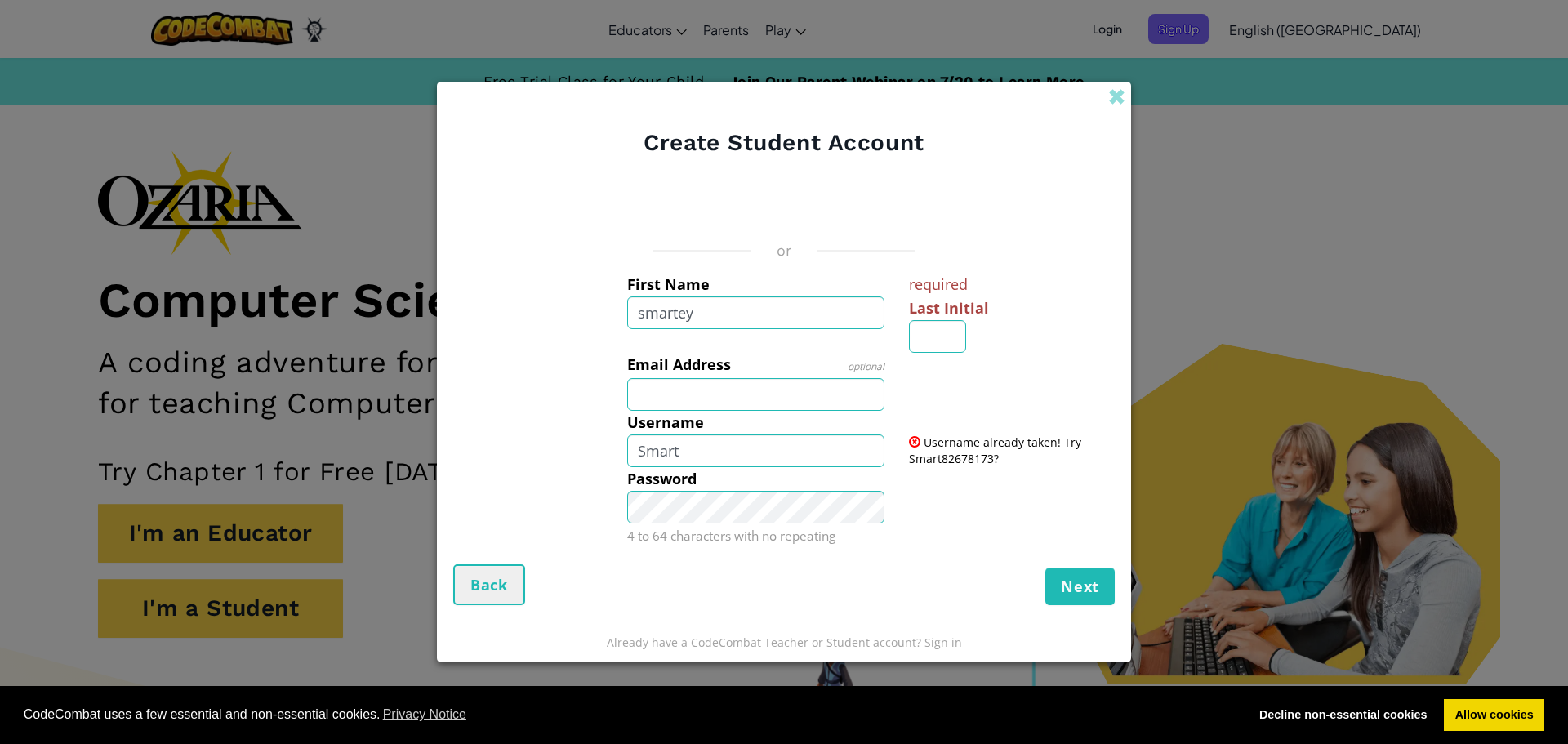 type on "Smartey" 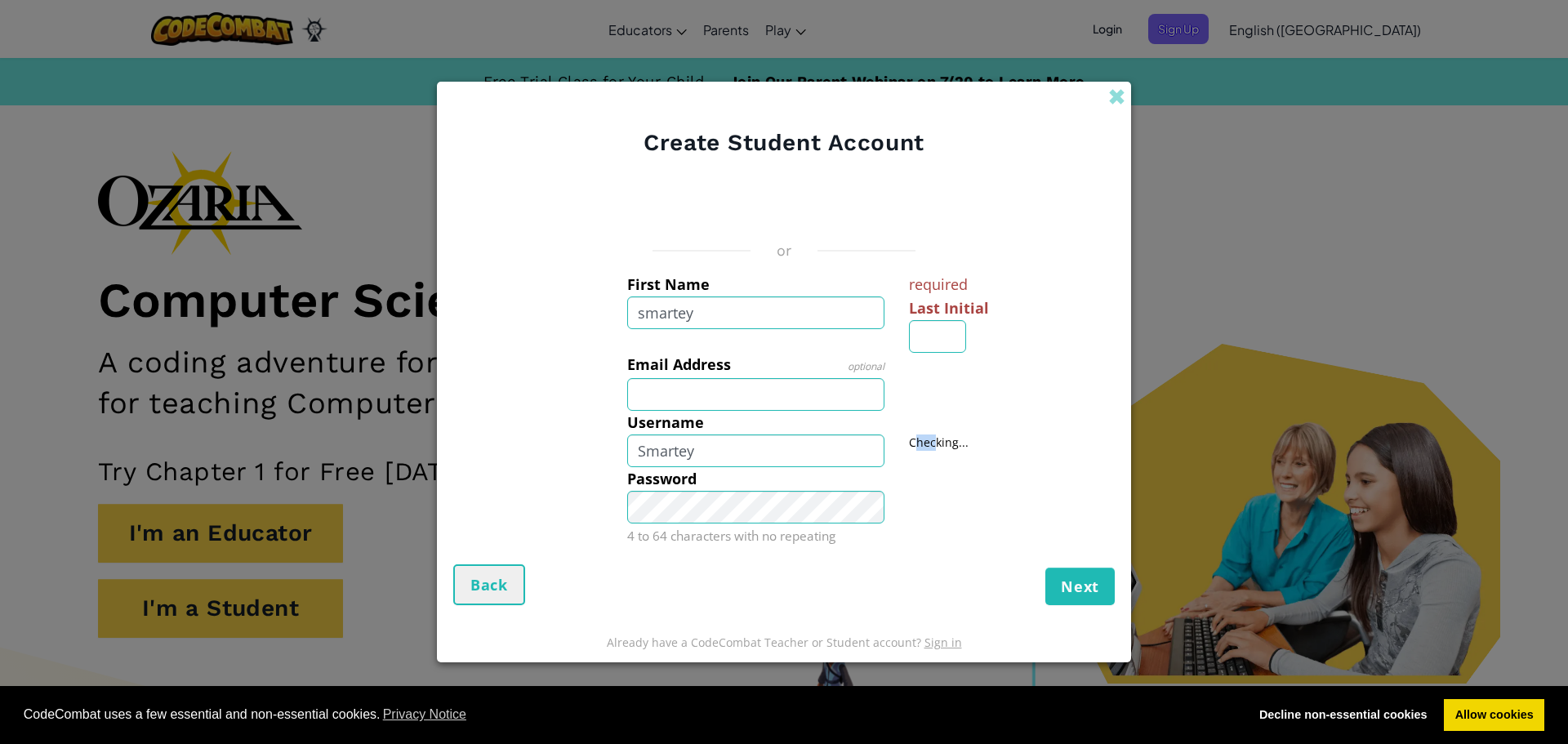 drag, startPoint x: 915, startPoint y: 413, endPoint x: 933, endPoint y: 458, distance: 48.466483 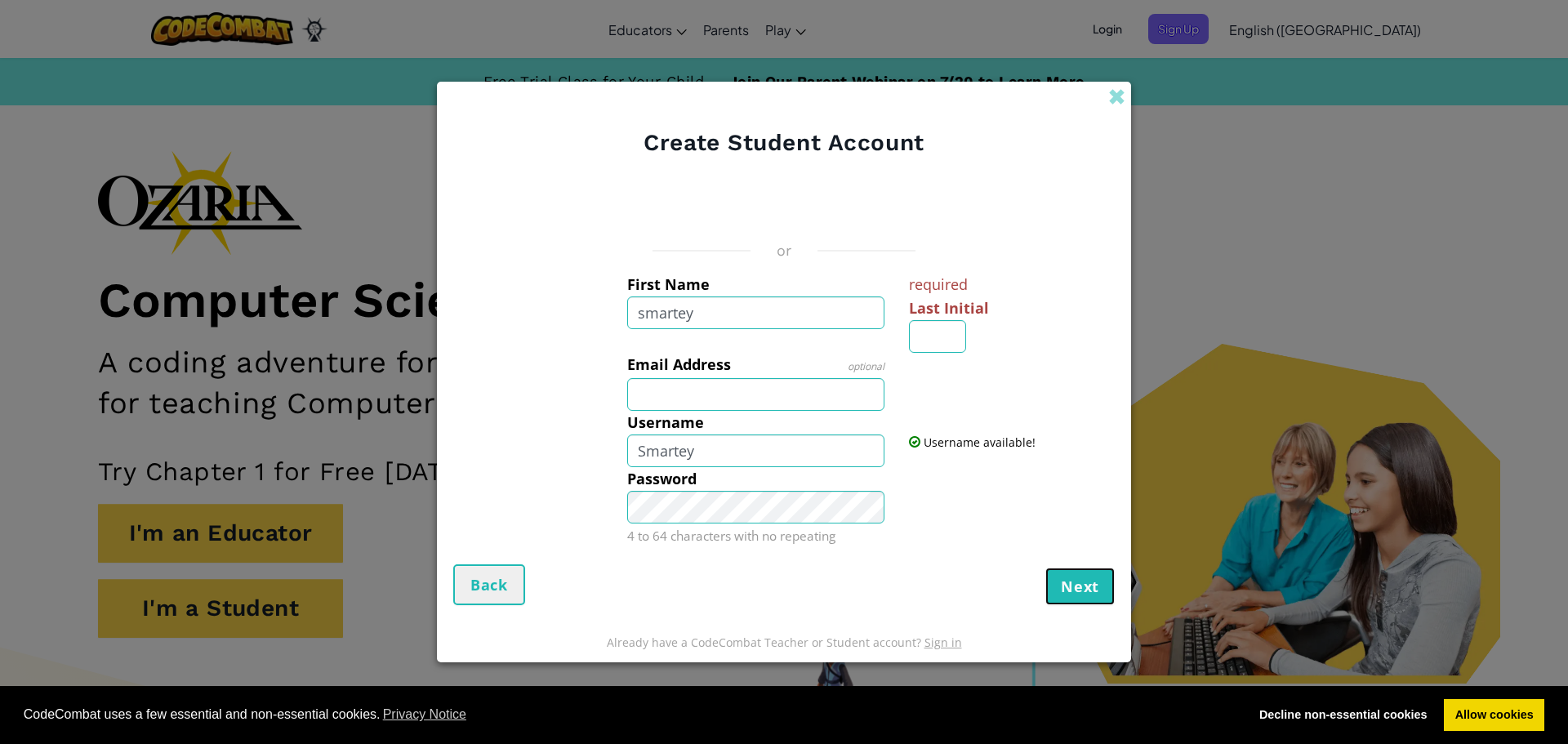 click on "Next" at bounding box center [1080, 586] 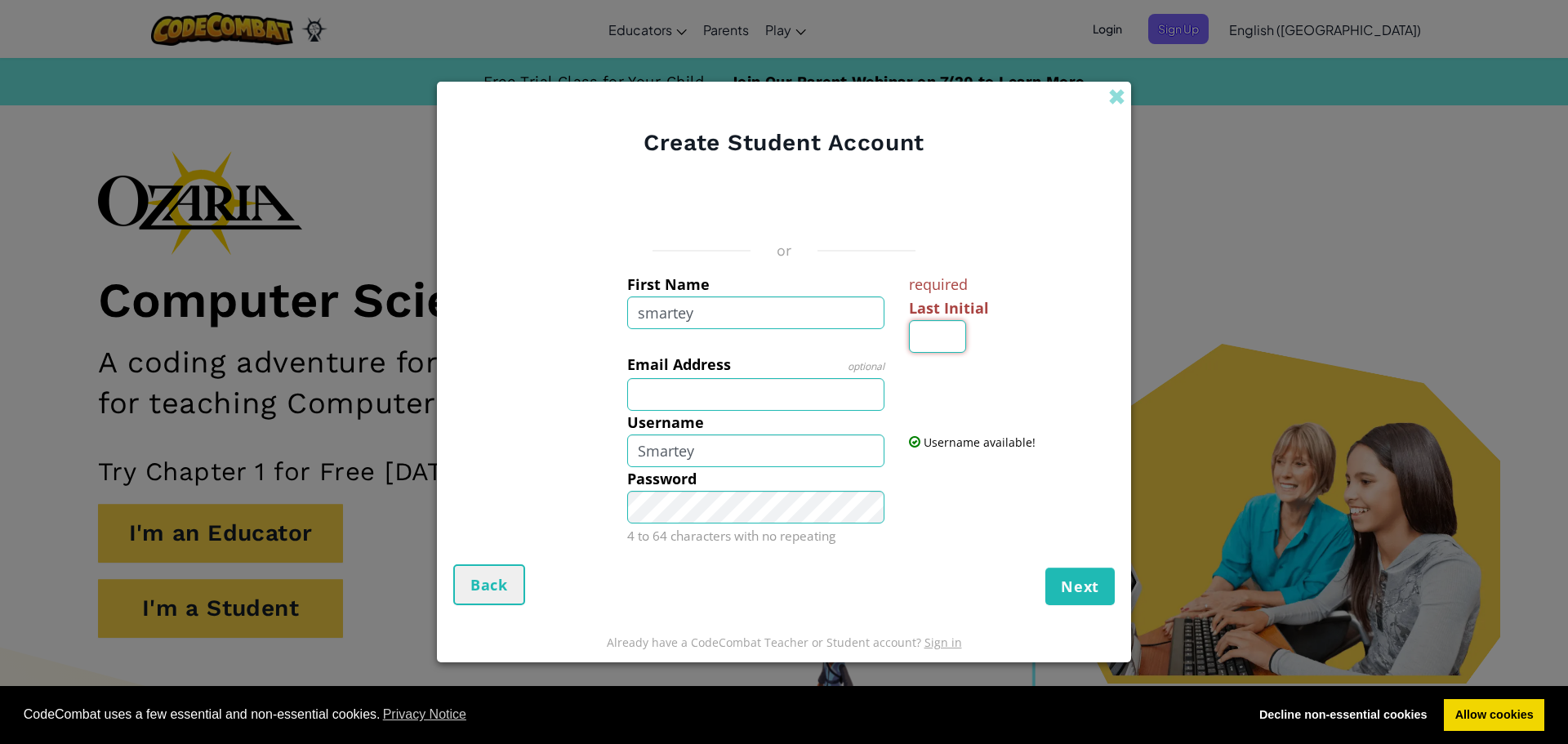 click on "Last Initial" at bounding box center [938, 336] 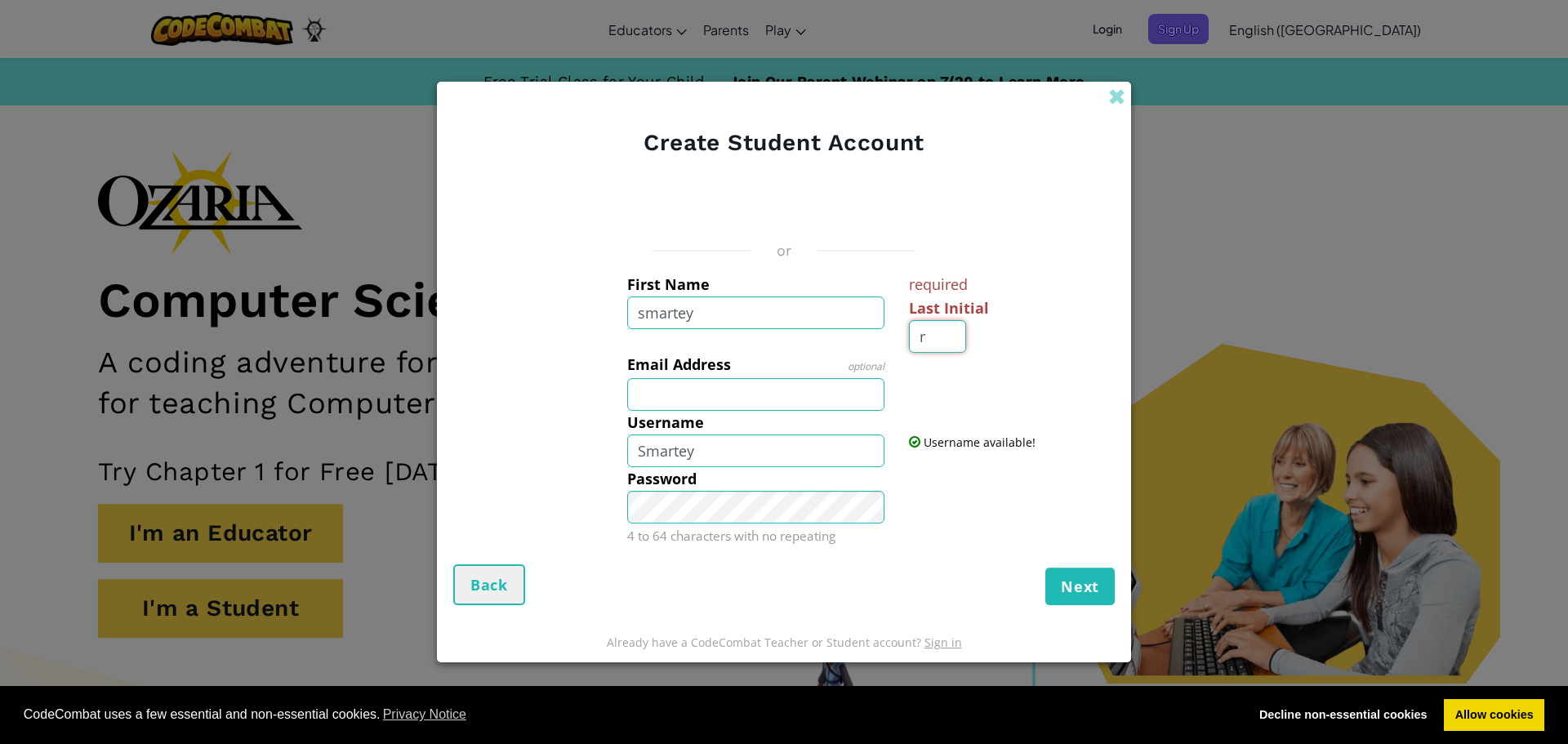 type on "r" 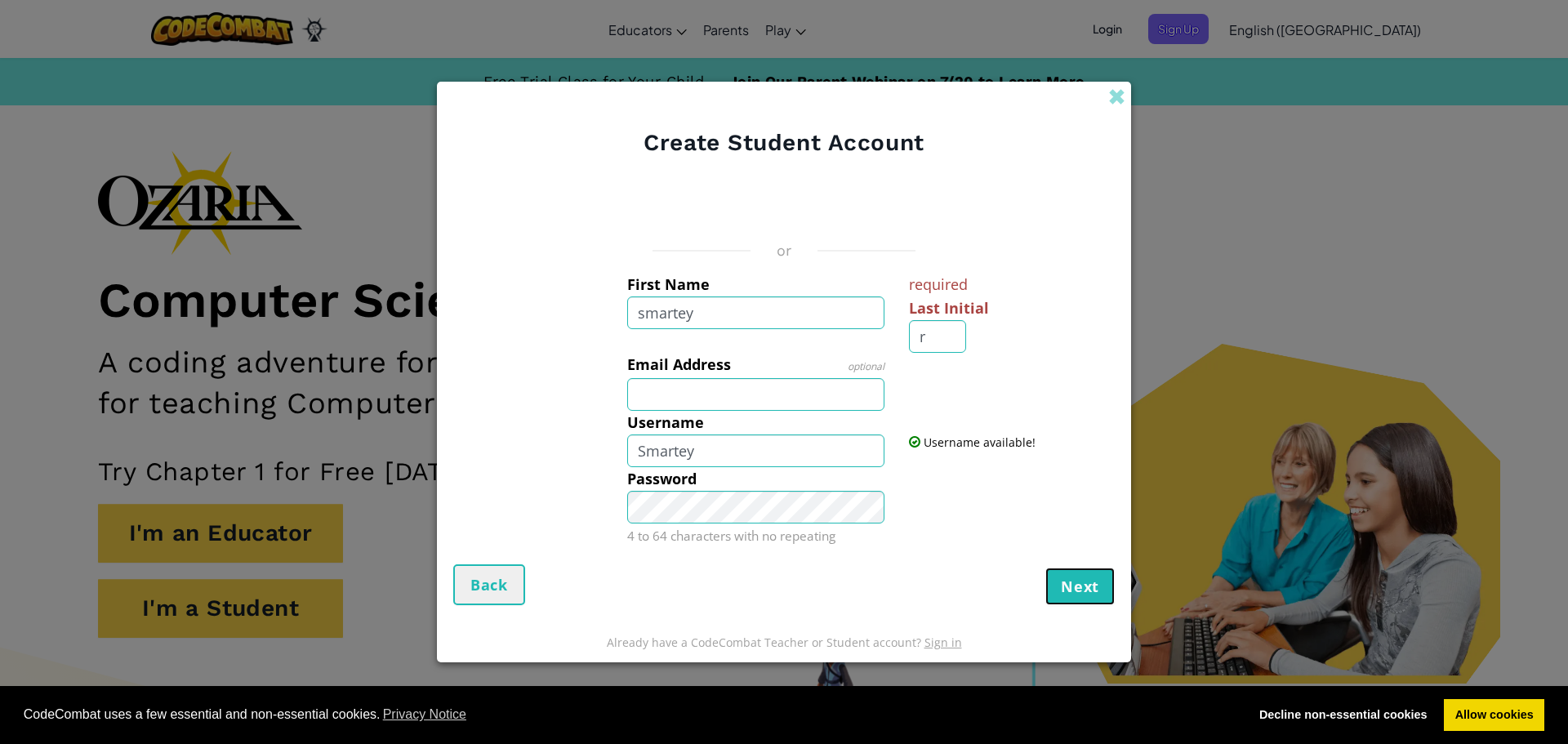 type on "SmarteyR" 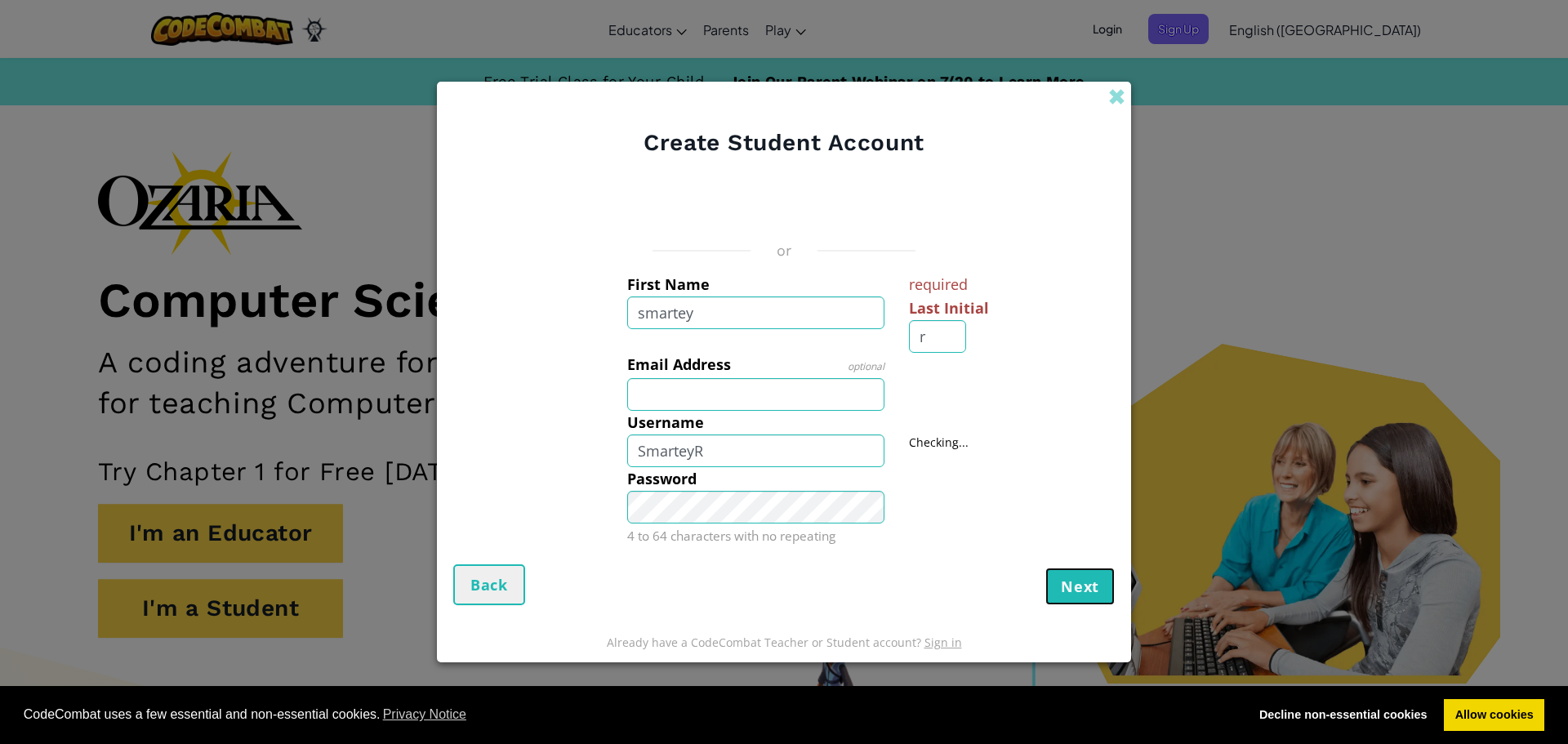 click on "Next" at bounding box center [1080, 586] 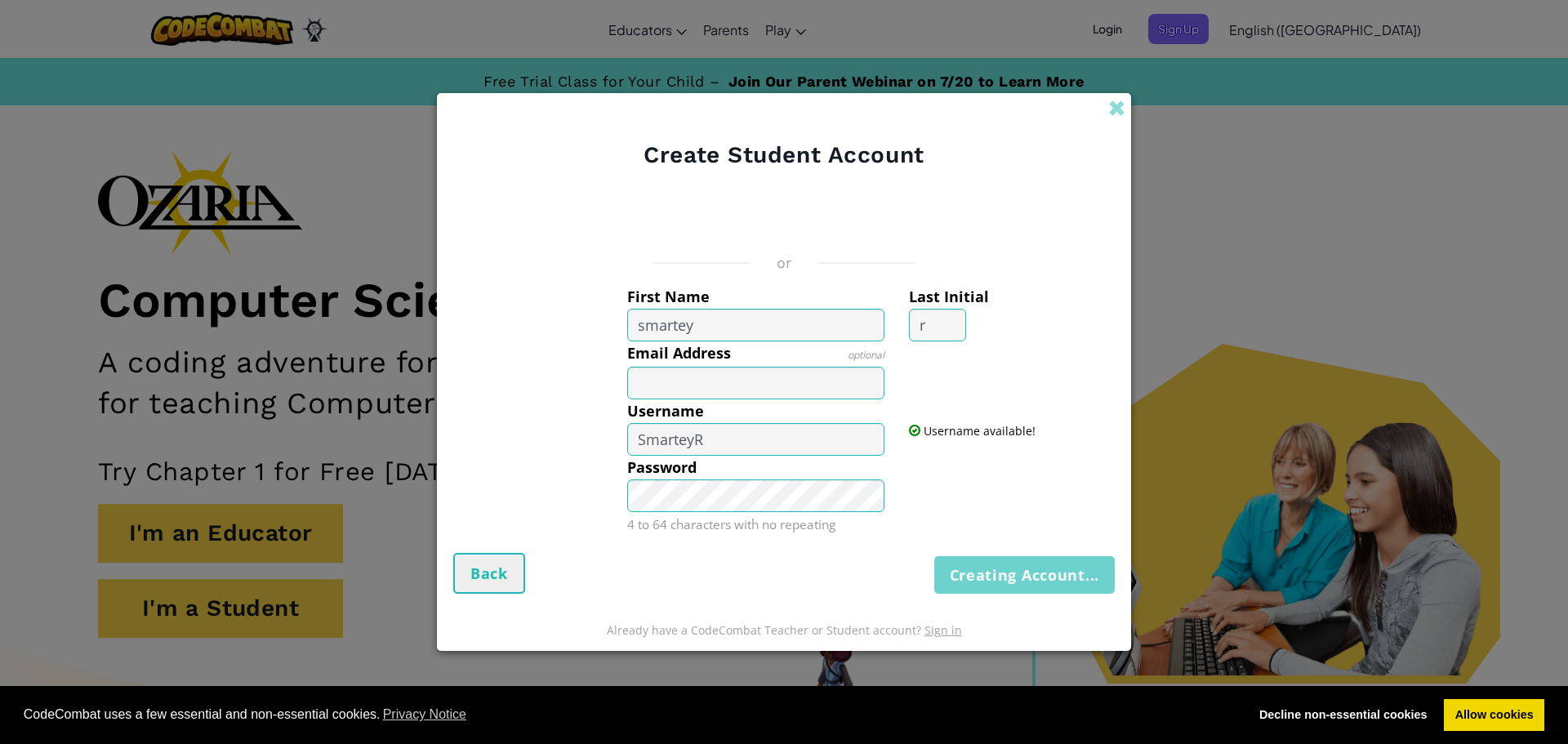 click on "Creating Account... Back" at bounding box center [784, 573] 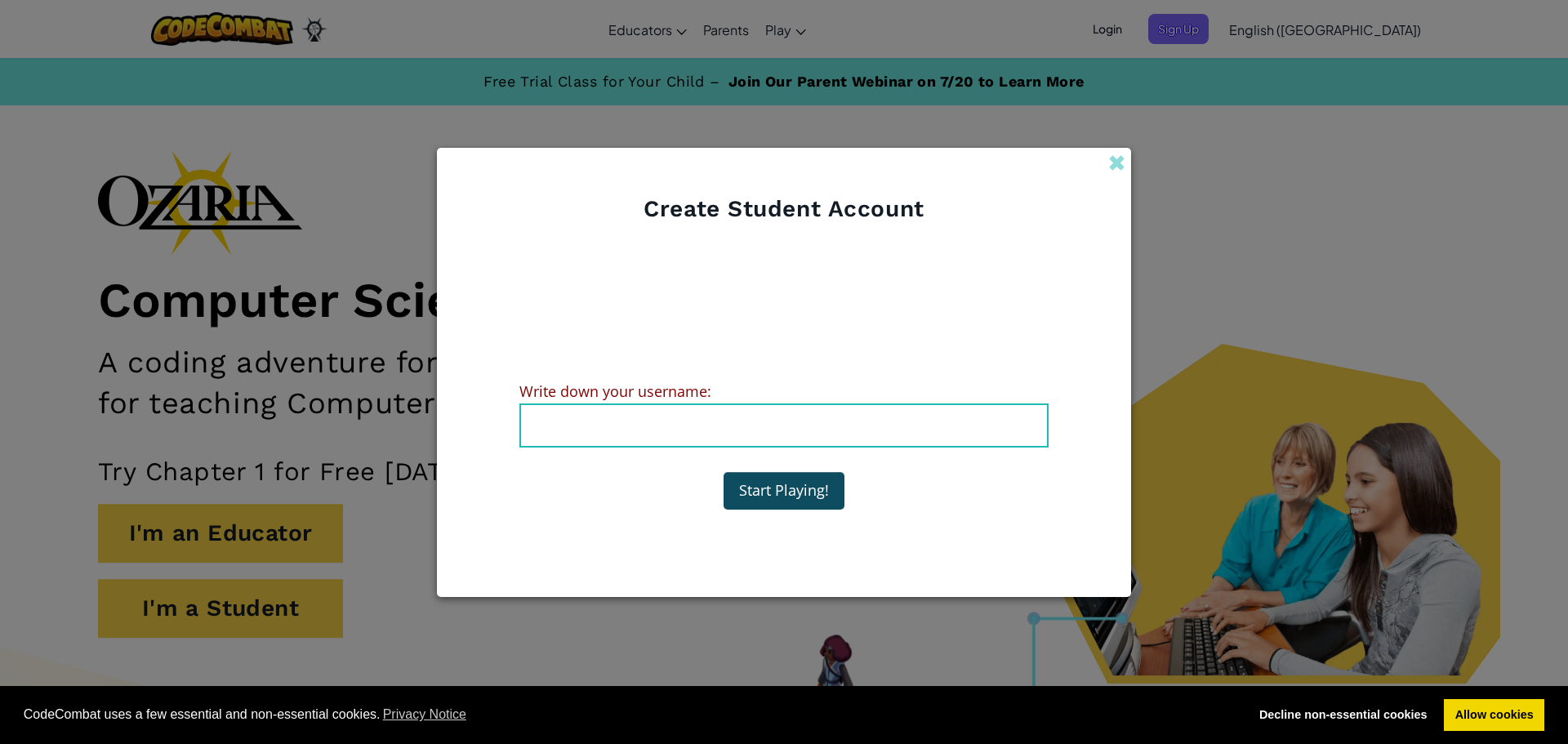 click on "Username : SmarteyR" at bounding box center (784, 425) 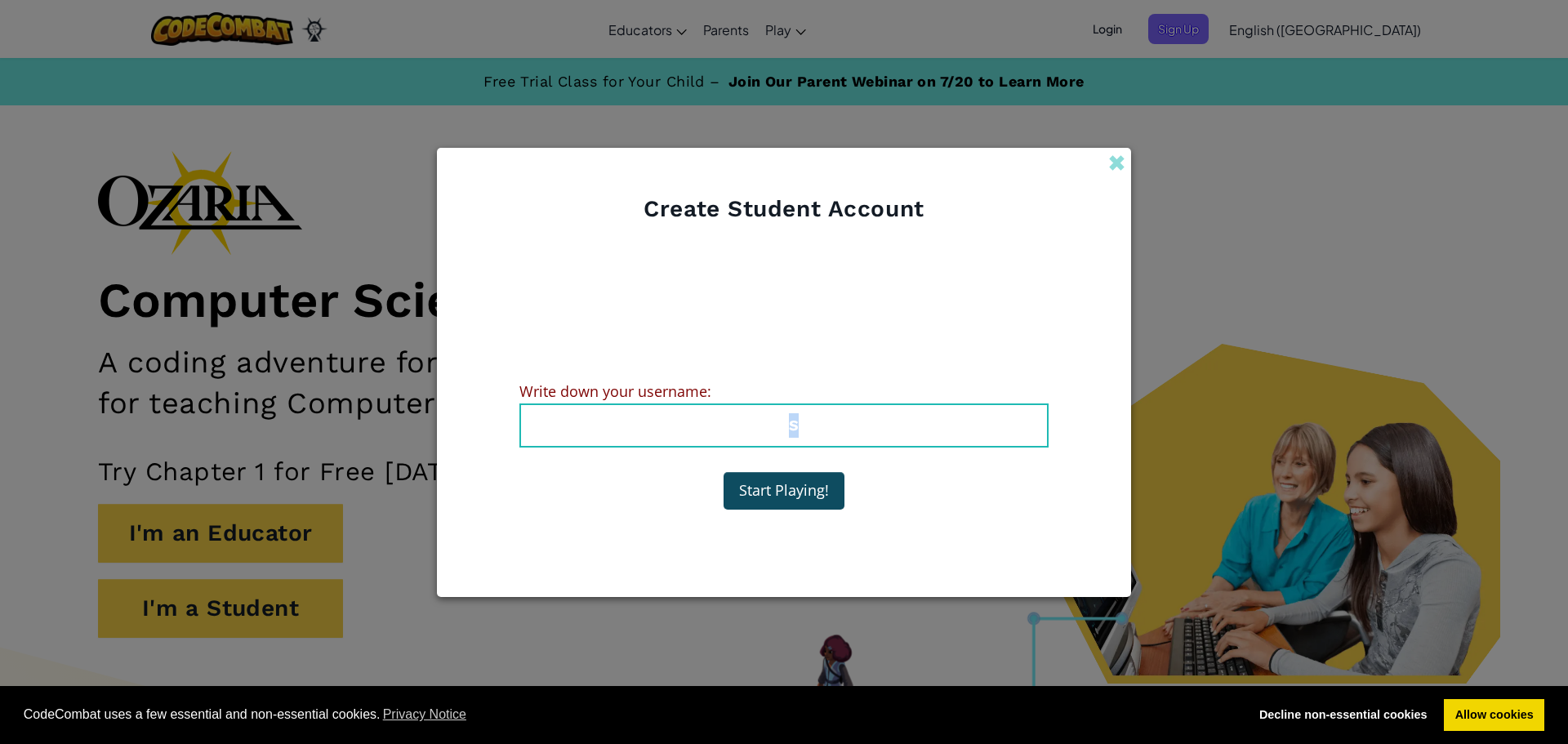 click on "Username : SmarteyR" at bounding box center (784, 425) 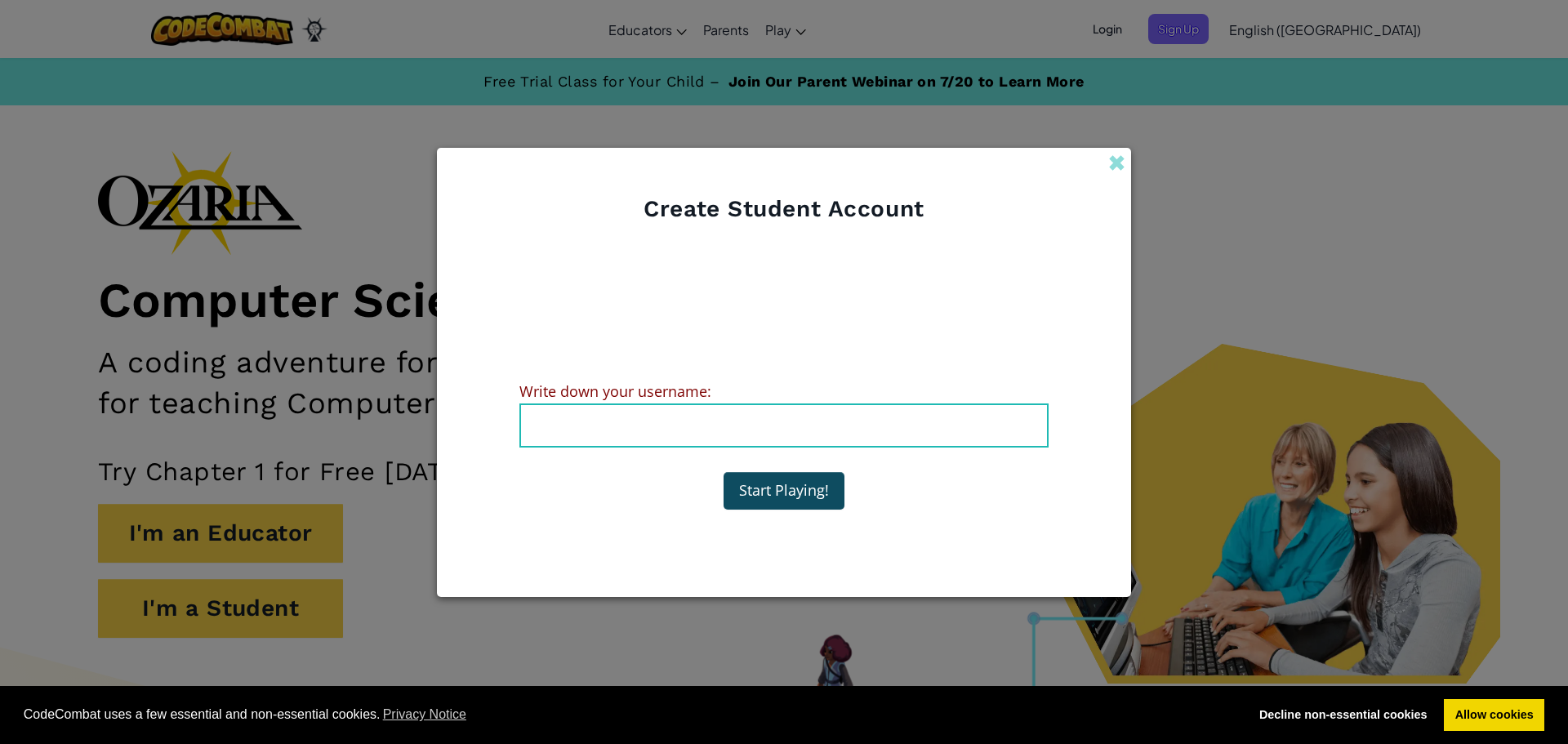 click on "Username : SmarteyR" at bounding box center [784, 425] 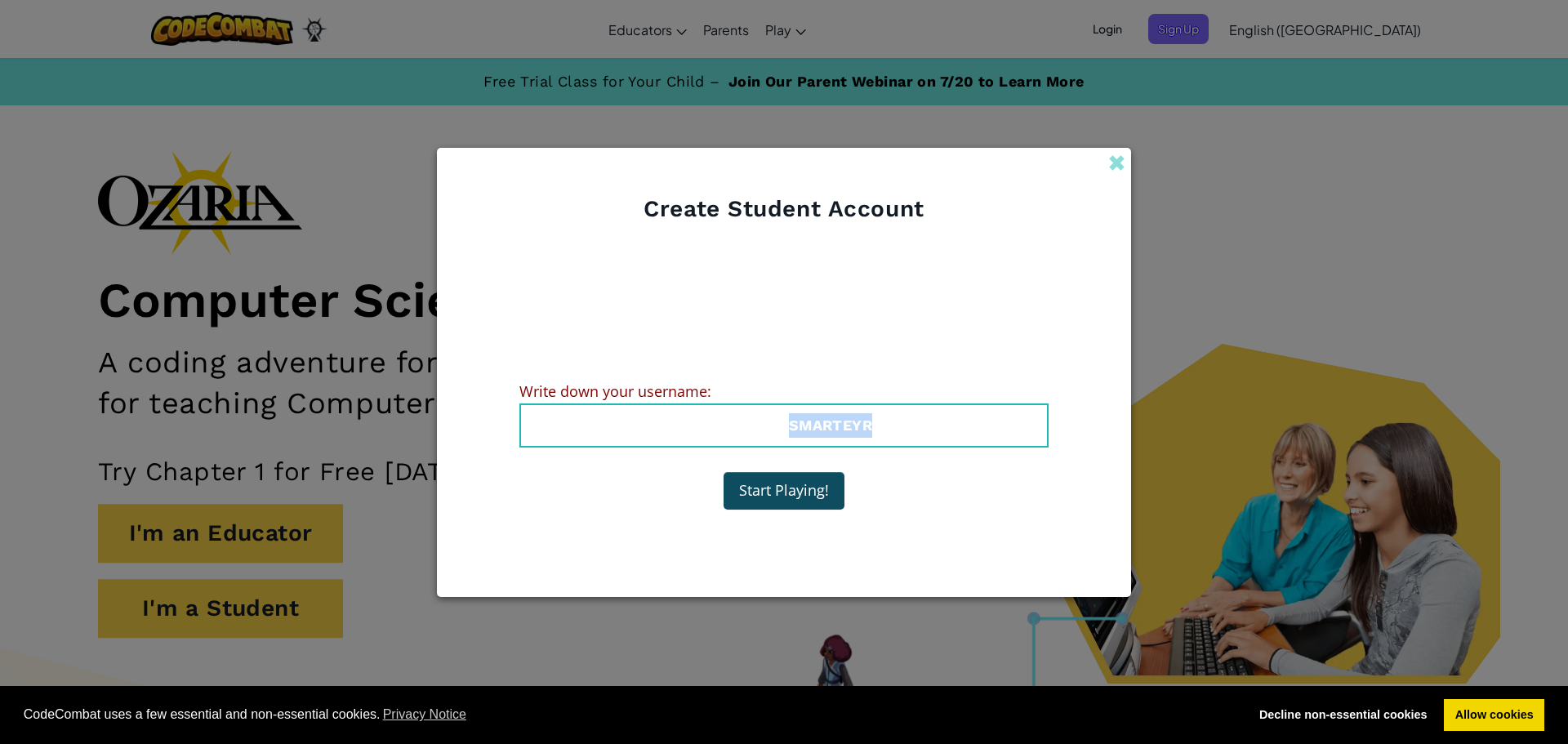 click on "Username : SmarteyR" at bounding box center [784, 425] 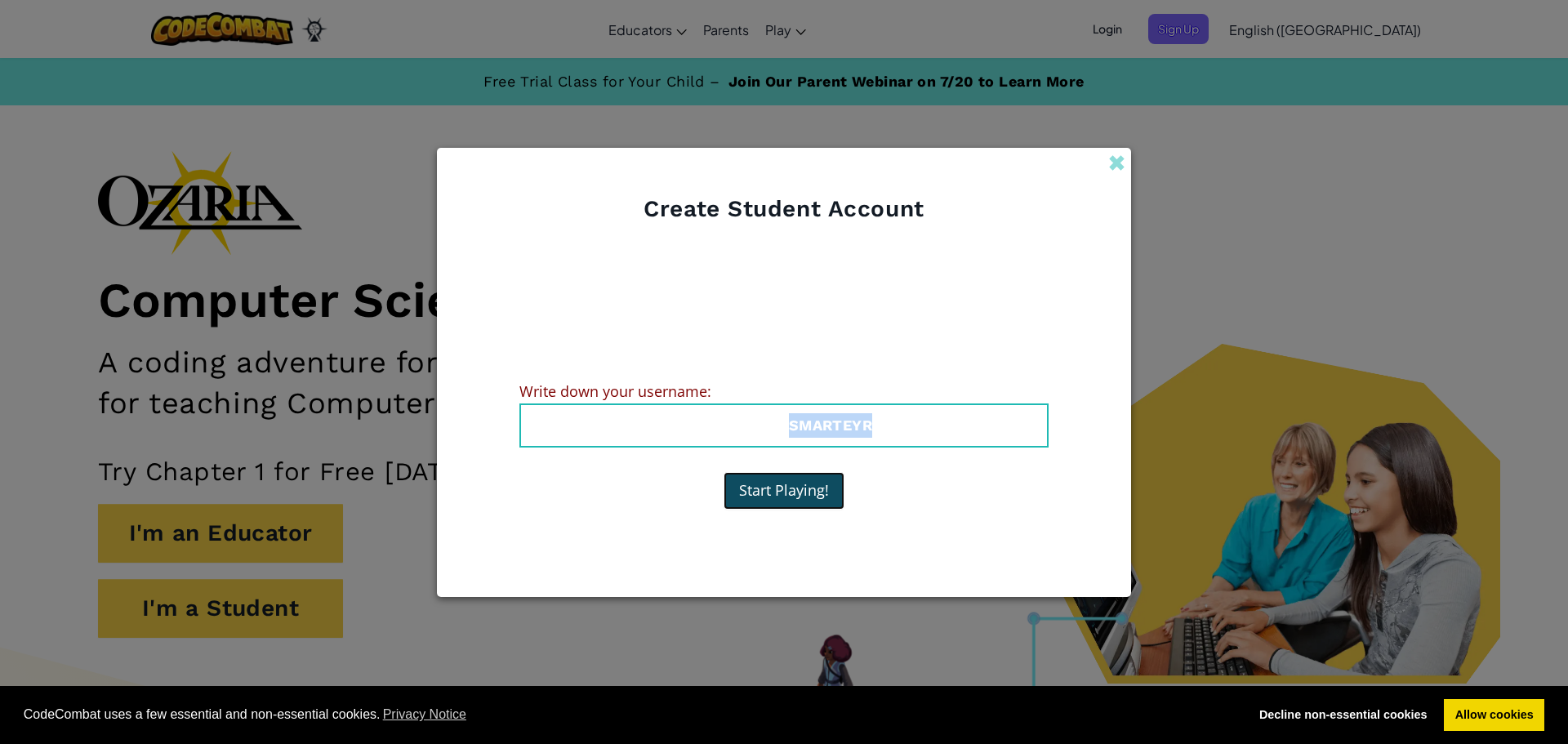 click on "Start Playing!" at bounding box center [784, 491] 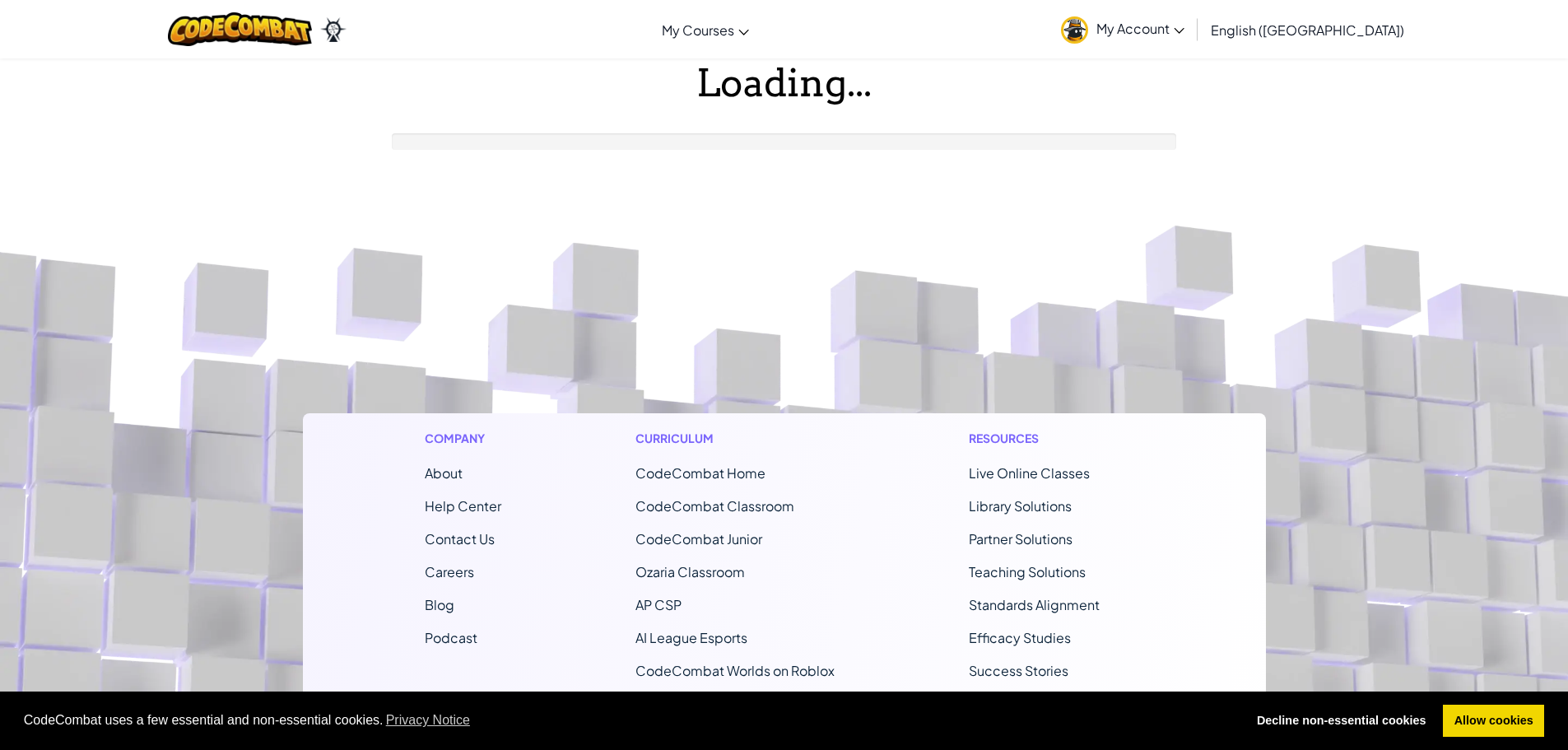 scroll, scrollTop: 0, scrollLeft: 0, axis: both 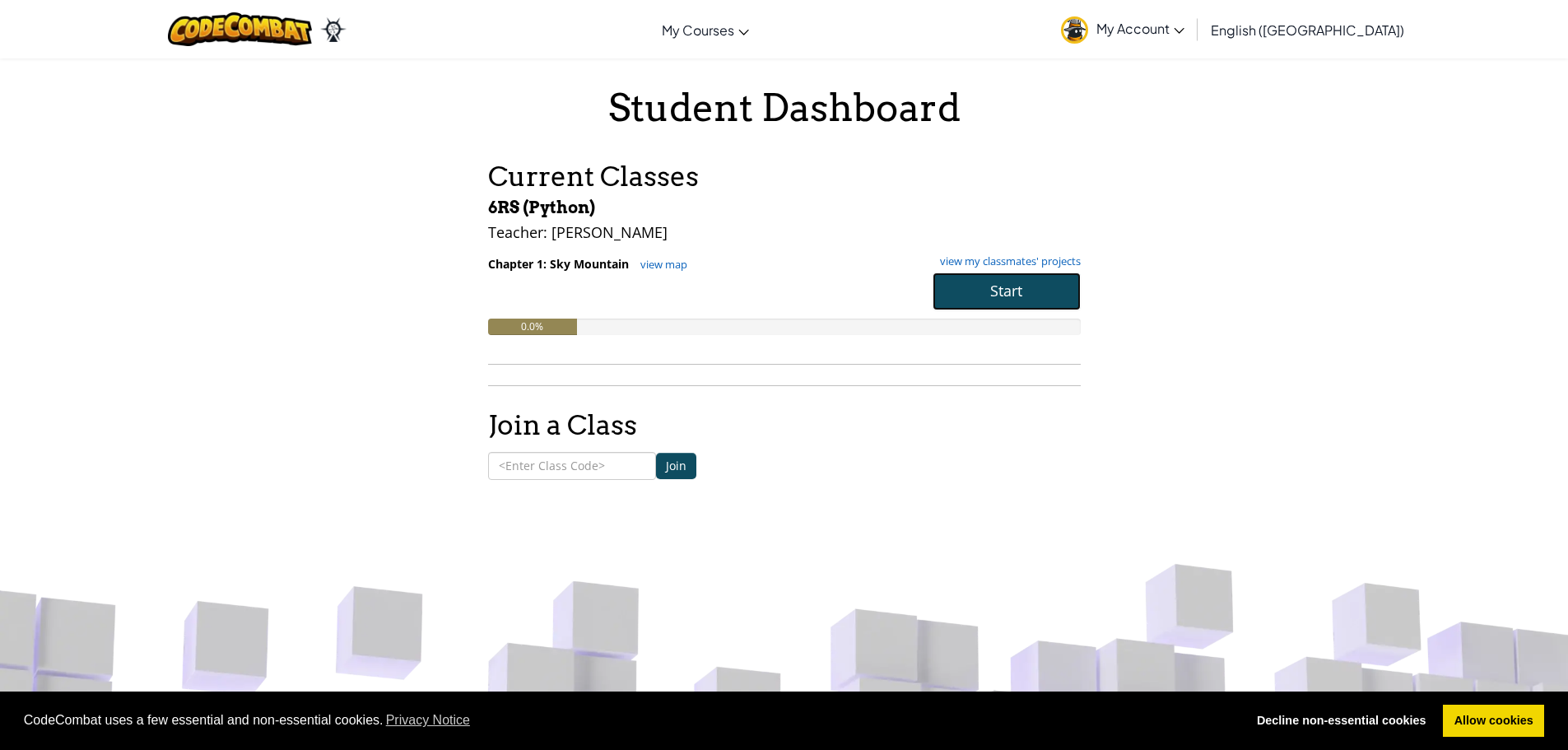 click on "Start" at bounding box center [1007, 291] 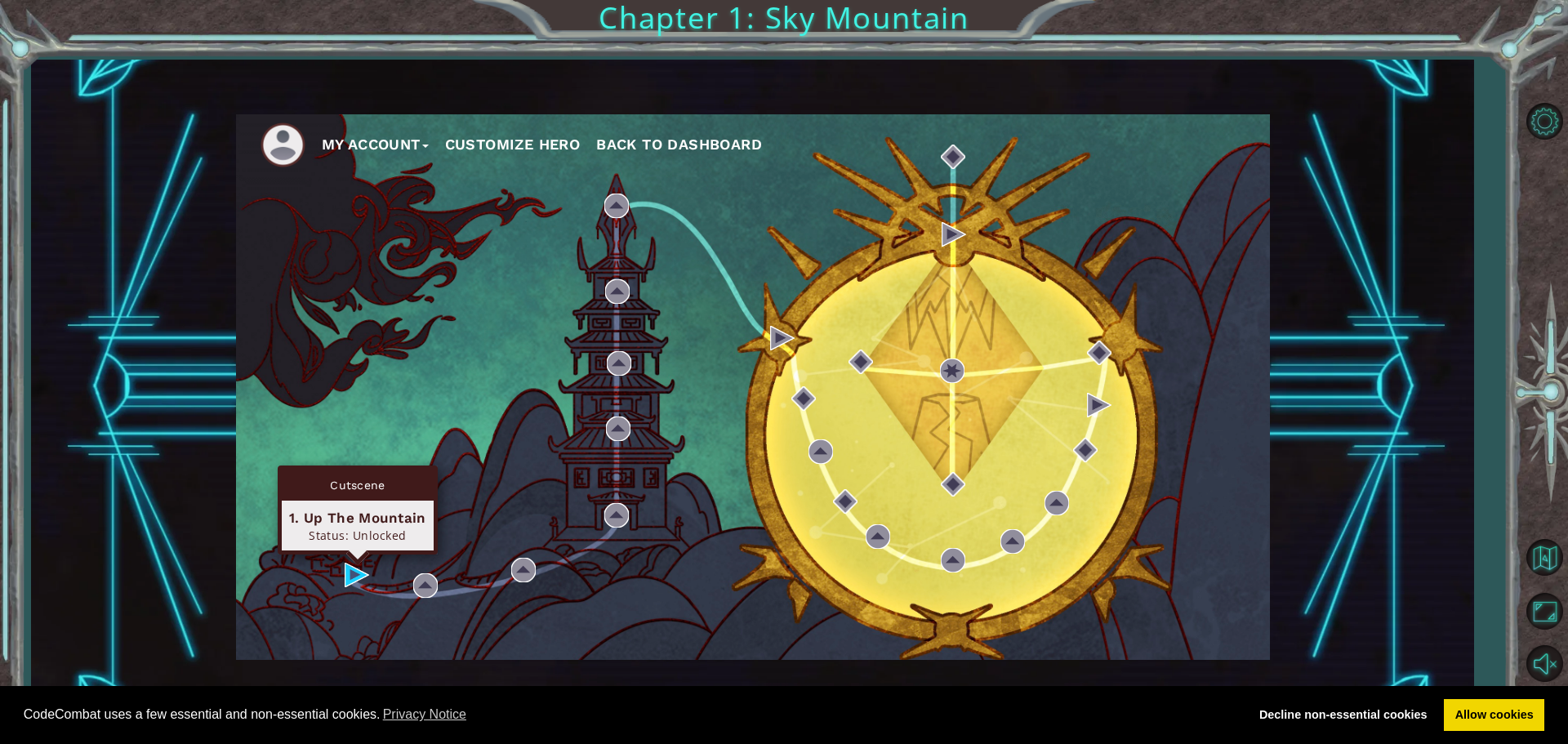 click on "Cutscene
1. Up The Mountain
Status: Unlocked" at bounding box center (358, 510) 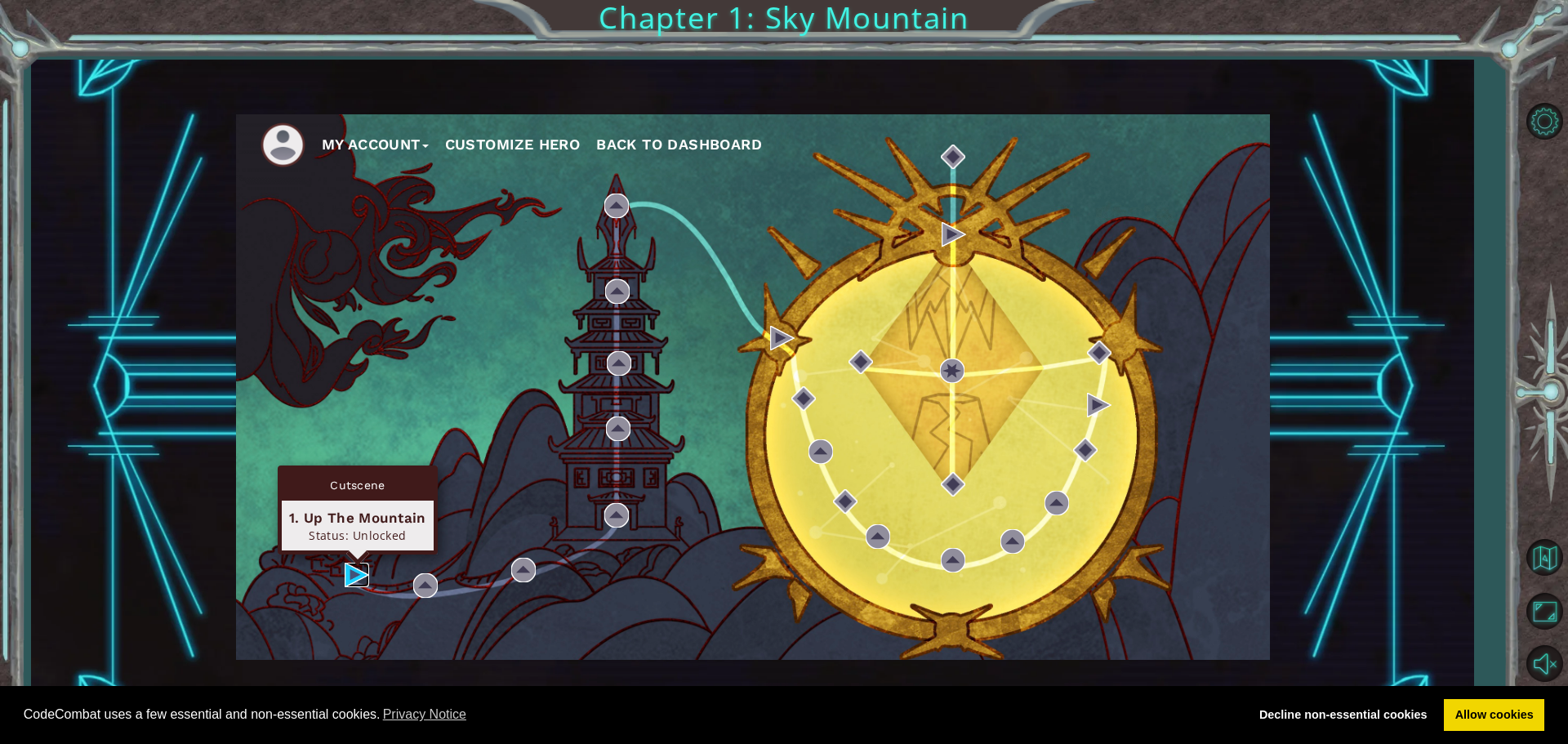 click at bounding box center (357, 575) 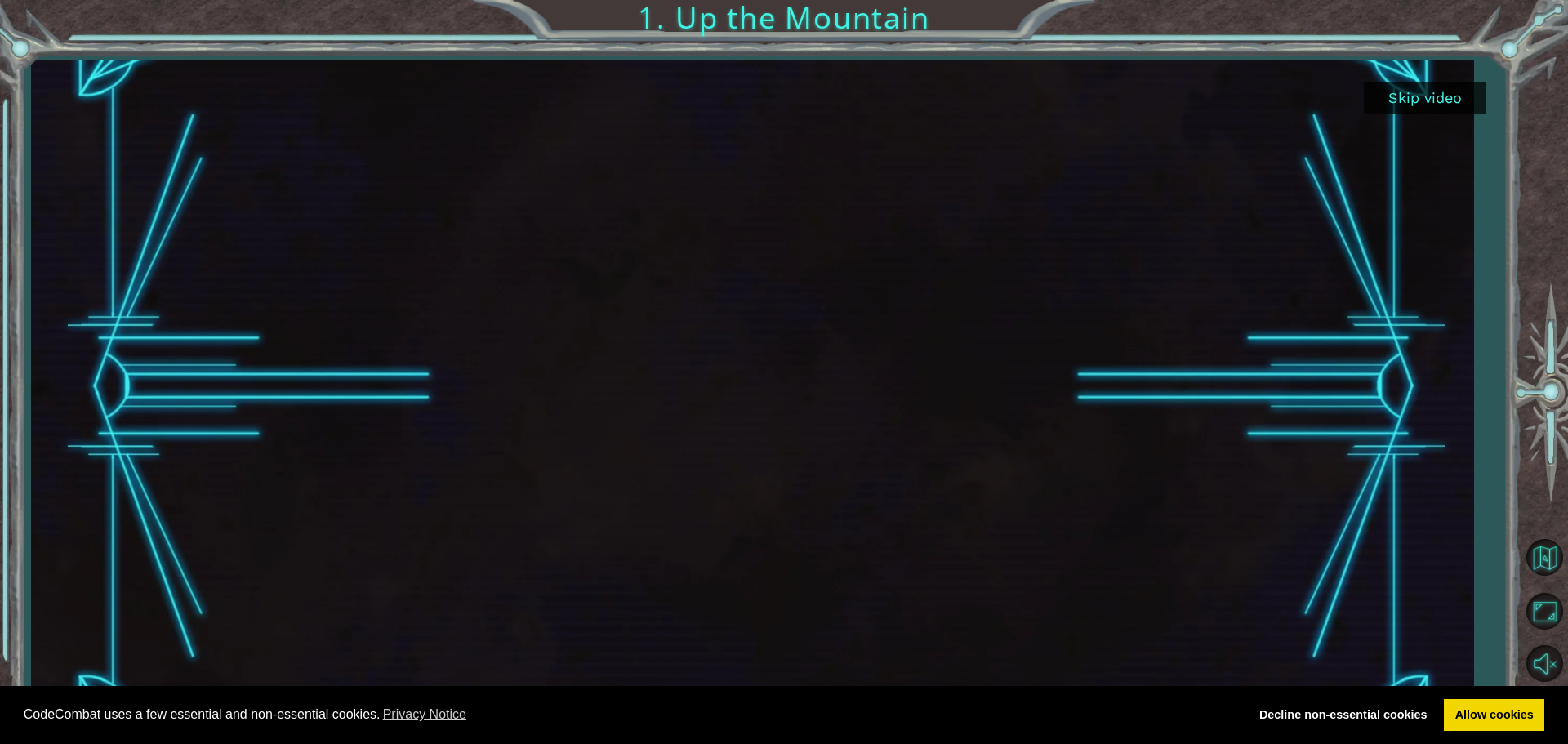 click on "Skip video" at bounding box center (1425, 97) 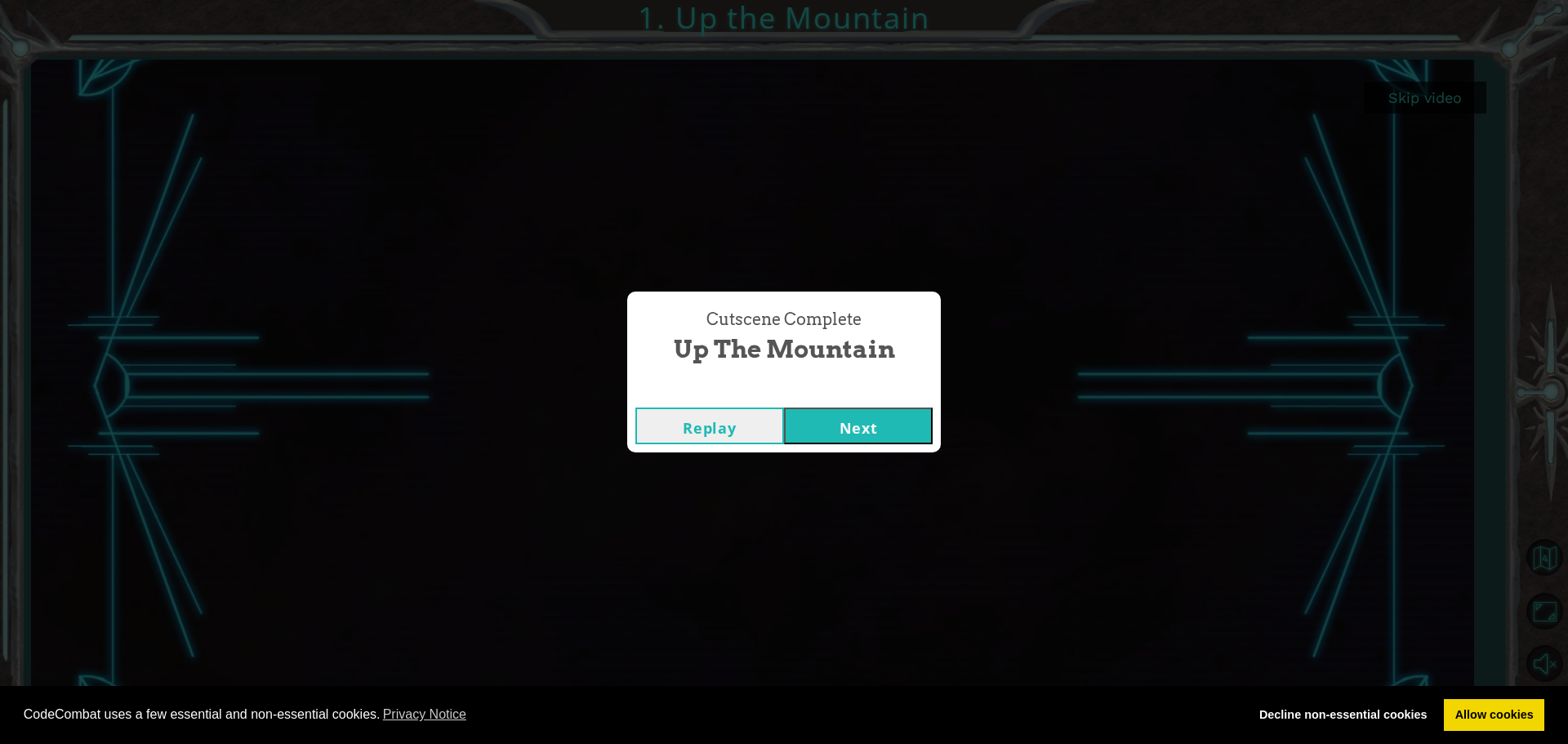 click on "Next" at bounding box center [858, 425] 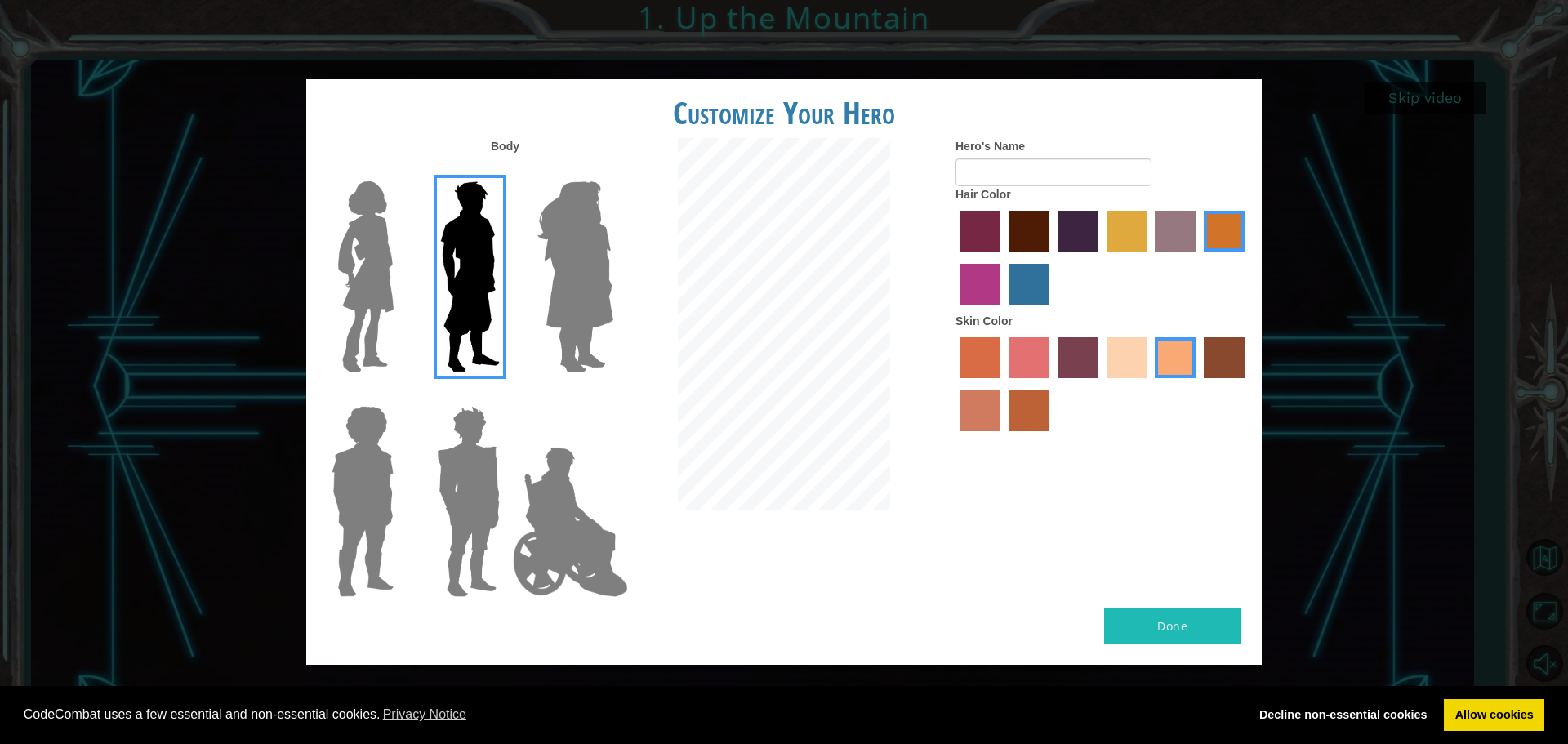 click at bounding box center [1127, 358] 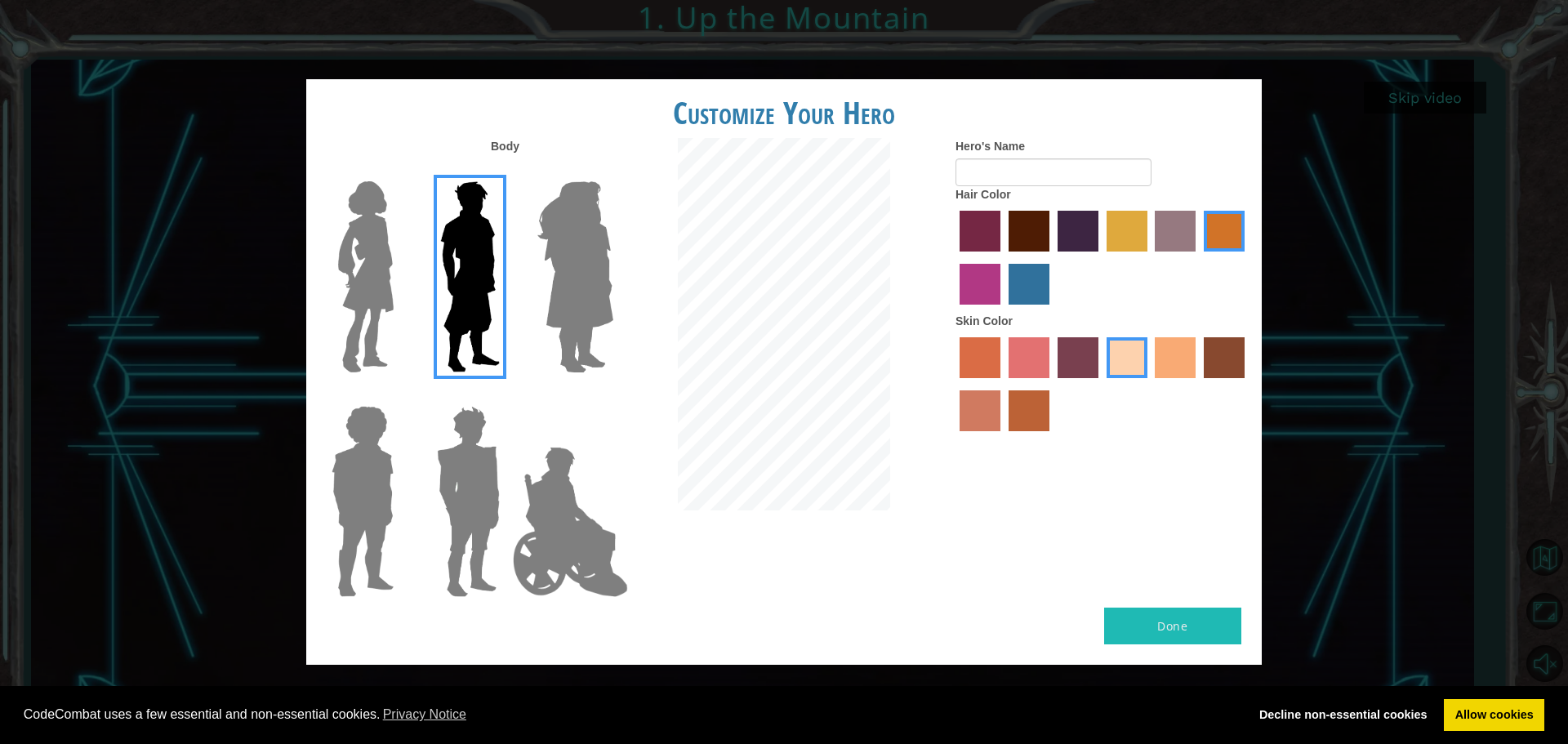 click at bounding box center [1175, 358] 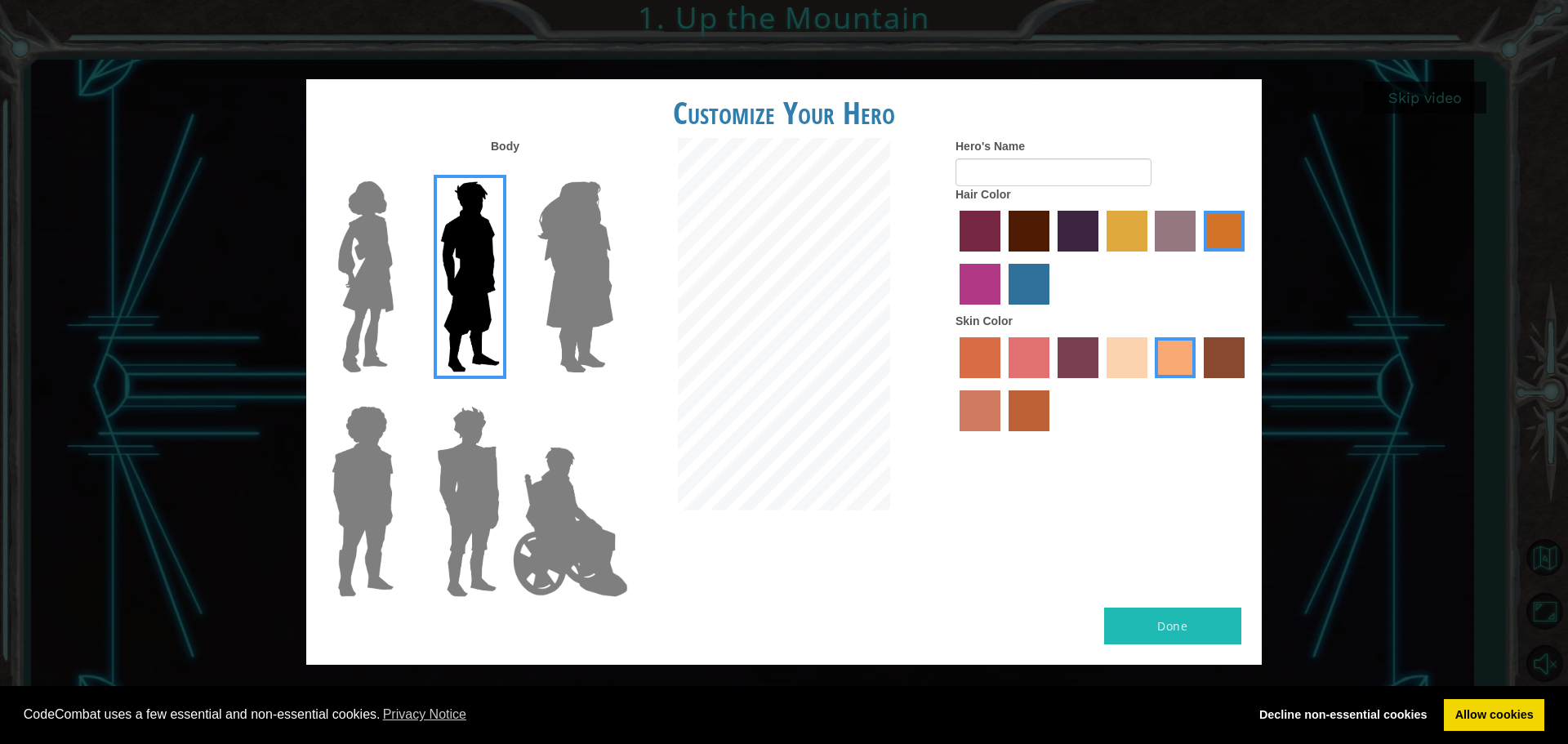 click at bounding box center (1029, 231) 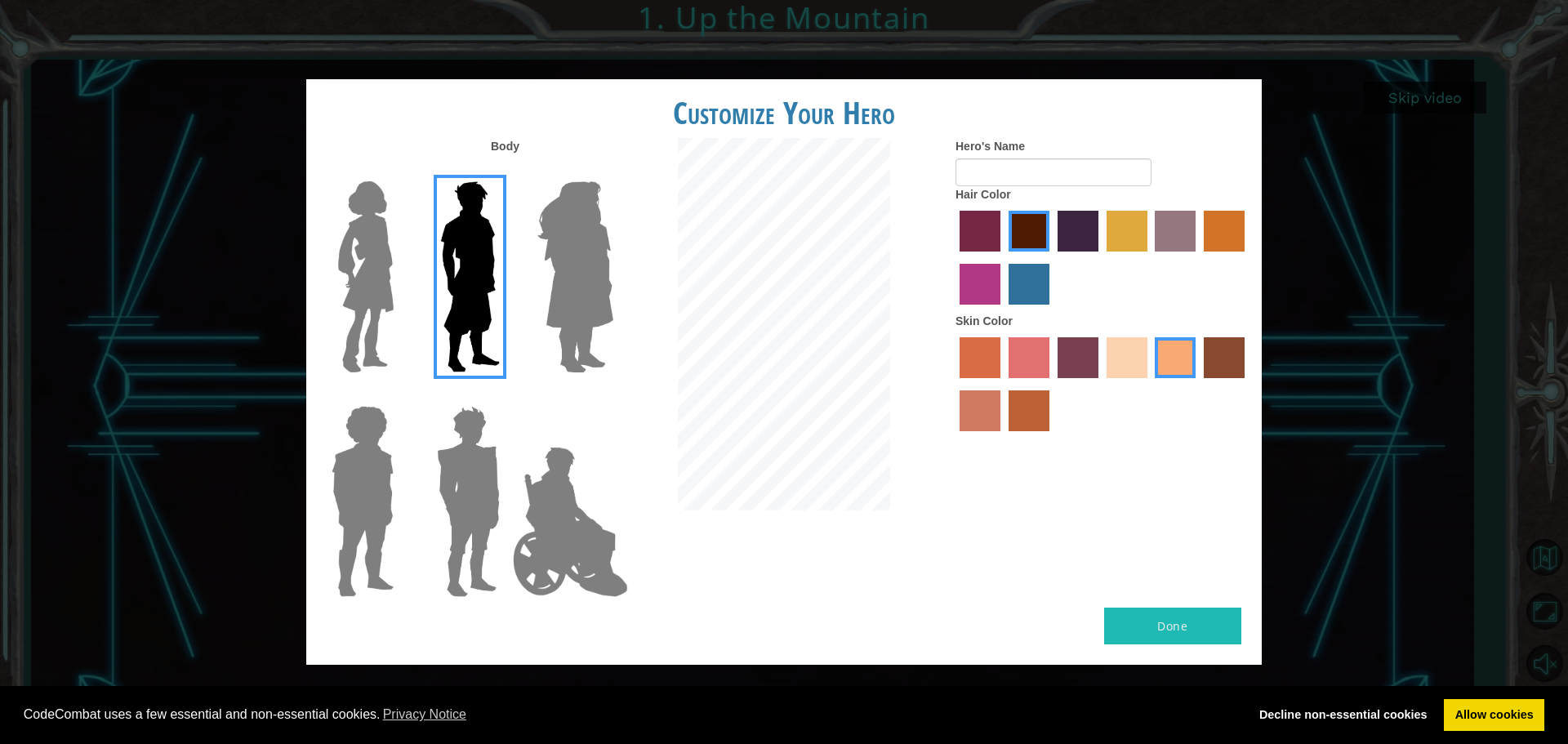 click on "Done" at bounding box center [1173, 626] 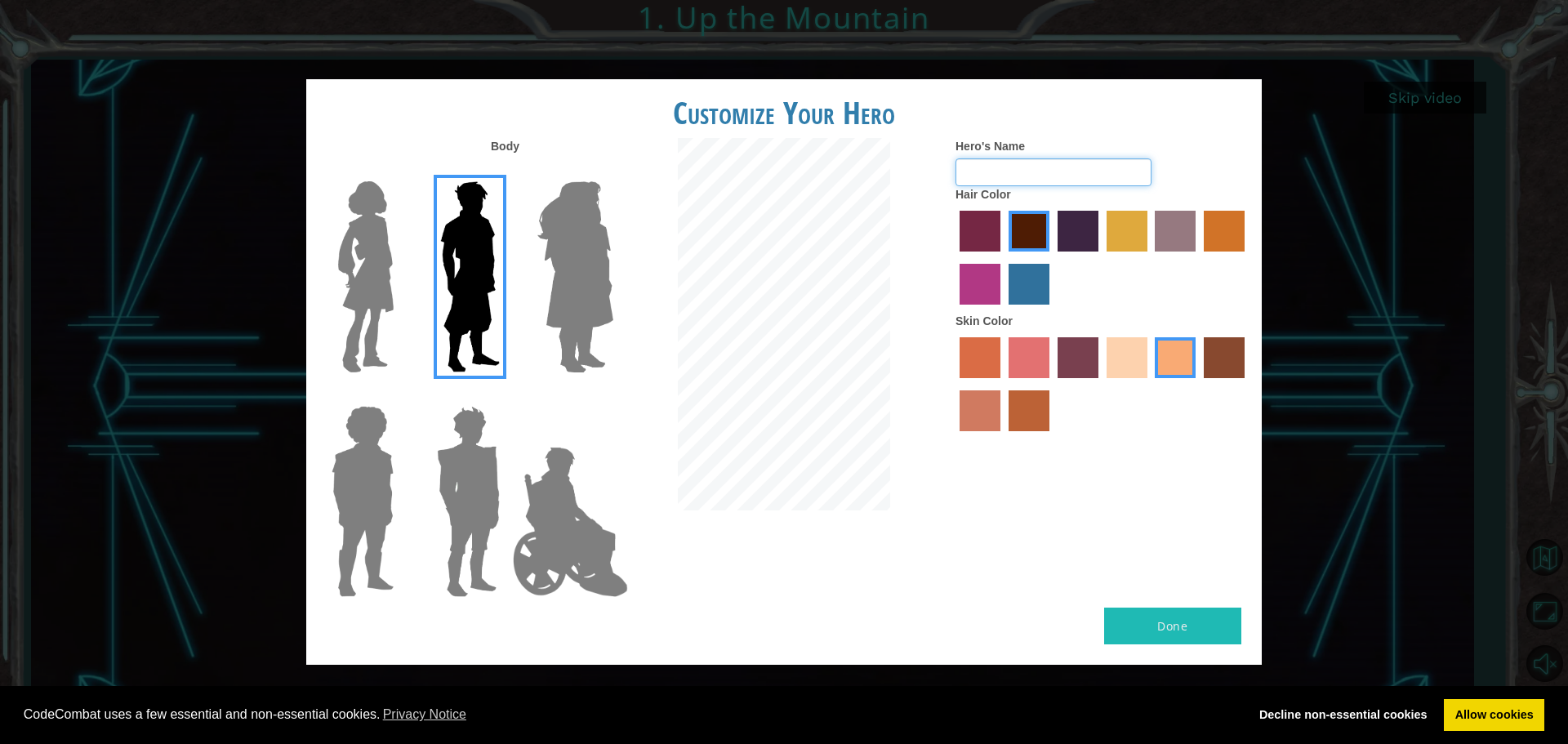 click on "Hero's Name" at bounding box center [1054, 172] 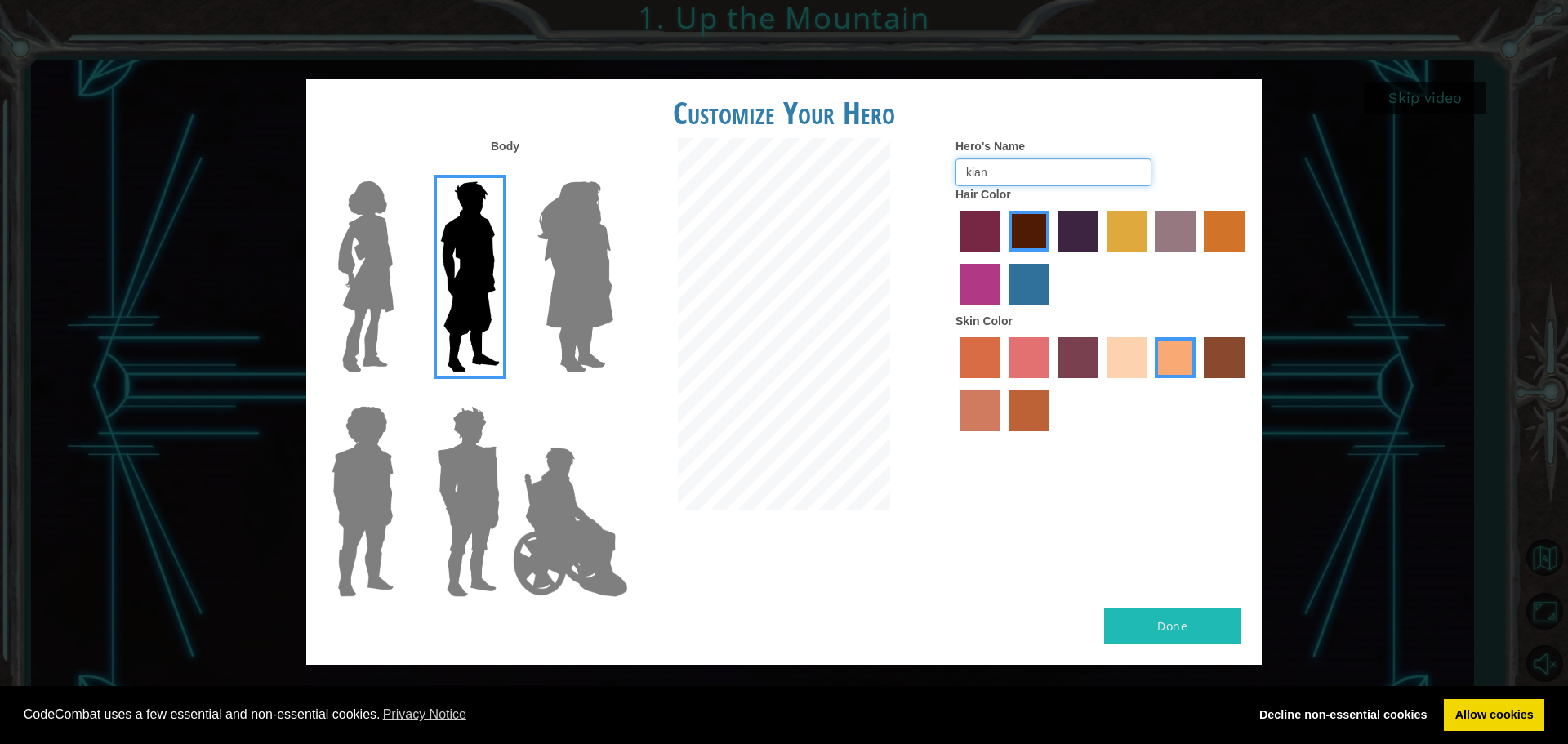 type on "kian" 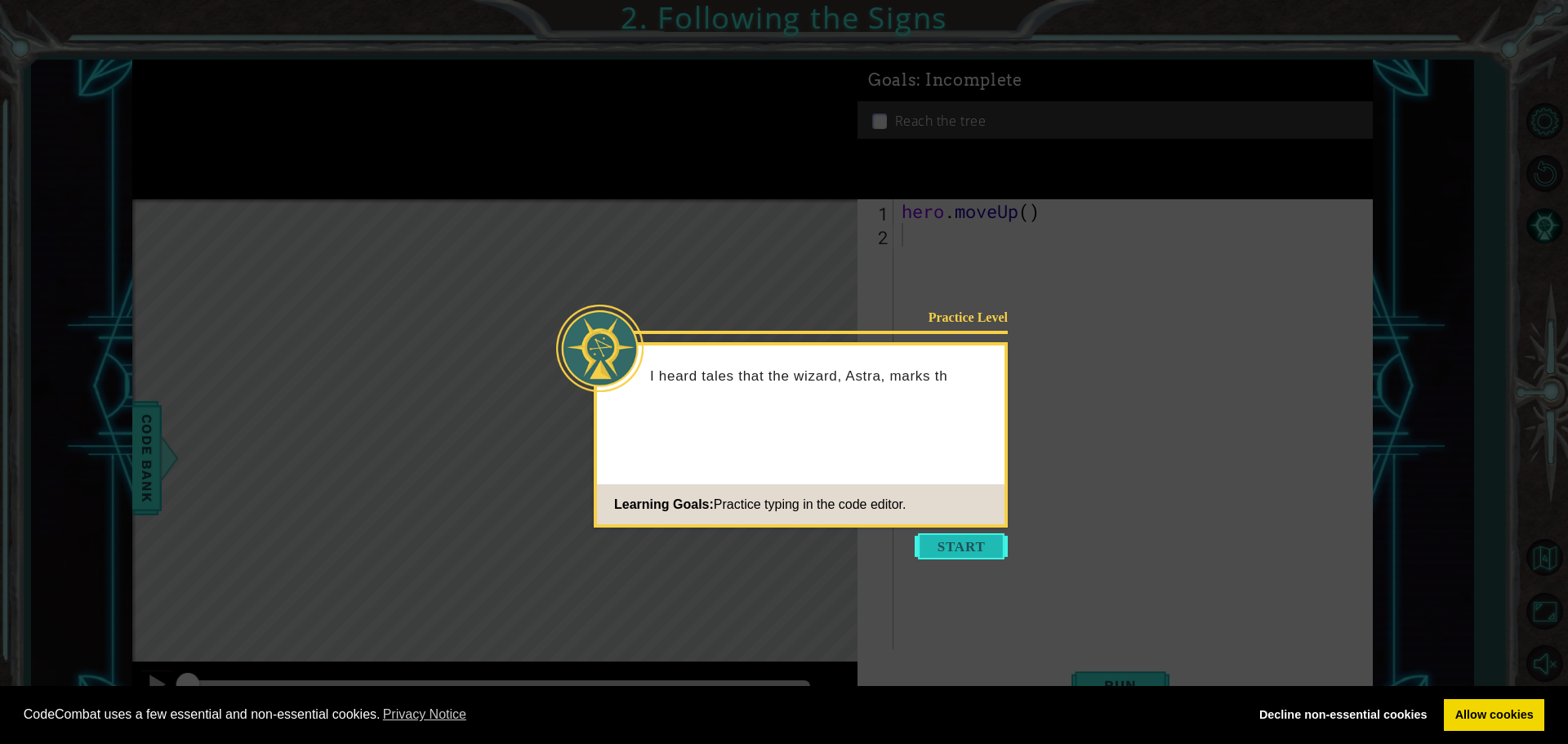 click at bounding box center [961, 546] 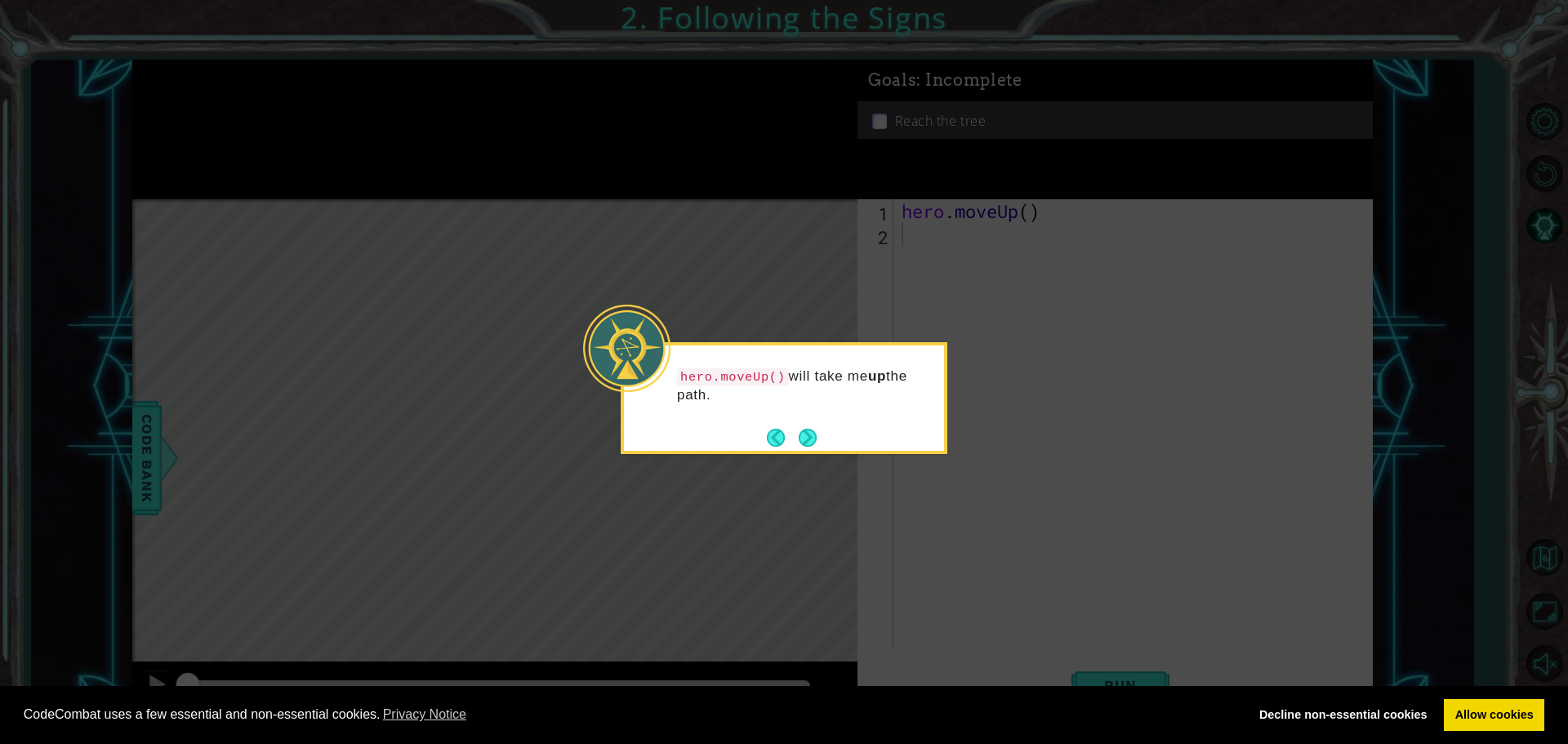 click on "hero.moveUp()  will take me  up  the path." at bounding box center [784, 398] 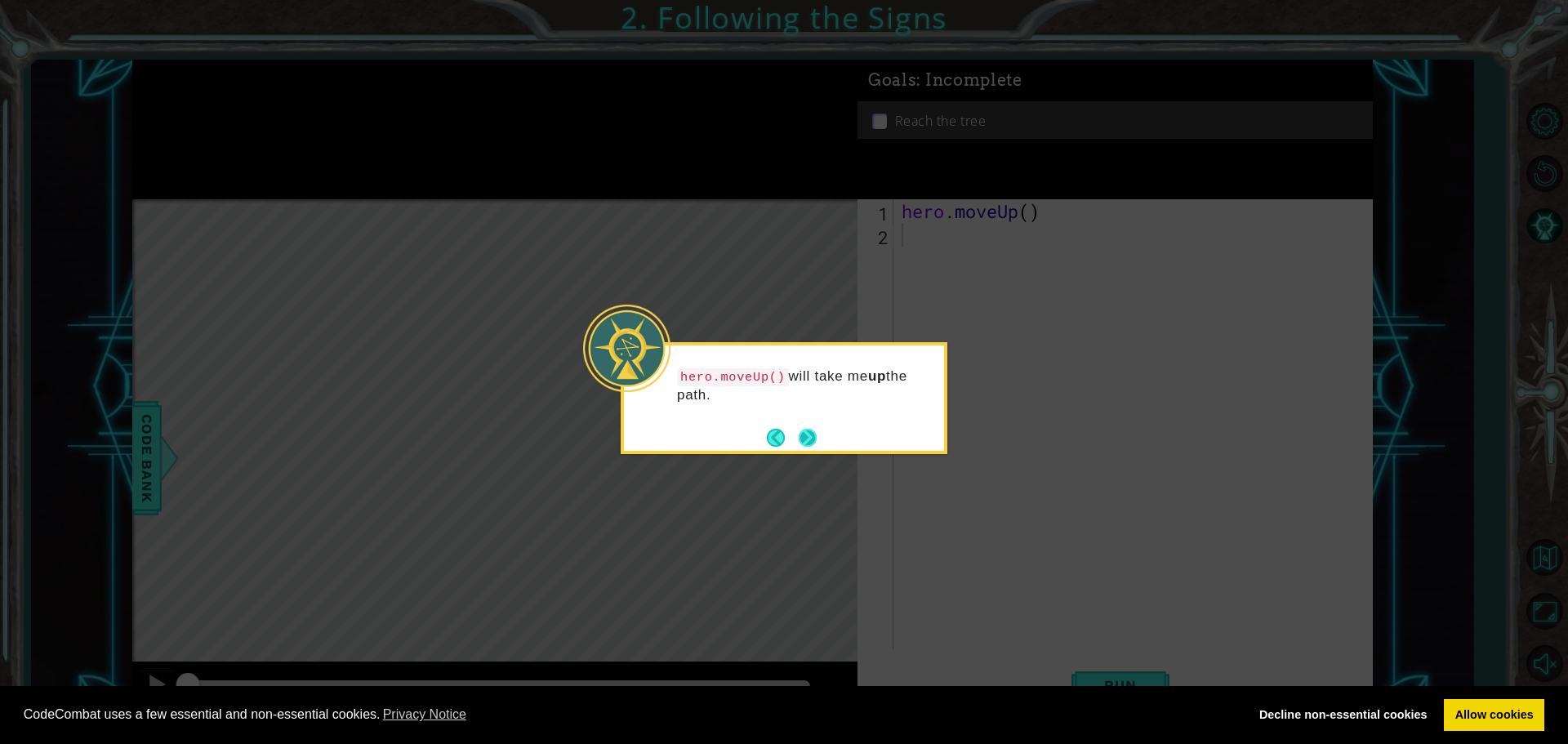 click at bounding box center (808, 438) 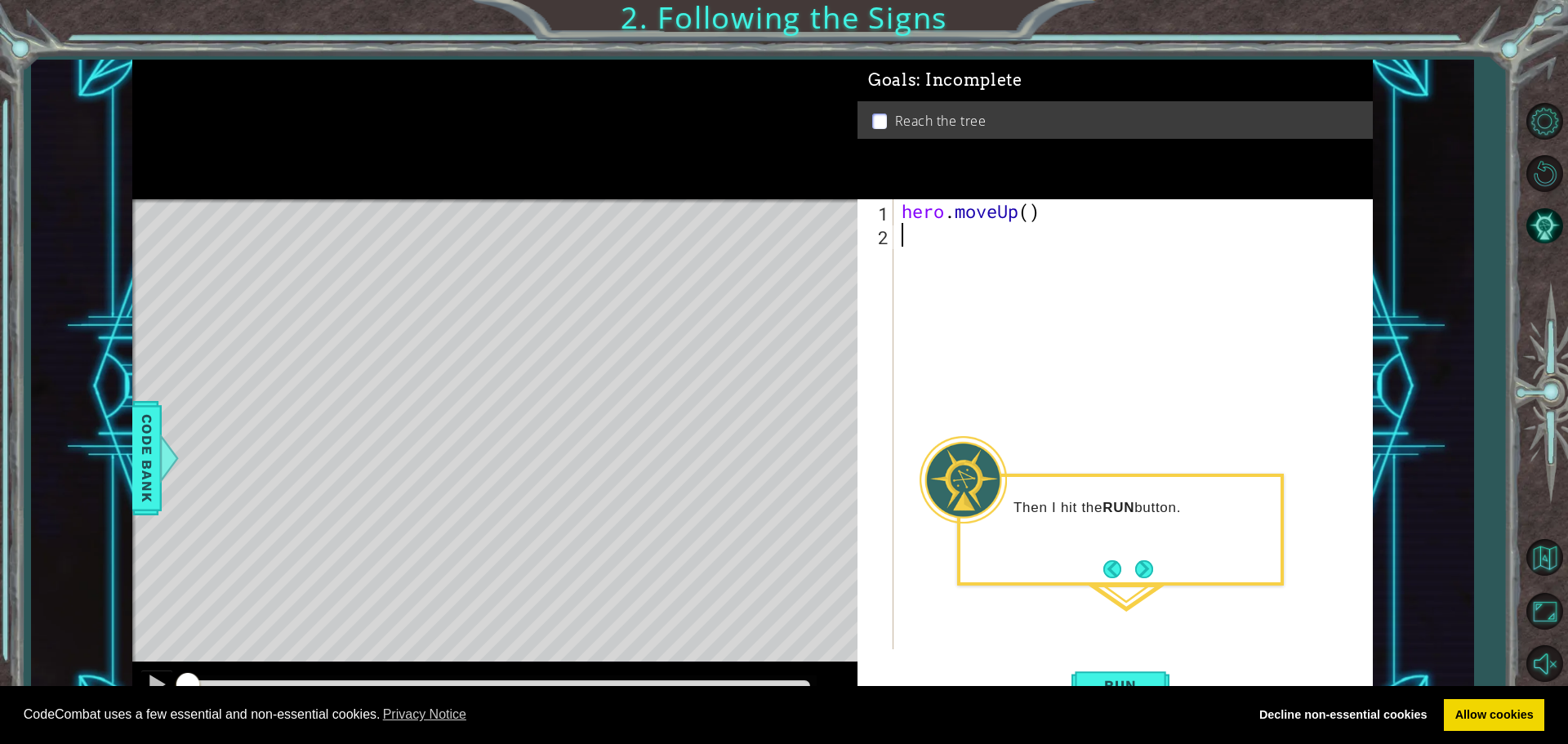 click on "hero . moveUp ( )" at bounding box center [1137, 448] 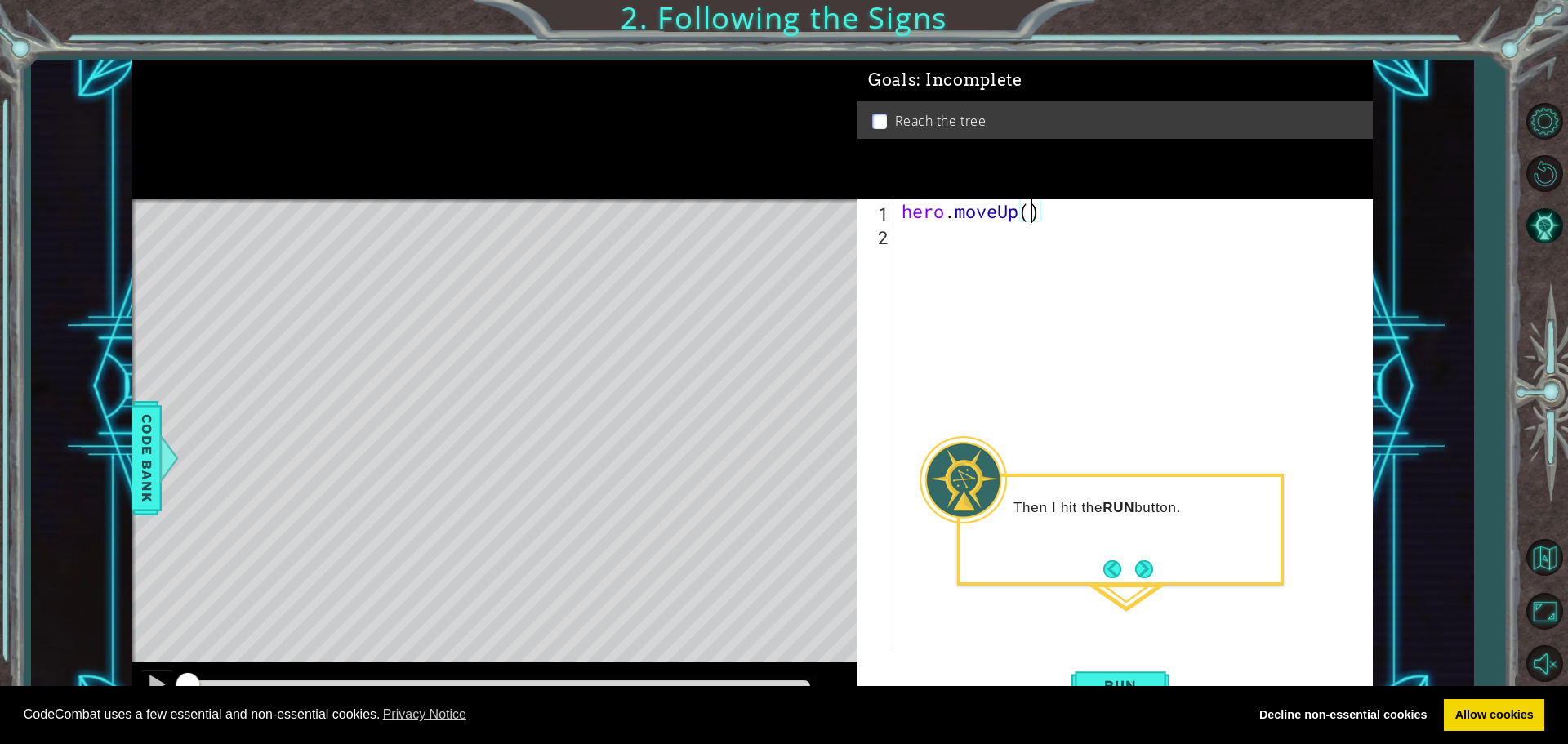 type on "hero.moveUp(2)" 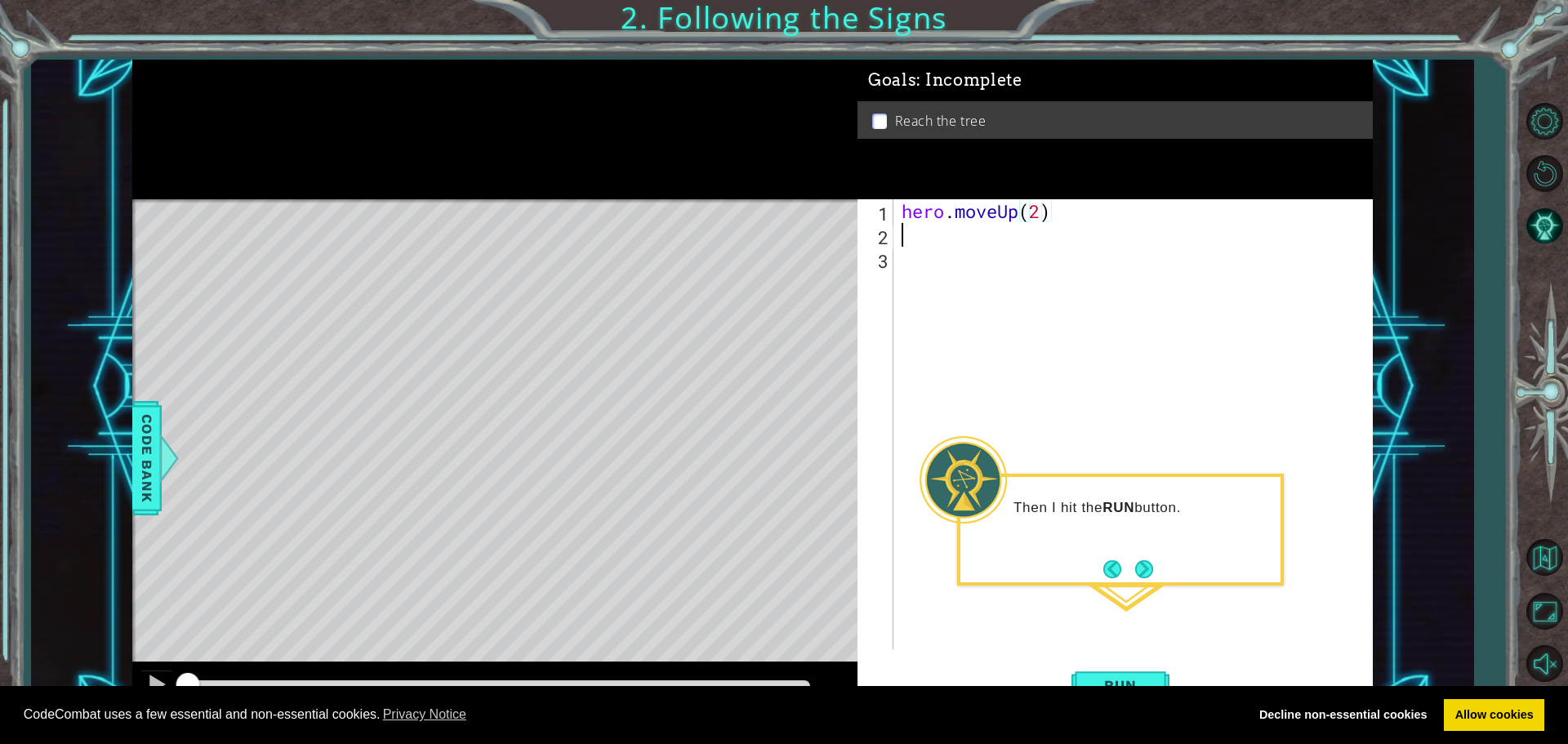 scroll, scrollTop: 0, scrollLeft: 0, axis: both 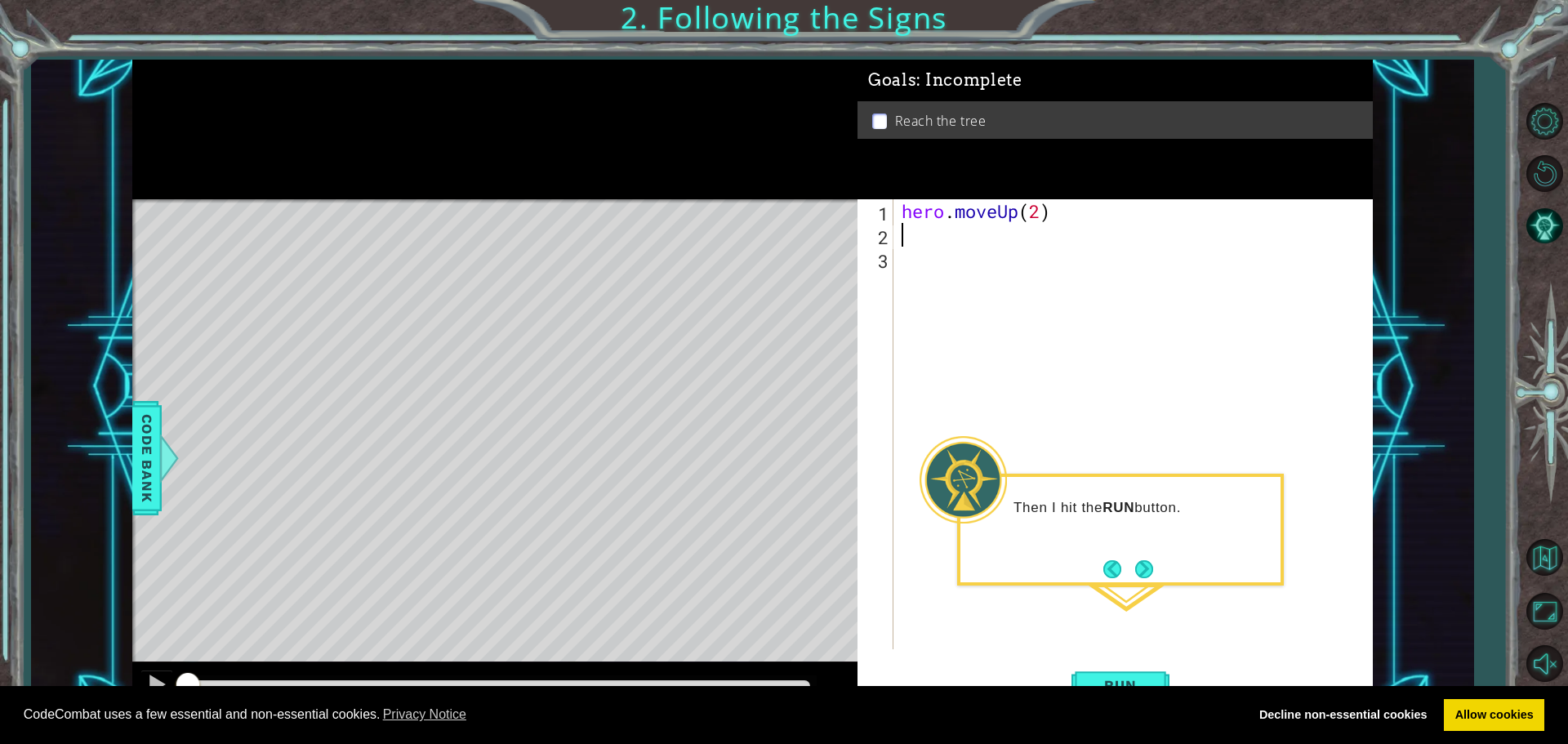 type 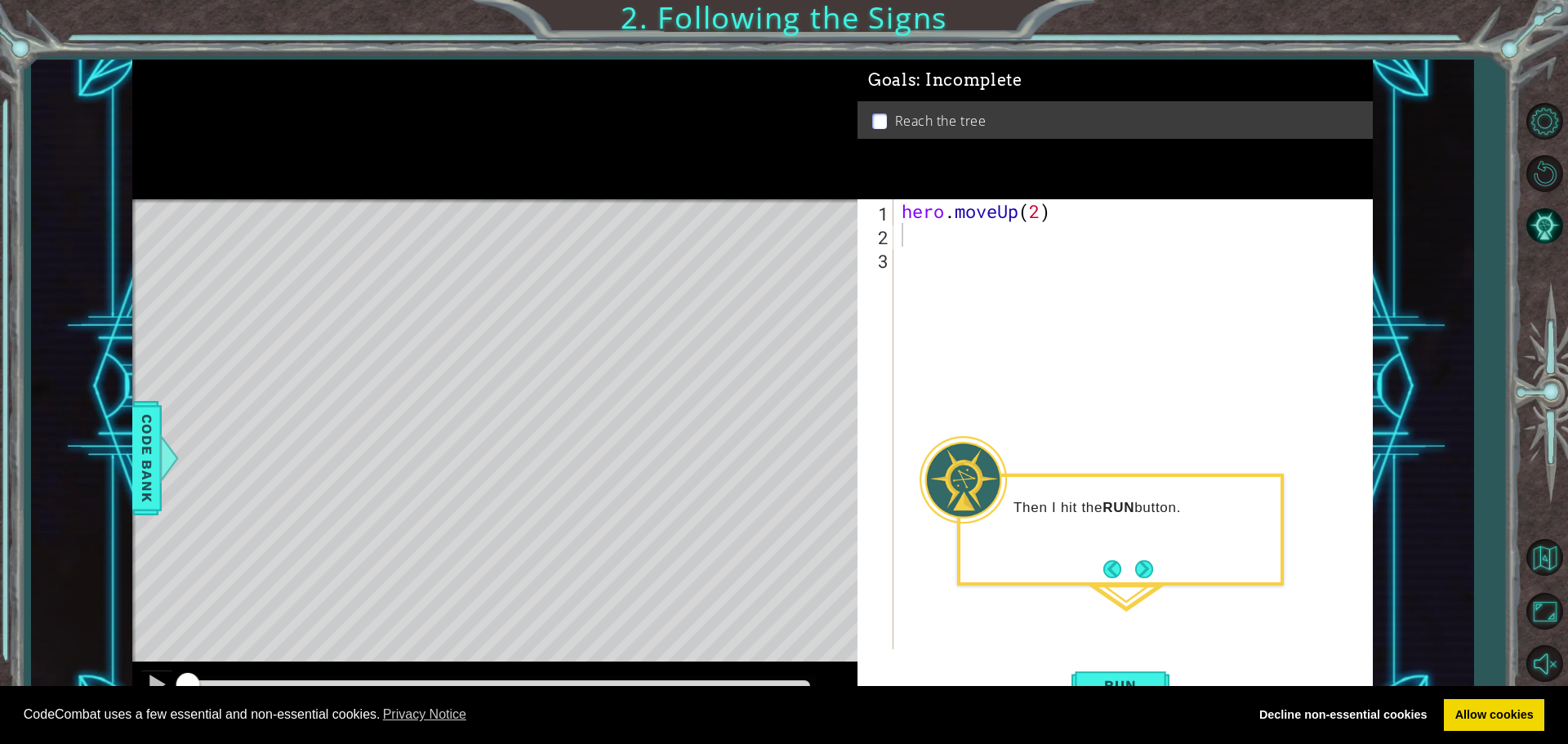 drag, startPoint x: 1088, startPoint y: 695, endPoint x: 1093, endPoint y: 686, distance: 10.29563 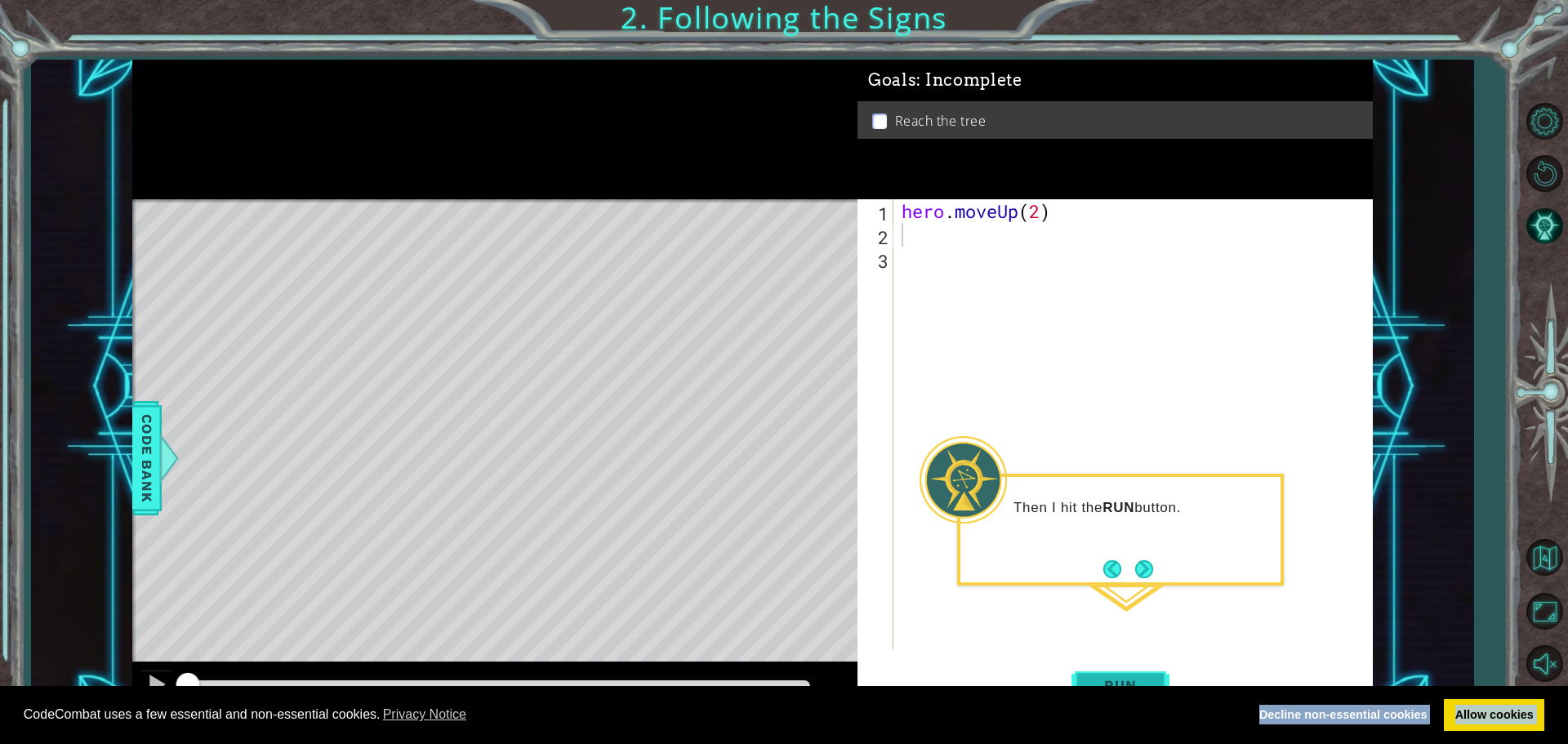 click on "Cookie Policy CodeCombat uses a few essential and non-essential cookies.  Privacy Notice Decline non-essential cookies Allow cookies 1     הההההההההההההההההההההההההההההההההההההההההההההההההההההההההההההההההההההההההההההההההההההההההההההההההההההההההההההההההההההההההההההההההההההההההההההההההההההההההההההההההההההההההההההההההההההההההההההההההההההההההההההההההההההההההההההההההההההההההההההההההההההההההההההההה XXXXXXXXXXXXXXXXXXXXXXXXXXXXXXXXXXXXXXXXXXXXXXXXXXXXXXXXXXXXXXXXXXXXXXXXXXXXXXXXXXXXXXXXXXXXXXXXXXXXXXXXXXXXXXXXXXXXXXXXXXXXXXXXXXXXXXXXXXXXXXXXXXXXXXXXXXXXXXXXXXXXXXXXXXXXXXXXXXXXXXXXXXXXXXXXXXXXXXXXXXXXXXXXXXXXXXXXXXXXXXXXXXXXXXXXXXXXXXXXXXXXXXXXXXXXXXXX Solution × Goals : Incomplete       Reach the tree
1 2 3 hero . moveUp ( 2 )     Code Saved Run  /   /" at bounding box center [784, 372] 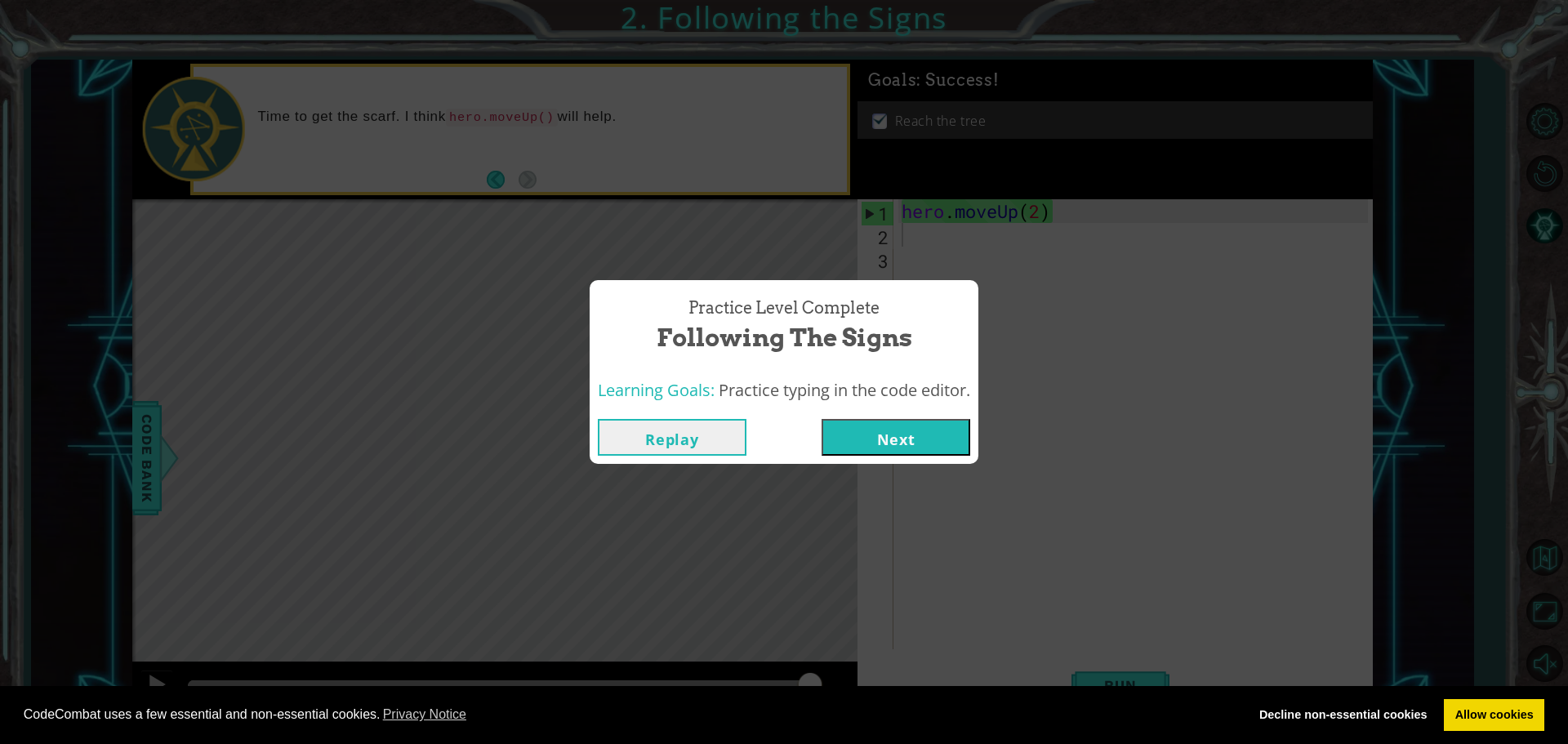 click on "Next" at bounding box center (896, 437) 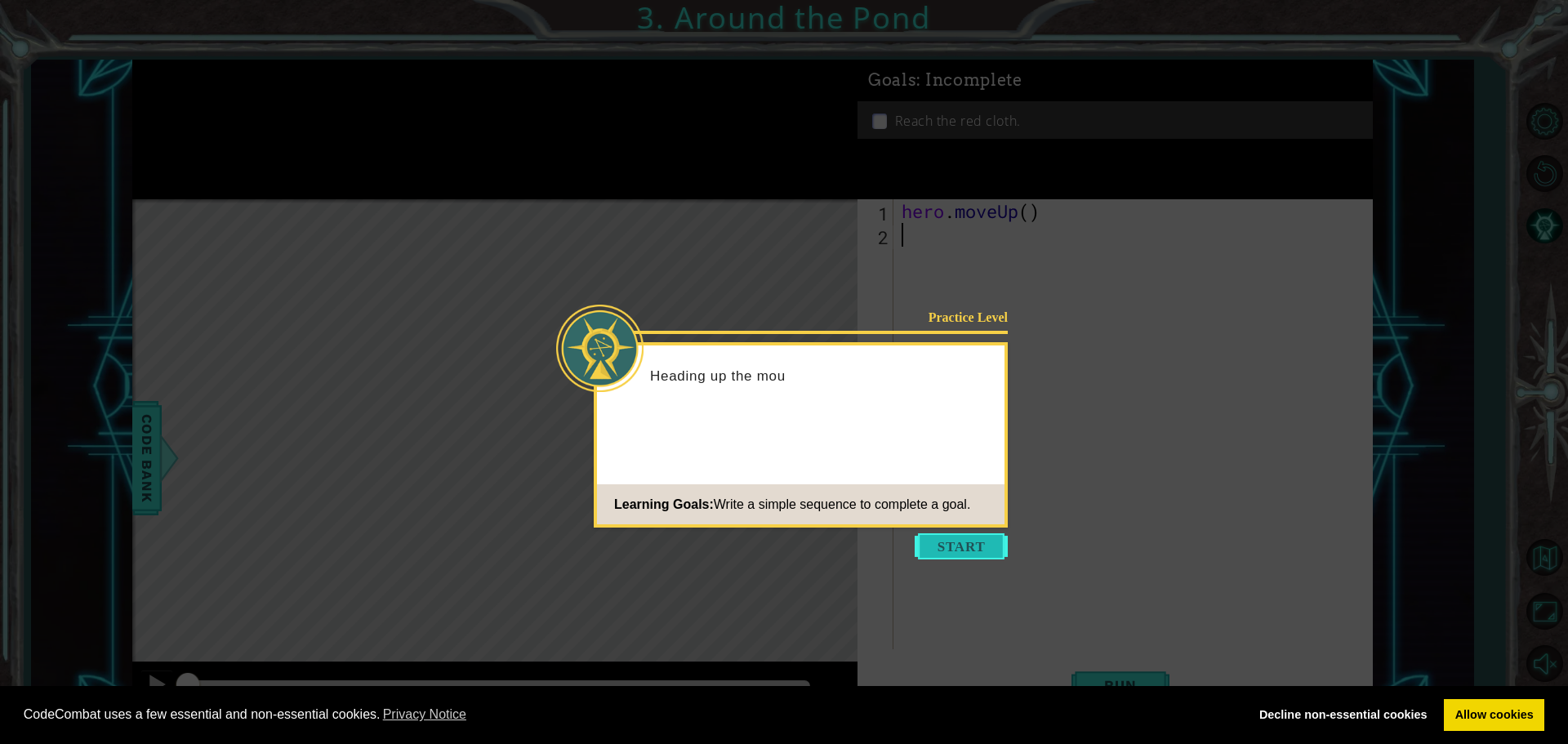 click at bounding box center (961, 546) 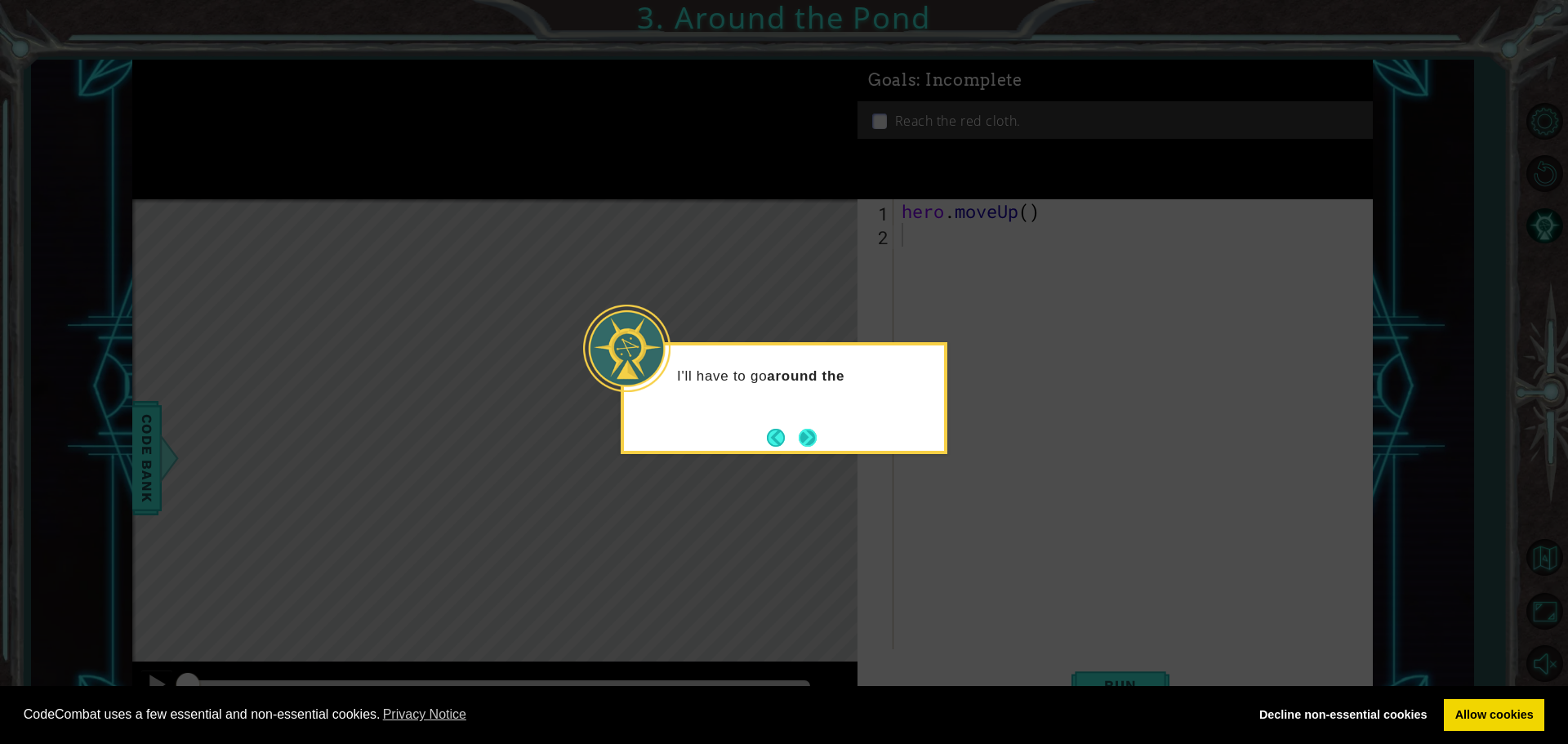 click at bounding box center (808, 438) 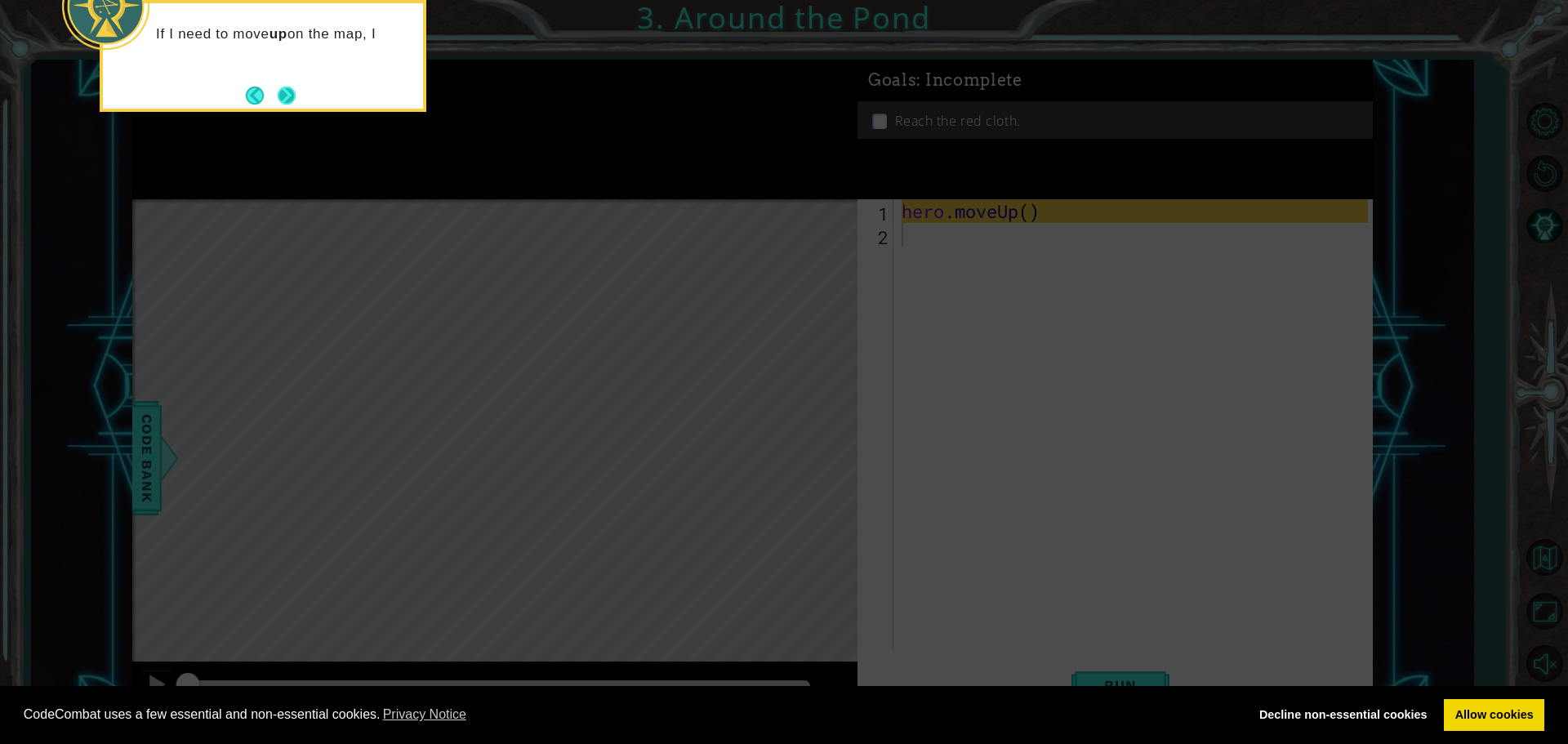 click at bounding box center (287, 96) 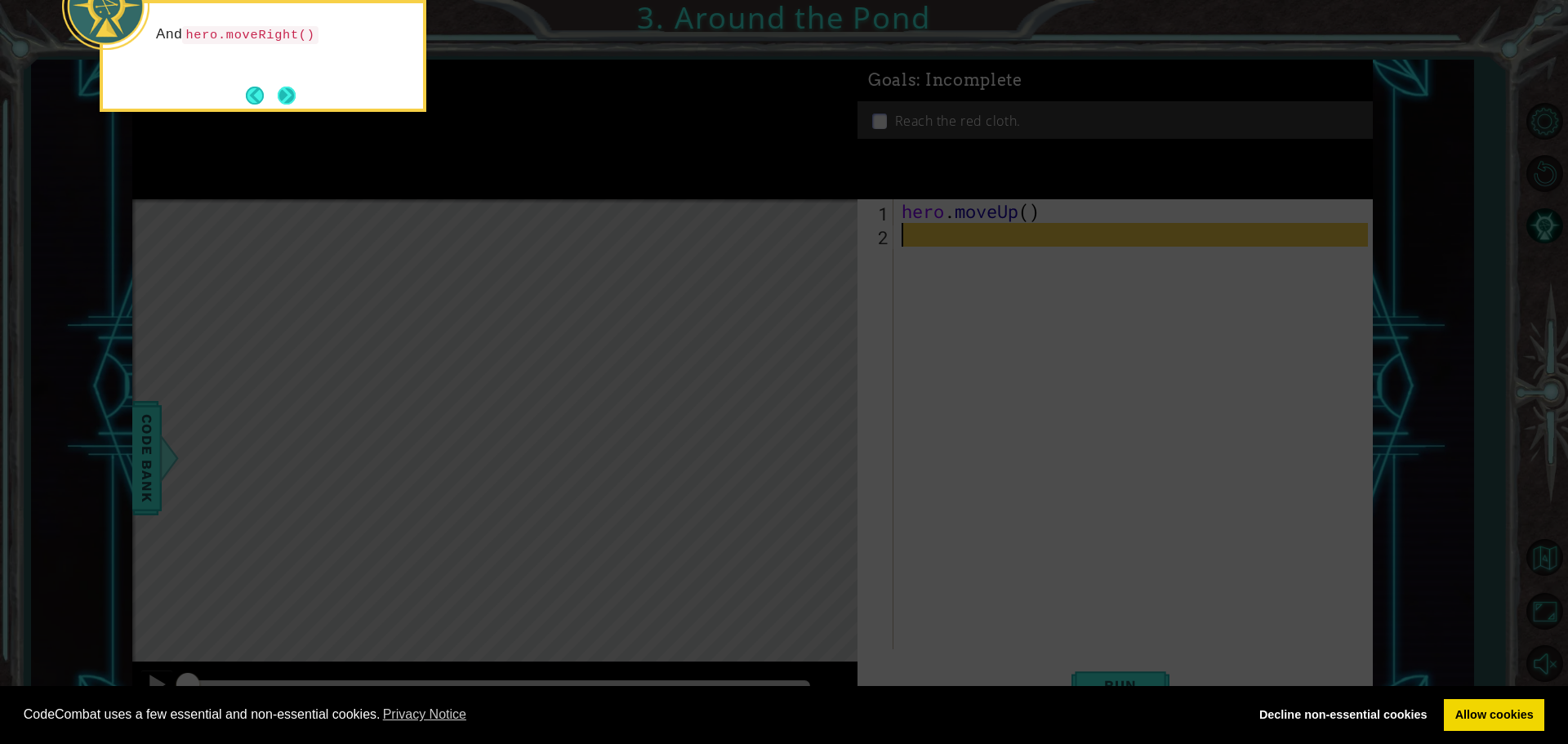 click at bounding box center [287, 96] 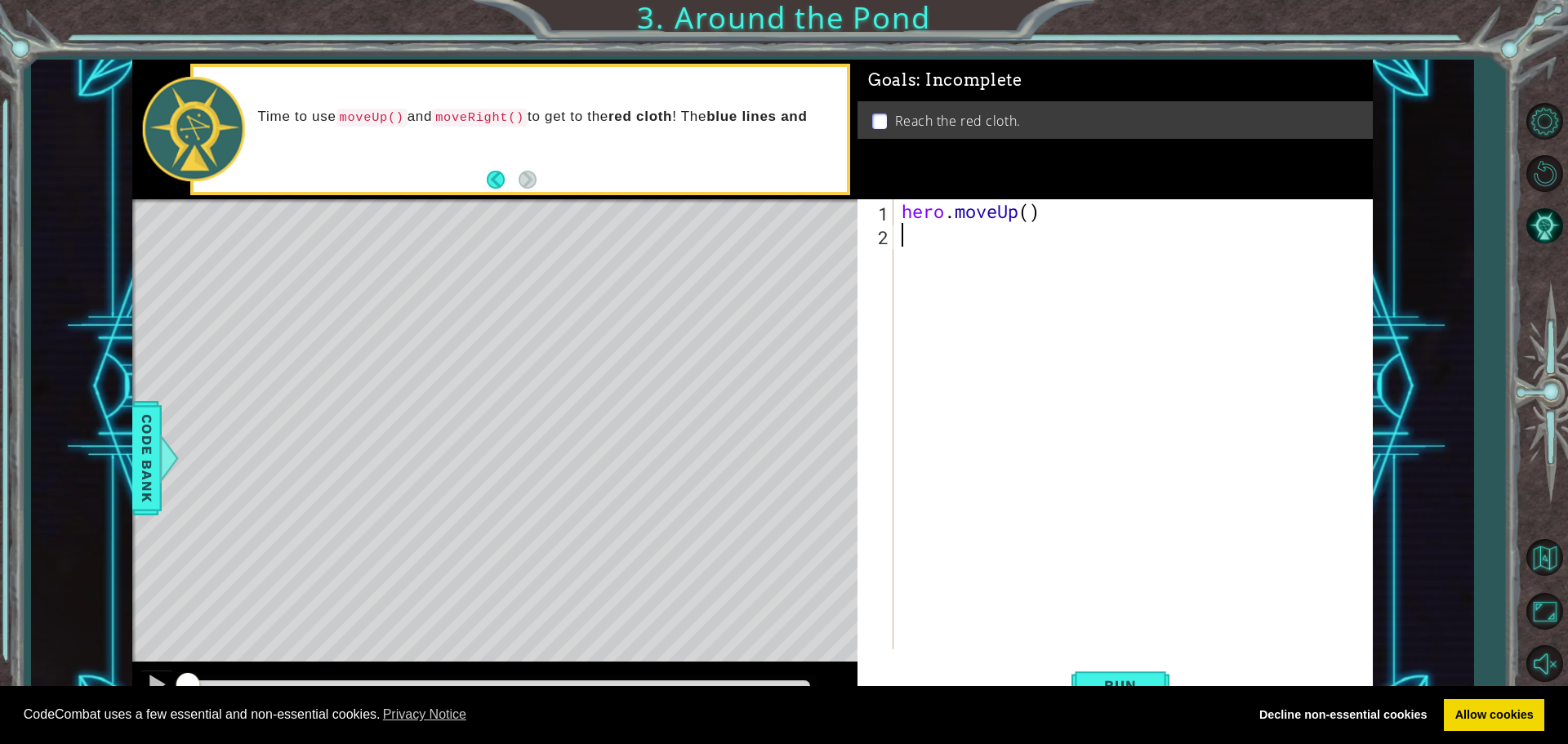 type on "h" 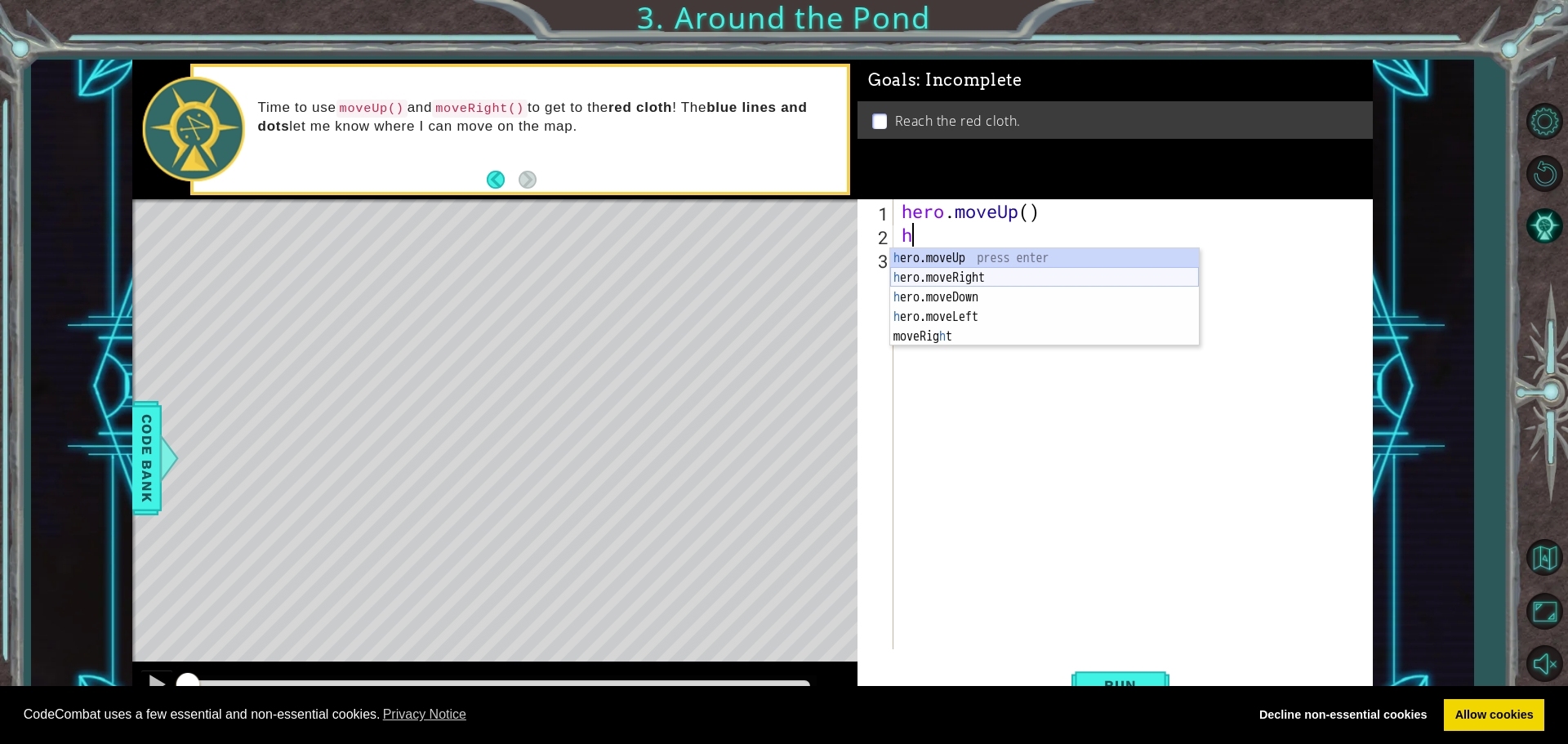 click on "h ero.moveUp press enter h ero.moveRight press enter h ero.moveDown press enter h ero.moveLeft press enter moveRig h t press enter" at bounding box center [1045, 317] 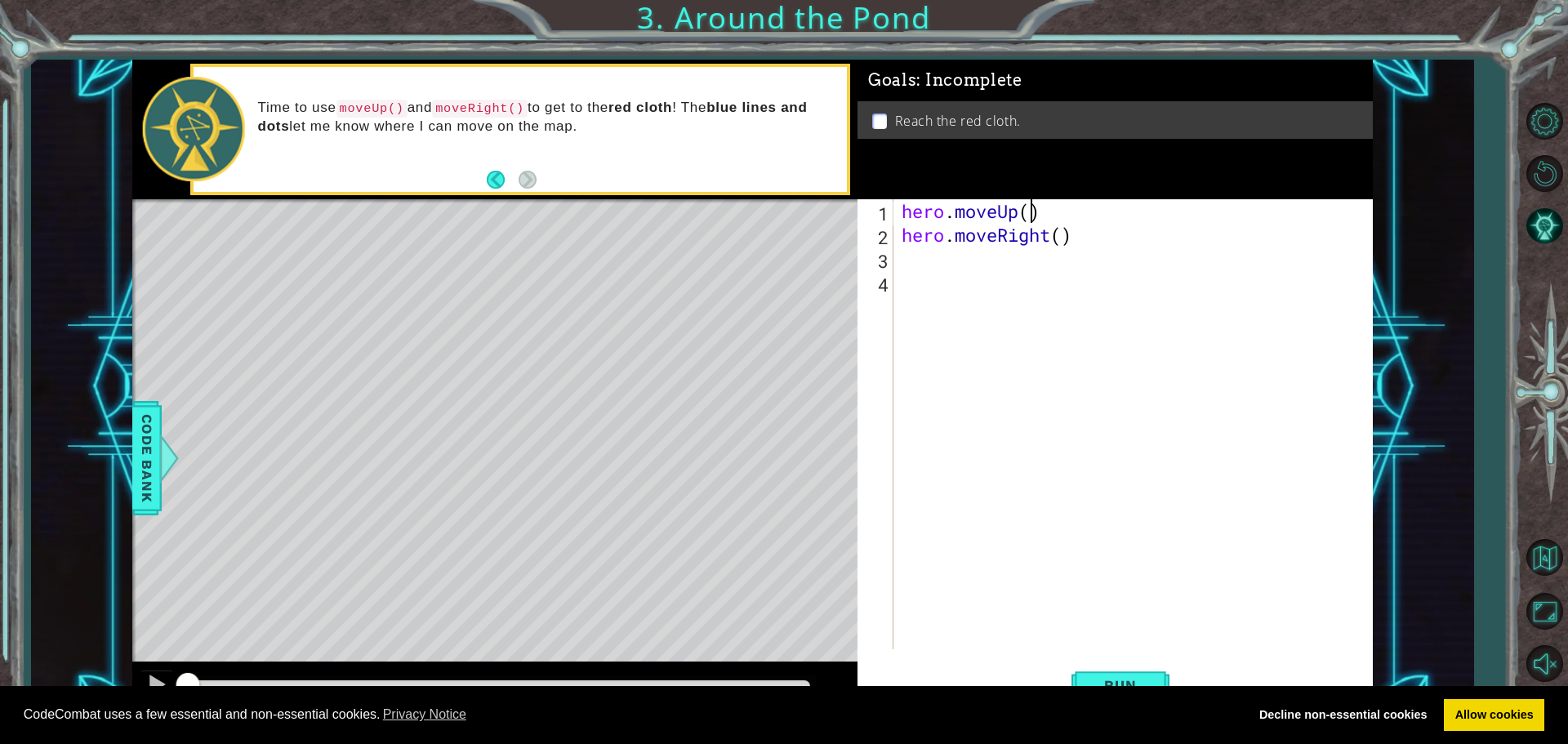 click on "hero . moveUp ( ) hero . moveRight ( )" at bounding box center (1137, 448) 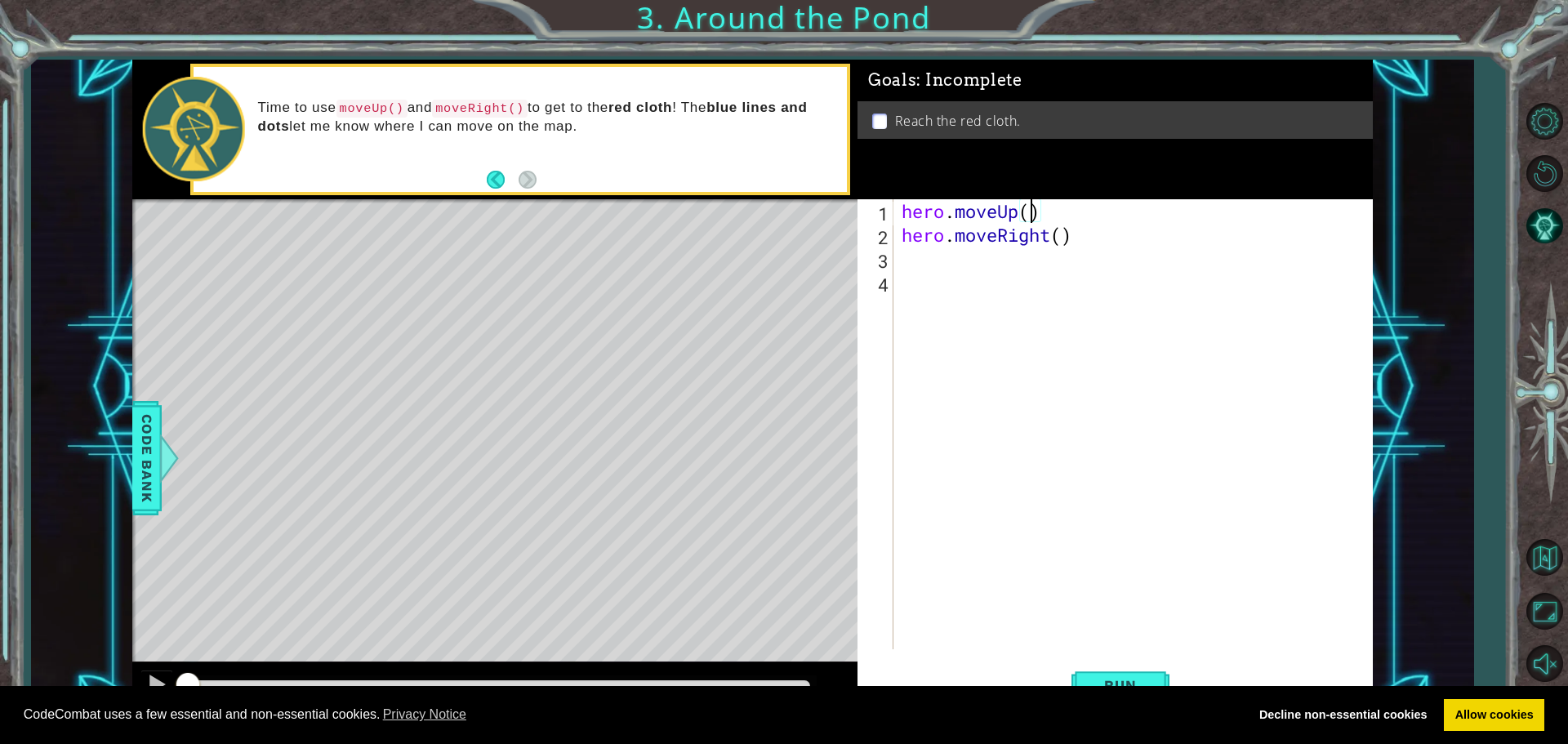 type on "hero.moveUp(2)" 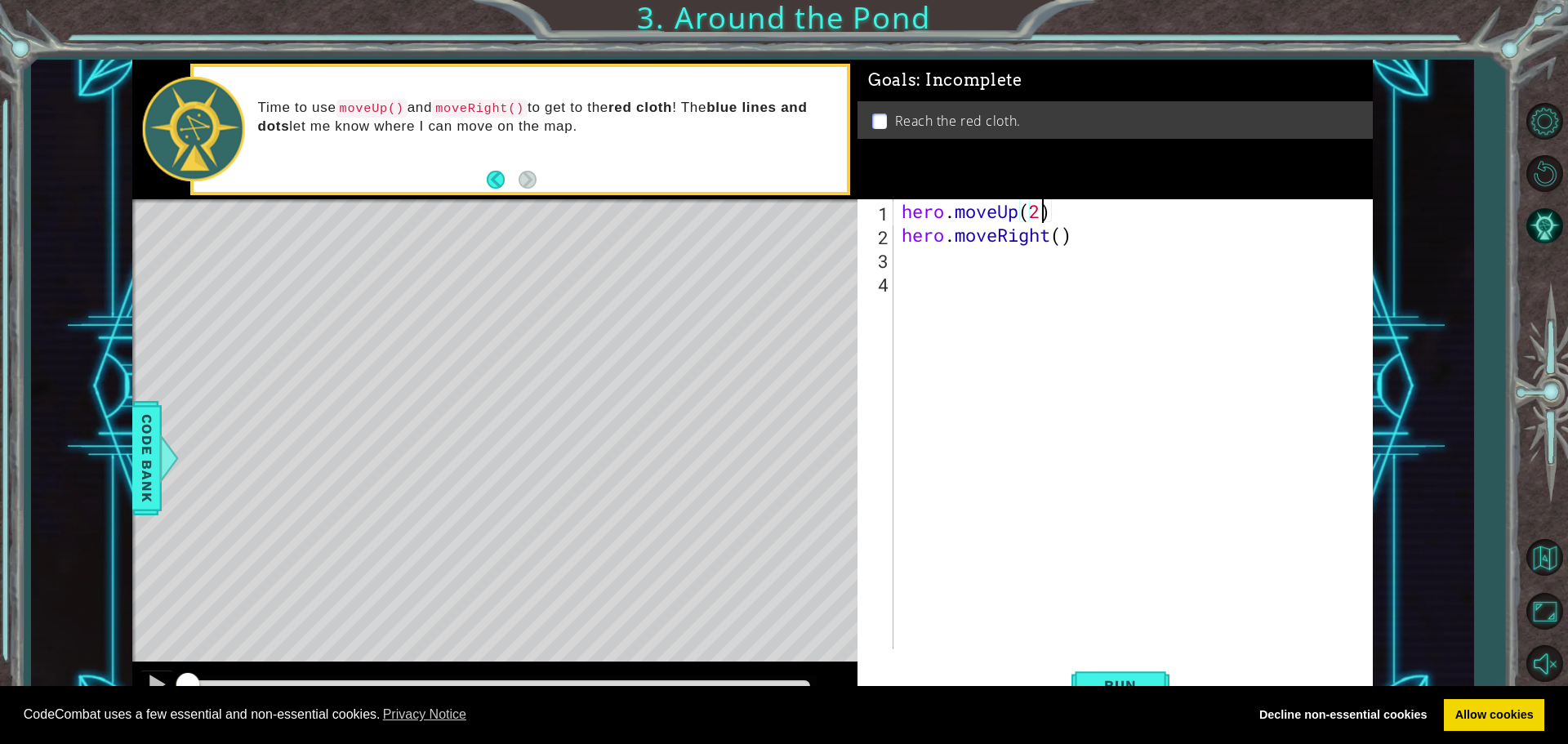 scroll, scrollTop: 0, scrollLeft: 6, axis: horizontal 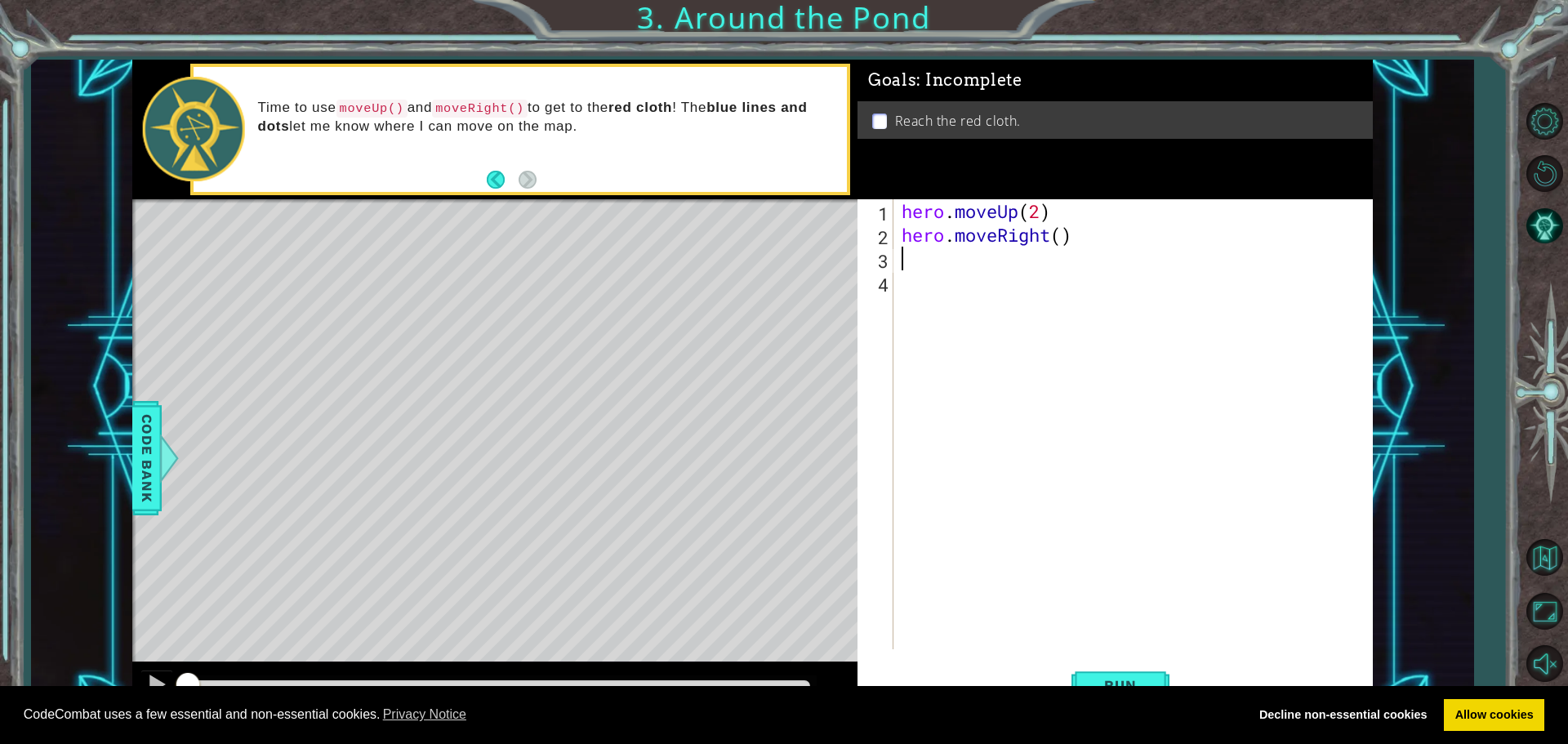 type on "h" 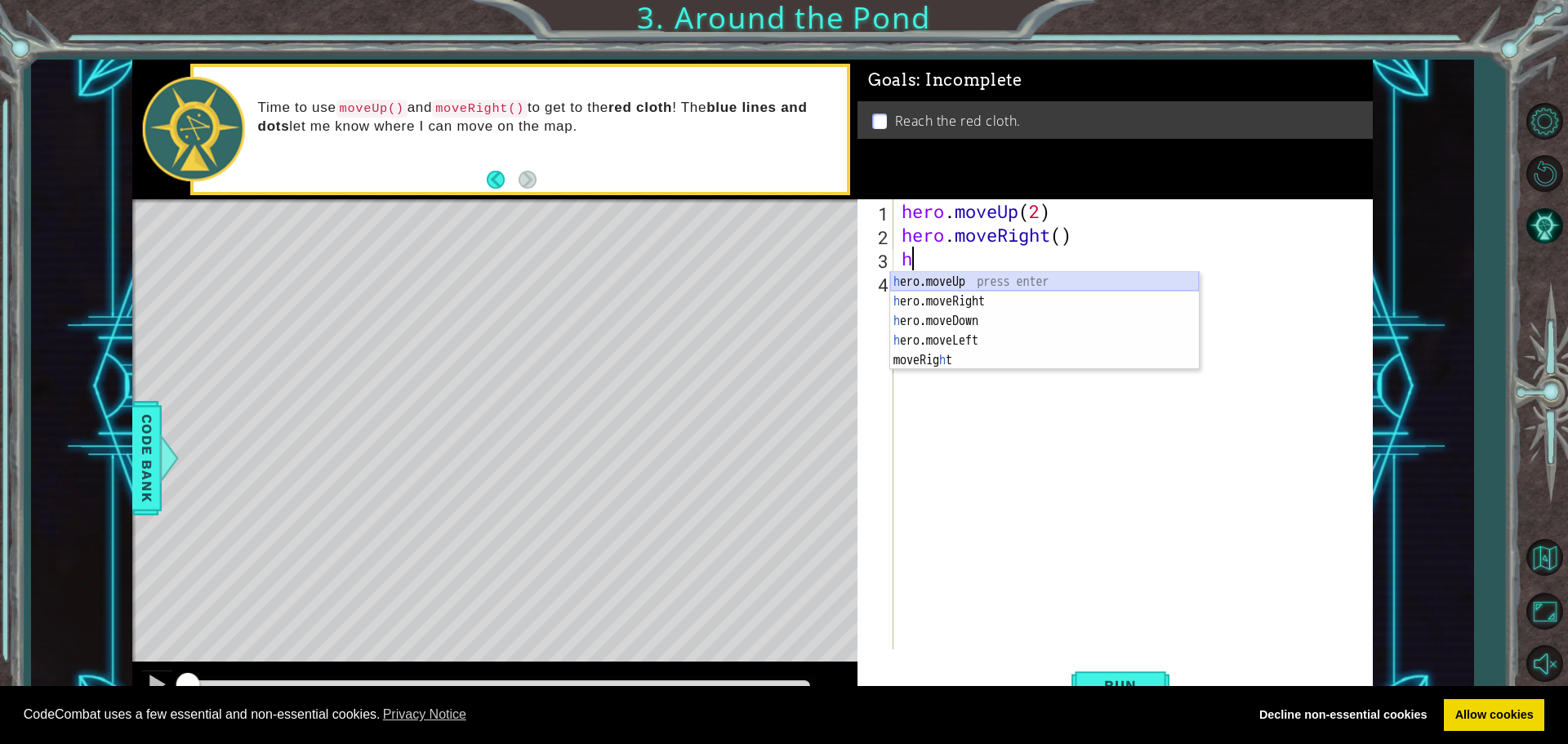 click on "h ero.moveUp press enter h ero.moveRight press enter h ero.moveDown press enter h ero.moveLeft press enter moveRig h t press enter" at bounding box center (1045, 341) 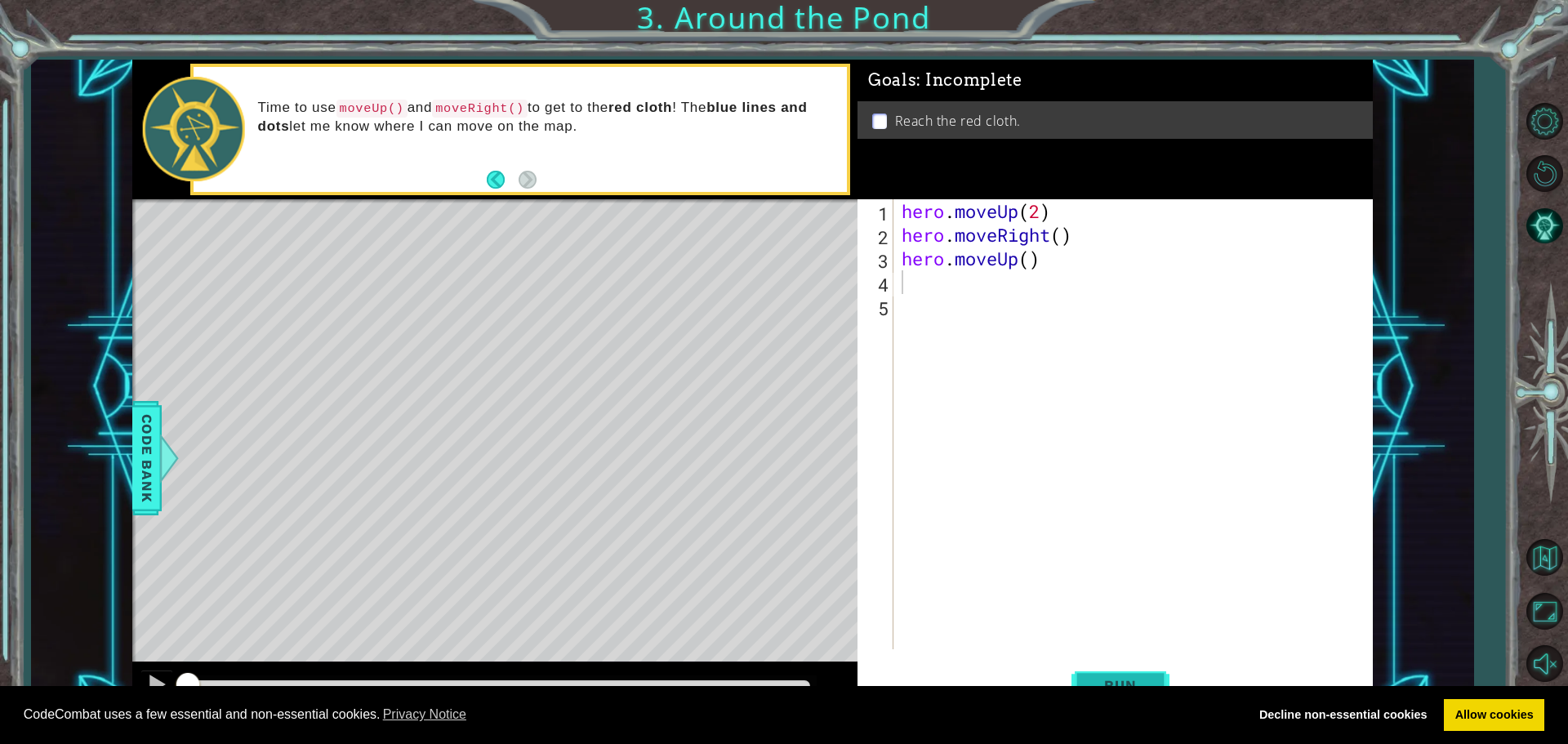 click on "Run" at bounding box center [1120, 685] 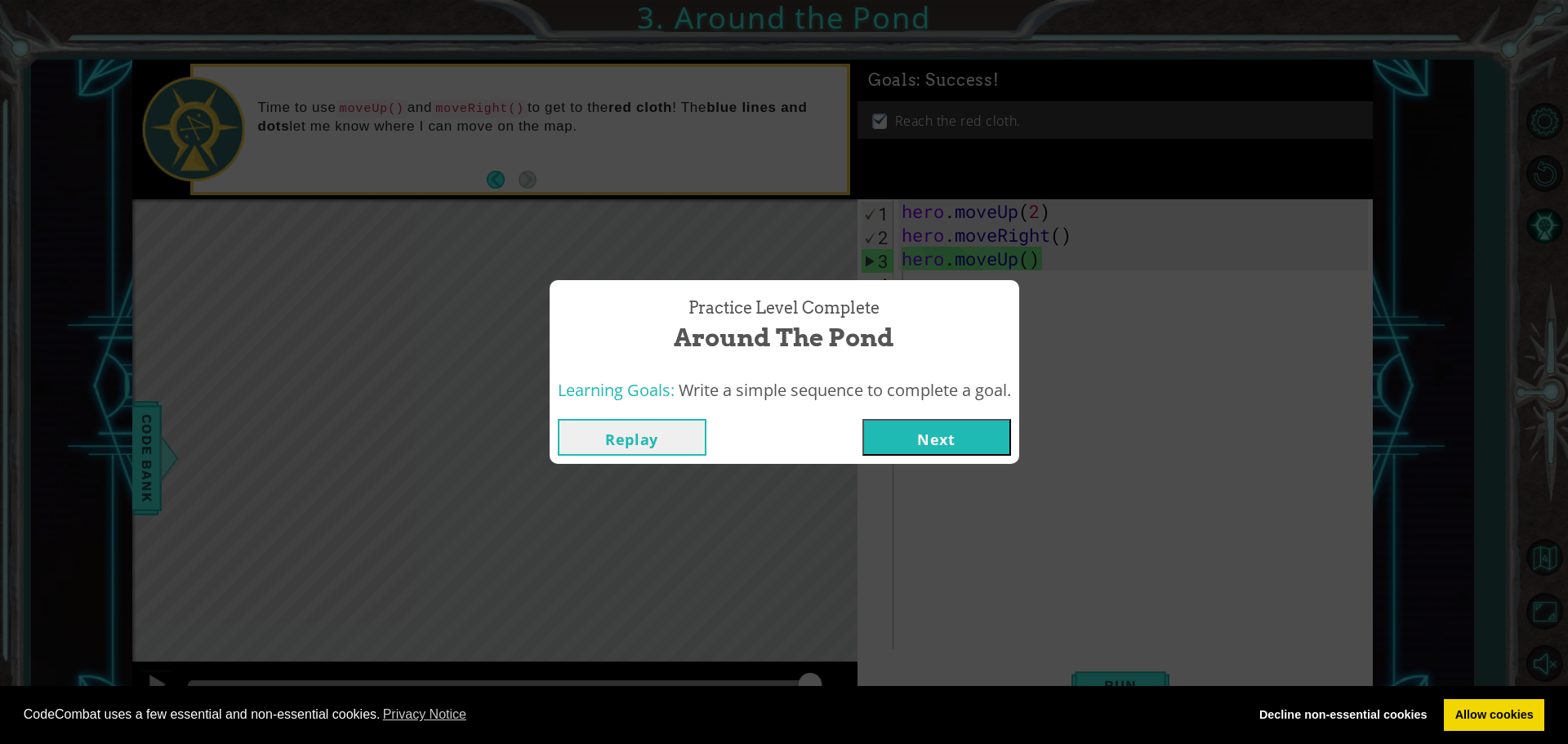 click on "Next" at bounding box center [937, 437] 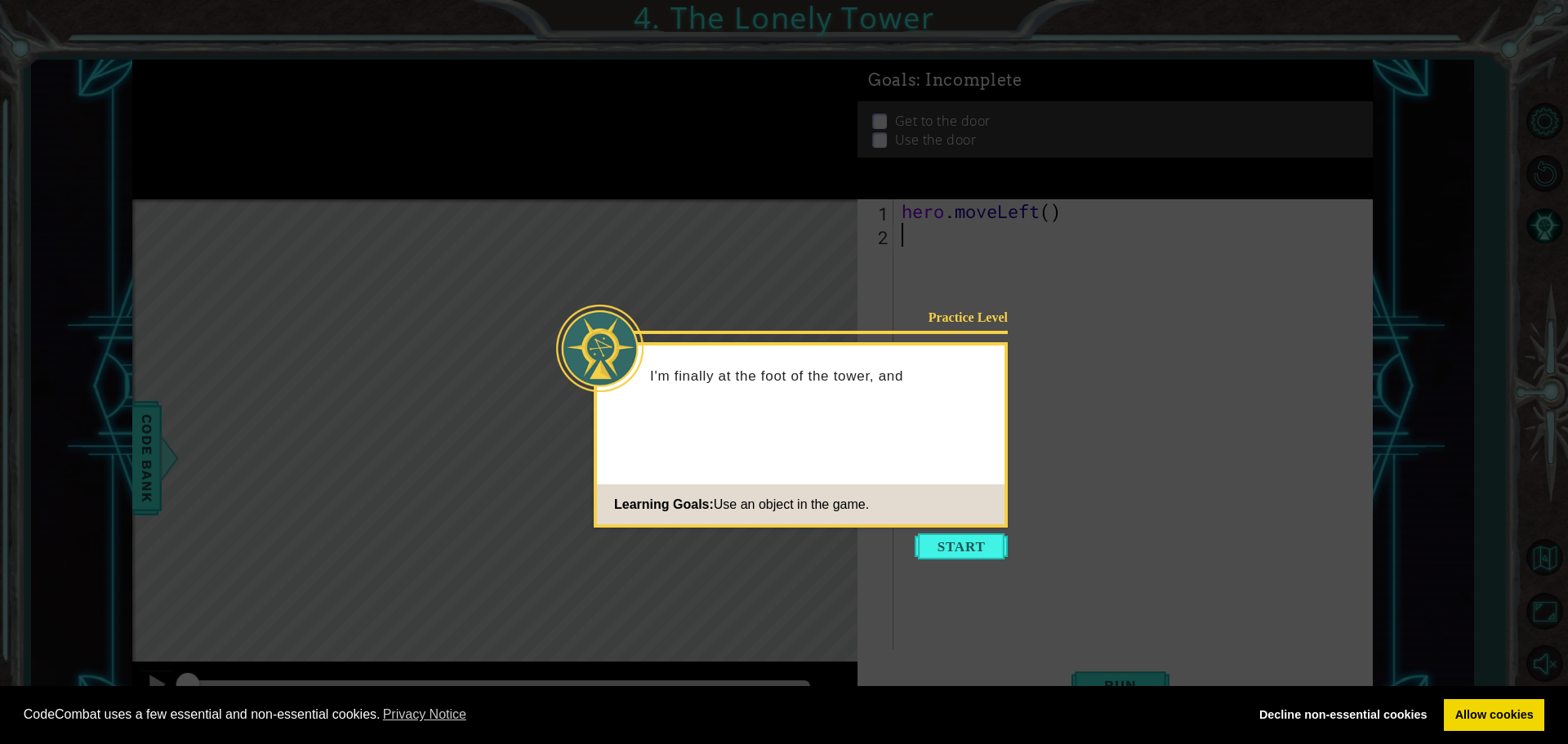 click 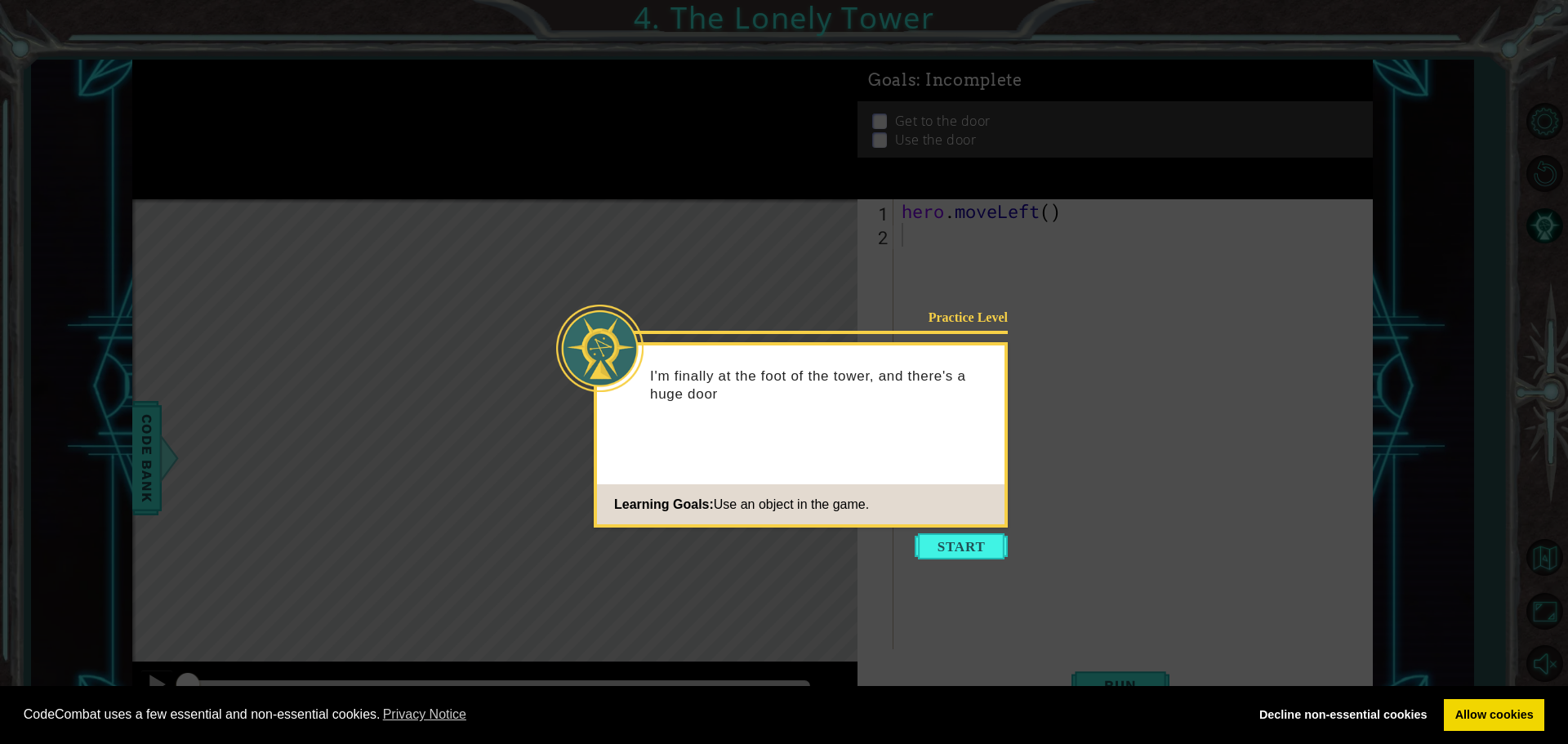 click 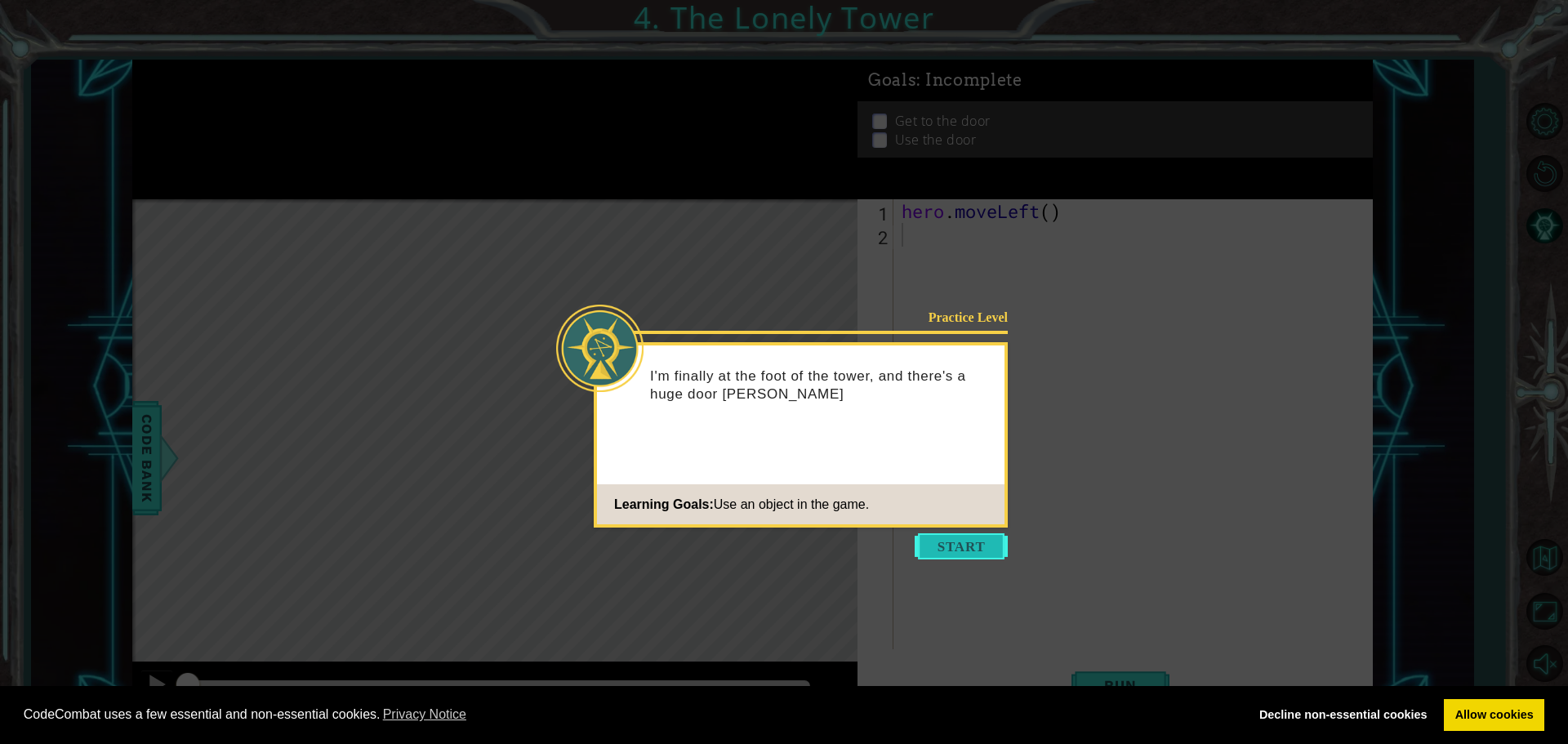 click at bounding box center (961, 546) 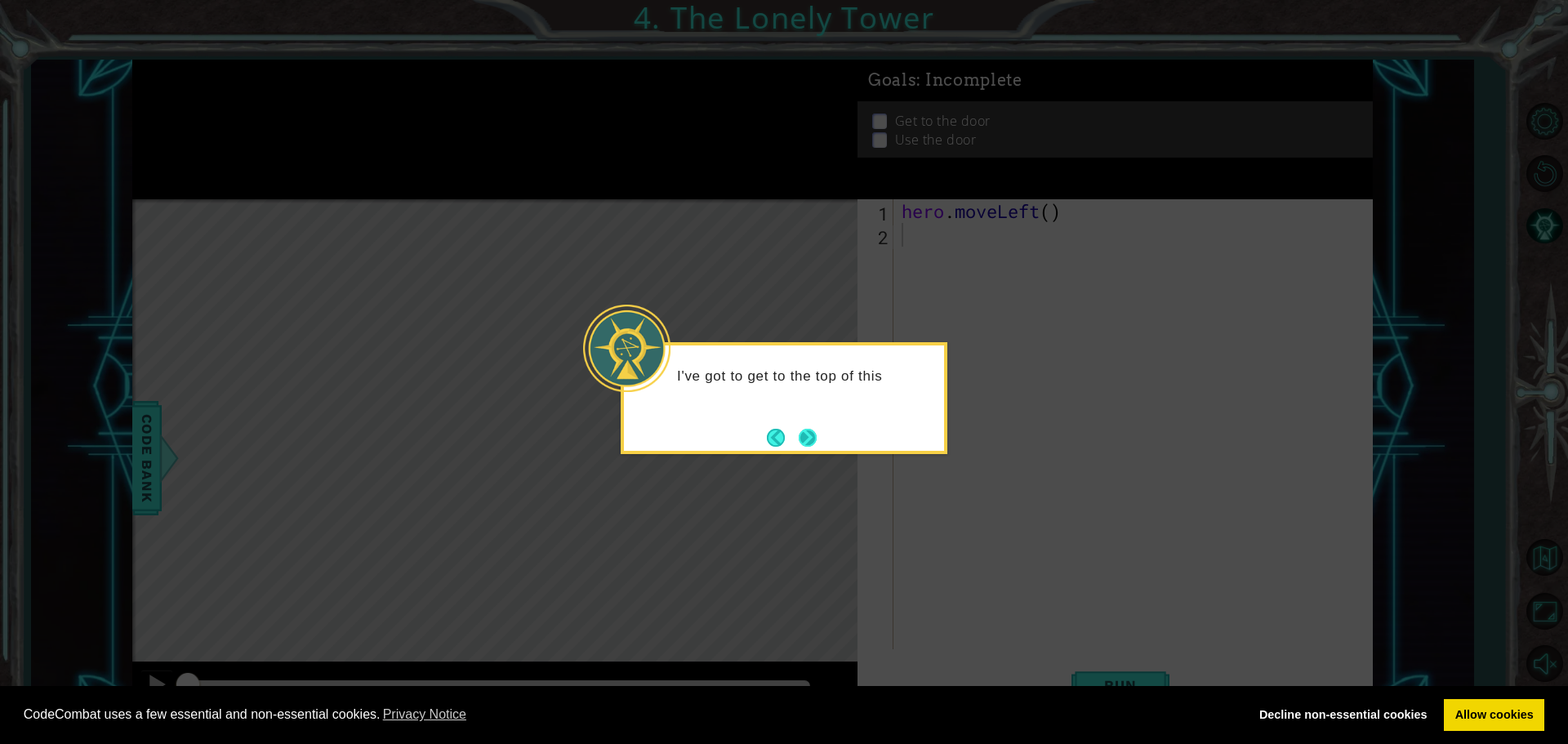 click at bounding box center (808, 438) 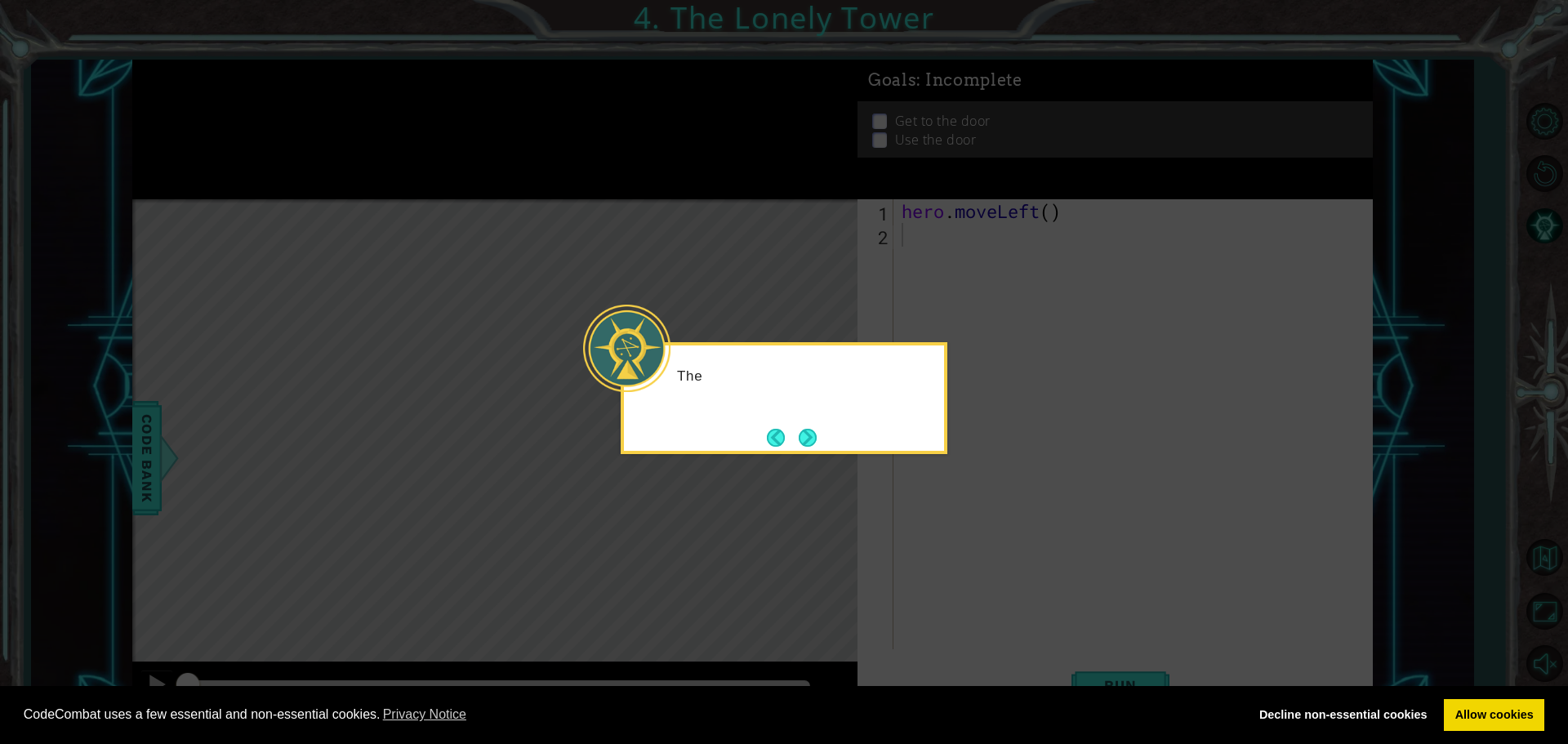 click at bounding box center (808, 438) 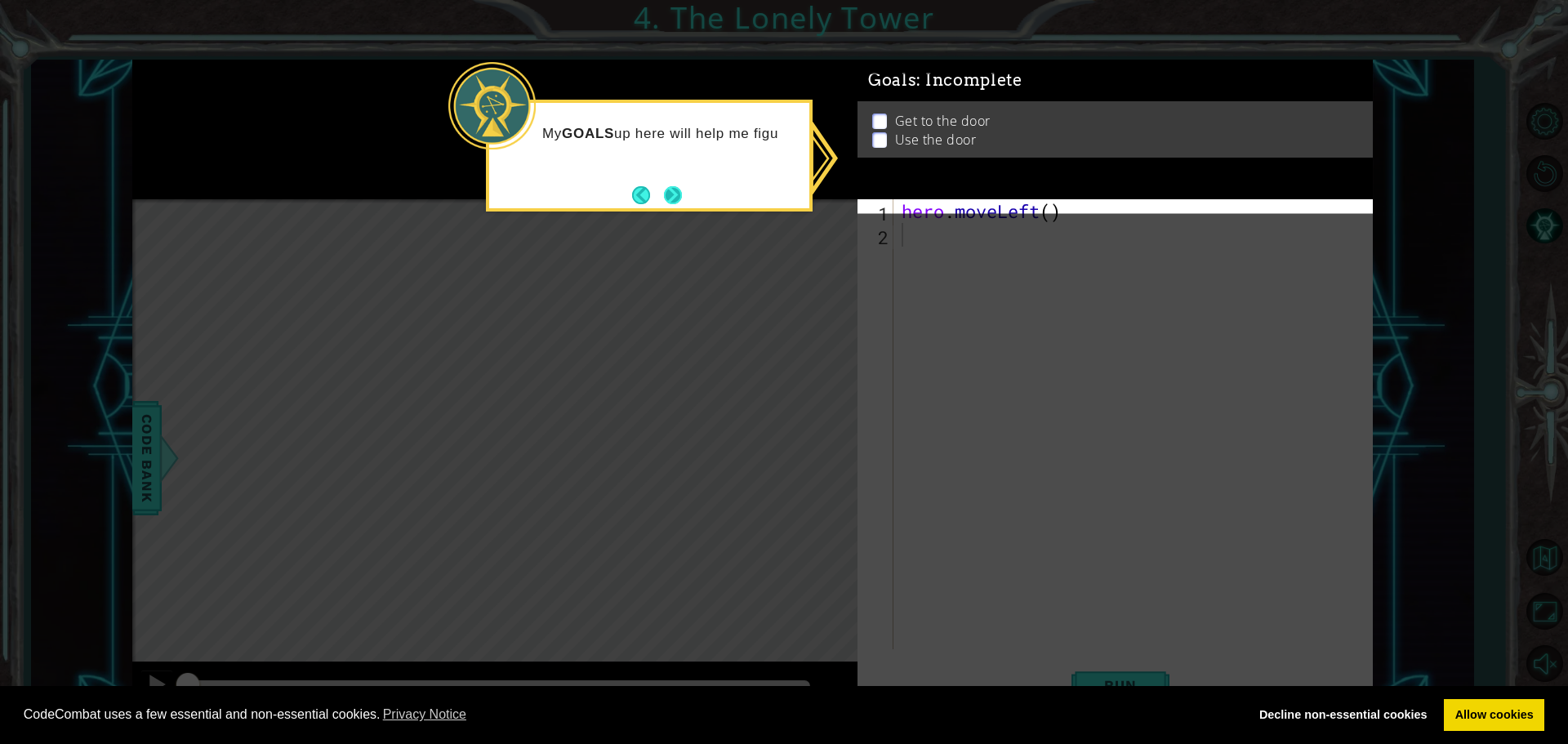 click at bounding box center [673, 195] 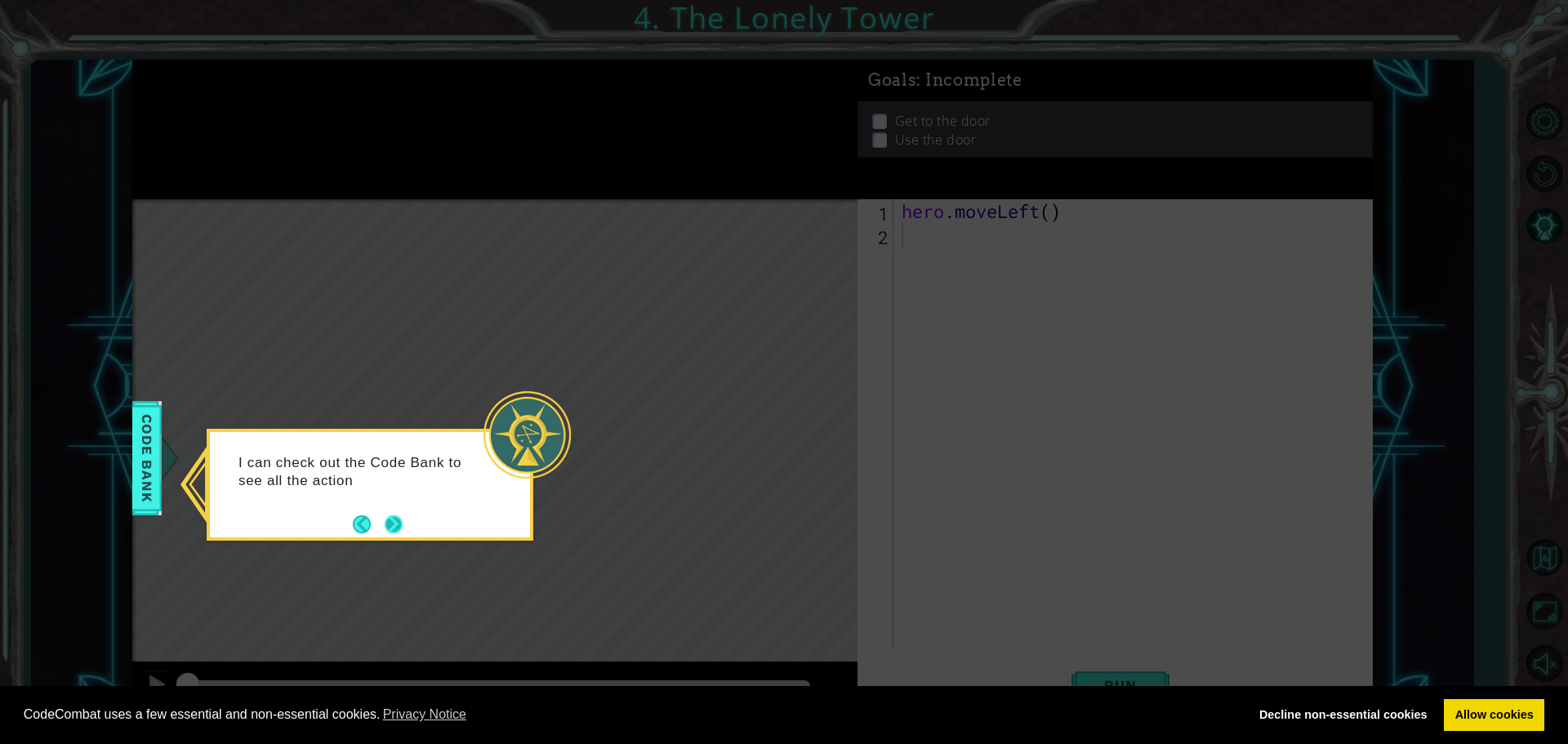 drag, startPoint x: 378, startPoint y: 512, endPoint x: 390, endPoint y: 517, distance: 13 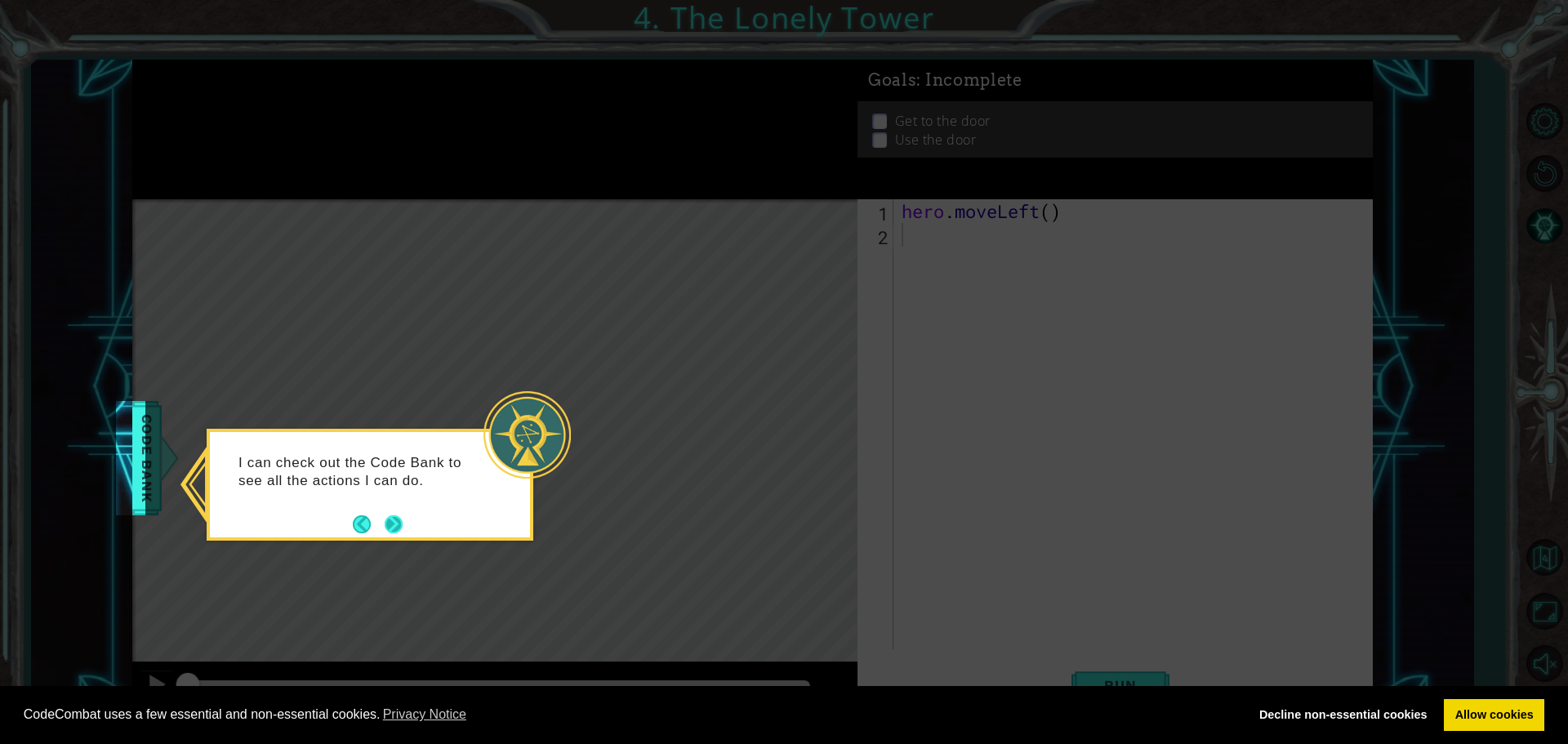 click at bounding box center (394, 524) 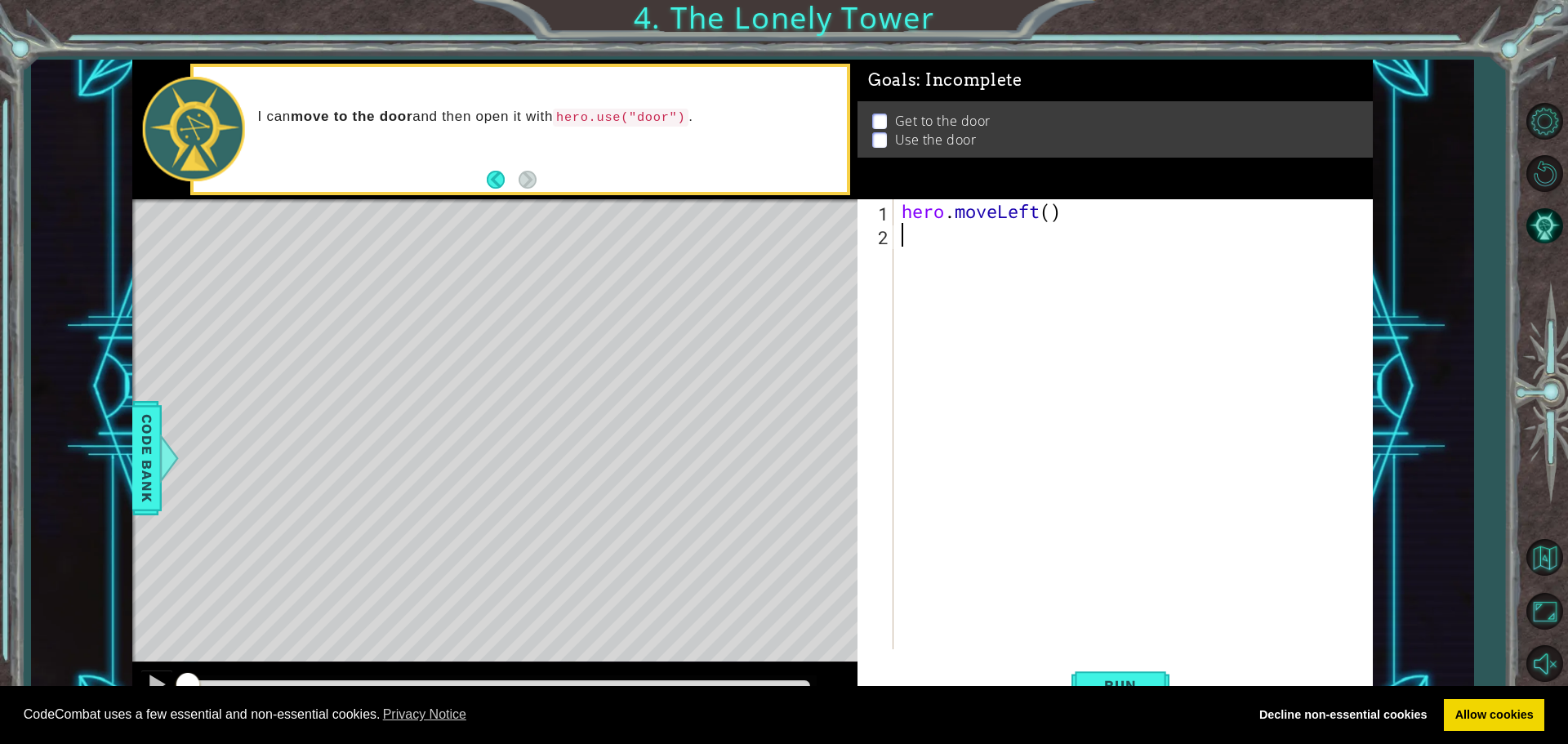 click on "hero . moveLeft ( )" at bounding box center [1137, 448] 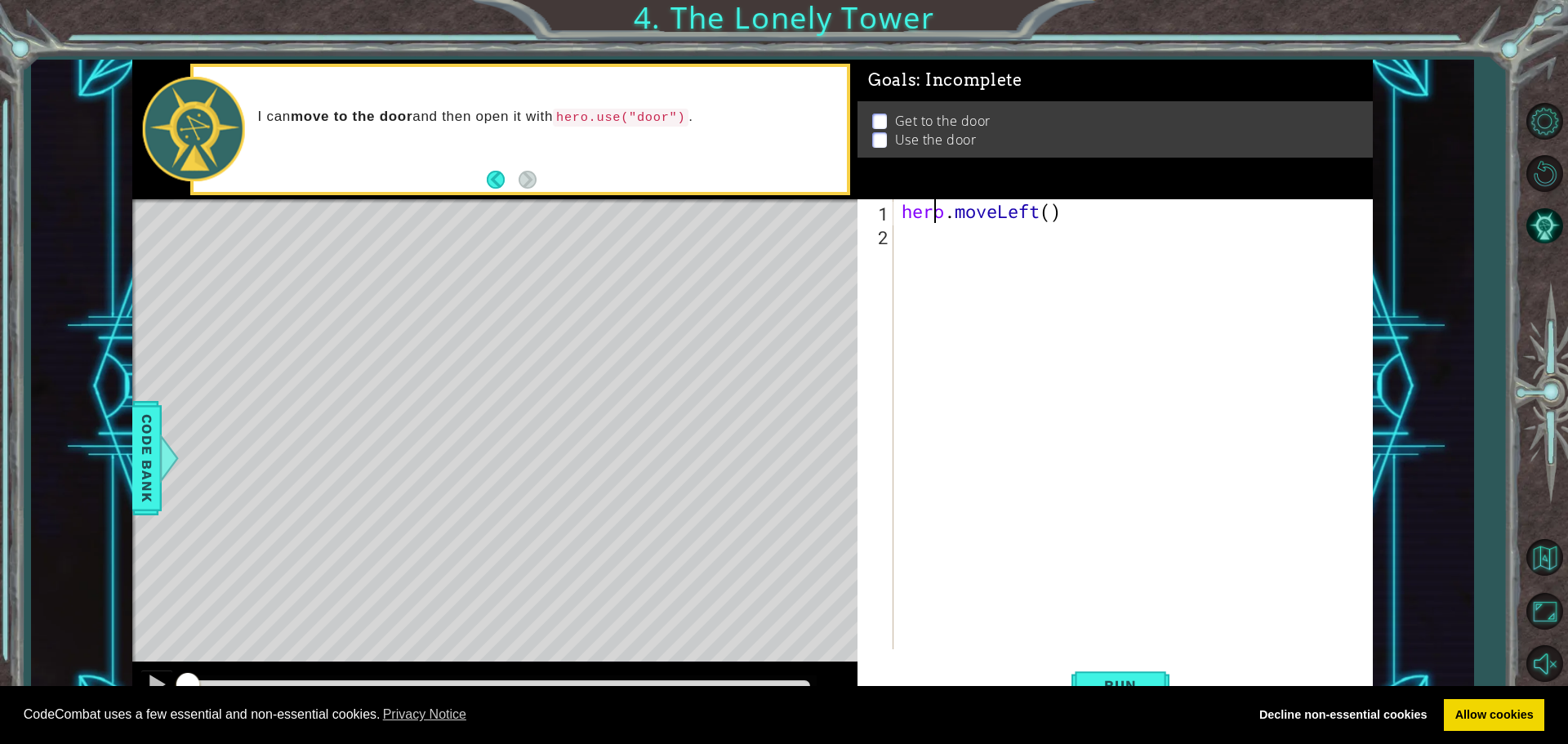 click on "hero . moveLeft ( )" at bounding box center [1137, 448] 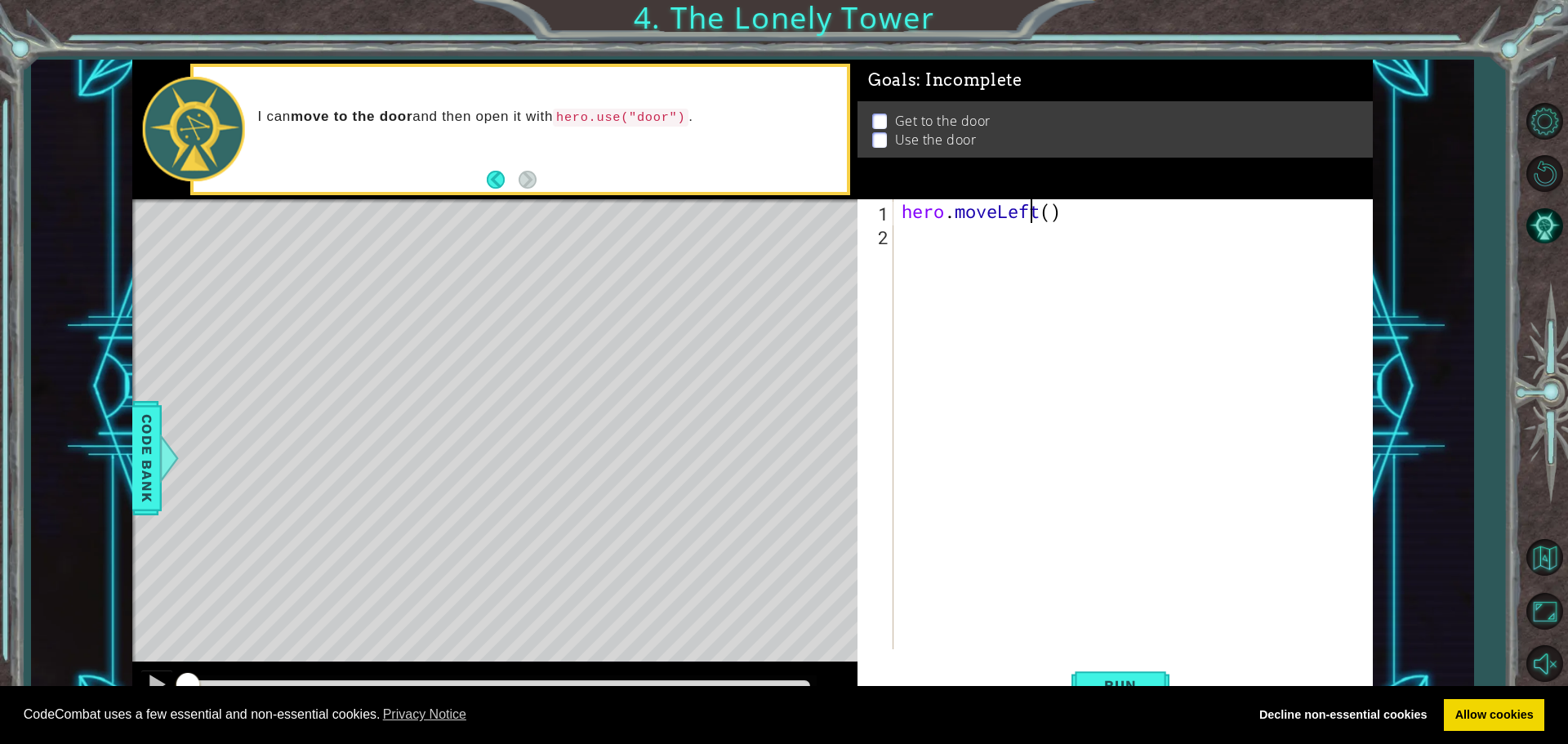 click on "hero . moveLeft ( )" at bounding box center [1137, 448] 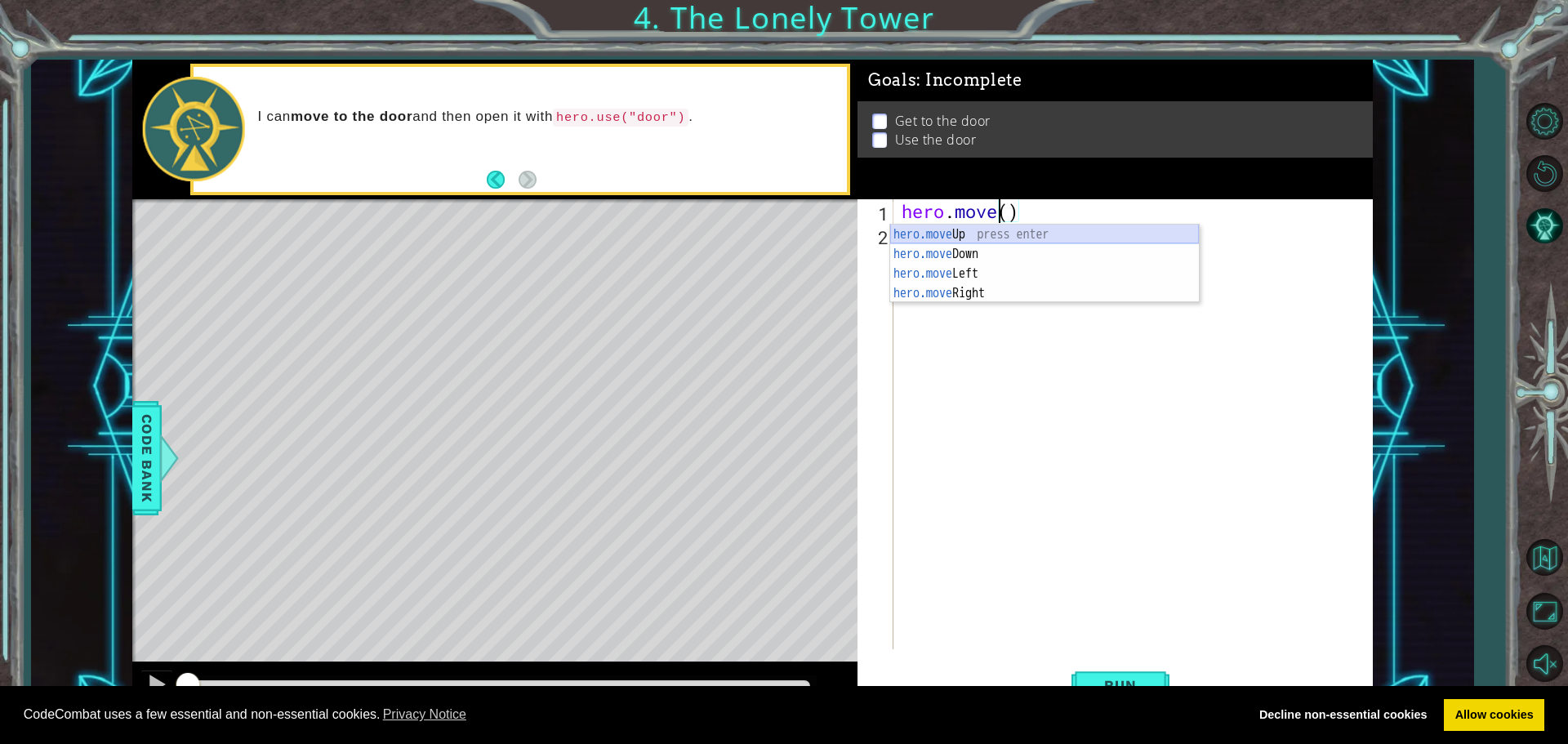 click on "hero.move Up press enter hero.move Down press enter hero.move Left press enter hero.move Right press enter" at bounding box center (1045, 283) 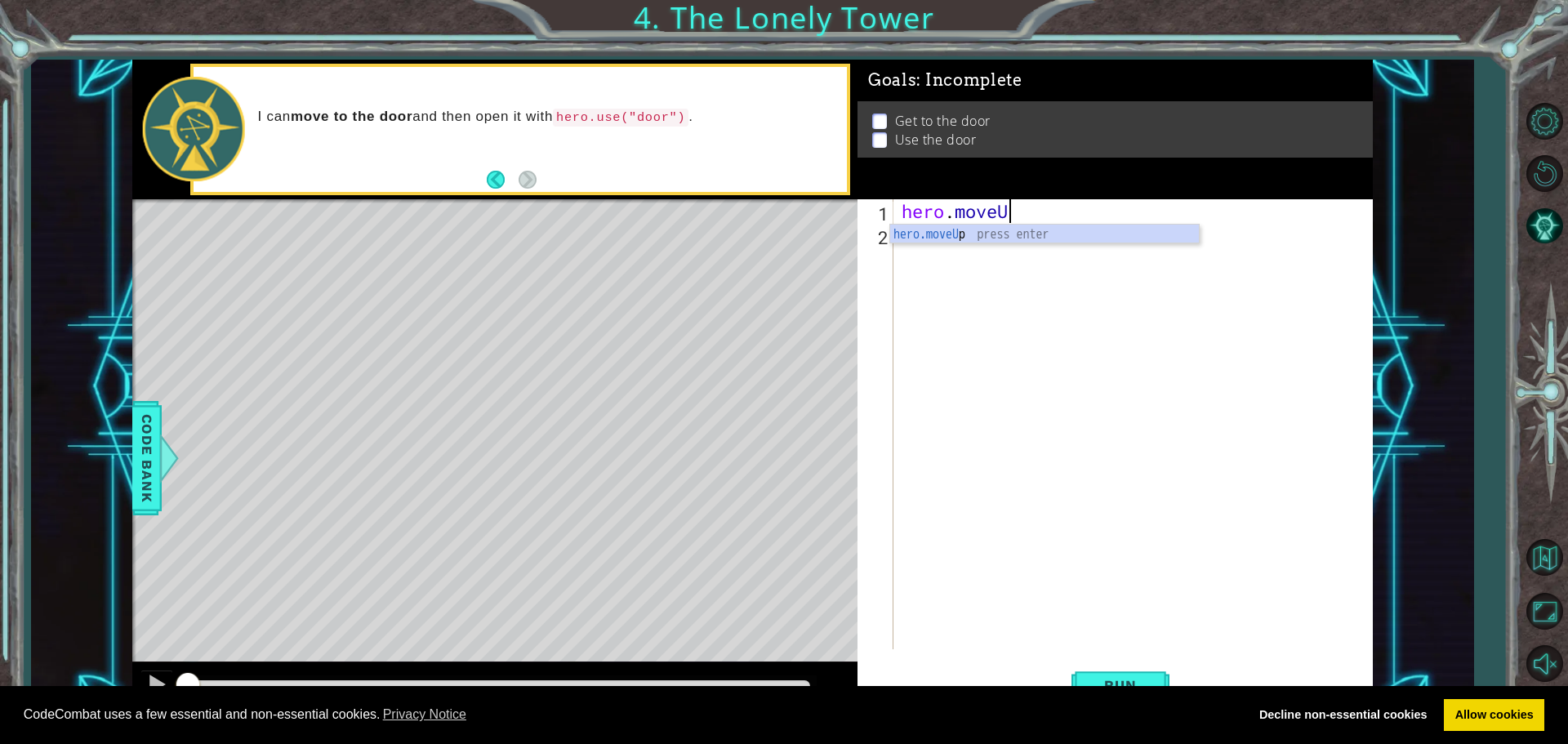 type on "hero.move" 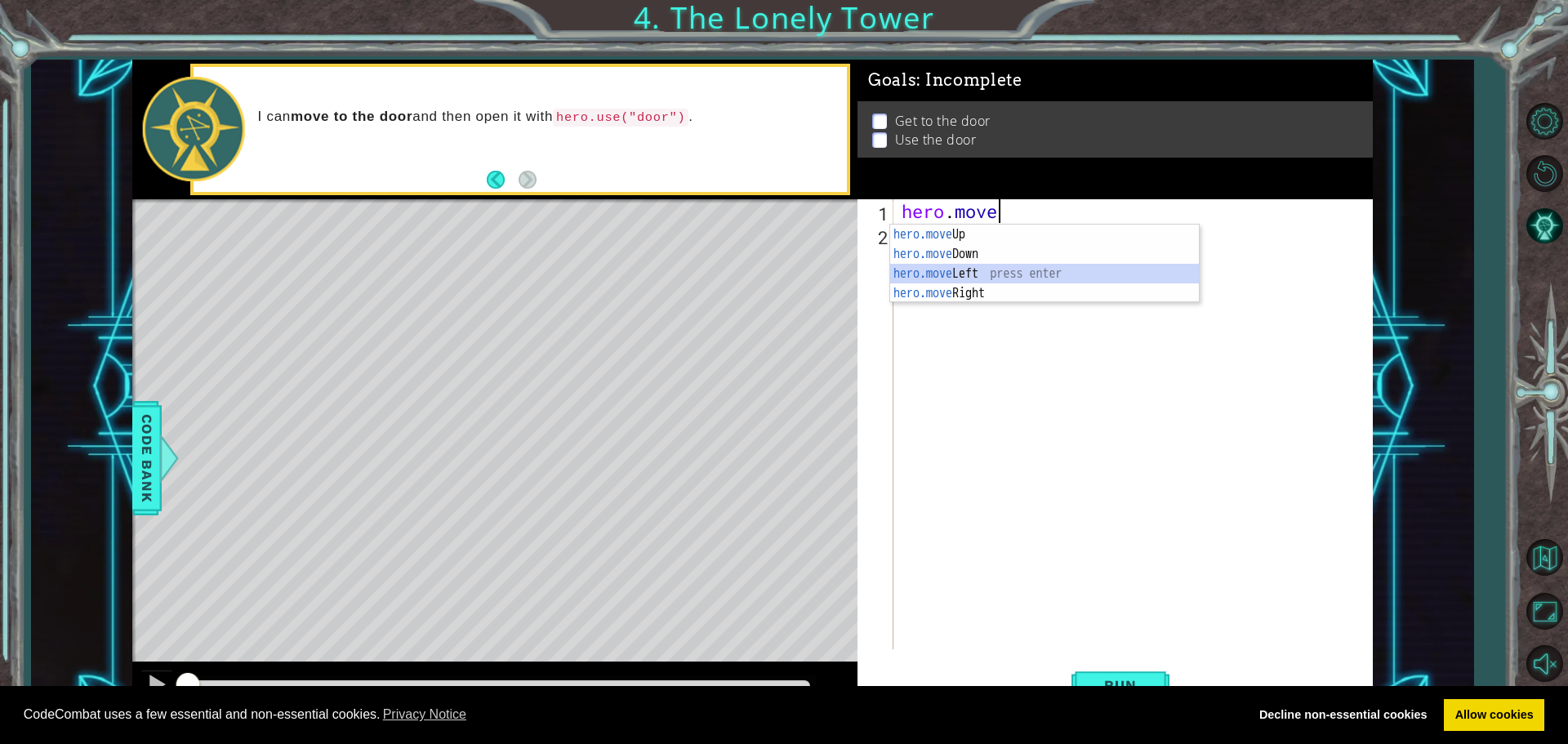 click on "hero.move Up press enter hero.move Down press enter hero.move Left press enter hero.move Right press enter" at bounding box center [1045, 283] 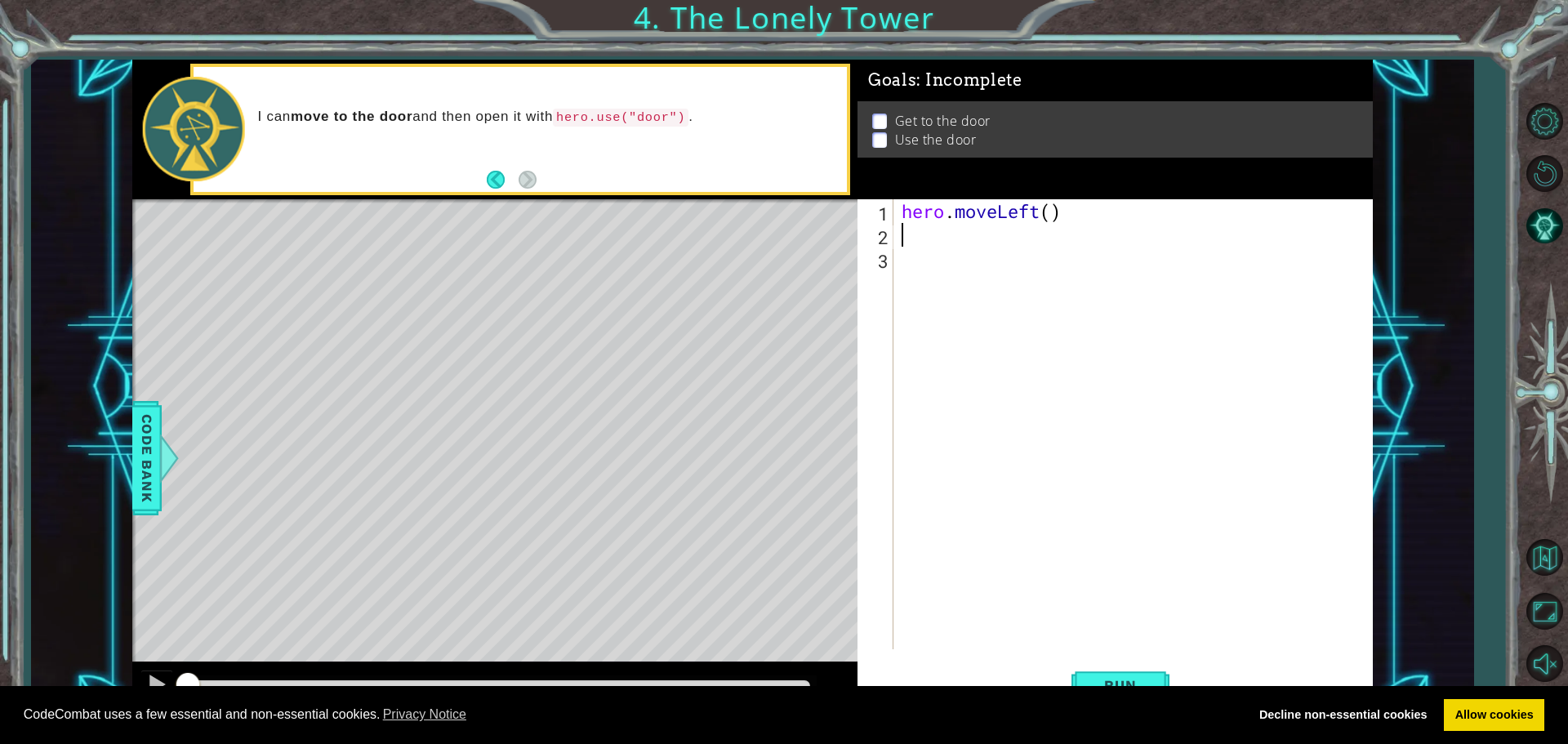 click on "hero . moveLeft ( )" at bounding box center (1137, 448) 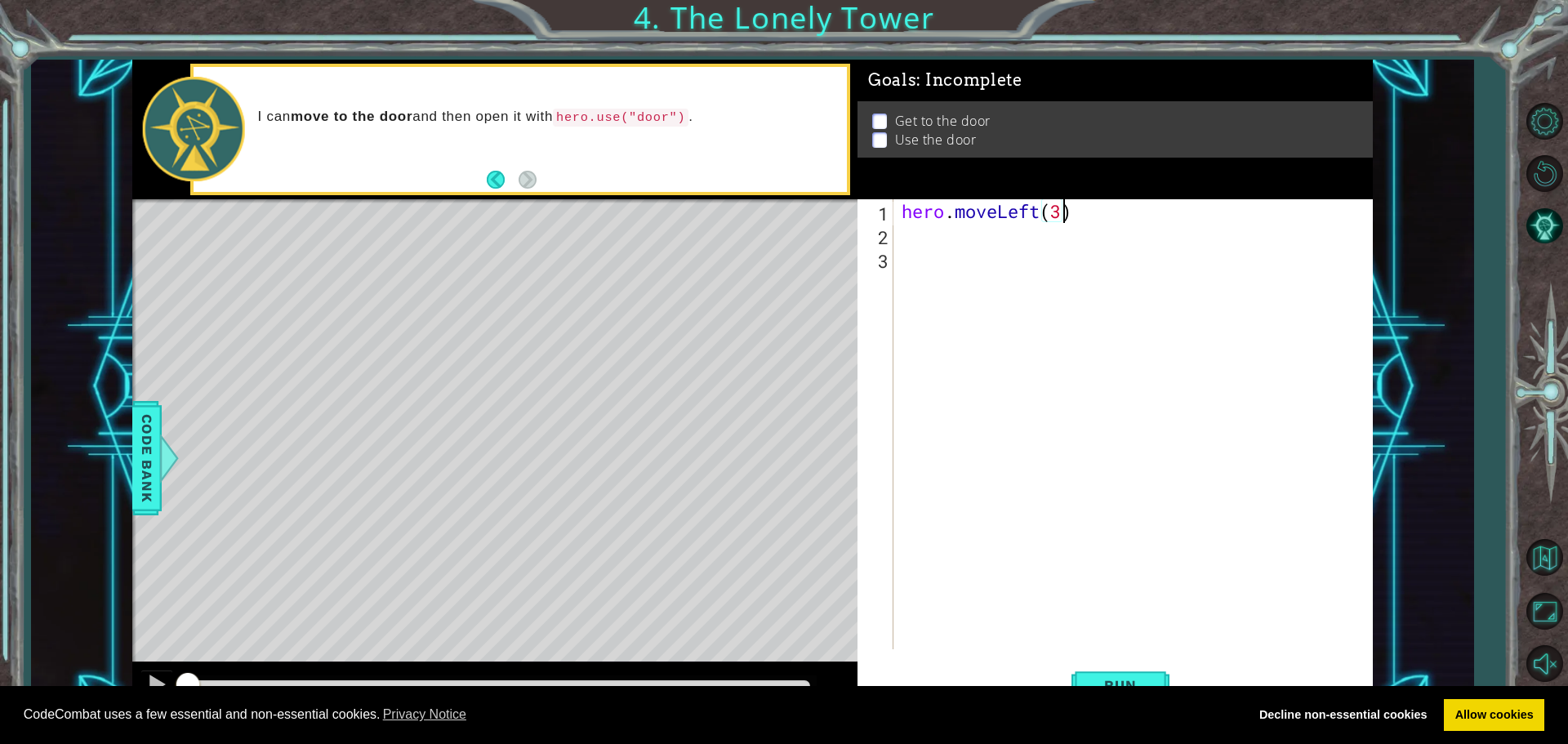 scroll, scrollTop: 0, scrollLeft: 7, axis: horizontal 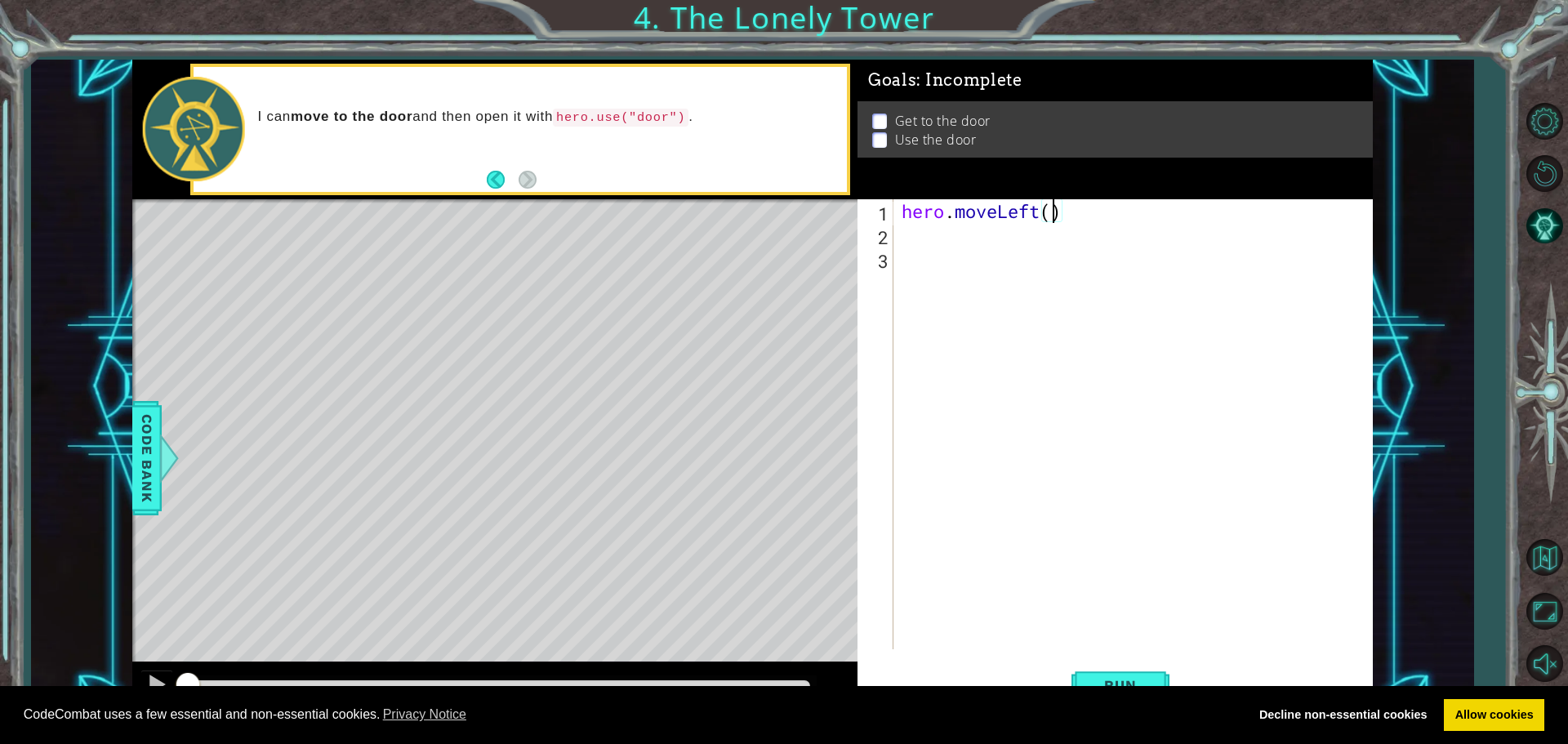 type on "hero.moveLeft(2)" 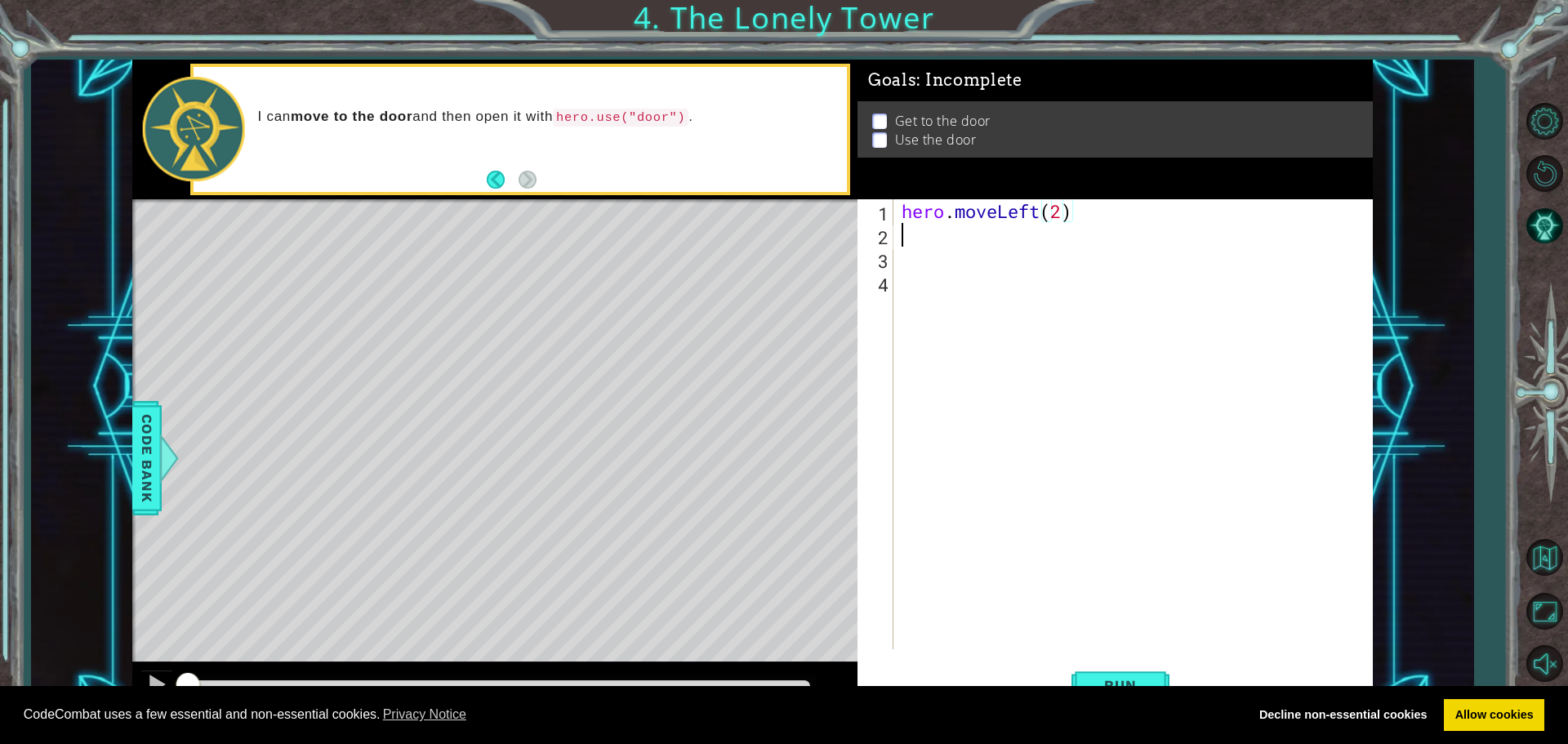 scroll, scrollTop: 0, scrollLeft: 0, axis: both 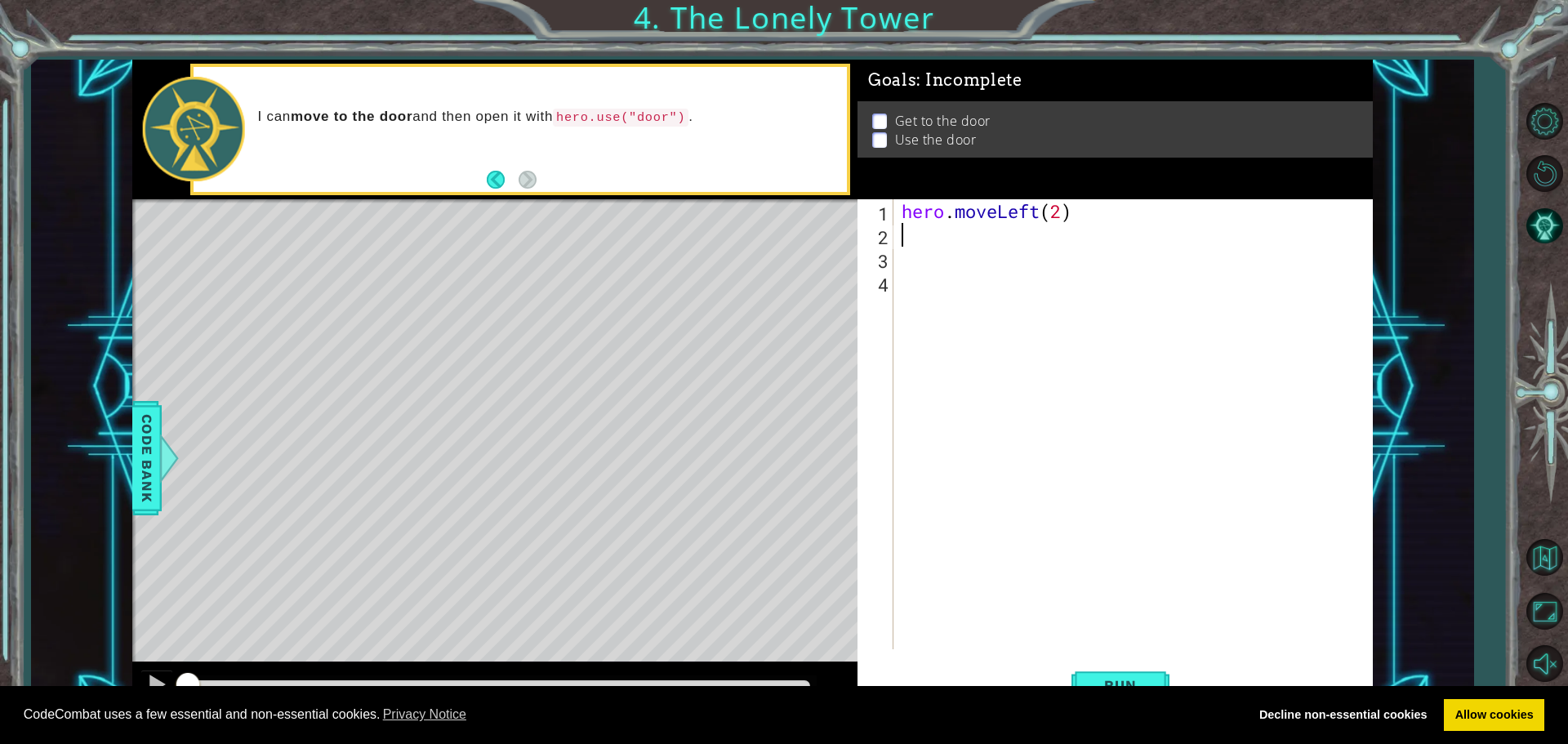 type on "h" 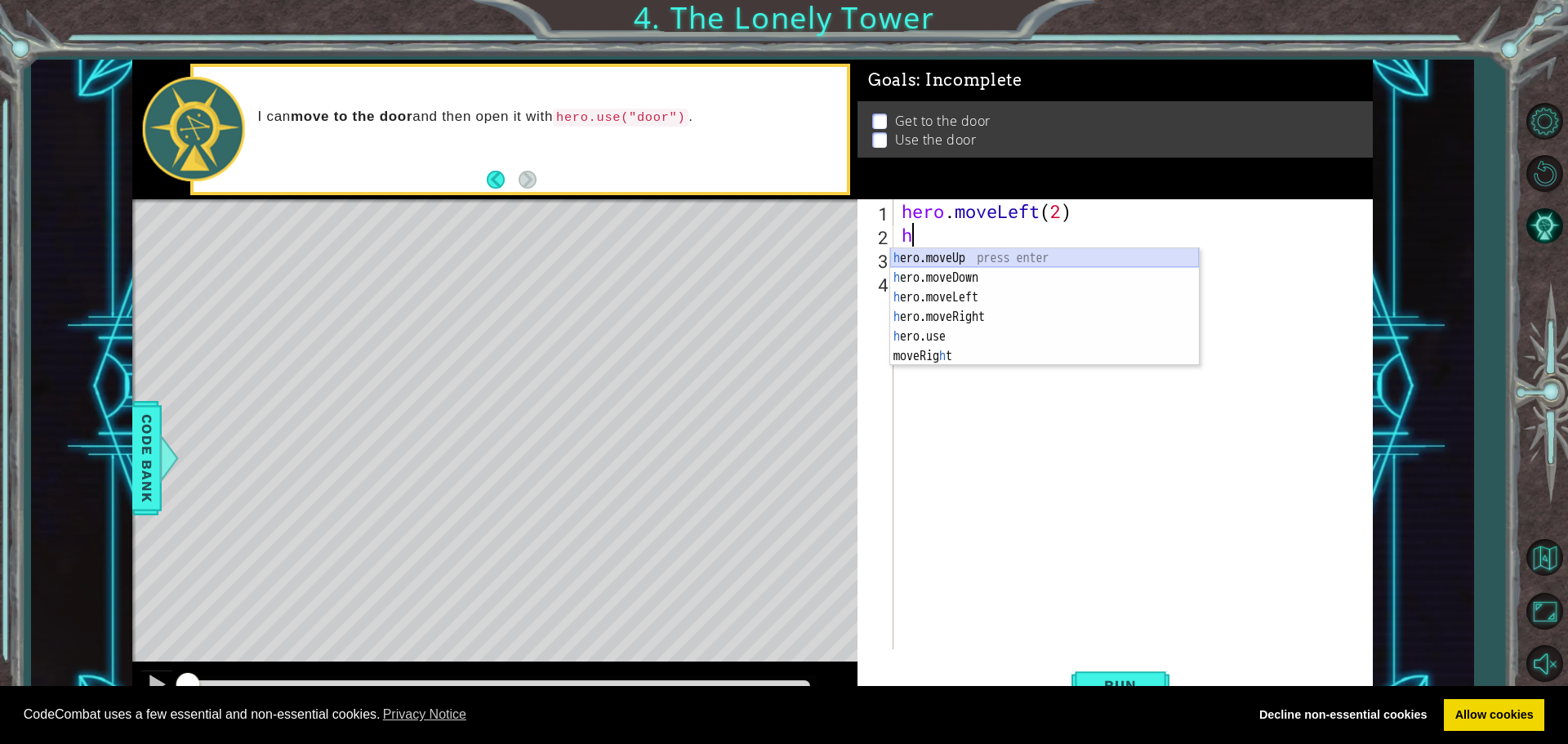 click on "h ero.moveUp press enter h ero.moveDown press enter h ero.moveLeft press enter h ero.moveRight press enter h ero.use press enter moveRig h t press enter" at bounding box center [1045, 327] 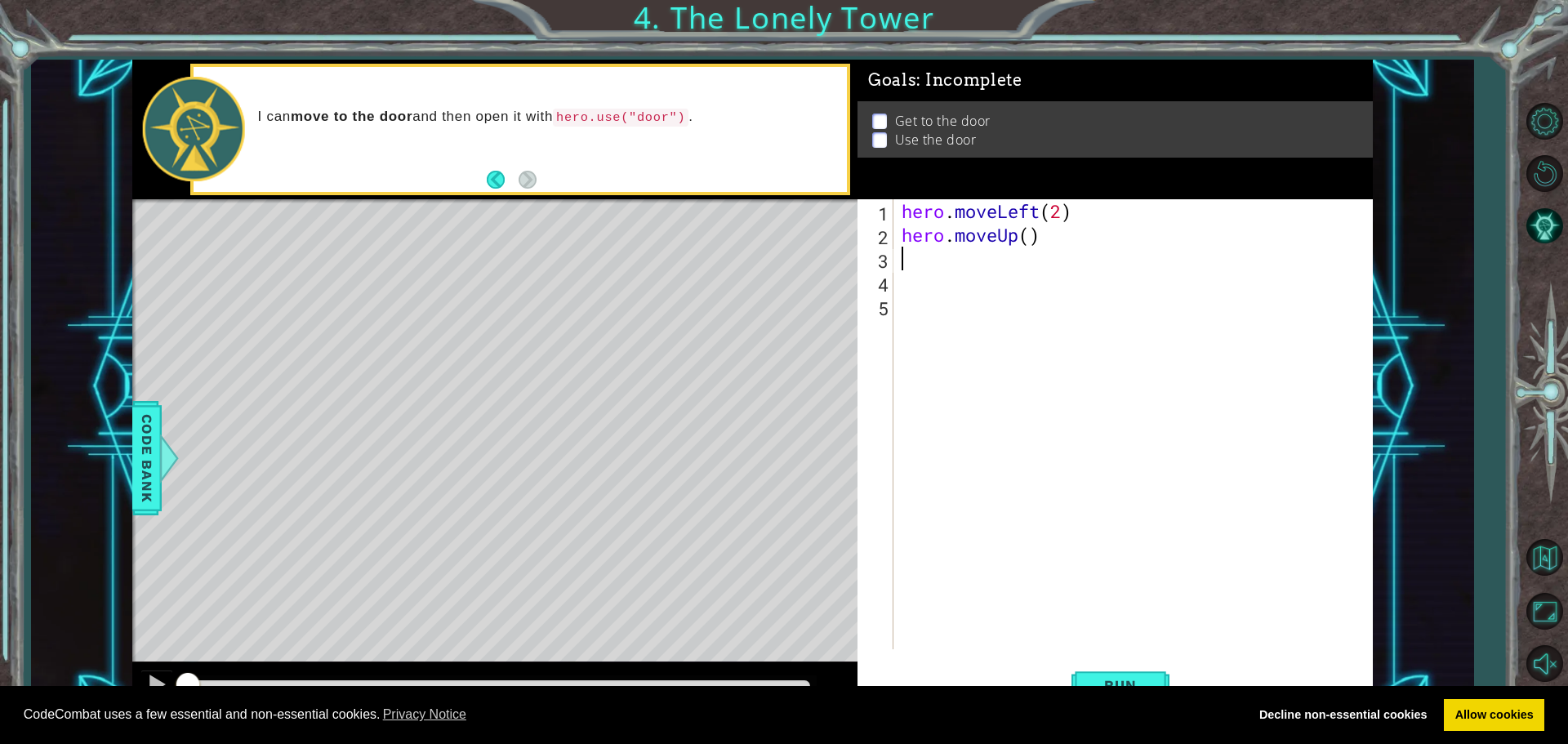click on "hero . moveLeft ( 2 ) hero . moveUp ( )" at bounding box center (1137, 448) 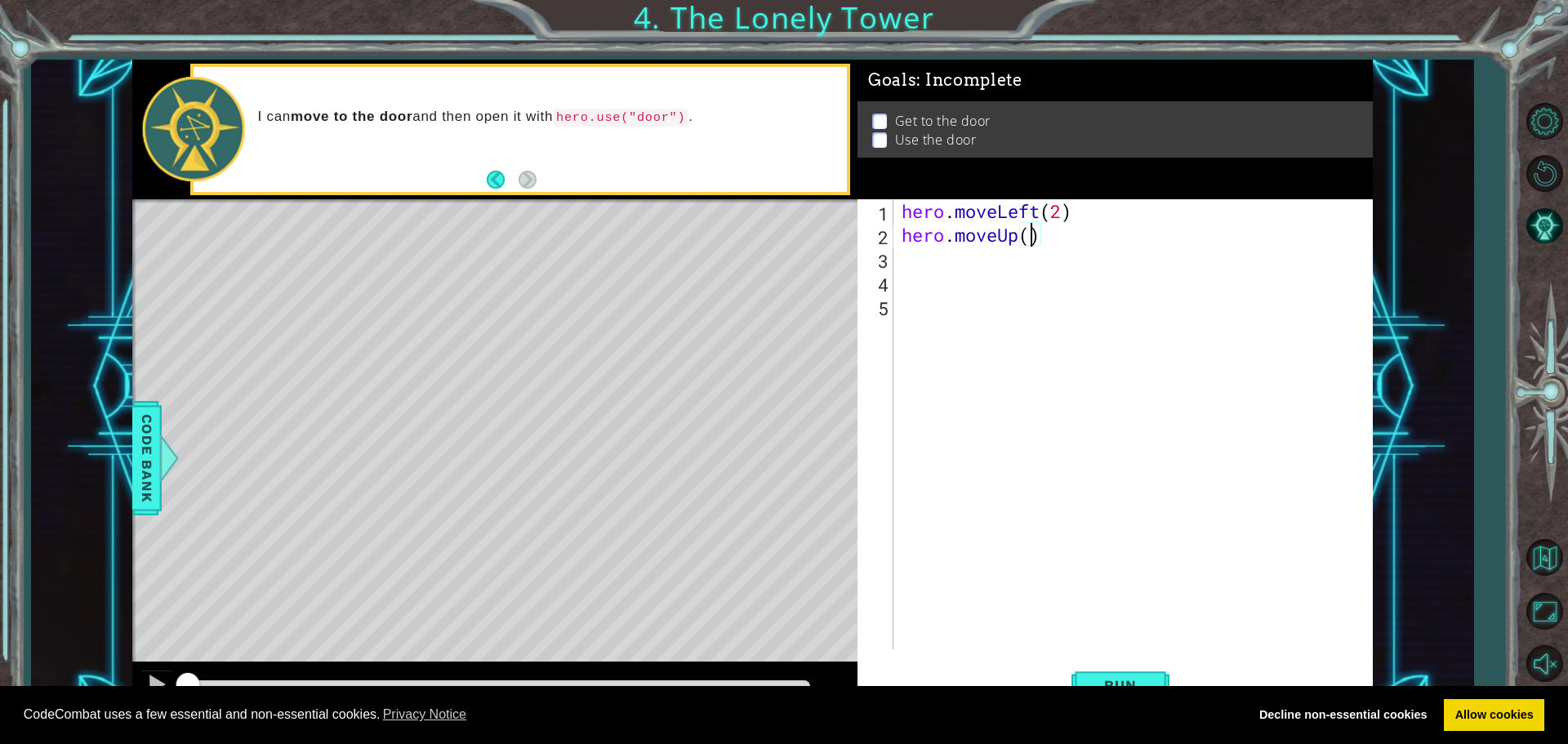 type on "hero.moveUp(2)" 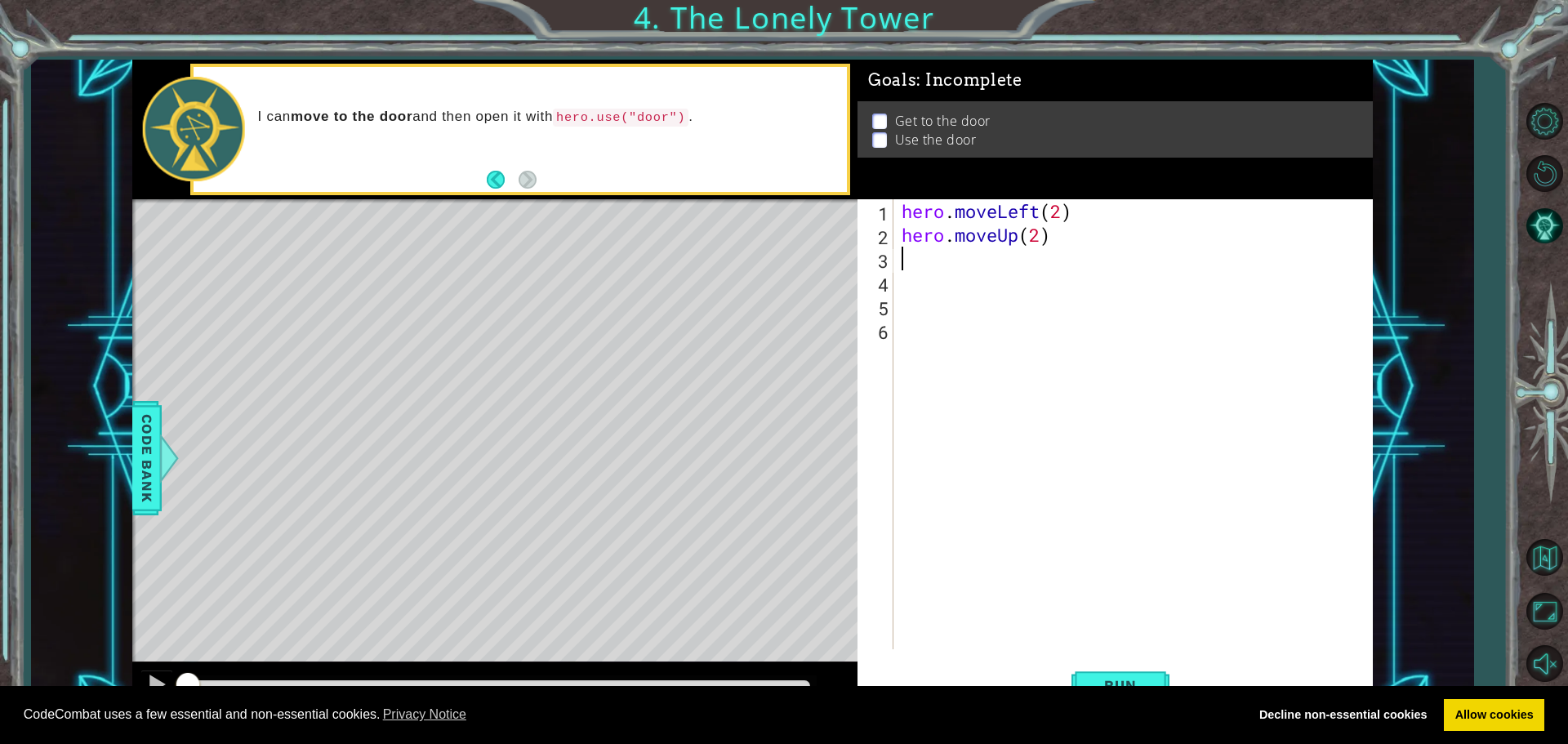 scroll, scrollTop: 0, scrollLeft: 0, axis: both 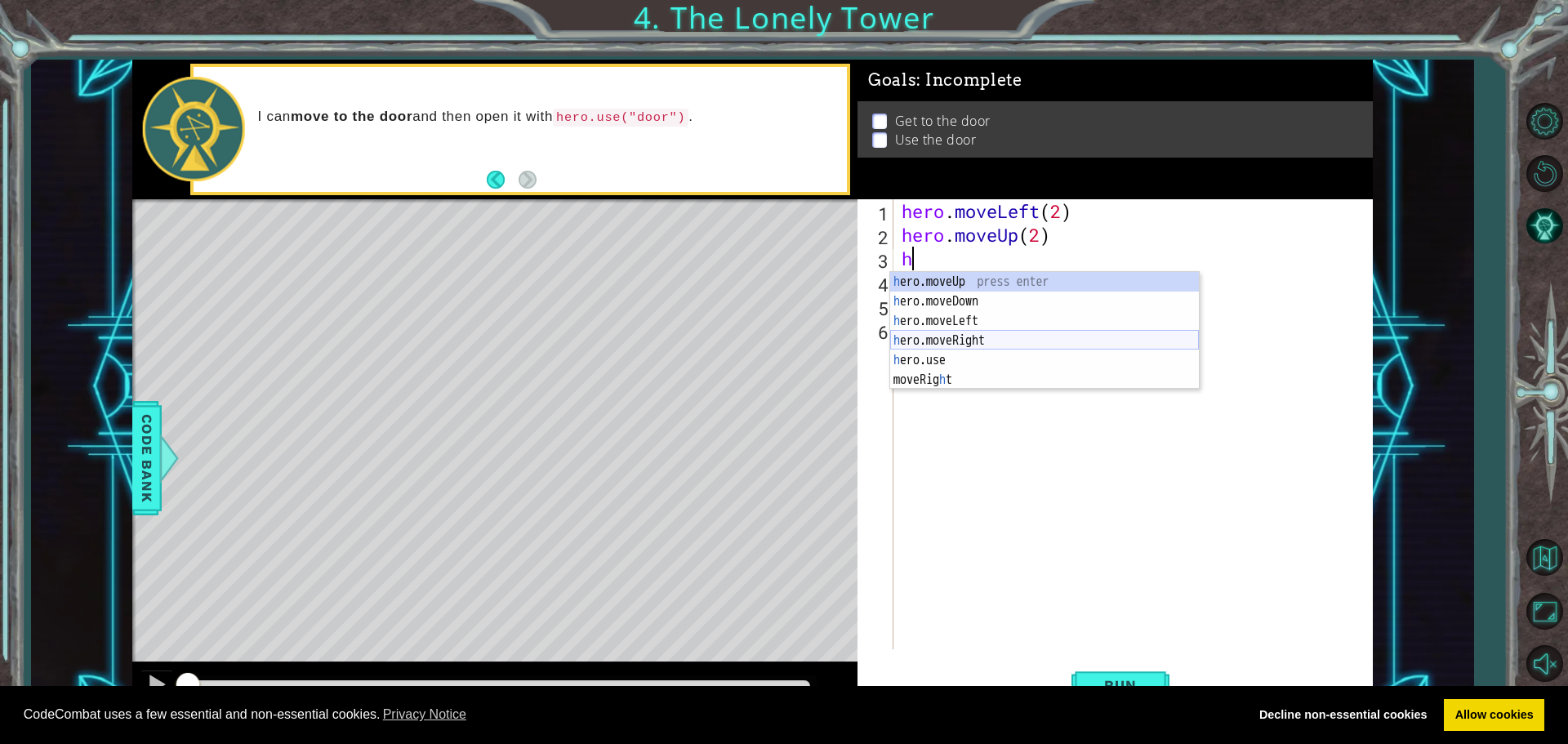 click on "h ero.moveUp press enter h ero.moveDown press enter h ero.moveLeft press enter h ero.moveRight press enter h ero.use press enter moveRig h t press enter" at bounding box center (1045, 350) 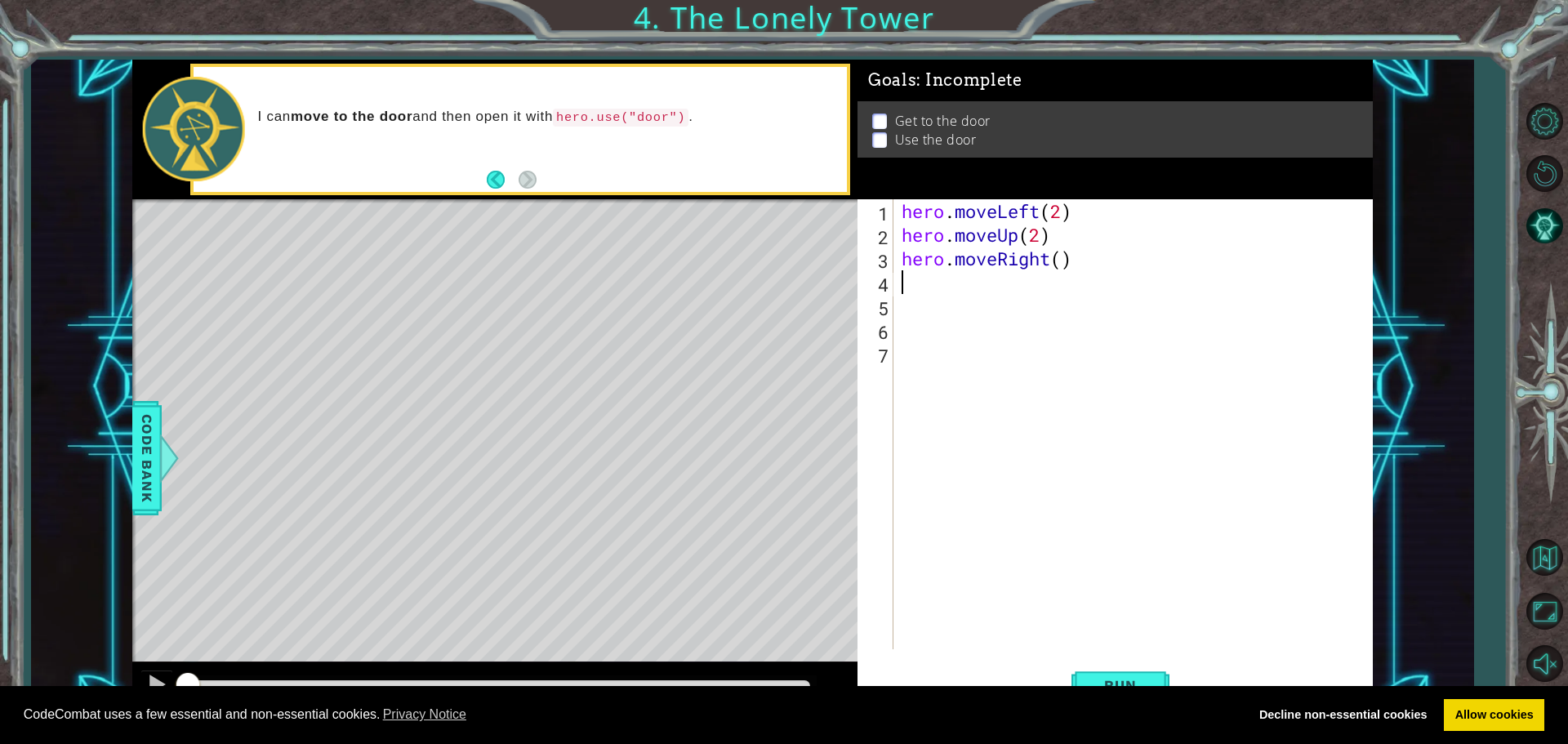 click on "hero . moveLeft ( 2 ) hero . moveUp ( 2 ) hero . moveRight ( )" at bounding box center (1137, 448) 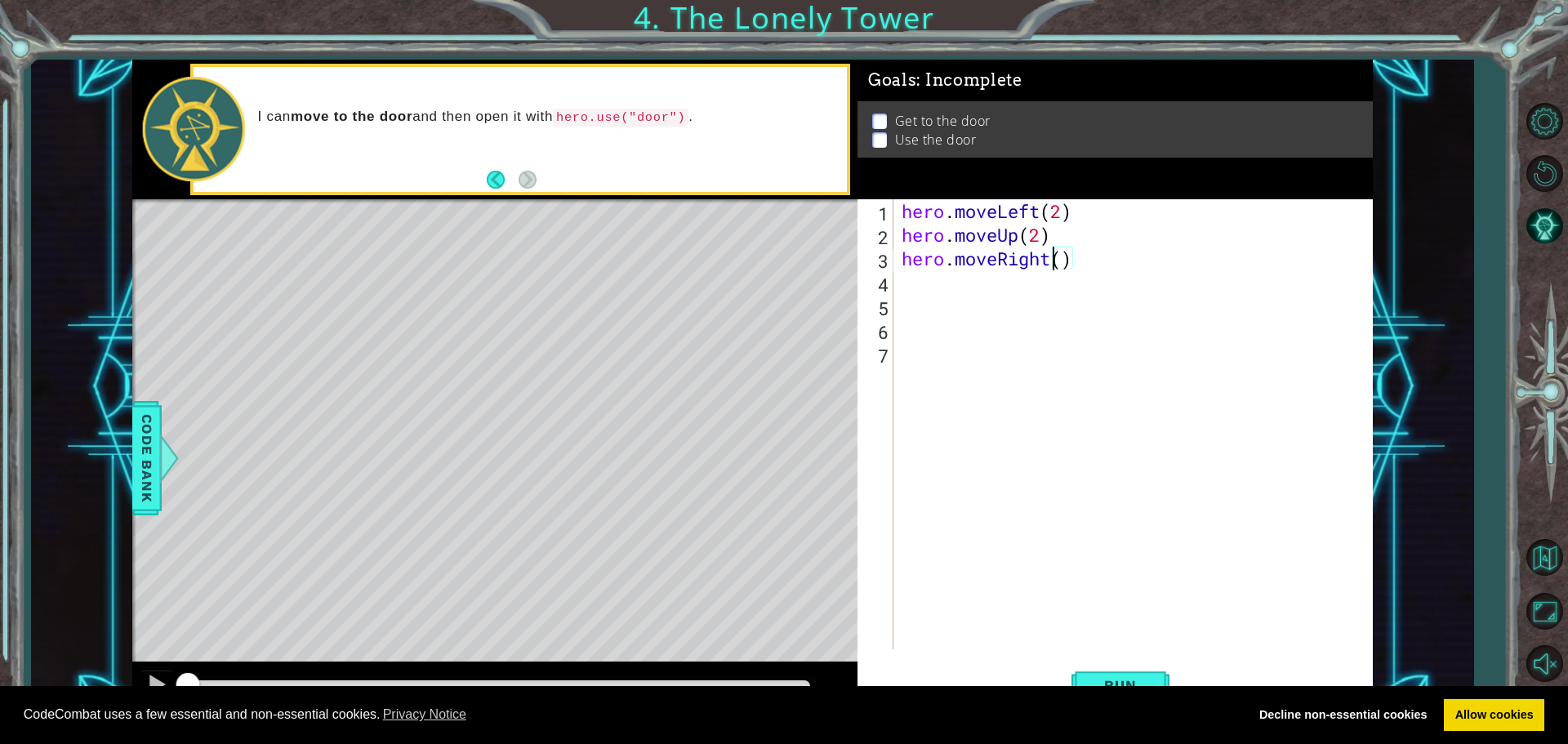 scroll, scrollTop: 0, scrollLeft: 7, axis: horizontal 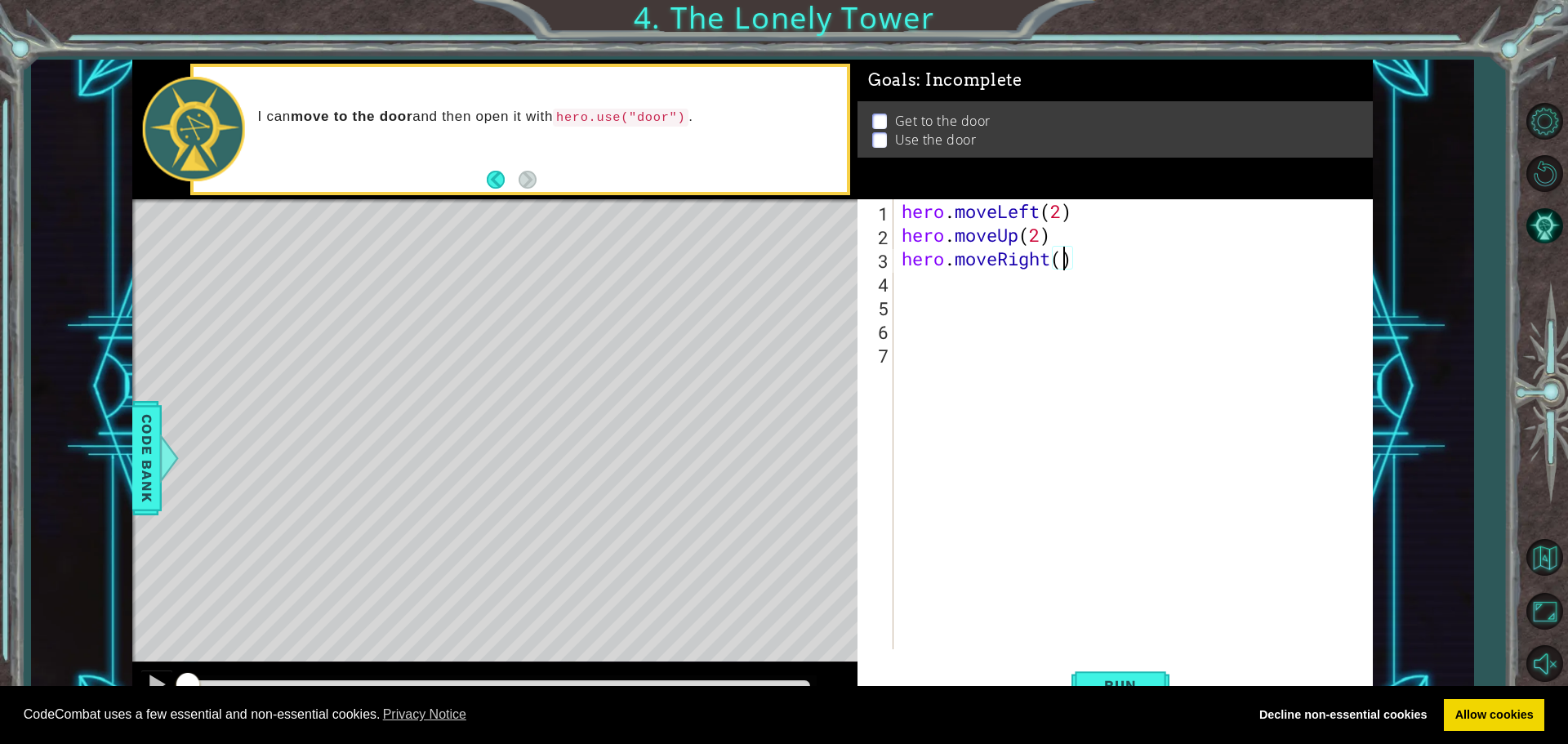 click on "hero . moveLeft ( 2 ) hero . moveUp ( 2 ) hero . moveRight ( )" at bounding box center (1137, 448) 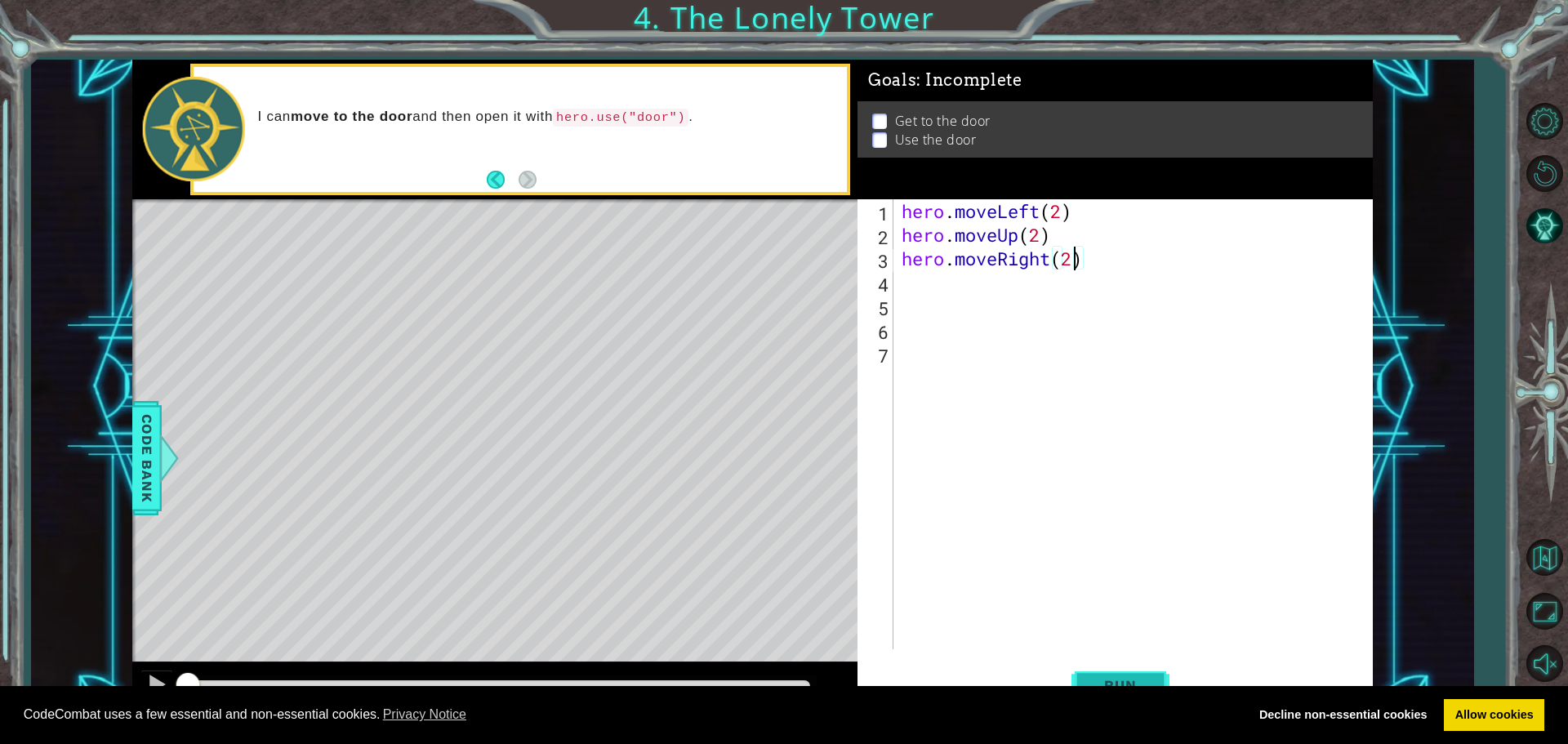 type on "hero.moveRight(2)" 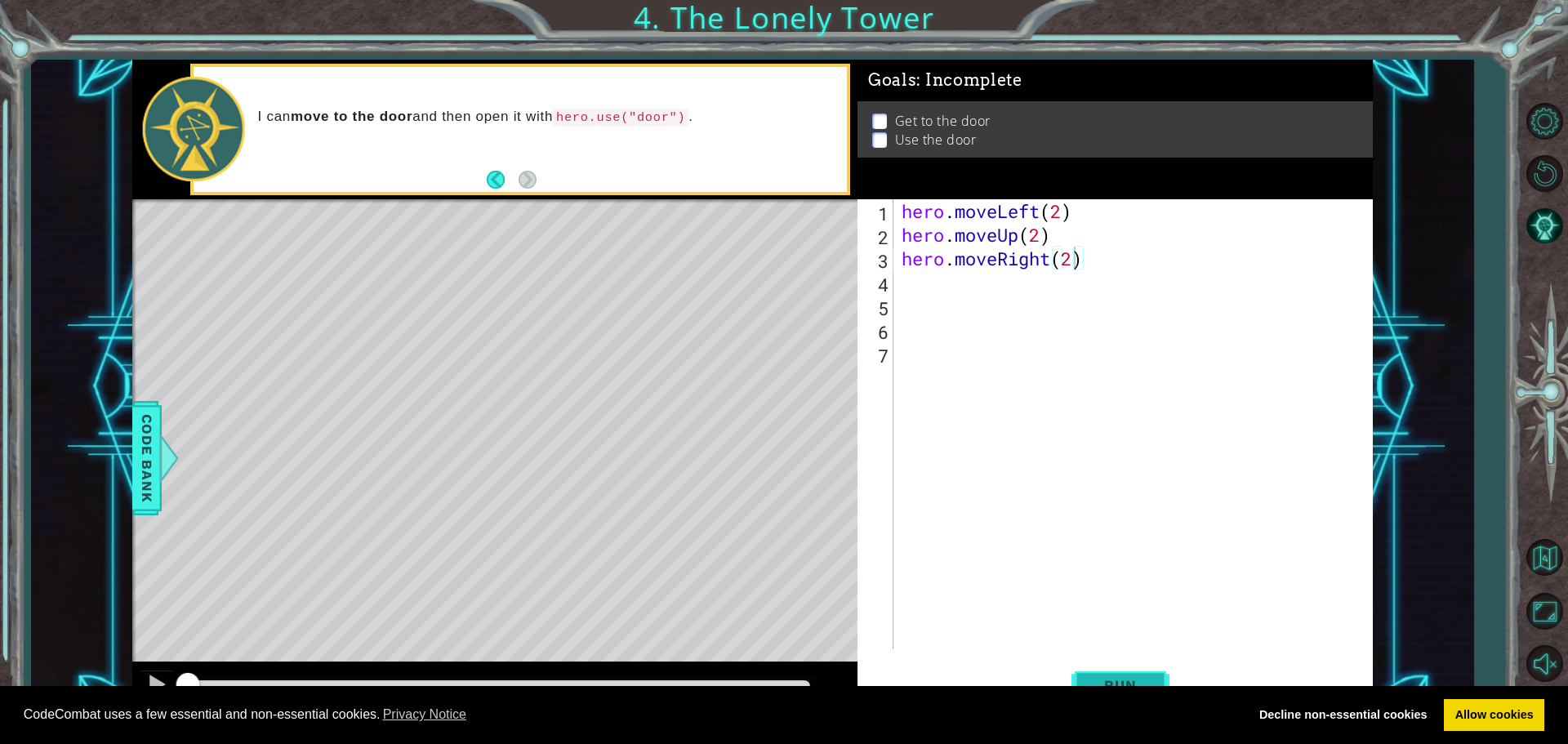 click on "Run" at bounding box center (1120, 685) 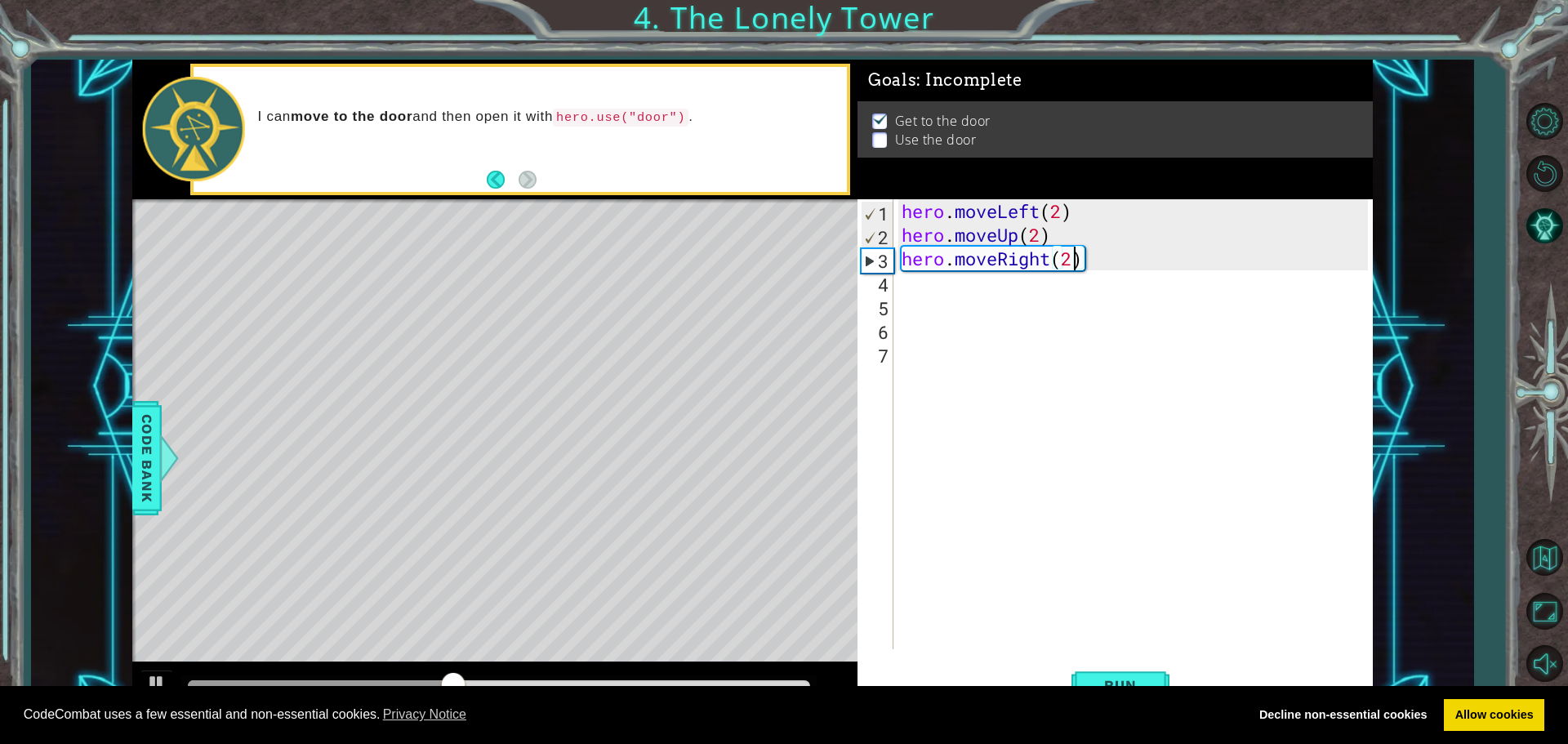 click on "Use the door" at bounding box center (936, 140) 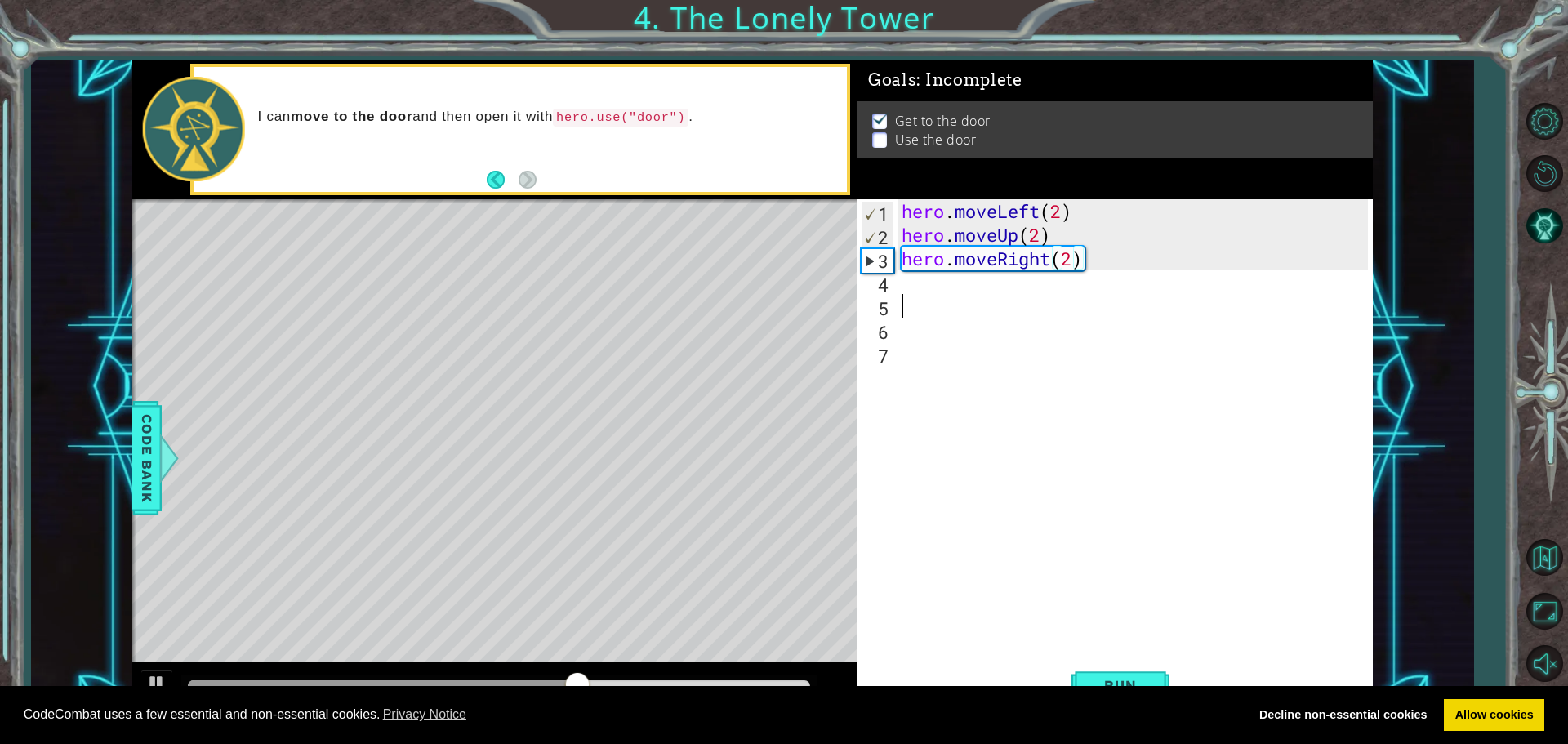 drag, startPoint x: 942, startPoint y: 306, endPoint x: 942, endPoint y: 296, distance: 10 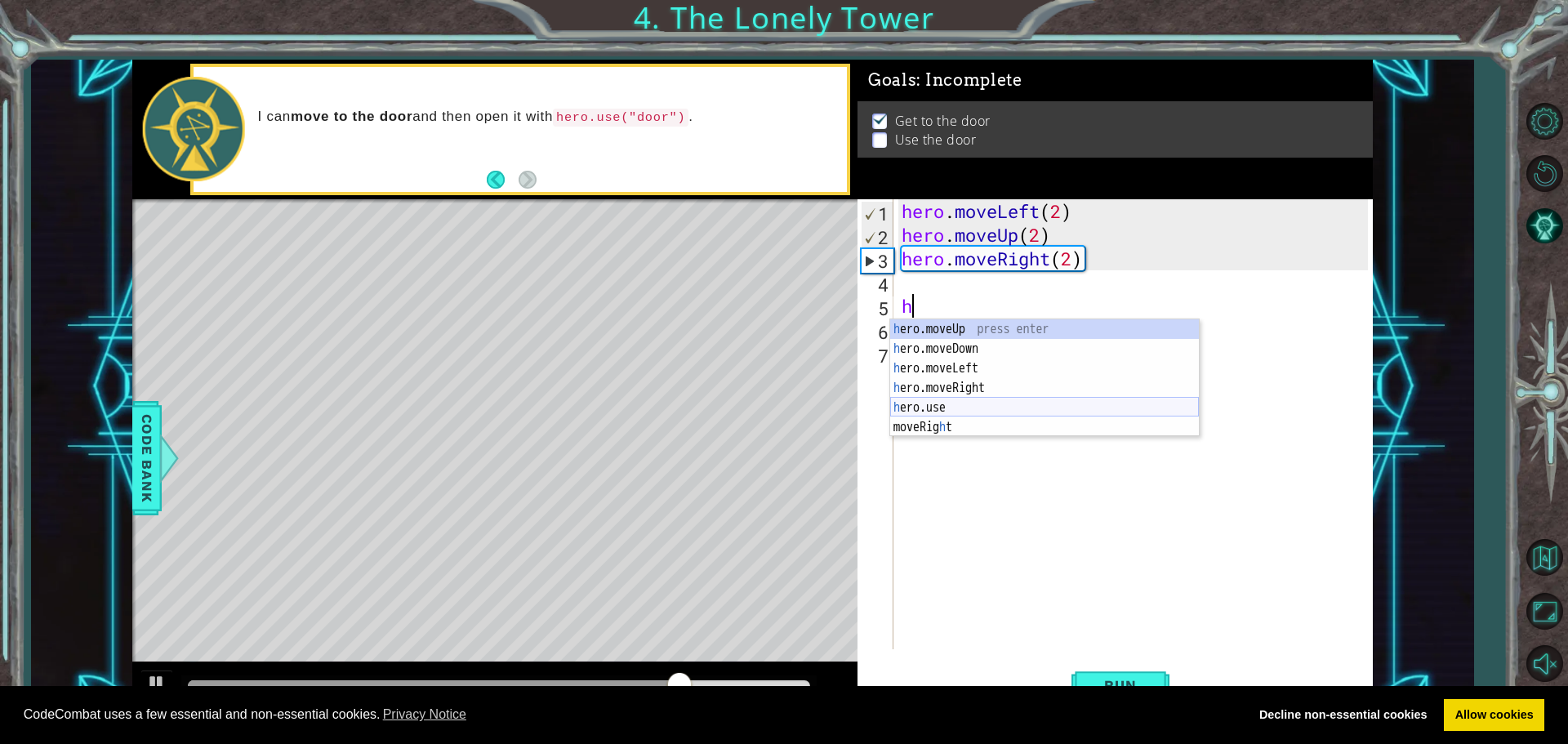 click on "h ero.moveUp press enter h ero.moveDown press enter h ero.moveLeft press enter h ero.moveRight press enter h ero.use press enter moveRig h t press enter" at bounding box center [1045, 398] 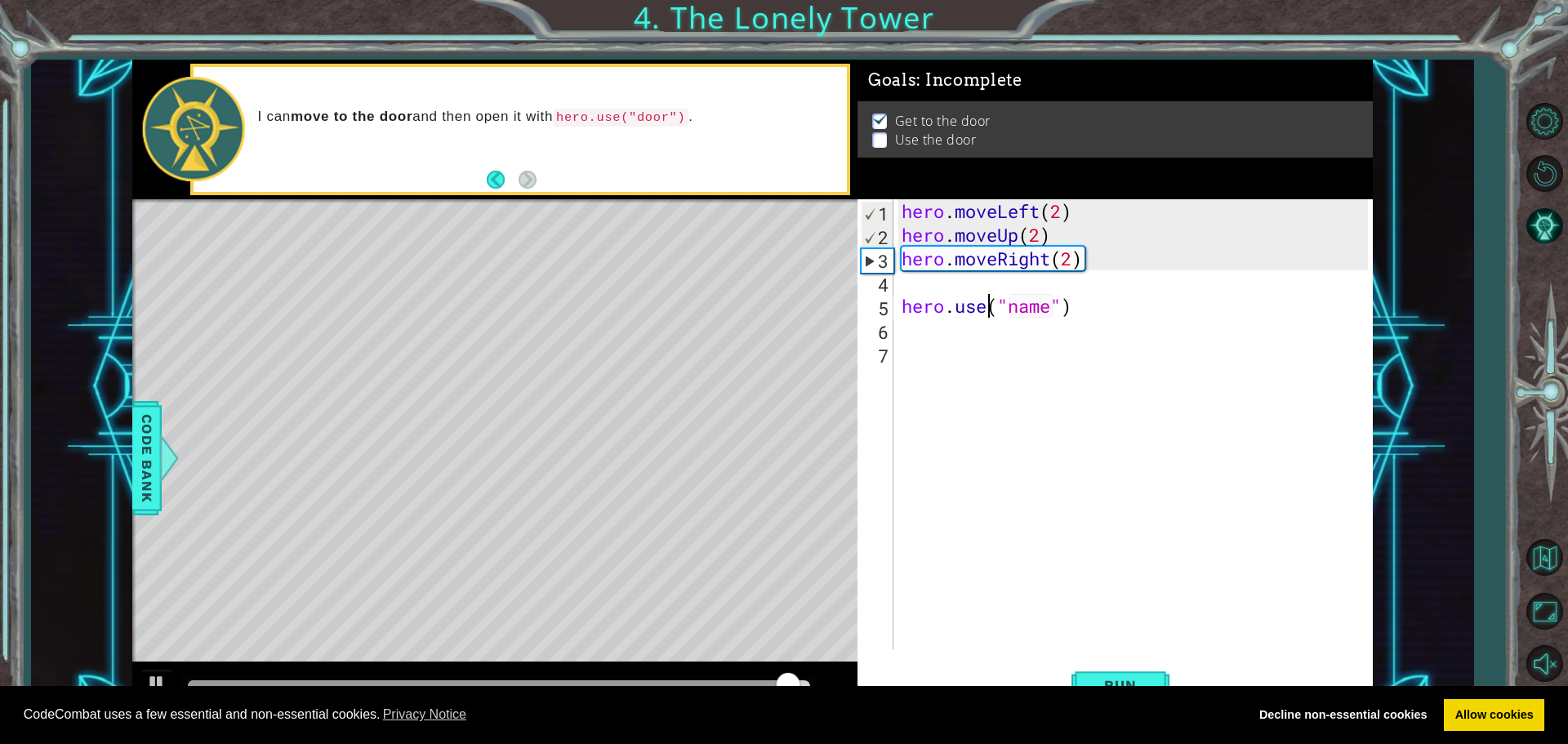 click on "hero . moveLeft ( 2 ) hero . moveUp ( 2 ) hero . moveRight ( 2 ) hero . use ( "name" )" at bounding box center [1137, 448] 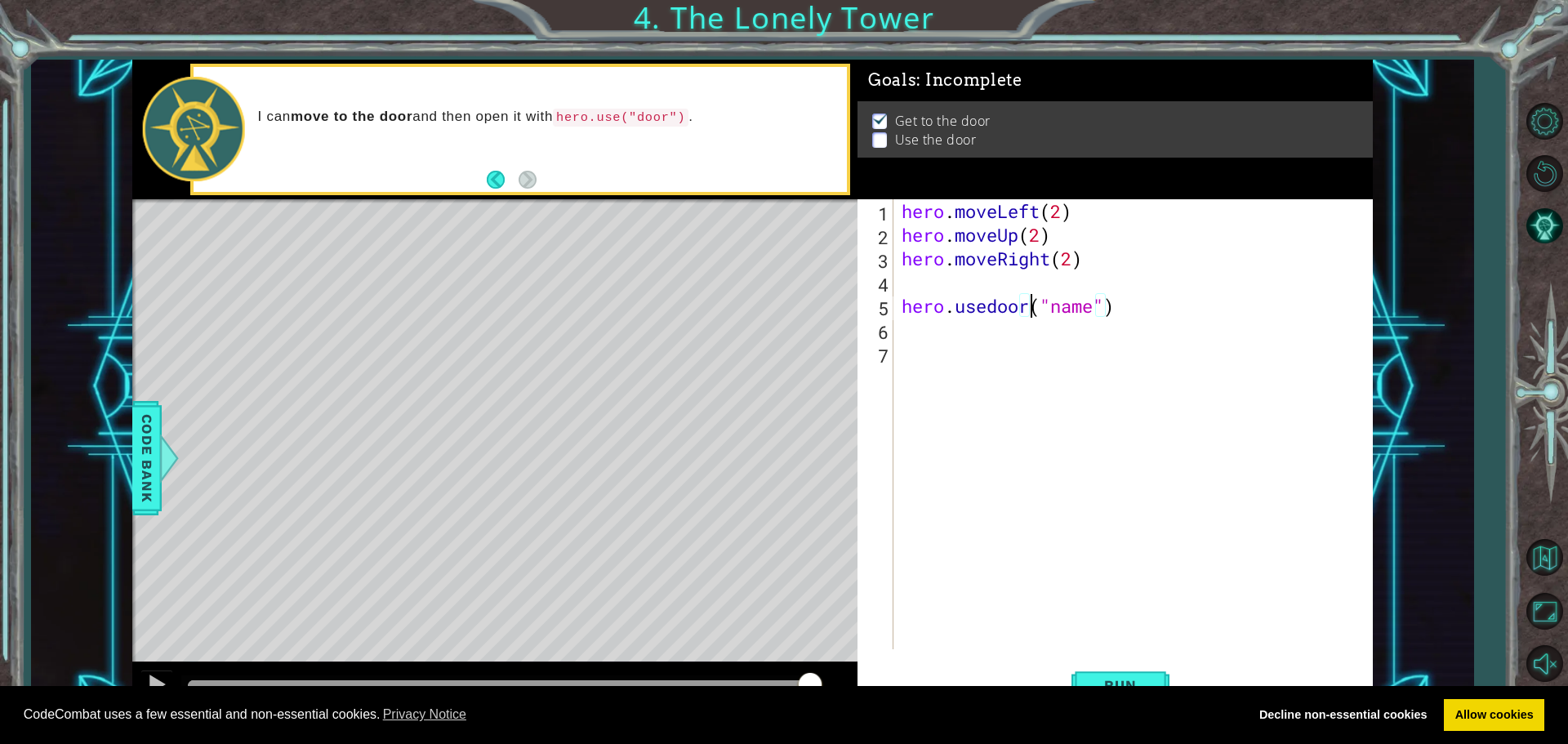 scroll, scrollTop: 0, scrollLeft: 6, axis: horizontal 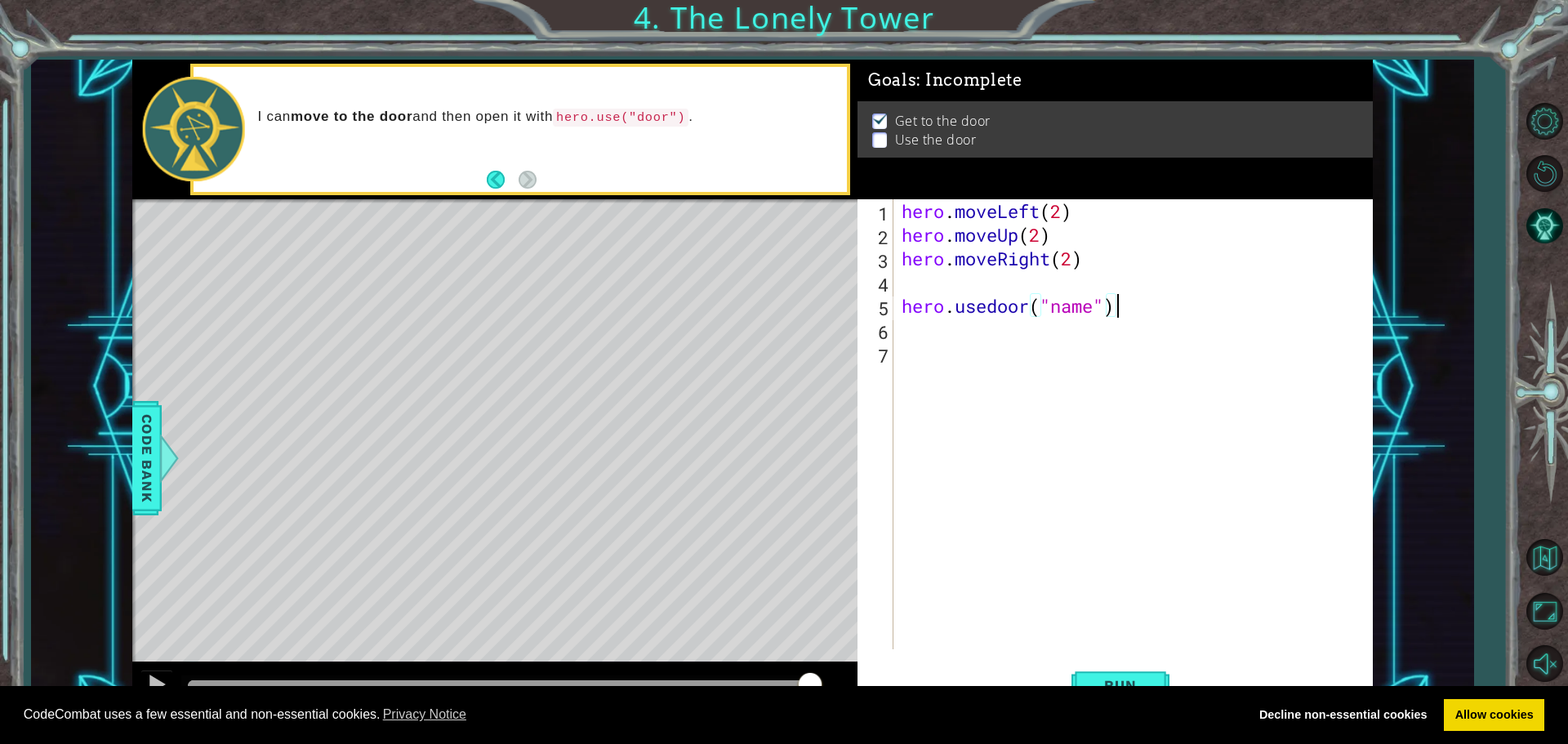 click on "hero . moveLeft ( 2 ) hero . moveUp ( 2 ) hero . moveRight ( 2 ) hero . [GEOGRAPHIC_DATA] ( "name" )" at bounding box center (1137, 448) 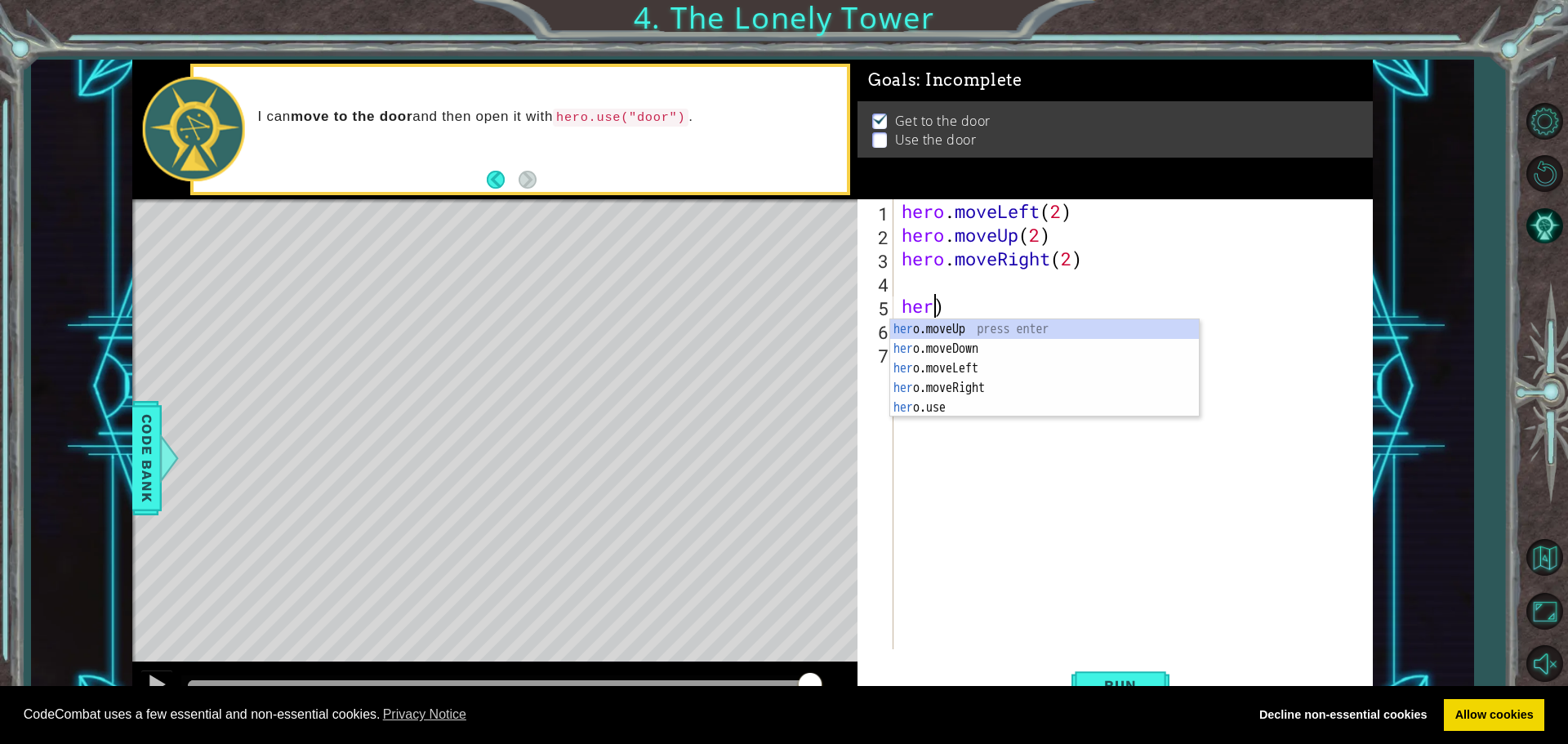 scroll, scrollTop: 0, scrollLeft: 1, axis: horizontal 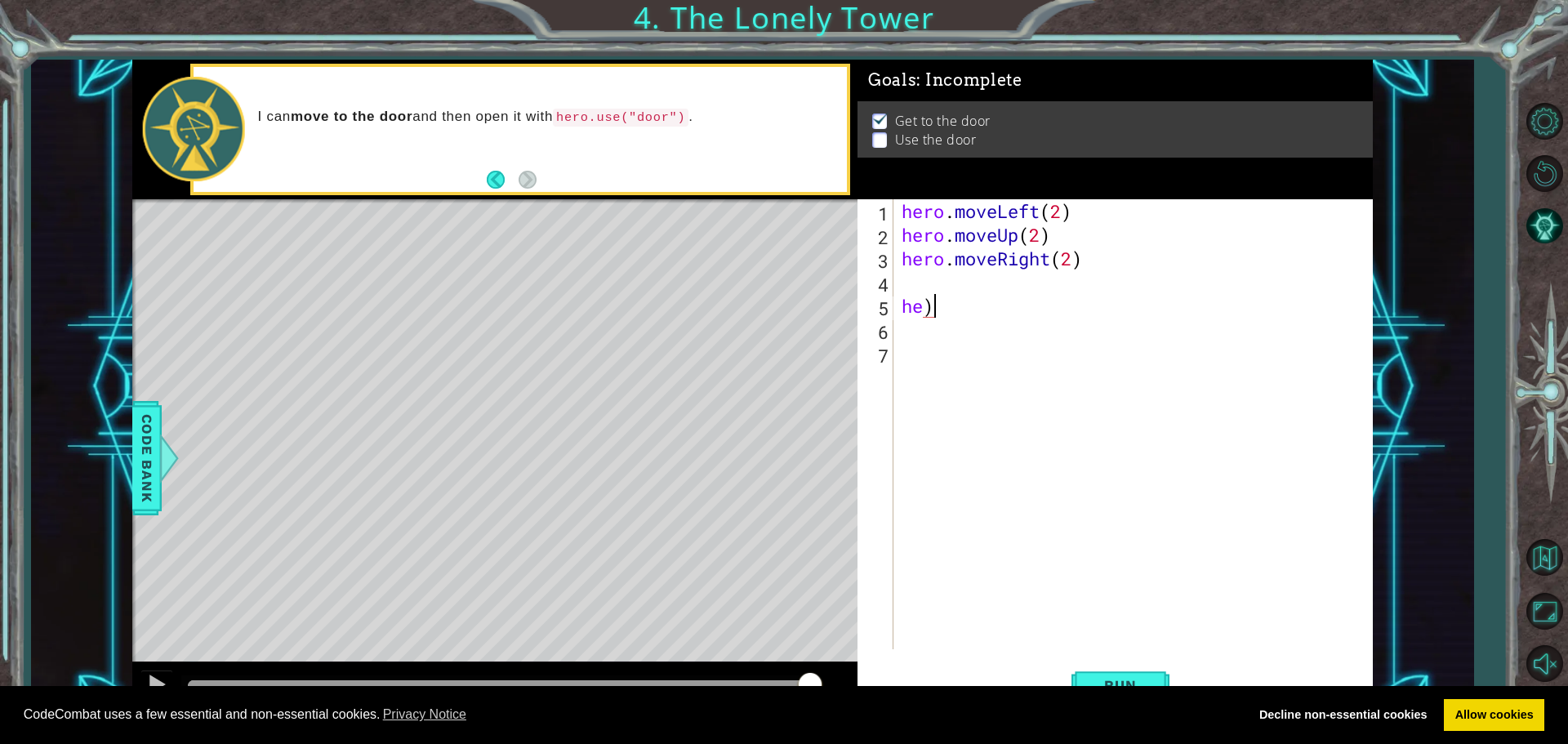 click on "hero . moveLeft ( 2 ) hero . moveUp ( 2 ) hero . moveRight ( 2 ) he )" at bounding box center (1137, 448) 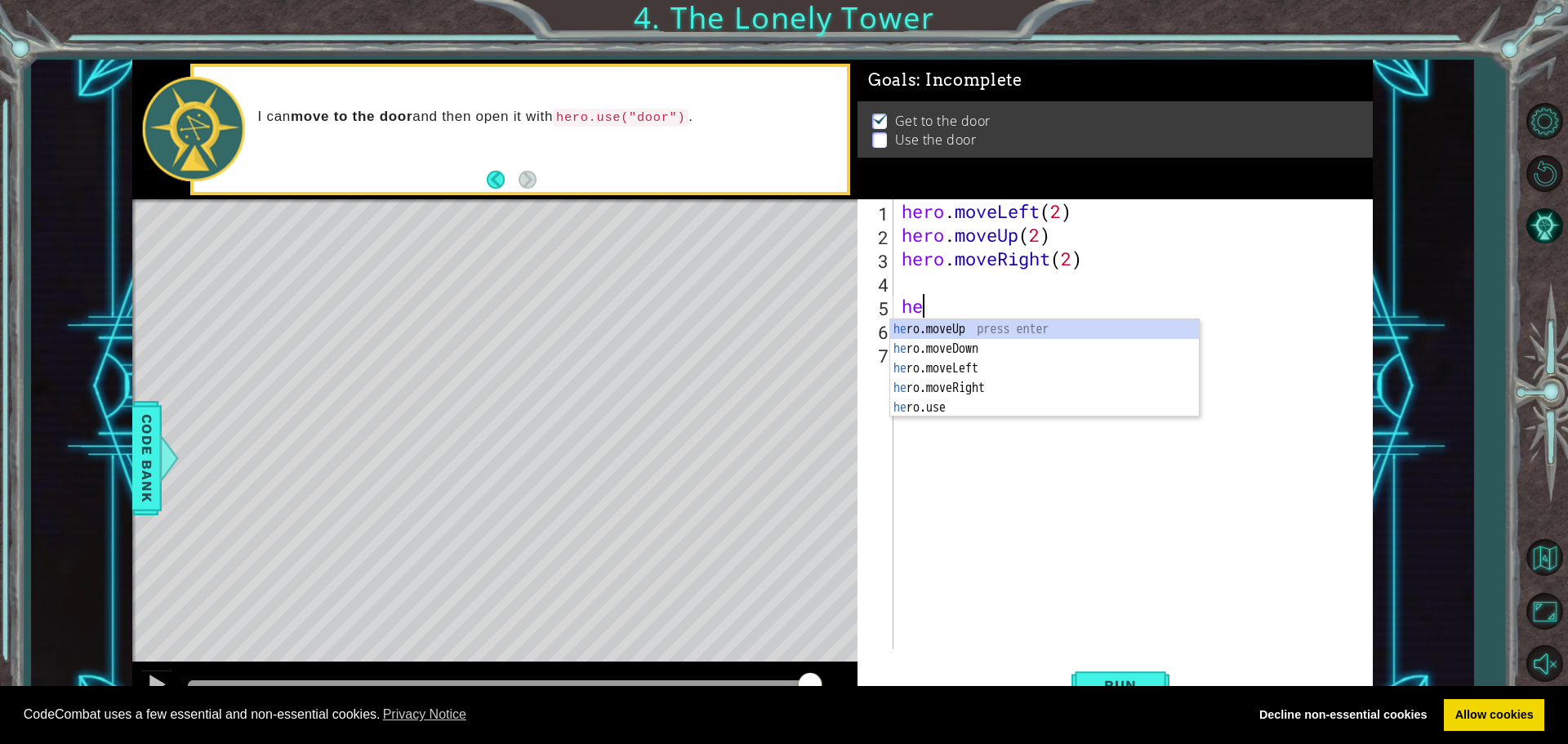 type on "h" 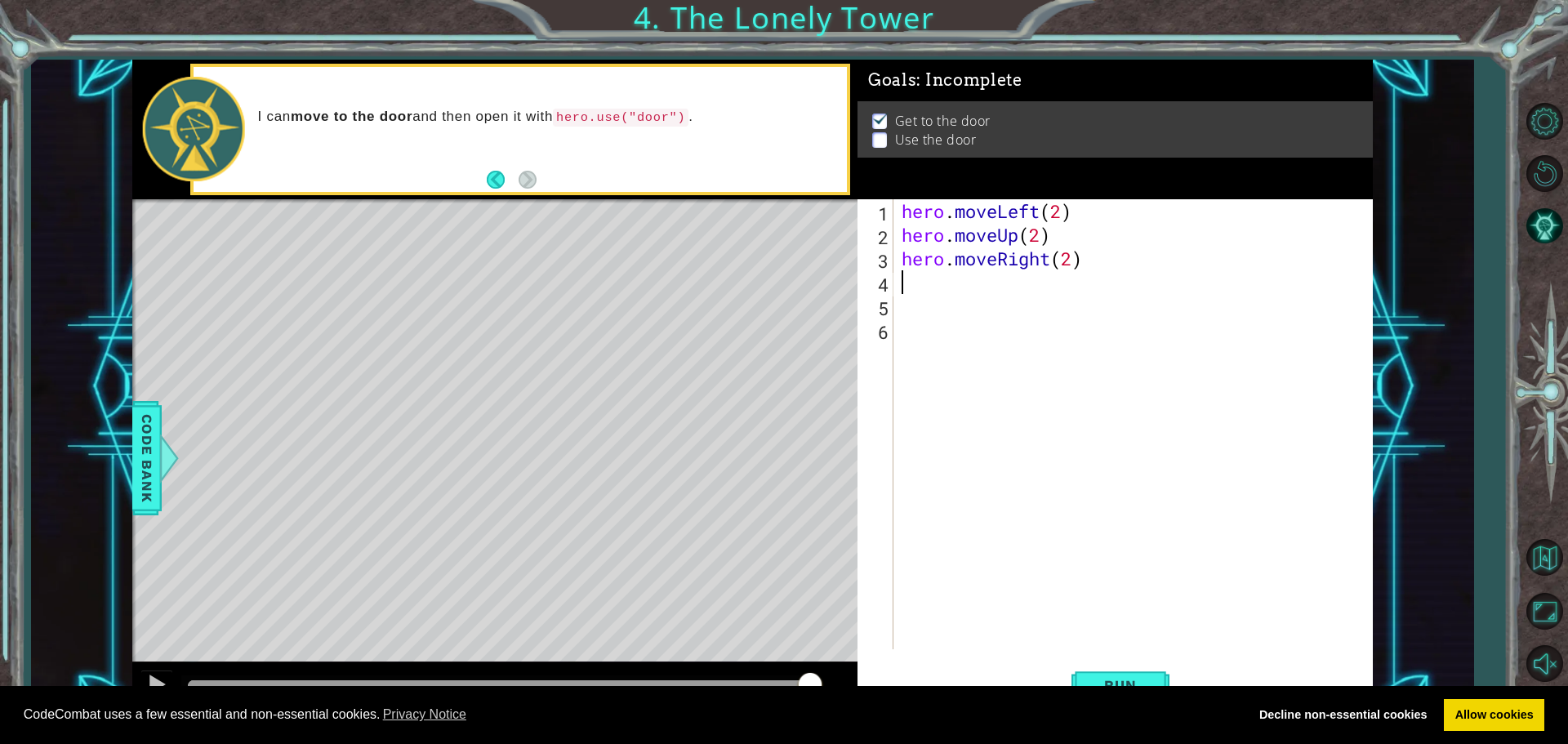 type on "h" 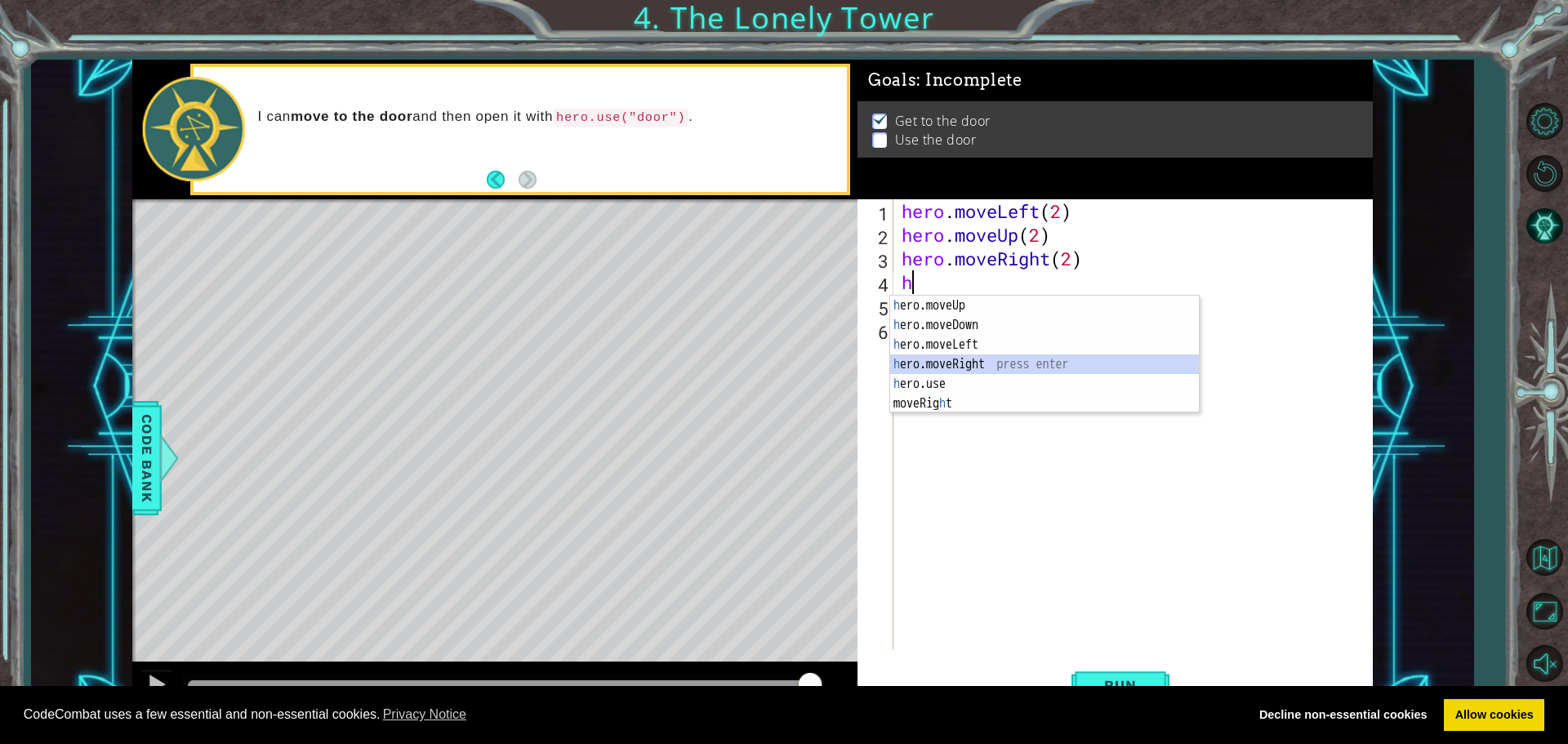 click on "h ero.moveUp press enter h ero.moveDown press enter h ero.moveLeft press enter h ero.moveRight press enter h ero.use press enter moveRig h t press enter" at bounding box center [1045, 374] 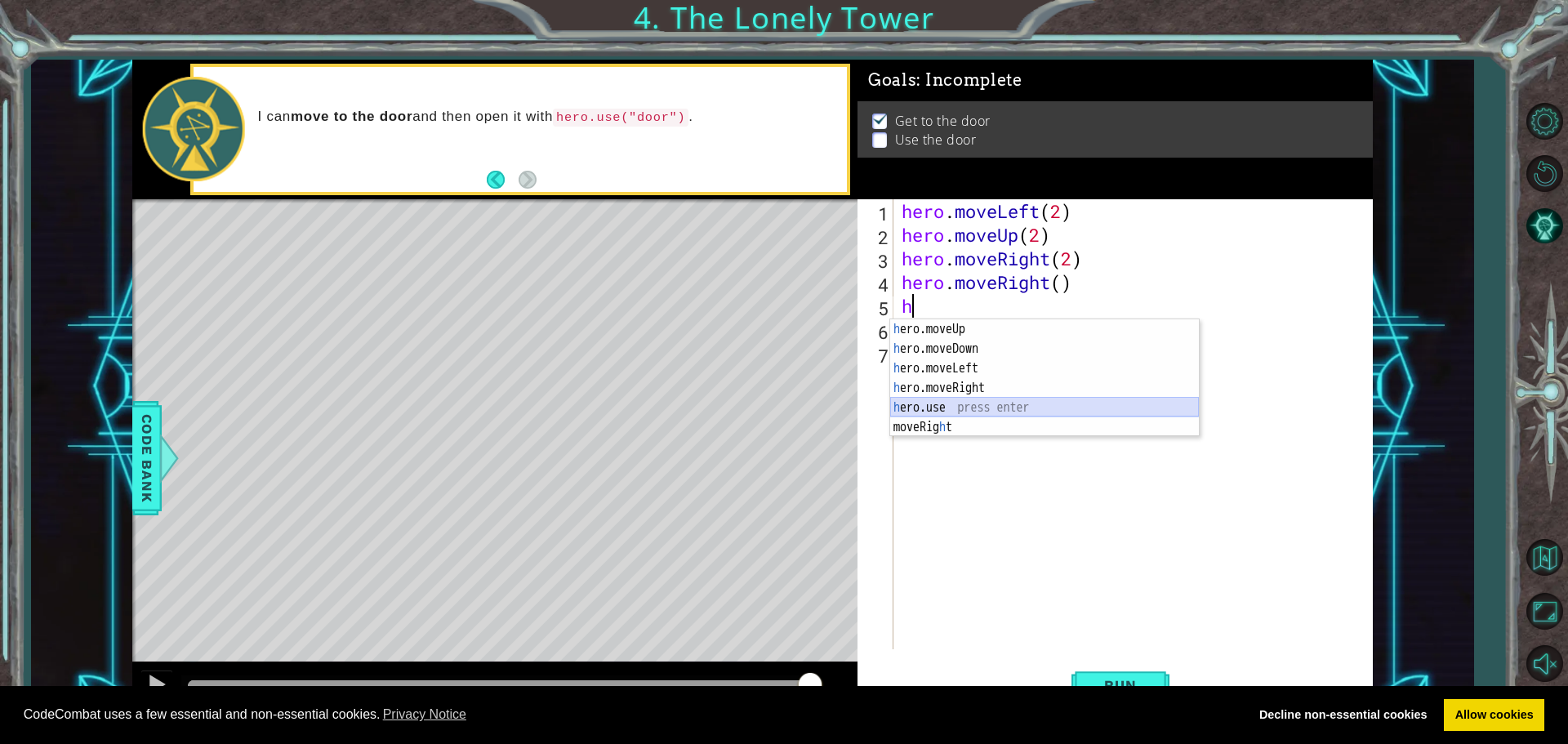 click on "h ero.moveUp press enter h ero.moveDown press enter h ero.moveLeft press enter h ero.moveRight press enter h ero.use press enter moveRig h t press enter" at bounding box center (1045, 398) 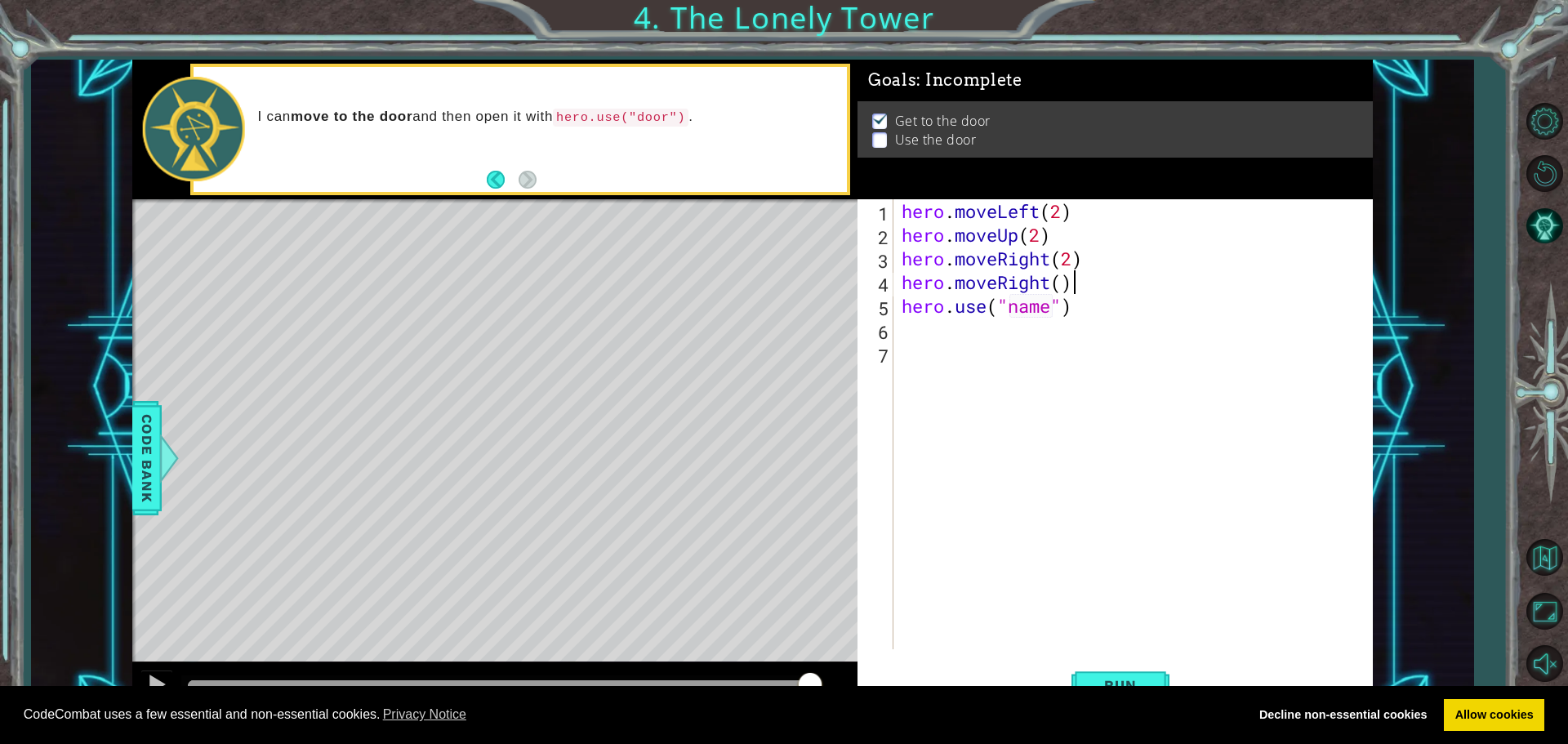 click on "hero . moveLeft ( 2 ) hero . moveUp ( 2 ) hero . moveRight ( 2 ) hero . moveRight ( ) hero . use ( "name" )" at bounding box center [1137, 448] 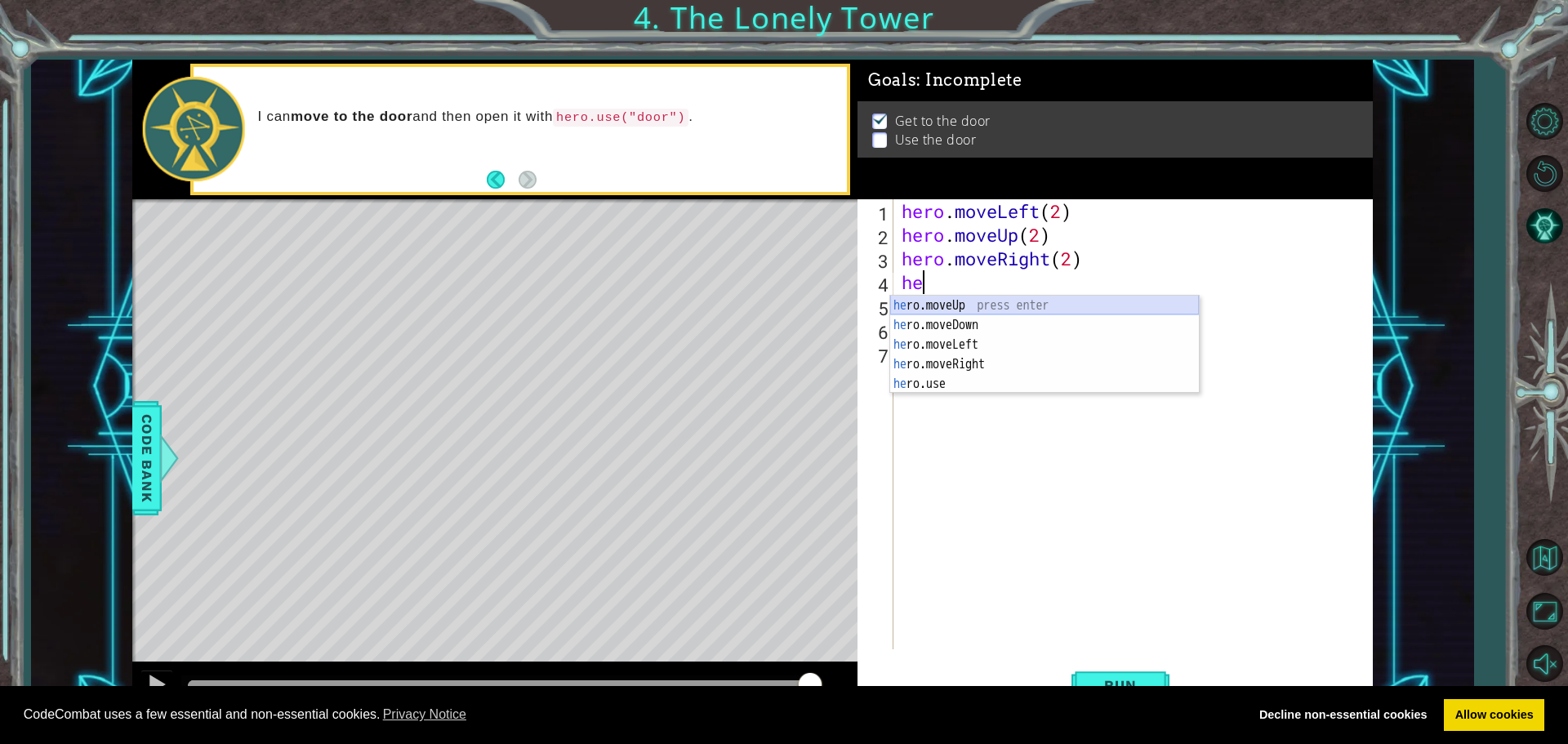 type on "h" 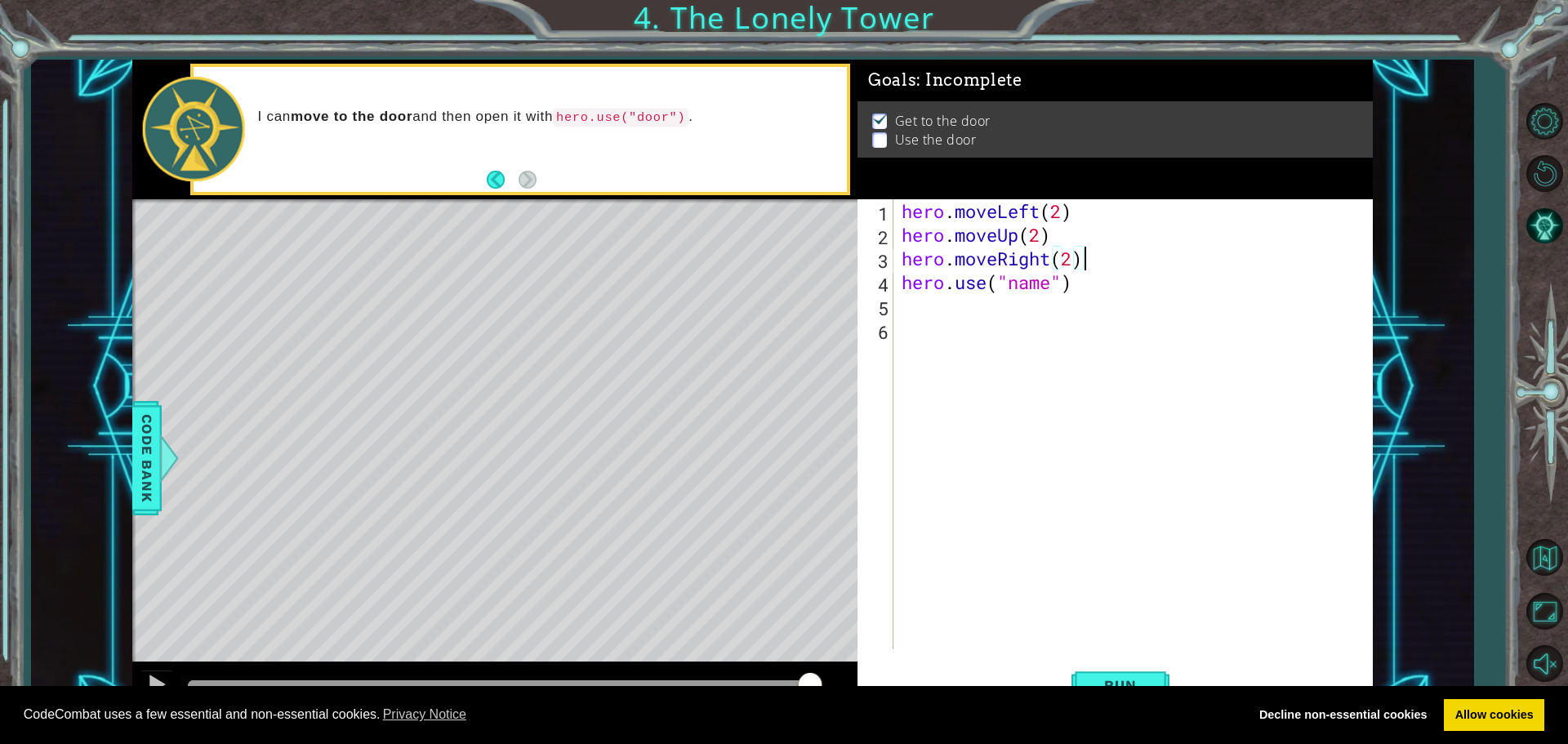 click on "hero . moveLeft ( 2 ) hero . moveUp ( 2 ) hero . moveRight ( 2 ) hero . use ( "name" )" at bounding box center (1137, 448) 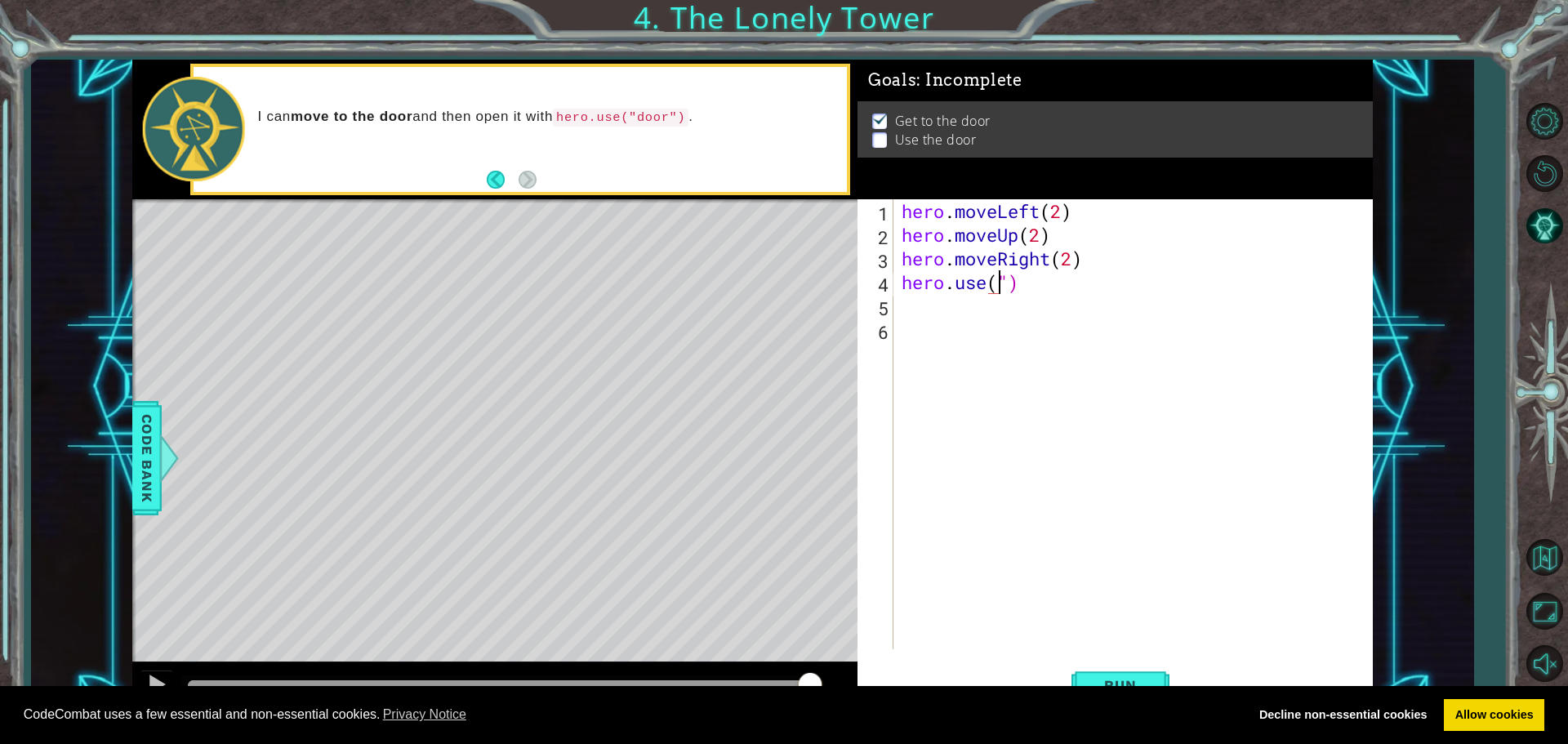 click on "hero . moveLeft ( 2 ) hero . moveUp ( 2 ) hero . moveRight ( 2 ) hero . use ( ")" at bounding box center (1137, 448) 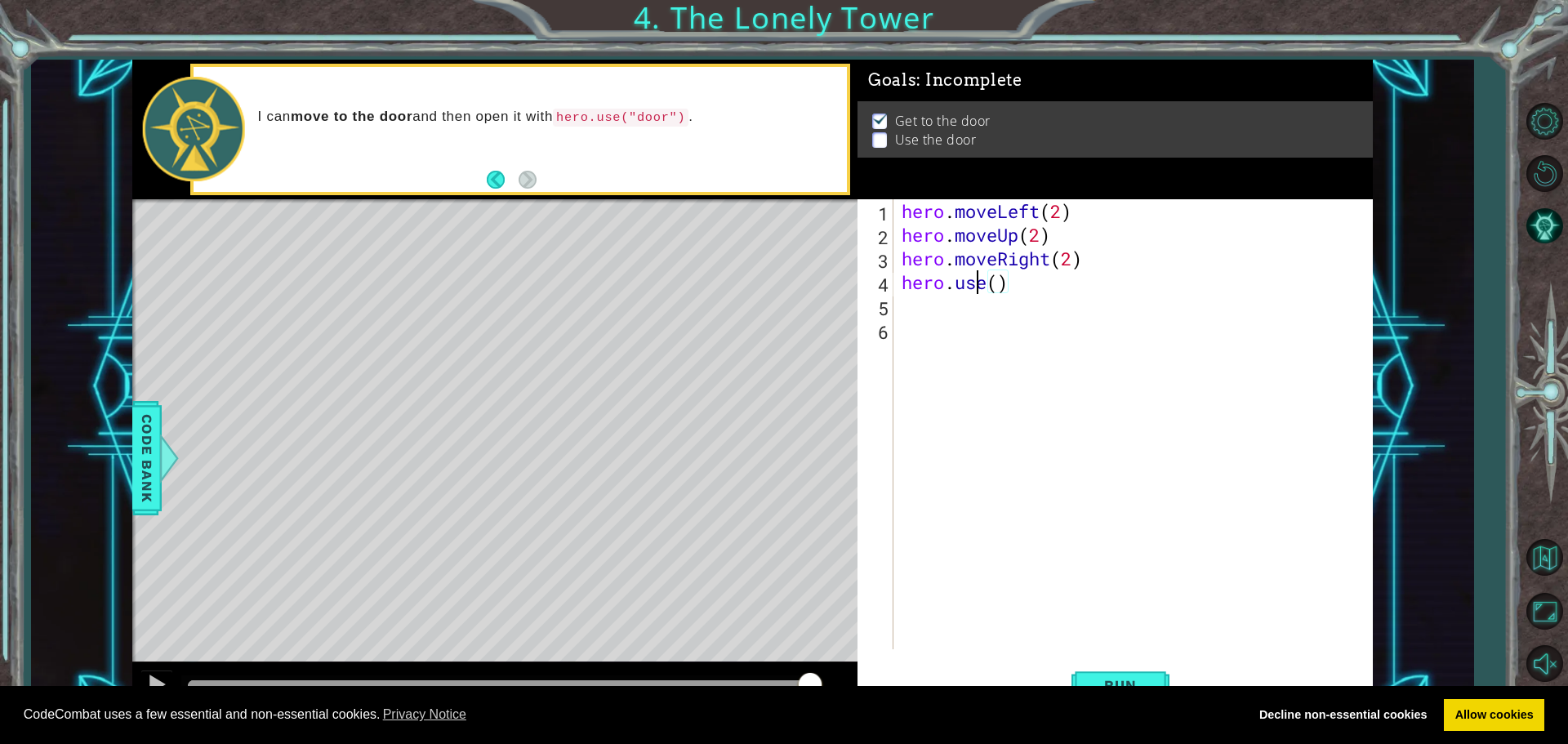 click on "hero . moveLeft ( 2 ) hero . moveUp ( 2 ) hero . moveRight ( 2 ) hero . use ( )" at bounding box center [1137, 448] 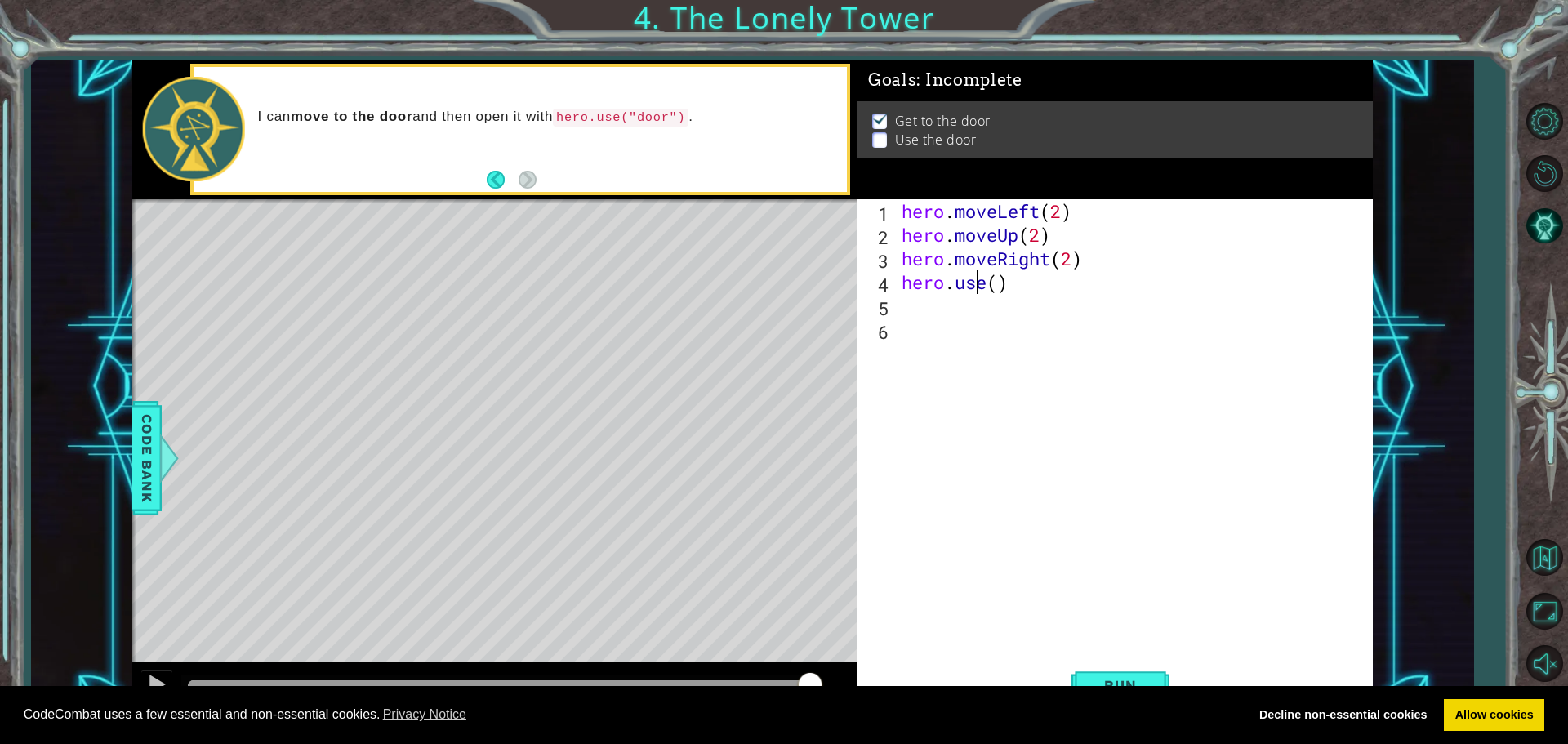 click on "hero . moveLeft ( 2 ) hero . moveUp ( 2 ) hero . moveRight ( 2 ) hero . use ( )" at bounding box center (1137, 448) 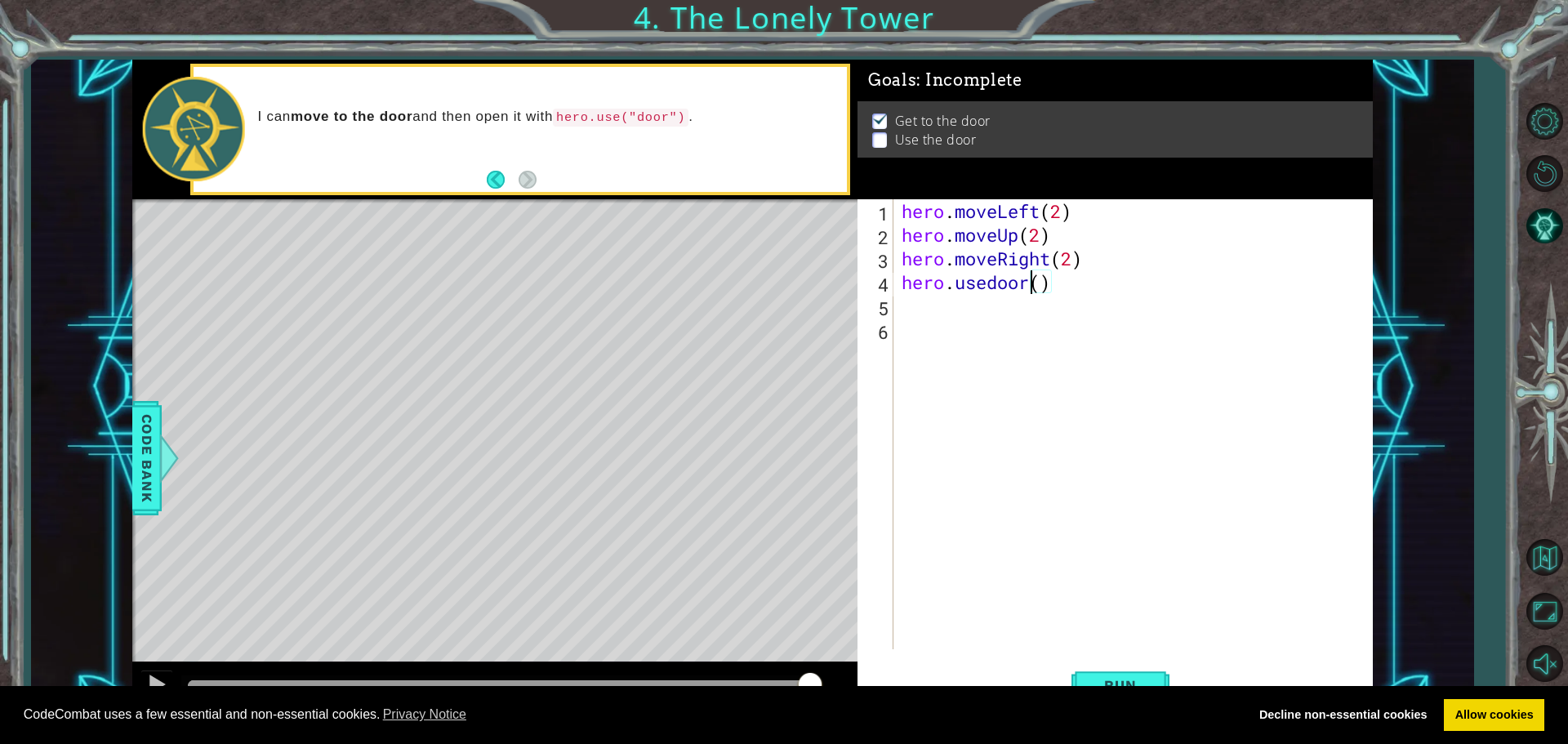 scroll, scrollTop: 0, scrollLeft: 6, axis: horizontal 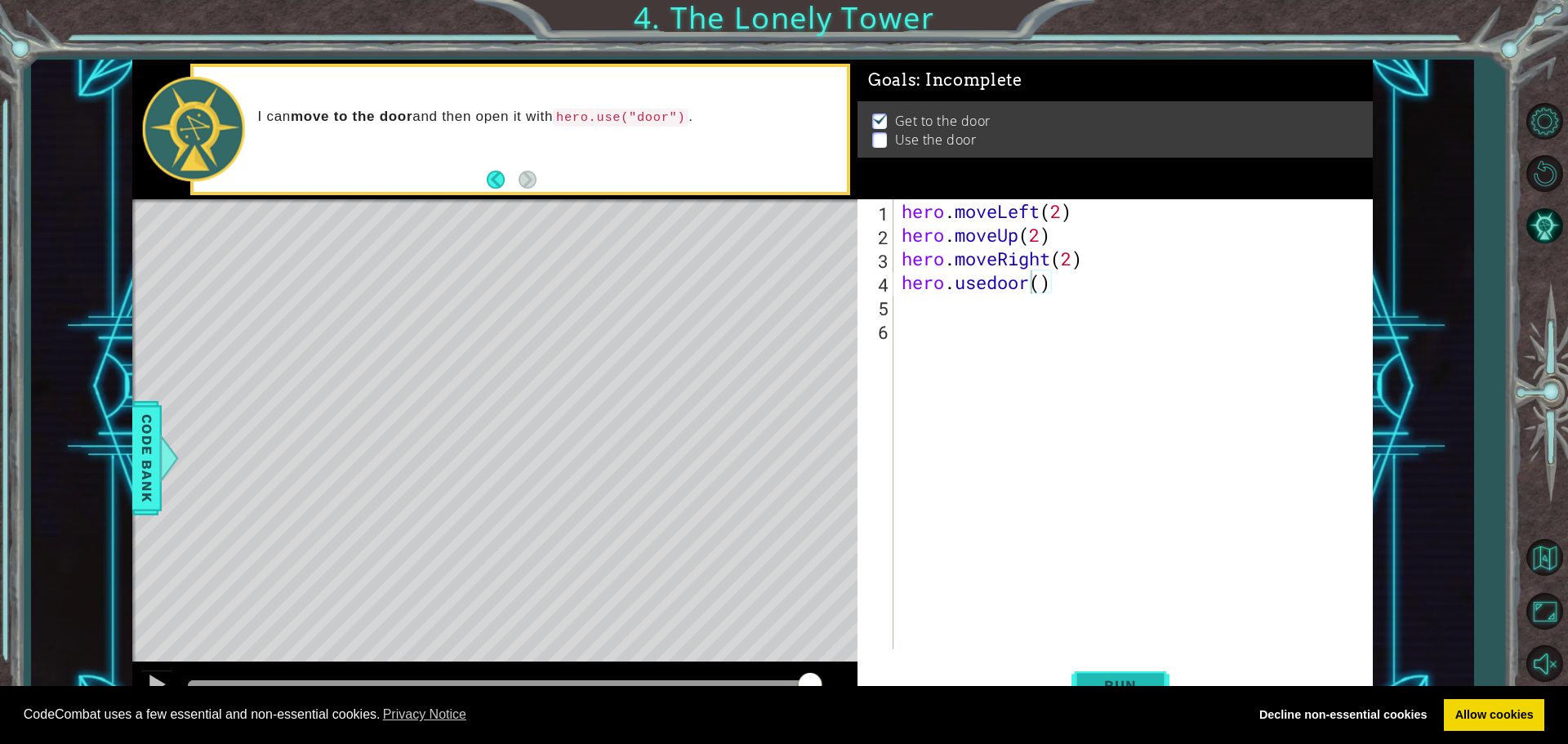 click on "Run" at bounding box center (1120, 685) 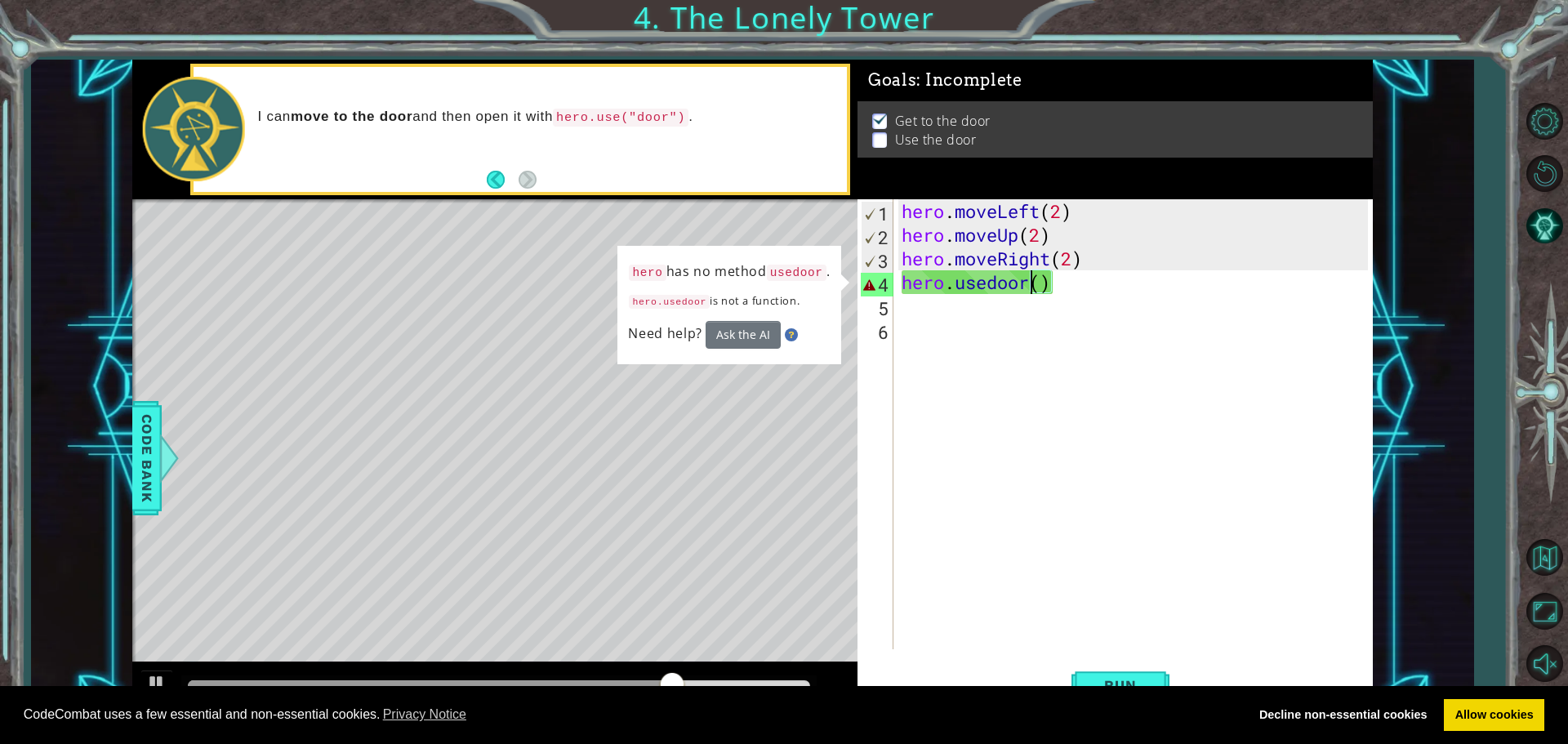 click on "hero . moveLeft ( 2 ) hero . moveUp ( 2 ) hero . moveRight ( 2 ) hero . [GEOGRAPHIC_DATA] ( )" at bounding box center [1137, 448] 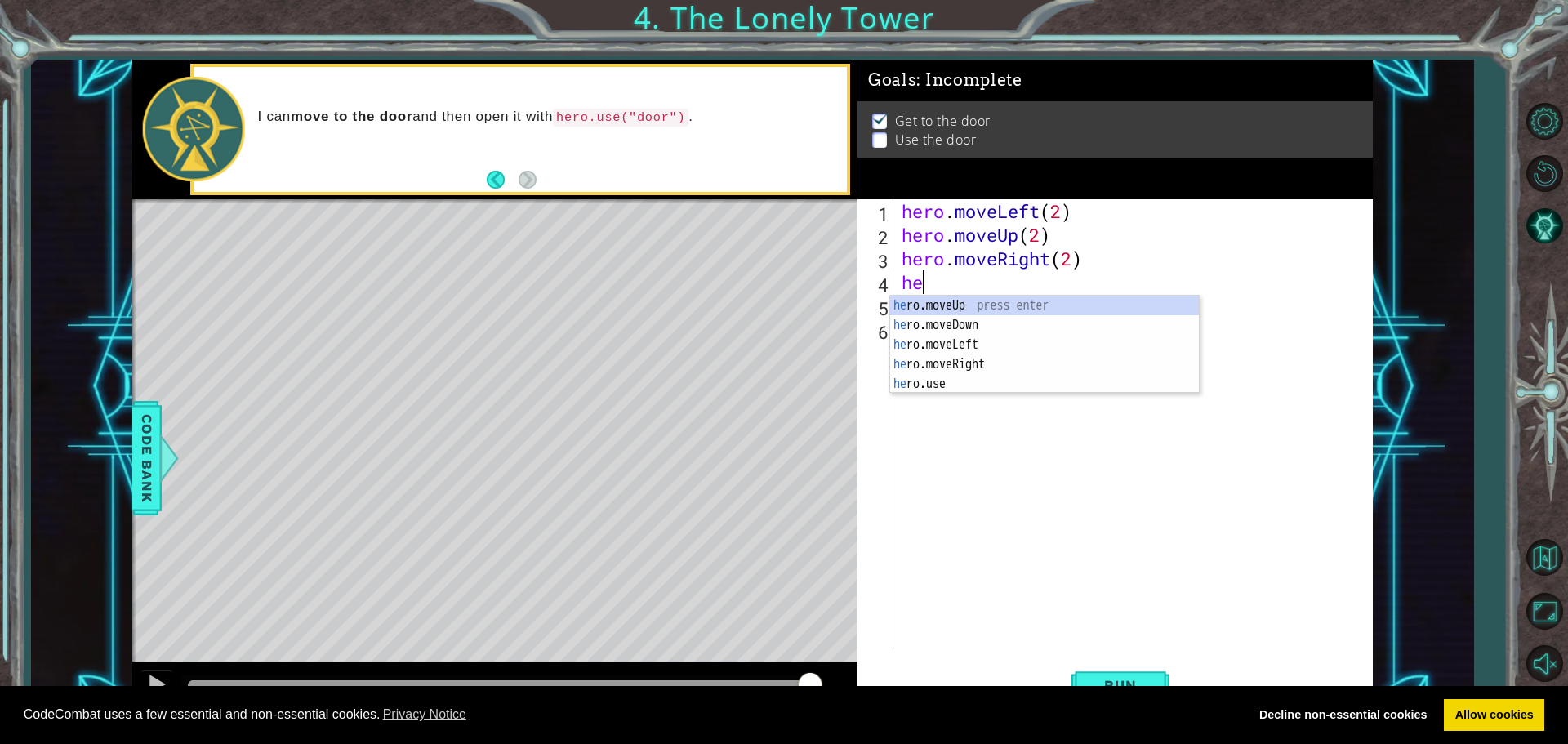 scroll, scrollTop: 0, scrollLeft: 0, axis: both 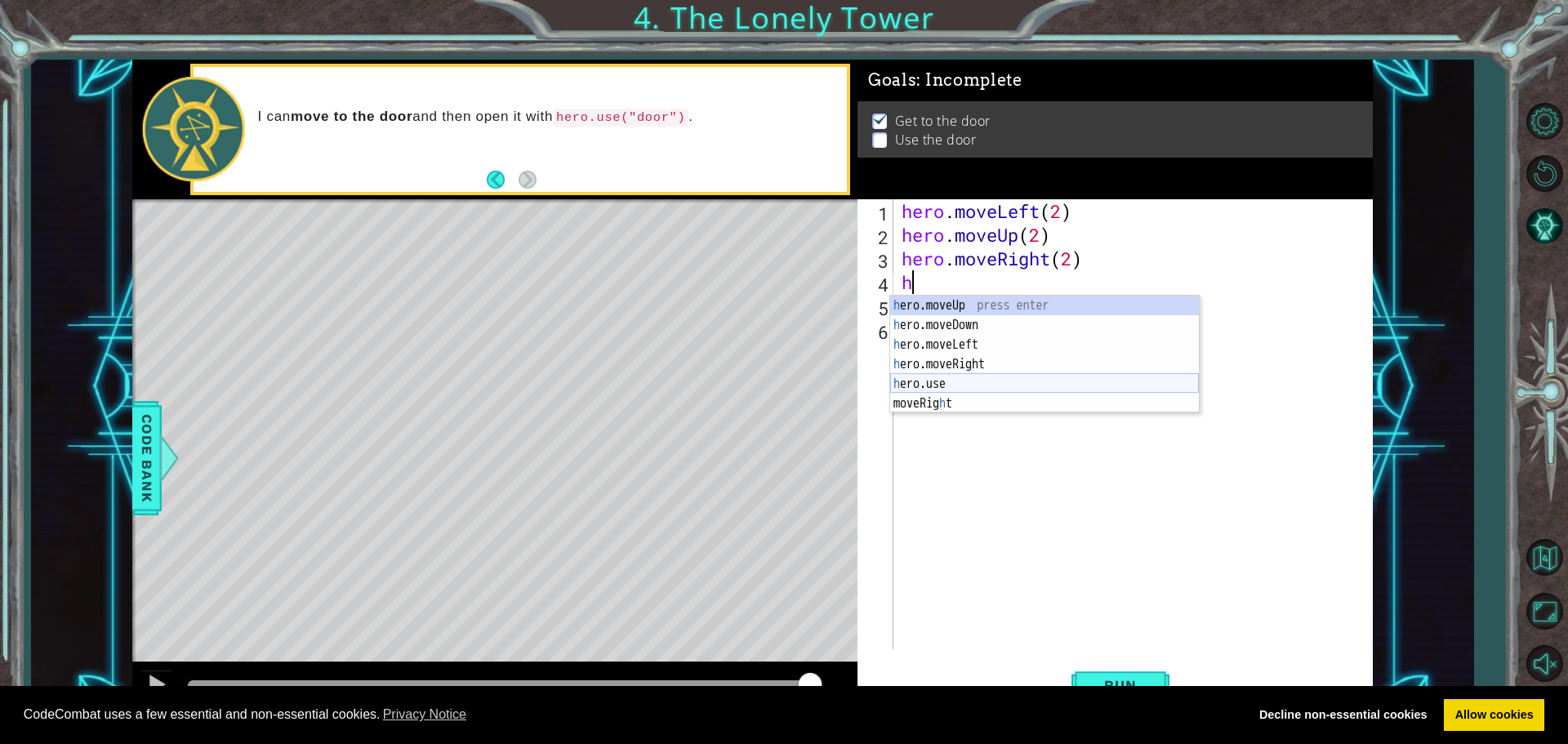 click on "h ero.moveUp press enter h ero.moveDown press enter h ero.moveLeft press enter h ero.moveRight press enter h ero.use press enter moveRig h t press enter" at bounding box center (1045, 374) 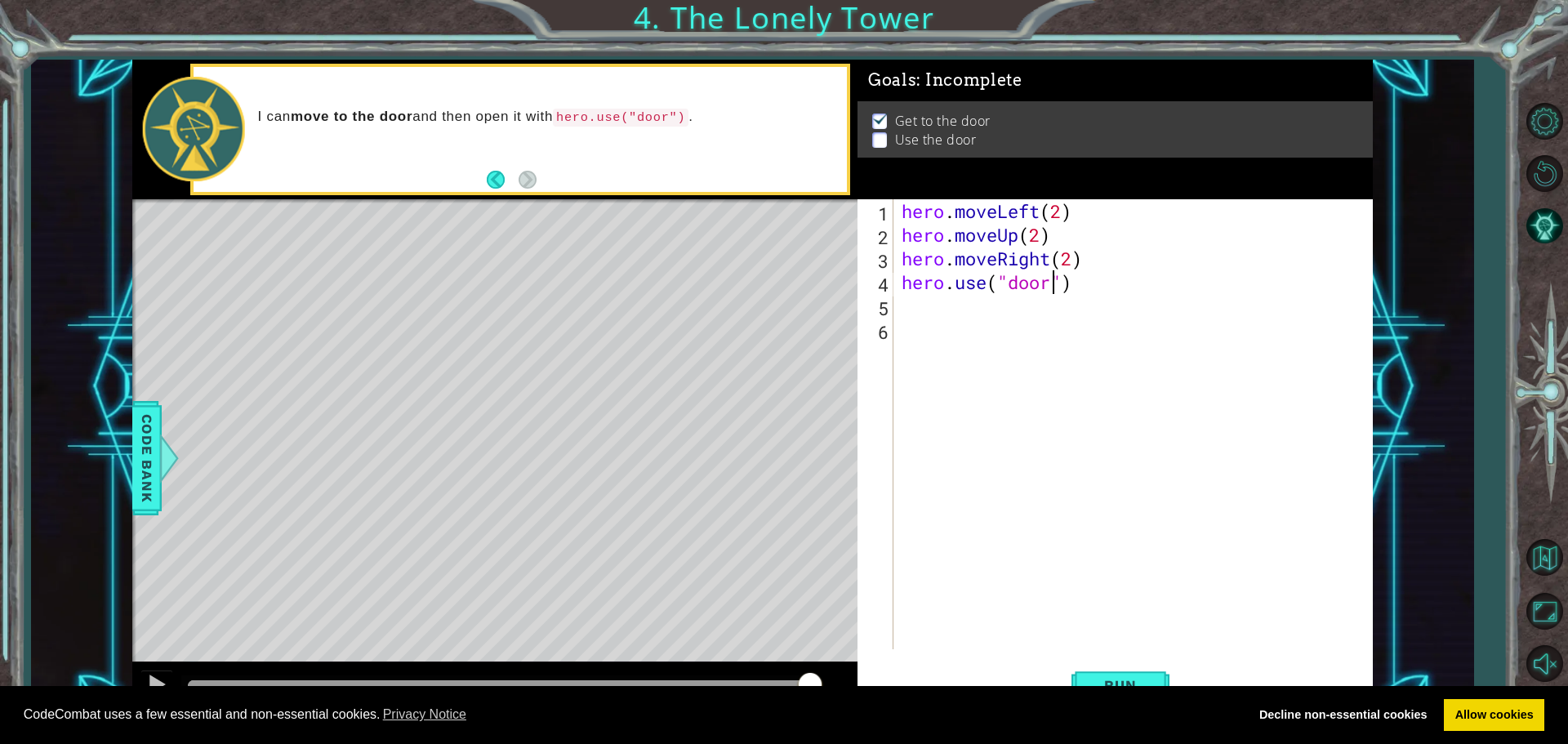 scroll, scrollTop: 0, scrollLeft: 7, axis: horizontal 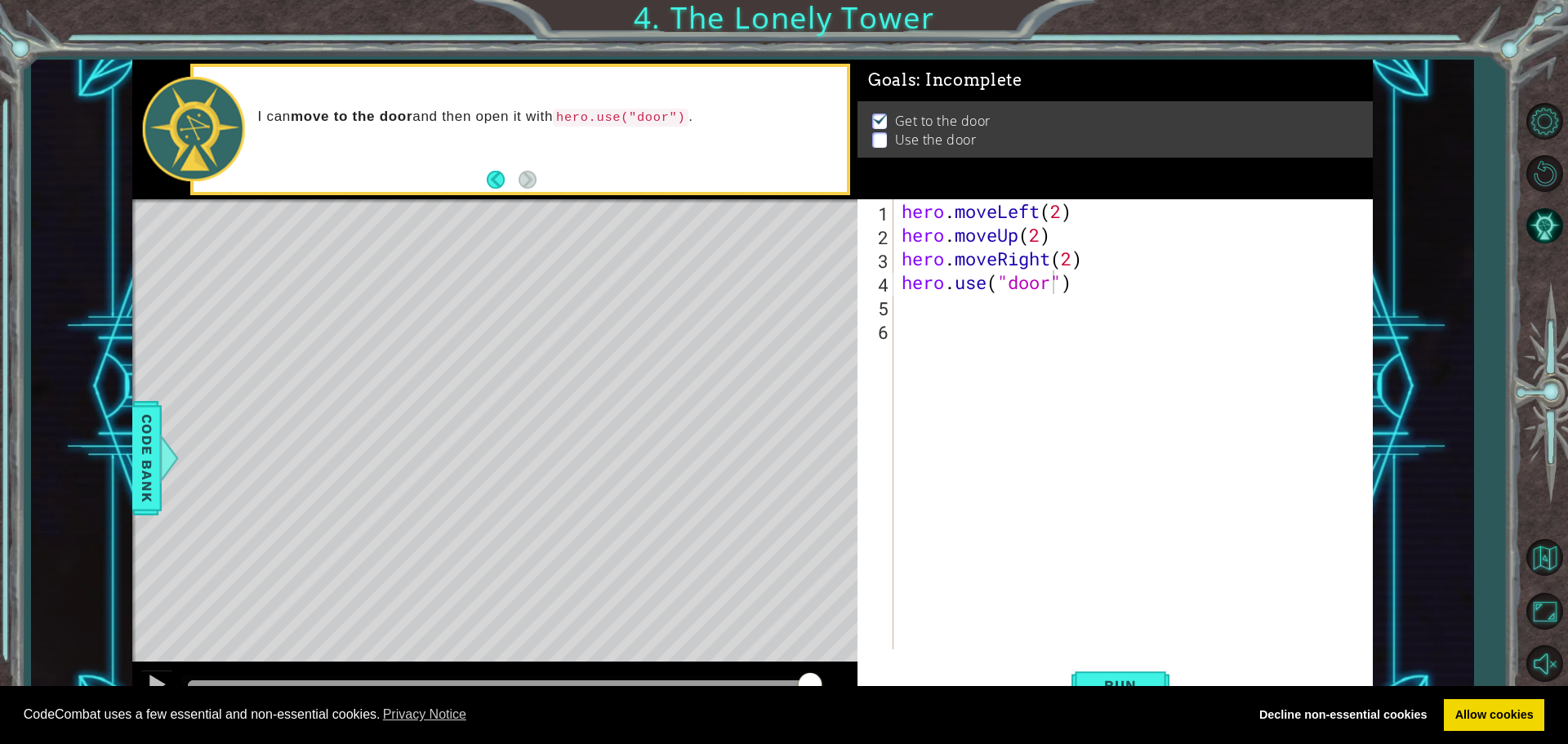 click on "CodeCombat uses a few essential and non-essential cookies.  Privacy Notice Decline non-essential cookies Allow cookies" at bounding box center (784, 715) 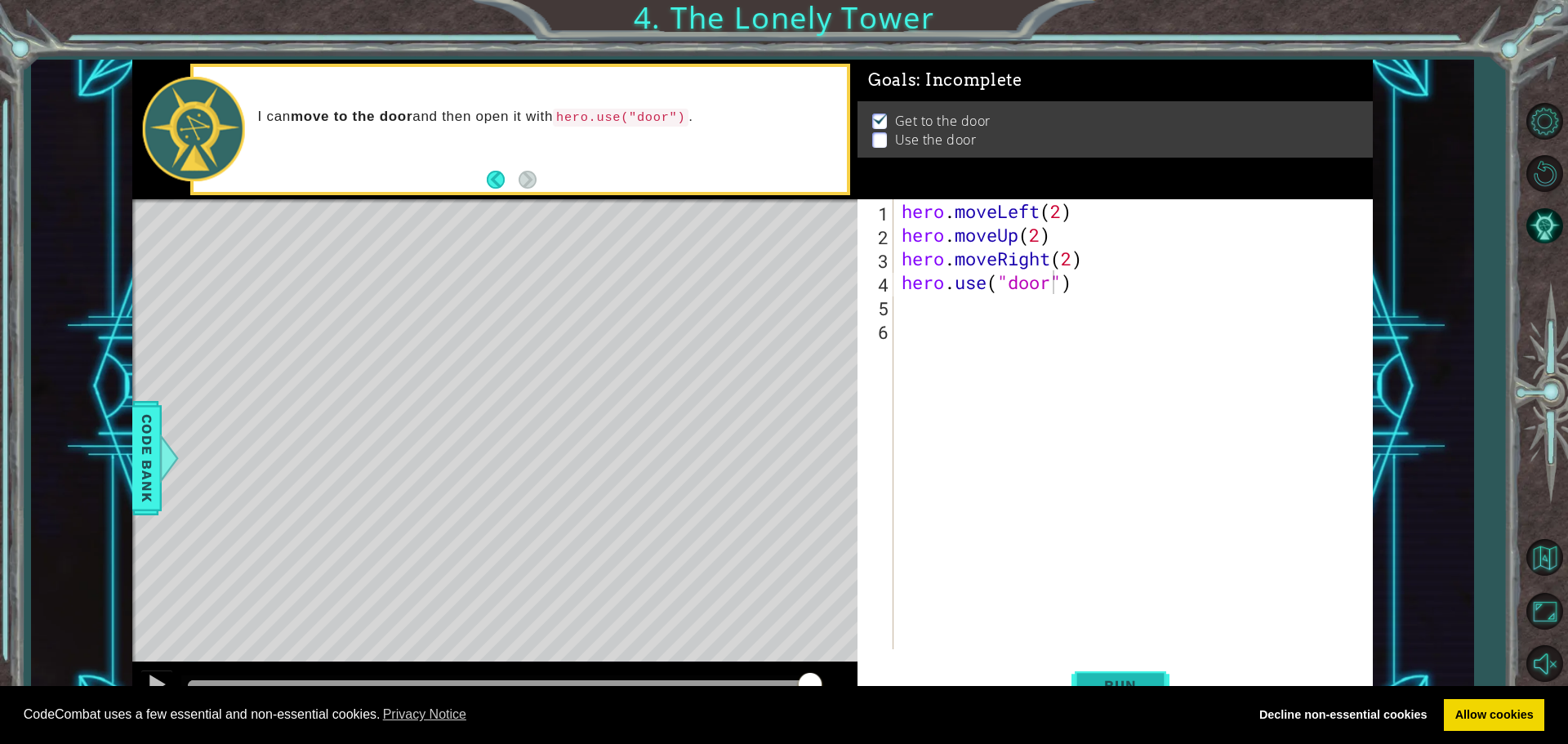 click on "Run" at bounding box center (1120, 684) 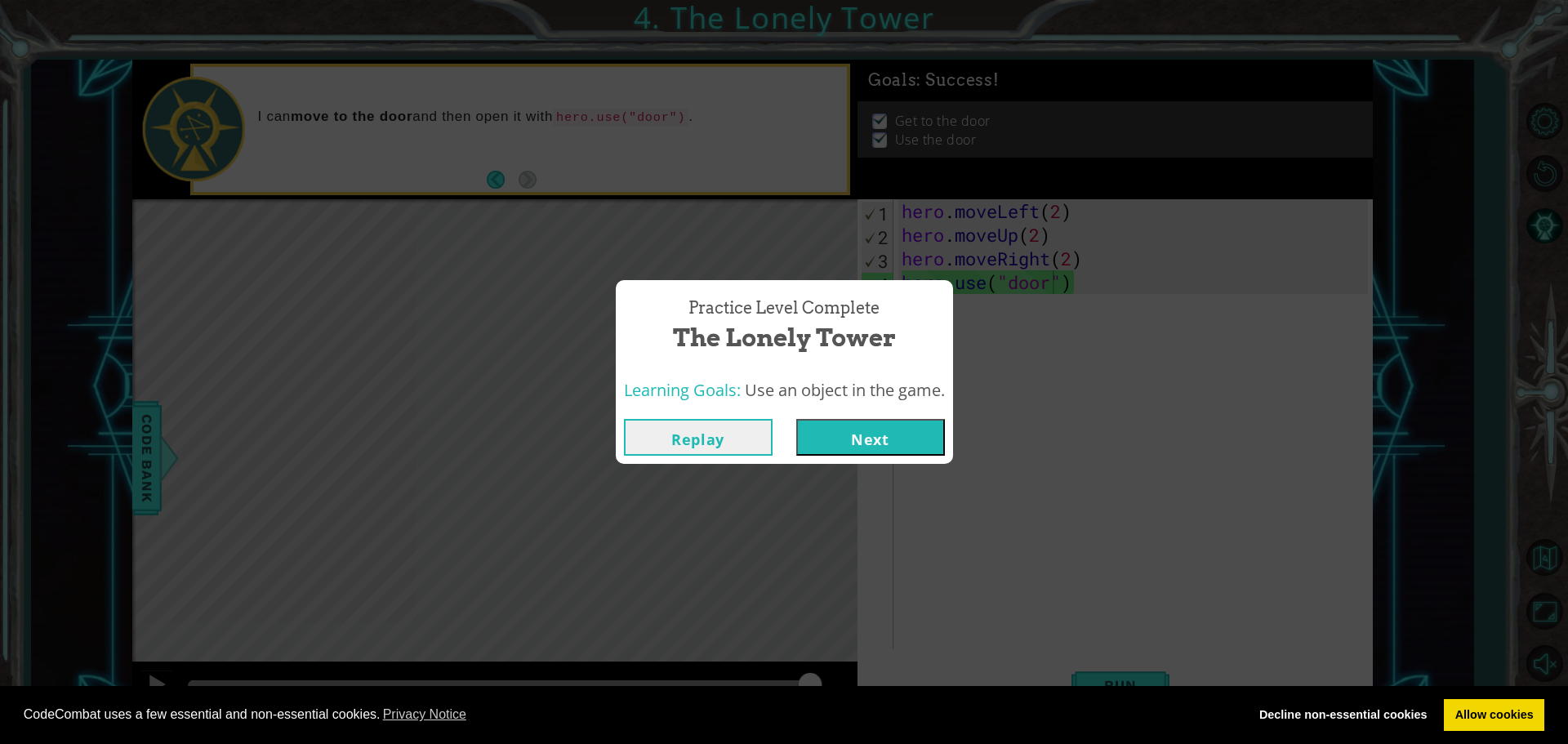 click on "Next" at bounding box center [871, 437] 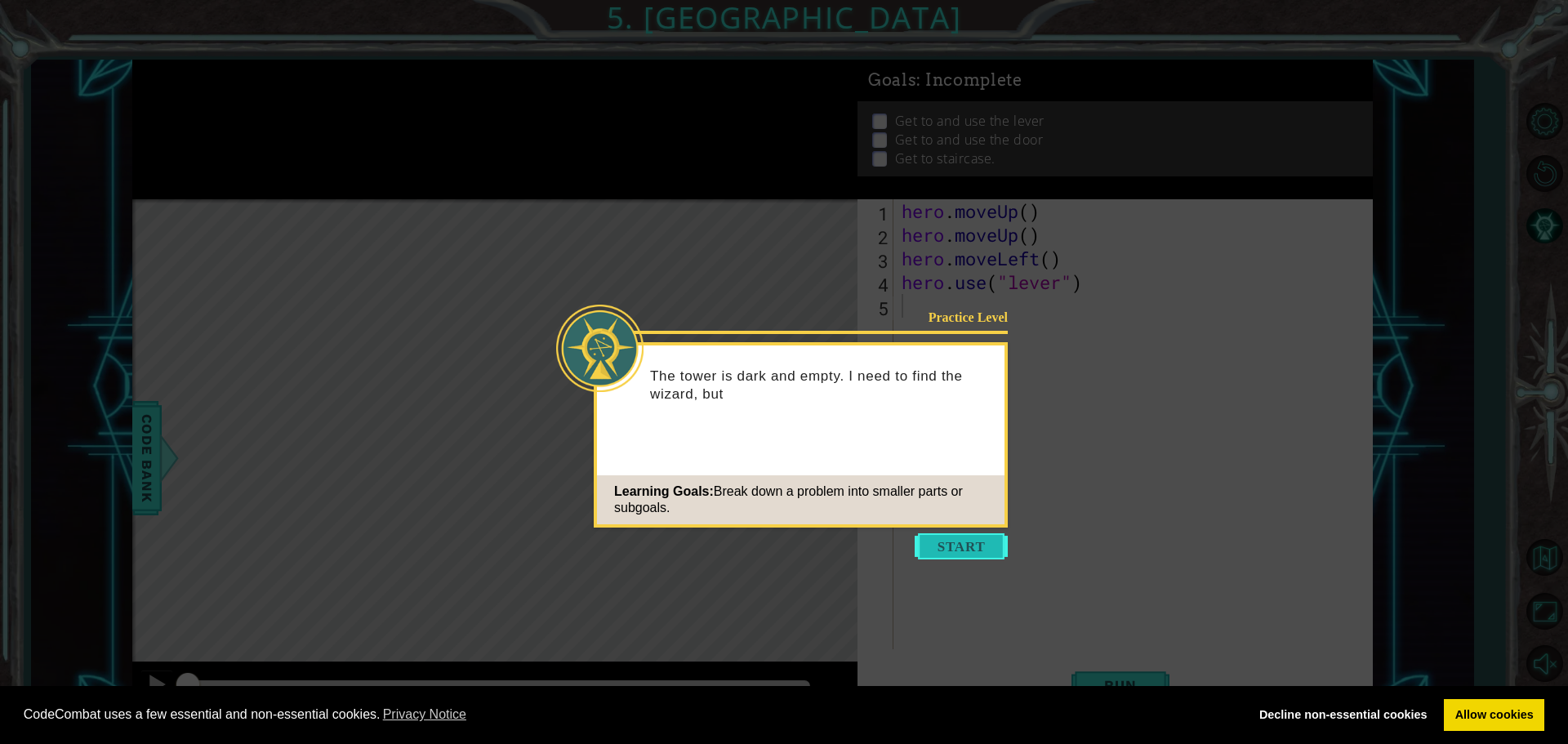 click at bounding box center [961, 546] 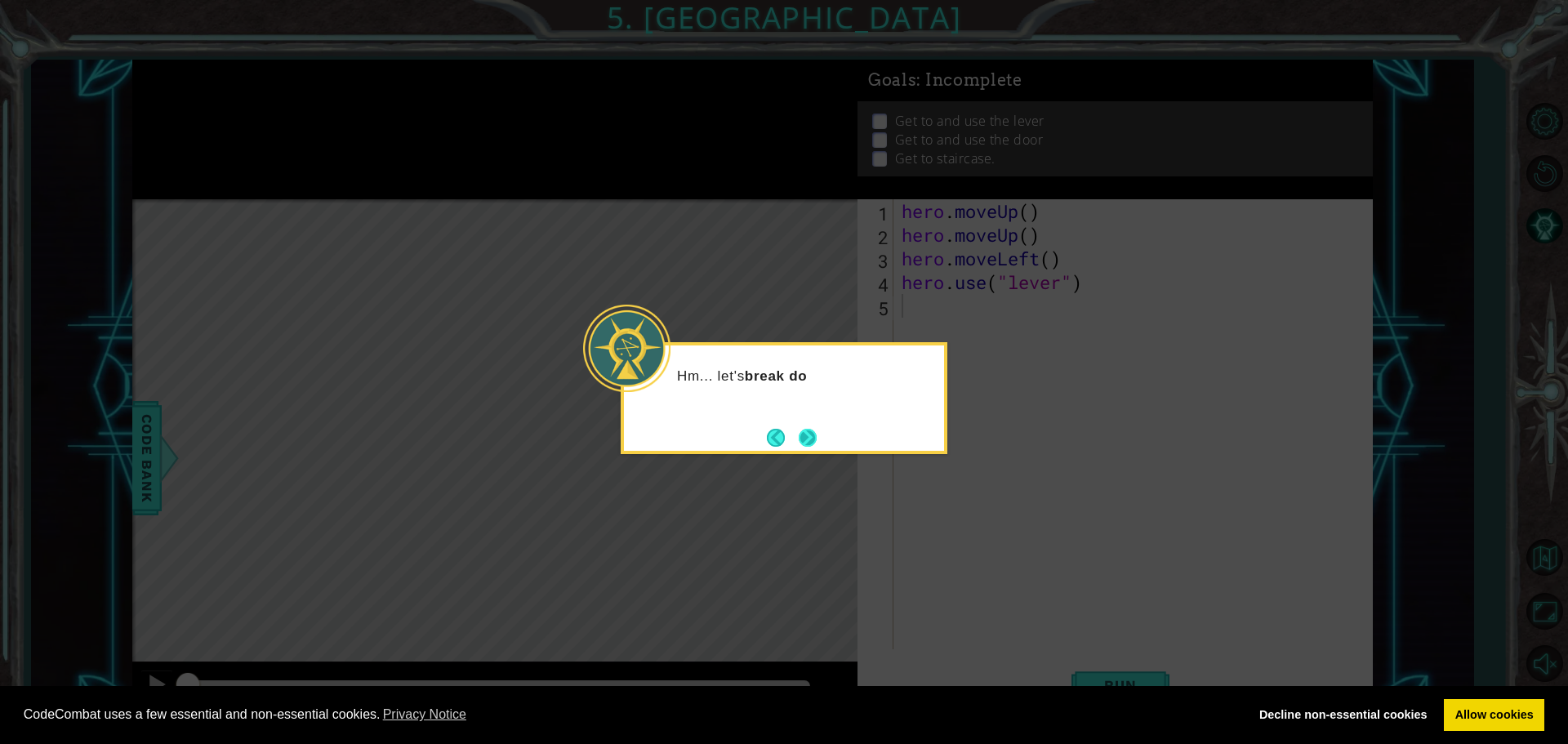 click at bounding box center [808, 438] 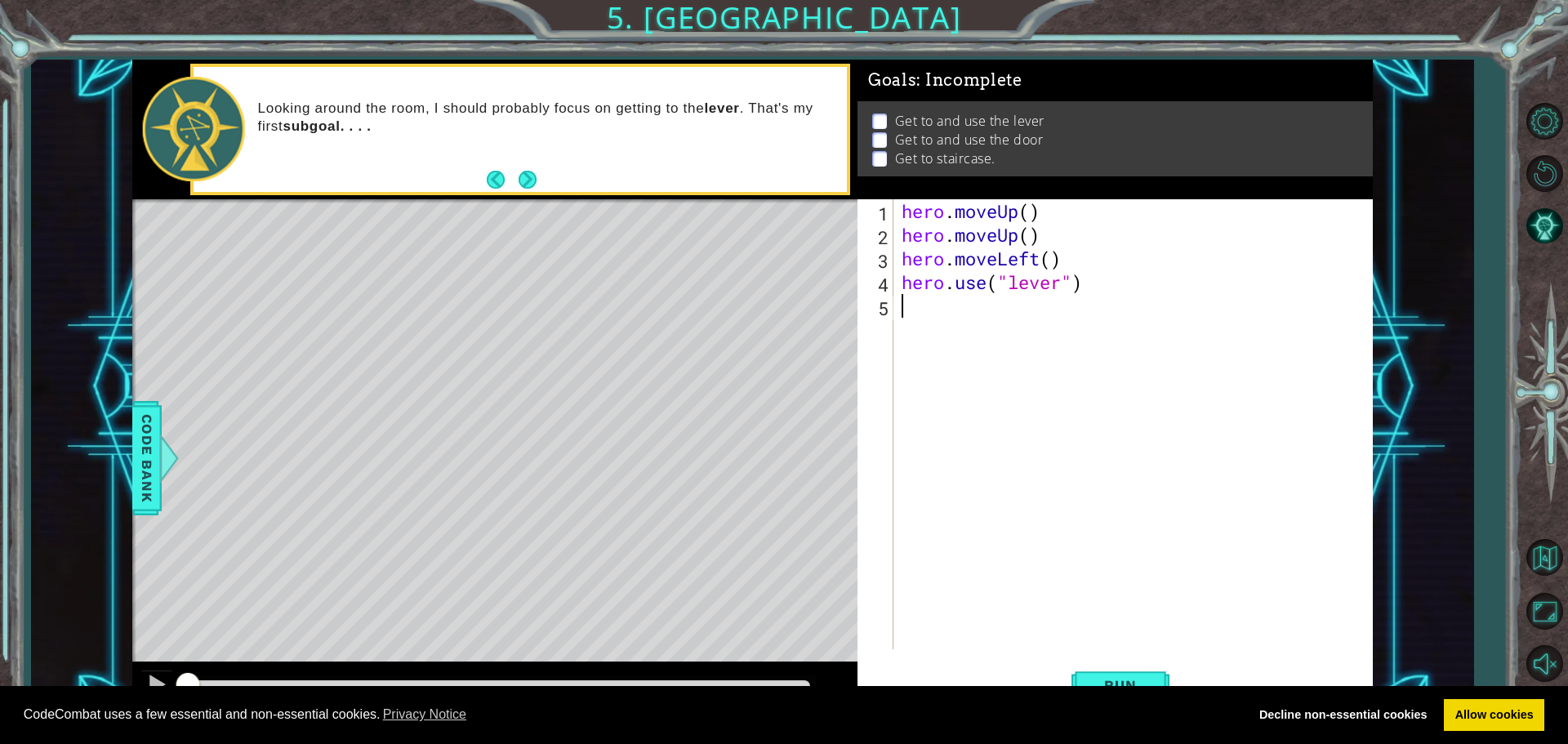 click on "hero . moveUp ( ) hero . moveUp ( ) hero . moveLeft ( ) hero . use ( "lever" )" at bounding box center [1137, 448] 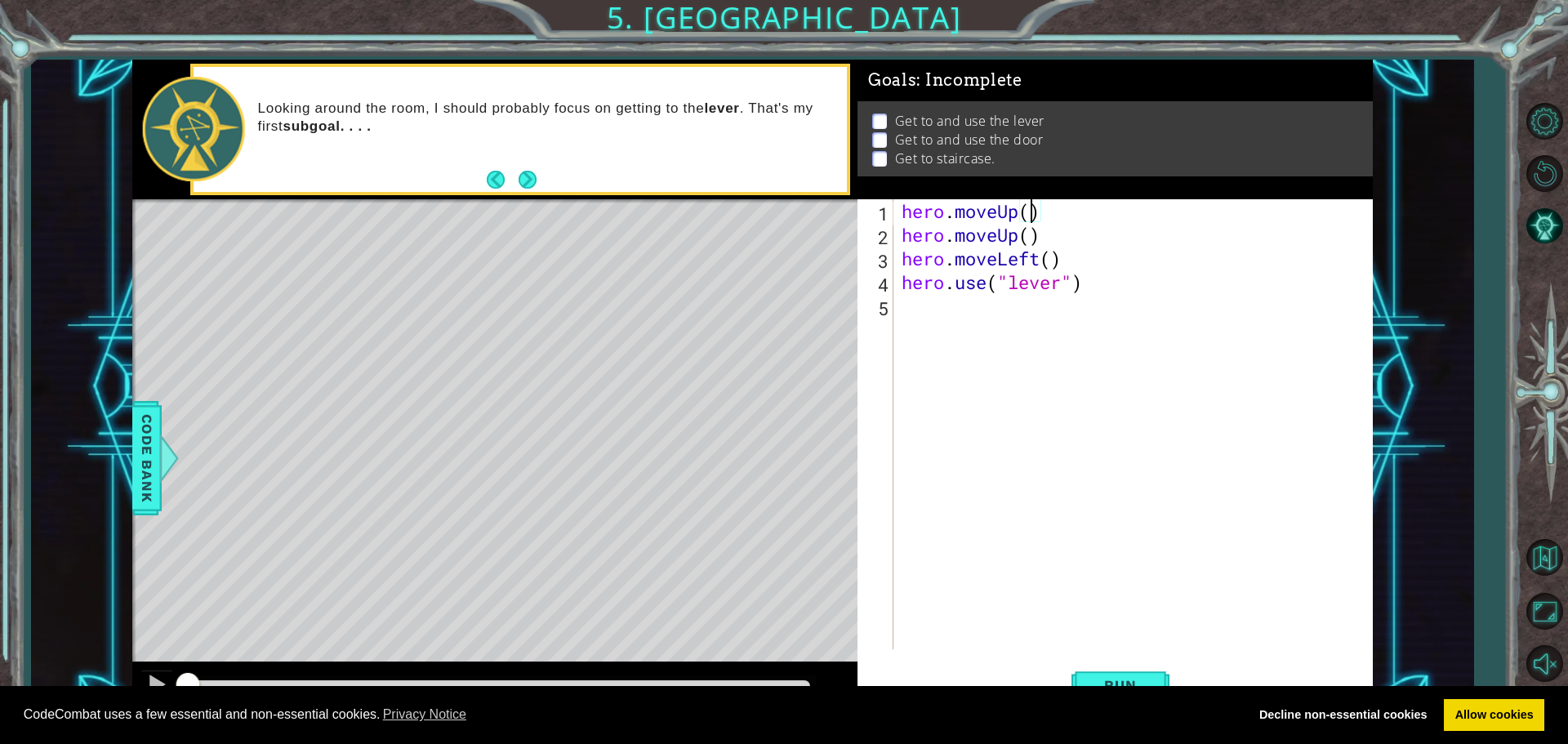 click on "hero . moveUp ( ) hero . moveUp ( ) hero . moveLeft ( ) hero . use ( "lever" )" at bounding box center (1137, 448) 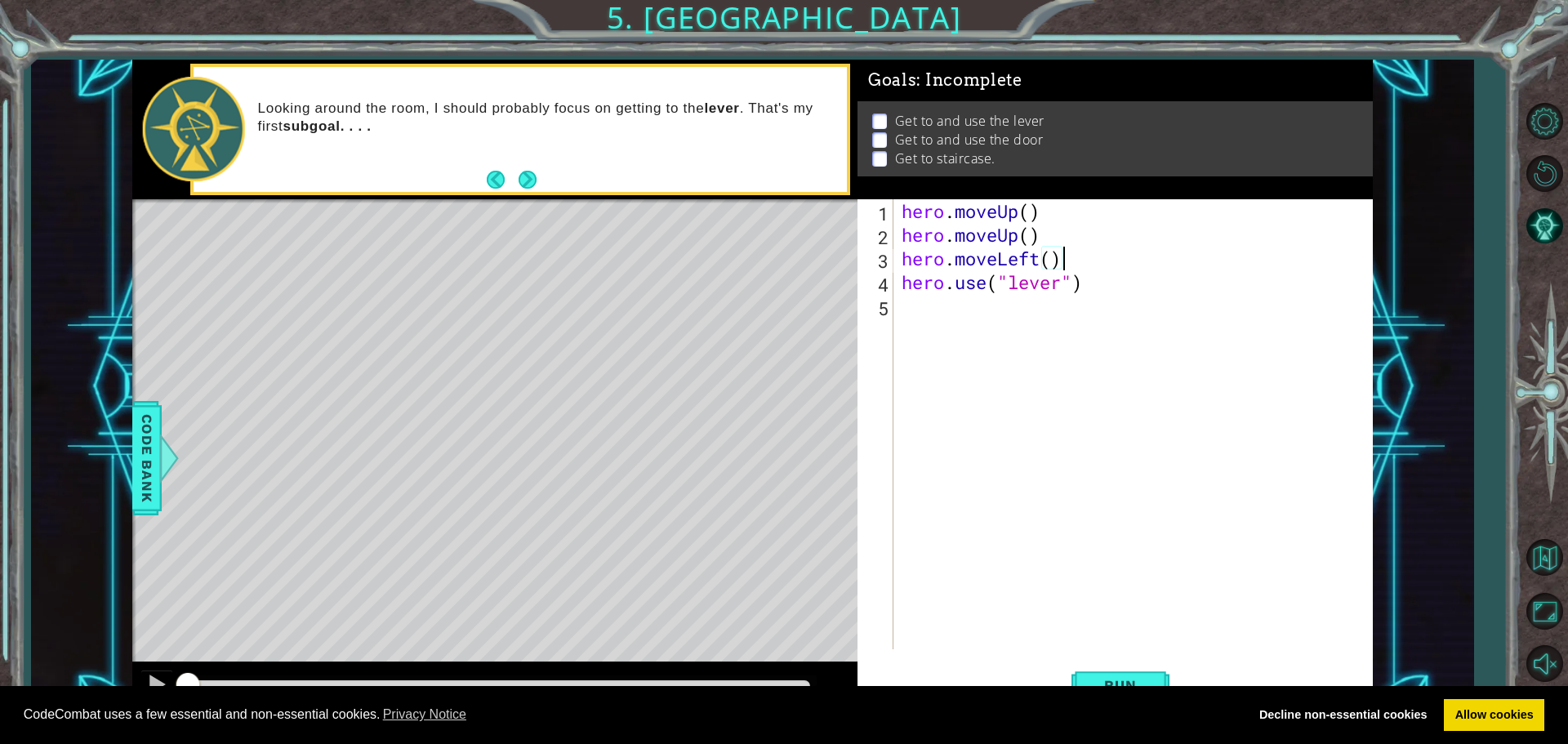 click on "hero . moveUp ( ) hero . moveUp ( ) hero . moveLeft ( ) hero . use ( "lever" )" at bounding box center (1137, 448) 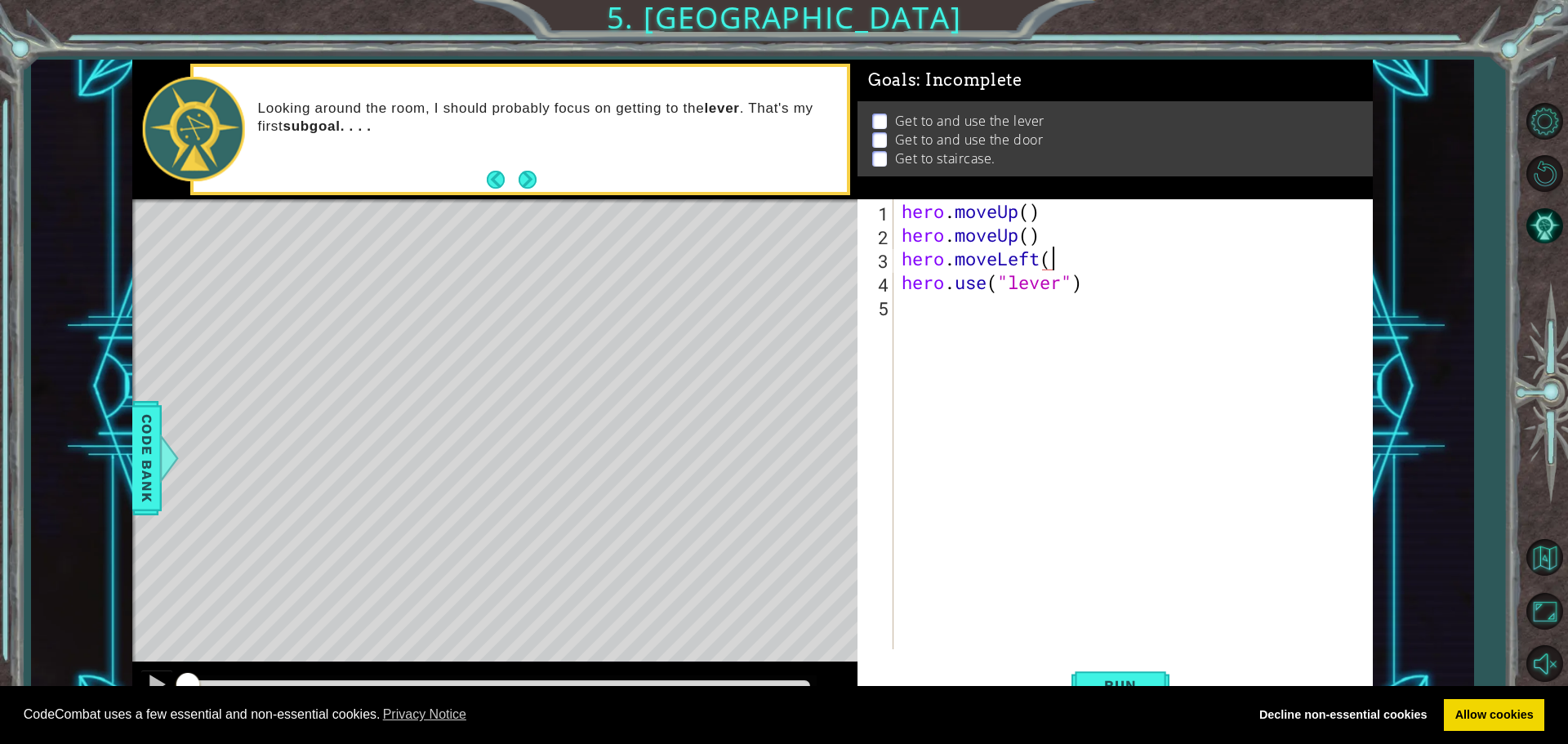 type on "hero.moveLeft" 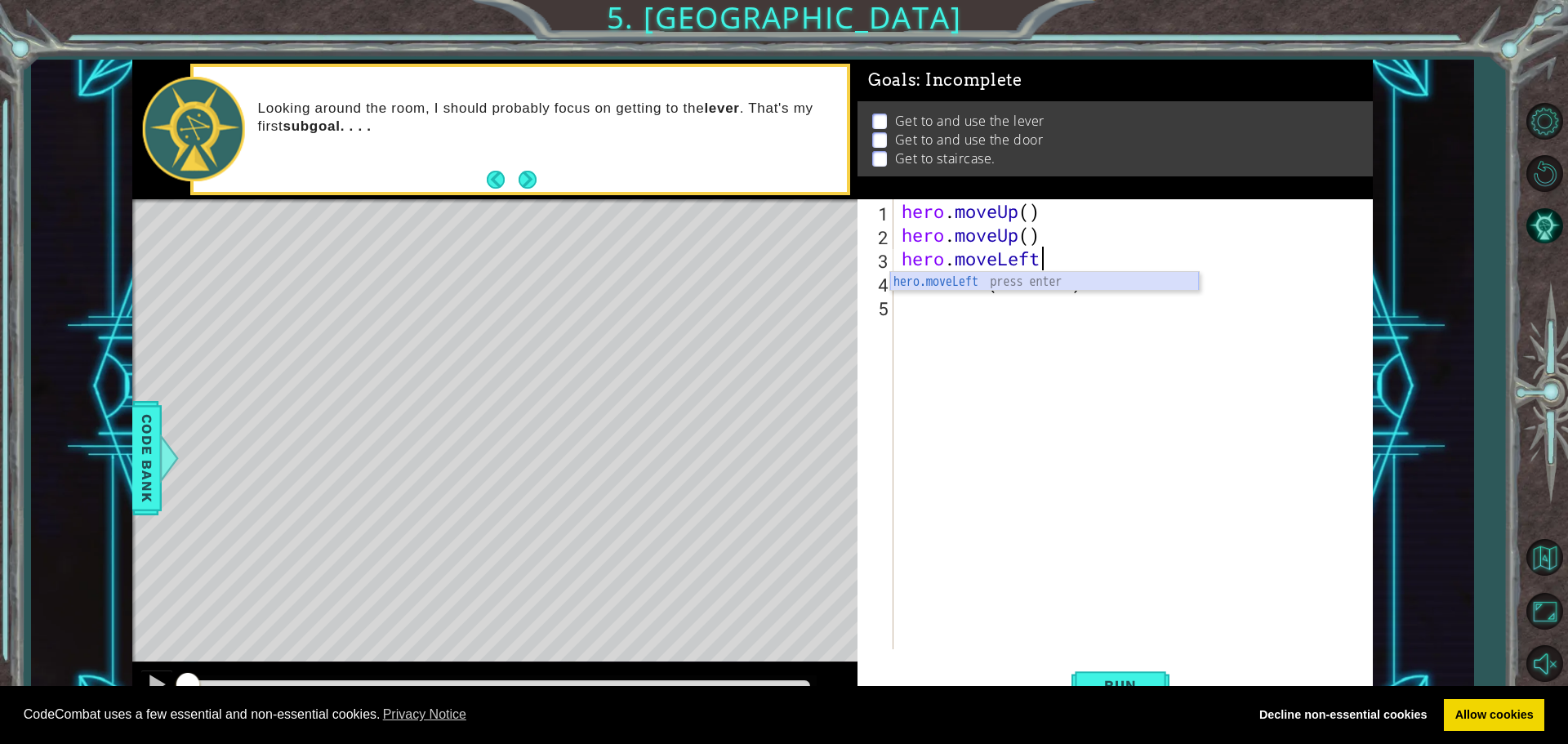 click on "hero.moveLeft press enter" at bounding box center (1045, 301) 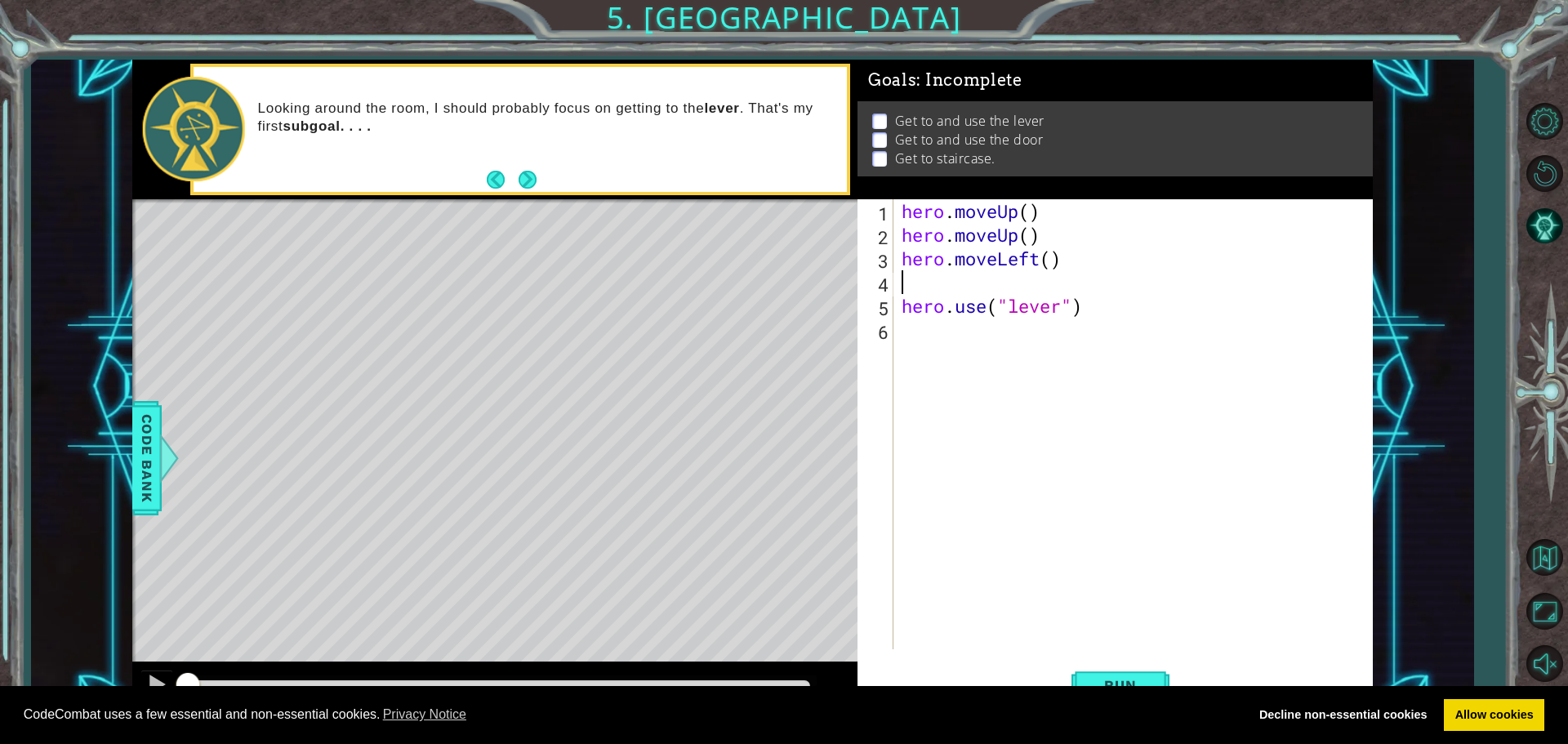 type on "hero.moveLeft()" 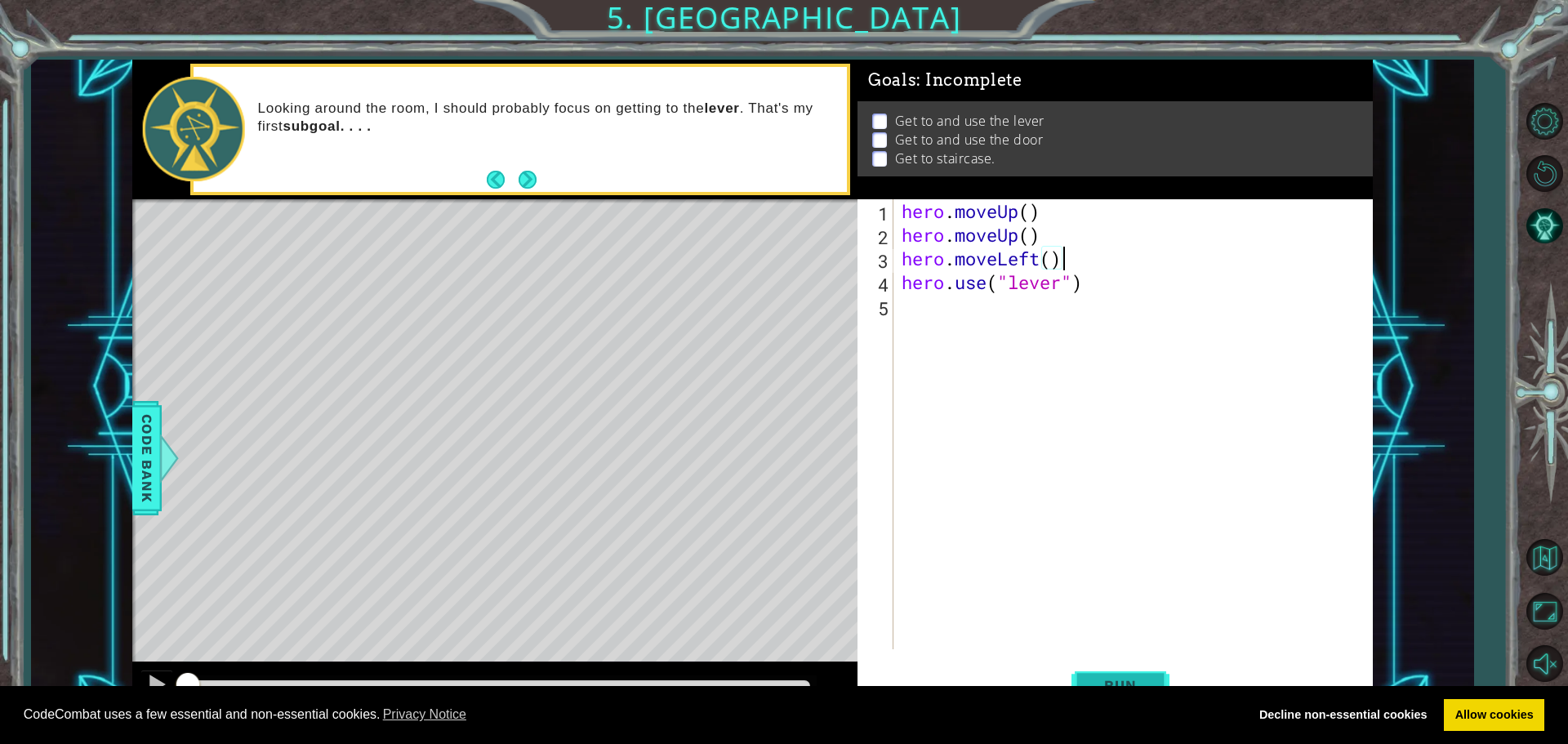 click on "Run" at bounding box center [1120, 684] 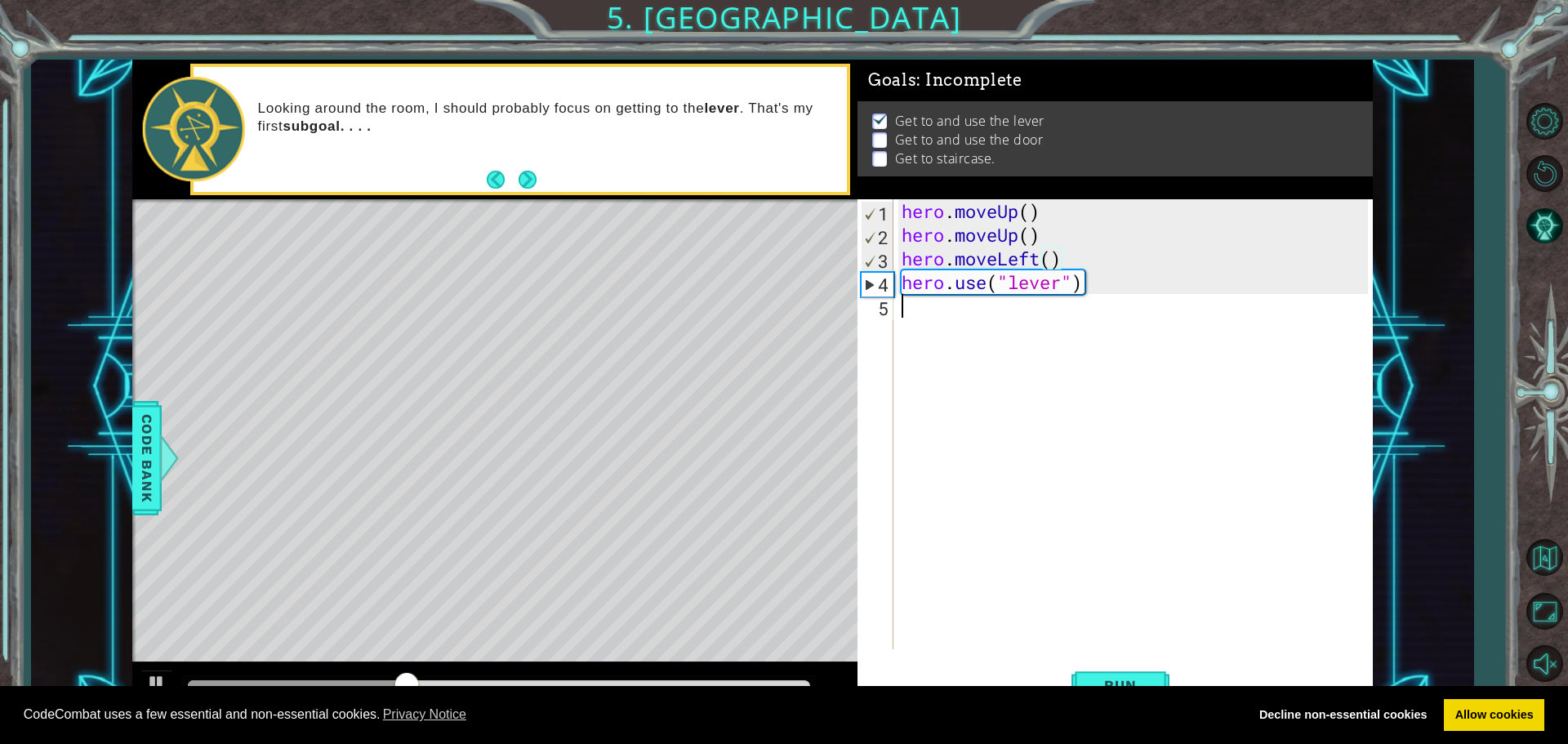 click on "hero . moveUp ( ) hero . moveUp ( ) hero . moveLeft ( ) hero . use ( "lever" )" at bounding box center [1137, 448] 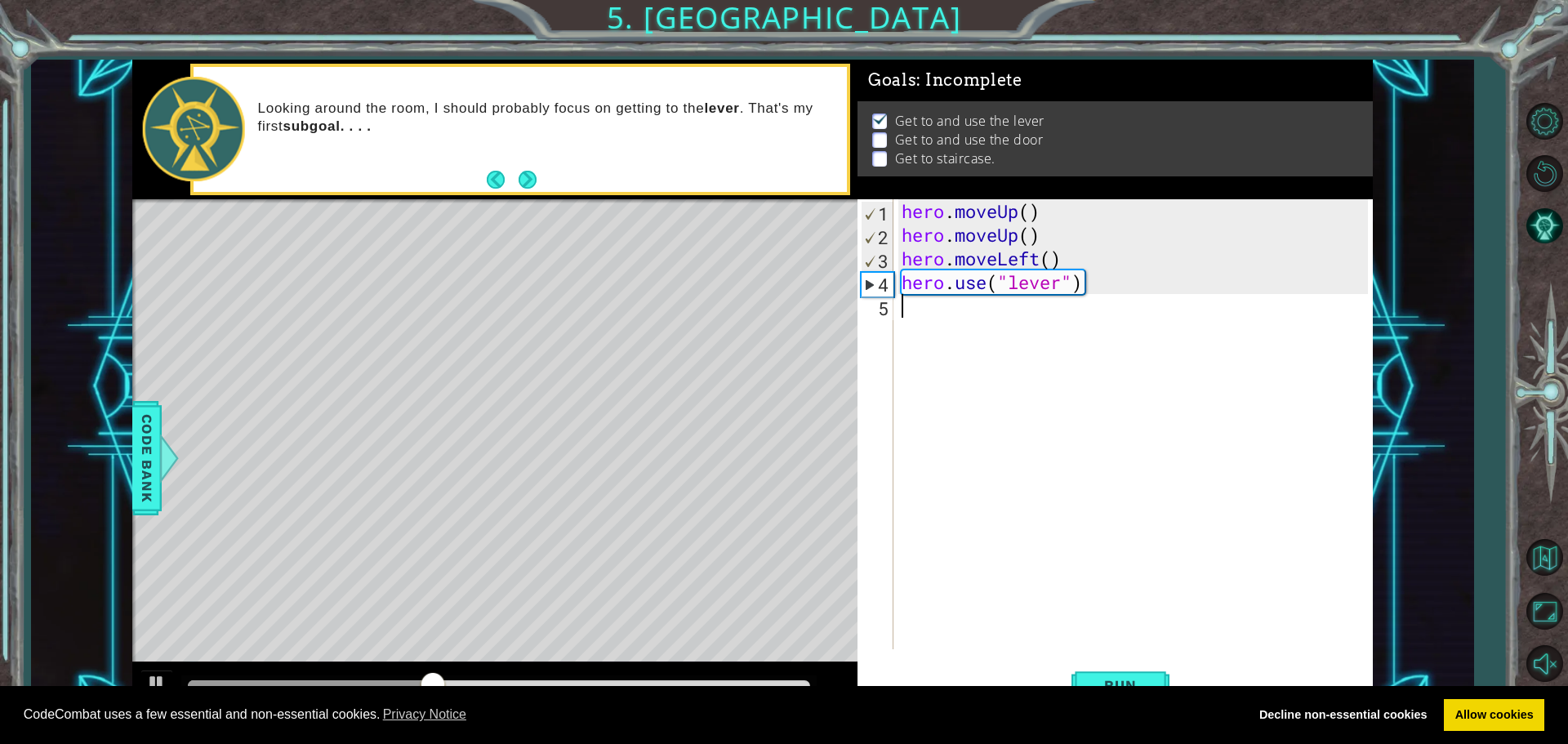 type on "h" 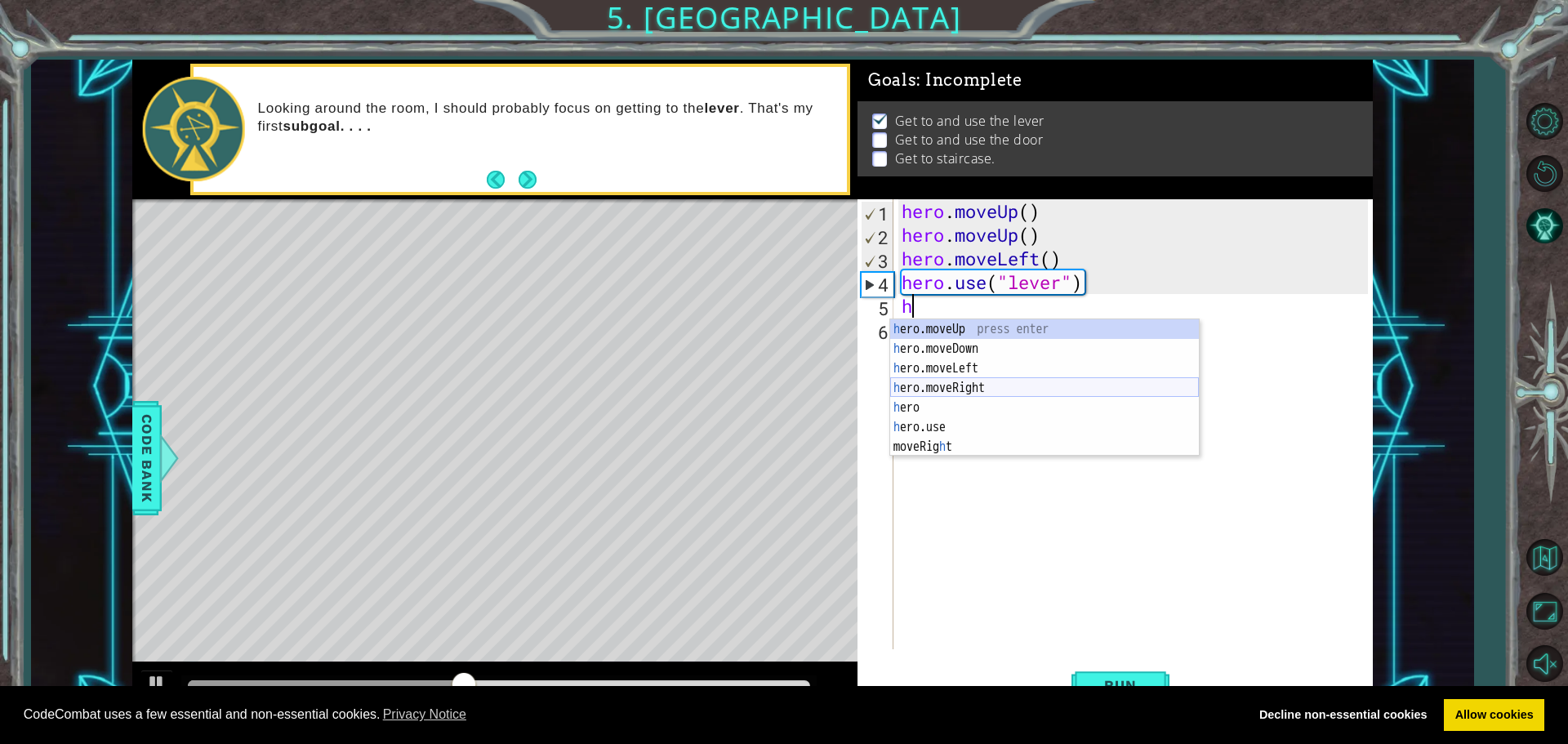 click on "h ero.moveUp press enter h ero.moveDown press enter h ero.moveLeft press enter h ero.moveRight press enter h ero press enter h ero.use press enter moveRig h t press enter" at bounding box center (1045, 408) 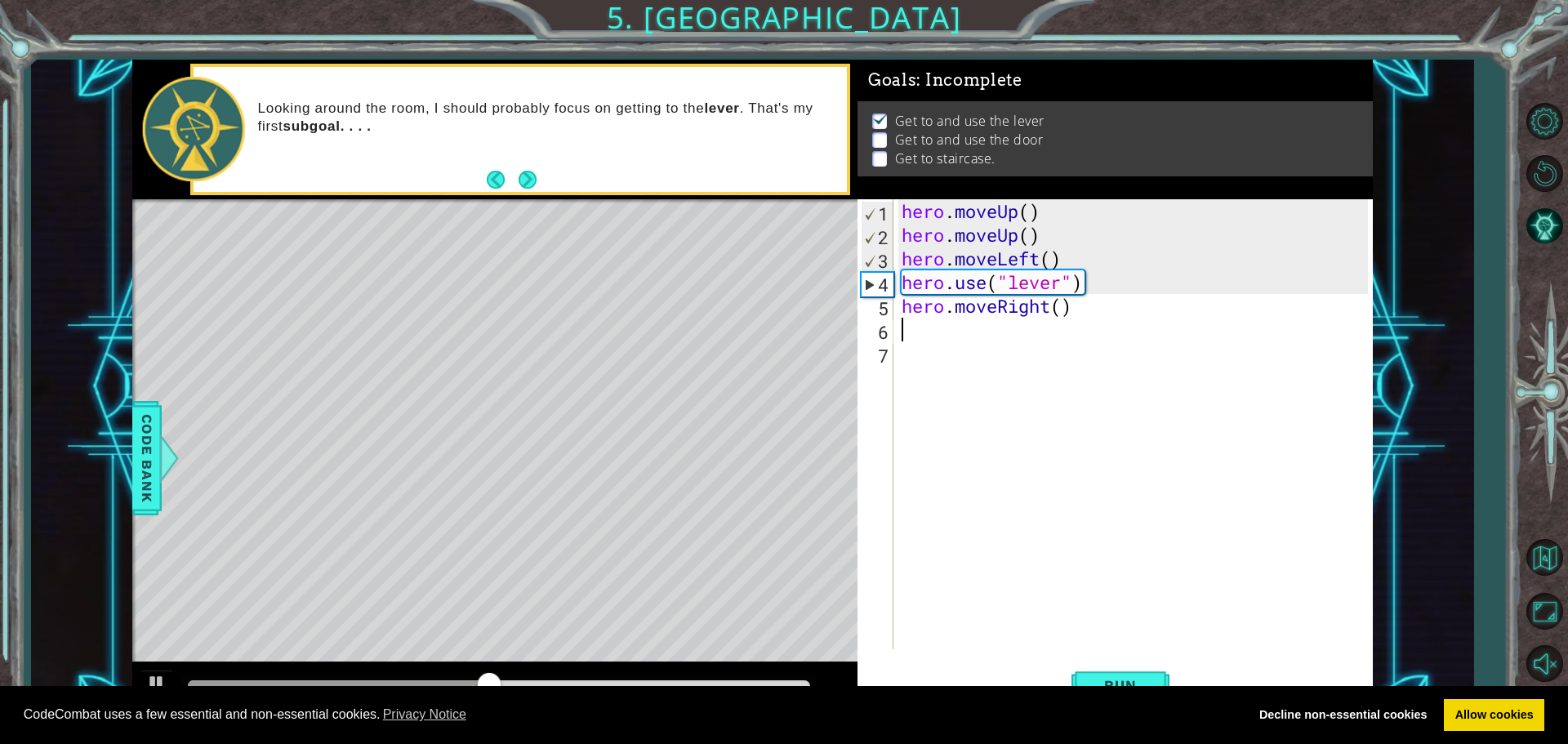click on "hero . moveUp ( ) hero . moveUp ( ) hero . moveLeft ( ) hero . use ( "lever" ) hero . moveRight ( )" at bounding box center [1137, 448] 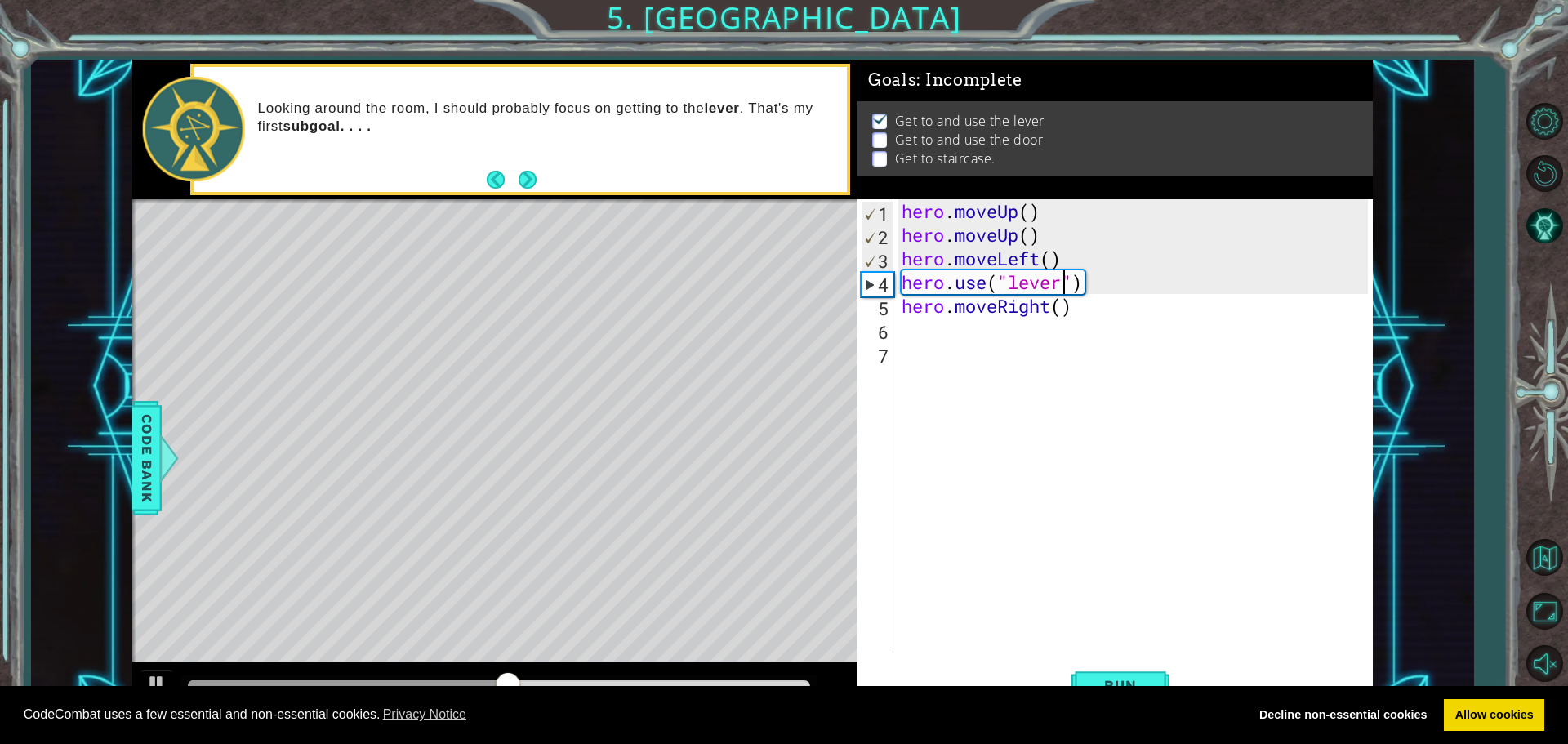 click on "hero . moveUp ( ) hero . moveUp ( ) hero . moveLeft ( ) hero . use ( "lever" ) hero . moveRight ( )" at bounding box center [1137, 448] 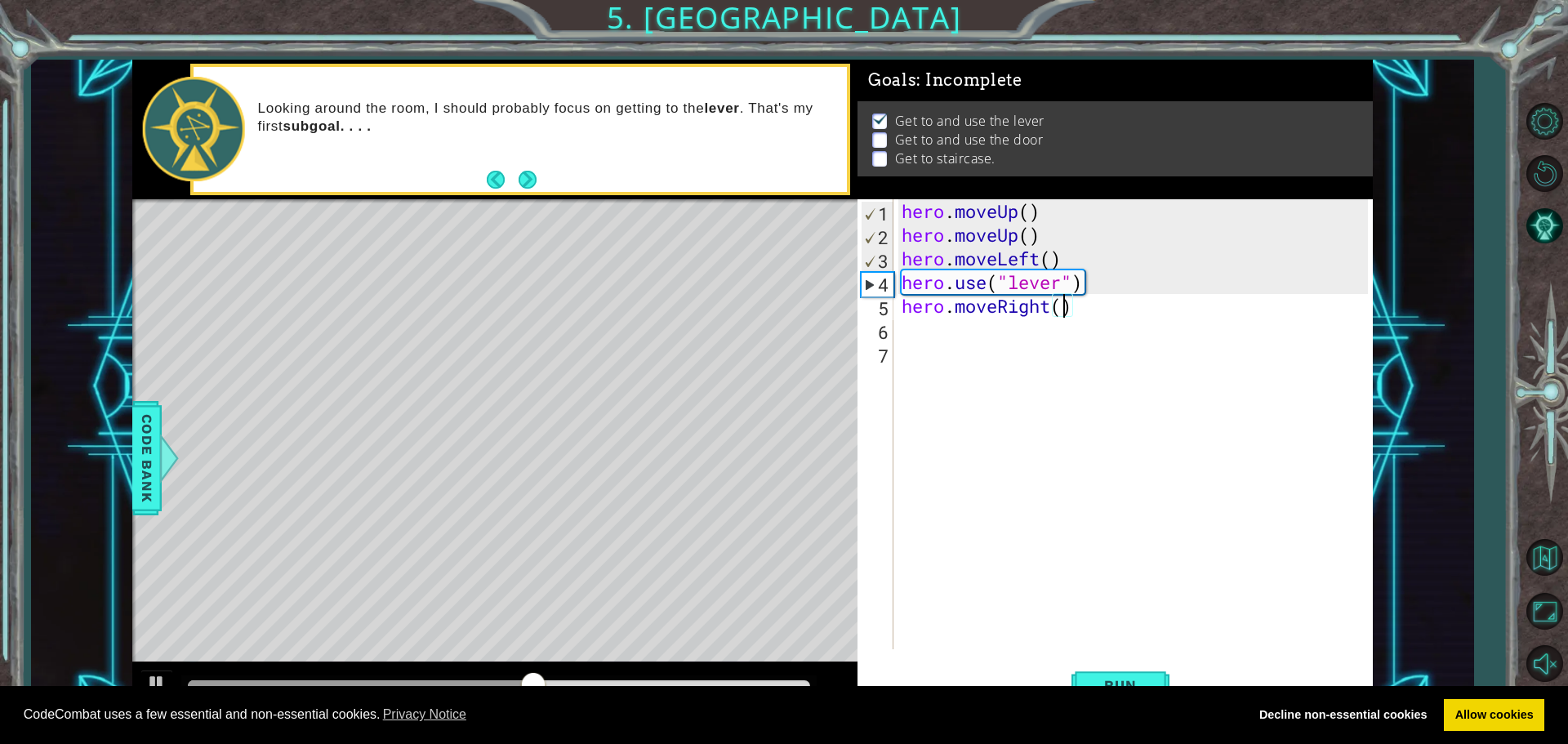 type on "hero.moveRight(3)" 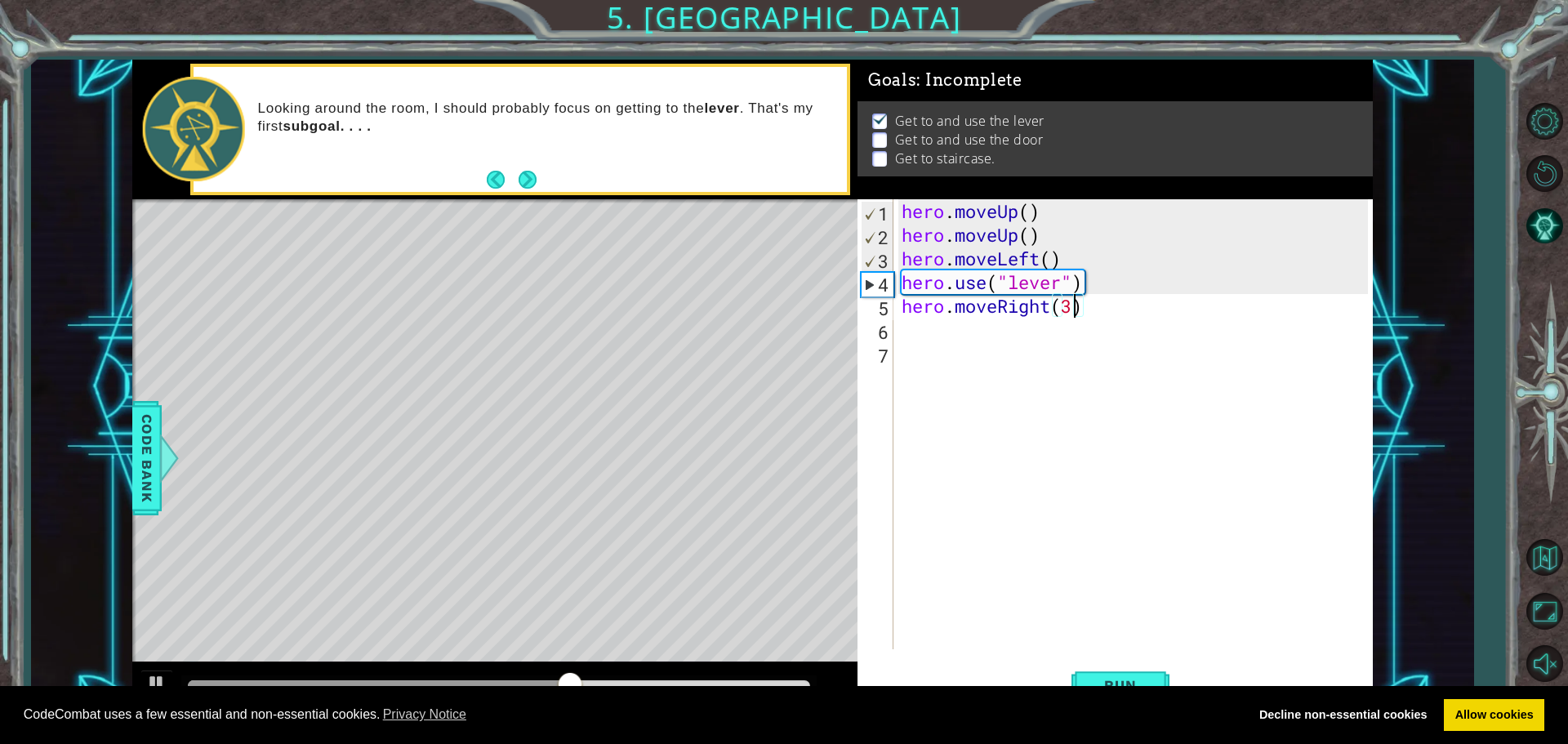 click on "hero . moveUp ( ) hero . moveUp ( ) hero . moveLeft ( ) hero . use ( "lever" ) hero . moveRight ( 3 )" at bounding box center [1137, 448] 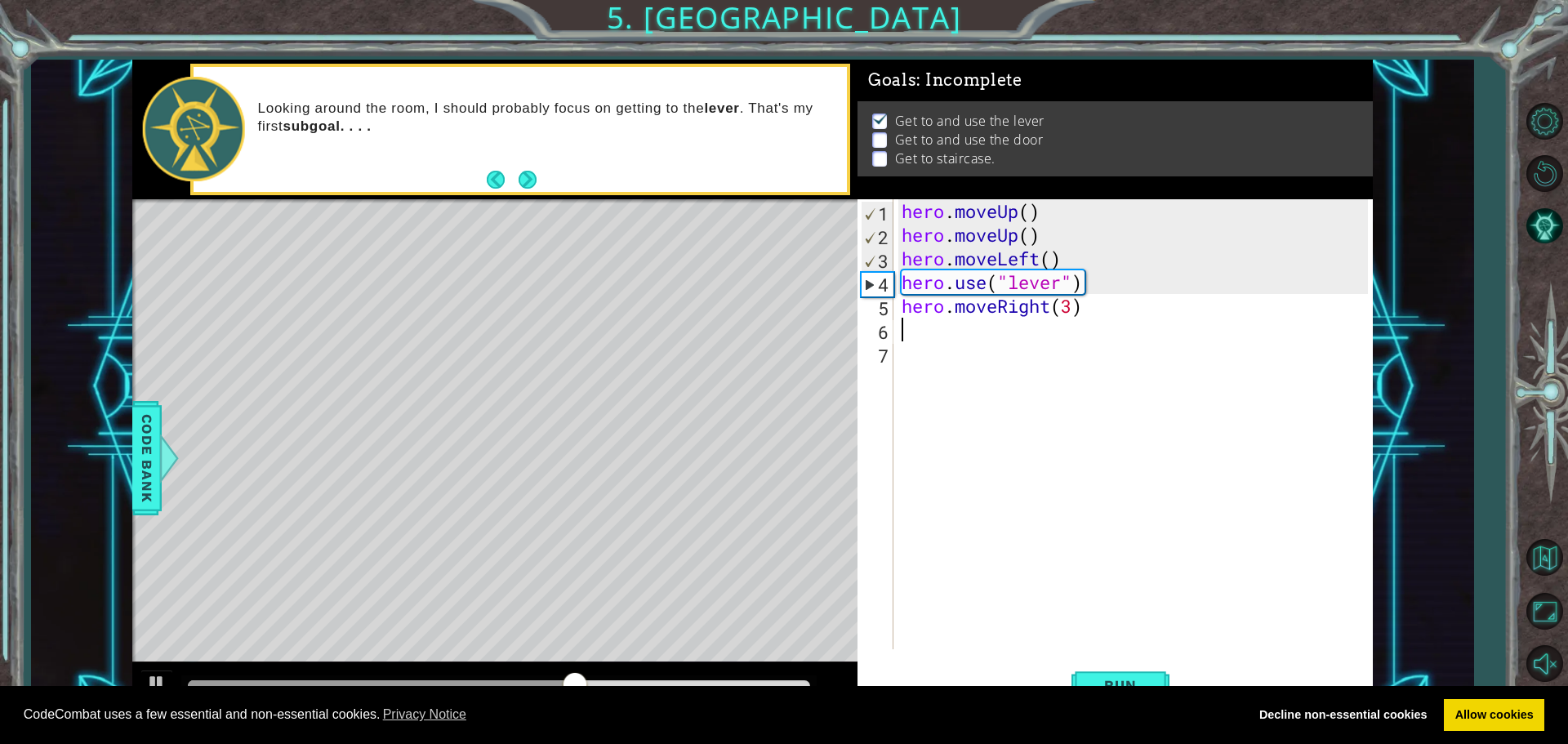 scroll, scrollTop: 0, scrollLeft: 0, axis: both 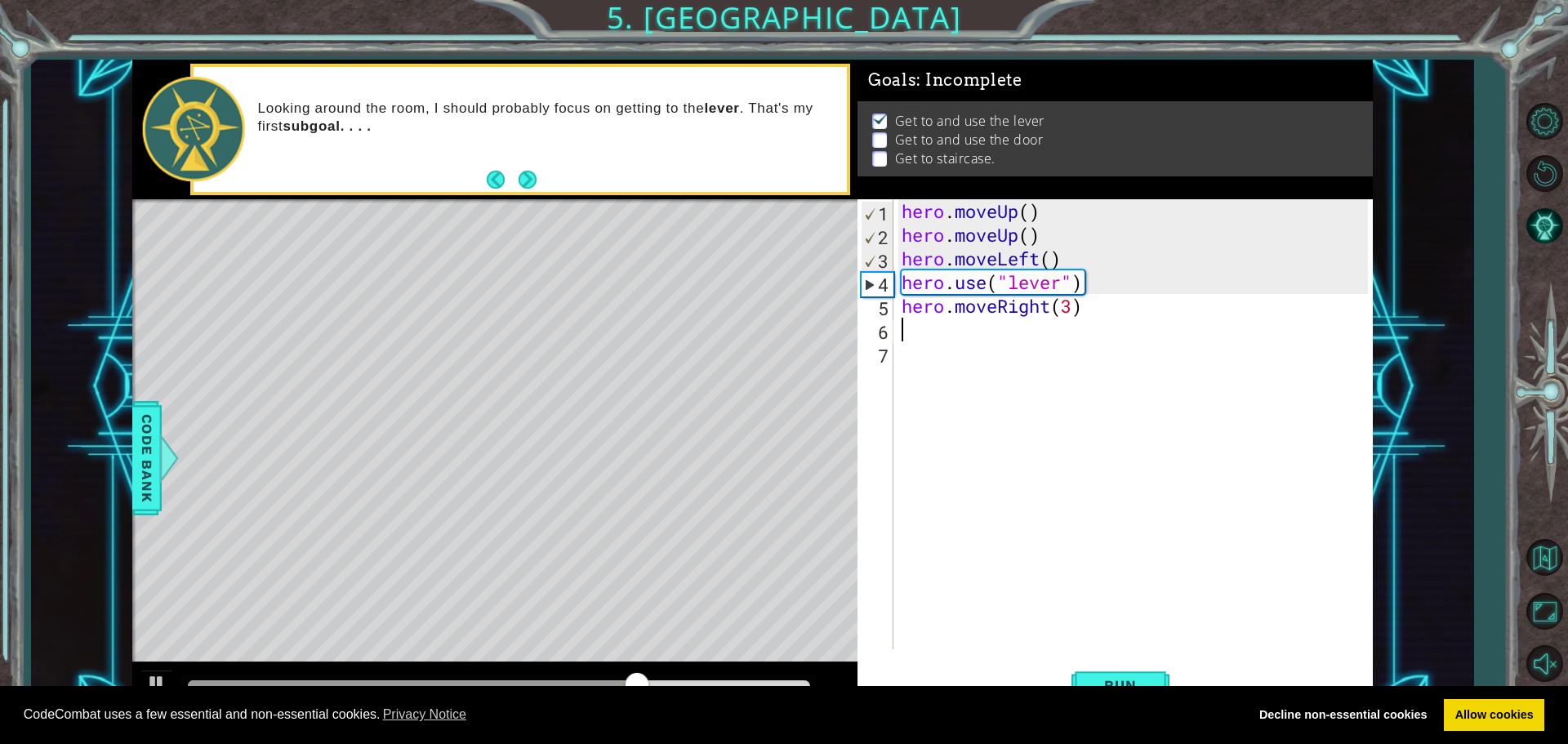 type on "h" 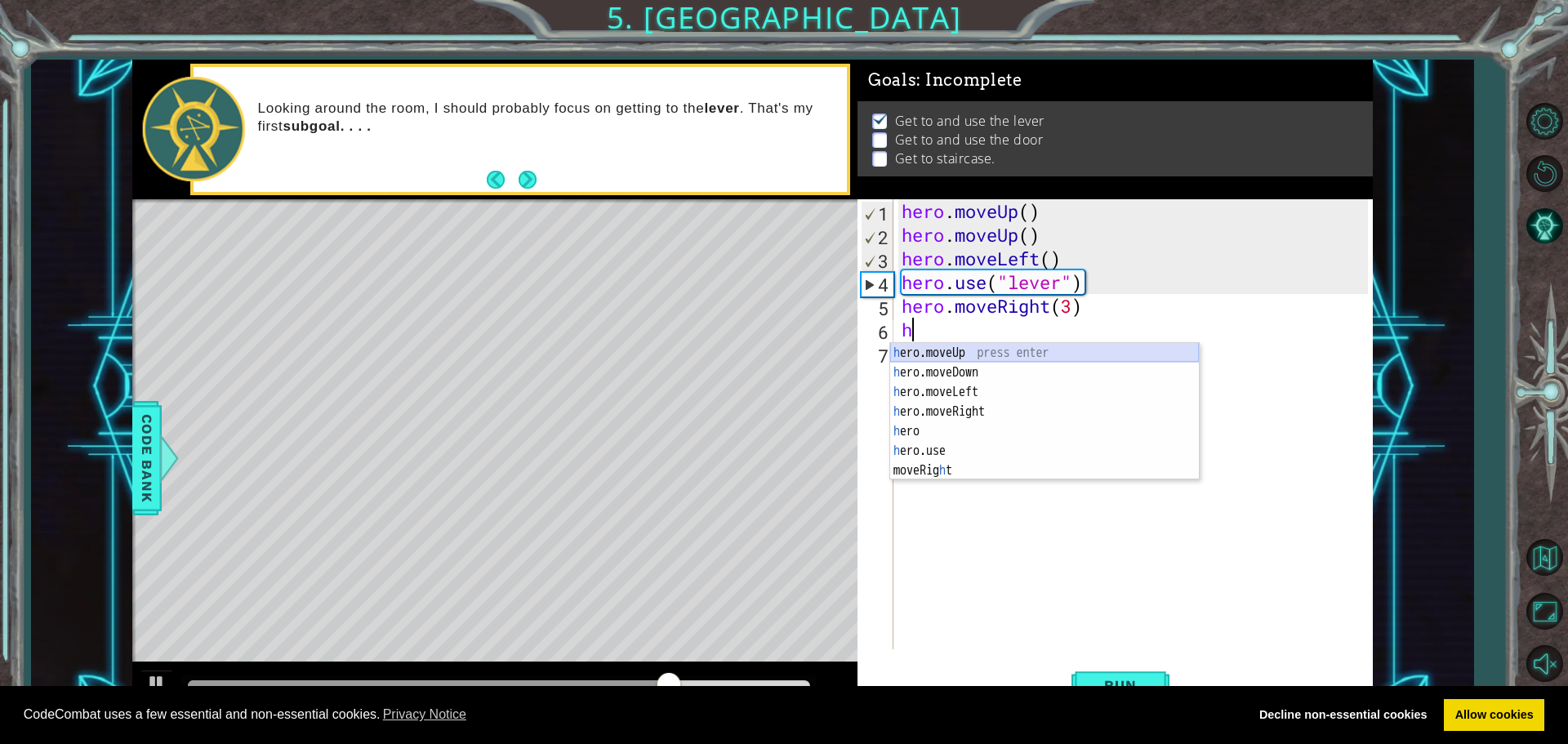click on "h ero.moveUp press enter h ero.moveDown press enter h ero.moveLeft press enter h ero.moveRight press enter h ero press enter h ero.use press enter moveRig h t press enter" at bounding box center (1045, 431) 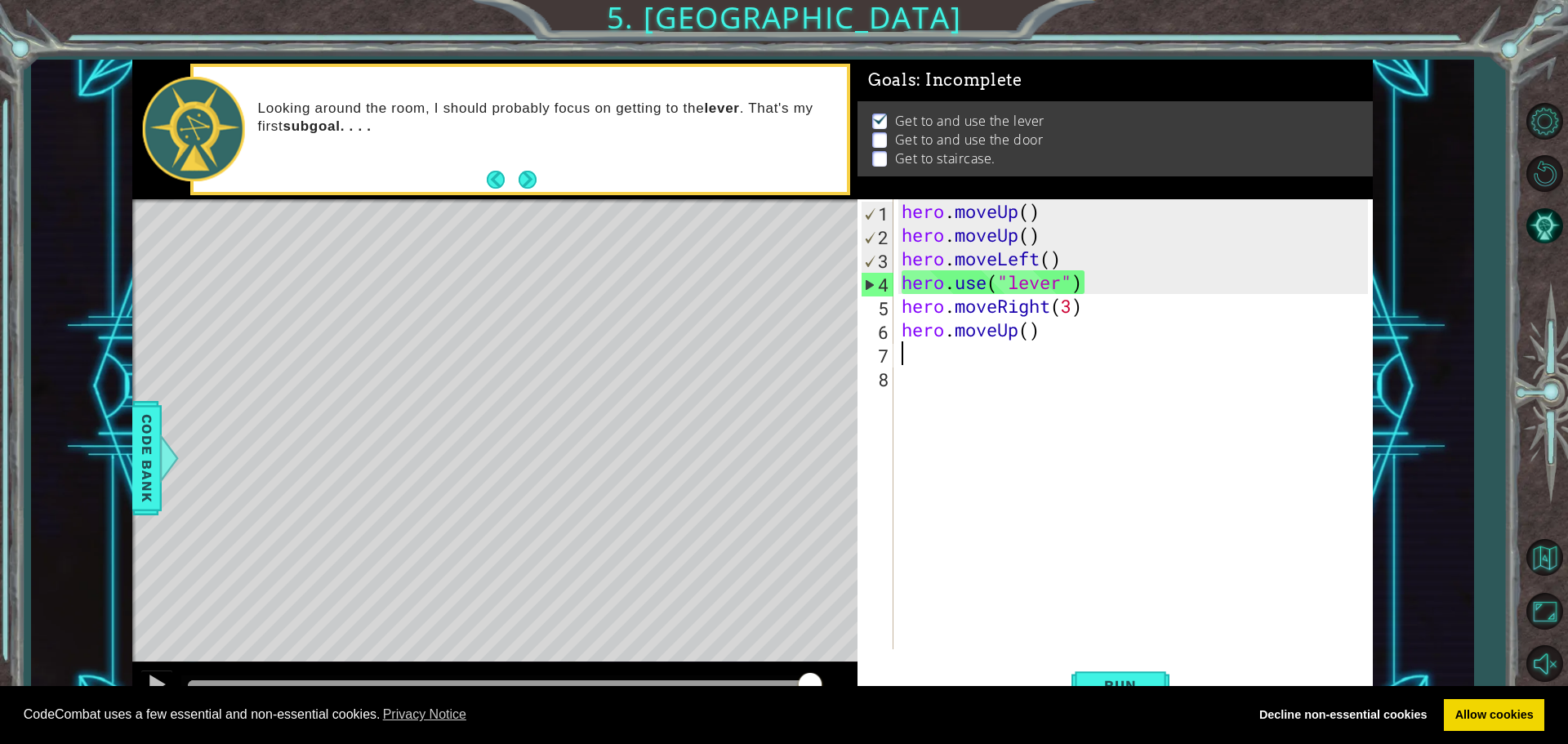 click on "hero . moveUp ( ) hero . moveUp ( ) hero . moveLeft ( ) hero . use ( "lever" ) hero . moveRight ( 3 ) hero . moveUp ( )" at bounding box center (1137, 448) 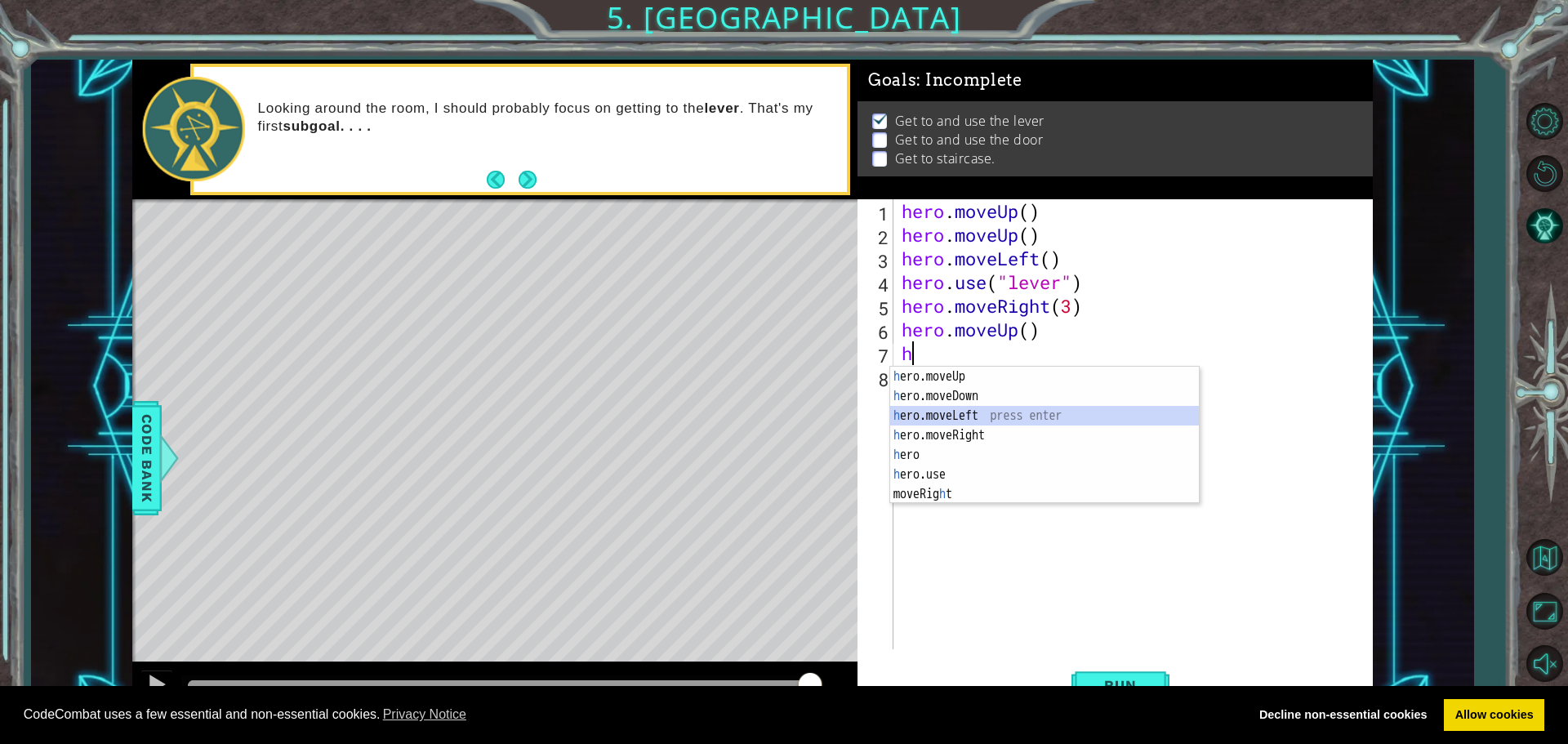 click on "h ero.moveUp press enter h ero.moveDown press enter h ero.moveLeft press enter h ero.moveRight press enter h ero press enter h ero.use press enter moveRig h t press enter" at bounding box center [1045, 455] 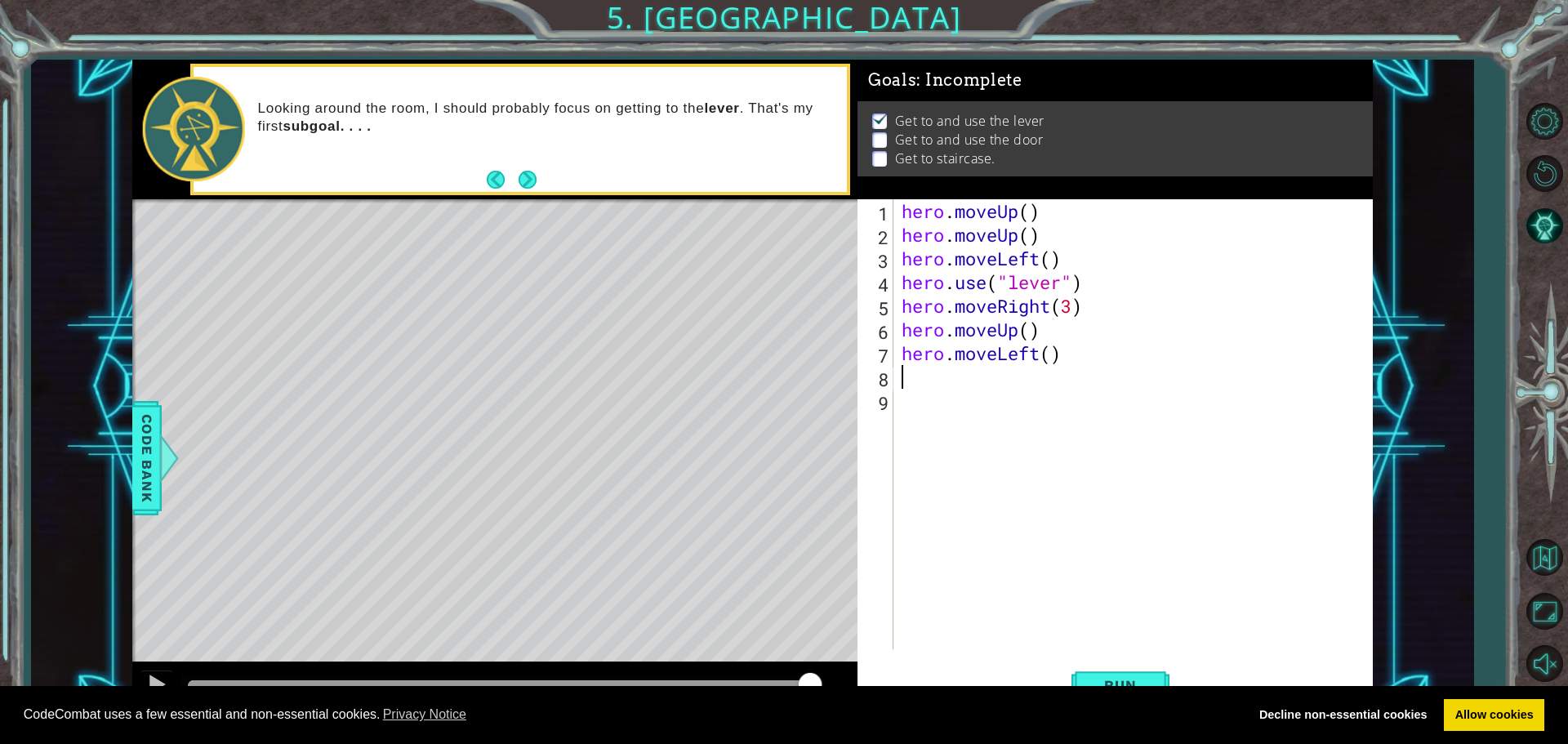 click on "hero . moveUp ( ) hero . moveUp ( ) hero . moveLeft ( ) hero . use ( "lever" ) hero . moveRight ( 3 ) hero . moveUp ( ) hero . moveLeft ( )" at bounding box center [1137, 448] 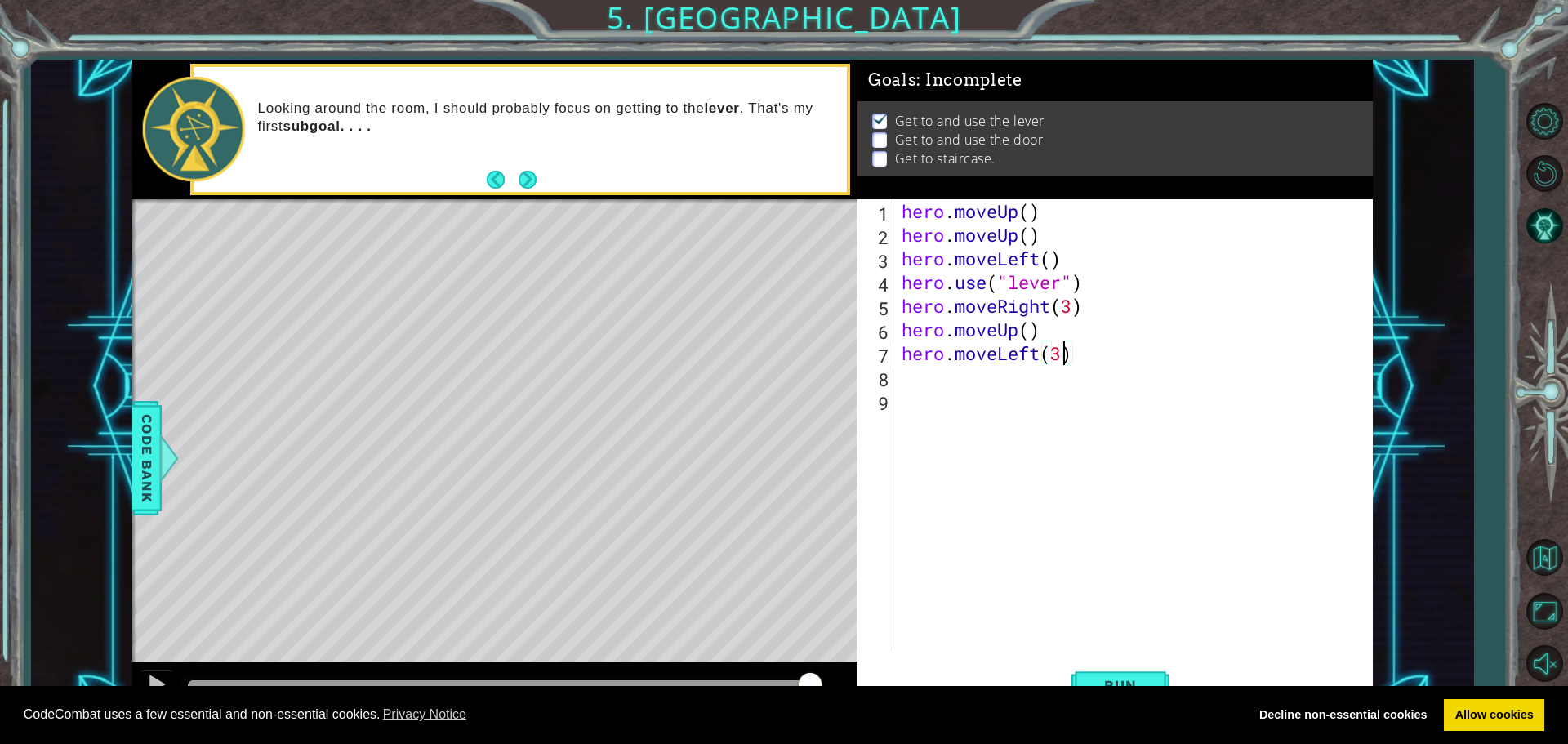 scroll, scrollTop: 0, scrollLeft: 7, axis: horizontal 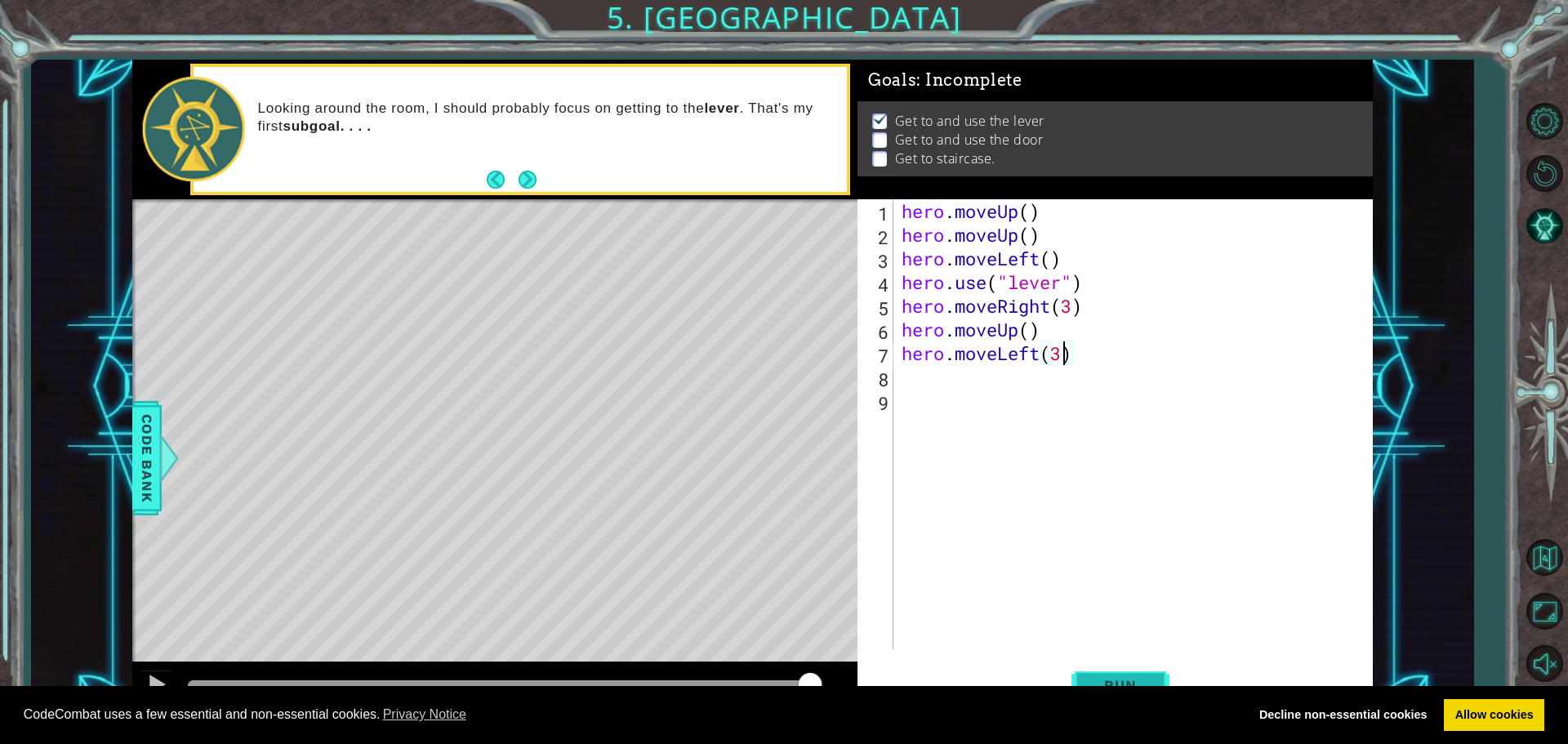 click on "Run" at bounding box center (1120, 685) 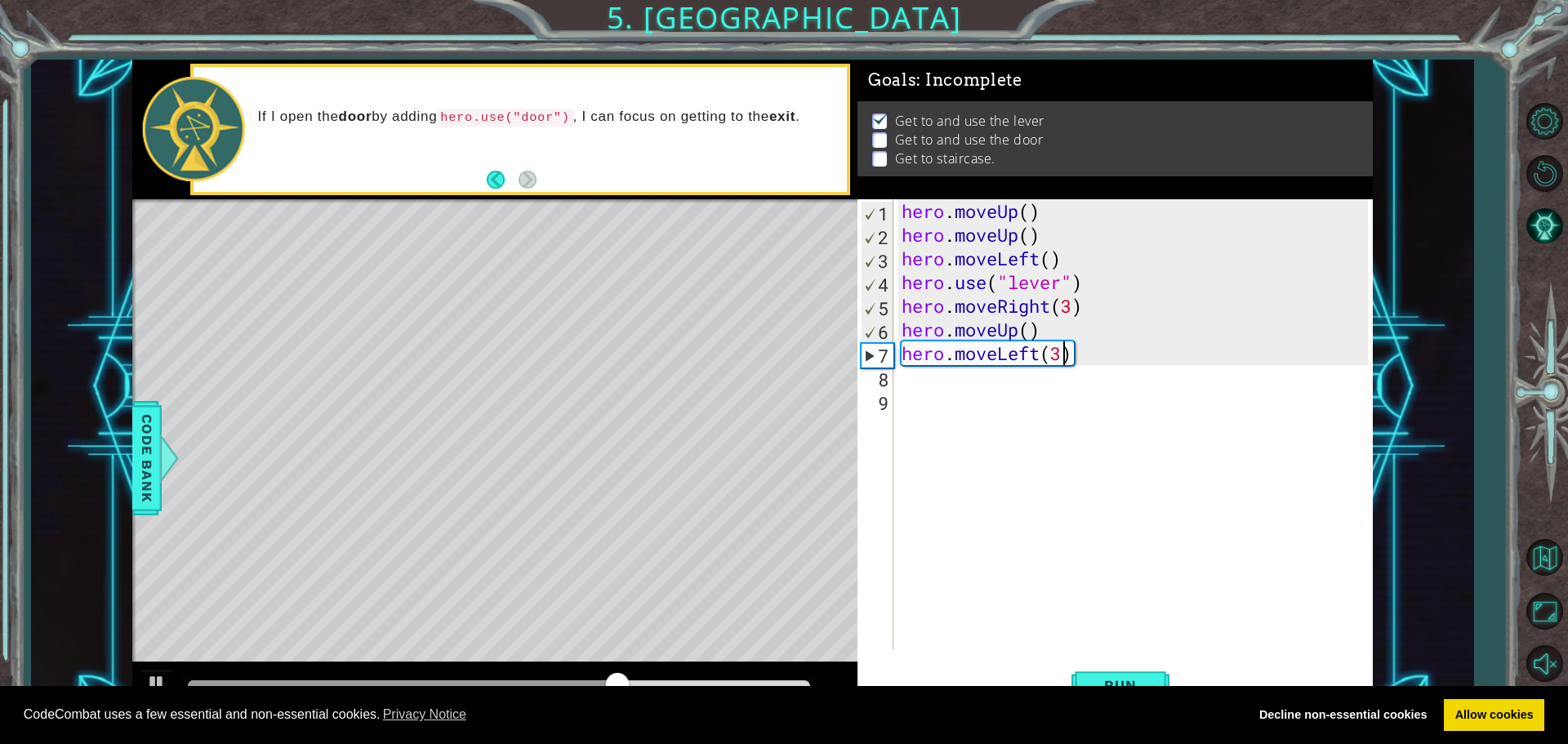 click on "hero . moveUp ( ) hero . moveUp ( ) hero . moveLeft ( ) hero . use ( "lever" ) hero . moveRight ( 3 ) hero . moveUp ( ) hero . moveLeft ( 3 )" at bounding box center [1137, 448] 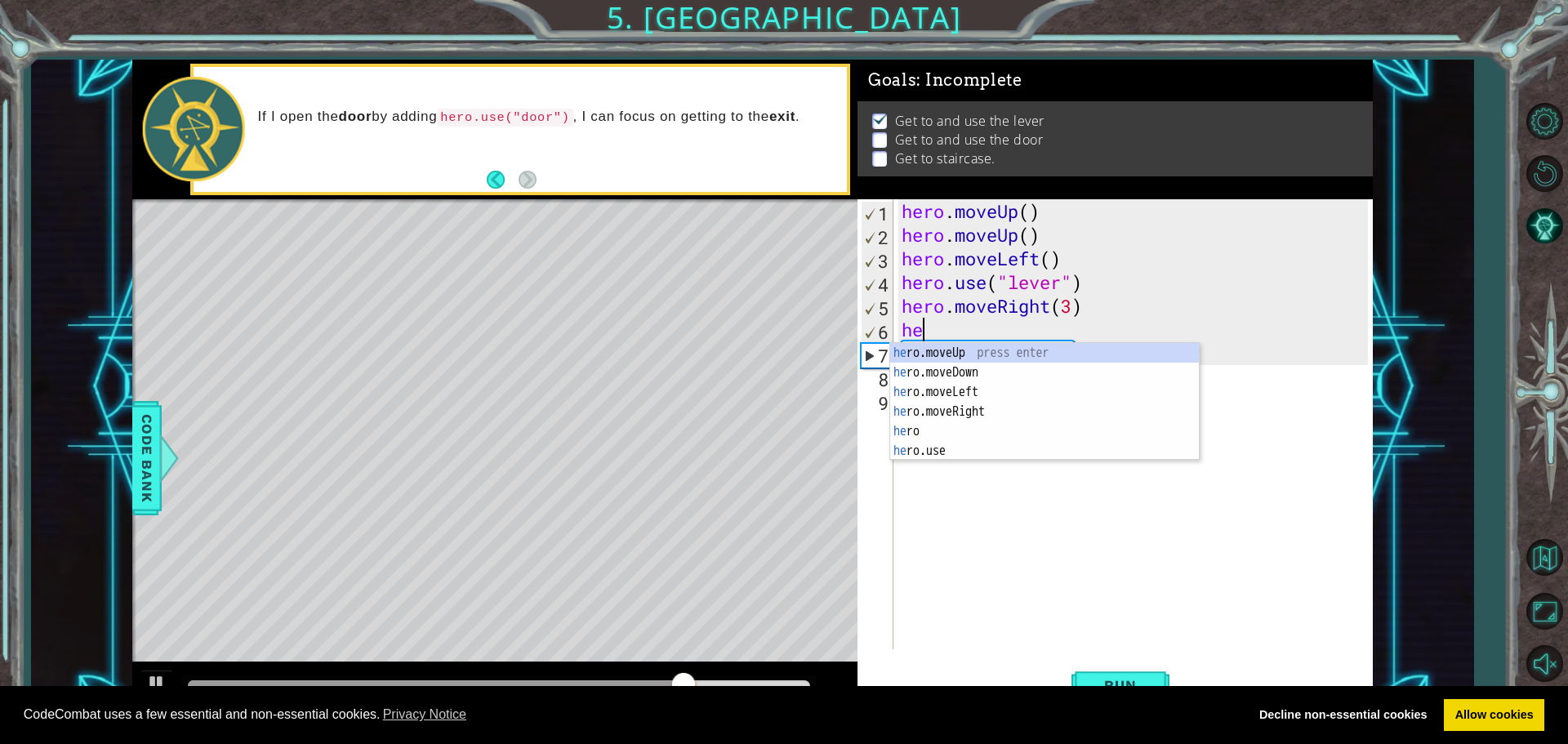 scroll, scrollTop: 0, scrollLeft: 0, axis: both 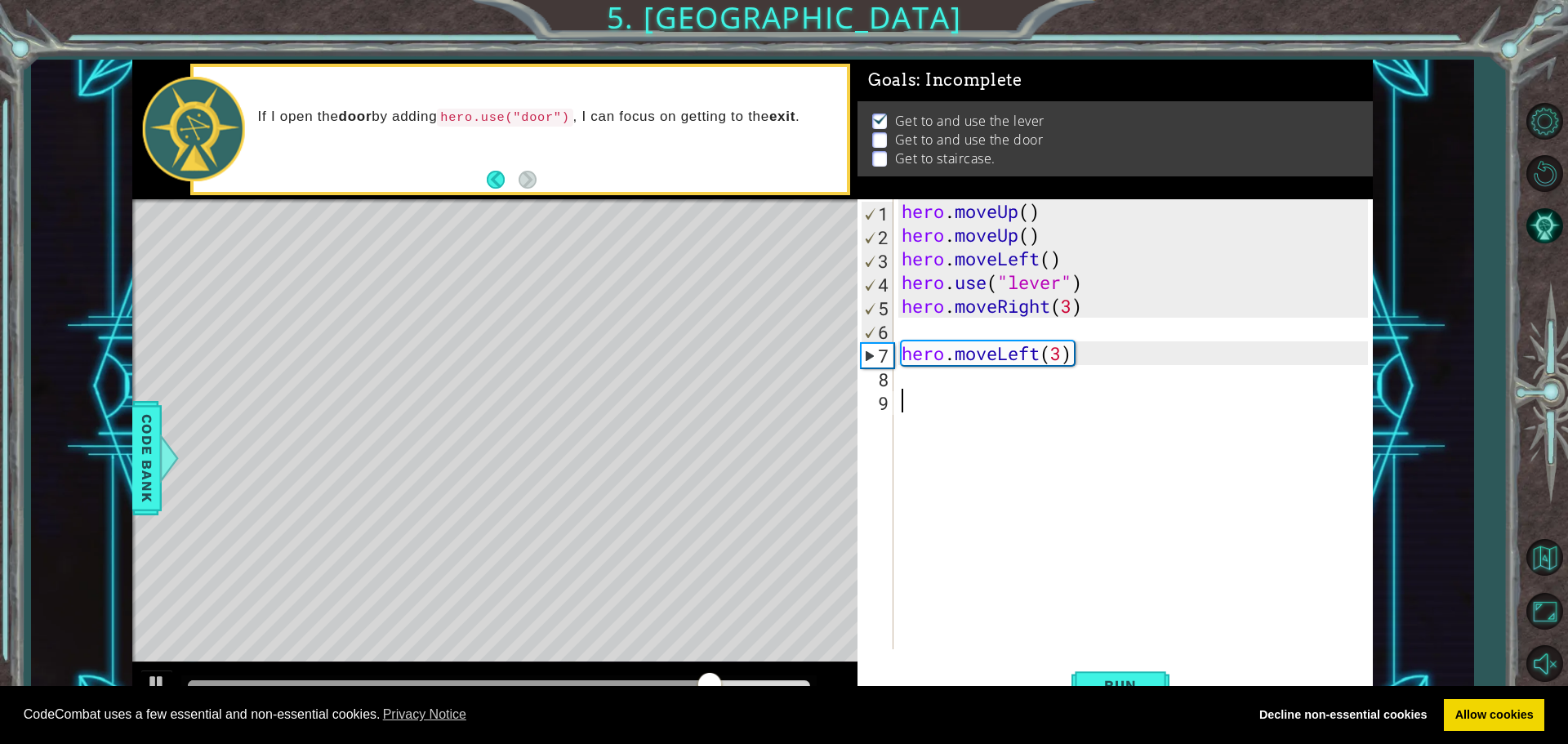 click on "hero . moveUp ( ) hero . moveUp ( ) hero . moveLeft ( ) hero . use ( "lever" ) hero . moveRight ( 3 ) hero . moveLeft ( 3 )" at bounding box center [1137, 448] 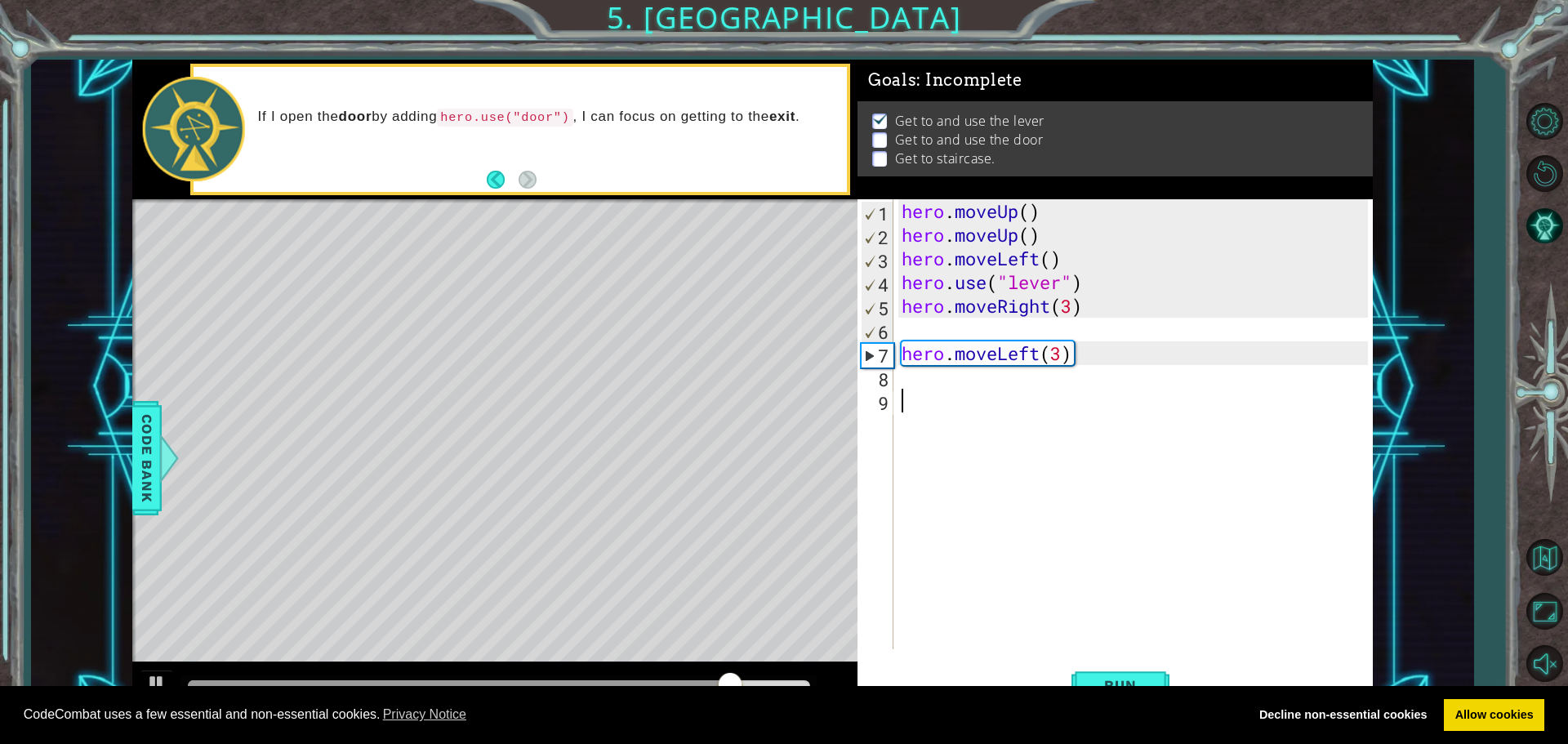 click on "CodeCombat uses a few essential and non-essential cookies.  Privacy Notice Decline non-essential cookies Allow cookies" at bounding box center [784, 715] 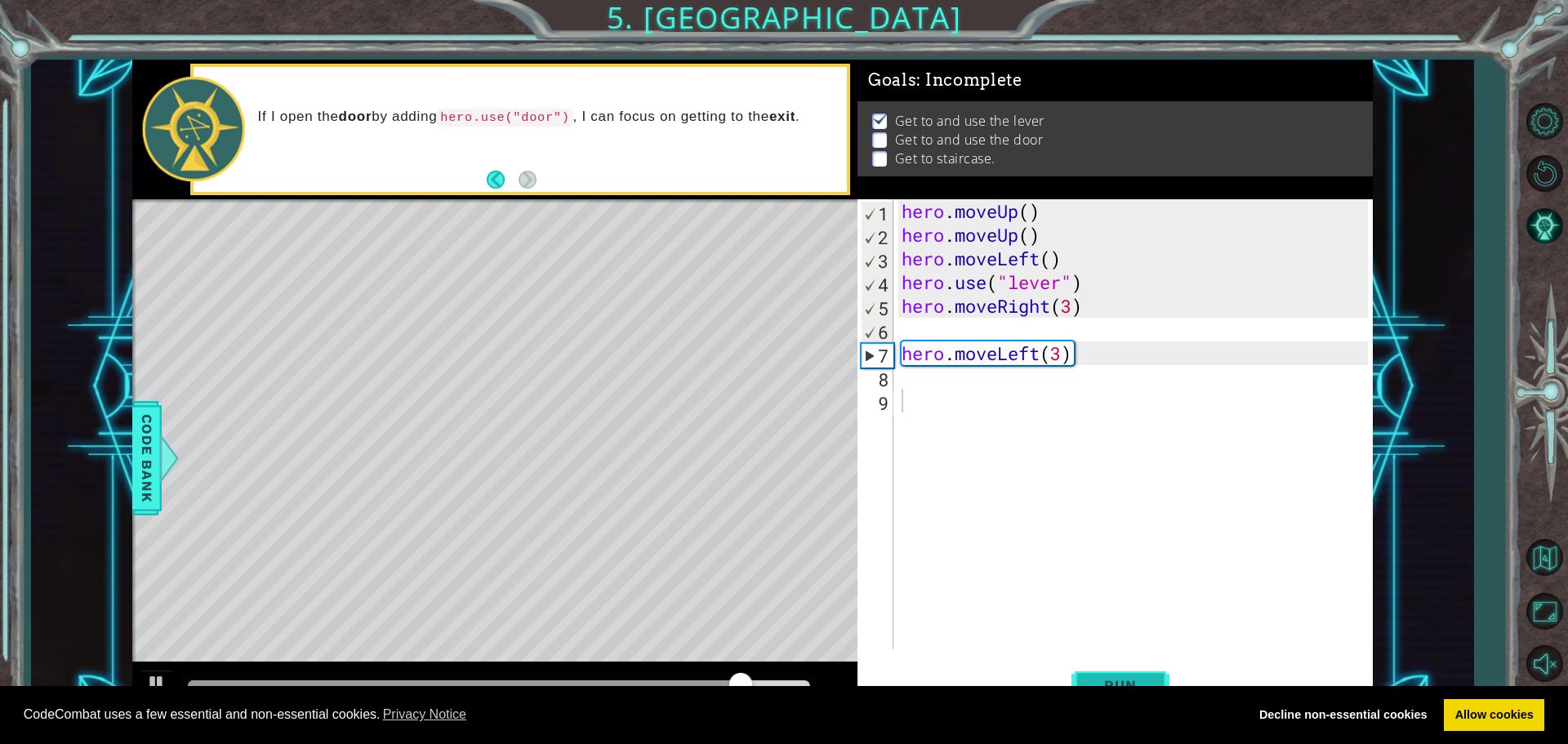 click on "Run" at bounding box center (1120, 684) 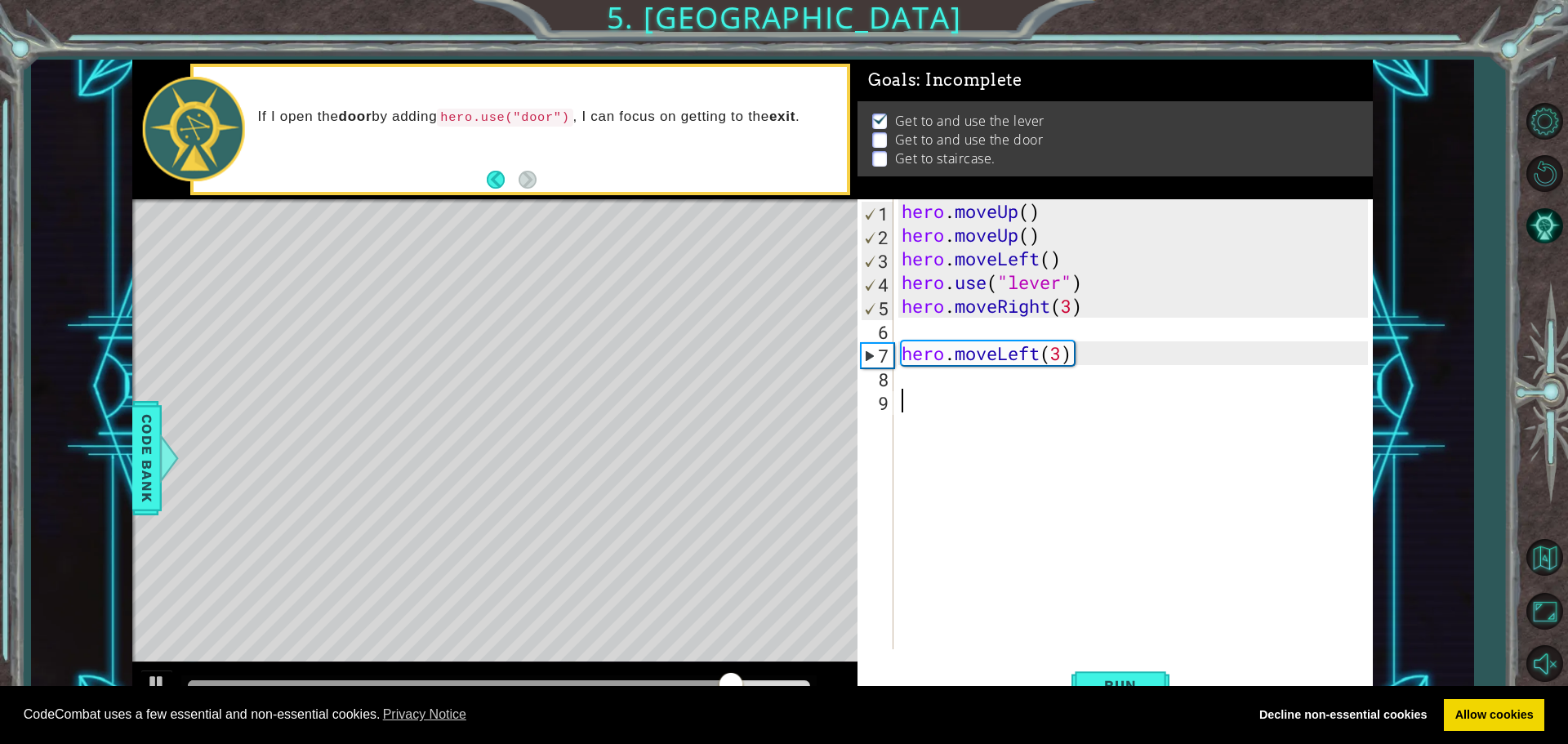 drag, startPoint x: 995, startPoint y: 333, endPoint x: 985, endPoint y: 330, distance: 10.440307 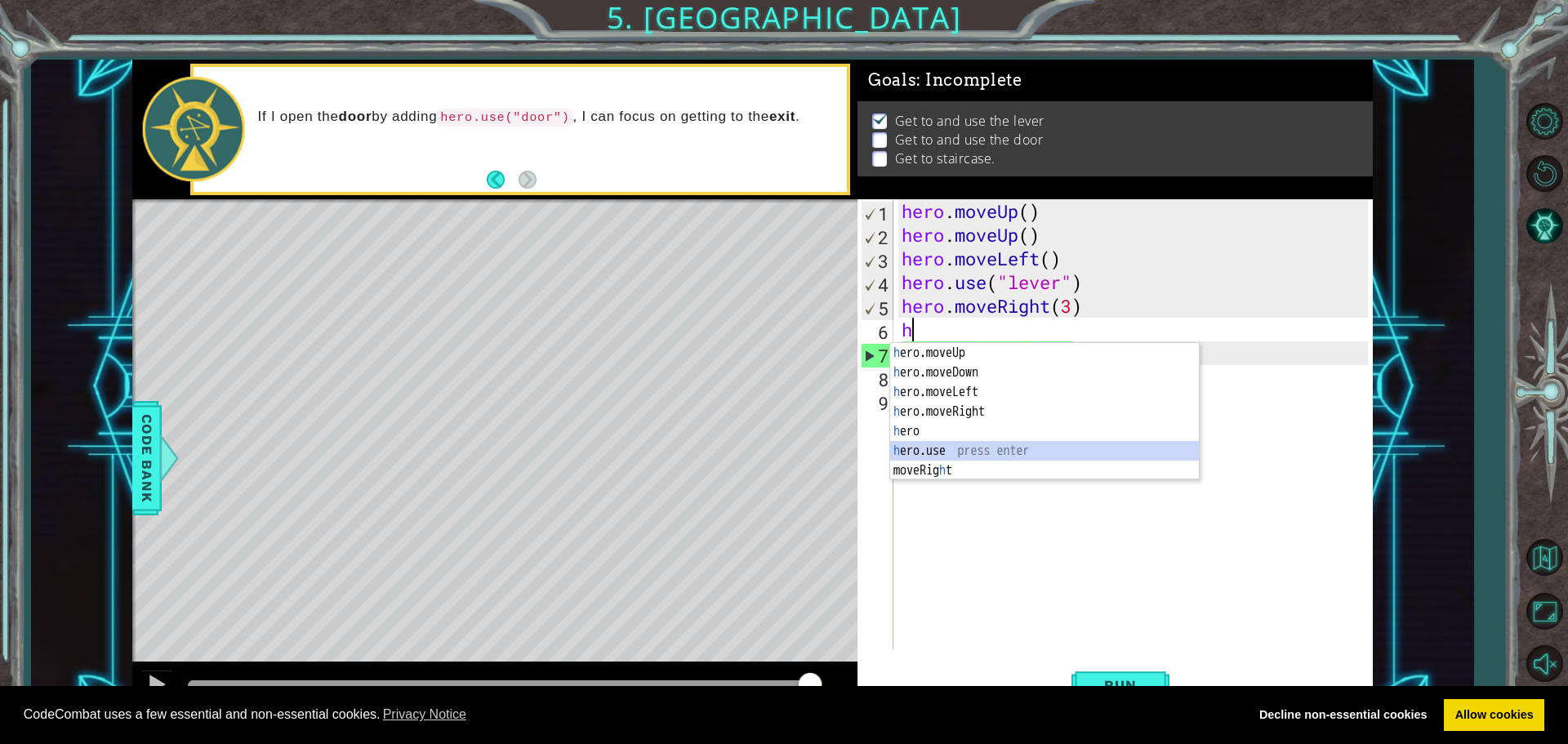 click on "h ero.moveUp press enter h ero.moveDown press enter h ero.moveLeft press enter h ero.moveRight press enter h ero press enter h ero.use press enter moveRig h t press enter" at bounding box center (1045, 431) 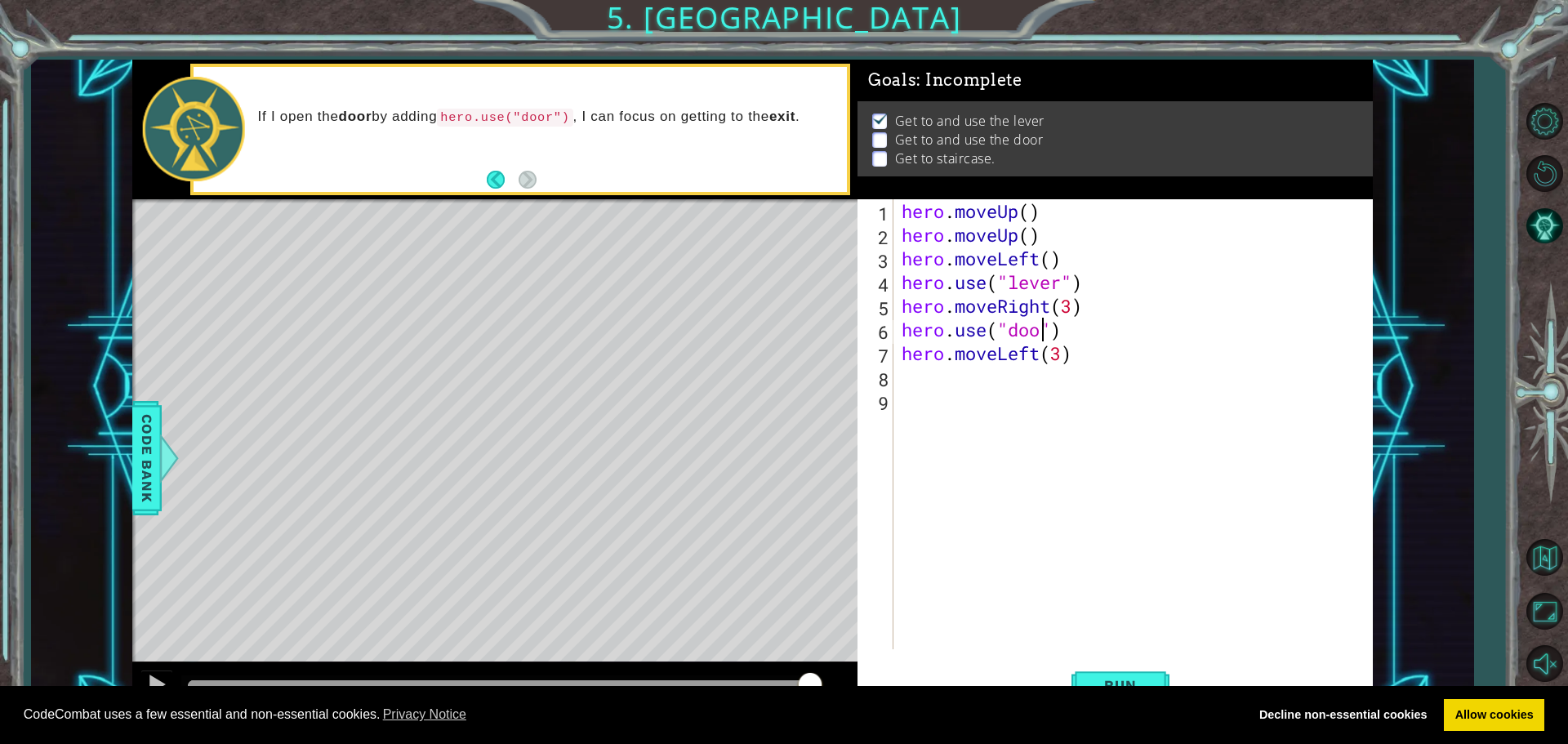 scroll, scrollTop: 0, scrollLeft: 7, axis: horizontal 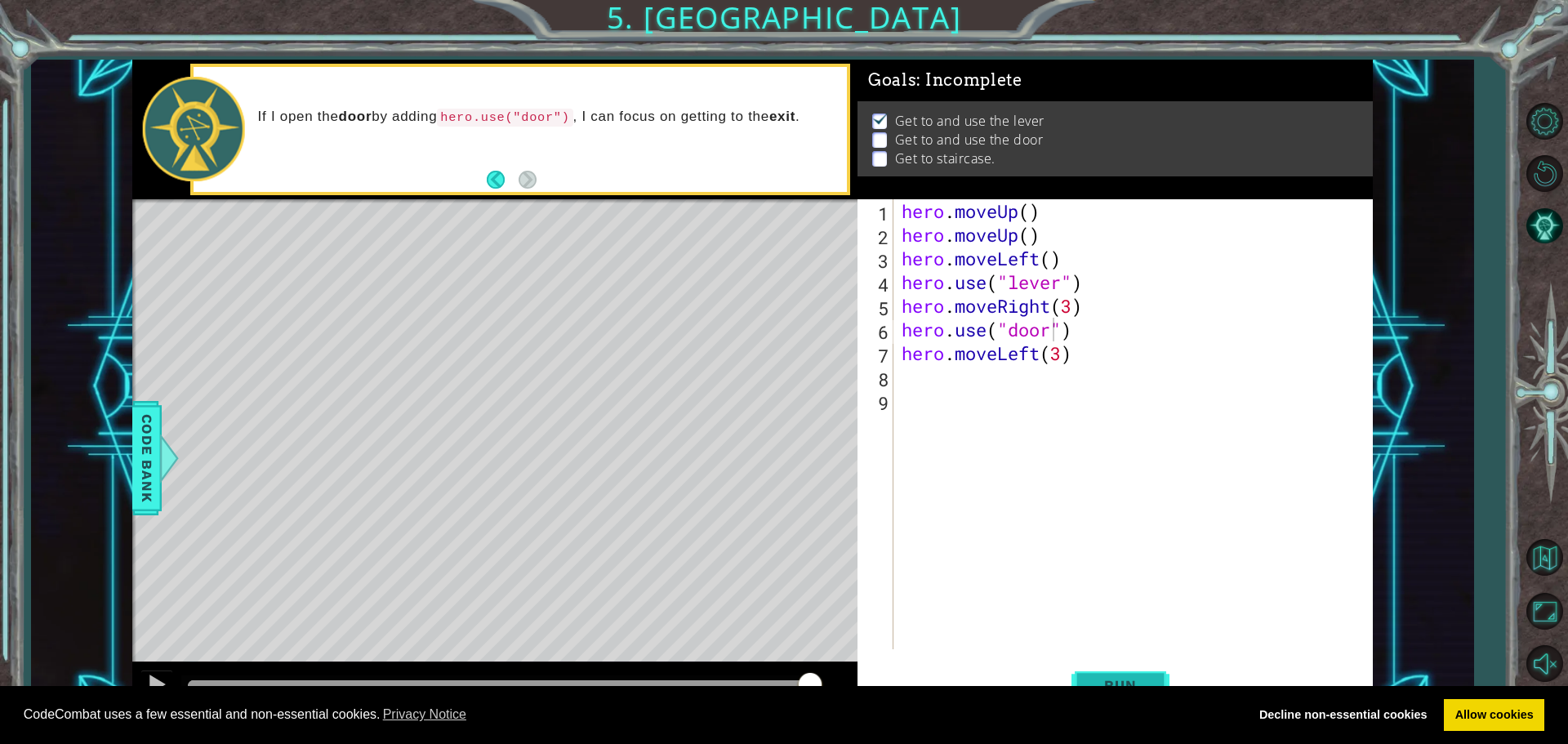 click on "Run" at bounding box center [1120, 685] 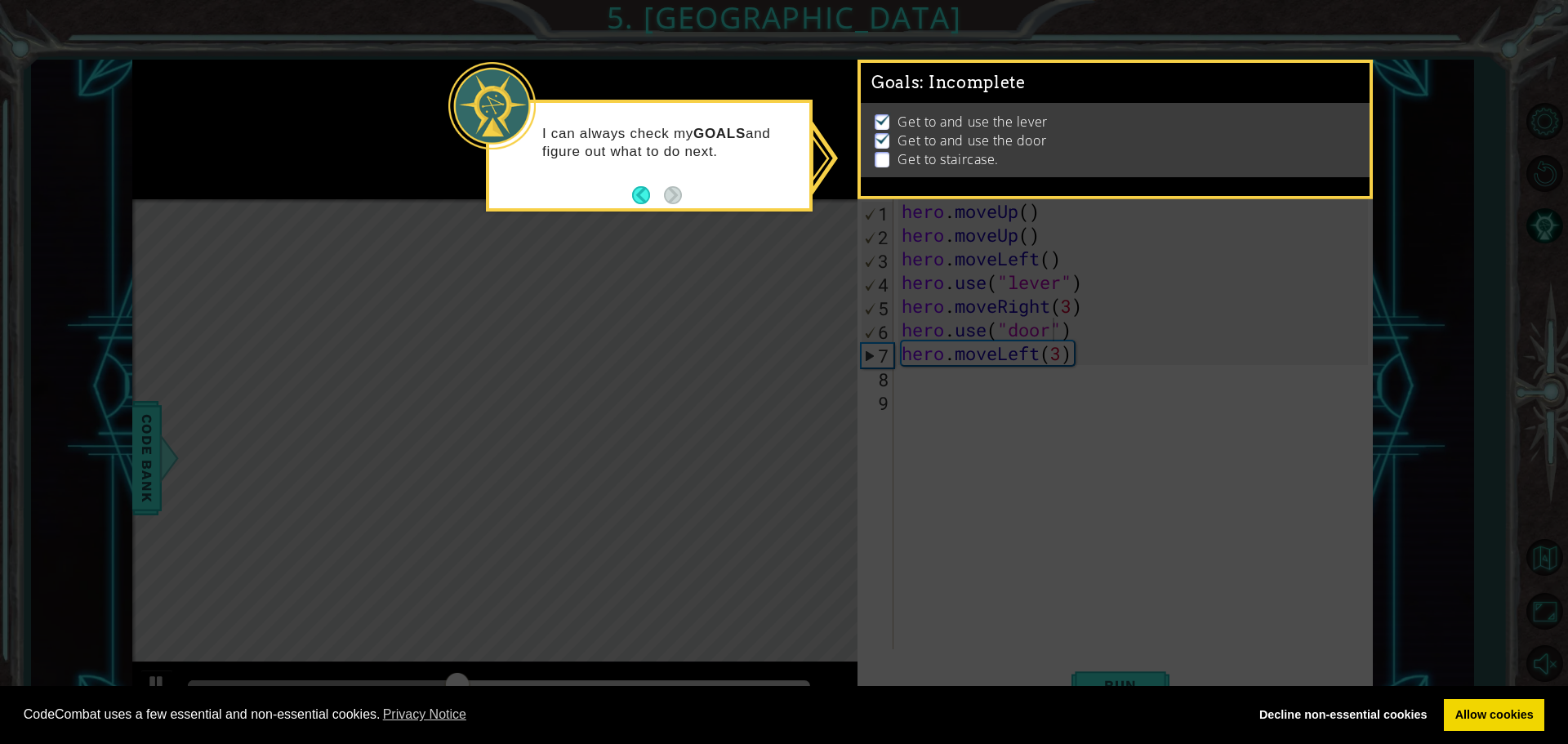 click 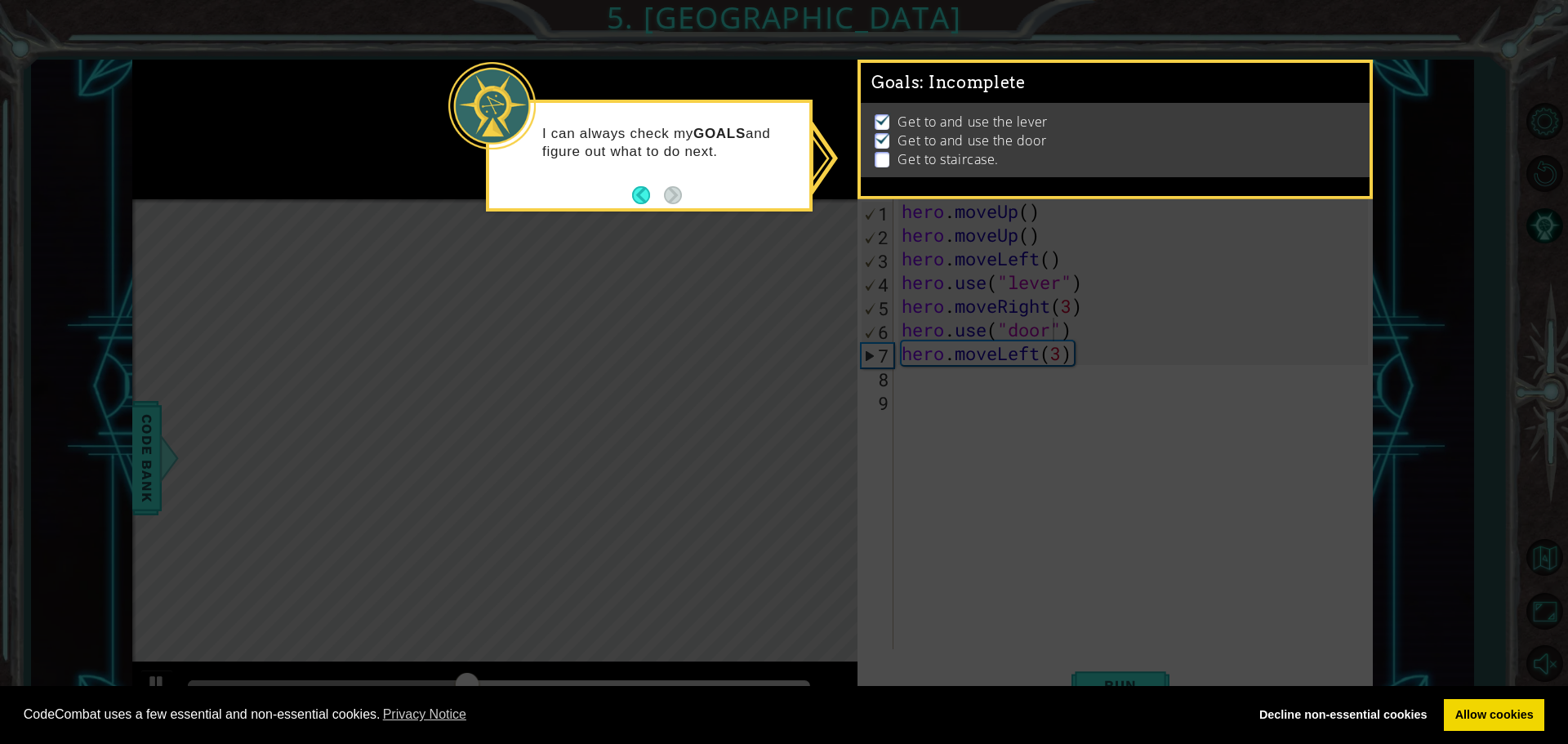 click 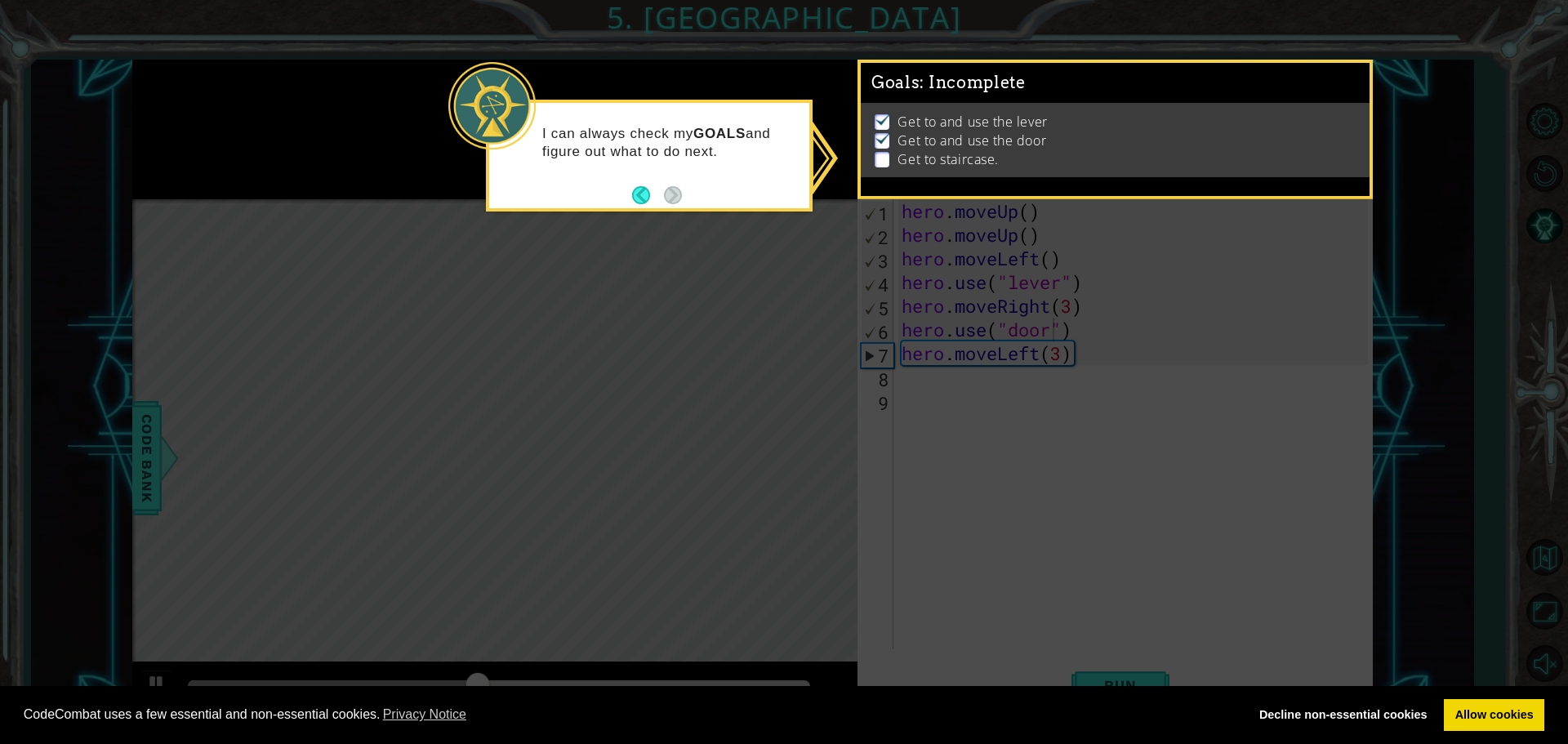 click 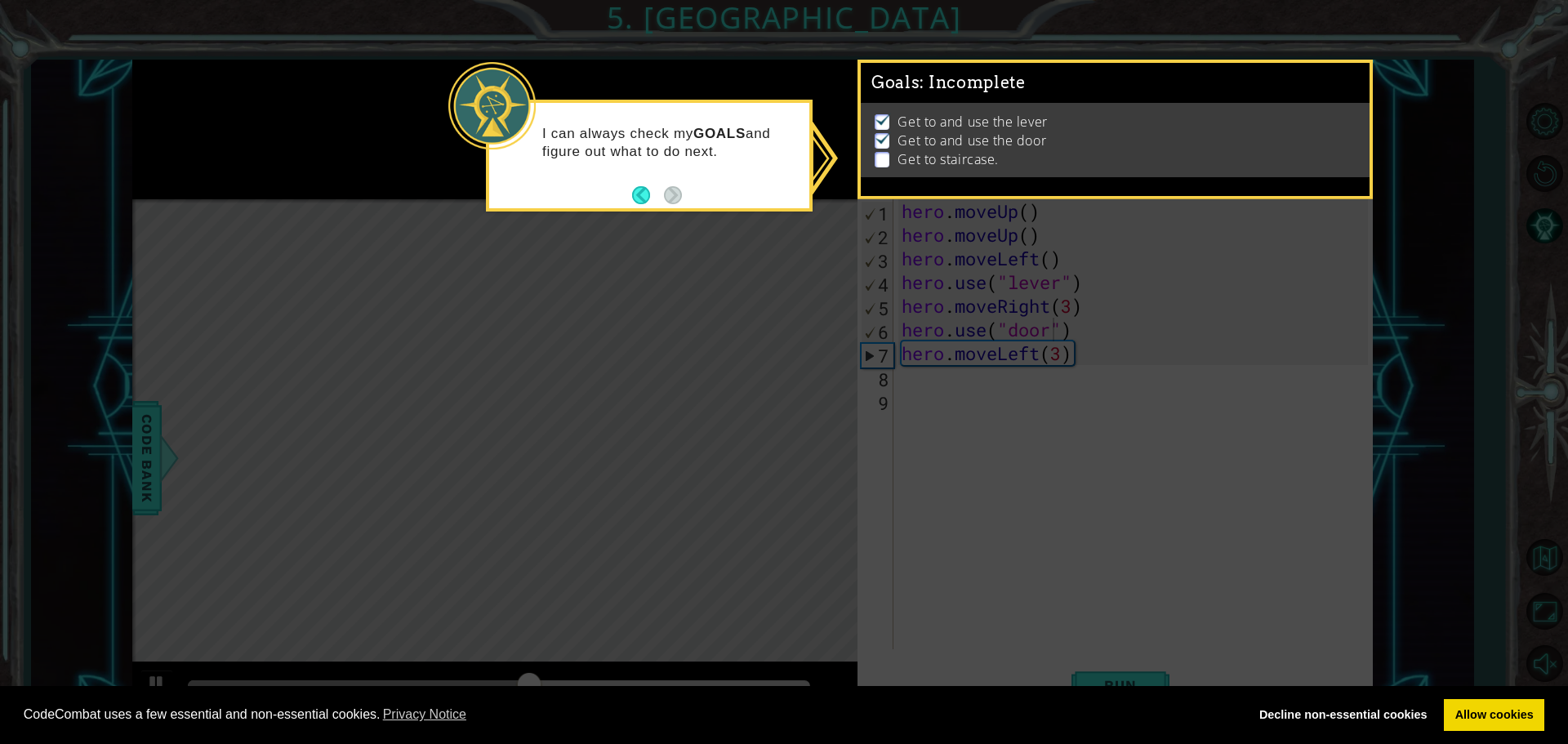 click at bounding box center (648, 195) 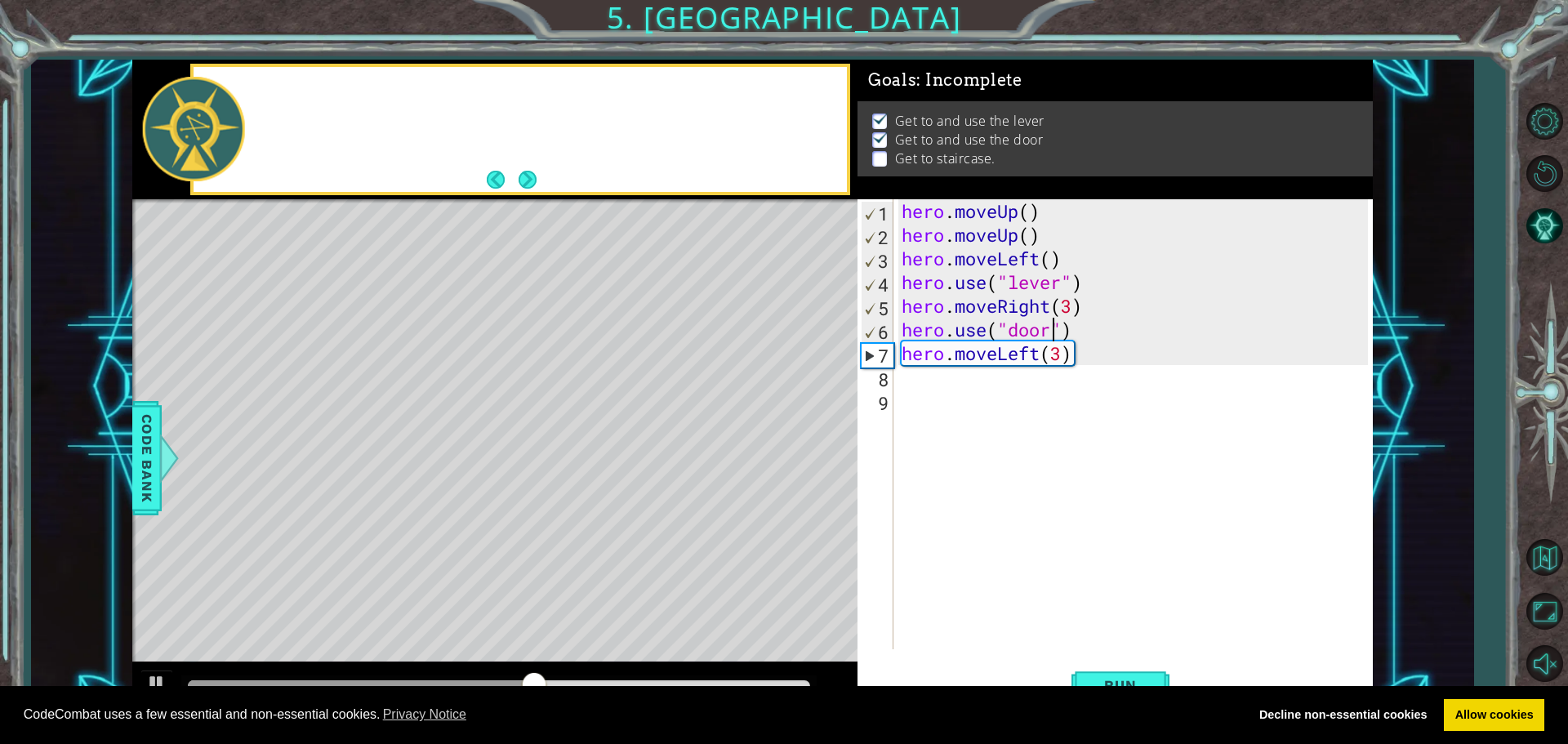 click at bounding box center [495, 129] 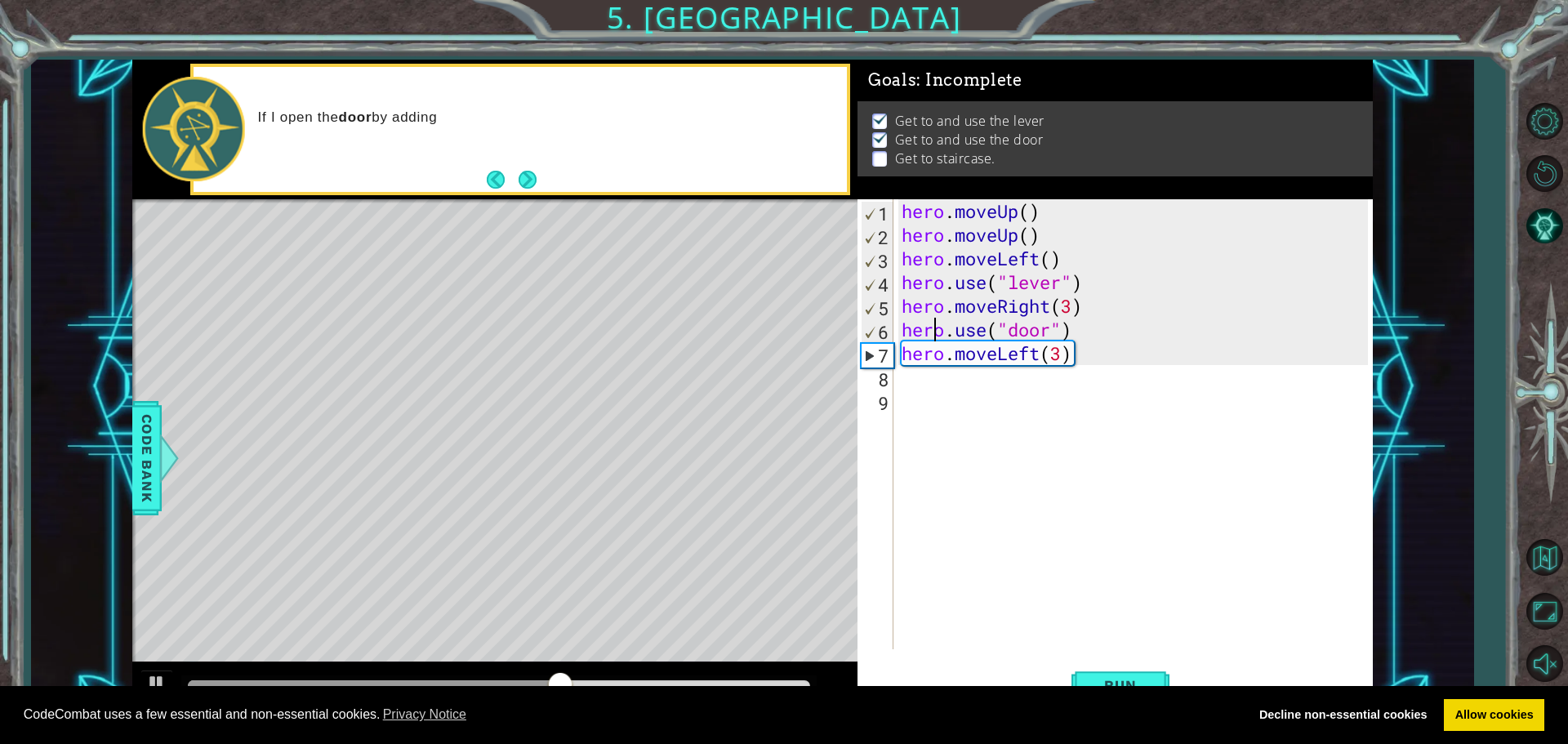 click on "hero . moveUp ( ) hero . moveUp ( ) hero . moveLeft ( ) hero . use ( "lever" ) hero . moveRight ( 3 ) hero . use ( "door" ) hero . moveLeft ( 3 )" at bounding box center (1137, 448) 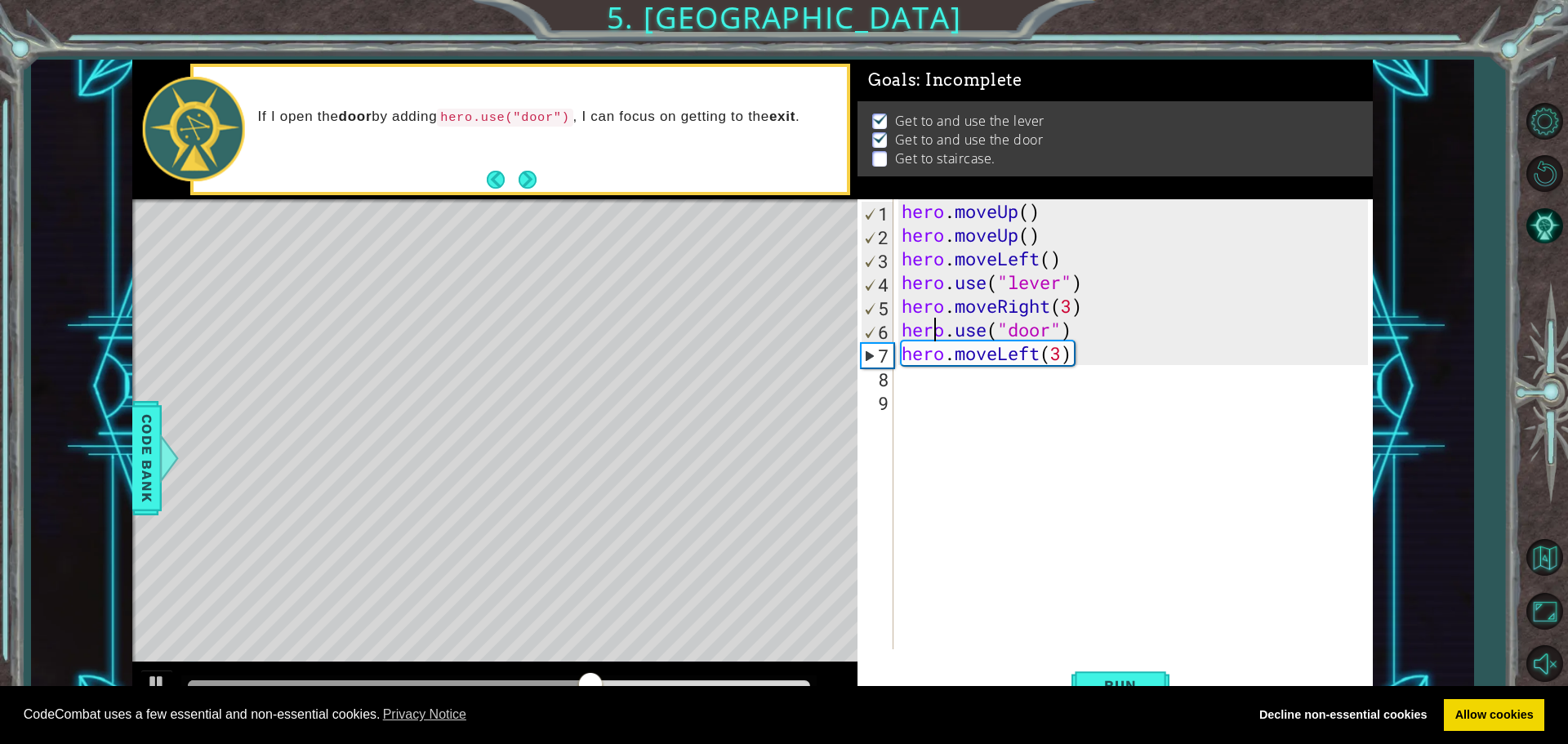click on "hero . moveUp ( ) hero . moveUp ( ) hero . moveLeft ( ) hero . use ( "lever" ) hero . moveRight ( 3 ) hero . use ( "door" ) hero . moveLeft ( 3 )" at bounding box center (1137, 448) 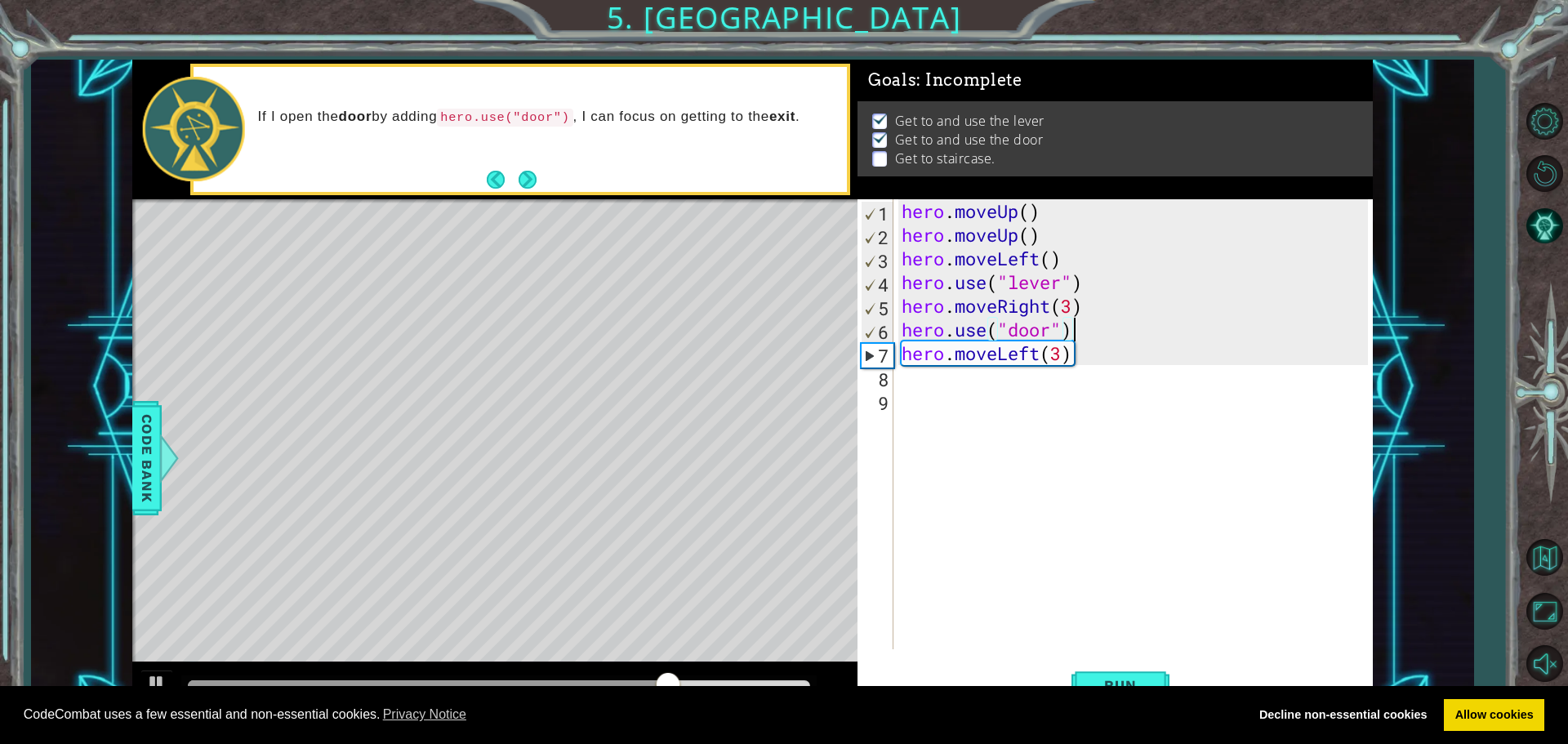 scroll, scrollTop: 0, scrollLeft: 7, axis: horizontal 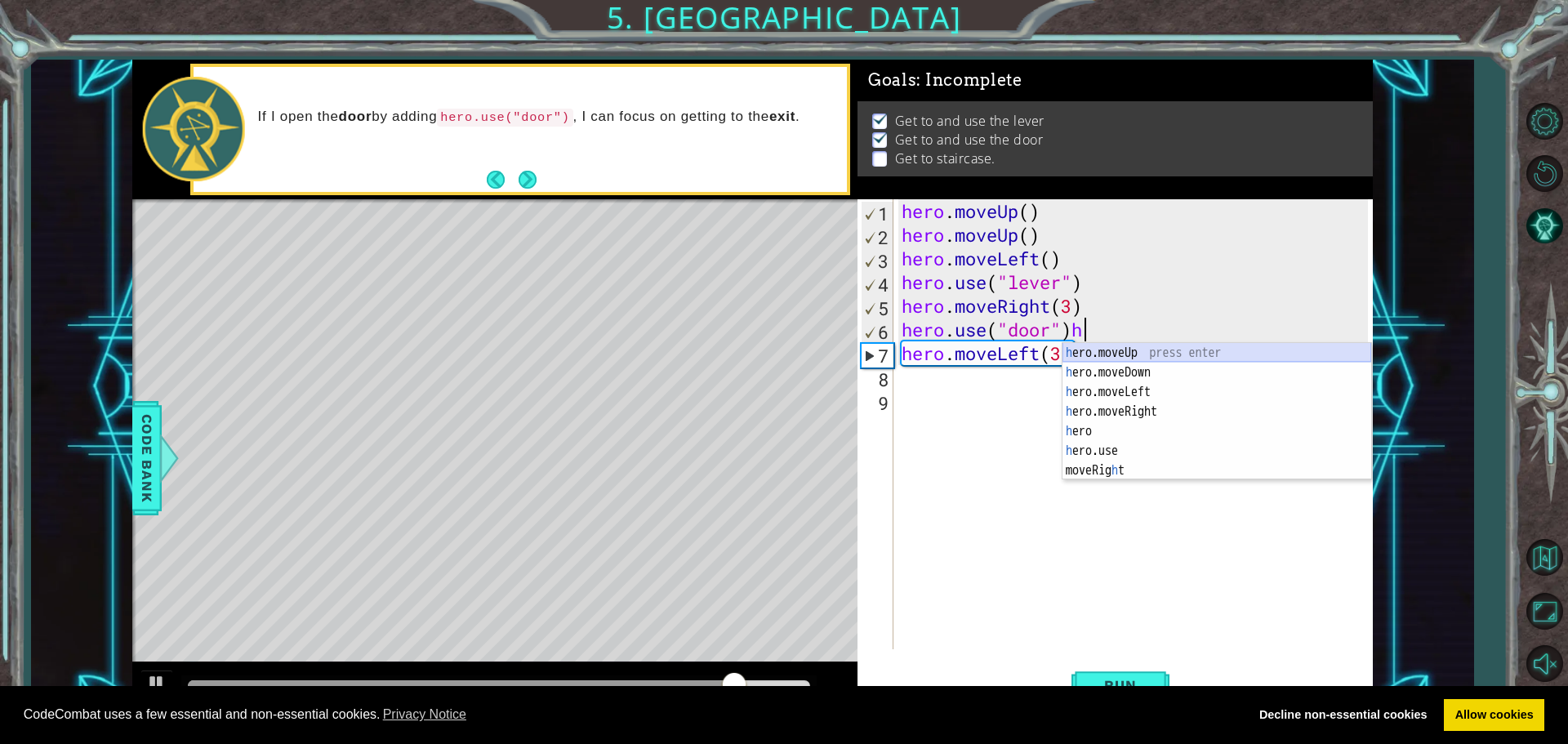 click on "h ero.moveUp press enter h ero.moveDown press enter h ero.moveLeft press enter h ero.moveRight press enter h ero press enter h ero.use press enter moveRig h t press enter" at bounding box center [1217, 431] 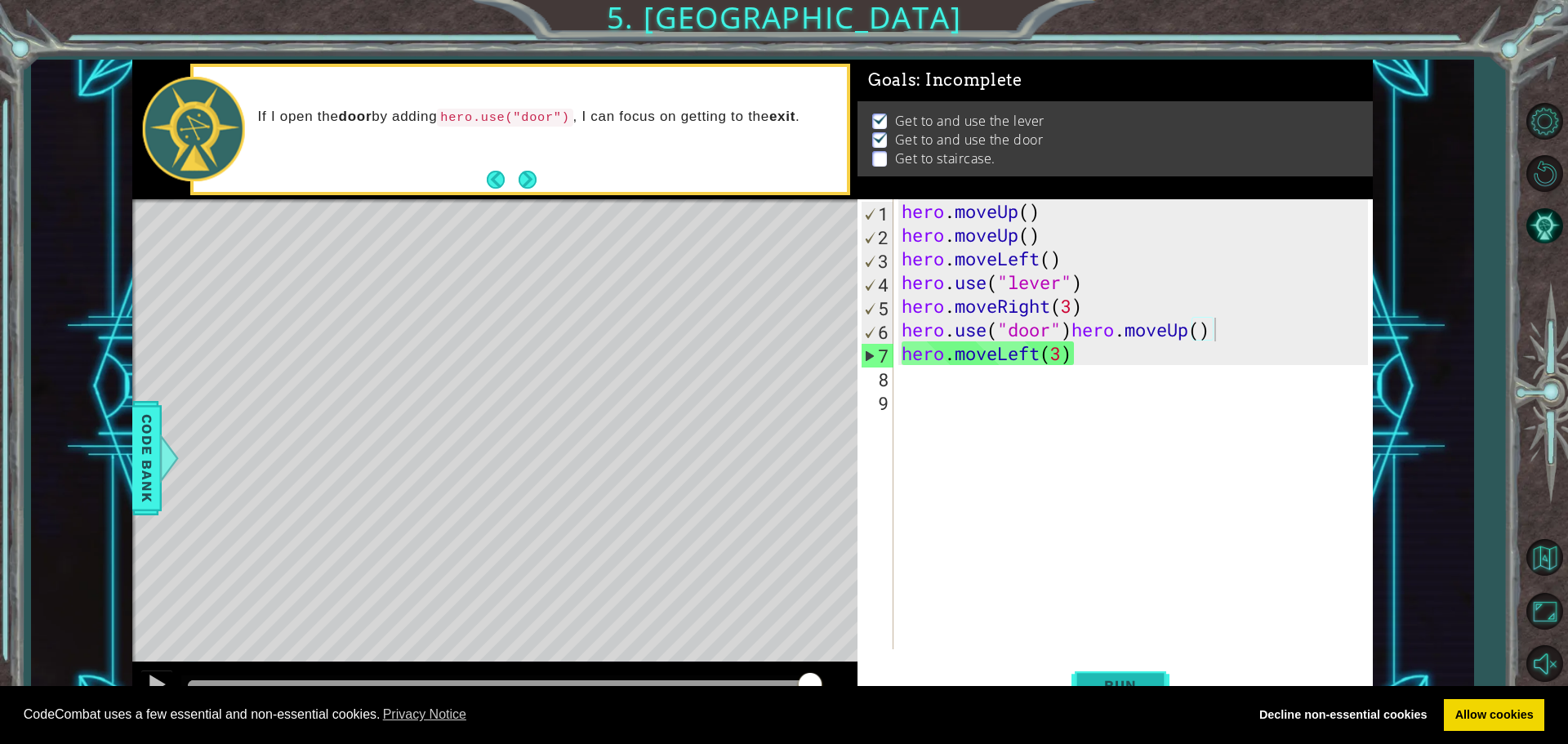 click on "Run" at bounding box center [1120, 684] 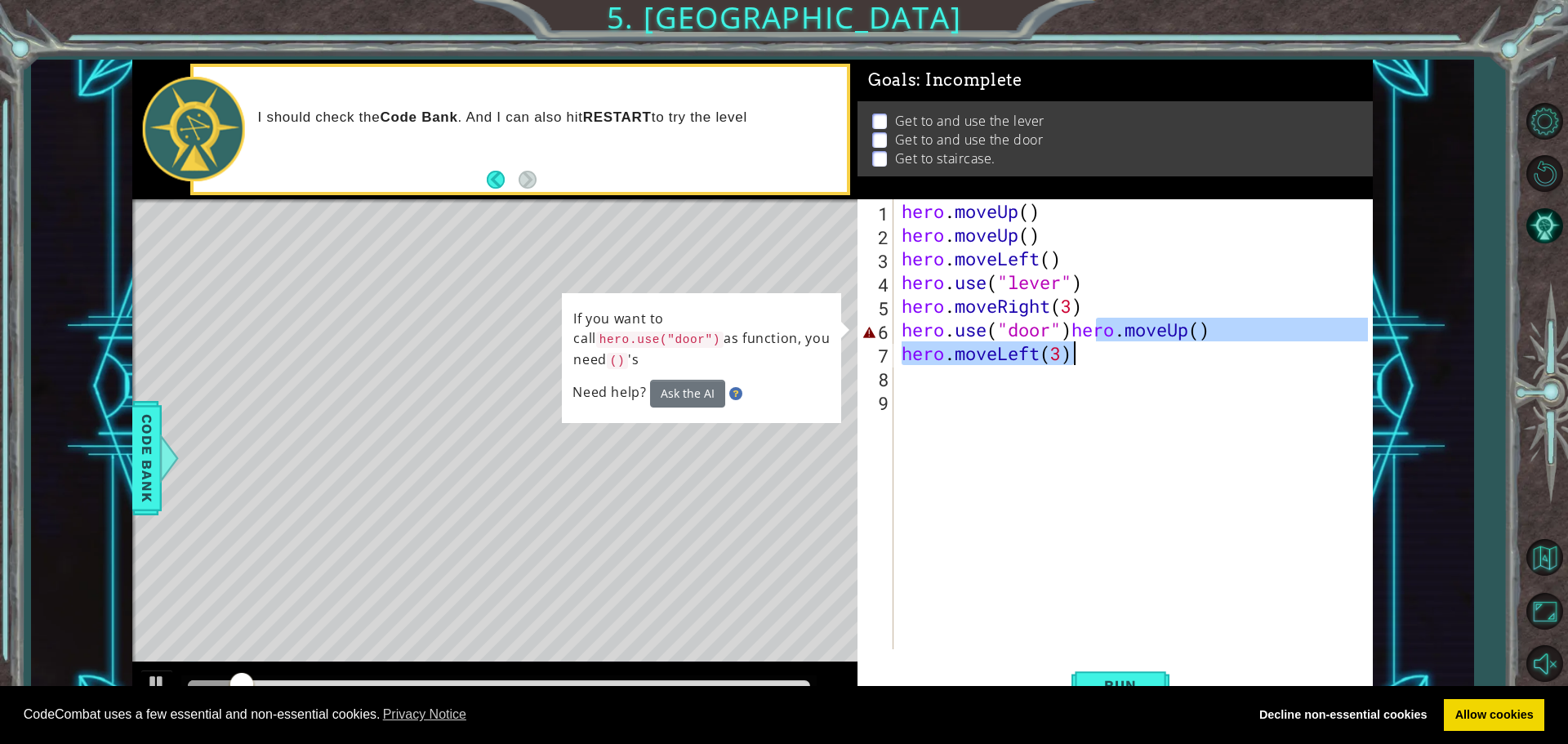 drag, startPoint x: 1101, startPoint y: 326, endPoint x: 1099, endPoint y: 350, distance: 24.083189 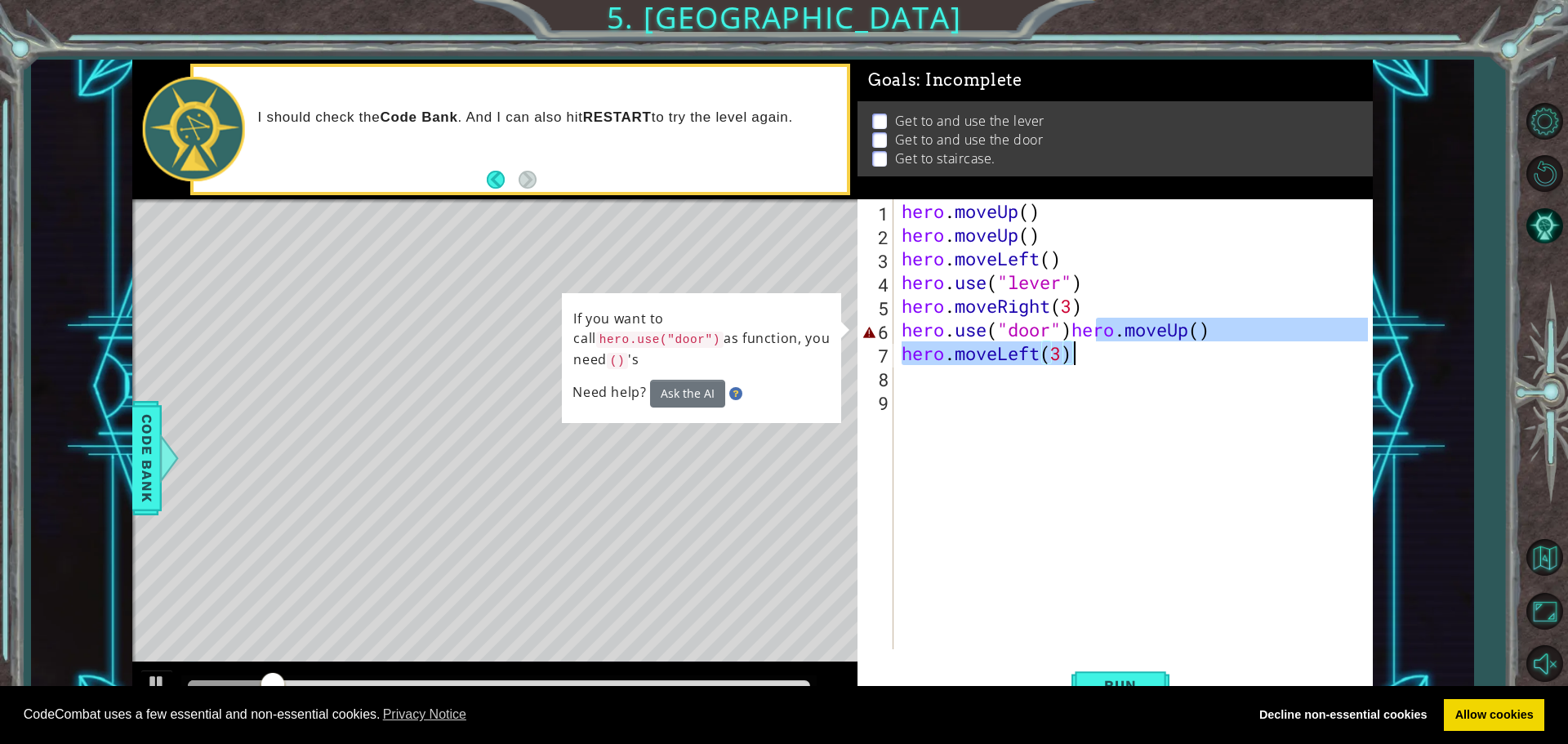 click on "hero . moveUp ( ) hero . moveUp ( ) hero . moveLeft ( ) hero . use ( "lever" ) hero . moveRight ( 3 ) hero . use ( "door" ) hero . moveUp ( ) hero . moveLeft ( 3 )" at bounding box center (1133, 424) 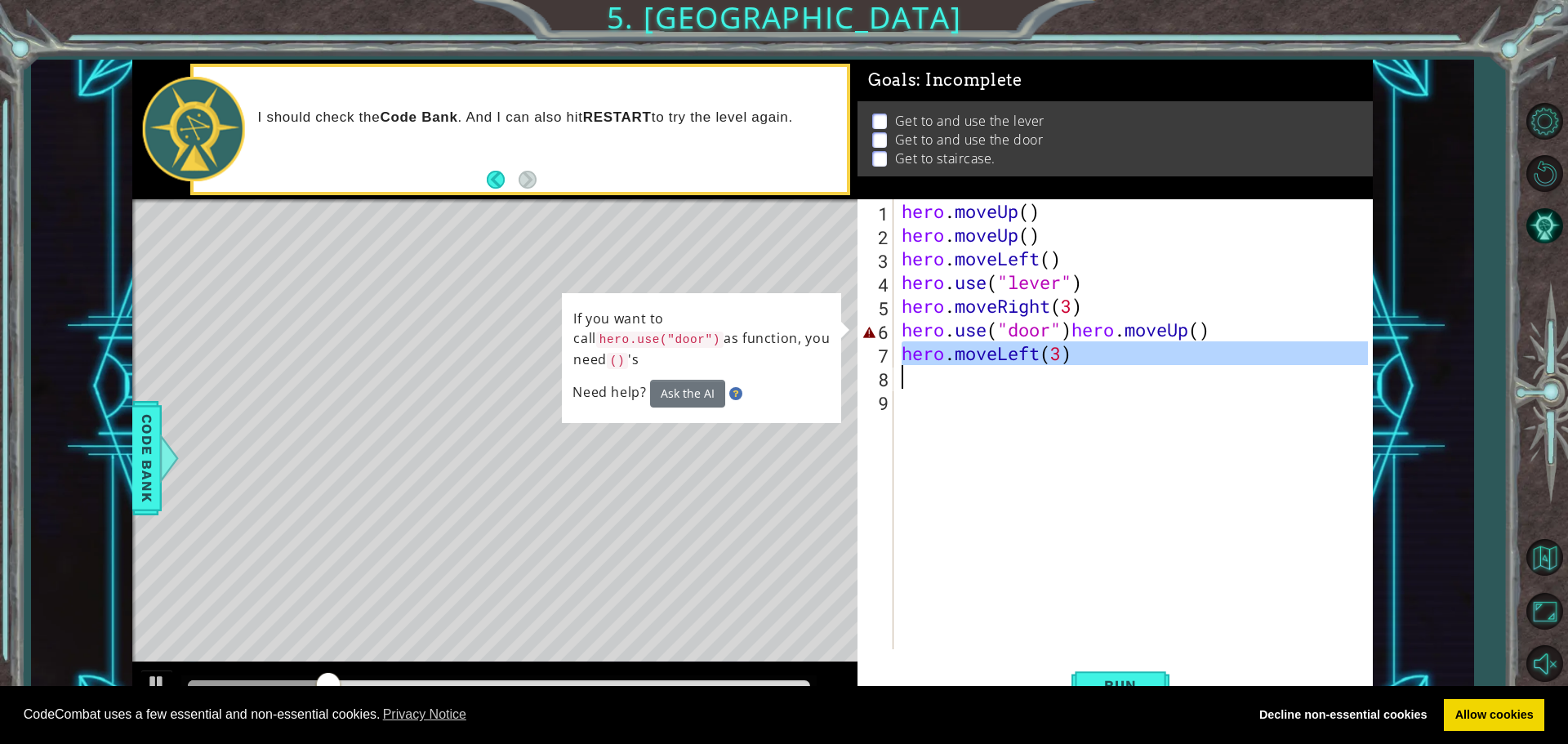 drag, startPoint x: 900, startPoint y: 350, endPoint x: 1031, endPoint y: 365, distance: 131.85598 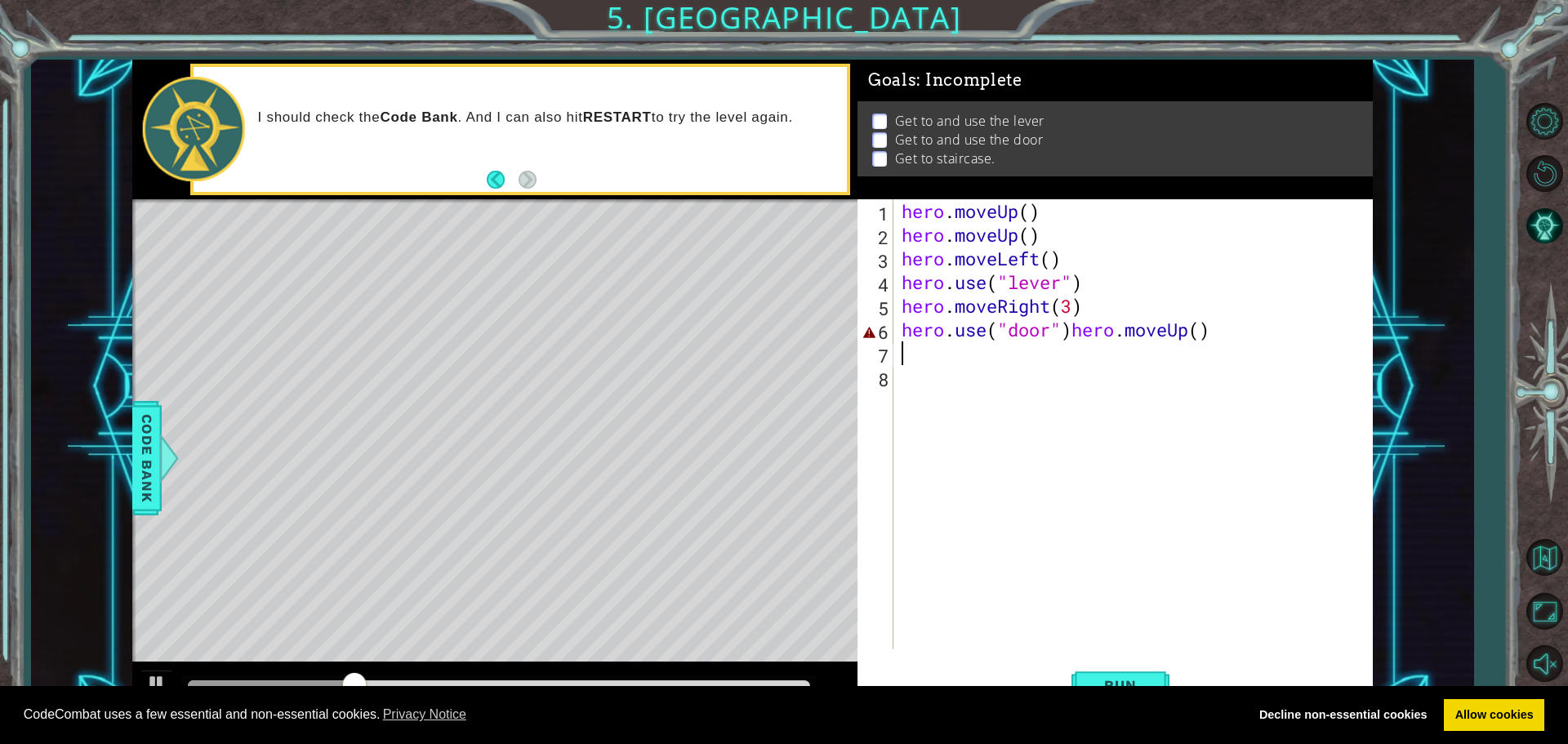 scroll, scrollTop: 0, scrollLeft: 0, axis: both 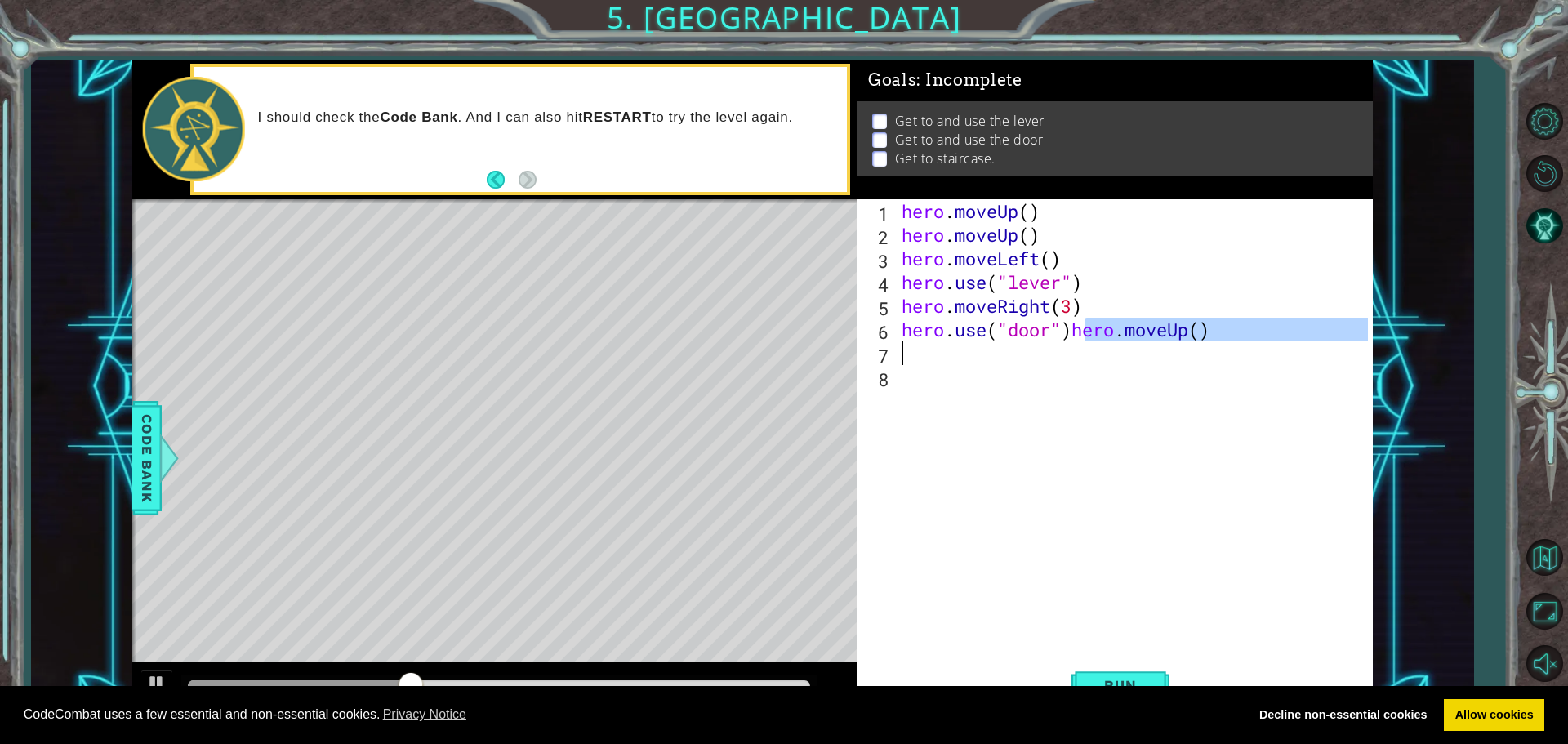drag, startPoint x: 1083, startPoint y: 332, endPoint x: 1179, endPoint y: 353, distance: 98.27004 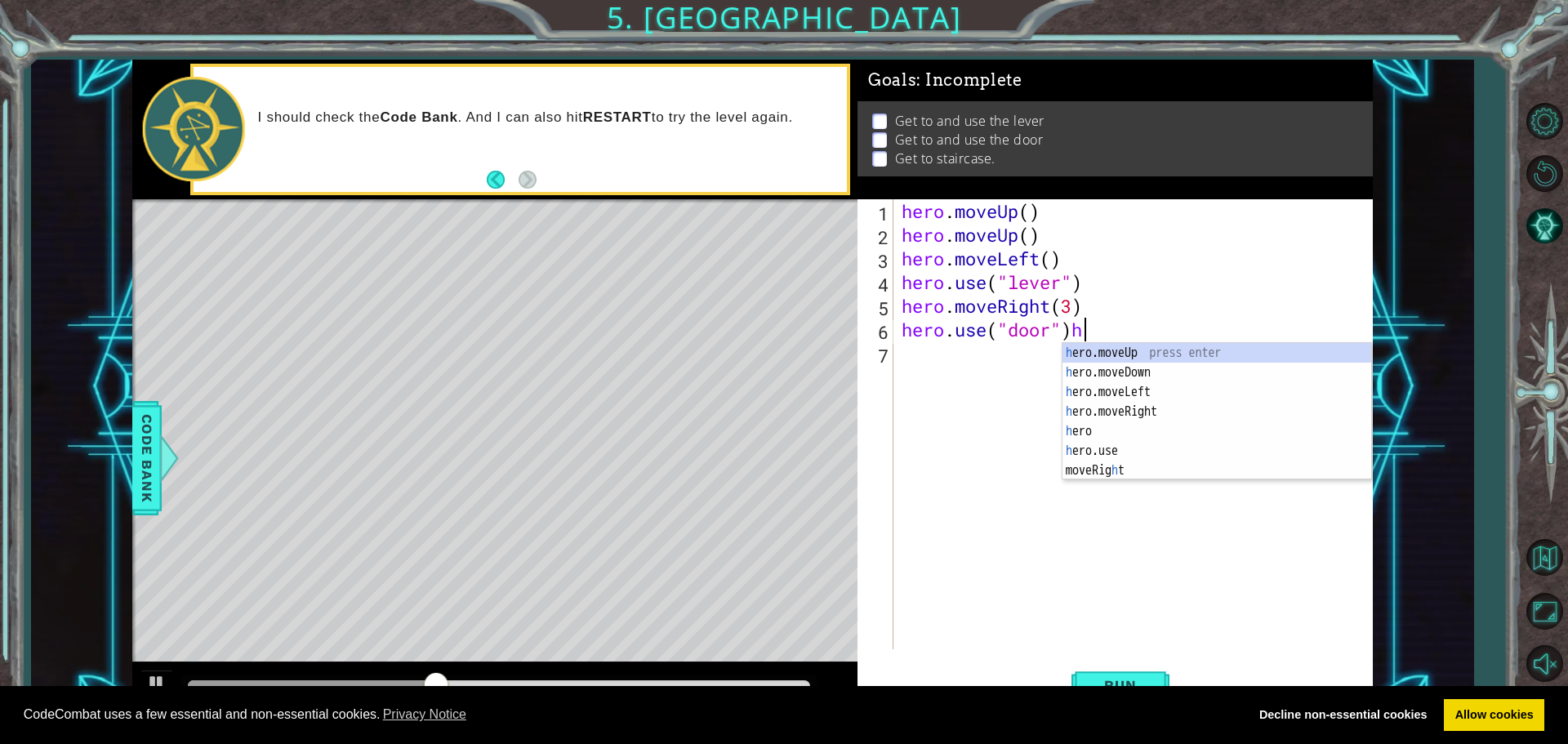 type on "hero.use("door")" 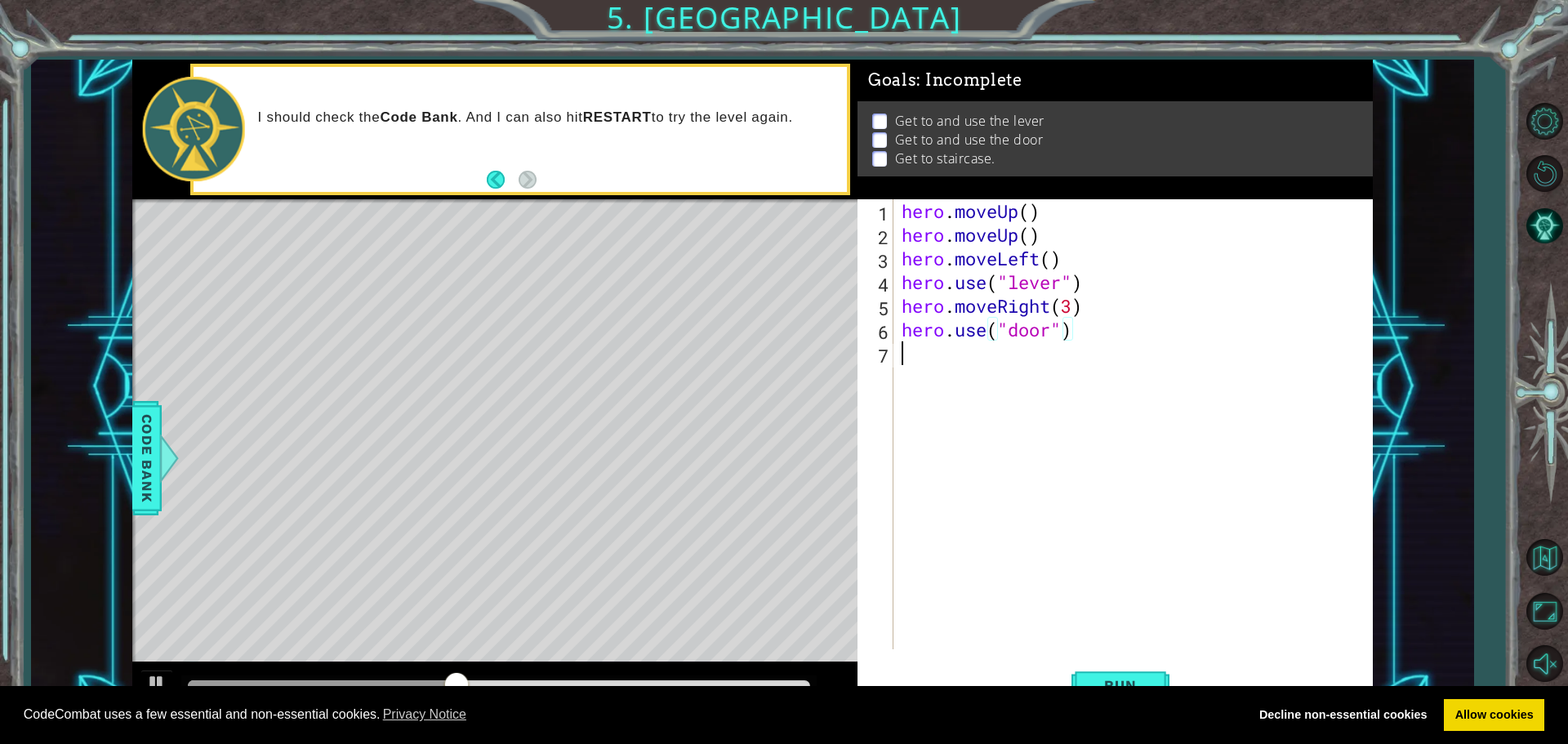 click on "hero . moveUp ( ) hero . moveUp ( ) hero . moveLeft ( ) hero . use ( "lever" ) hero . moveRight ( 3 ) hero . use ( "door" )" at bounding box center [1137, 448] 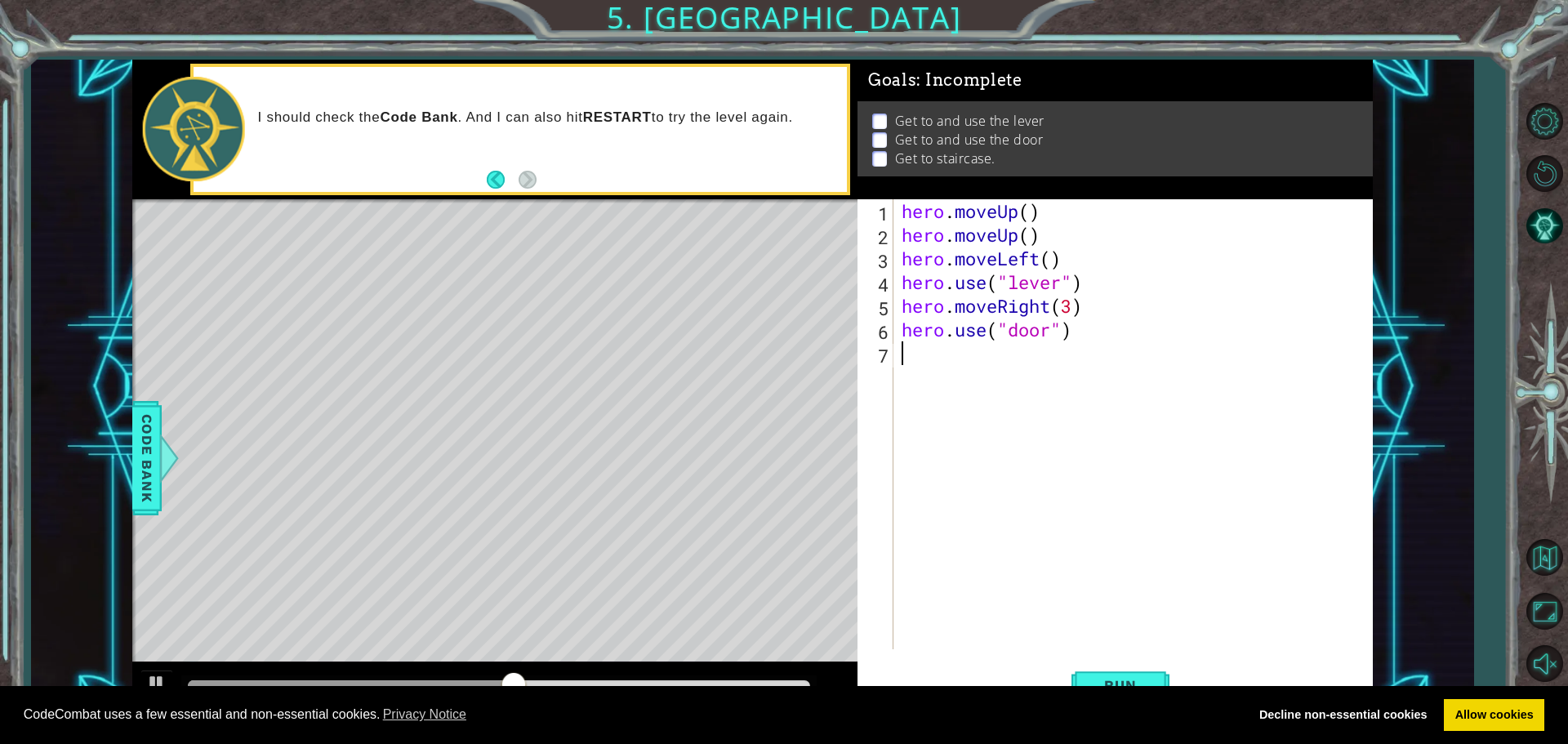 type on "h" 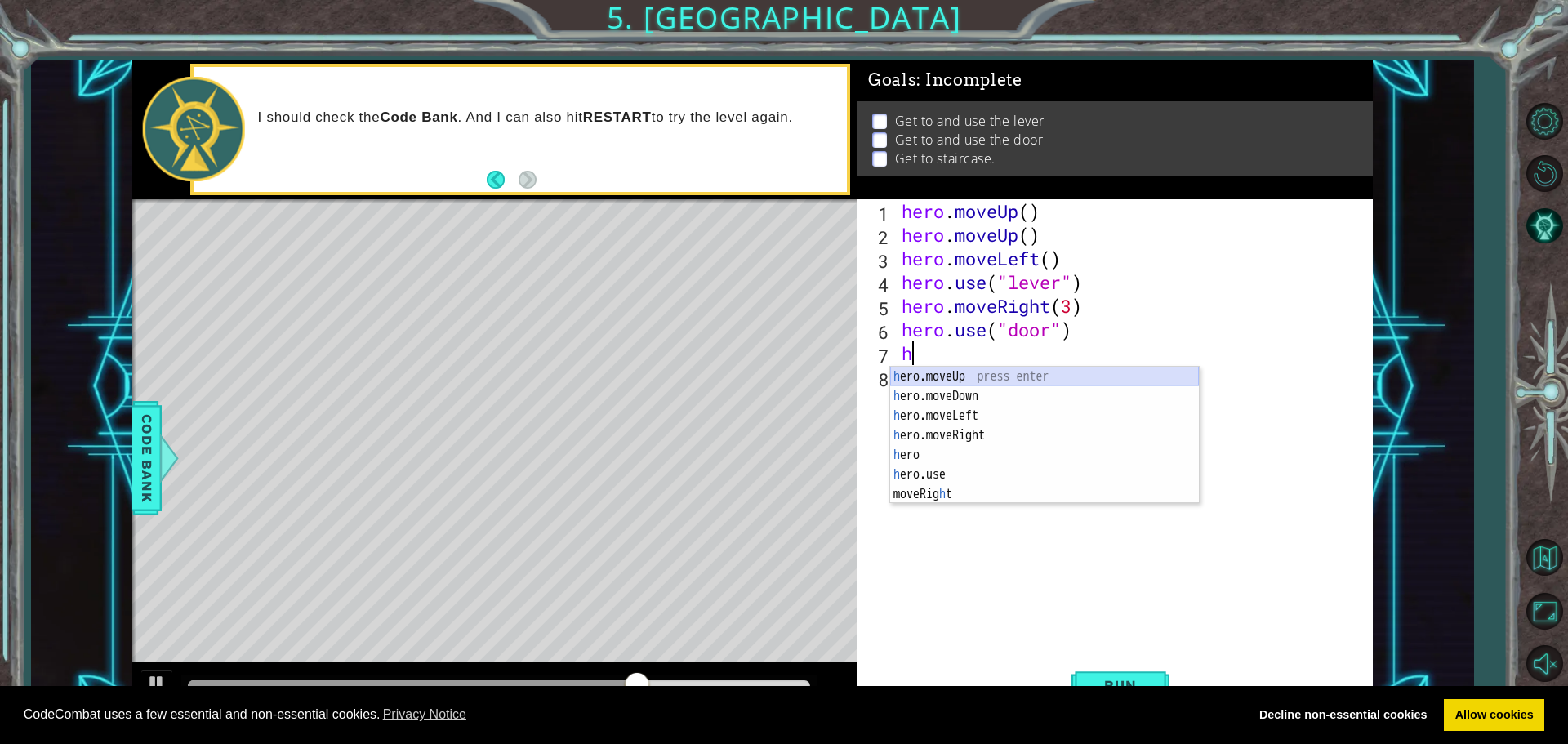 click on "h ero.moveUp press enter h ero.moveDown press enter h ero.moveLeft press enter h ero.moveRight press enter h ero press enter h ero.use press enter moveRig h t press enter" at bounding box center [1045, 455] 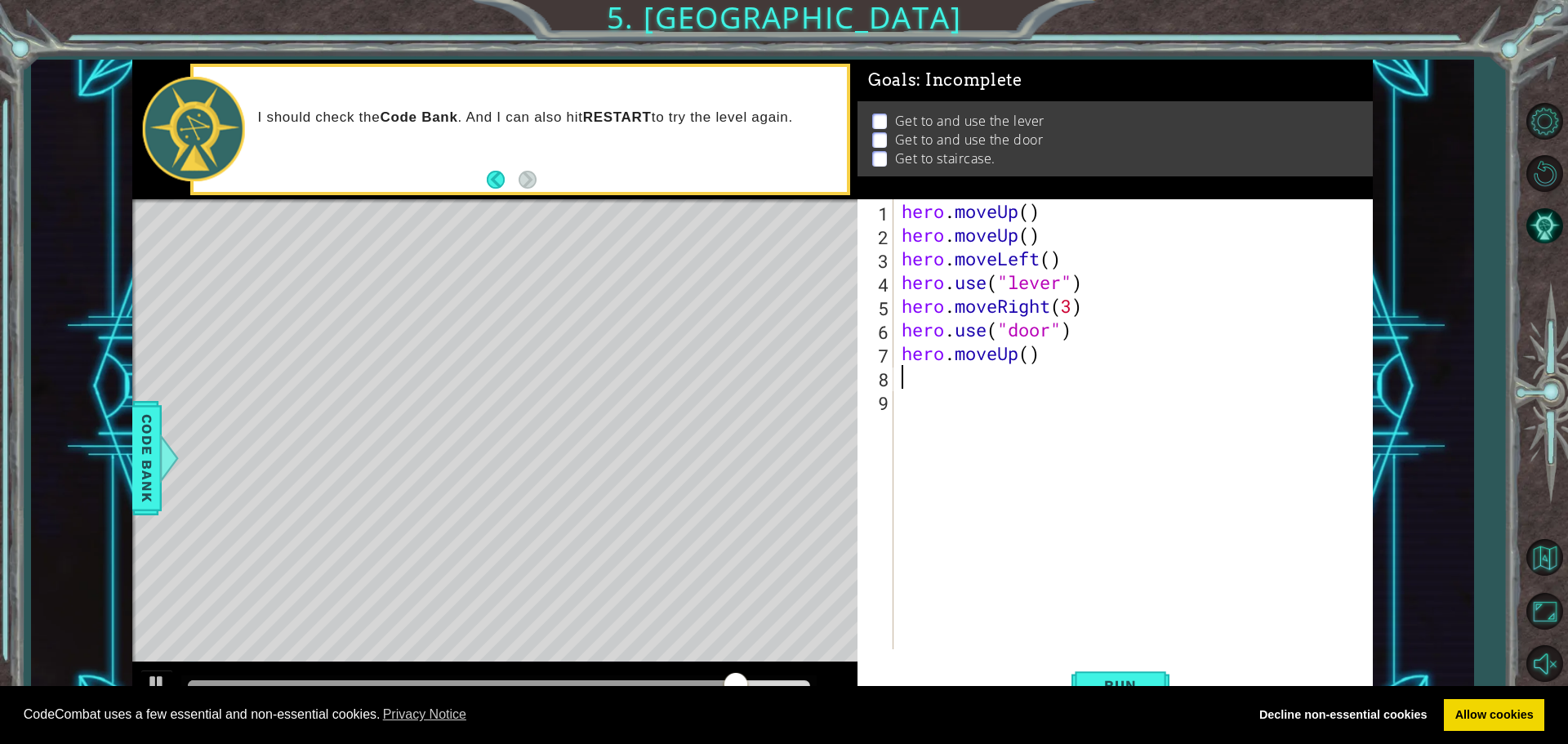 type on "h" 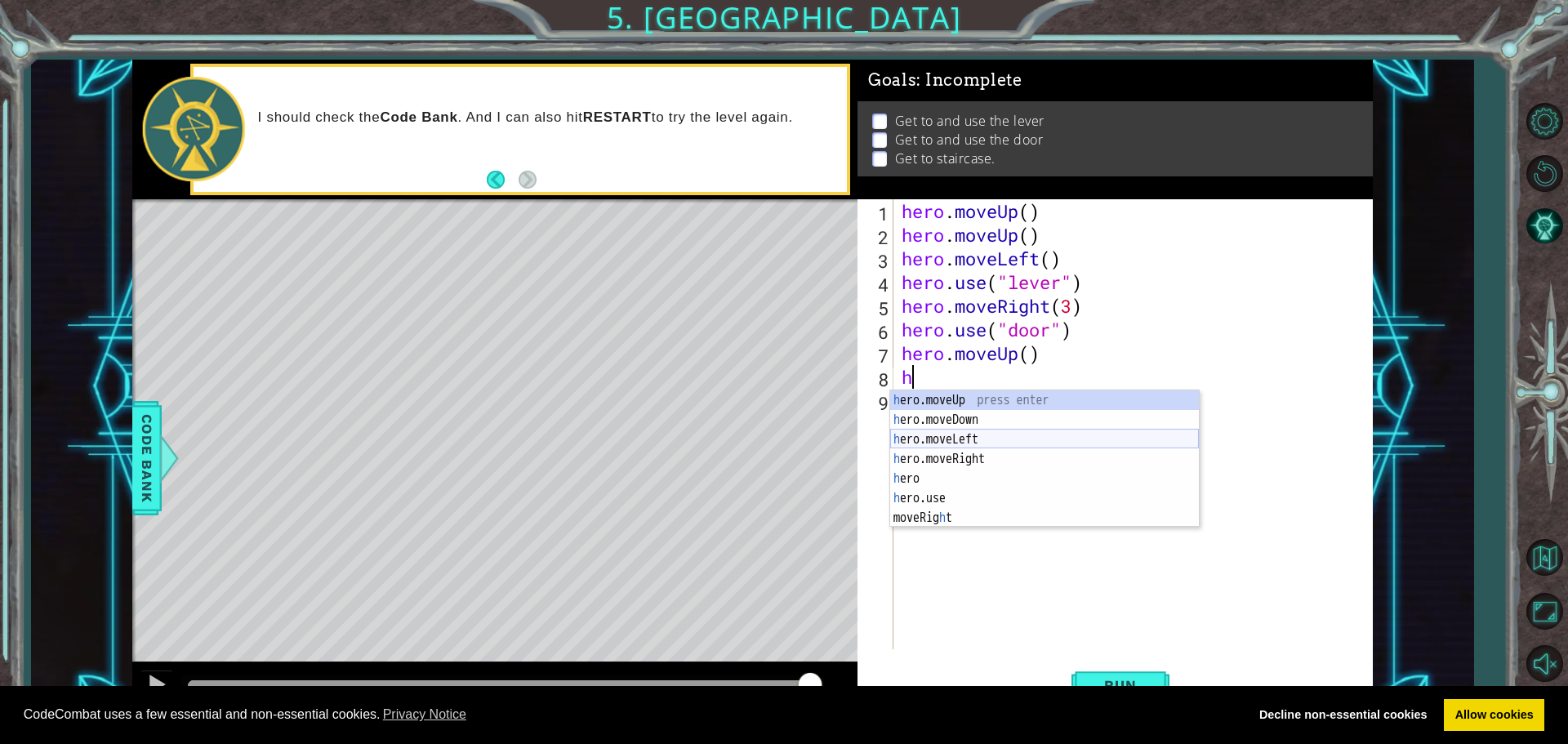 click on "h ero.moveUp press enter h ero.moveDown press enter h ero.moveLeft press enter h ero.moveRight press enter h ero press enter h ero.use press enter moveRig h t press enter" at bounding box center (1045, 479) 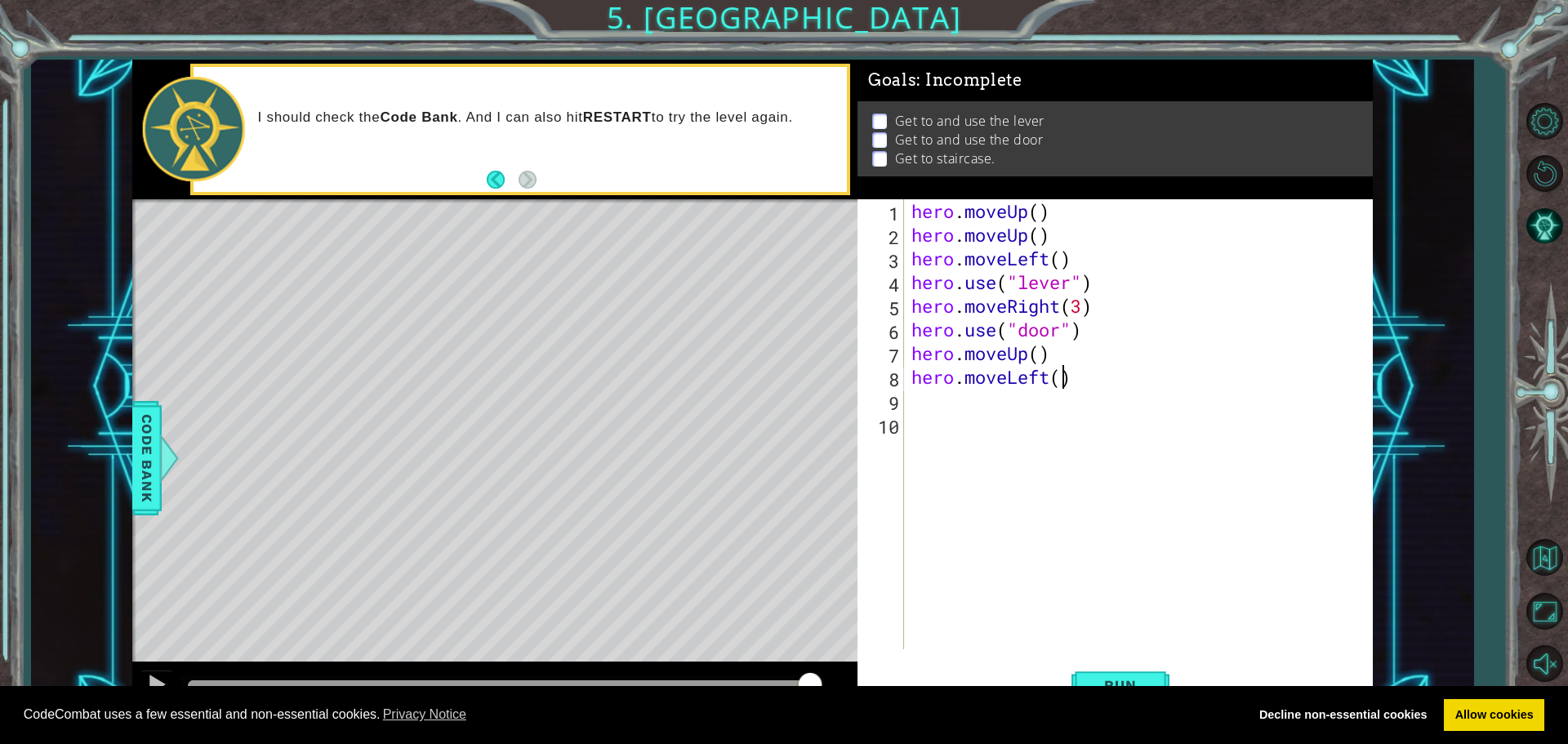 click on "hero . moveUp ( ) hero . moveUp ( ) hero . moveLeft ( ) hero . use ( "lever" ) hero . moveRight ( 3 ) hero . use ( "door" ) hero . moveUp ( ) hero . moveLeft ( )" at bounding box center [1142, 448] 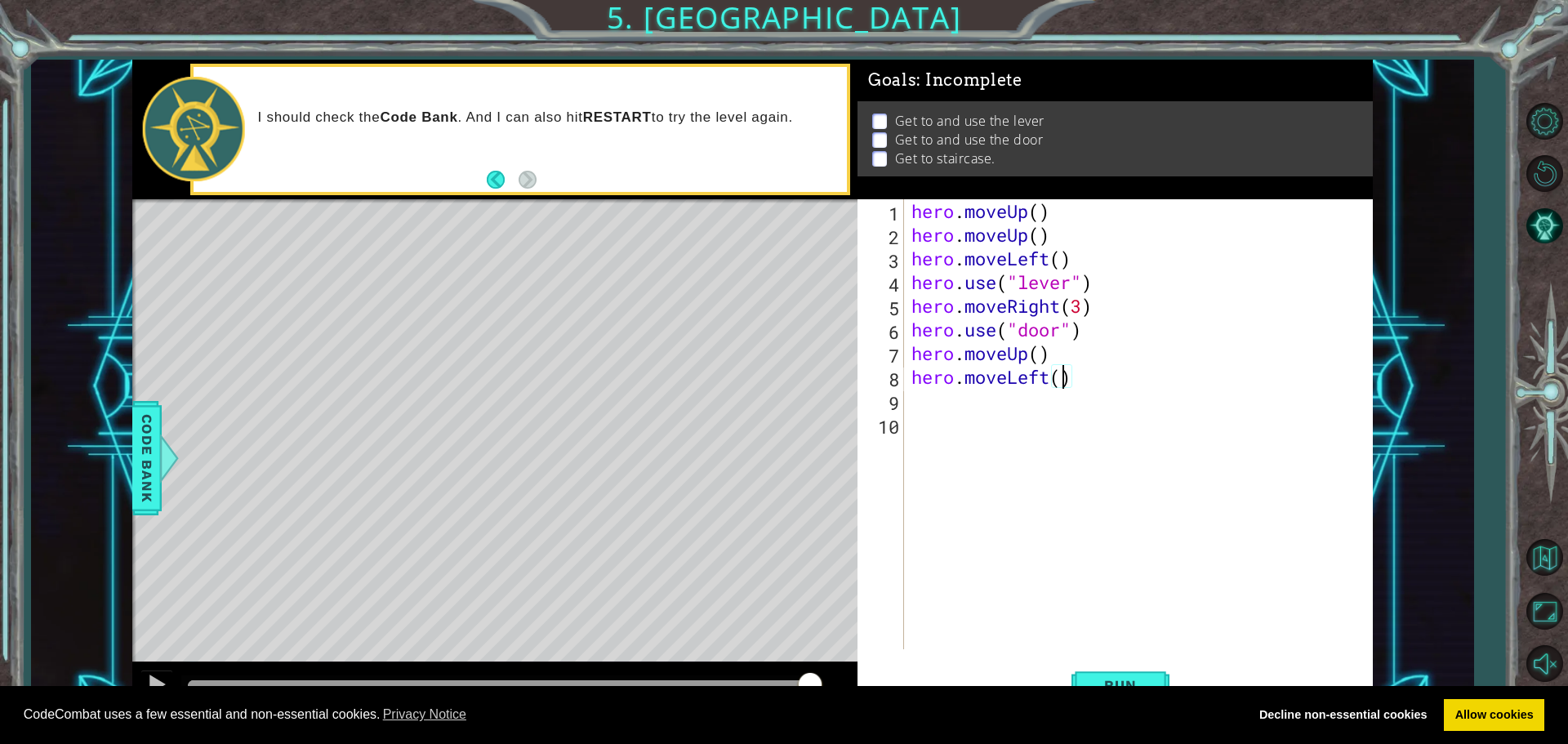 scroll, scrollTop: 0, scrollLeft: 7, axis: horizontal 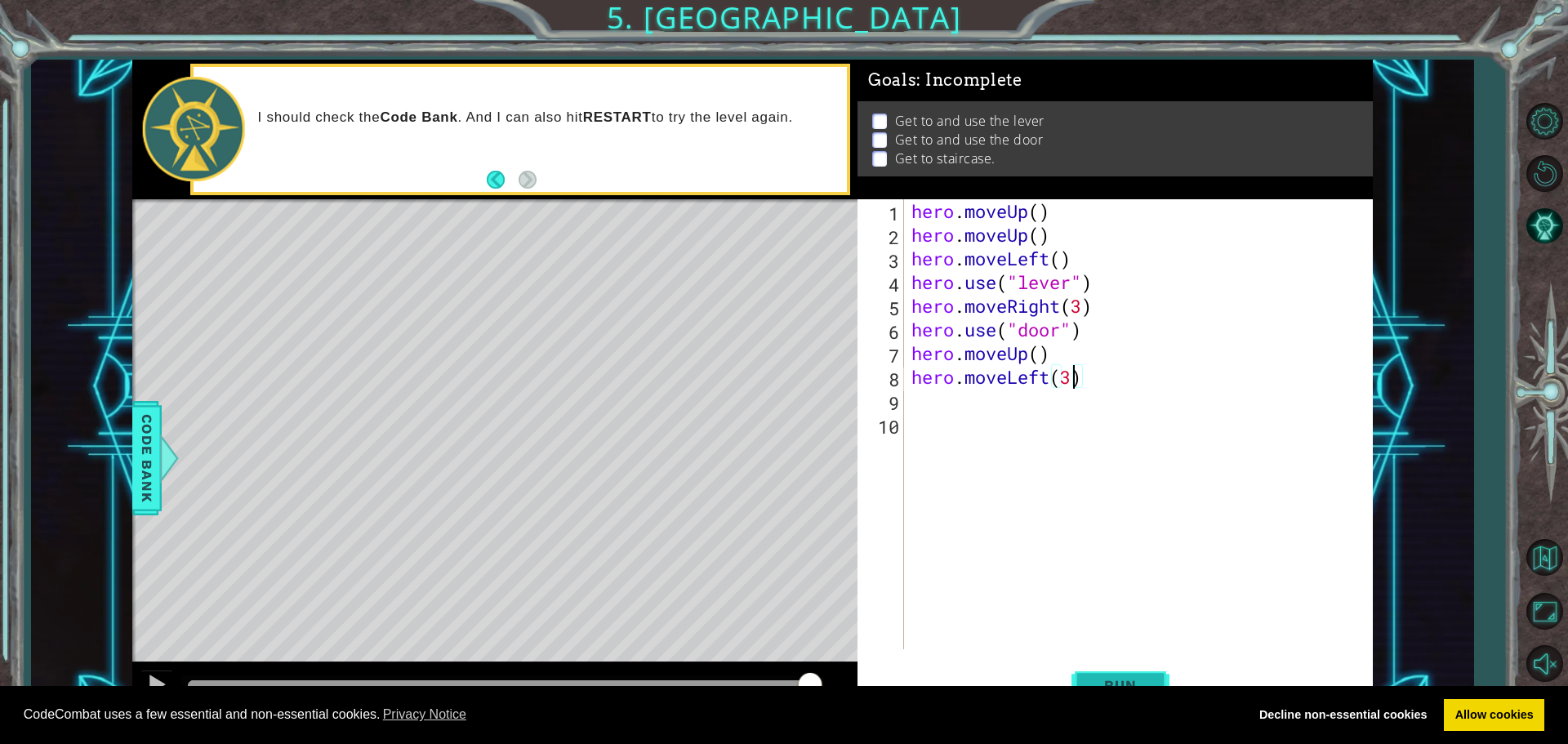 click on "Run" at bounding box center (1120, 684) 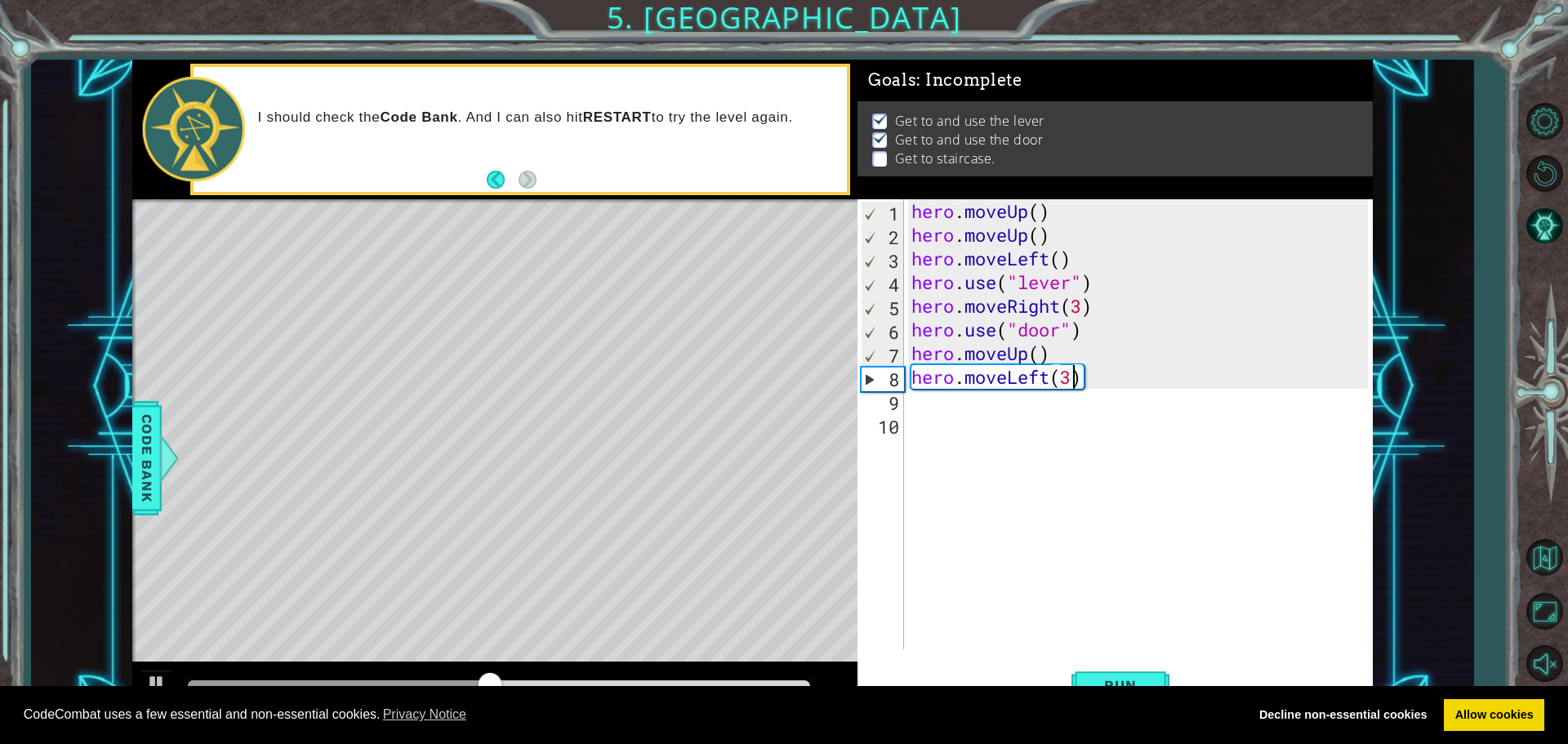 click on "hero . moveUp ( ) hero . moveUp ( ) hero . moveLeft ( ) hero . use ( "lever" ) hero . moveRight ( 3 ) hero . use ( "door" ) hero . moveUp ( ) hero . moveLeft ( 3 )" at bounding box center (1142, 448) 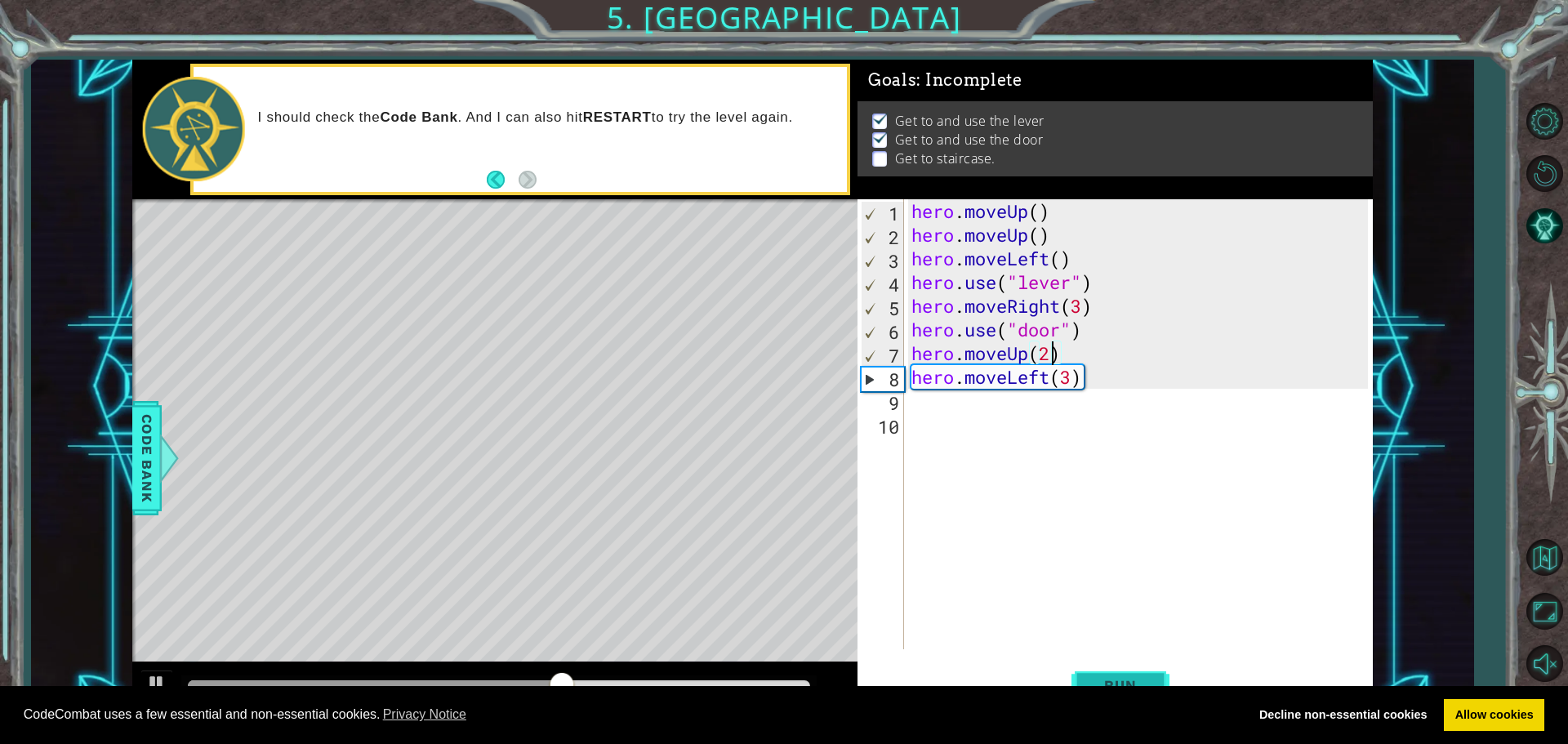 type on "hero.moveUp(2)" 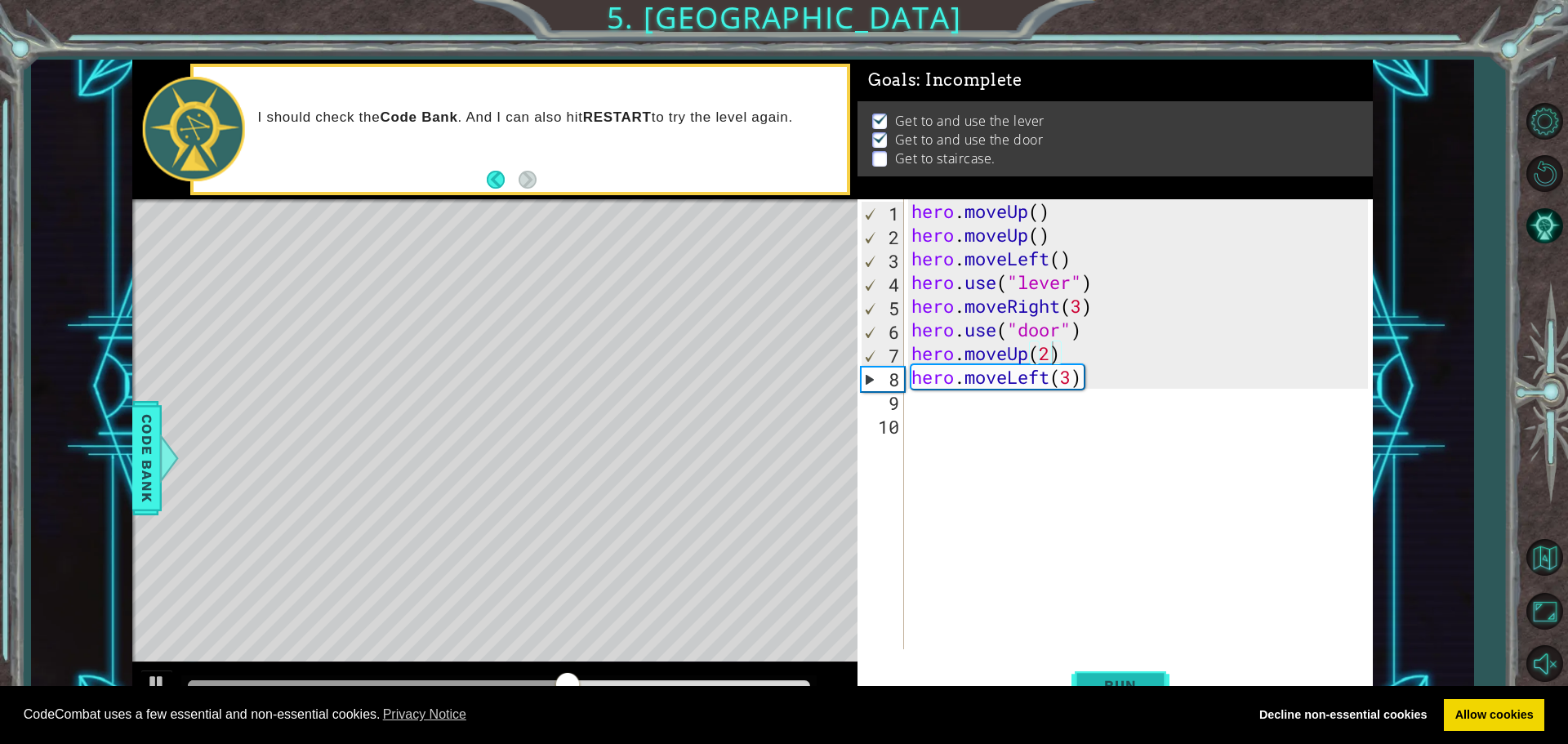 click on "Run" at bounding box center [1120, 685] 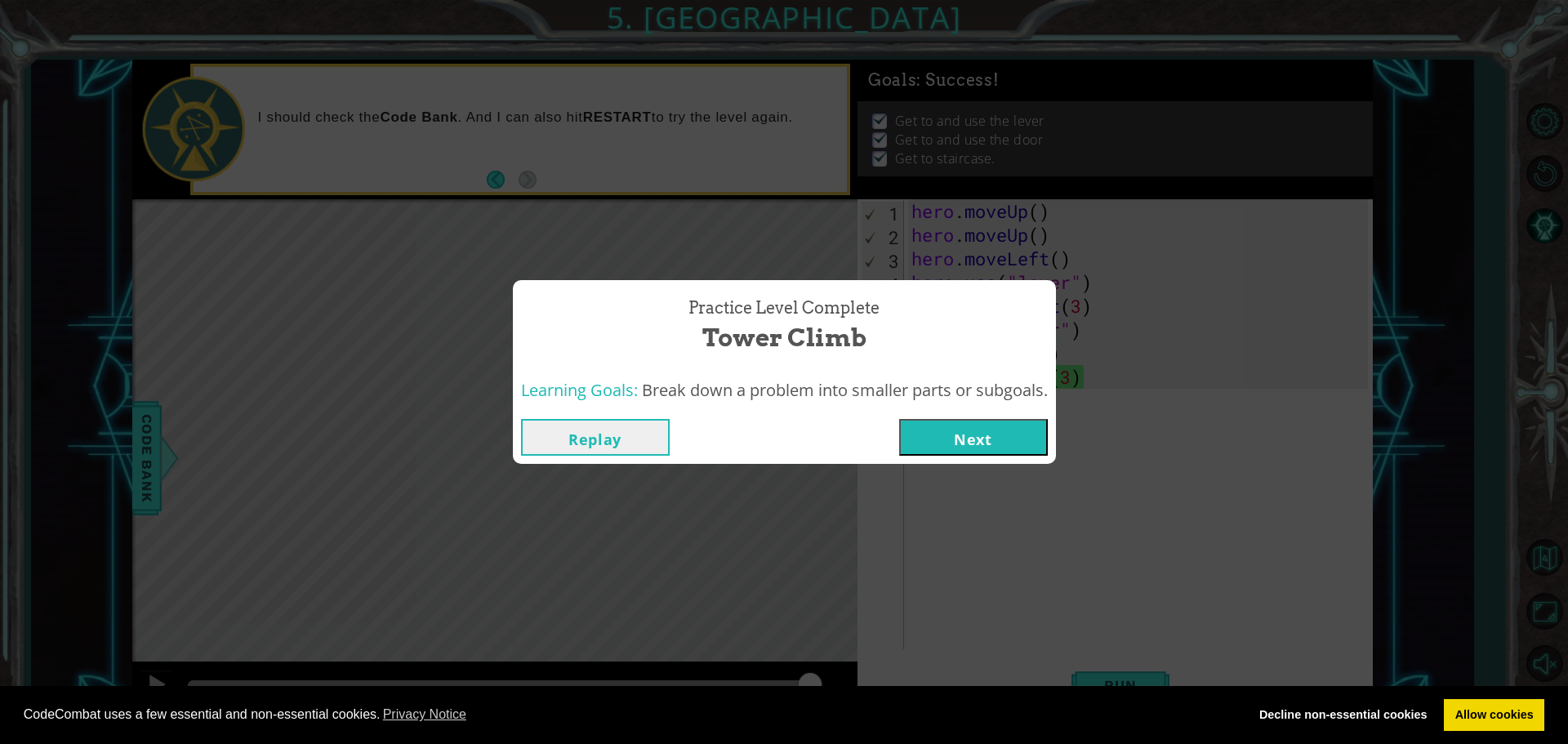 click on "CodeCombat uses a few essential and non-essential cookies.  Privacy Notice Decline non-essential cookies Allow cookies" at bounding box center (784, 715) 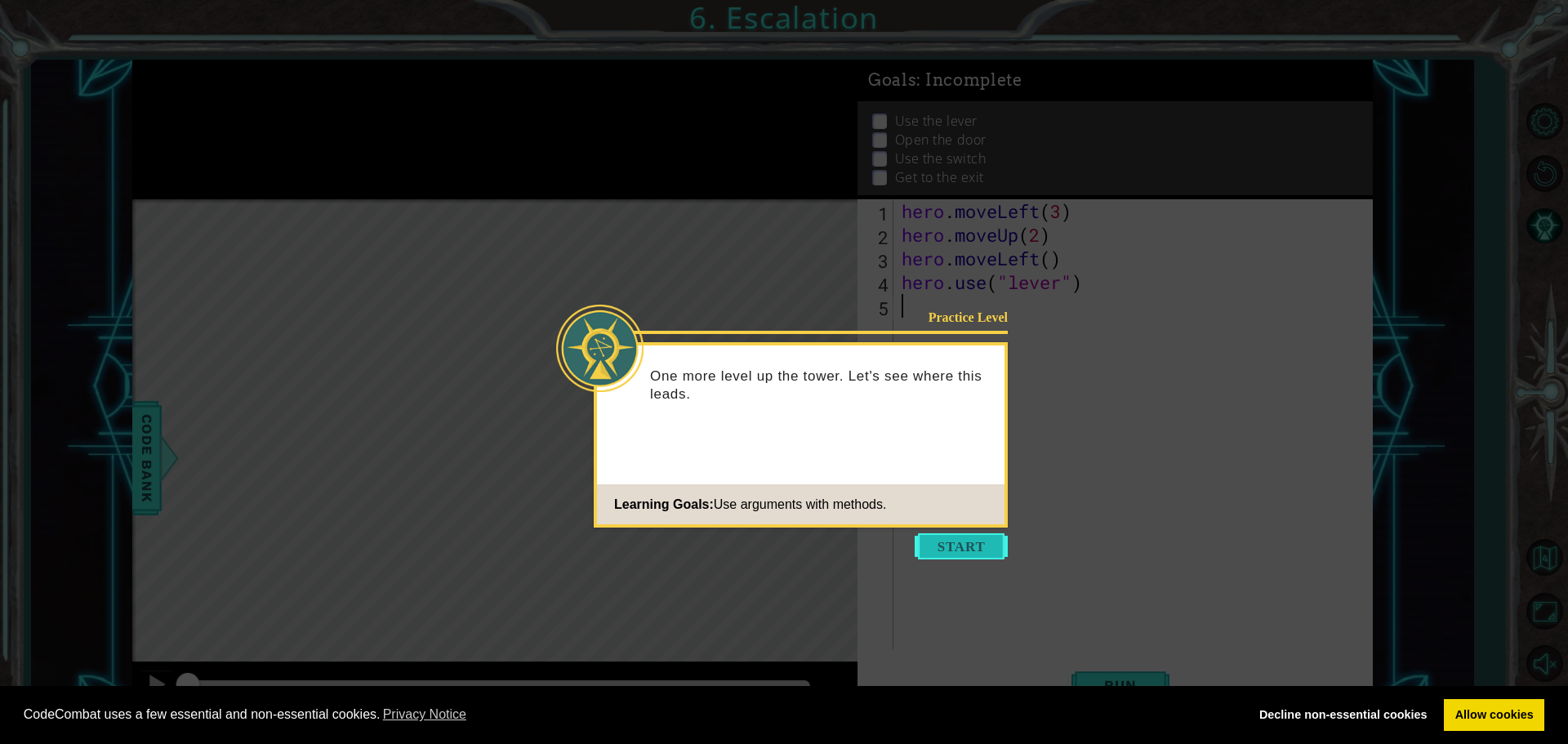 click at bounding box center (961, 546) 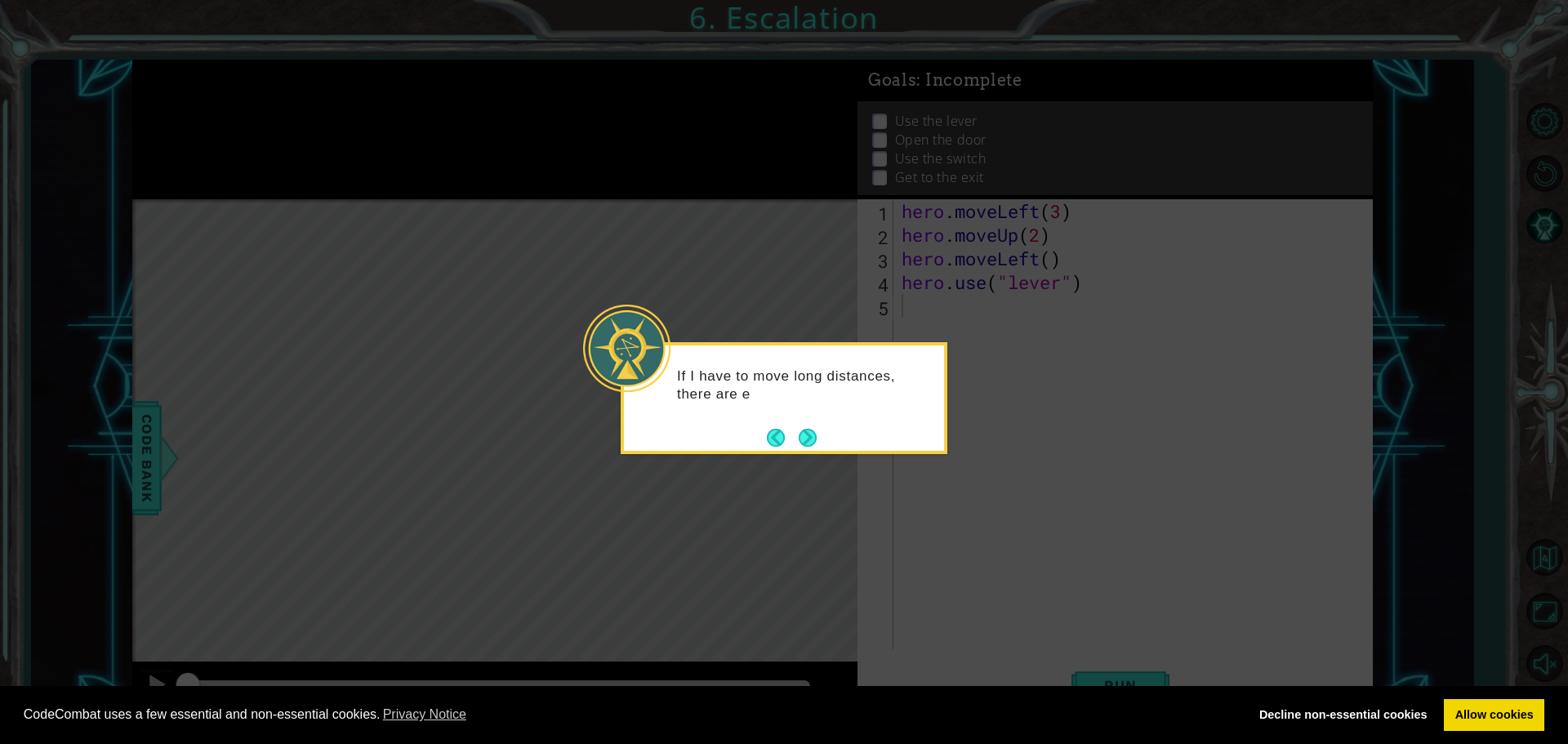 click 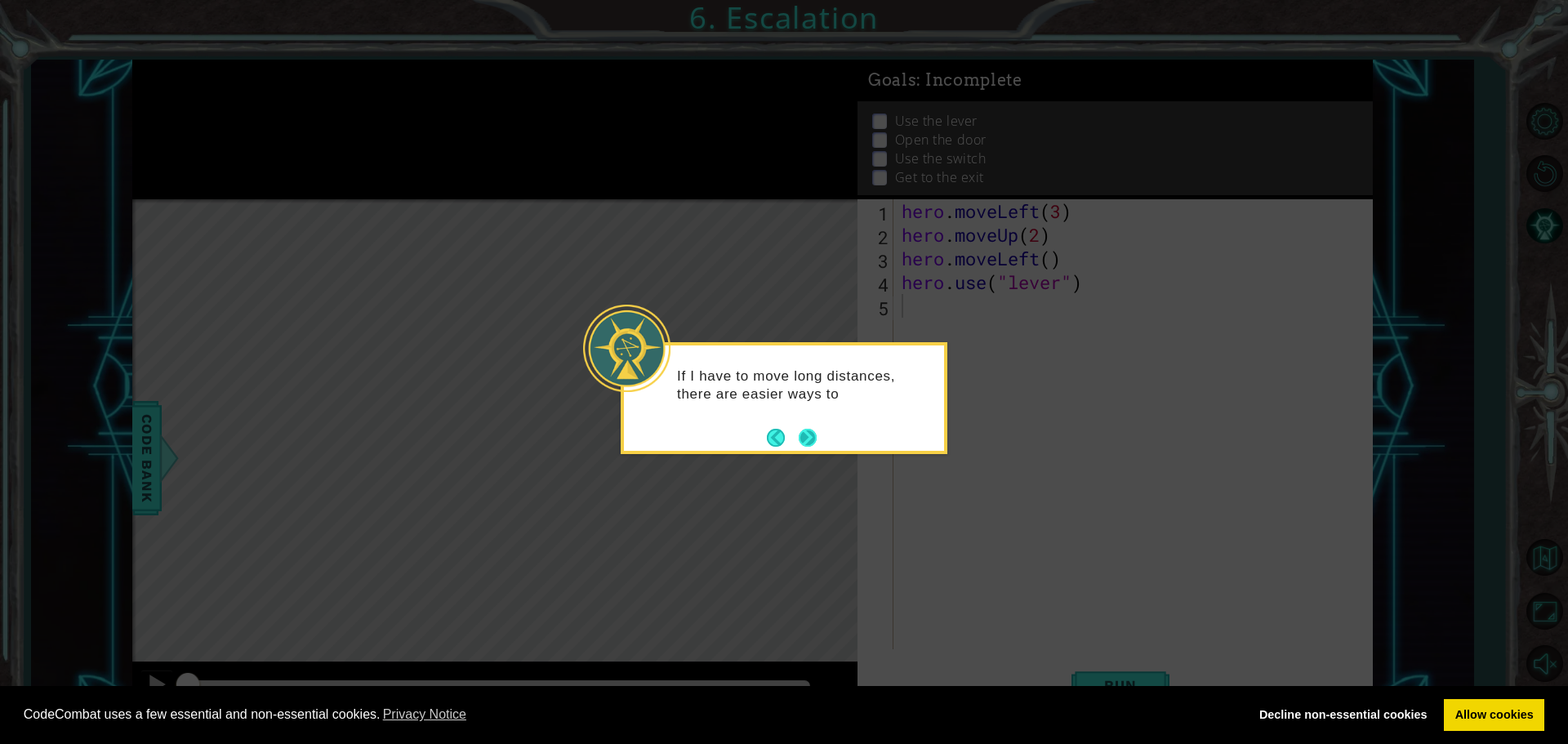 click at bounding box center (808, 438) 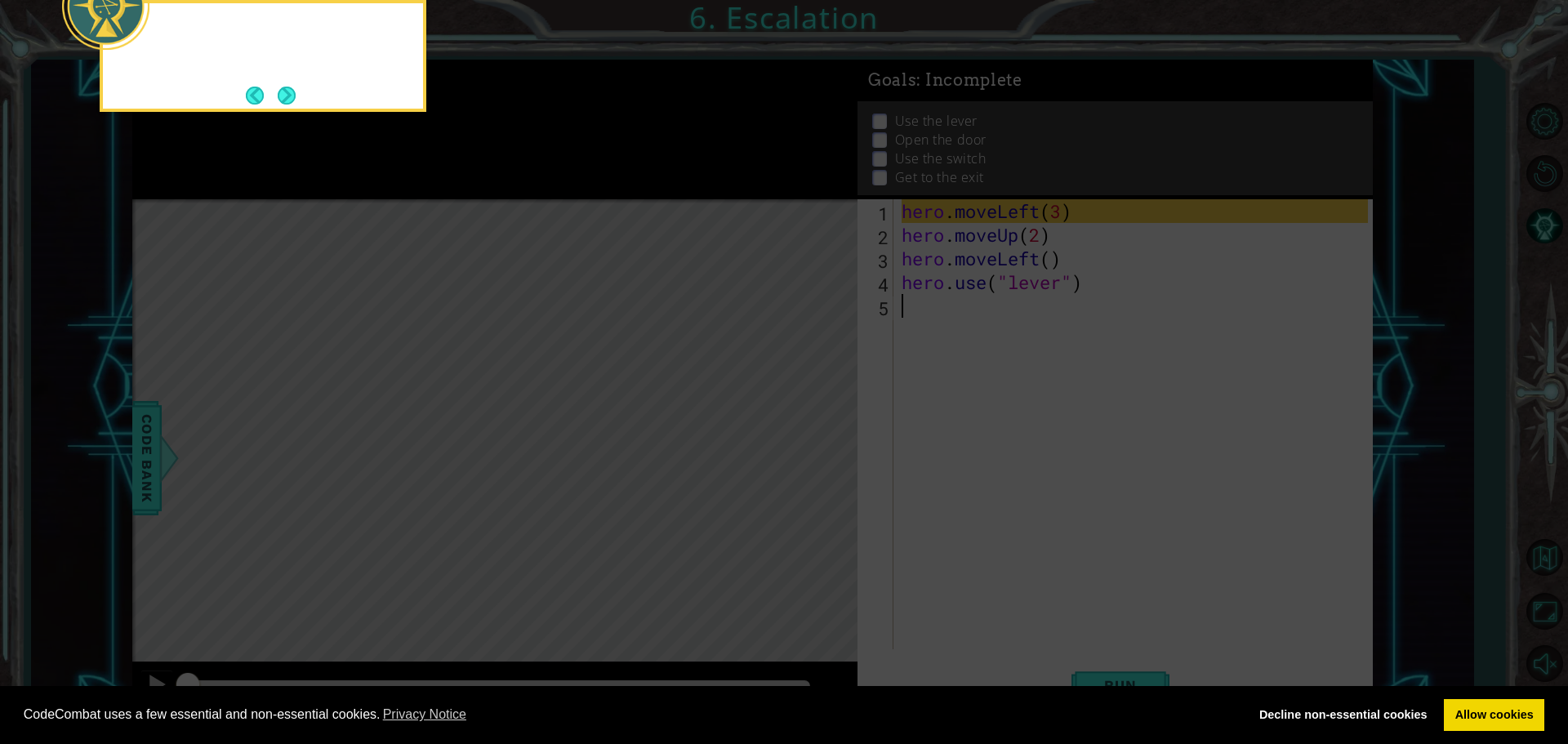 click 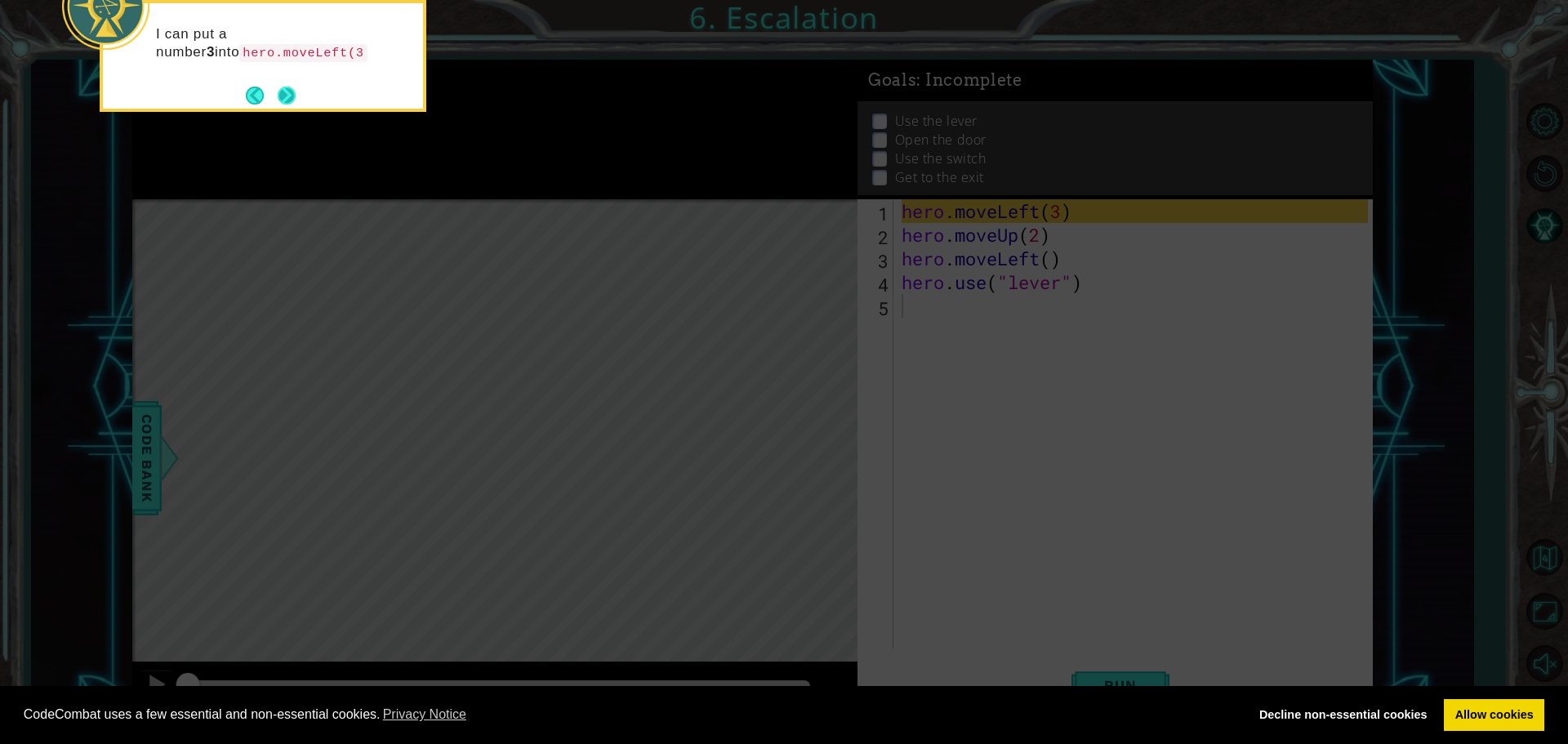 click at bounding box center (287, 96) 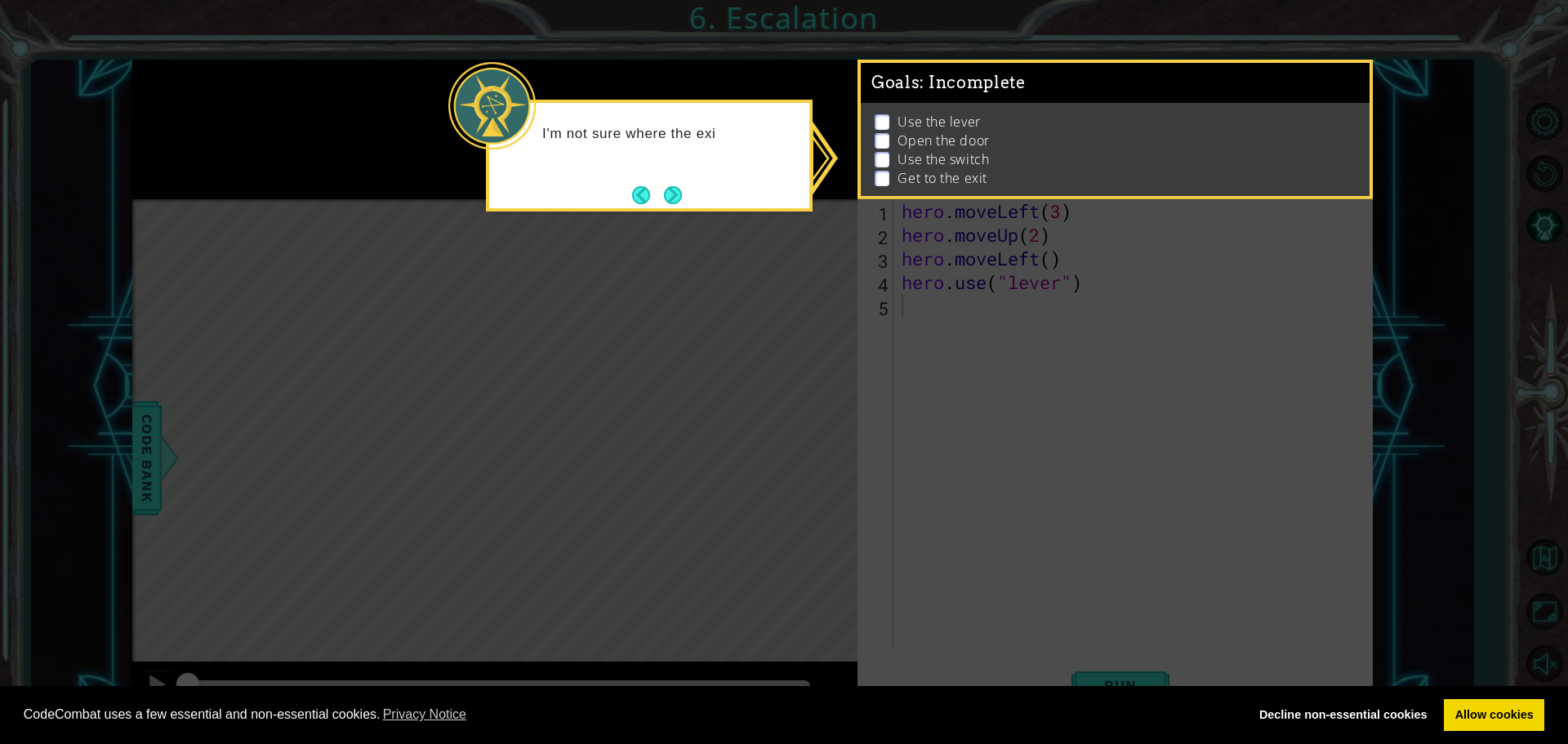 click at bounding box center [673, 195] 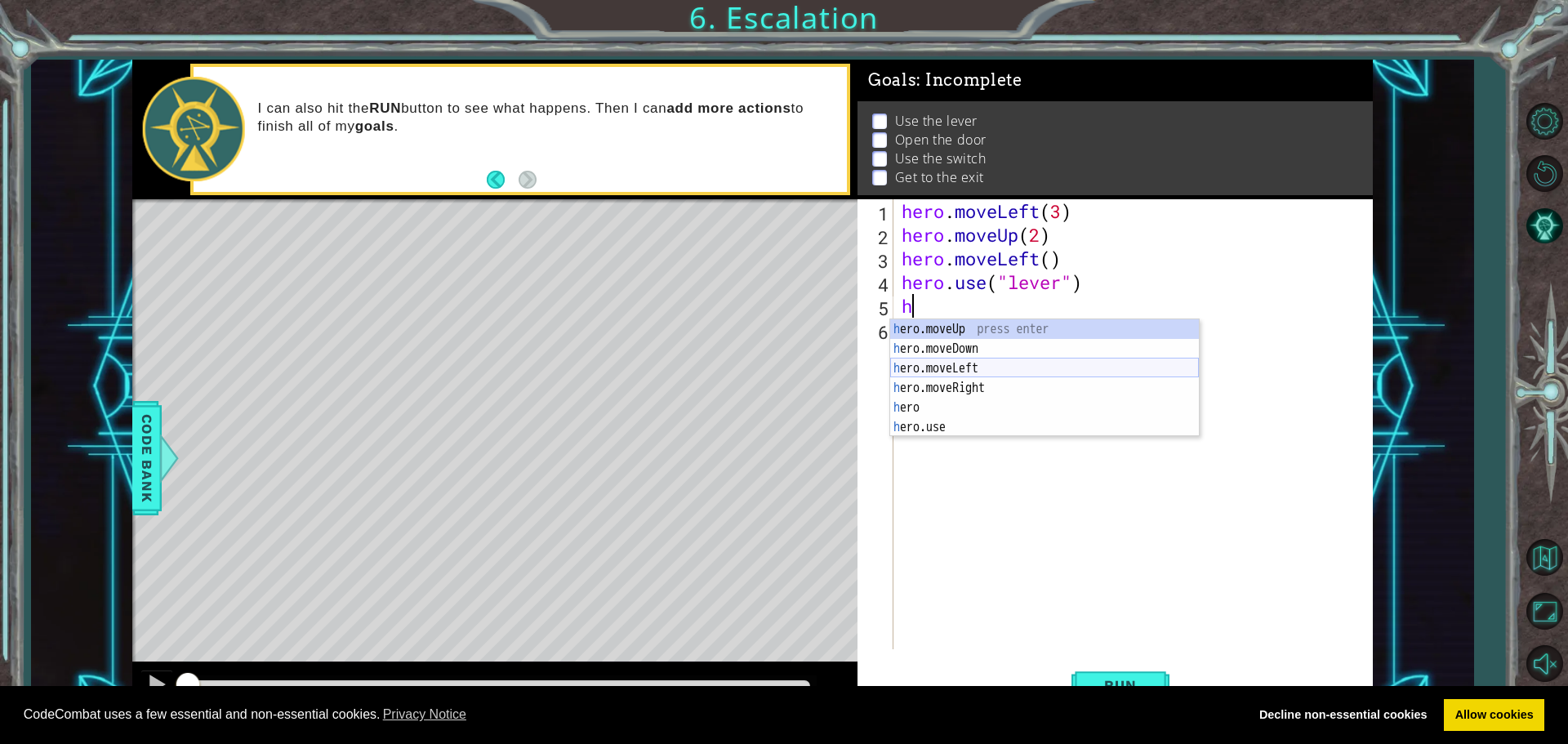 click on "h ero.moveUp press enter h ero.moveDown press enter h ero.moveLeft press enter h ero.moveRight press enter h ero press enter h ero.use press enter" at bounding box center (1045, 398) 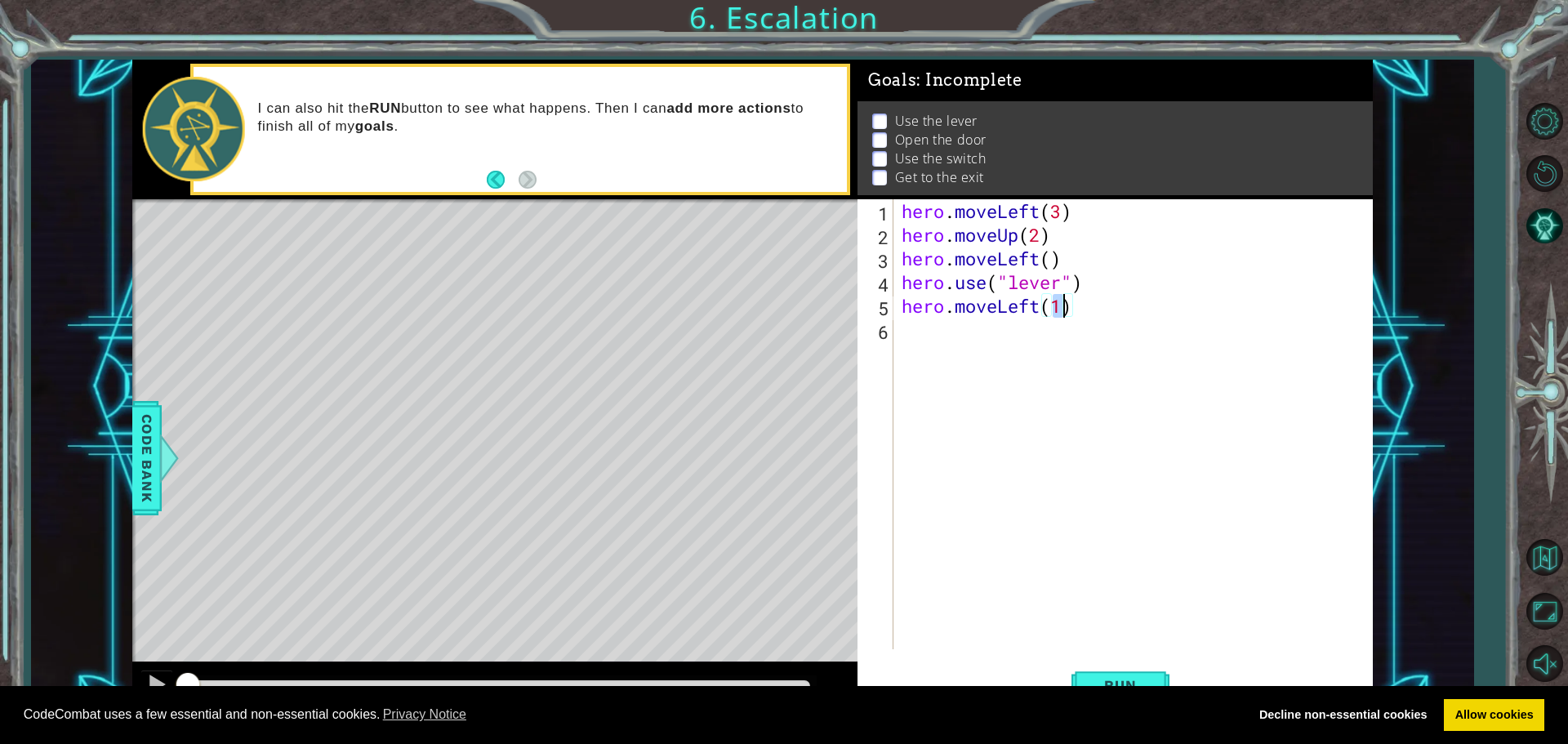 type on "hero.moveLeft()" 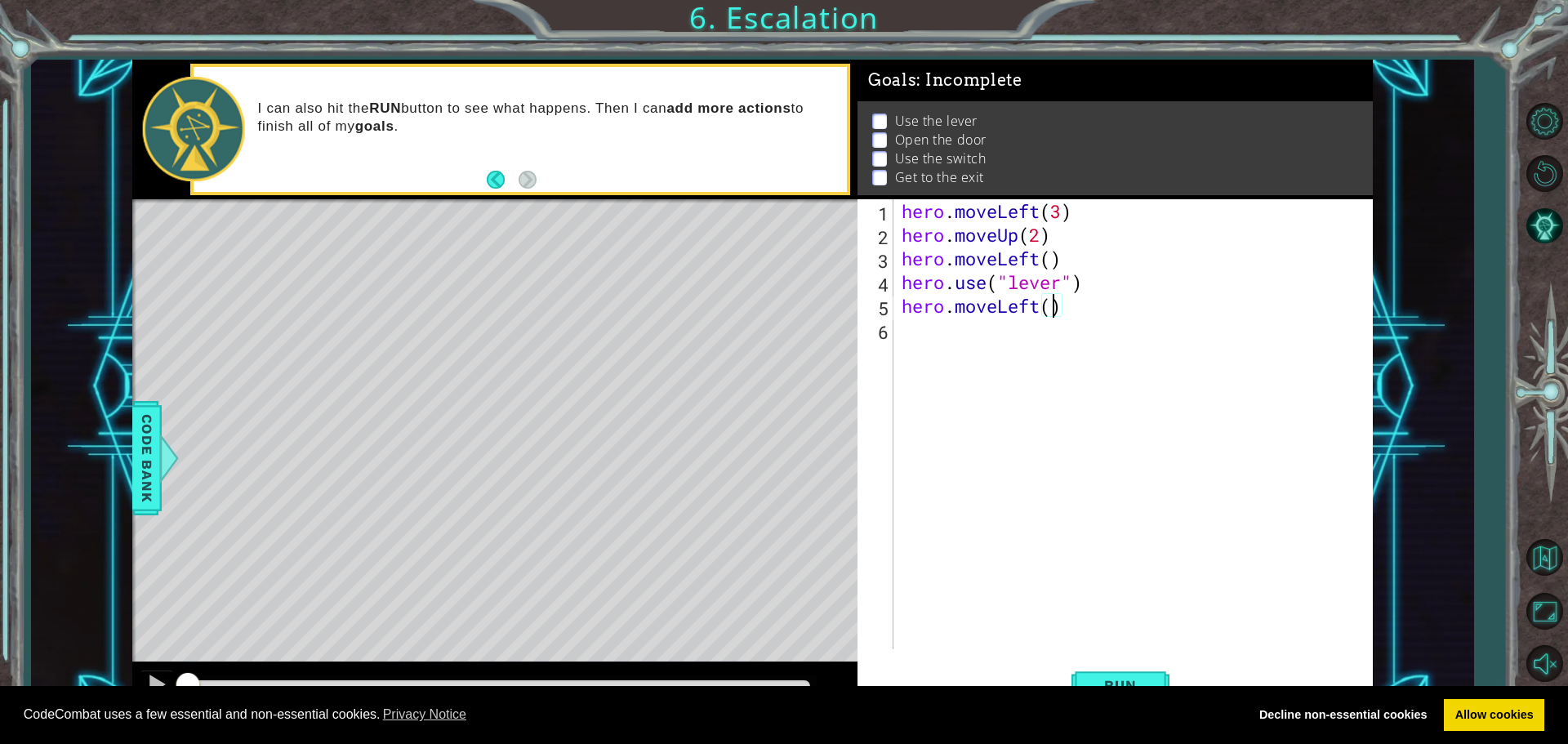 click on "hero . moveLeft ( 3 ) hero . moveUp ( 2 ) hero . moveLeft ( ) hero . use ( "lever" ) hero . moveLeft ( )" at bounding box center (1137, 448) 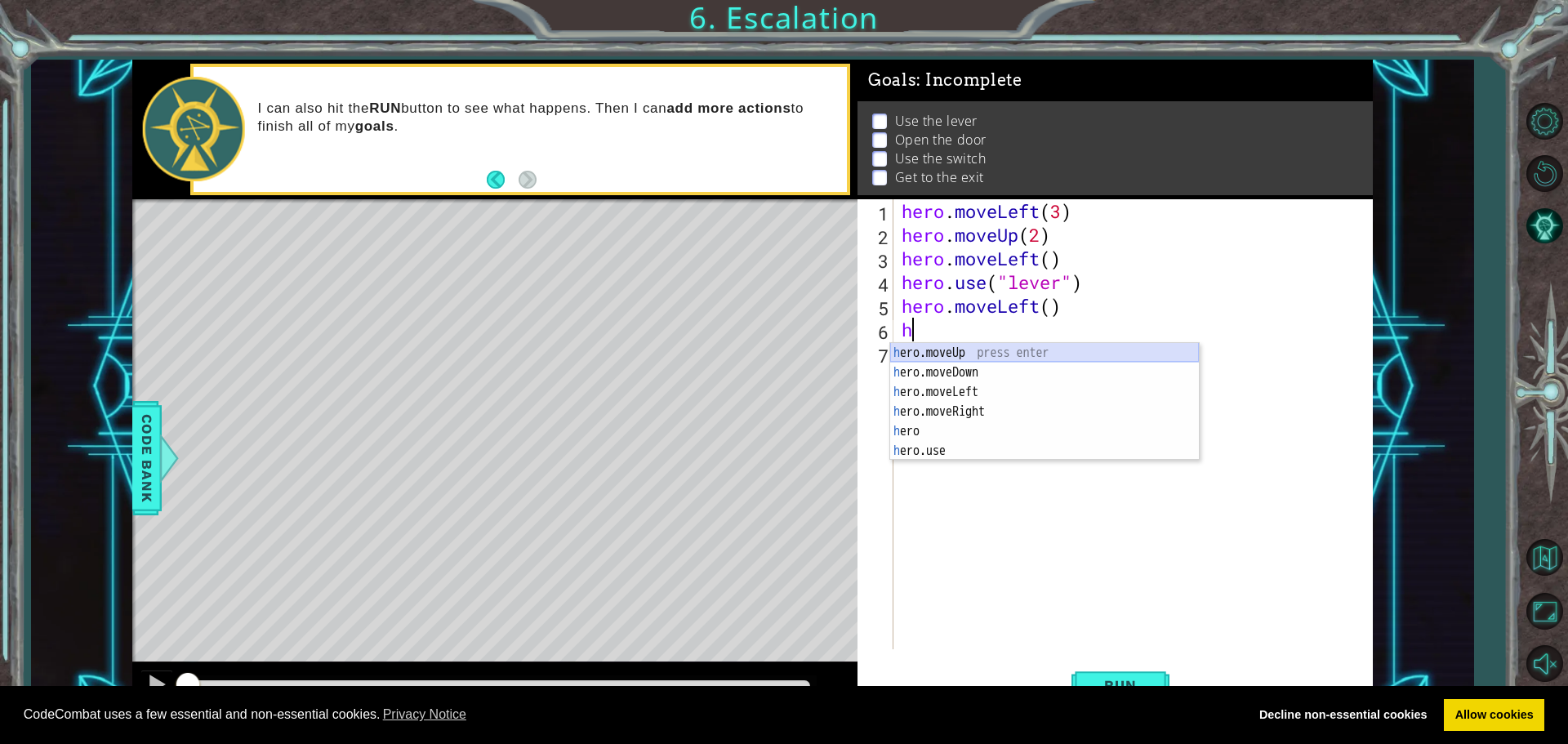 click on "h ero.moveUp press enter h ero.moveDown press enter h ero.moveLeft press enter h ero.moveRight press enter h ero press enter h ero.use press enter" at bounding box center (1045, 421) 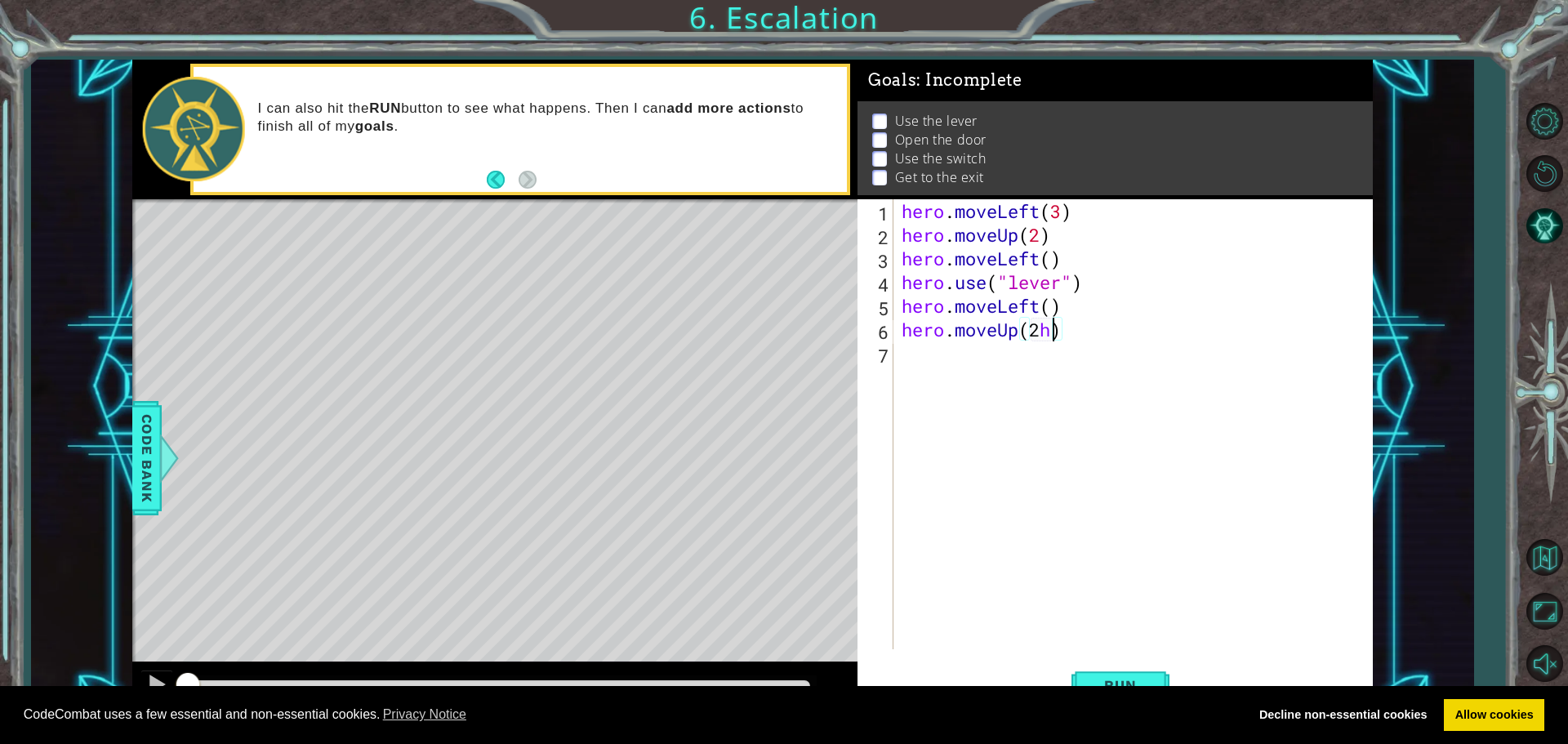 scroll, scrollTop: 0, scrollLeft: 6, axis: horizontal 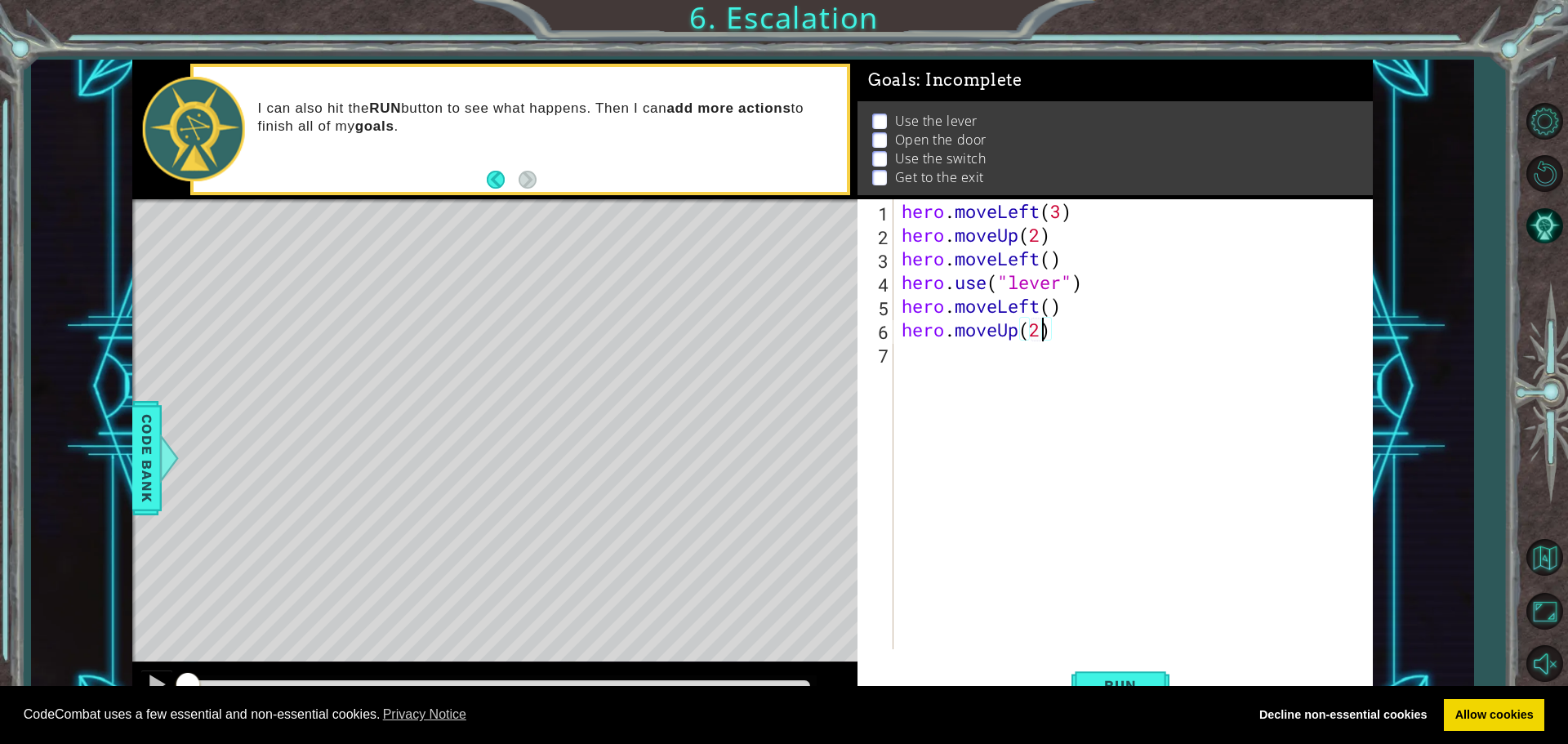 type on "hero.moveUp(2)" 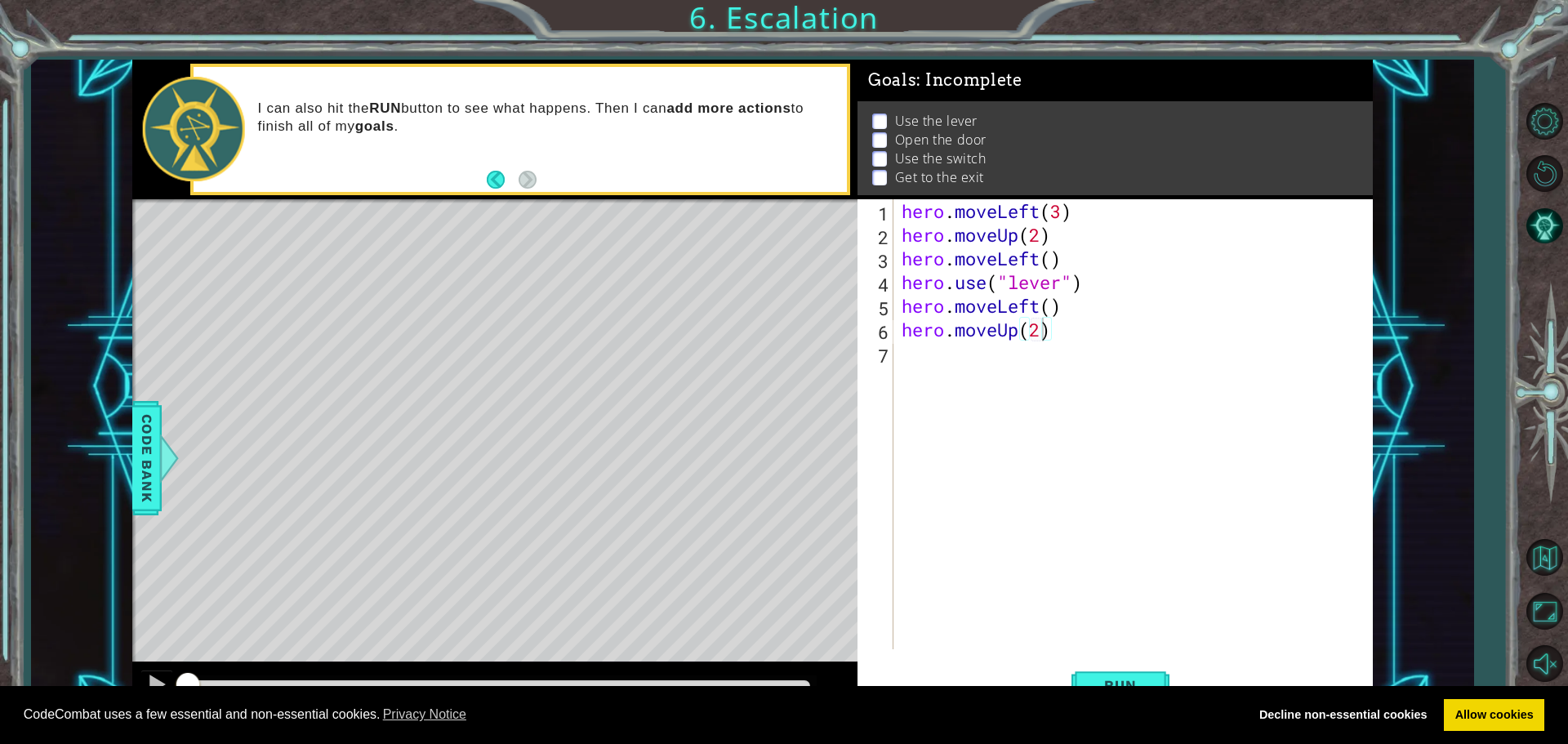 click on "hero.moveUp(2) 1 2 3 4 5 6 7 hero . moveLeft ( 3 ) hero . moveUp ( 2 ) hero . moveLeft ( ) hero . use ( "lever" ) hero . moveLeft ( ) hero . moveUp ( 2 )     הההההההההההההההההההההההההההההההההההההההההההההההההההההההההההההההההההההההההההההההההההההההההההההההההההההההההההההההההההההההההההההההההההההההההההההההההההההההההההההההההההההההההההההההההההההההההההההההההההההההההההההההההההההההההההההההההההההההההההההההההההההההההההההההה XXXXXXXXXXXXXXXXXXXXXXXXXXXXXXXXXXXXXXXXXXXXXXXXXXXXXXXXXXXXXXXXXXXXXXXXXXXXXXXXXXXXXXXXXXXXXXXXXXXXXXXXXXXXXXXXXXXXXXXXXXXXXXXXXXXXXXXXXXXXXXXXXXXXXXXXXXXXXXXXXXXXXXXXXXXXXXXXXXXXXXXXXXXXXXXXXXXXXXXXXXXXXXXXXXXXXXXXXXXXXXXXXXXXXXXXXXXXXXXXXXXXXXXXXXXXXXXX" at bounding box center (1112, 424) 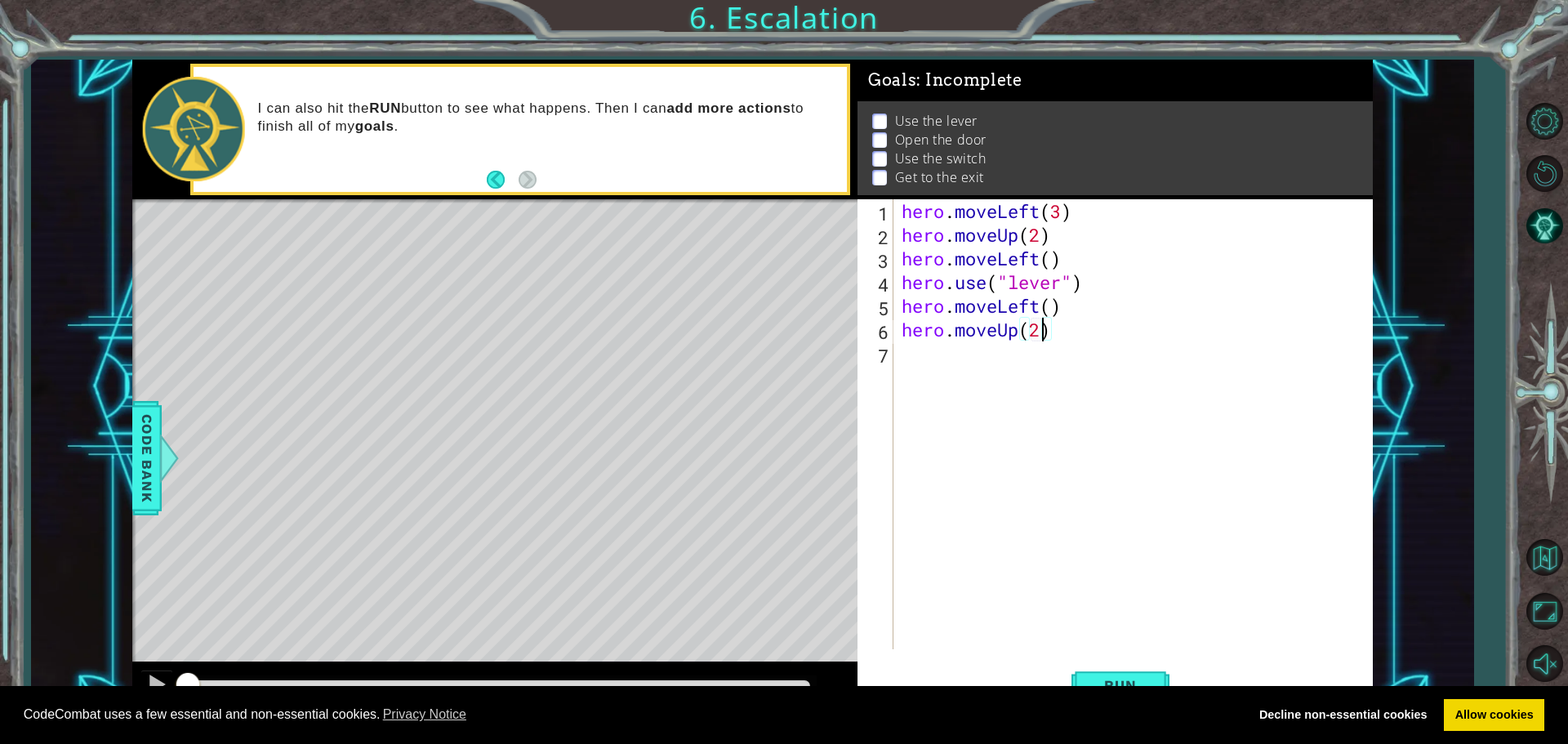 click on "hero . moveLeft ( 3 ) hero . moveUp ( 2 ) hero . moveLeft ( ) hero . use ( "lever" ) hero . moveLeft ( ) hero . moveUp ( 2 )" at bounding box center (1137, 448) 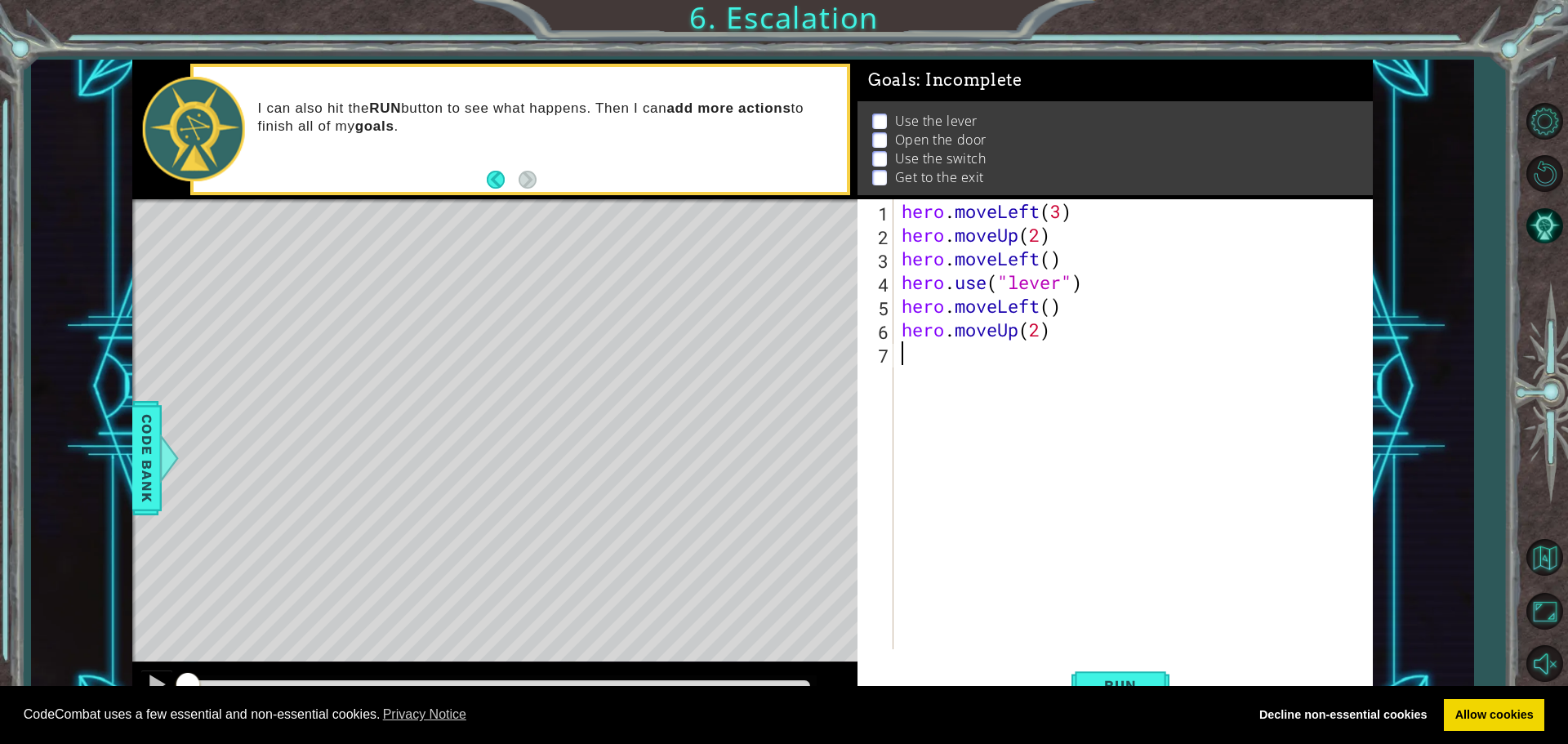 scroll, scrollTop: 0, scrollLeft: 0, axis: both 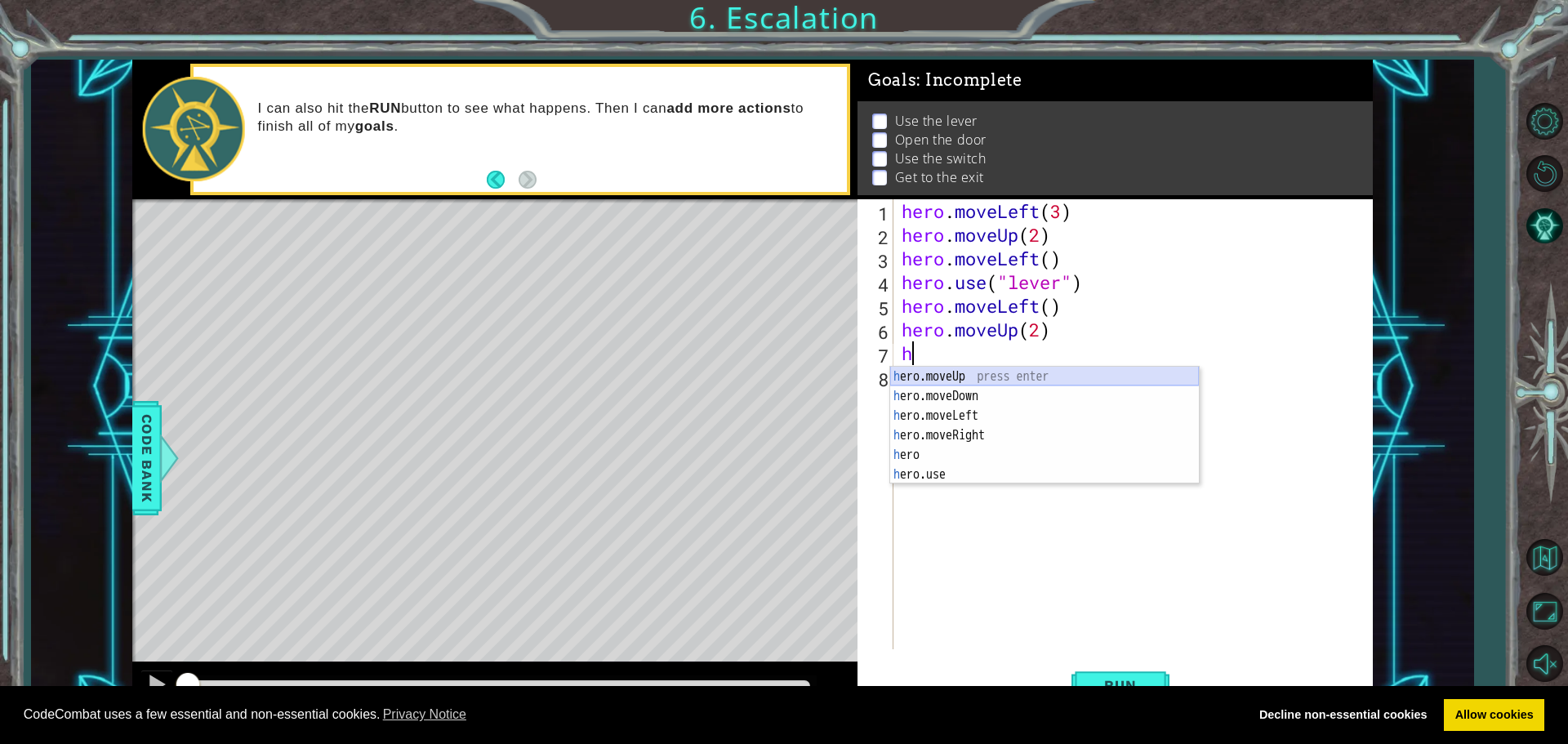 click on "h ero.moveUp press enter h ero.moveDown press enter h ero.moveLeft press enter h ero.moveRight press enter h ero press enter h ero.use press enter" at bounding box center (1045, 445) 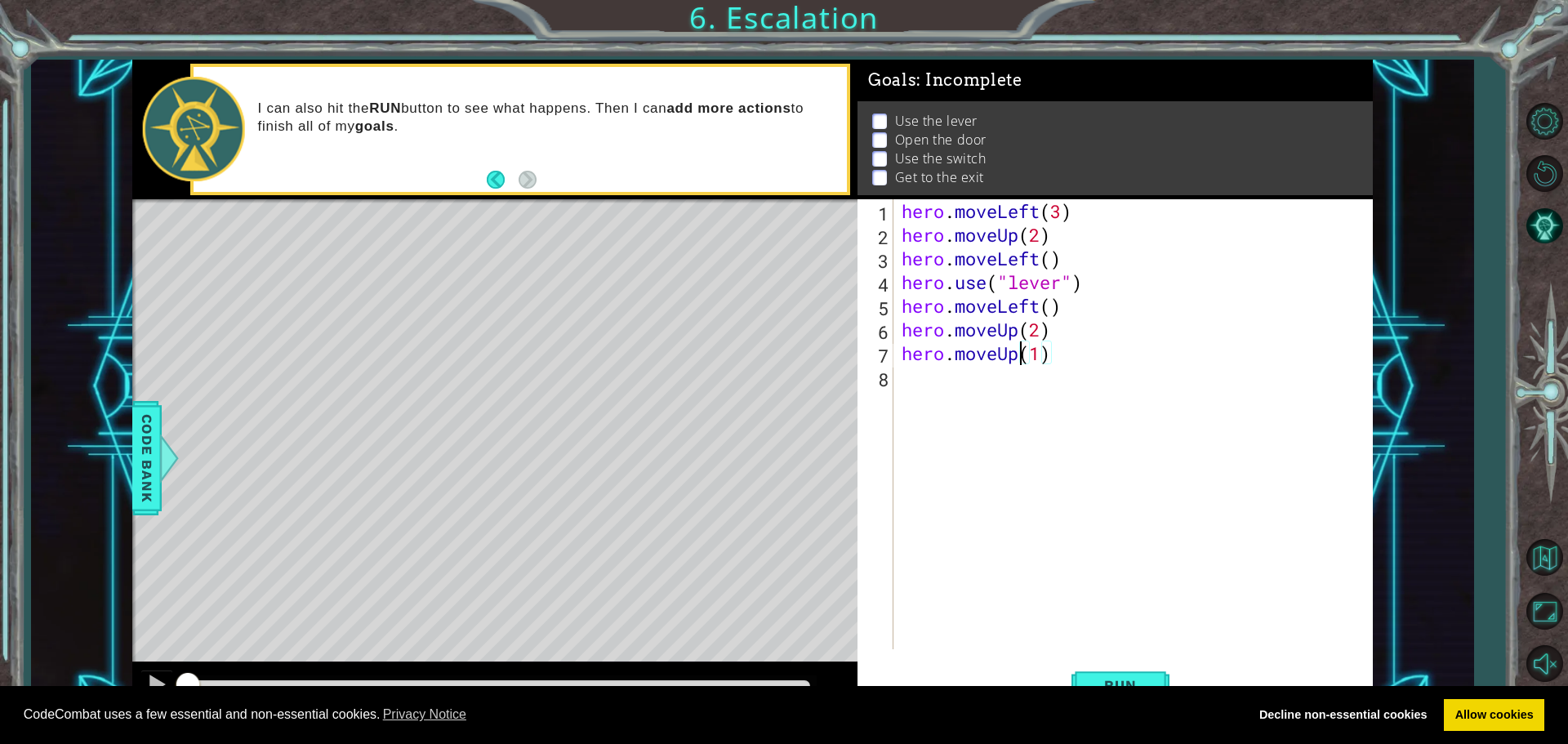 click on "hero . moveLeft ( 3 ) hero . moveUp ( 2 ) hero . moveLeft ( ) hero . use ( "lever" ) hero . moveLeft ( ) hero . moveUp ( 2 ) hero . moveUp ( 1 )" at bounding box center (1137, 448) 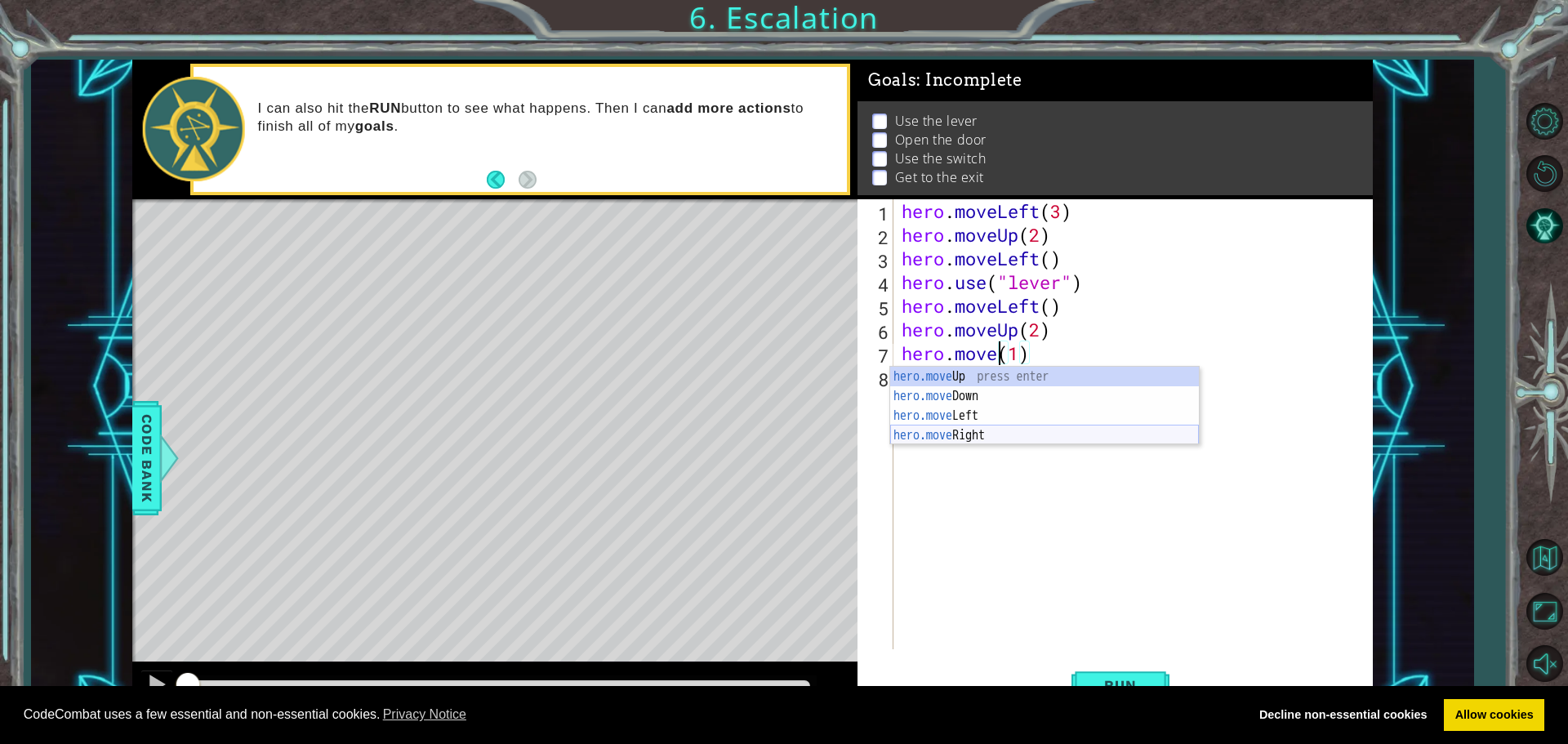 click on "hero.move Up press enter hero.move Down press enter hero.move Left press enter hero.move Right press enter" at bounding box center (1045, 425) 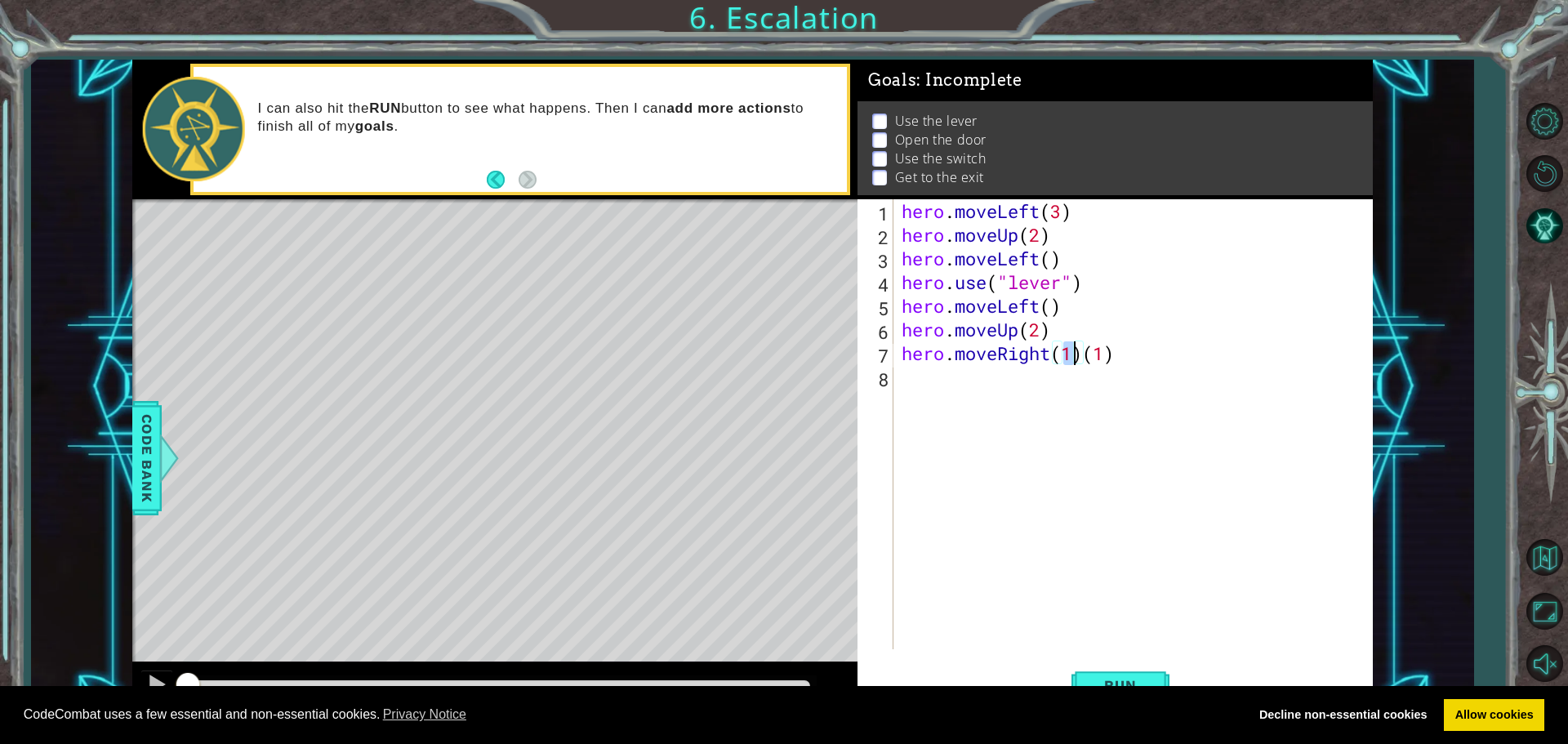 click on "hero . moveLeft ( 3 ) hero . moveUp ( 2 ) hero . moveLeft ( ) hero . use ( "lever" ) hero . moveLeft ( ) hero . moveUp ( 2 ) hero . moveRight ( 1 ) ( 1 )" at bounding box center [1137, 448] 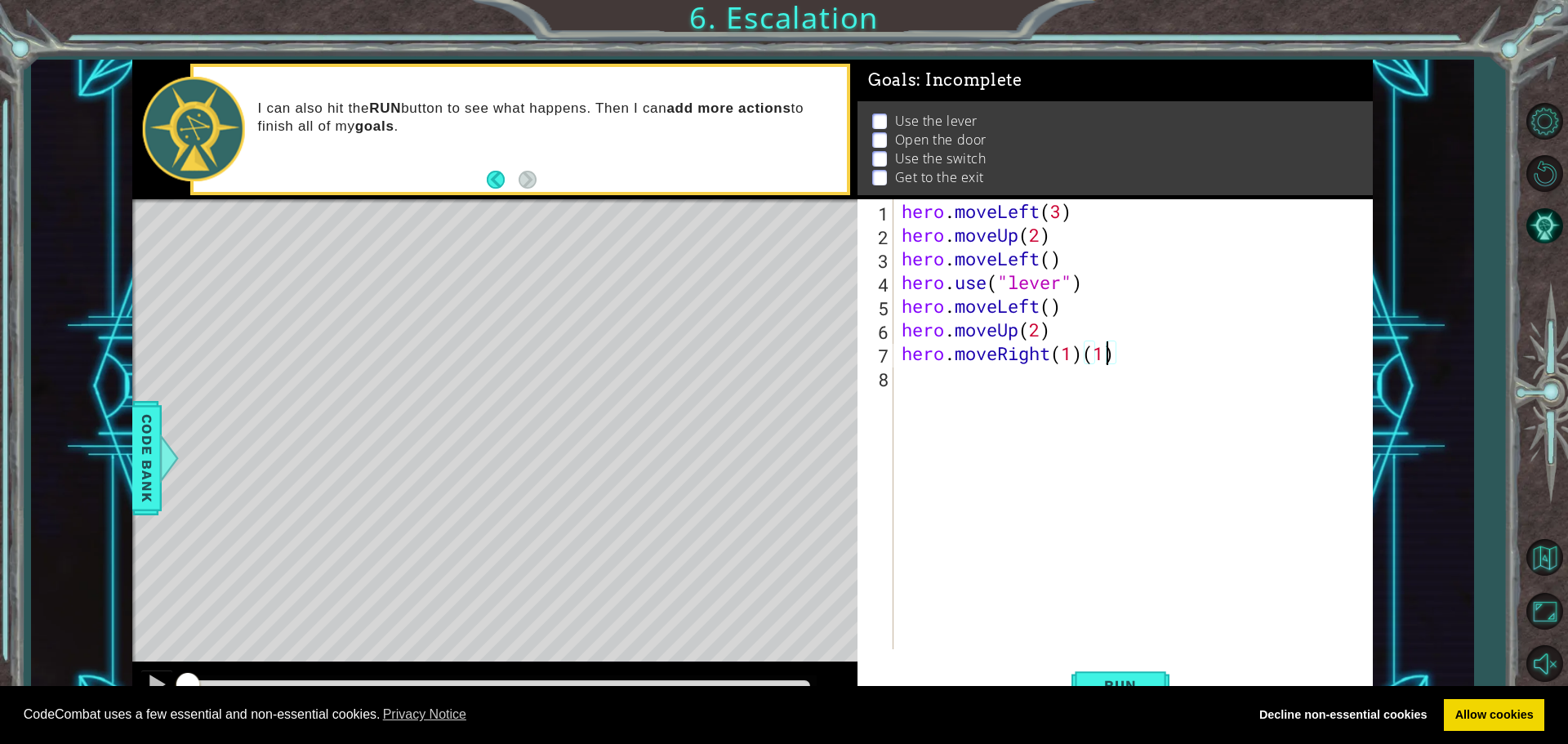 click on "hero . moveLeft ( 3 ) hero . moveUp ( 2 ) hero . moveLeft ( ) hero . use ( "lever" ) hero . moveLeft ( ) hero . moveUp ( 2 ) hero . moveRight ( 1 ) ( 1 )" at bounding box center (1137, 448) 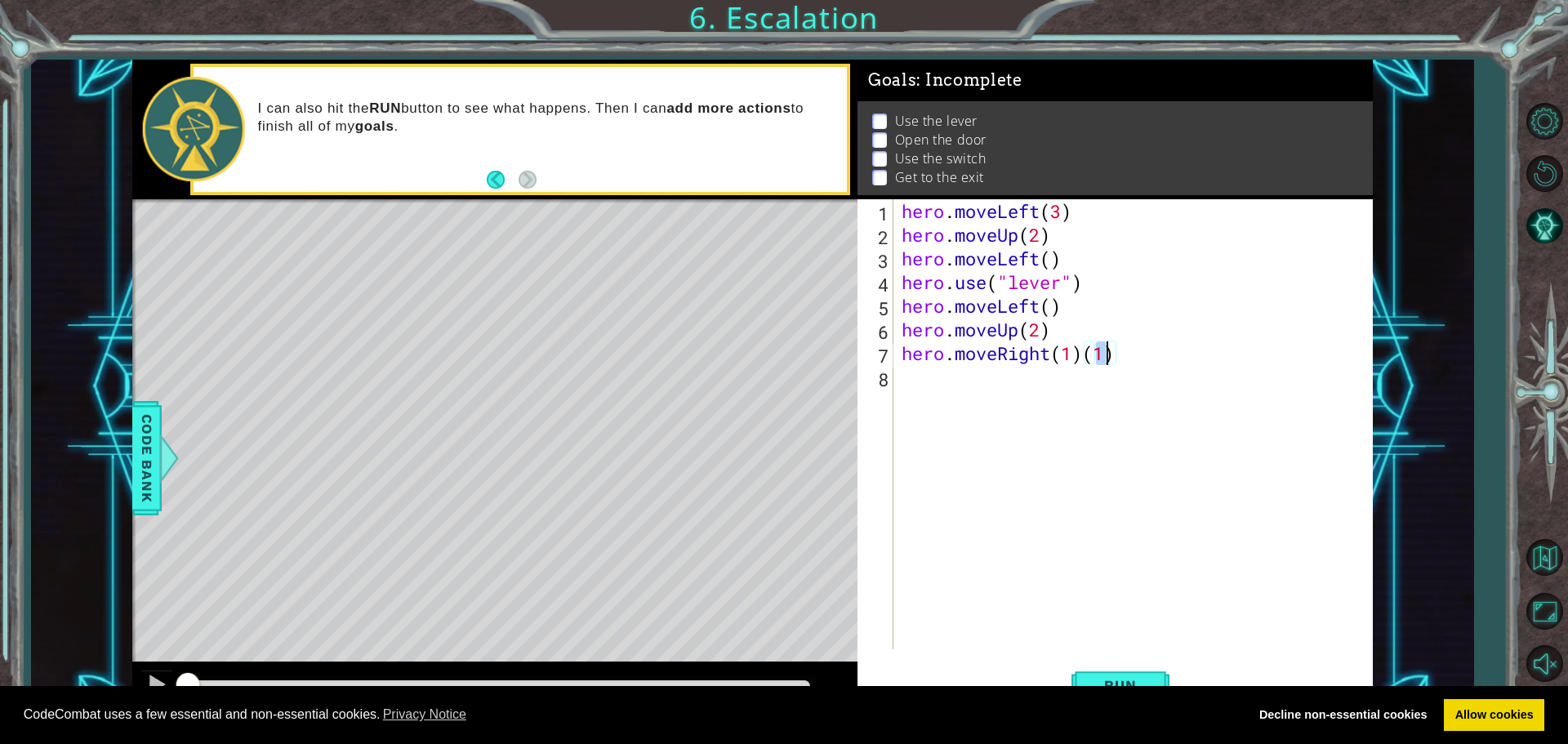 click on "hero . moveLeft ( 3 ) hero . moveUp ( 2 ) hero . moveLeft ( ) hero . use ( "lever" ) hero . moveLeft ( ) hero . moveUp ( 2 ) hero . moveRight ( 1 ) ( 1 )" at bounding box center [1137, 448] 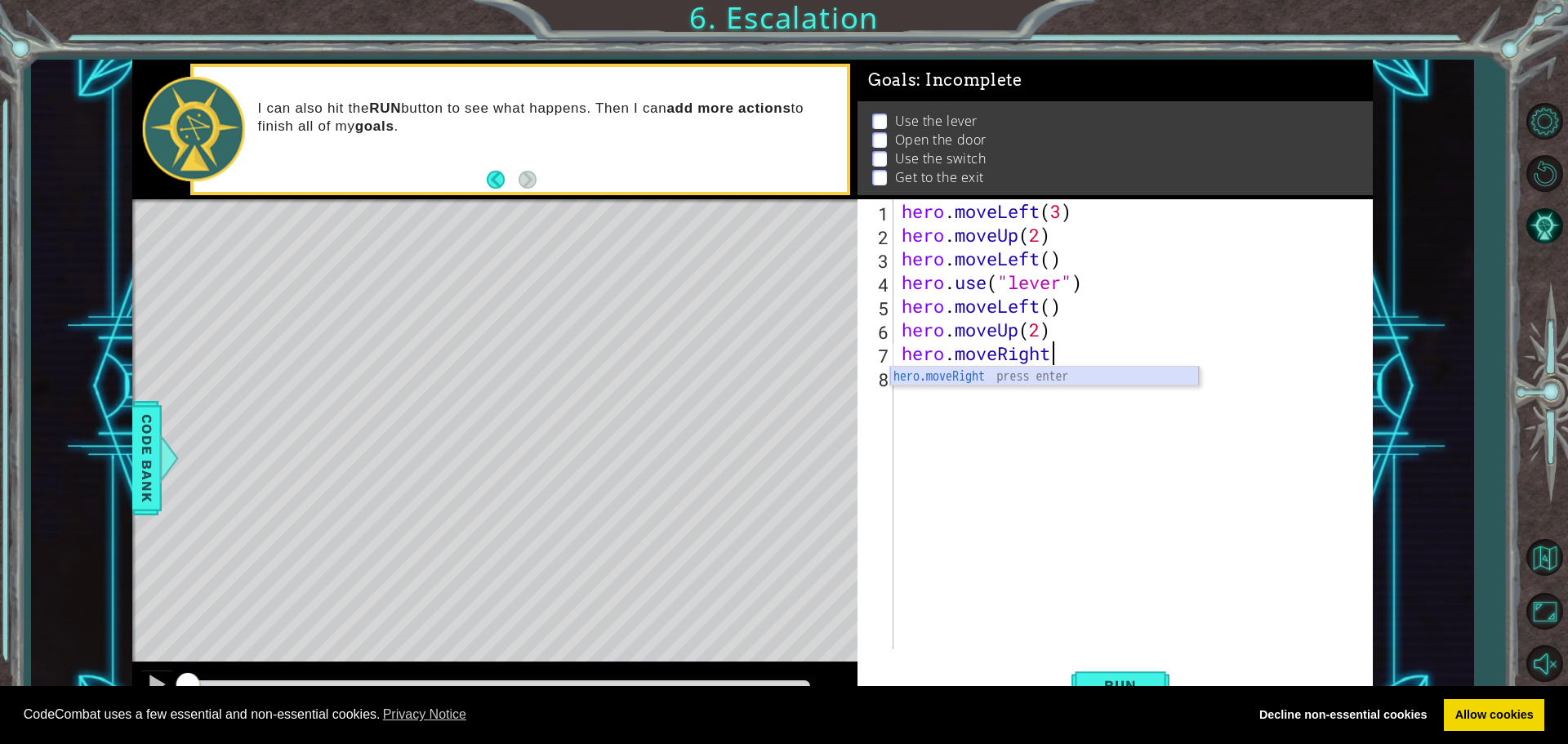 click on "hero.moveRight press enter" at bounding box center [1045, 396] 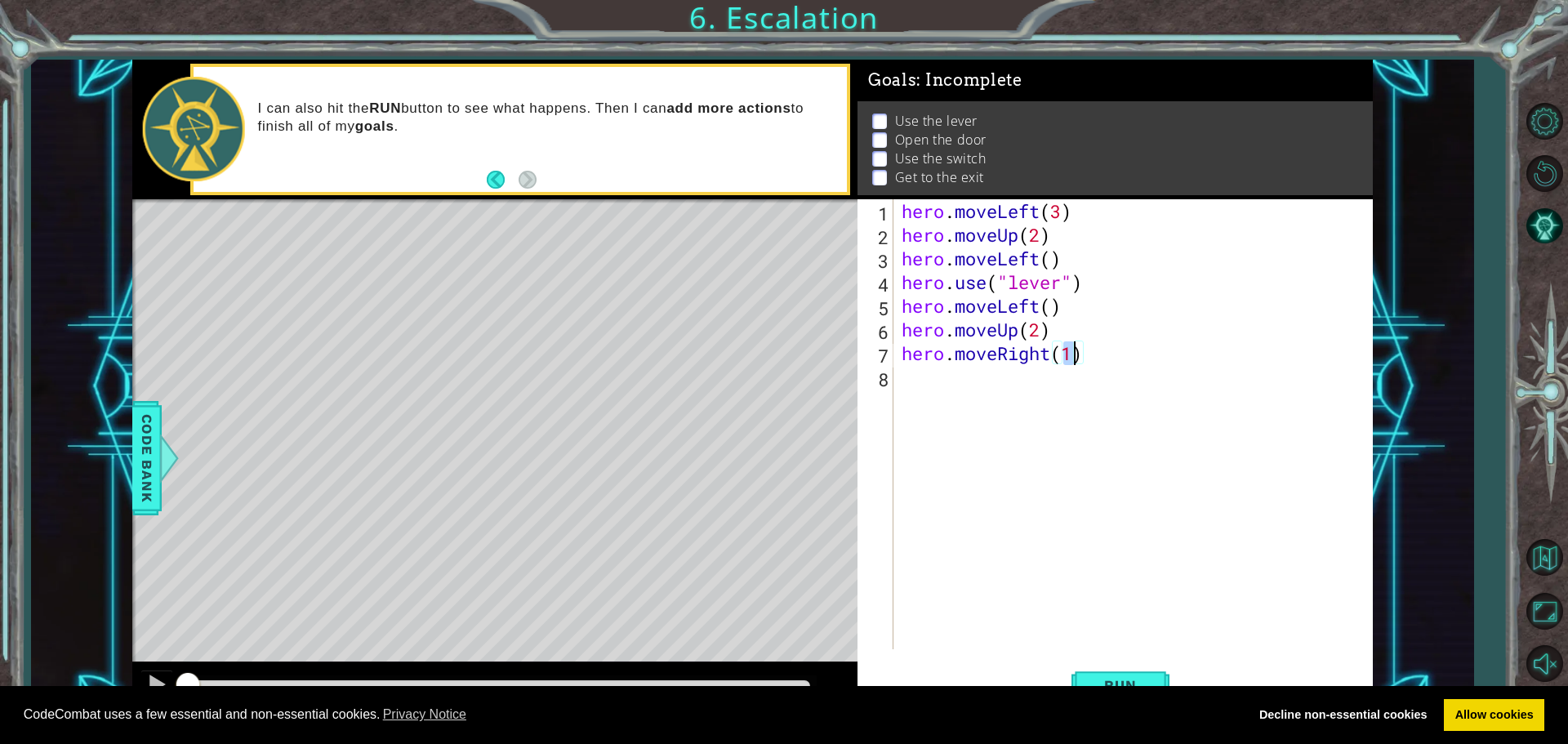 type on "hero.moveRight(3)" 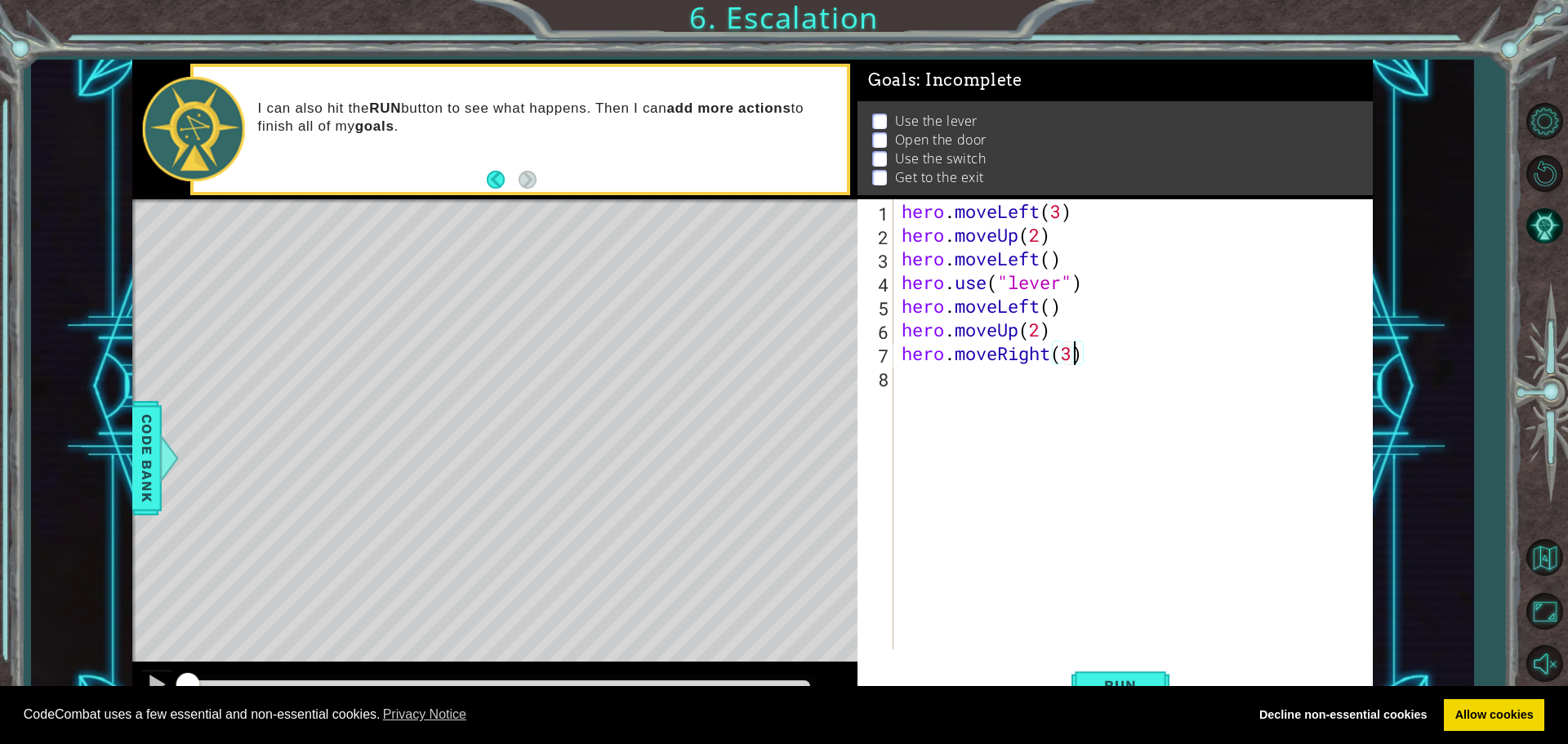 click on "hero . moveLeft ( 3 ) hero . moveUp ( 2 ) hero . moveLeft ( ) hero . use ( "lever" ) hero . moveLeft ( ) hero . moveUp ( 2 ) hero . moveRight ( 3 )" at bounding box center (1137, 448) 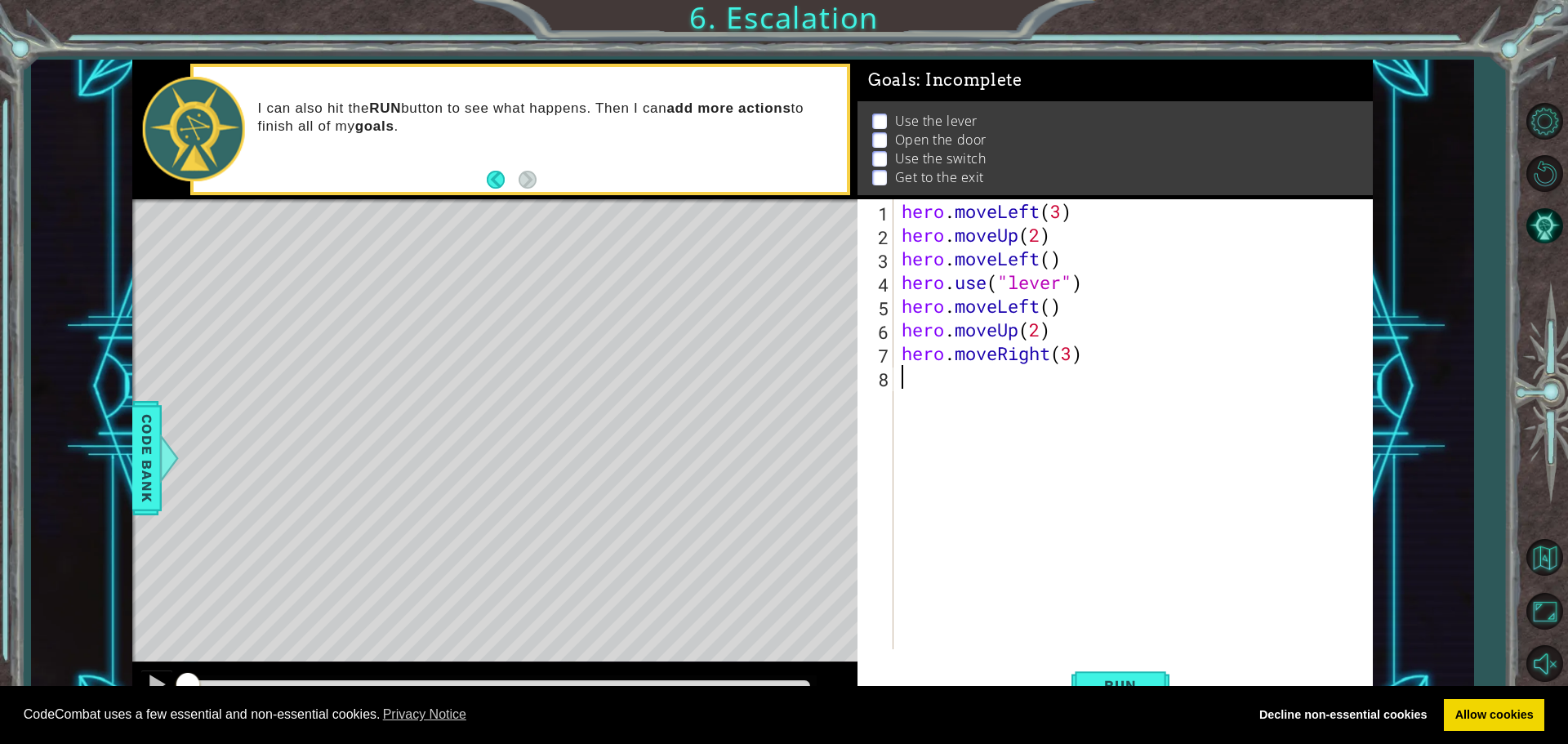 scroll, scrollTop: 0, scrollLeft: 0, axis: both 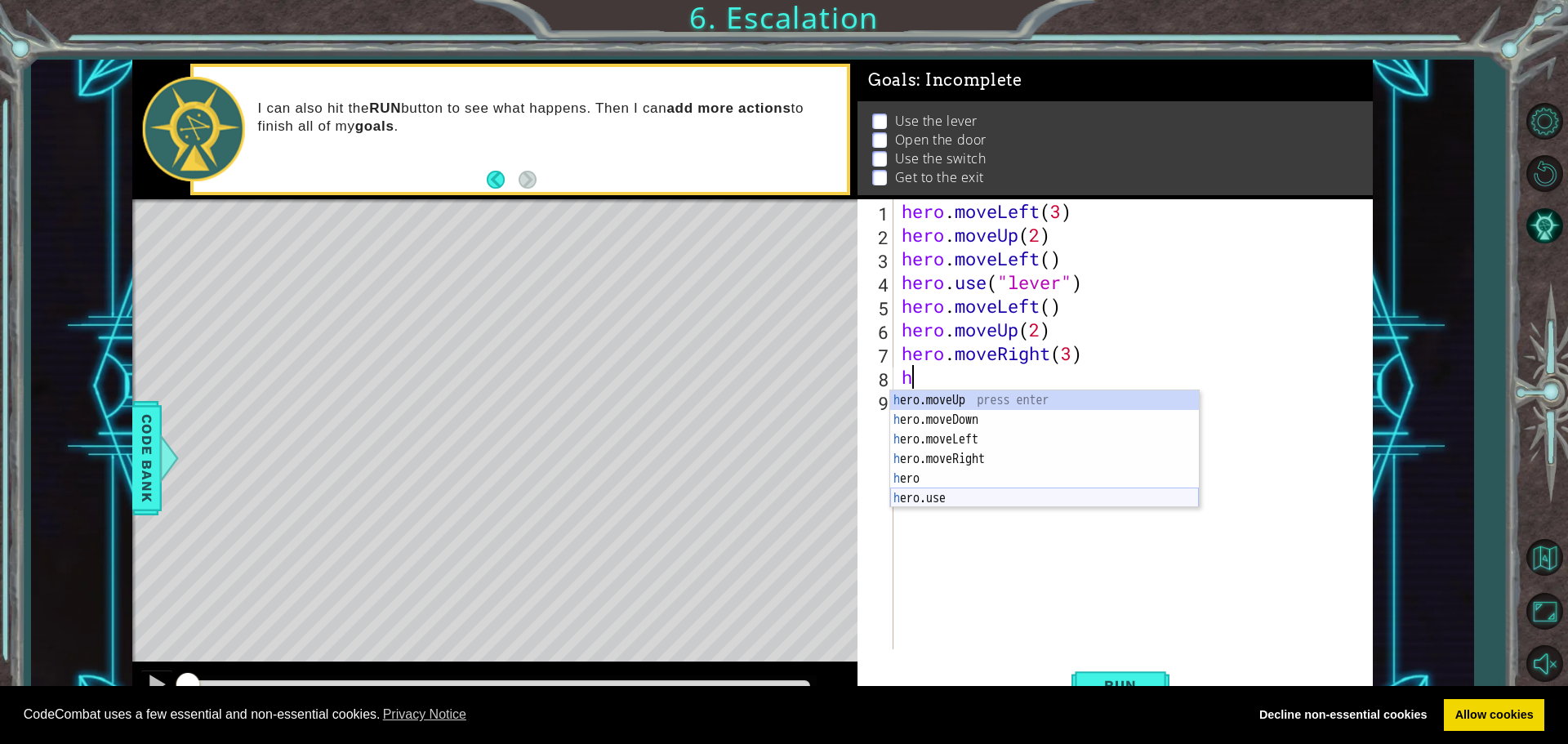 click on "h ero.moveUp press enter h ero.moveDown press enter h ero.moveLeft press enter h ero.moveRight press enter h ero press enter h ero.use press enter" at bounding box center [1045, 469] 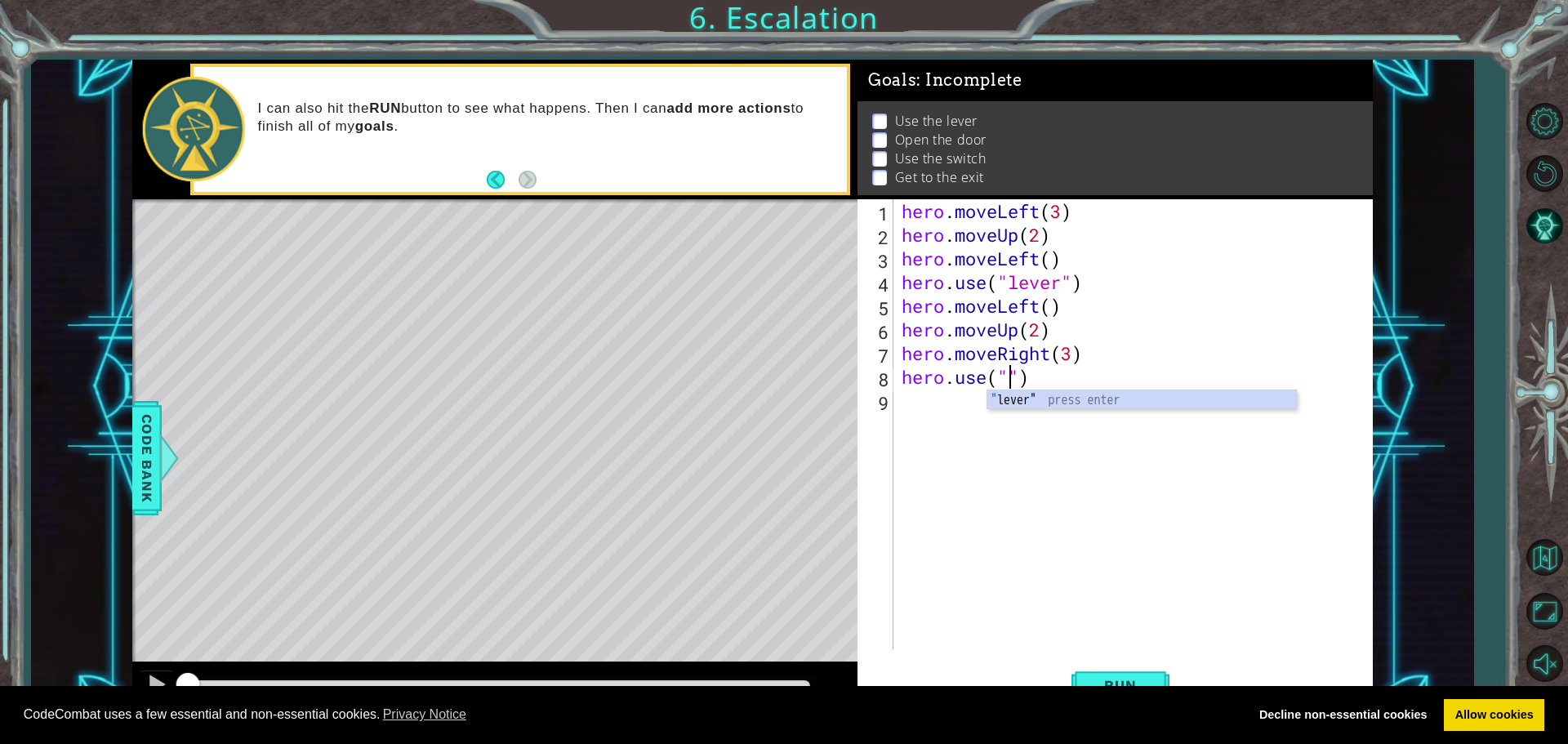 scroll, scrollTop: 0, scrollLeft: 5, axis: horizontal 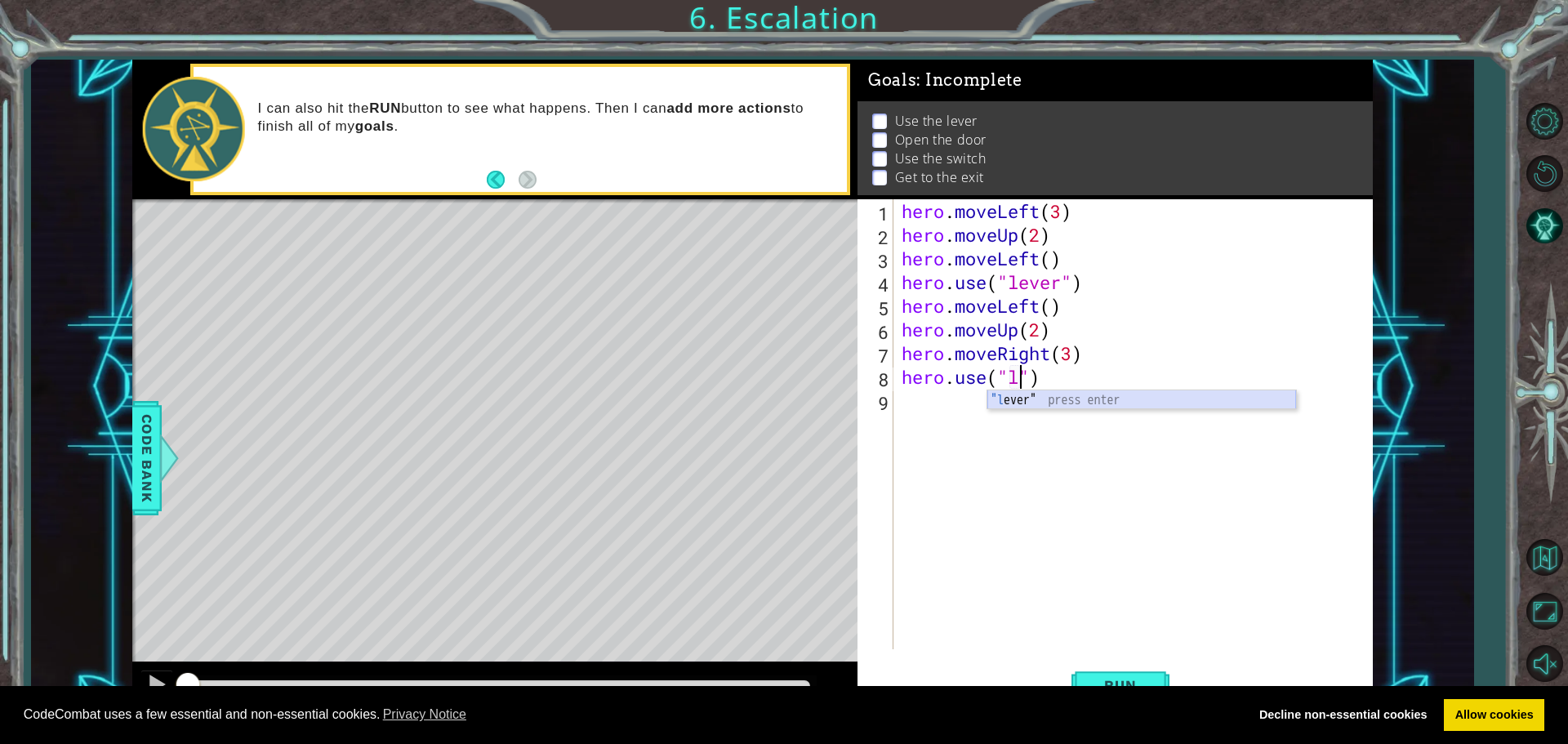 click on ""l ever" press enter" at bounding box center [1142, 420] 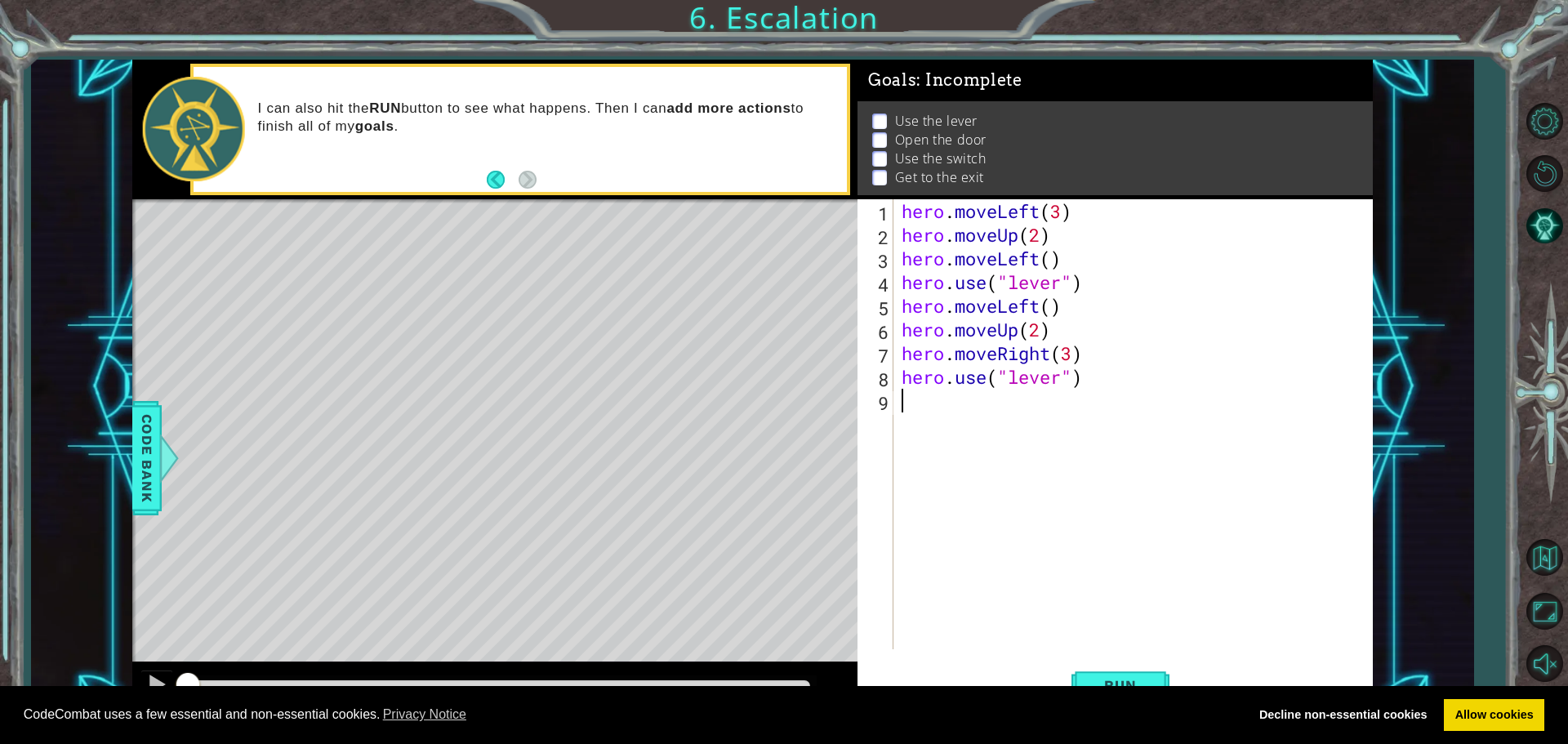 click on "hero . moveLeft ( 3 ) hero . moveUp ( 2 ) hero . moveLeft ( ) hero . use ( "lever" ) hero . moveLeft ( ) hero . moveUp ( 2 ) hero . moveRight ( 3 ) hero . use ( "lever" )" at bounding box center [1137, 448] 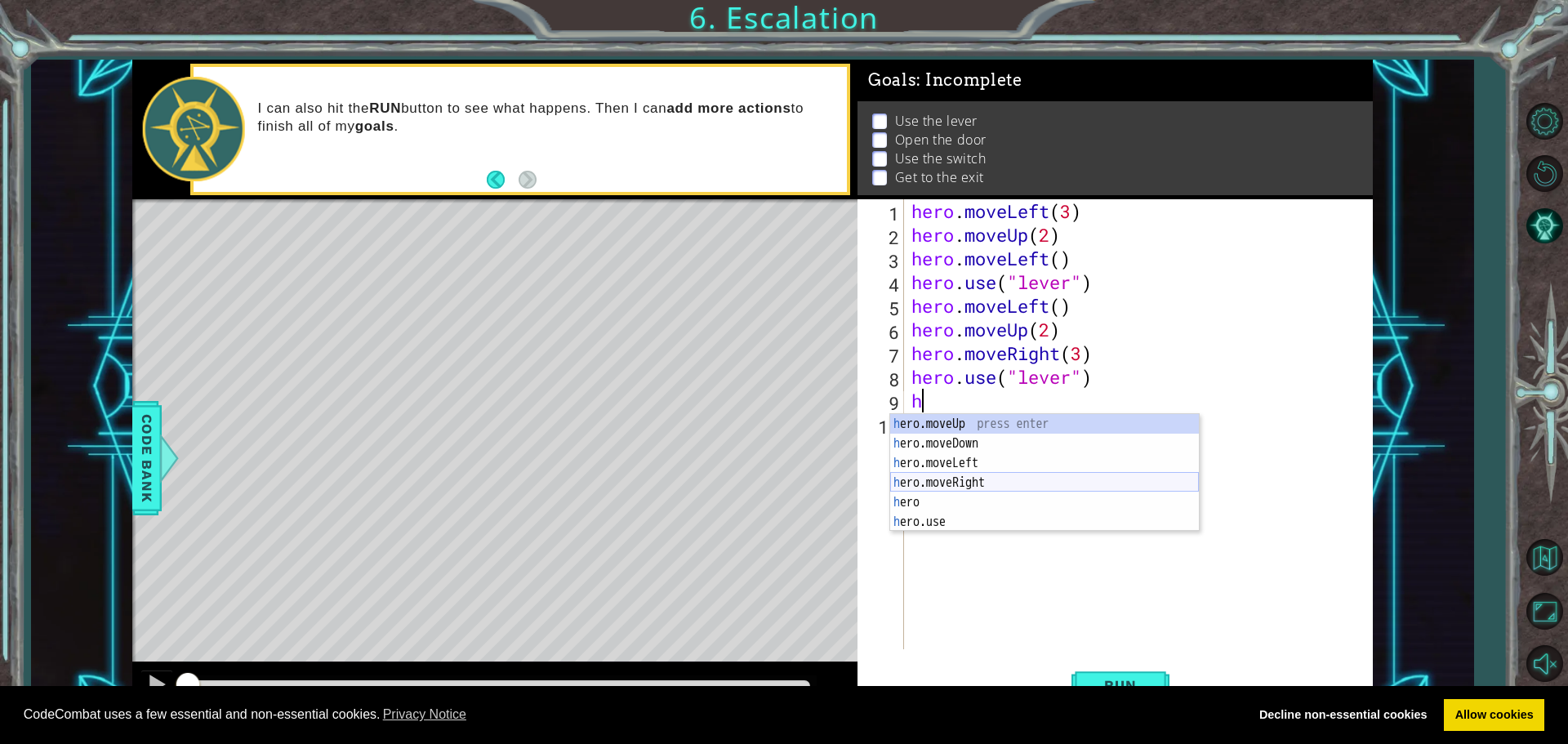 click on "h ero.moveUp press enter h ero.moveDown press enter h ero.moveLeft press enter h ero.moveRight press enter h ero press enter h ero.use press enter" at bounding box center [1045, 492] 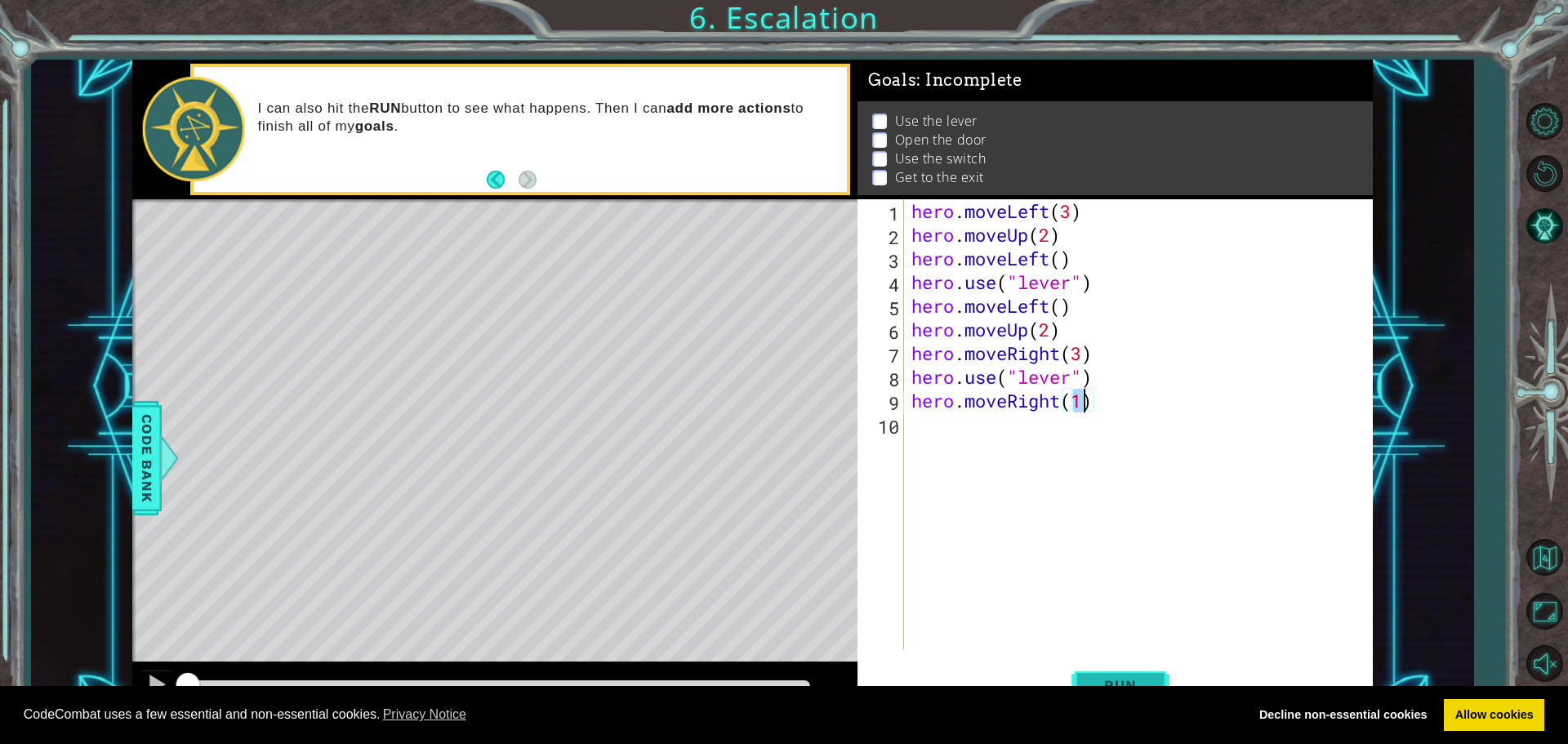 click on "Run" at bounding box center (1120, 684) 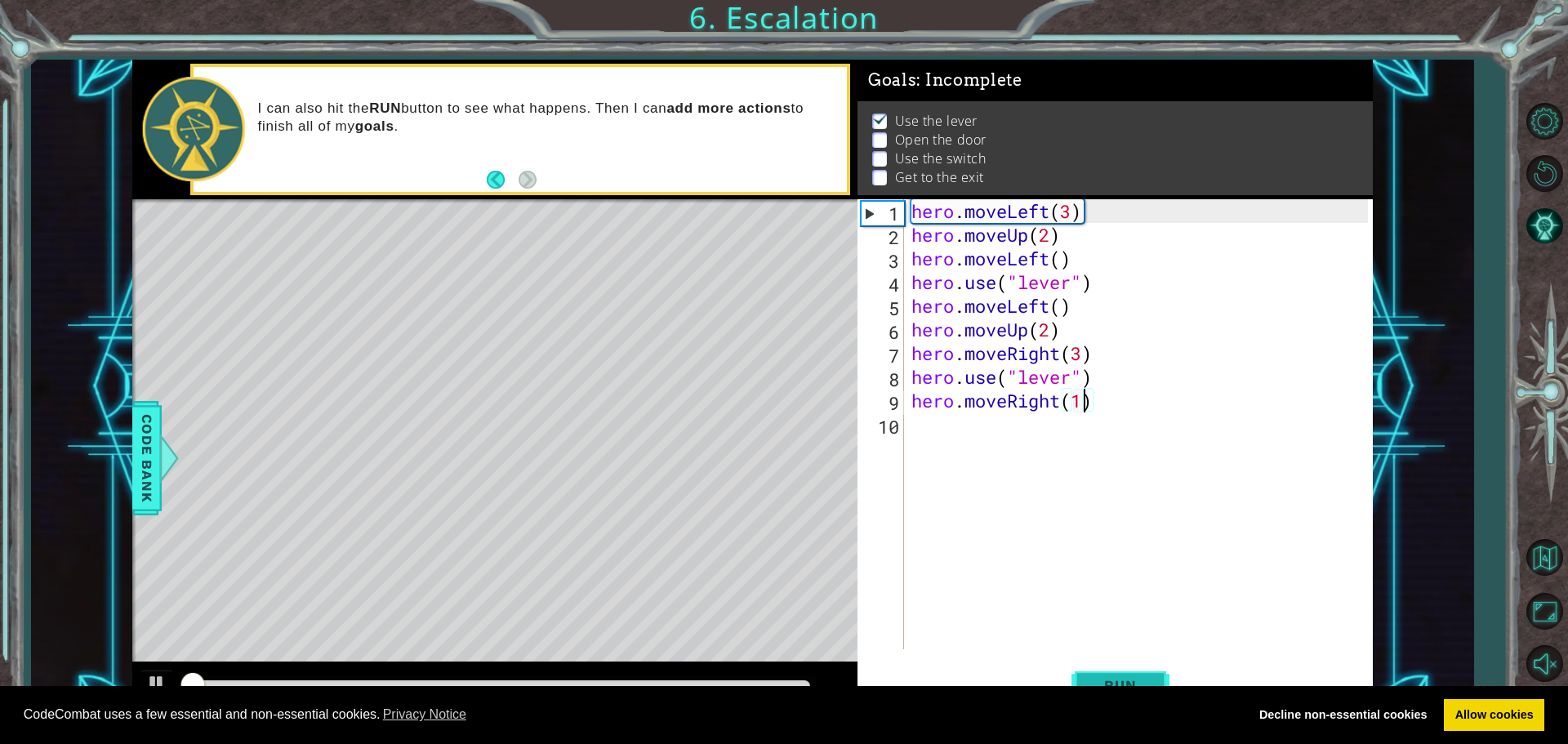 scroll, scrollTop: 8, scrollLeft: 0, axis: vertical 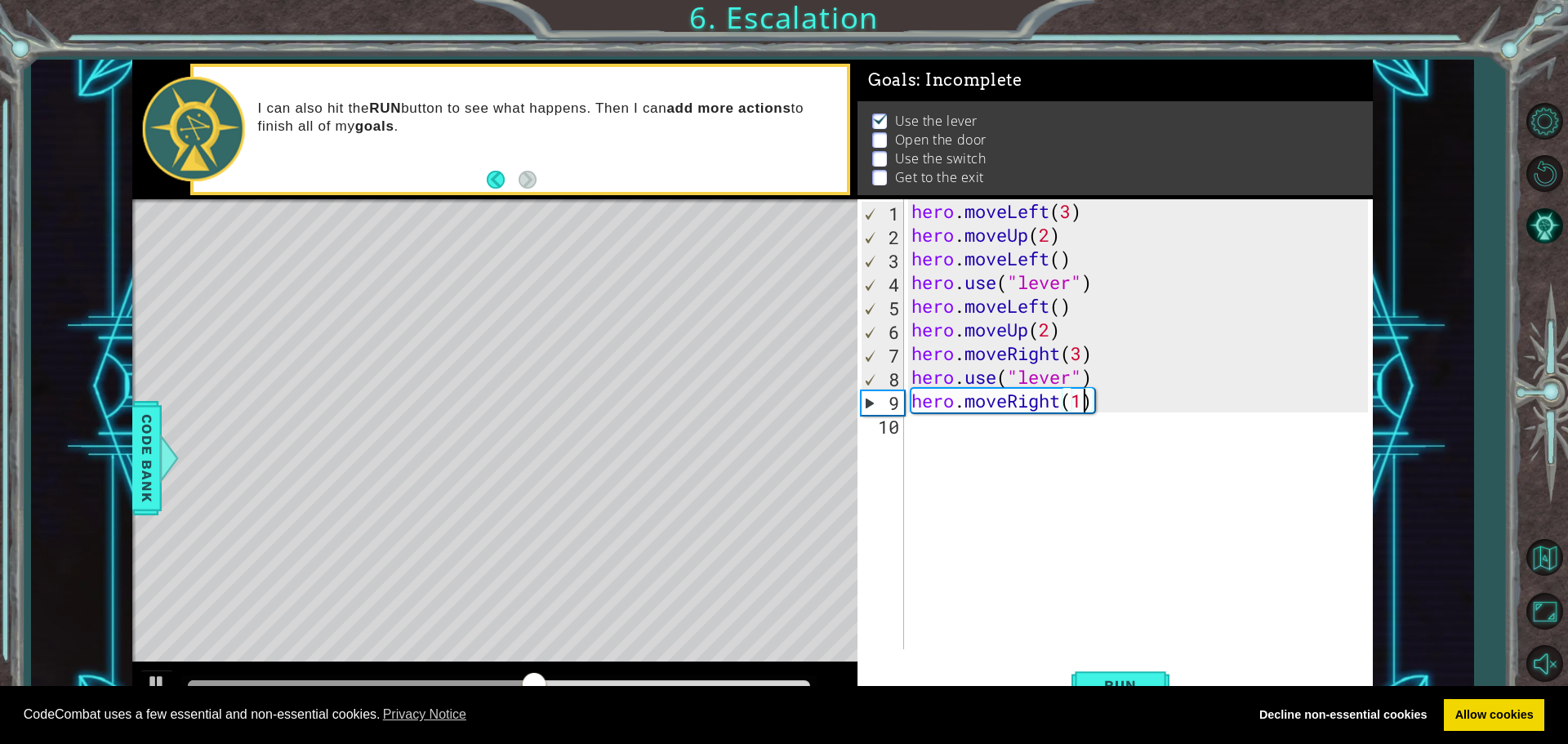 click on "hero . moveLeft ( 3 ) hero . moveUp ( 2 ) hero . moveLeft ( ) hero . use ( "lever" ) hero . moveLeft ( ) hero . moveUp ( 2 ) hero . moveRight ( 3 ) hero . use ( "lever" ) hero . moveRight ( 1 )" at bounding box center [1142, 448] 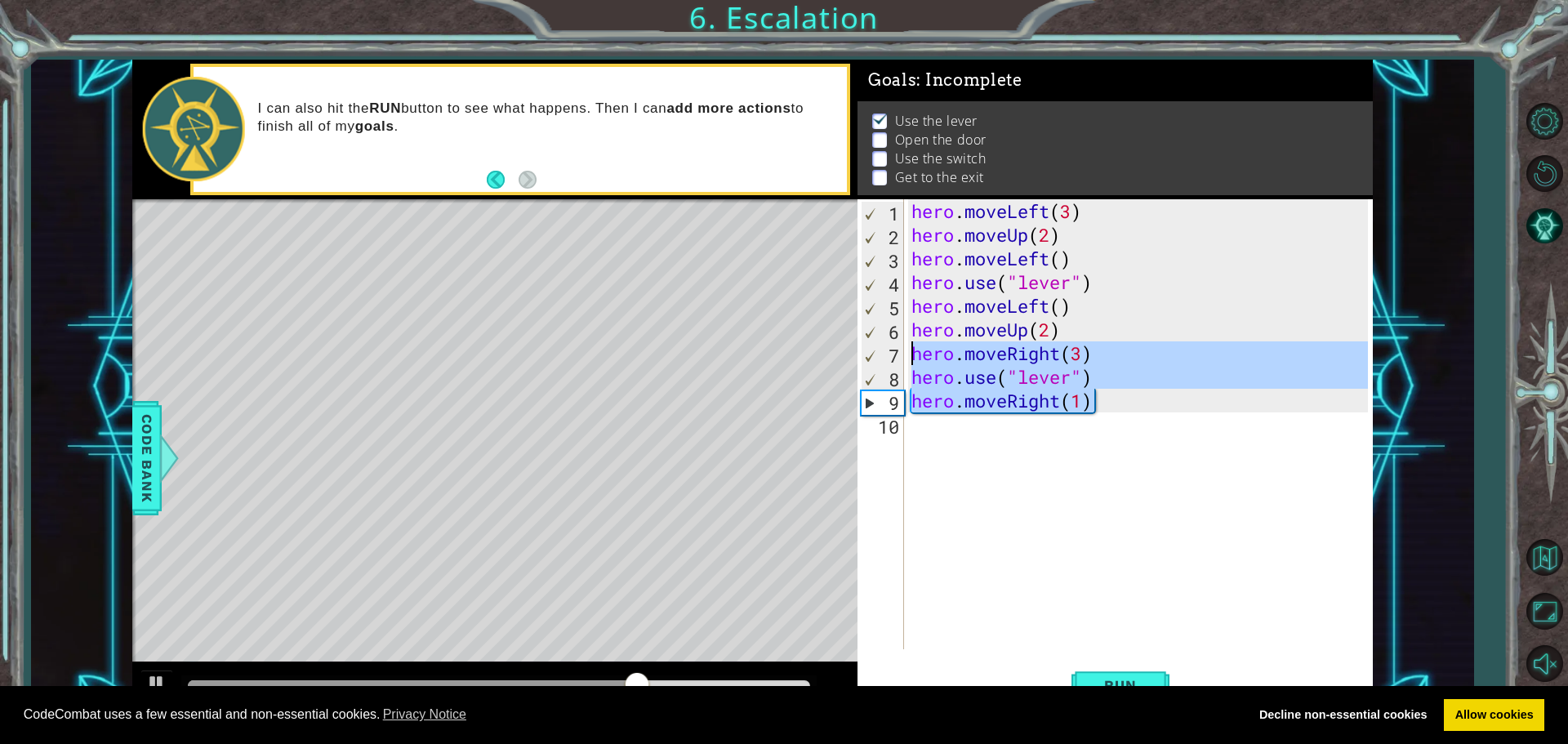 drag, startPoint x: 1097, startPoint y: 403, endPoint x: 898, endPoint y: 354, distance: 204.94389 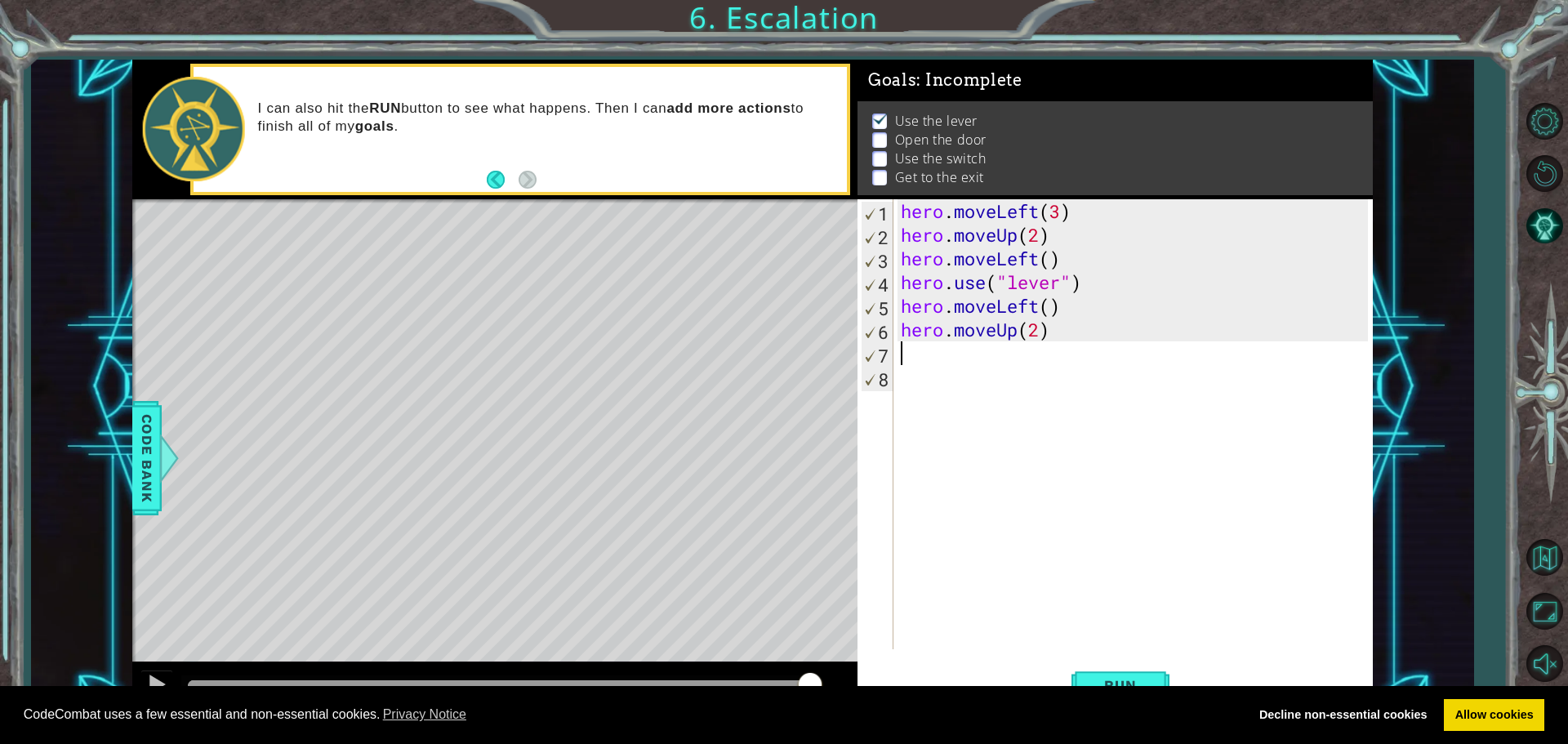 click on "hero . moveLeft ( 3 ) hero . moveUp ( 2 ) hero . moveLeft ( ) hero . use ( "lever" ) hero . moveLeft ( ) hero . moveUp ( 2 )" at bounding box center (1137, 448) 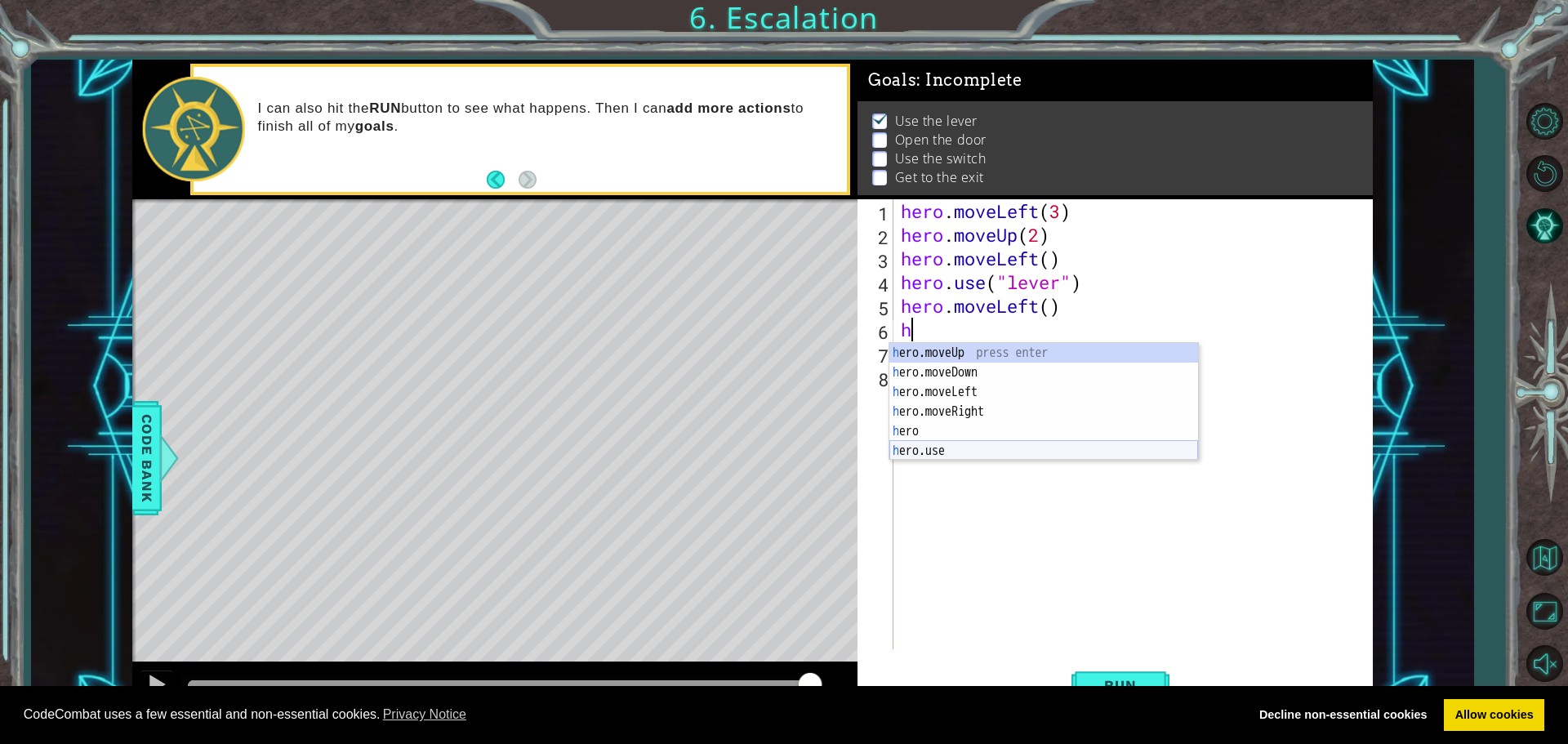click on "h ero.moveUp press enter h ero.moveDown press enter h ero.moveLeft press enter h ero.moveRight press enter h ero press enter h ero.use press enter" at bounding box center (1044, 421) 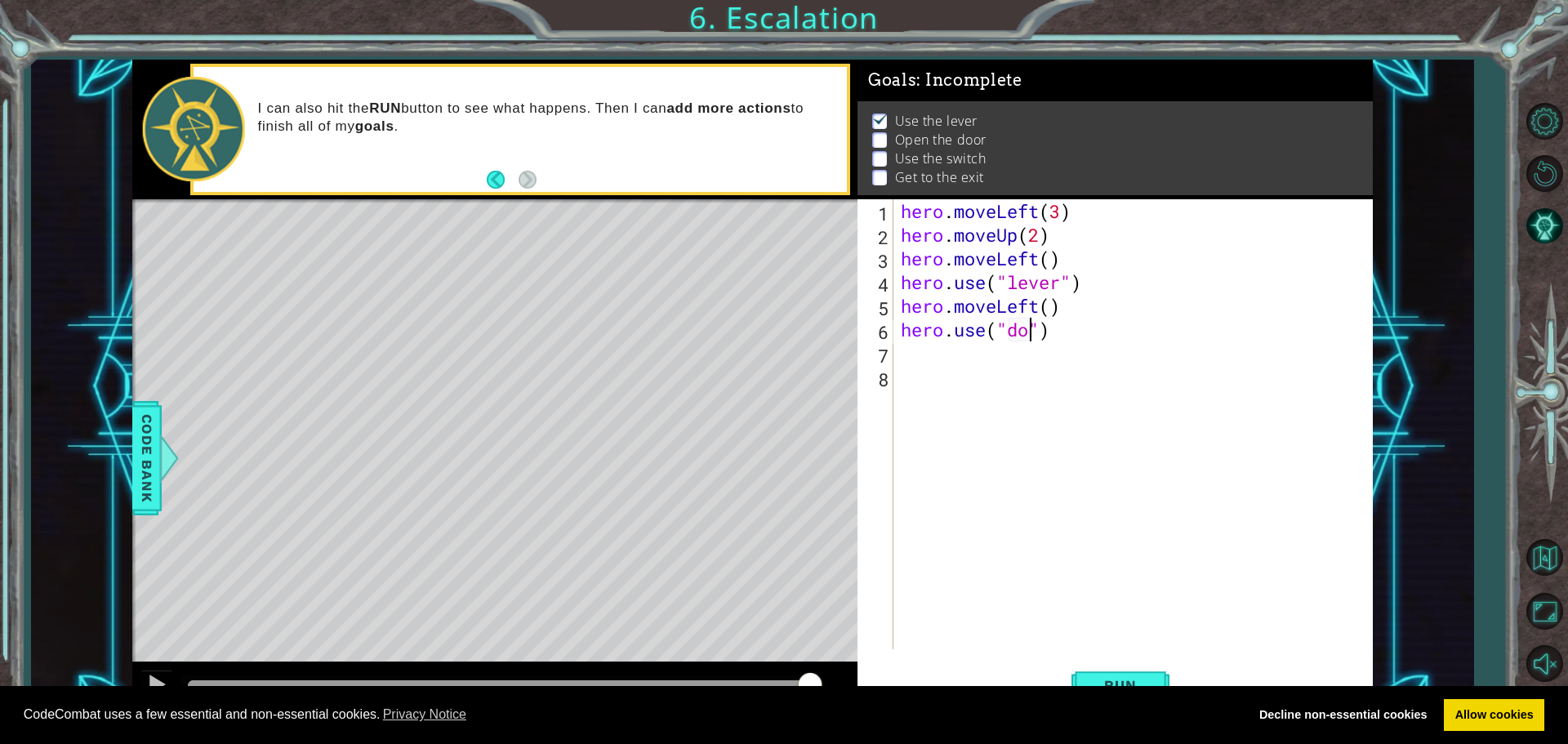 scroll, scrollTop: 0, scrollLeft: 6, axis: horizontal 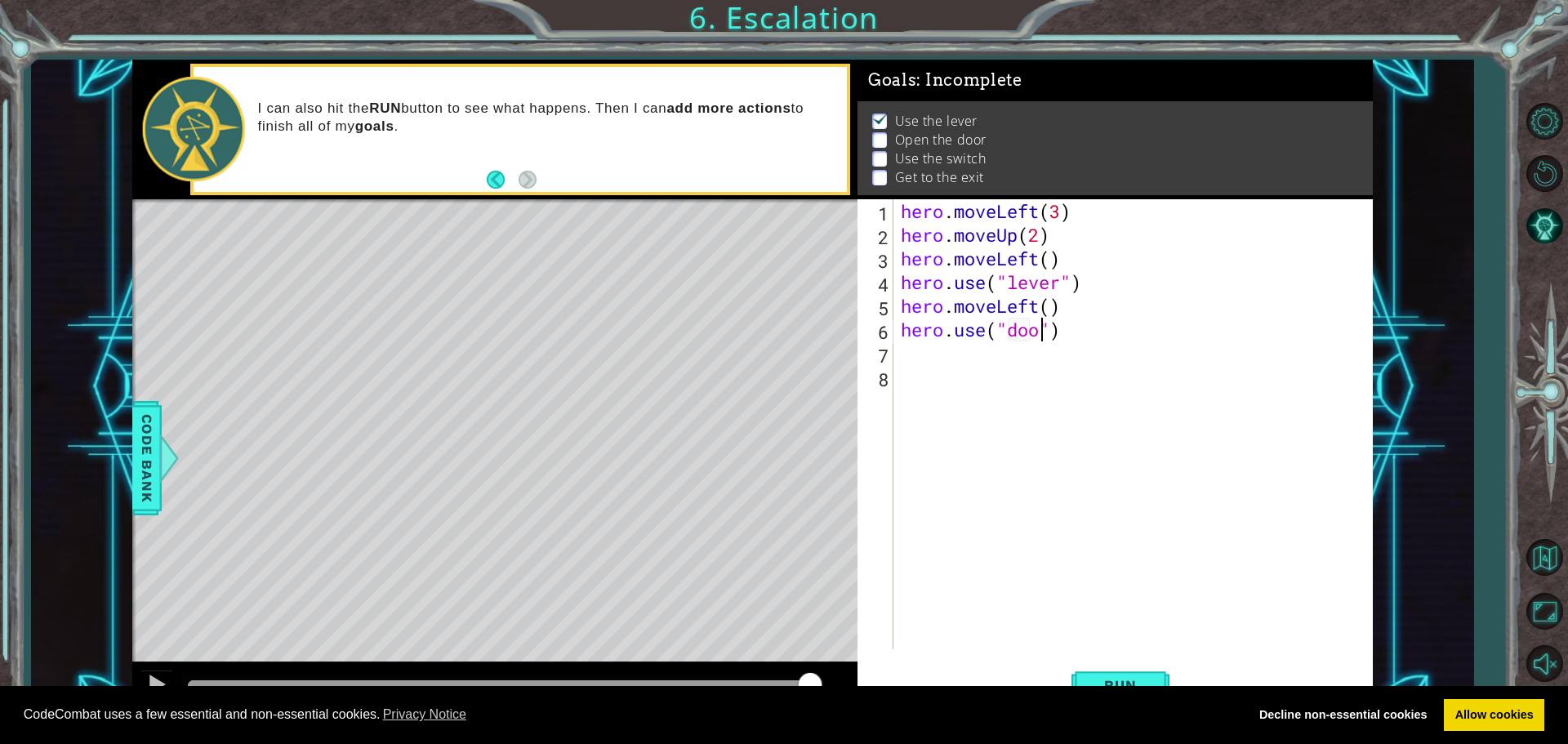 type on "hero.use("door")" 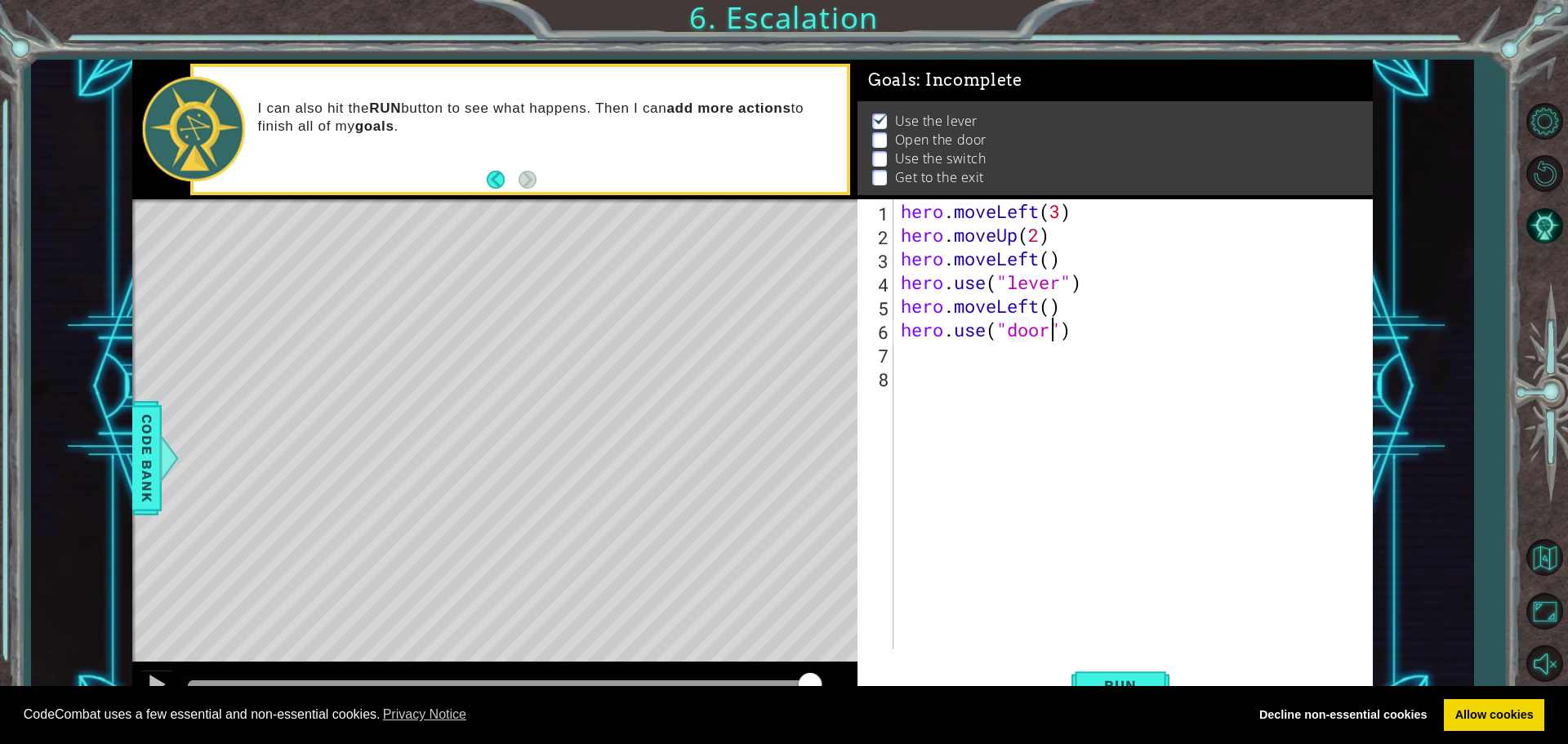 click on "hero . moveLeft ( 3 ) hero . moveUp ( 2 ) hero . moveLeft ( ) hero . use ( "lever" ) hero . moveLeft ( ) hero . use ( "door" )" at bounding box center (1137, 448) 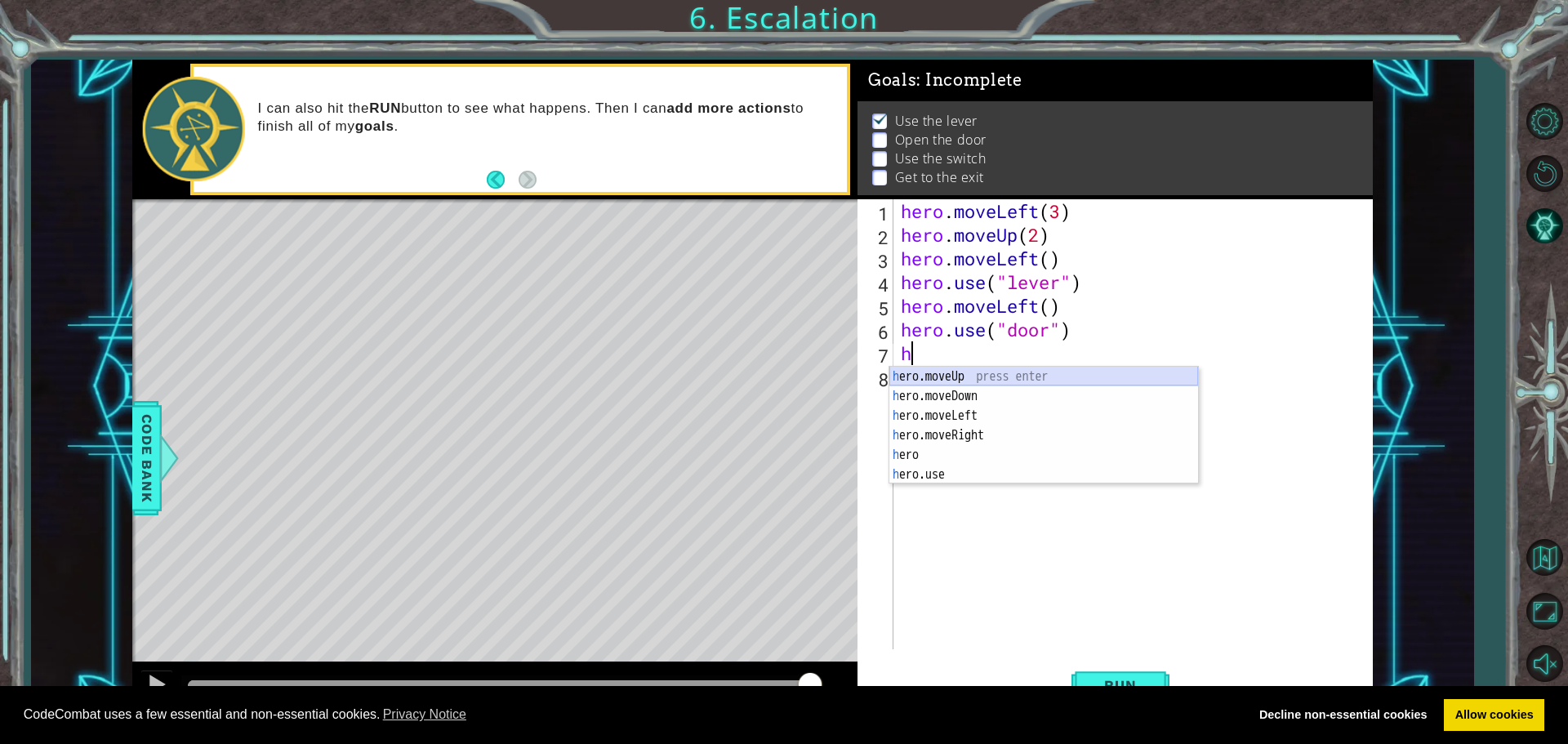 drag, startPoint x: 921, startPoint y: 382, endPoint x: 922, endPoint y: 368, distance: 14.035669 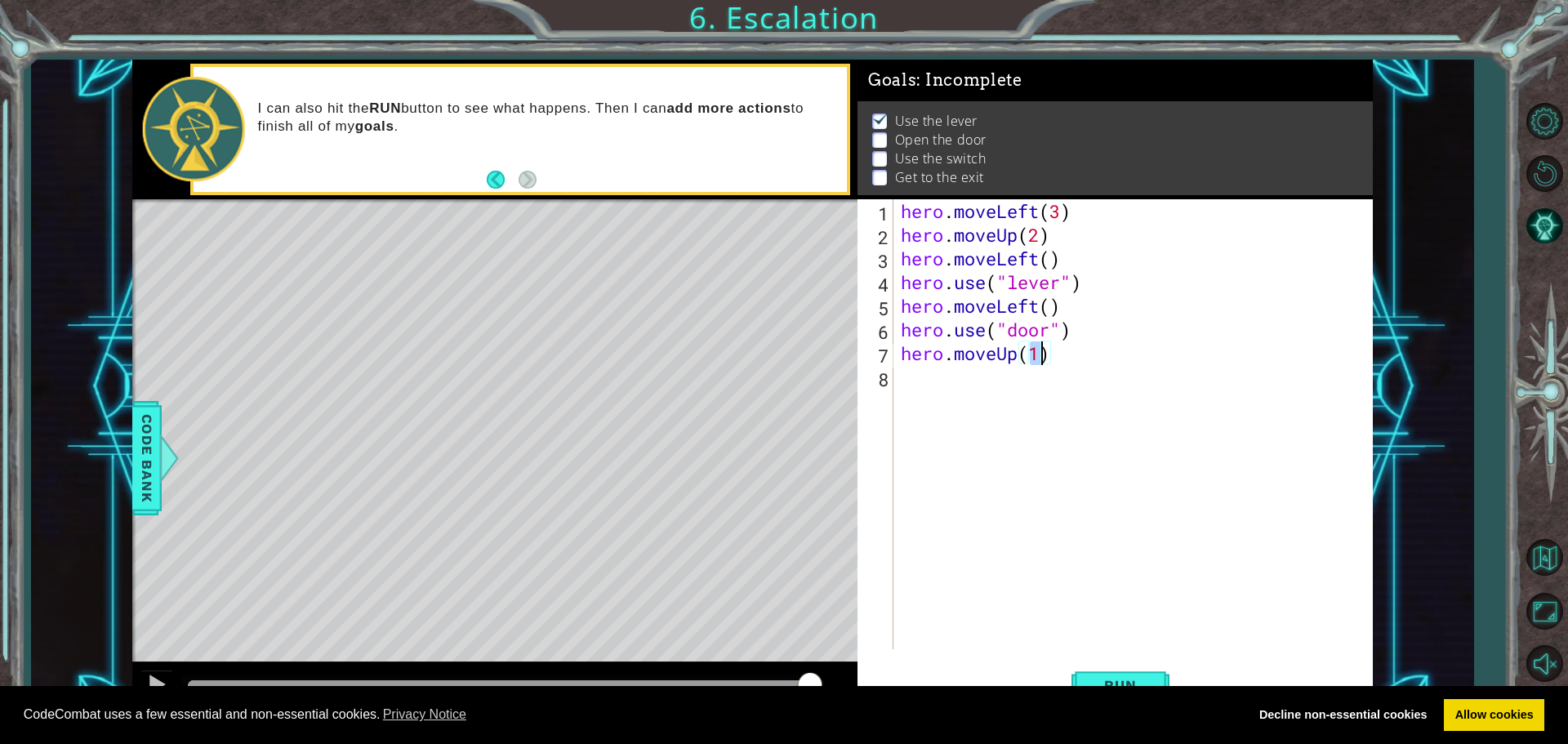 type on "hero.moveUp(2)" 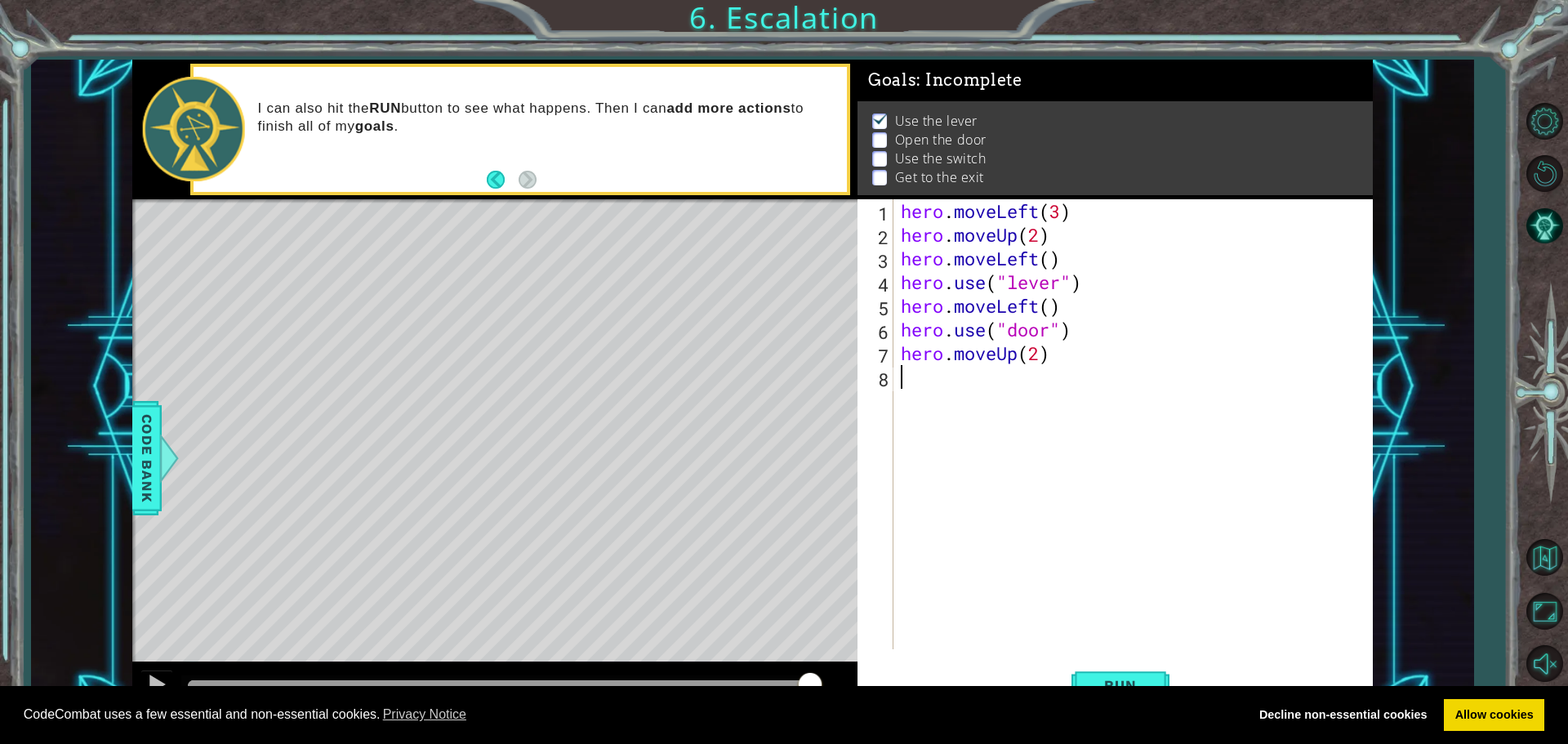 click on "hero . moveLeft ( 3 ) hero . moveUp ( 2 ) hero . moveLeft ( ) hero . use ( "lever" ) hero . moveLeft ( ) hero . use ( "door" ) hero . moveUp ( 2 )" at bounding box center [1137, 448] 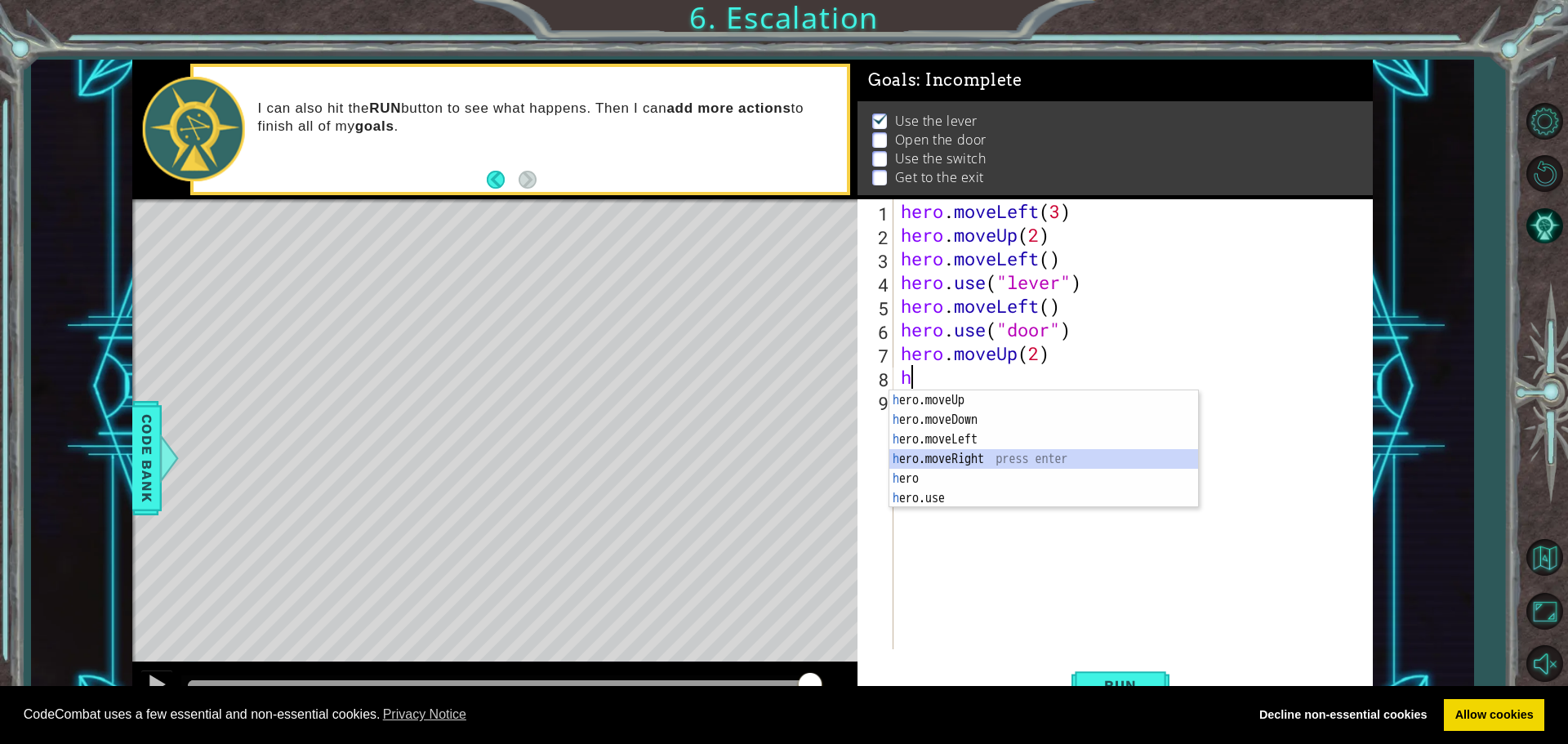 click on "h ero.moveUp press enter h ero.moveDown press enter h ero.moveLeft press enter h ero.moveRight press enter h ero press enter h ero.use press enter" at bounding box center [1044, 469] 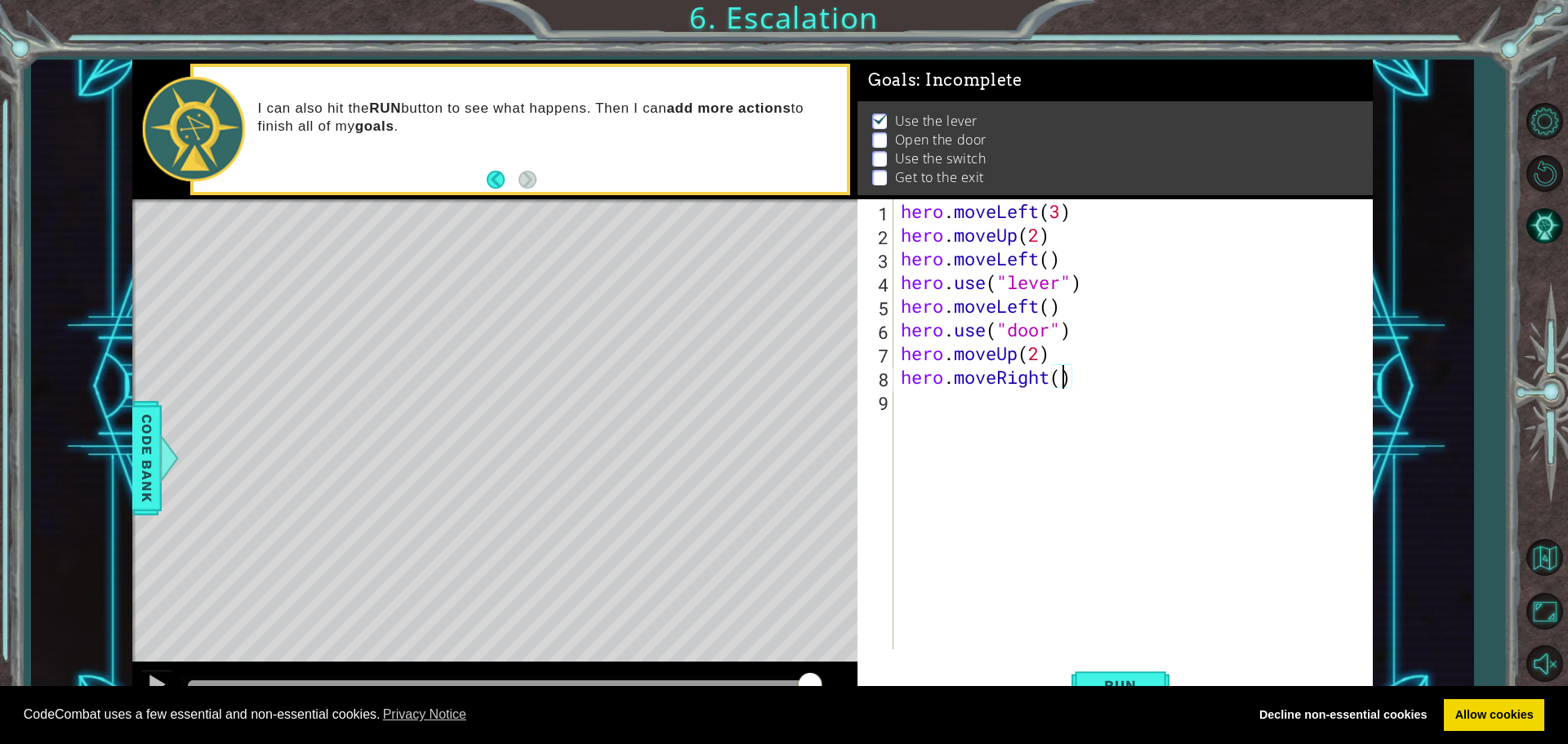 scroll, scrollTop: 0, scrollLeft: 7, axis: horizontal 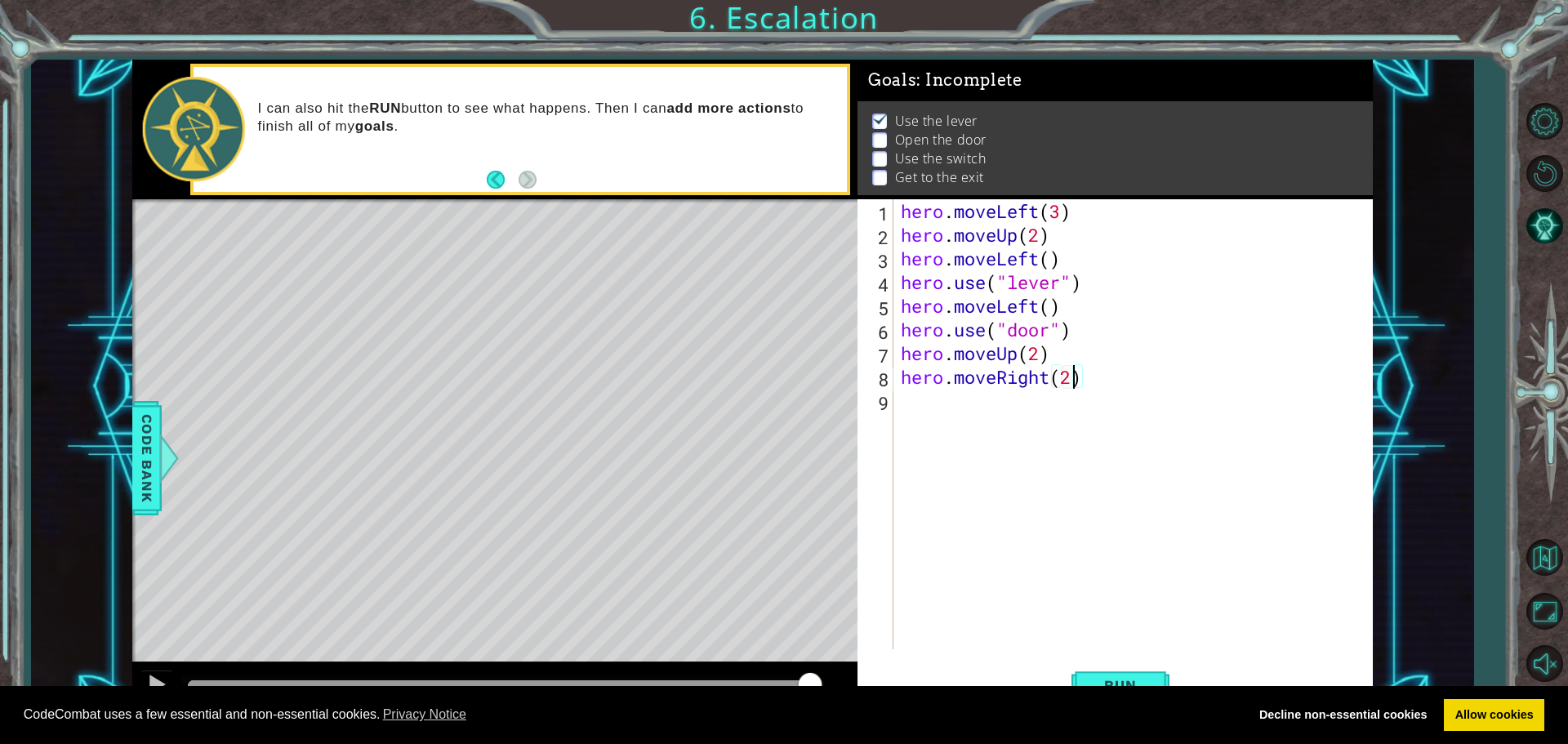 click on "hero . moveLeft ( 3 ) hero . moveUp ( 2 ) hero . moveLeft ( ) hero . use ( "lever" ) hero . moveLeft ( ) hero . use ( "door" ) hero . moveUp ( 2 ) hero . moveRight ( 2 )" at bounding box center (1137, 448) 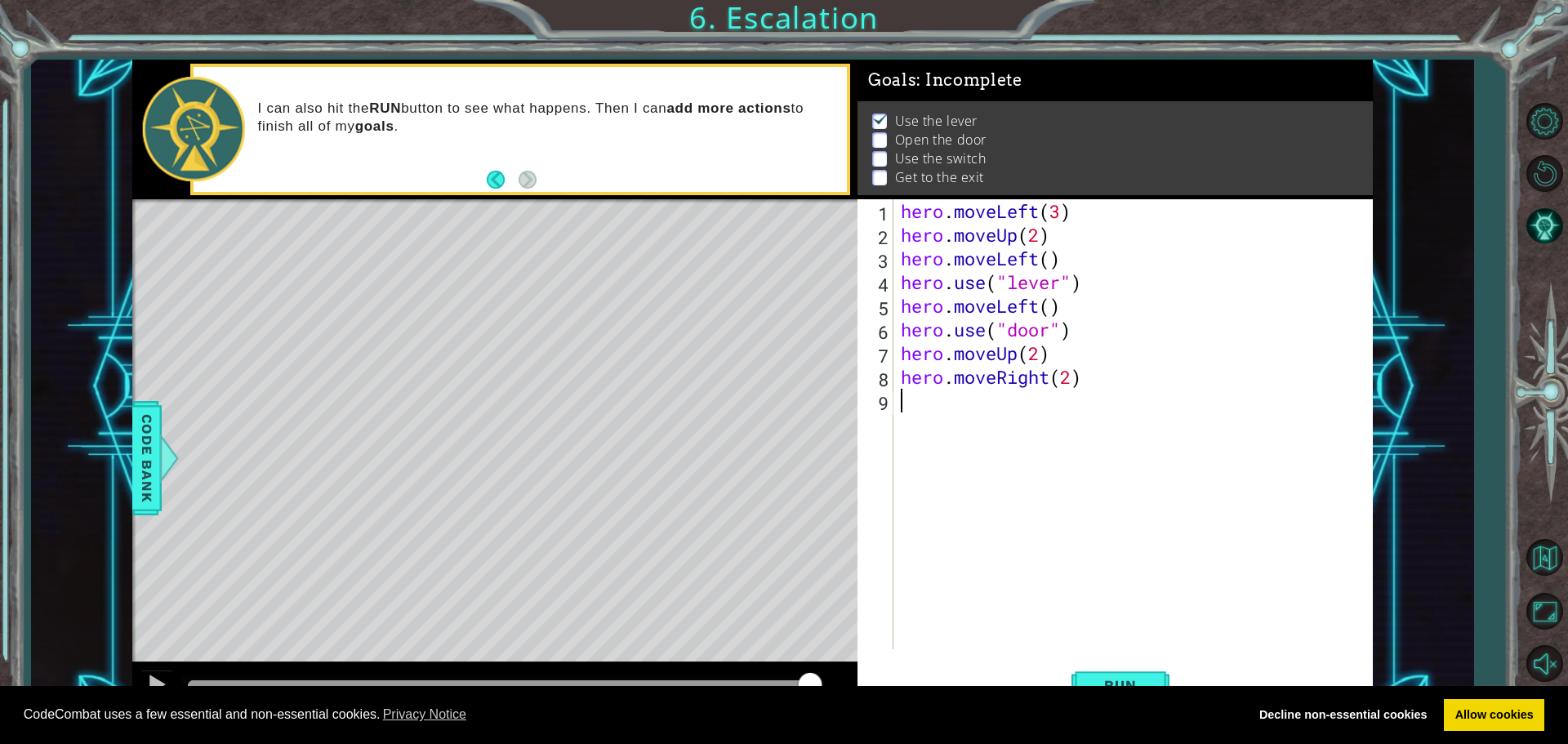 scroll, scrollTop: 0, scrollLeft: 0, axis: both 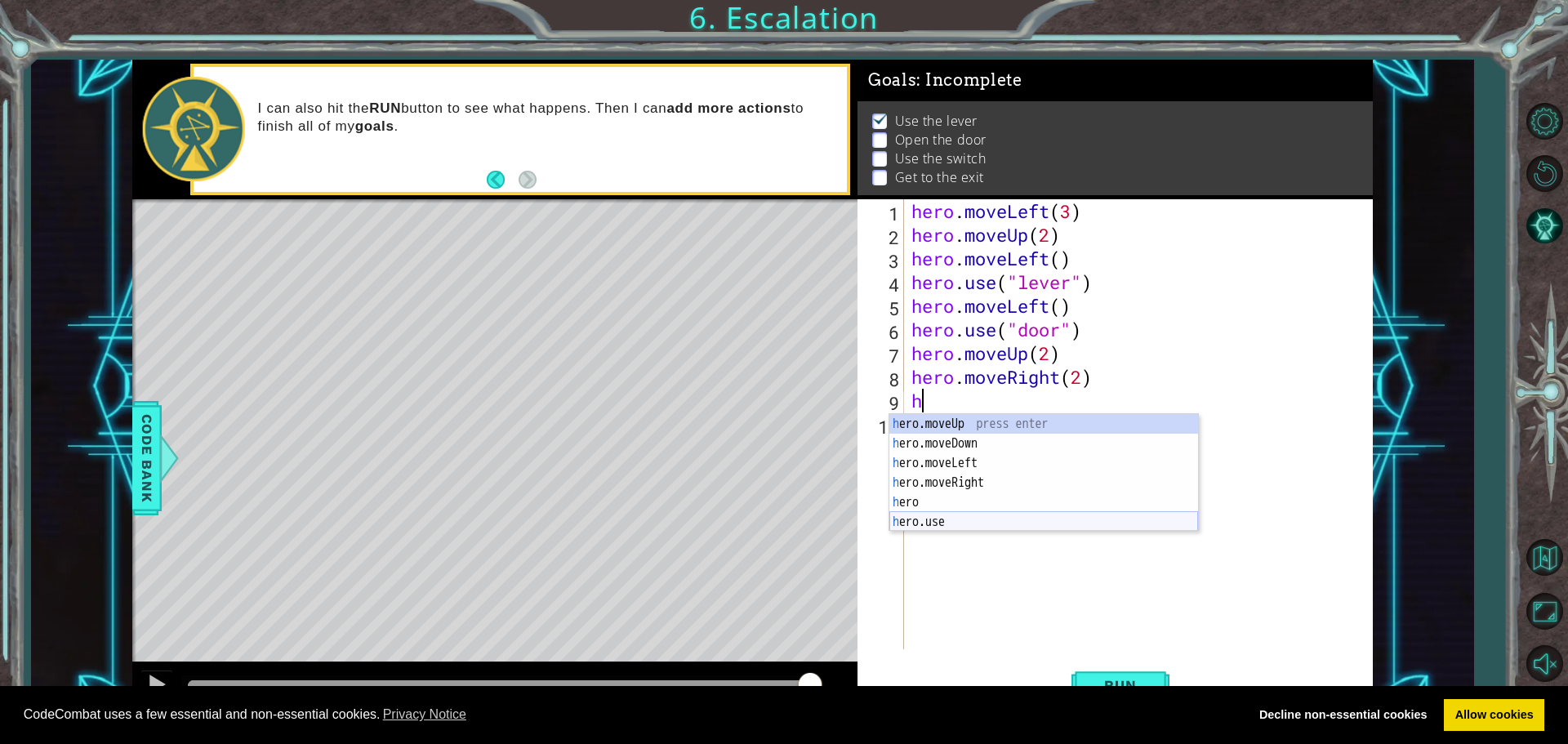 click on "h ero.moveUp press enter h ero.moveDown press enter h ero.moveLeft press enter h ero.moveRight press enter h ero press enter h ero.use press enter" at bounding box center (1044, 492) 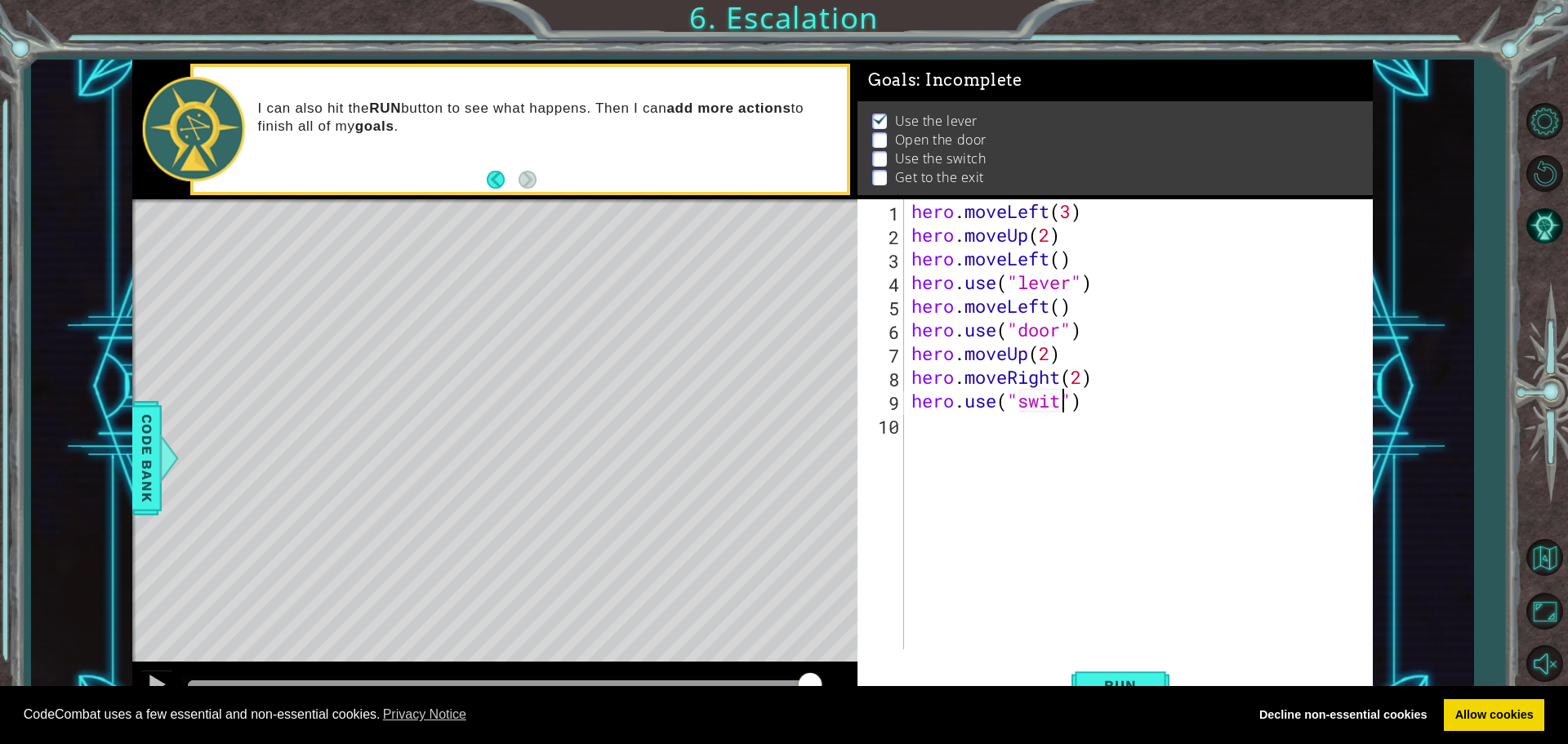 scroll, scrollTop: 0, scrollLeft: 7, axis: horizontal 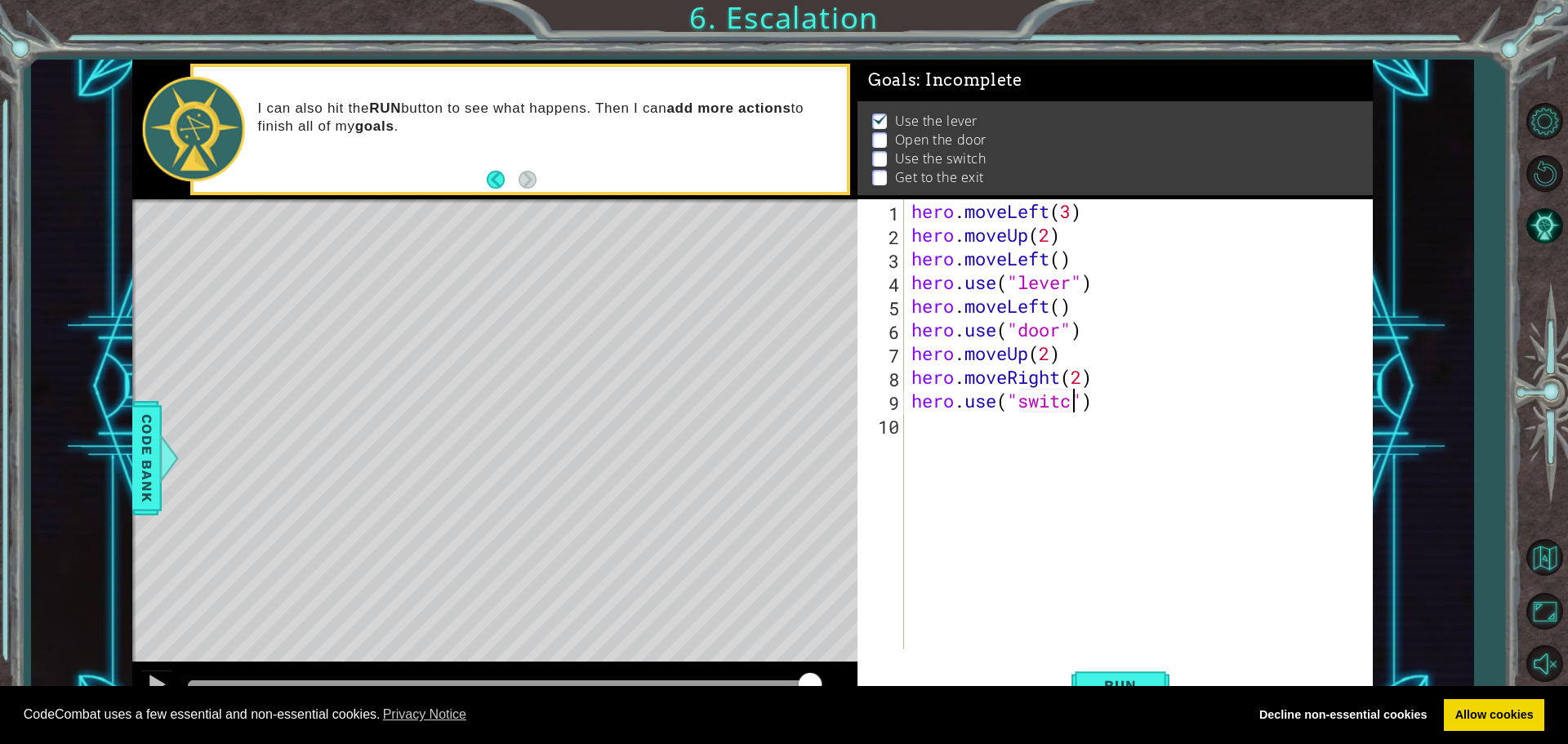 type on "hero.use("switch")" 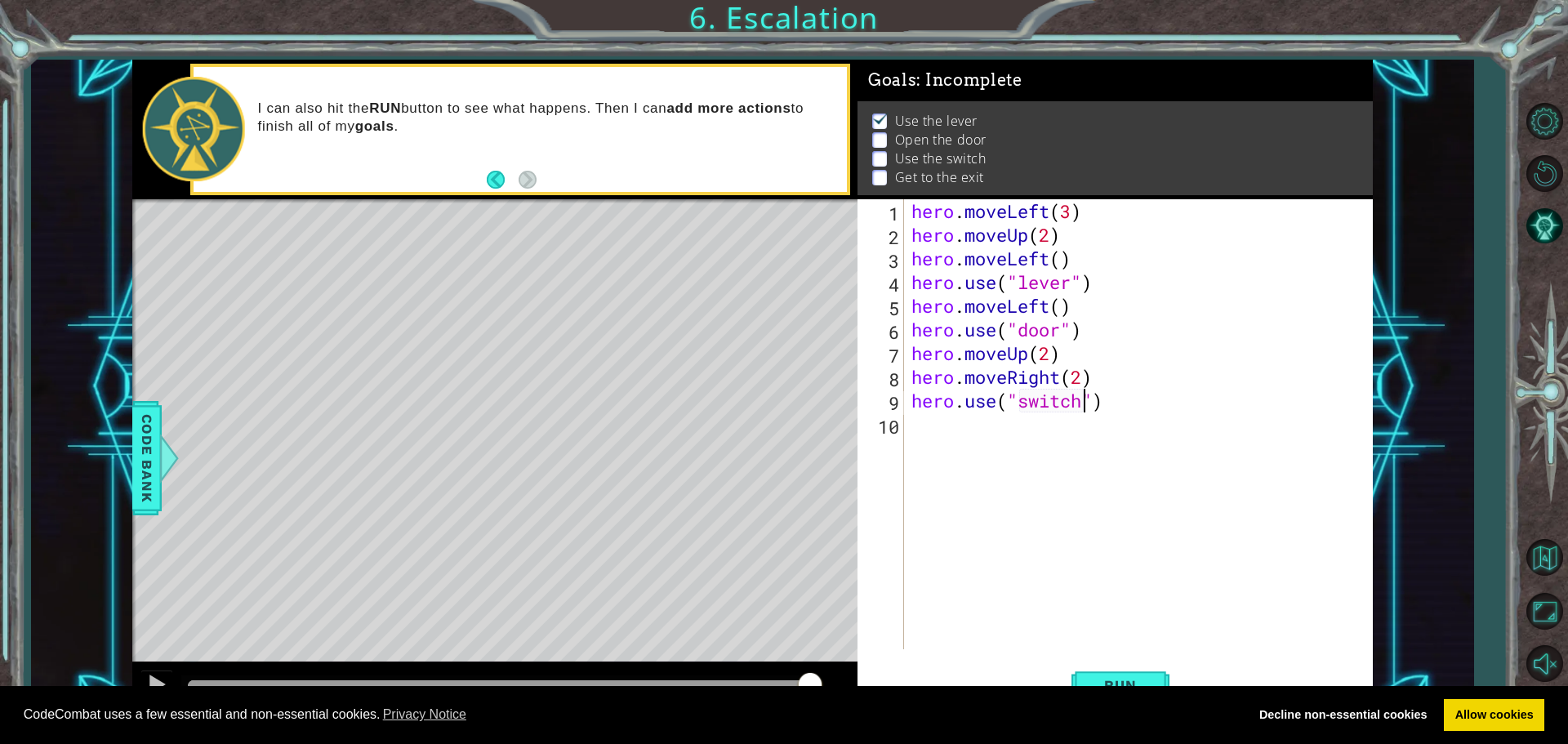 click on "hero . moveLeft ( 3 ) hero . moveUp ( 2 ) hero . moveLeft ( ) hero . use ( "lever" ) hero . moveLeft ( ) hero . use ( "door" ) hero . moveUp ( 2 ) hero . moveRight ( 2 ) hero . use ( "switch" )" at bounding box center [1142, 448] 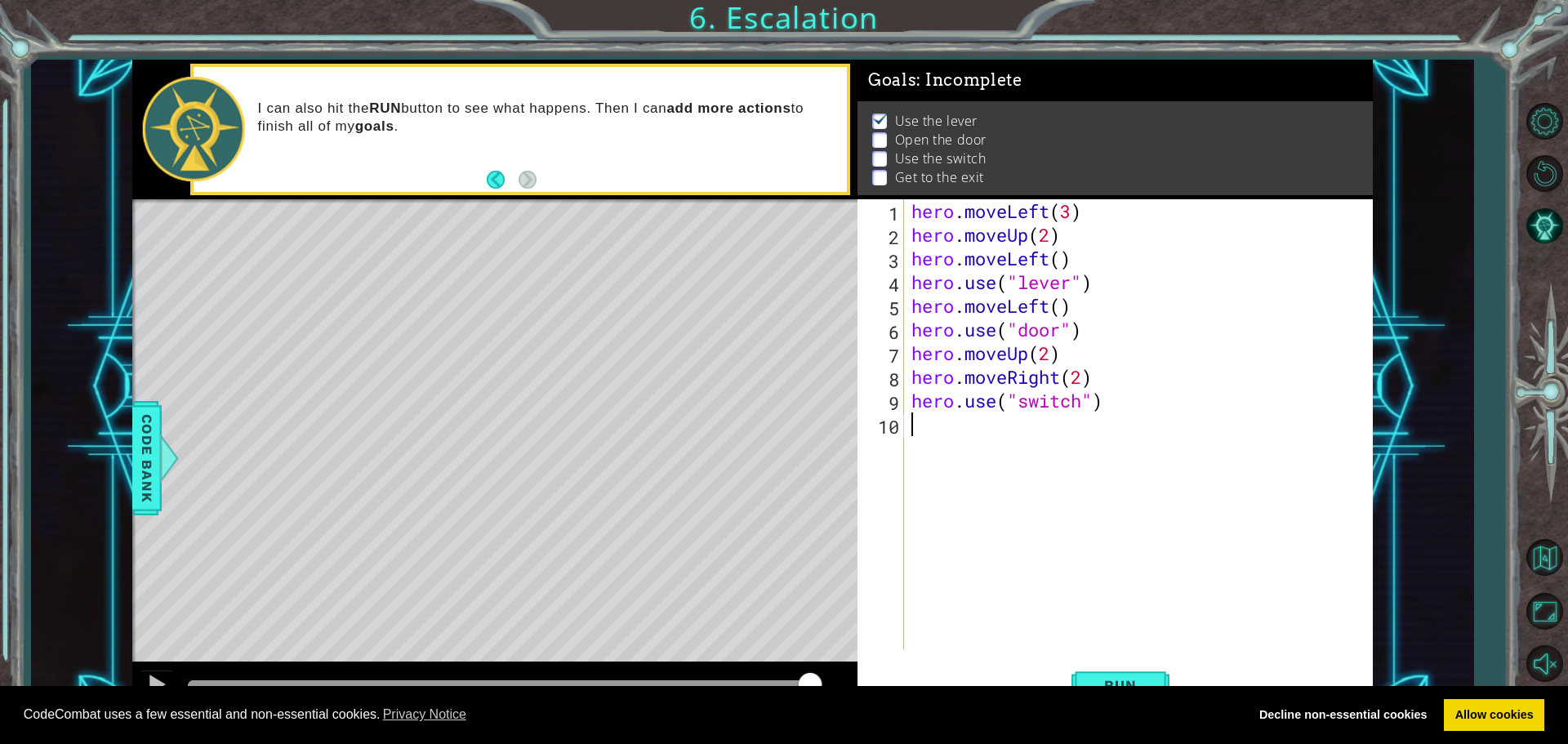 scroll, scrollTop: 0, scrollLeft: 0, axis: both 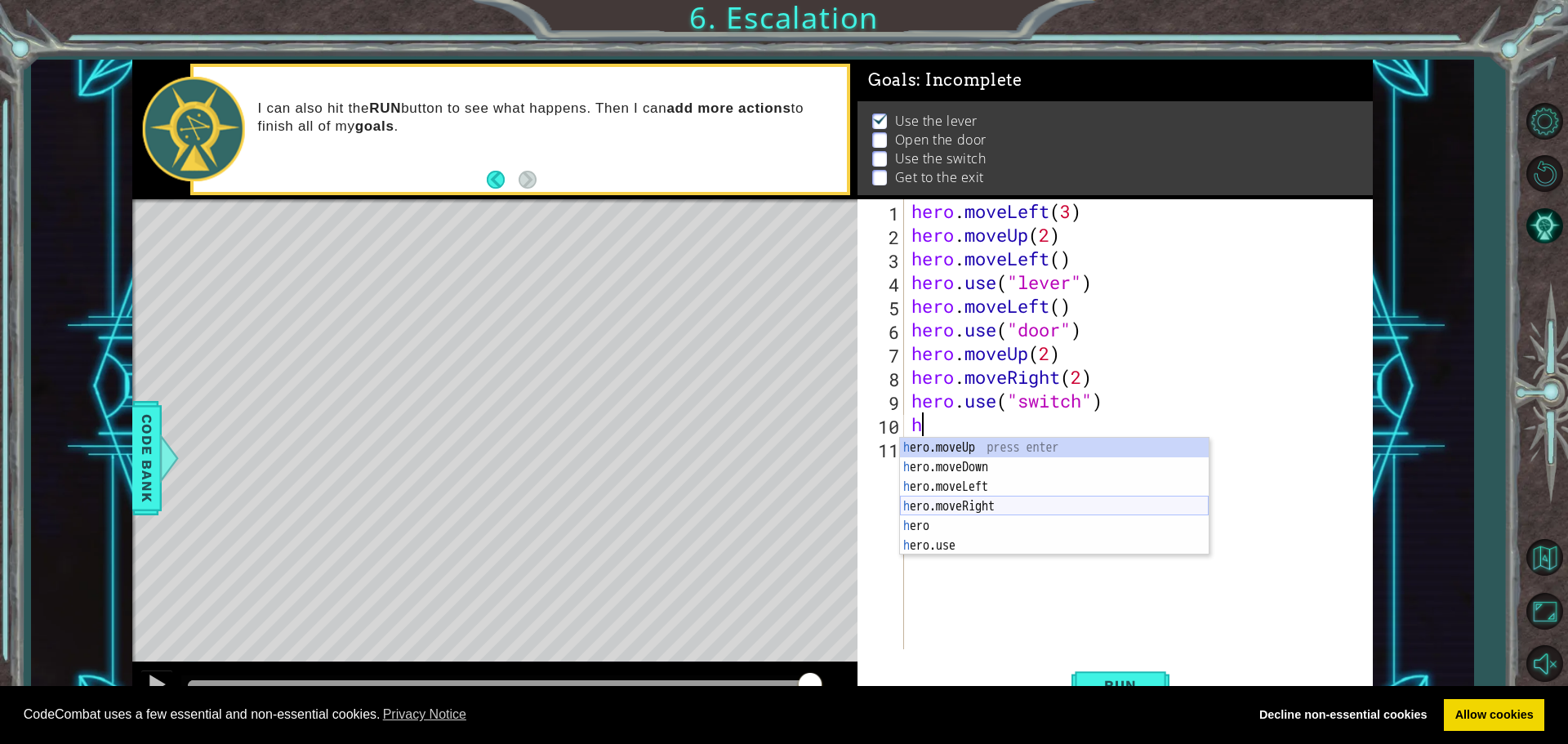 click on "h ero.moveUp press enter h ero.moveDown press enter h ero.moveLeft press enter h ero.moveRight press enter h ero press enter h ero.use press enter" at bounding box center [1054, 516] 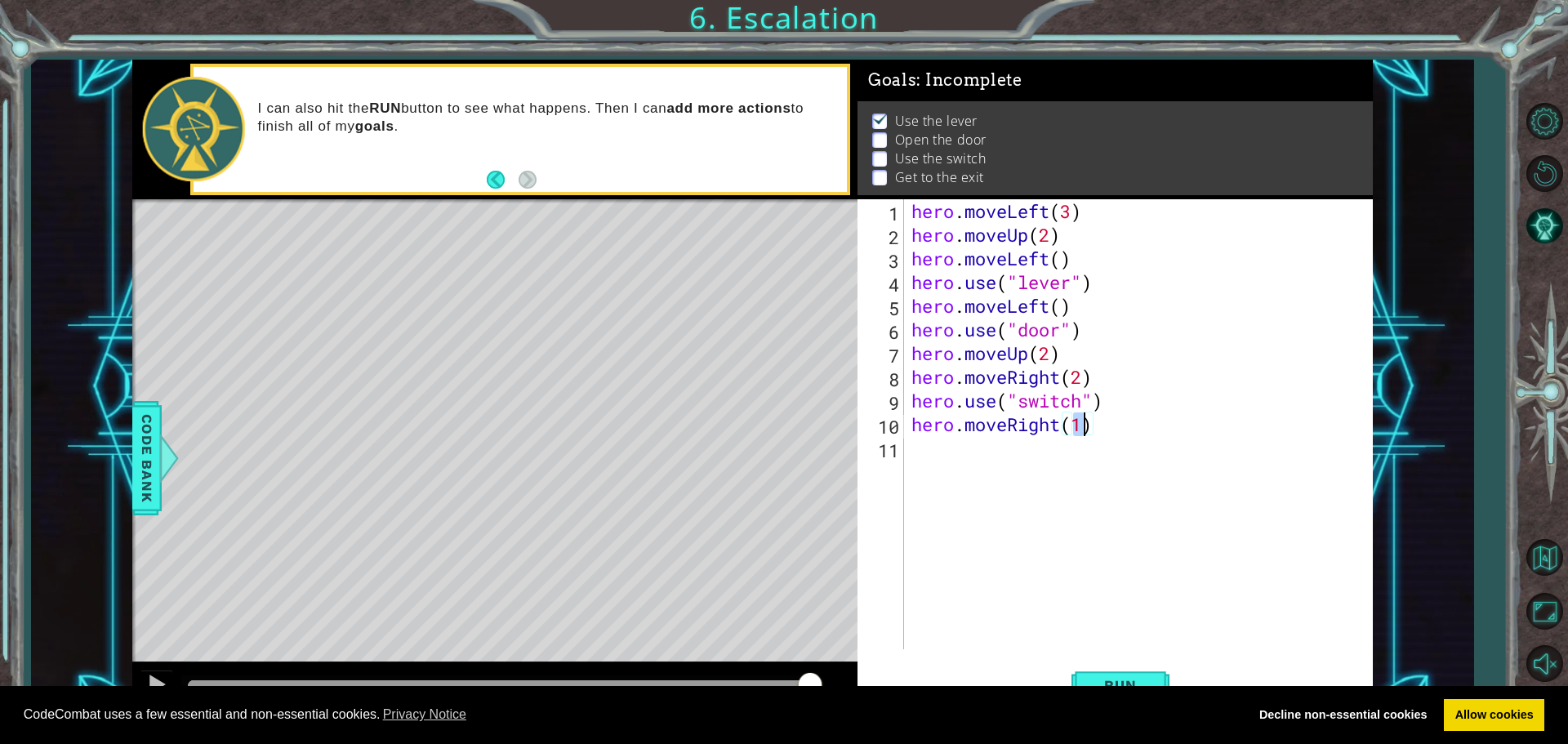 click on "hero . moveLeft ( 3 ) hero . moveUp ( 2 ) hero . moveLeft ( ) hero . use ( "lever" ) hero . moveLeft ( ) hero . use ( "door" ) hero . moveUp ( 2 ) hero . moveRight ( 2 ) hero . use ( "switch" ) hero . moveRight ( 1 )" at bounding box center [1142, 448] 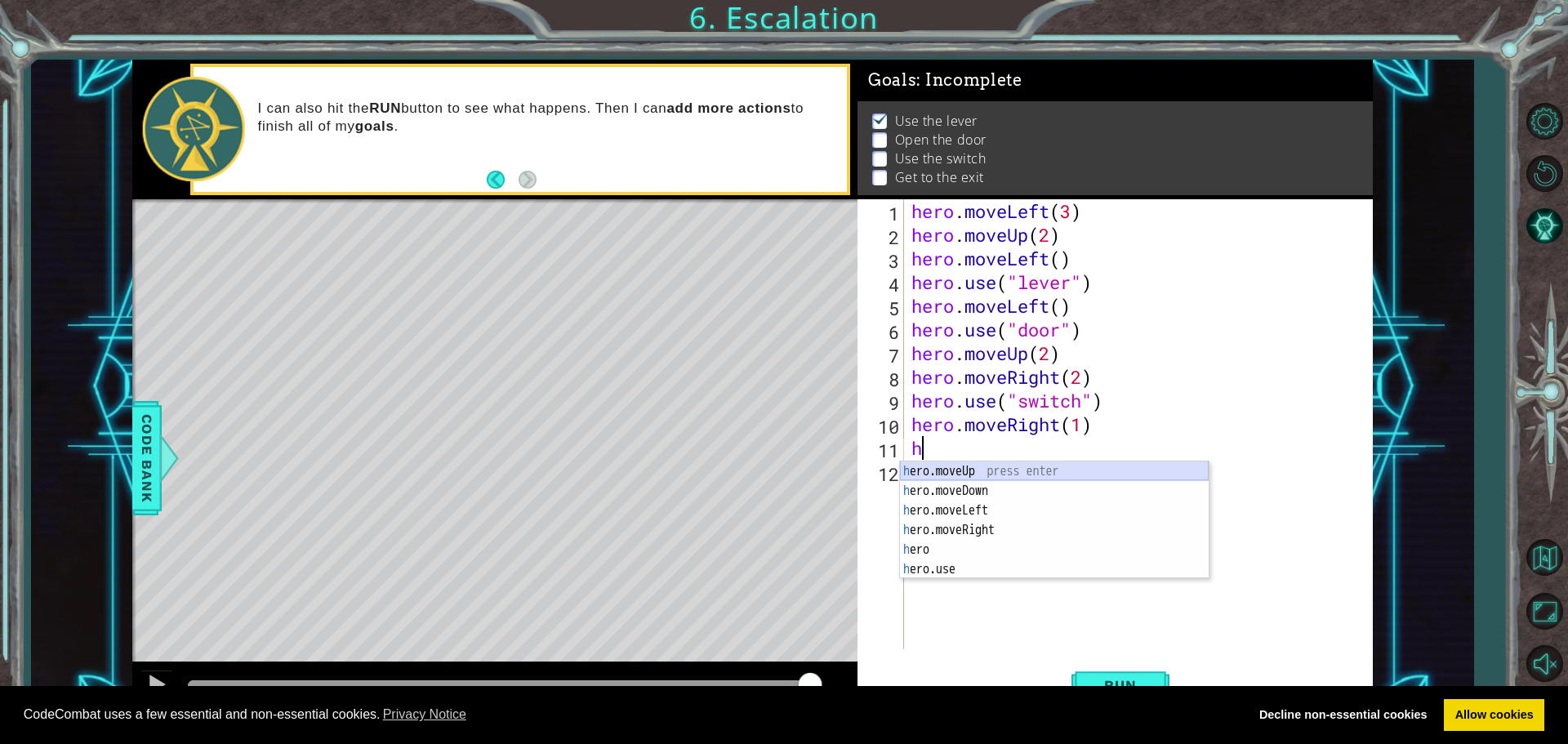 click on "h ero.moveUp press enter h ero.moveDown press enter h ero.moveLeft press enter h ero.moveRight press enter h ero press enter h ero.use press enter" at bounding box center (1054, 540) 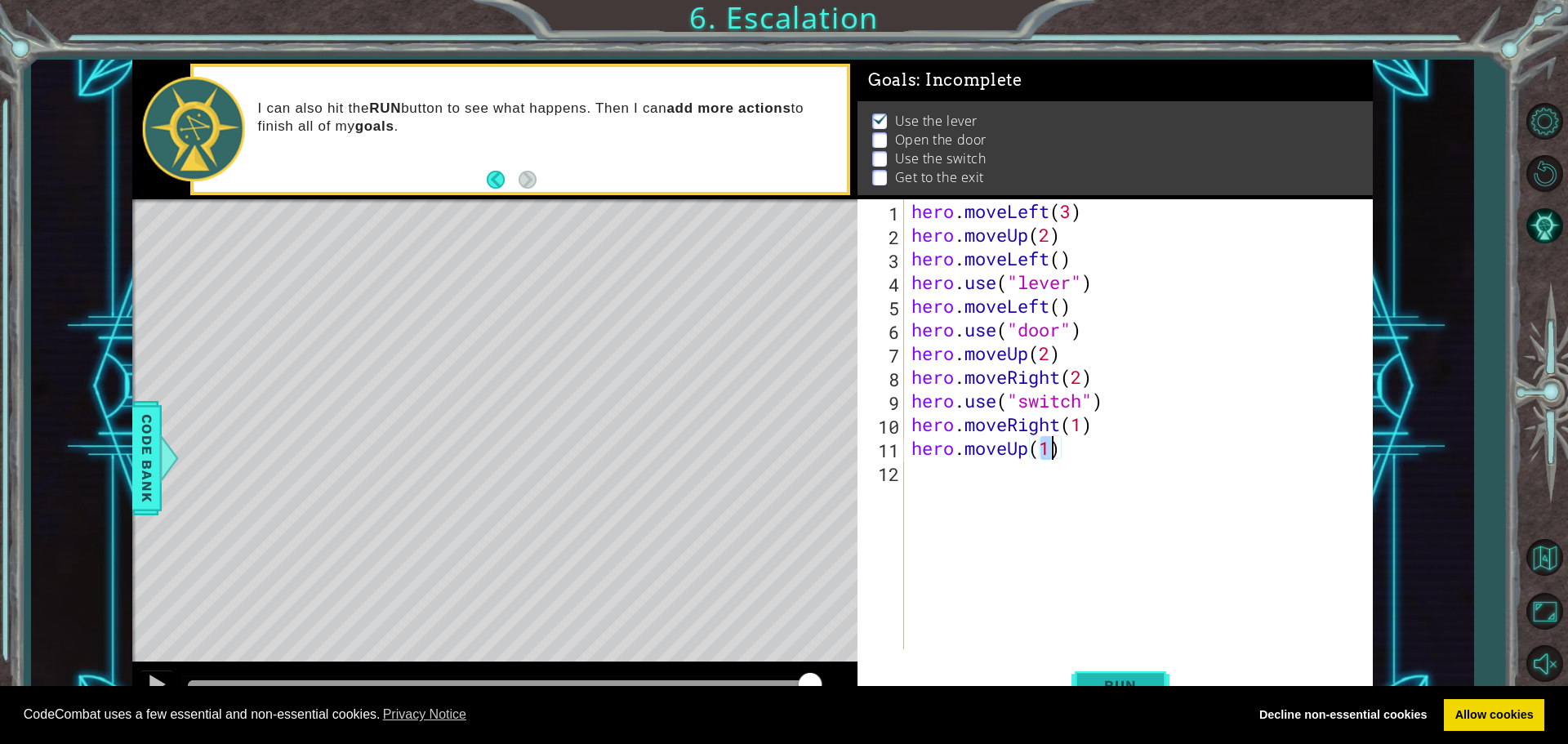 type on "hero.moveUp(1)" 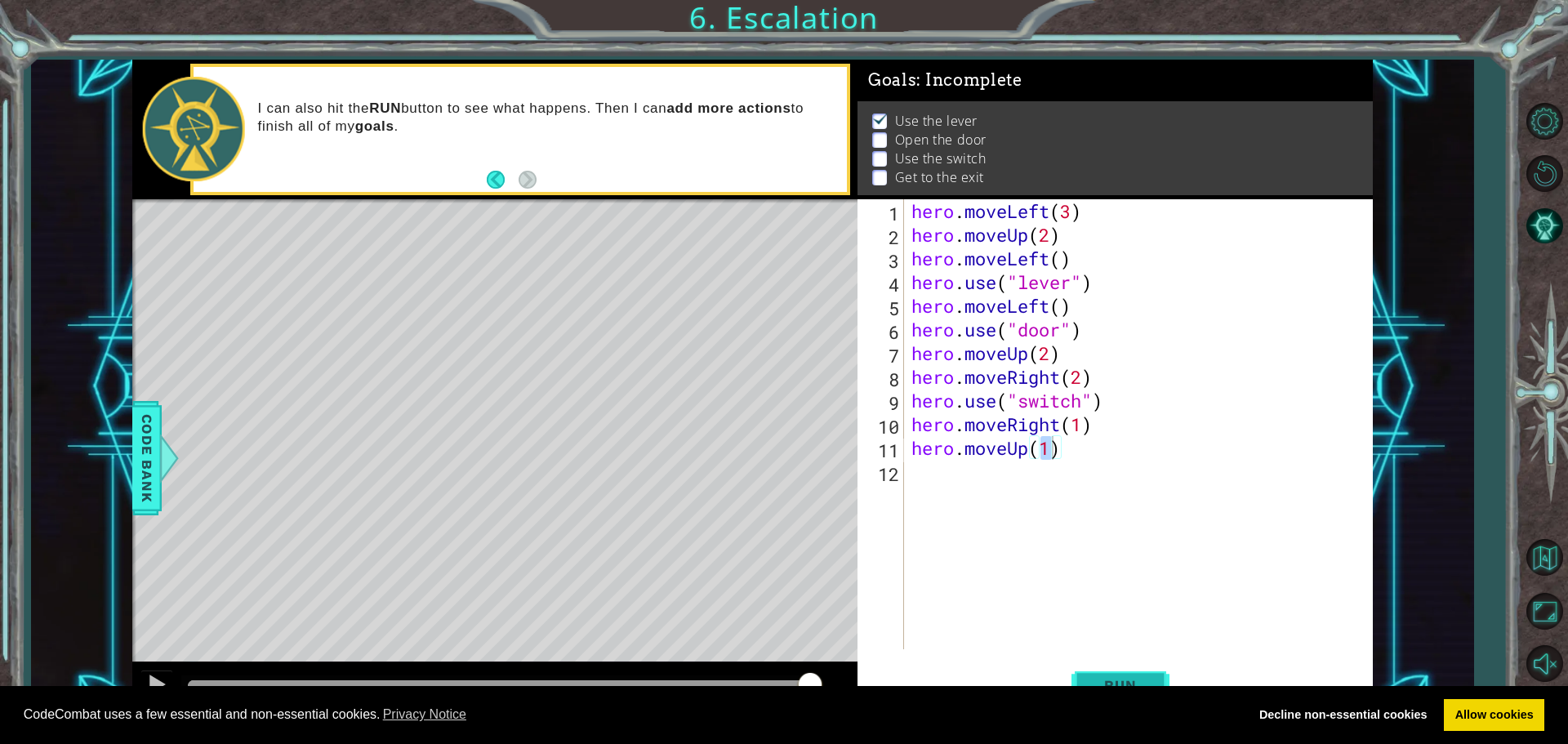 click on "Run" at bounding box center [1120, 685] 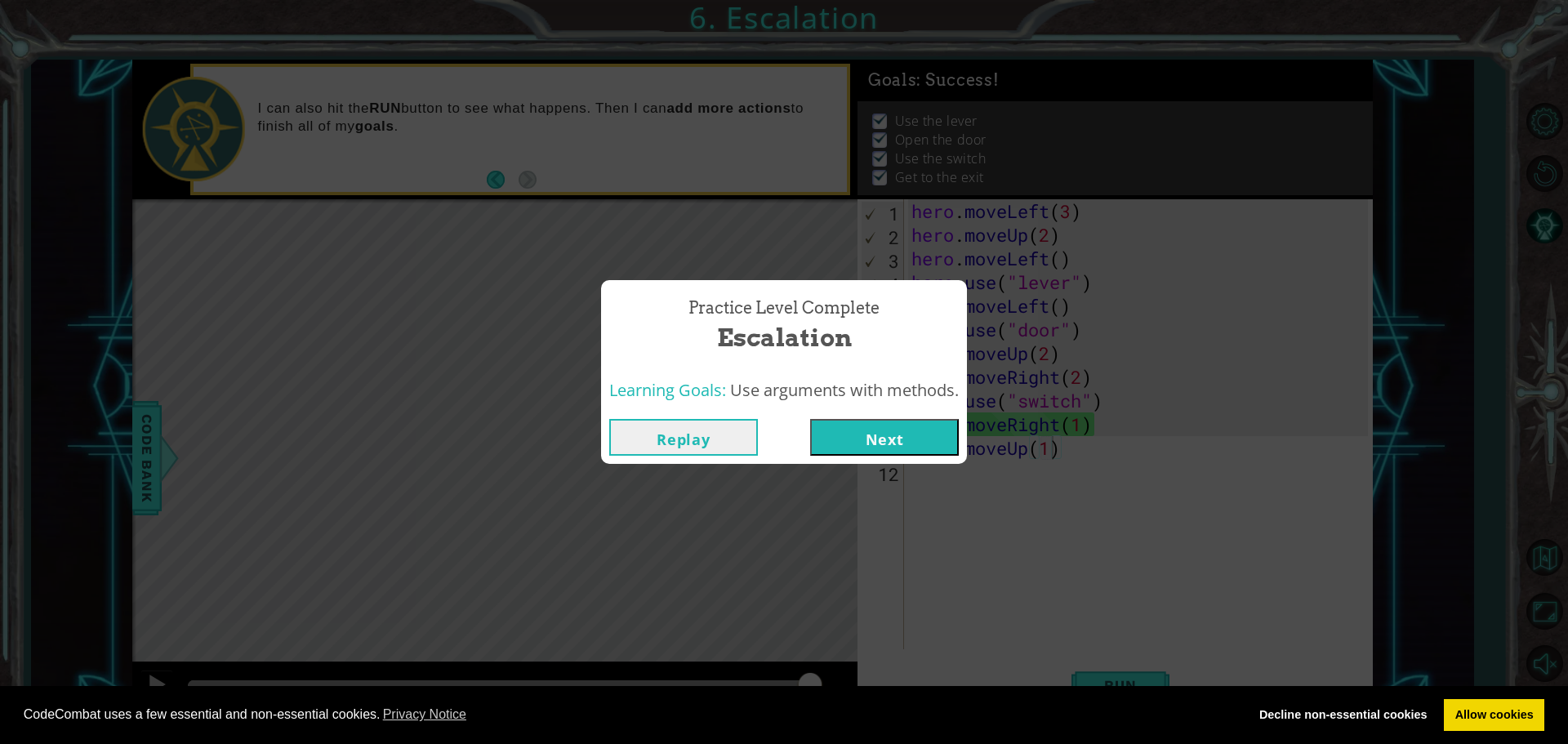click on "Next" at bounding box center (884, 437) 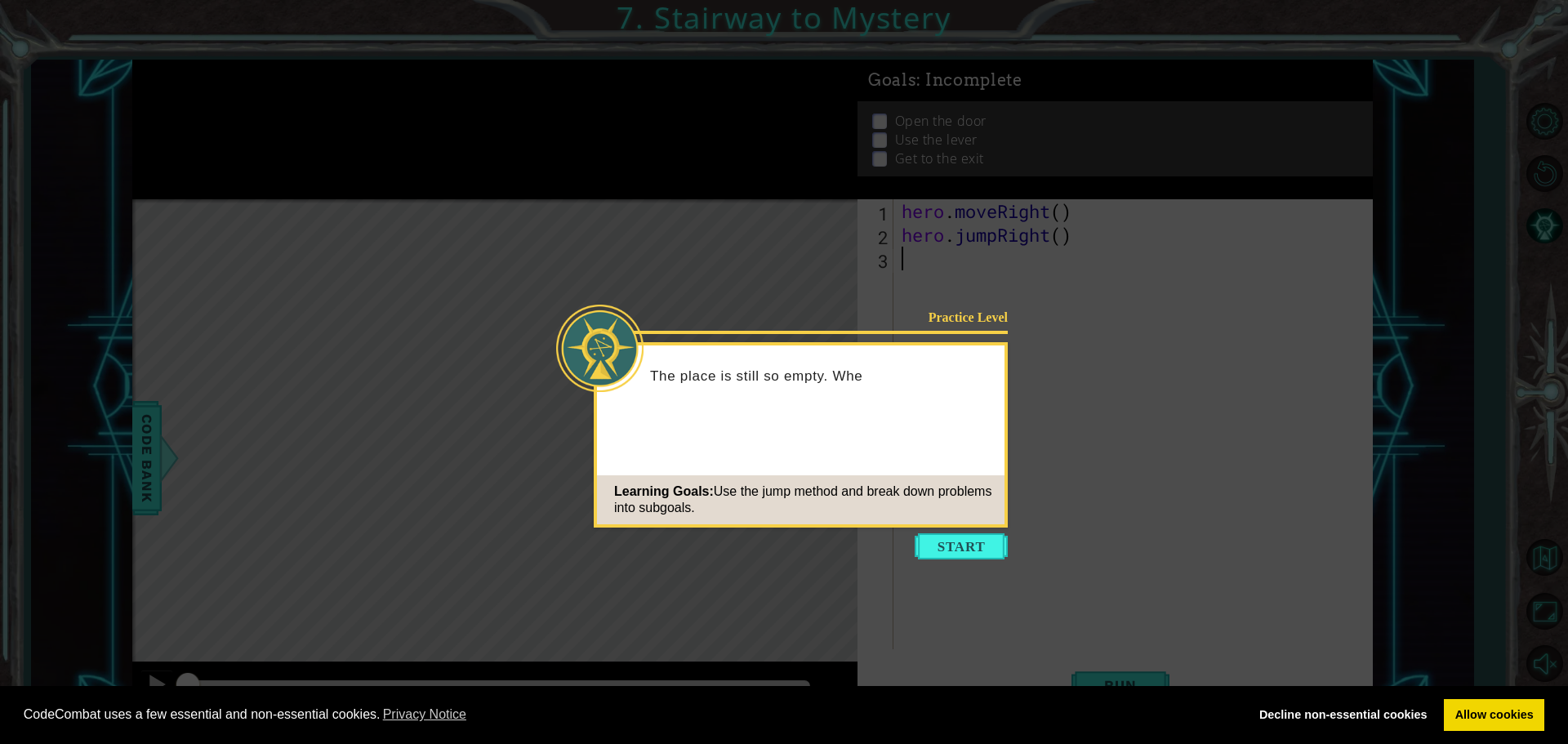click at bounding box center [961, 546] 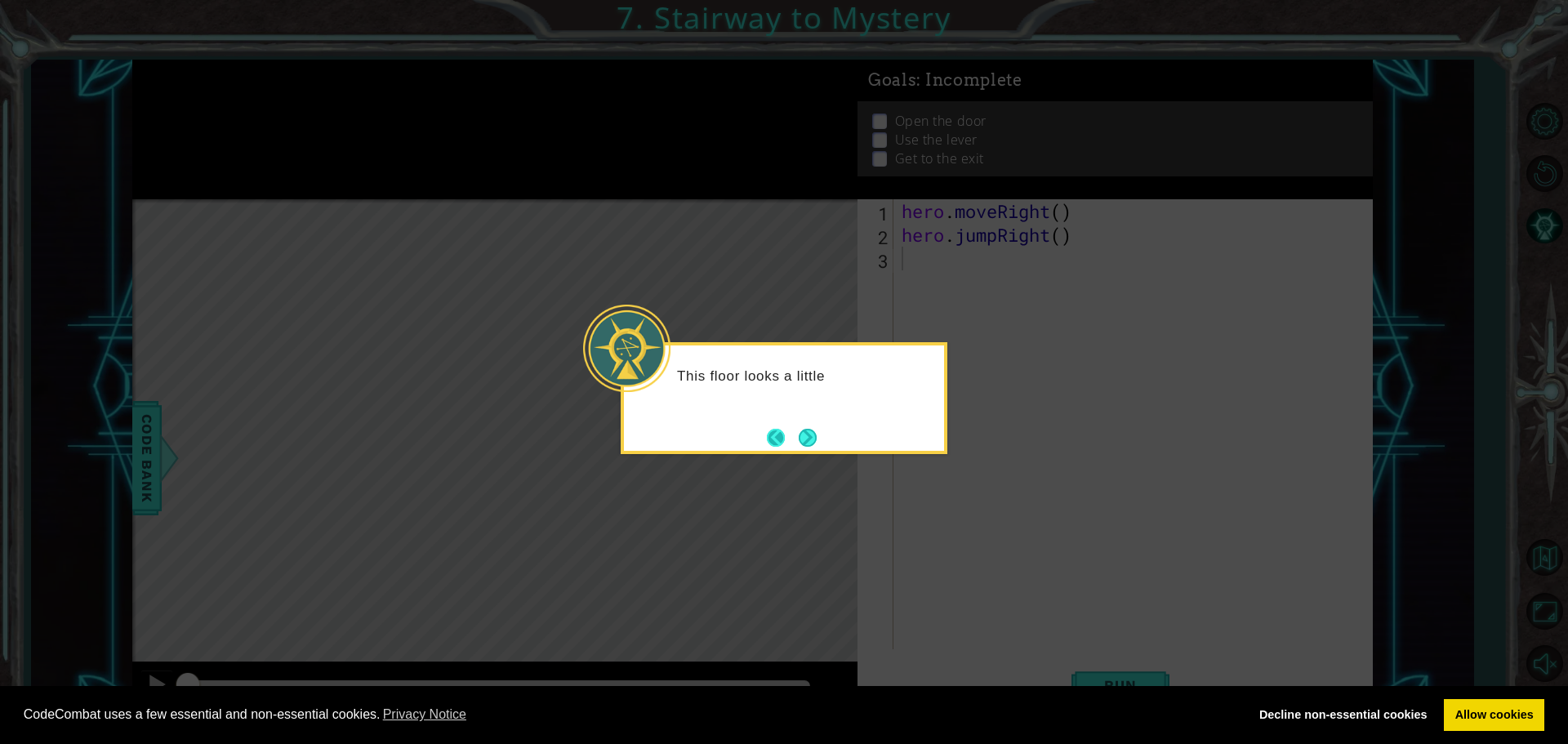 click at bounding box center [791, 438] 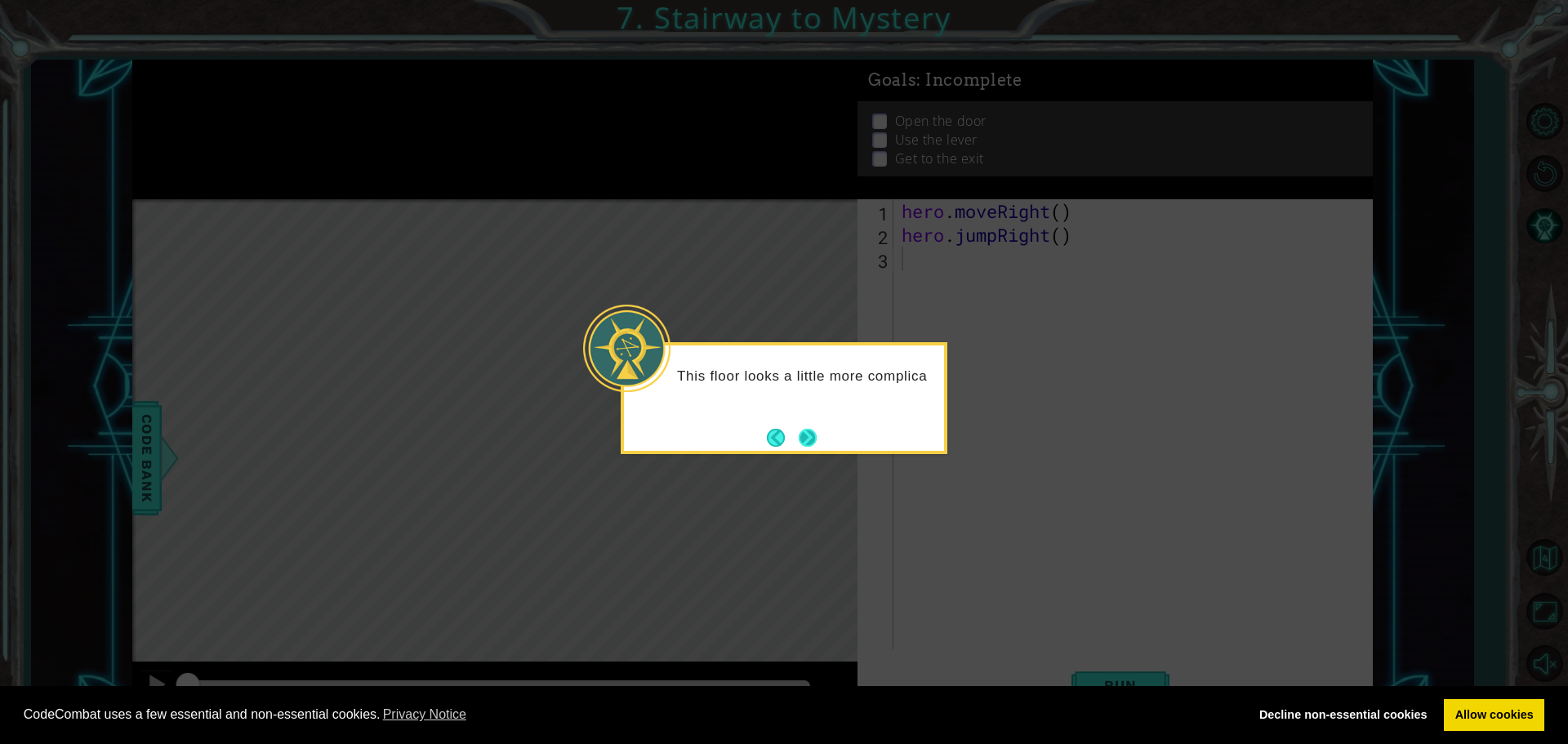 click at bounding box center [808, 438] 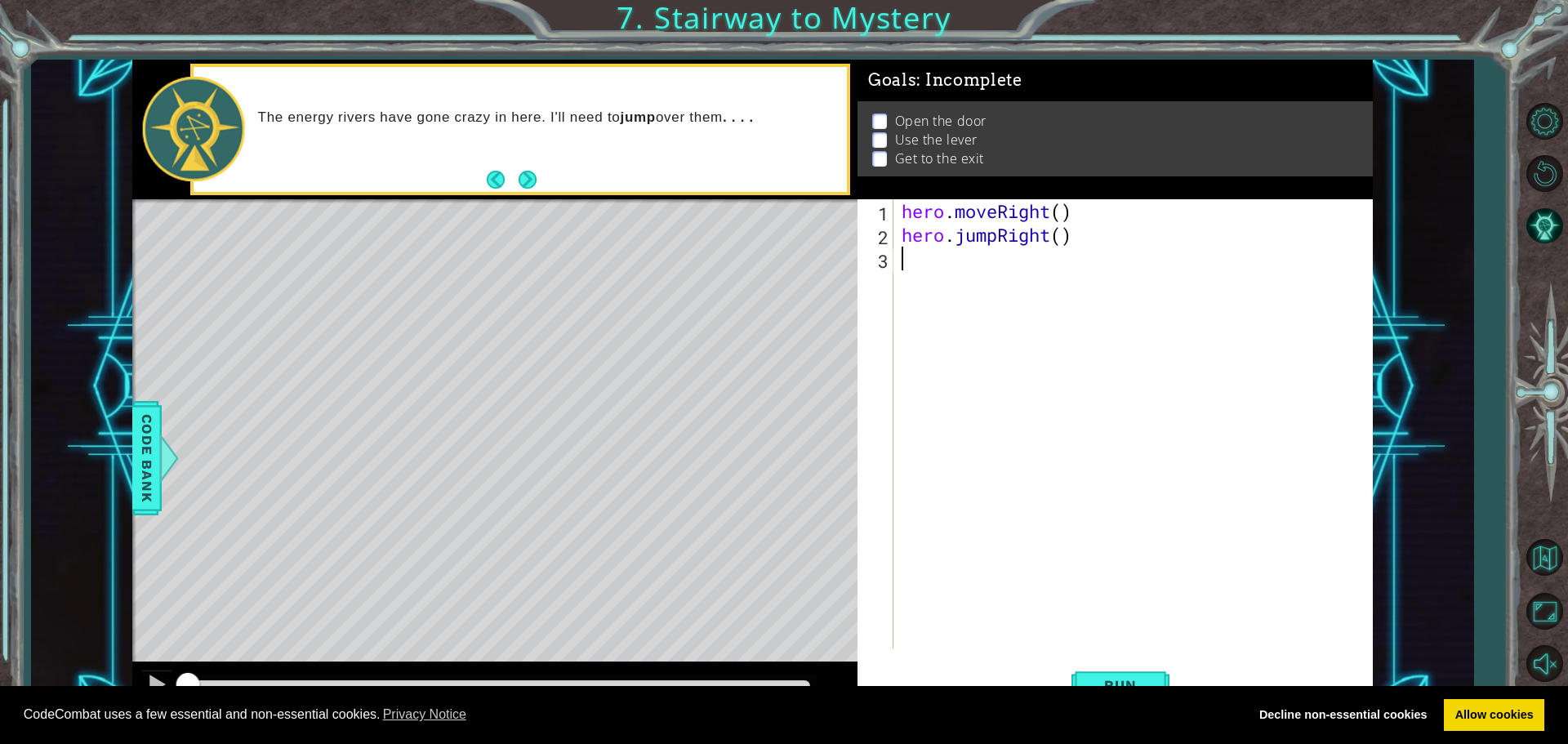 type on "h" 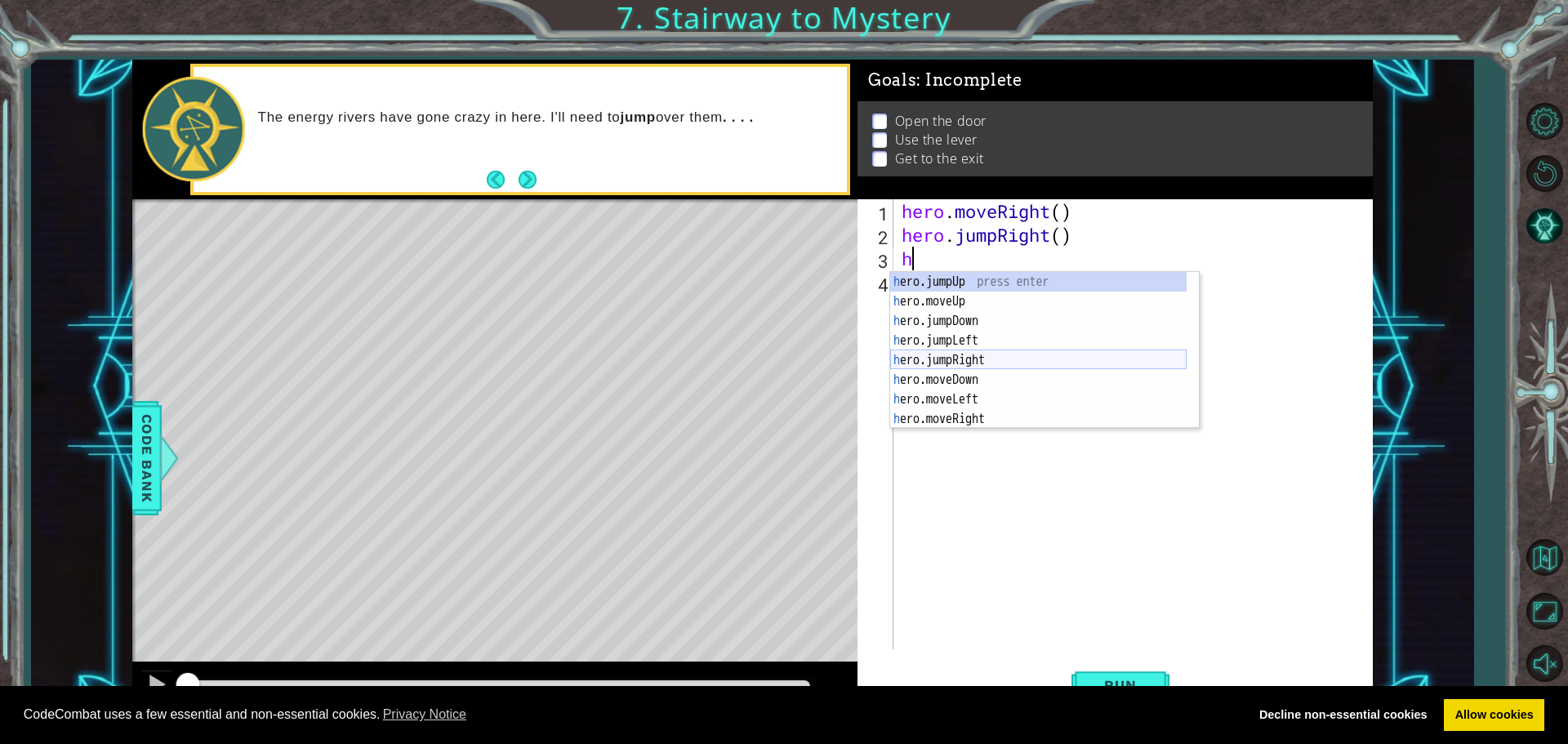 click on "h ero.jumpUp press enter h ero.moveUp press enter h ero.jumpDown press enter h ero.jumpLeft press enter h ero.jumpRight press enter h ero.moveDown press enter h ero.moveLeft press enter h ero.moveRight press enter h ero.use press enter" at bounding box center (1038, 370) 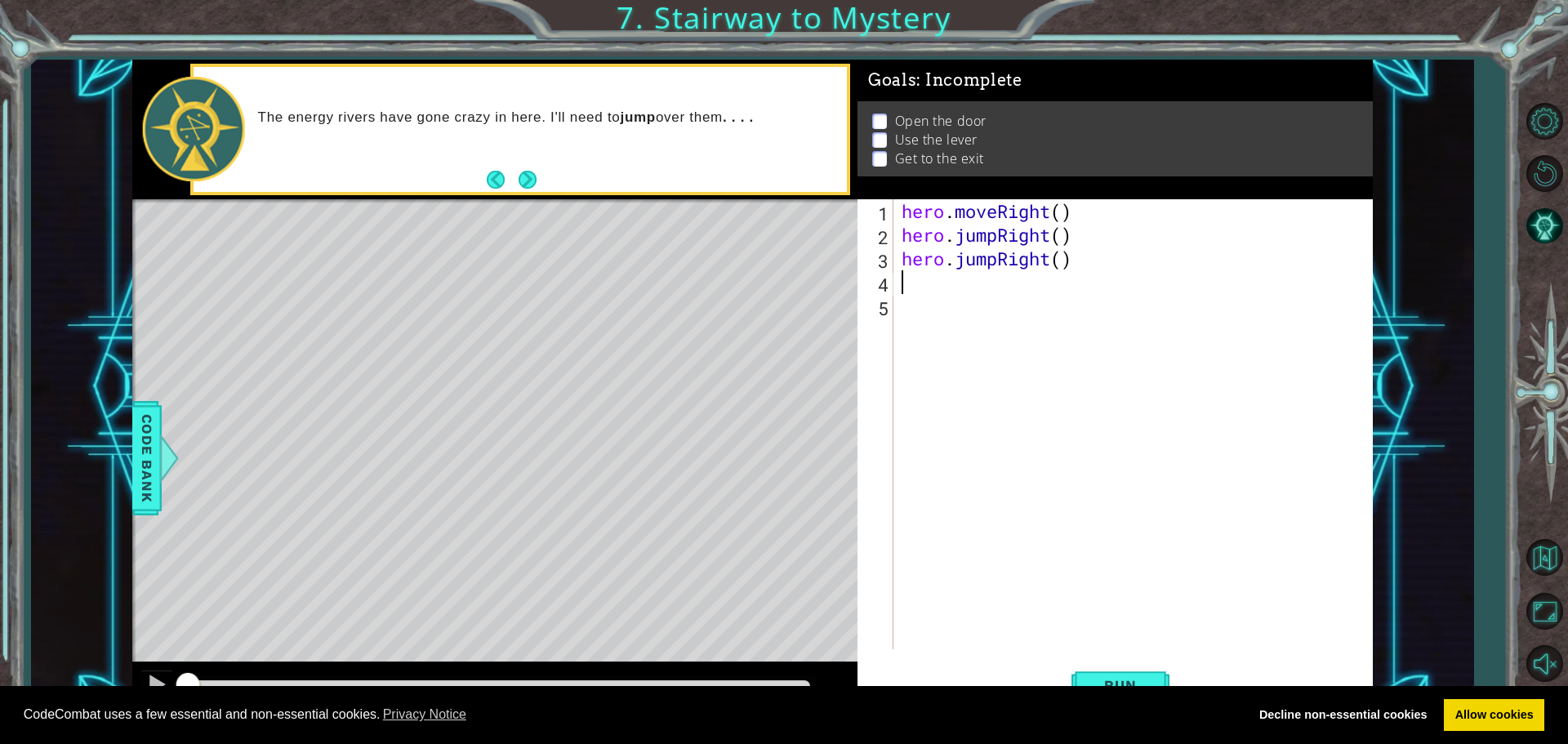 click on "hero . moveRight ( ) hero . jumpRight ( ) hero . jumpRight ( )" at bounding box center (1137, 448) 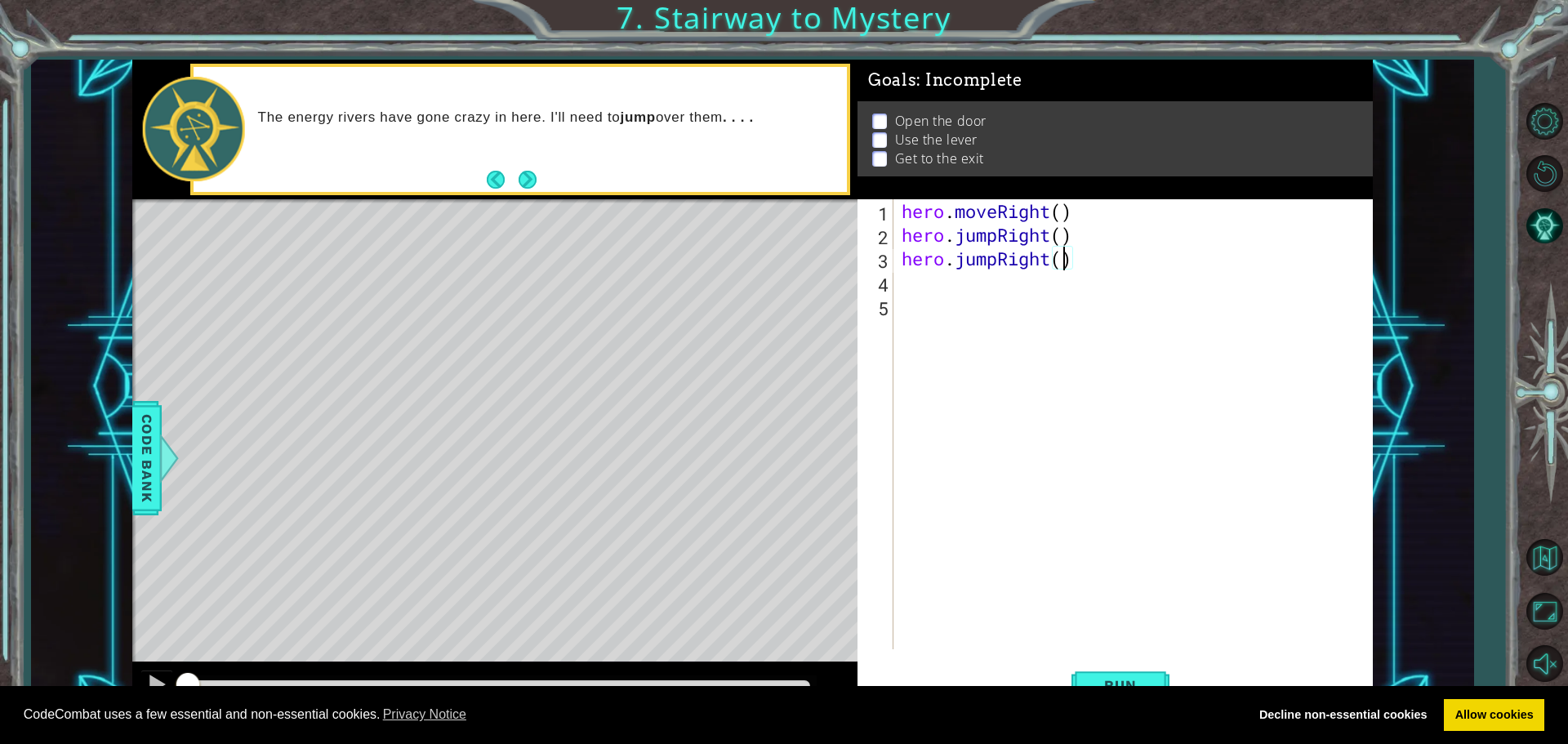 type on "hero.jumpRight(2)" 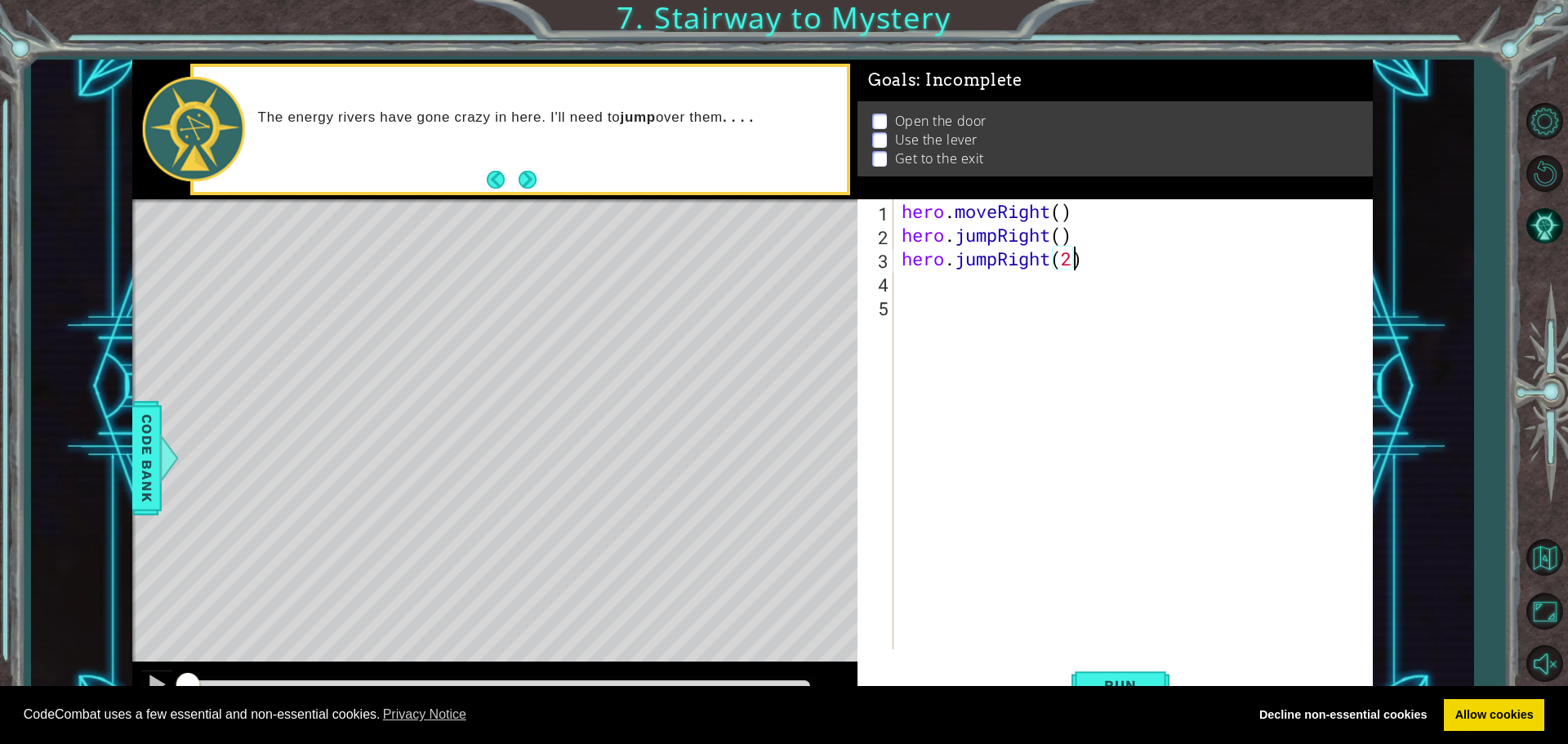 scroll, scrollTop: 0, scrollLeft: 7, axis: horizontal 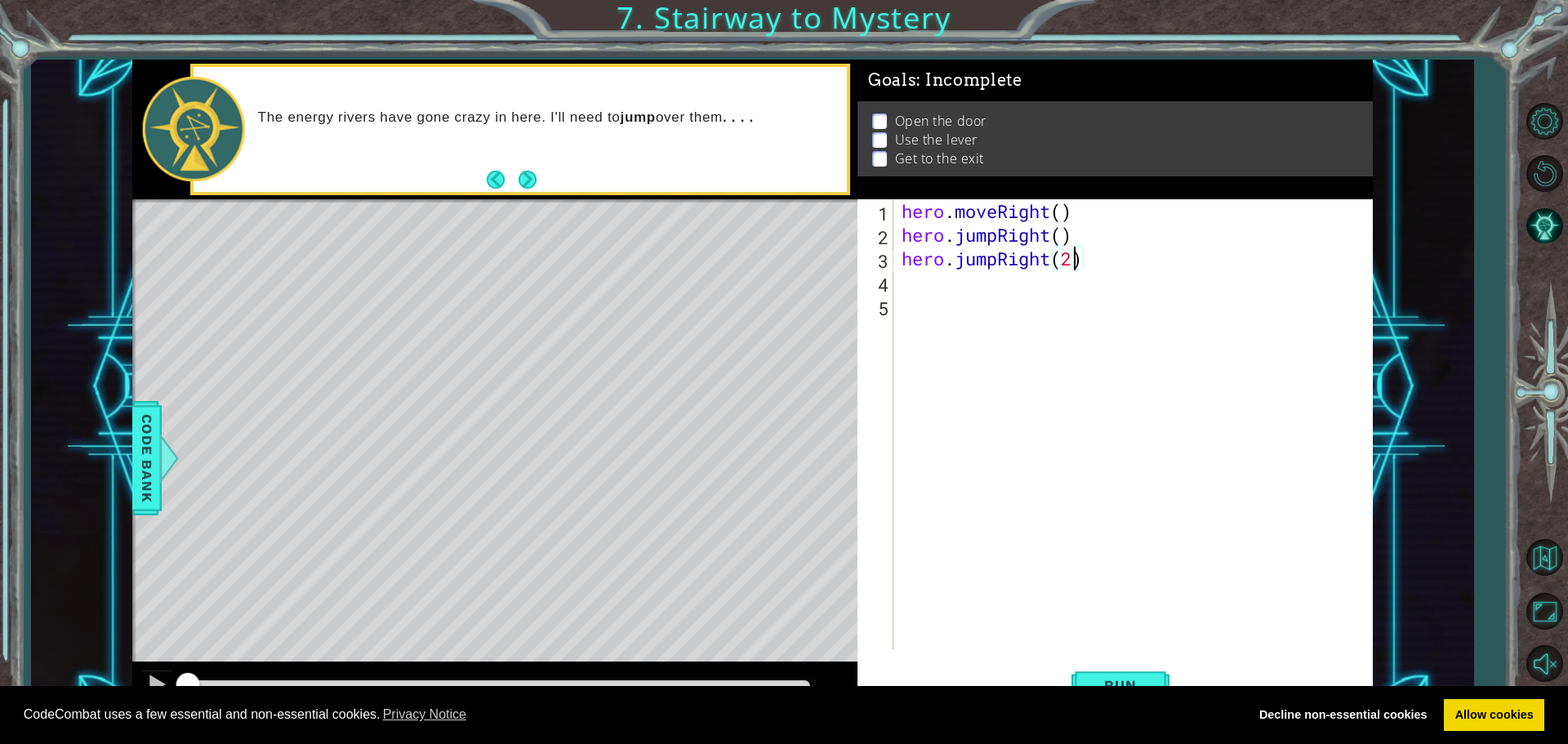 click on "hero . moveRight ( ) hero . jumpRight ( ) hero . jumpRight ( 2 )" at bounding box center (1137, 448) 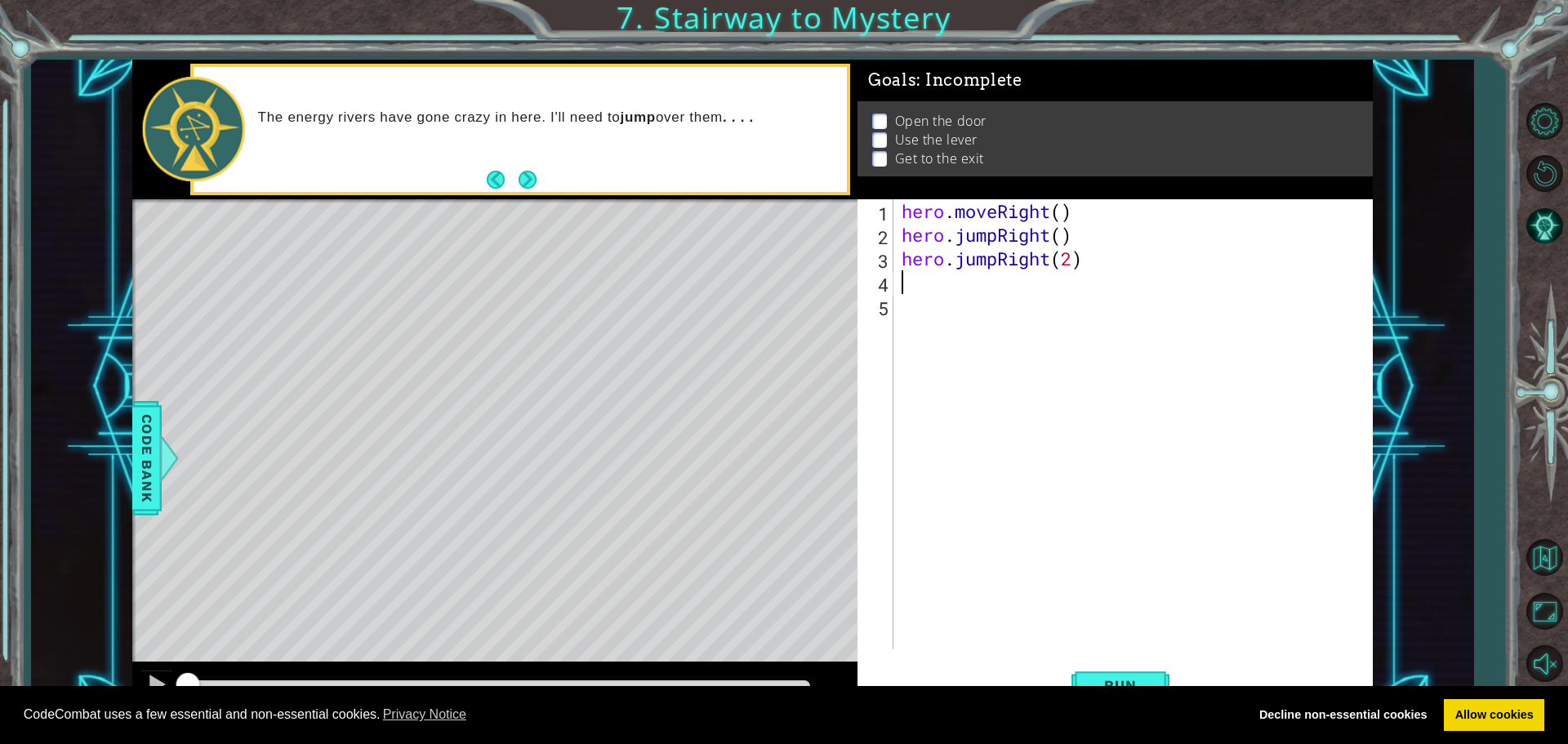 scroll, scrollTop: 0, scrollLeft: 0, axis: both 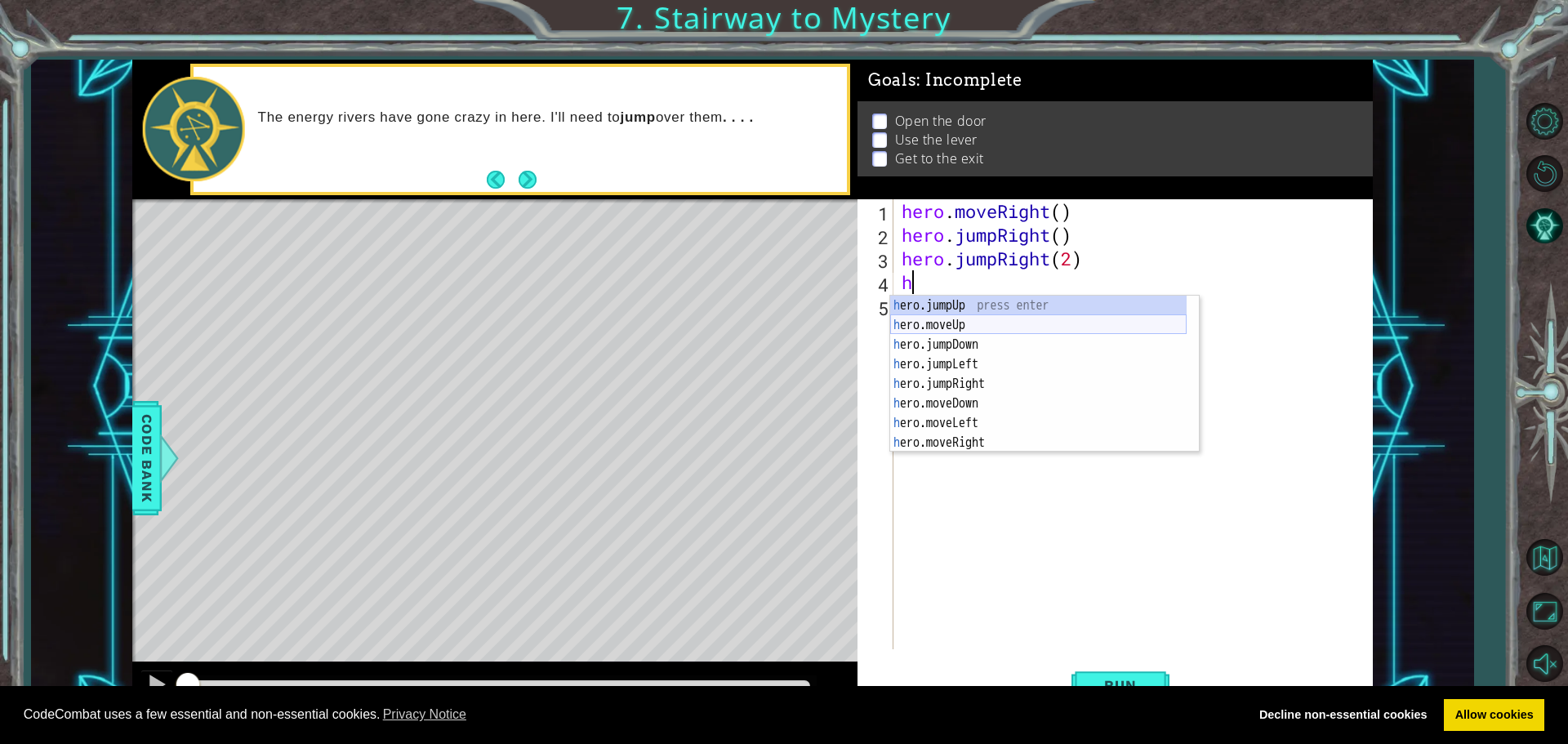 click on "h ero.jumpUp press enter h ero.moveUp press enter h ero.jumpDown press enter h ero.jumpLeft press enter h ero.jumpRight press enter h ero.moveDown press enter h ero.moveLeft press enter h ero.moveRight press enter h ero.use press enter" at bounding box center (1038, 394) 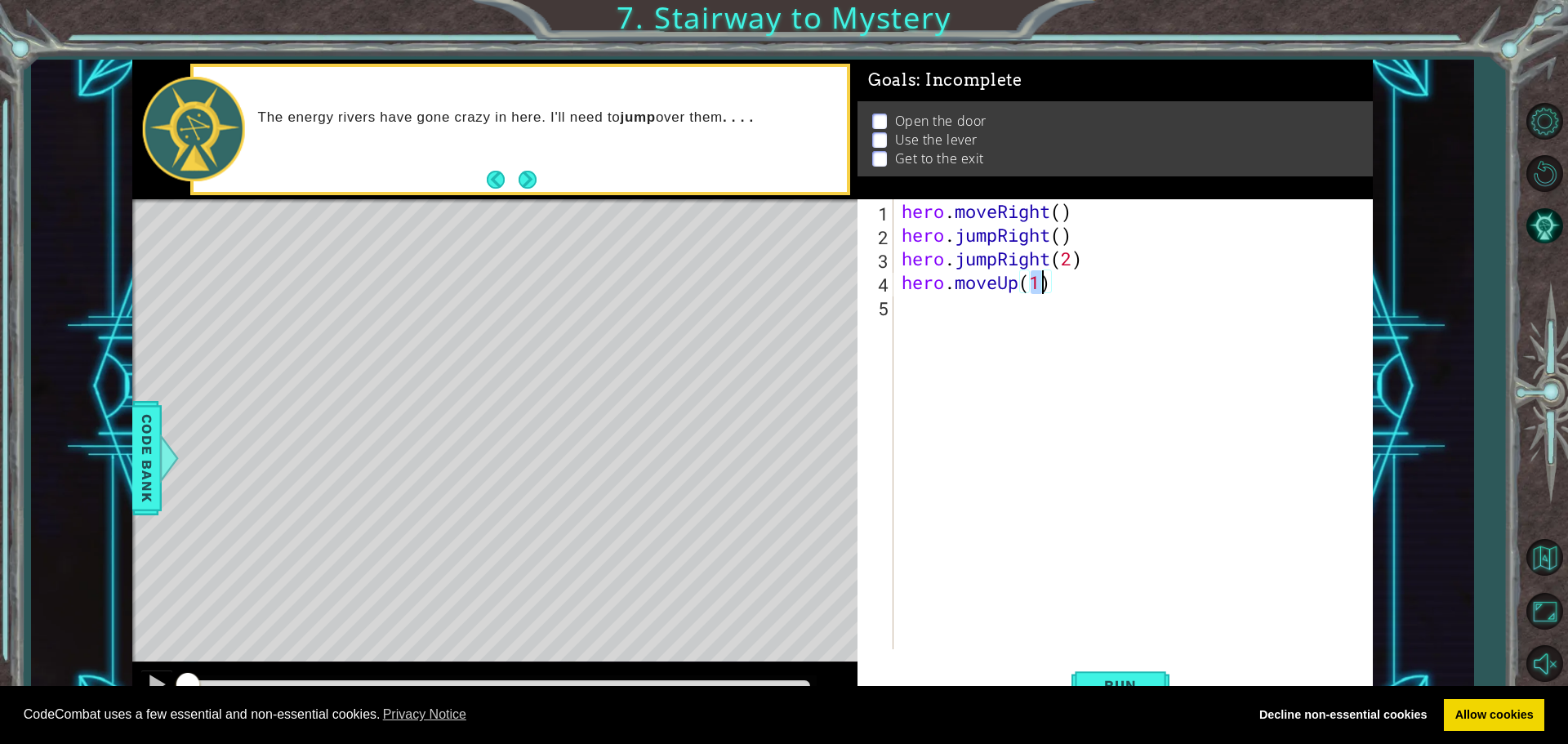 scroll, scrollTop: 0, scrollLeft: 6, axis: horizontal 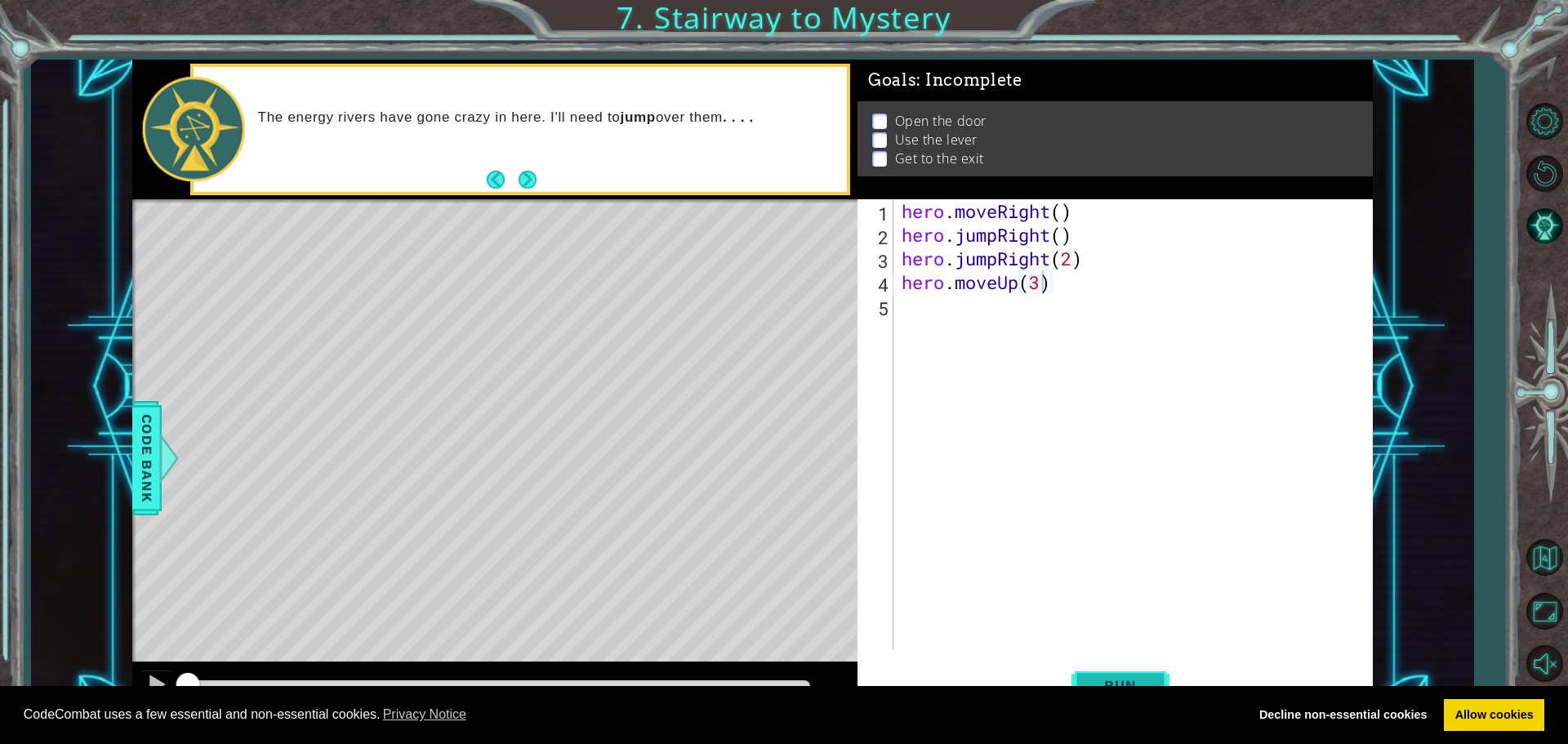 click on "Run" at bounding box center [1120, 684] 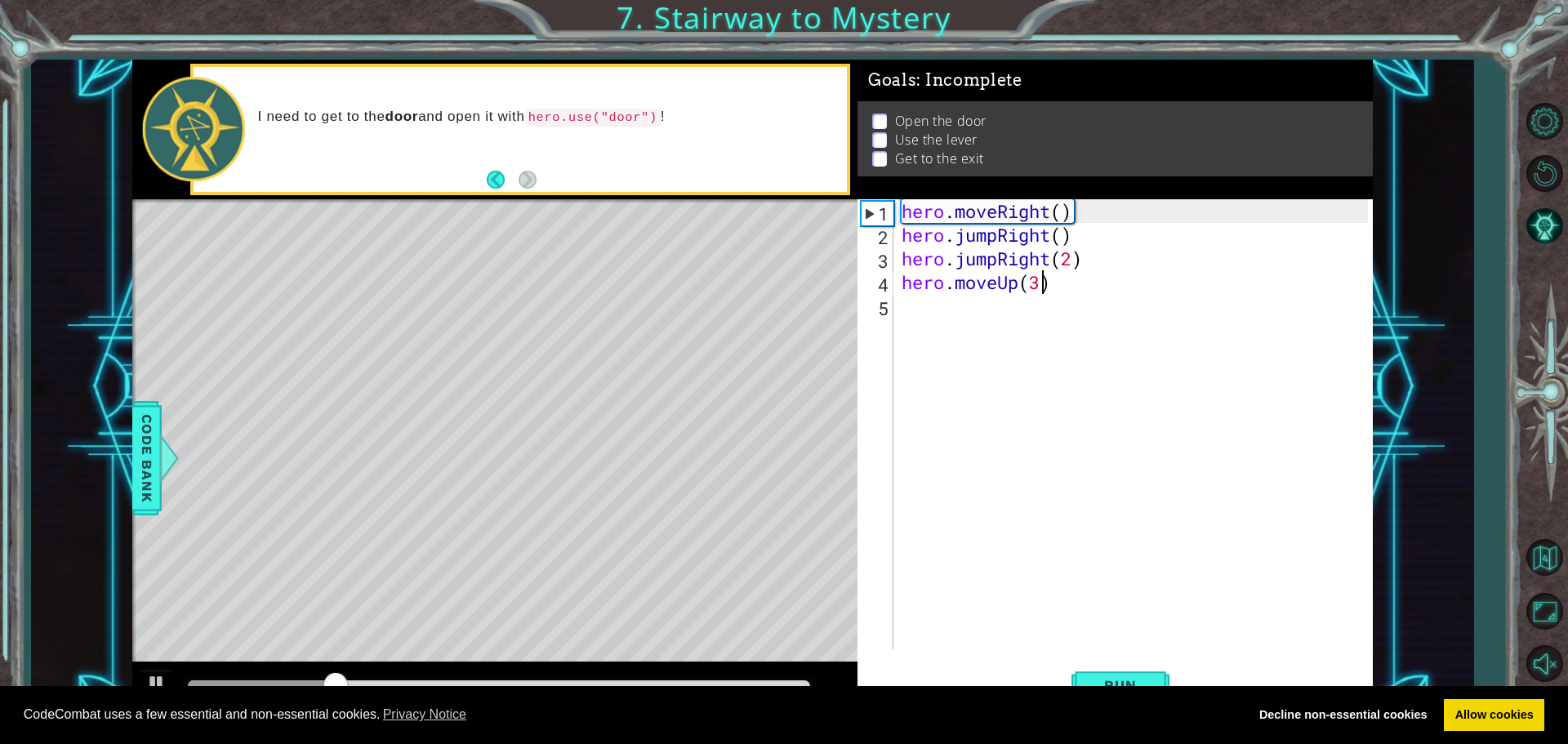 click on "hero . moveRight ( ) hero . jumpRight ( ) hero . jumpRight ( 2 ) hero . moveUp ( 3 )" at bounding box center (1137, 448) 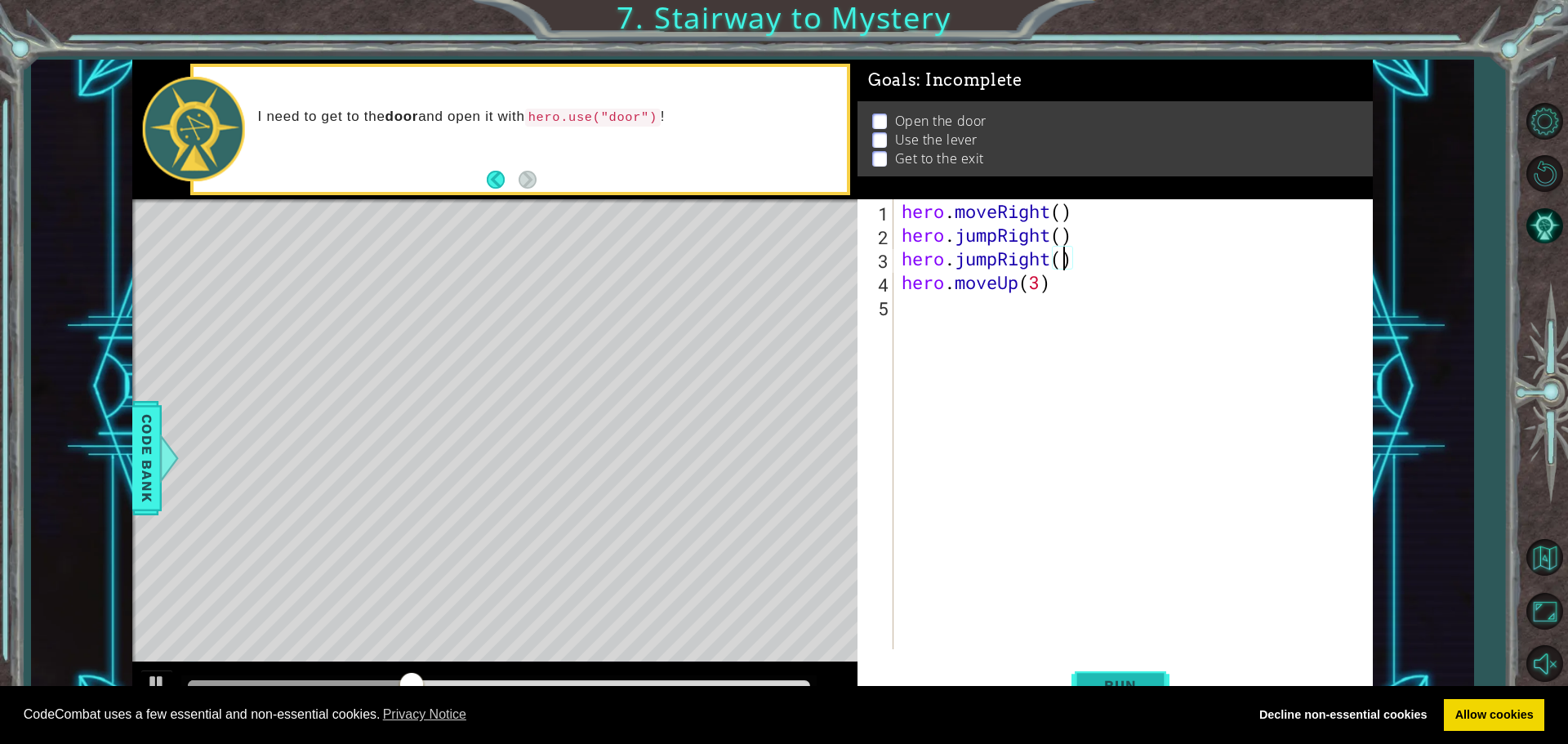 click on "Run" at bounding box center [1120, 684] 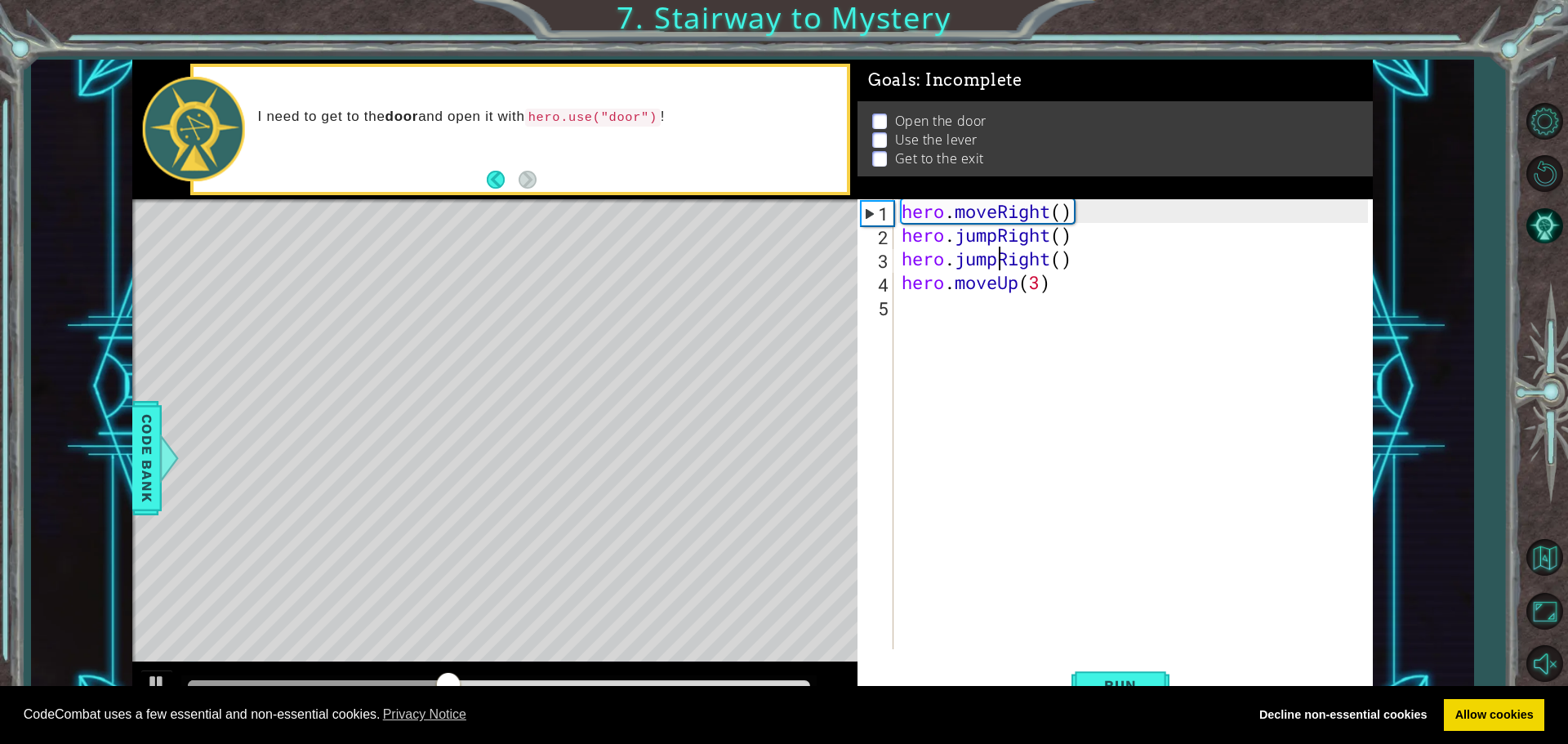 click on "hero . moveRight ( ) hero . jumpRight ( ) hero . jumpRight ( ) hero . moveUp ( 3 )" at bounding box center [1137, 448] 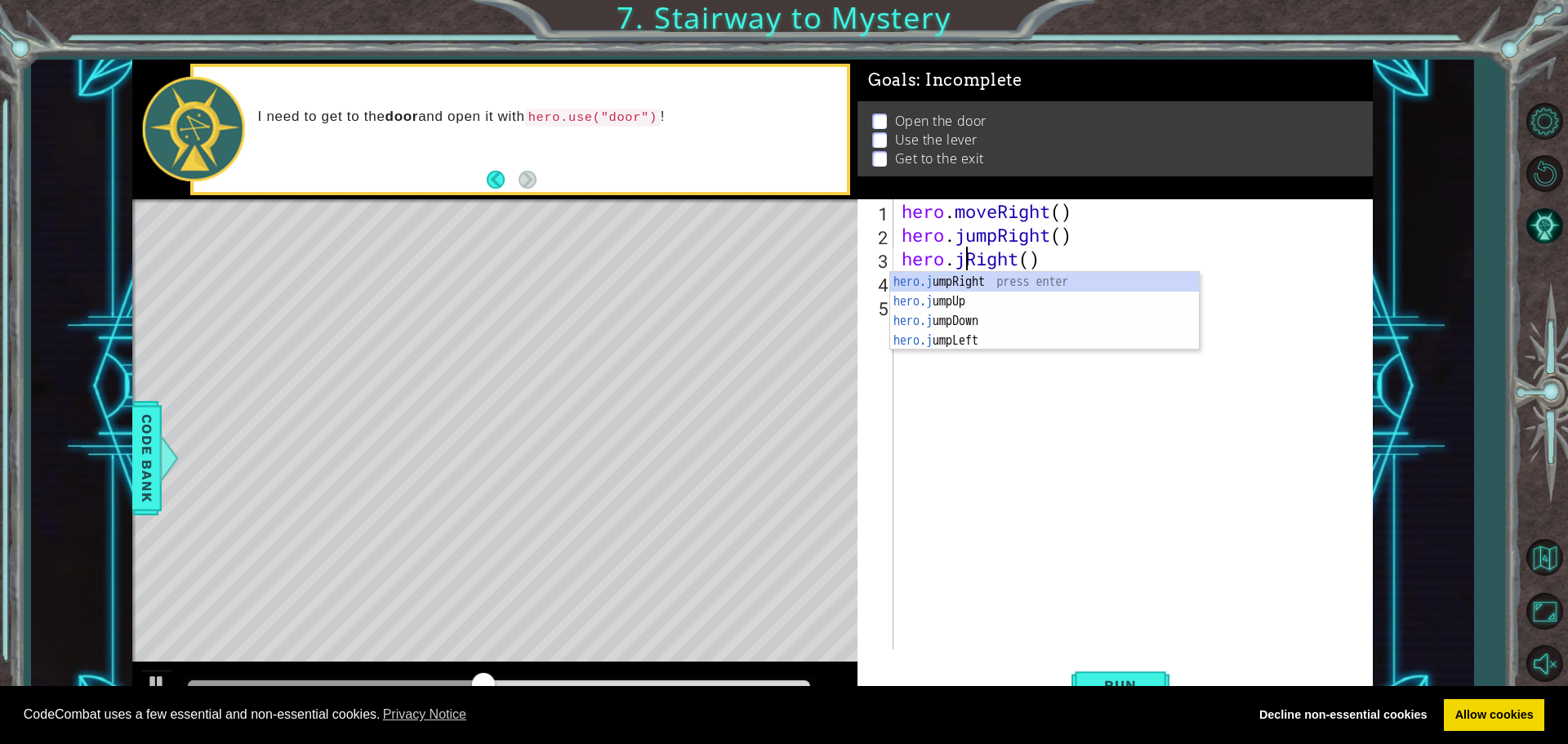 scroll, scrollTop: 0, scrollLeft: 5, axis: horizontal 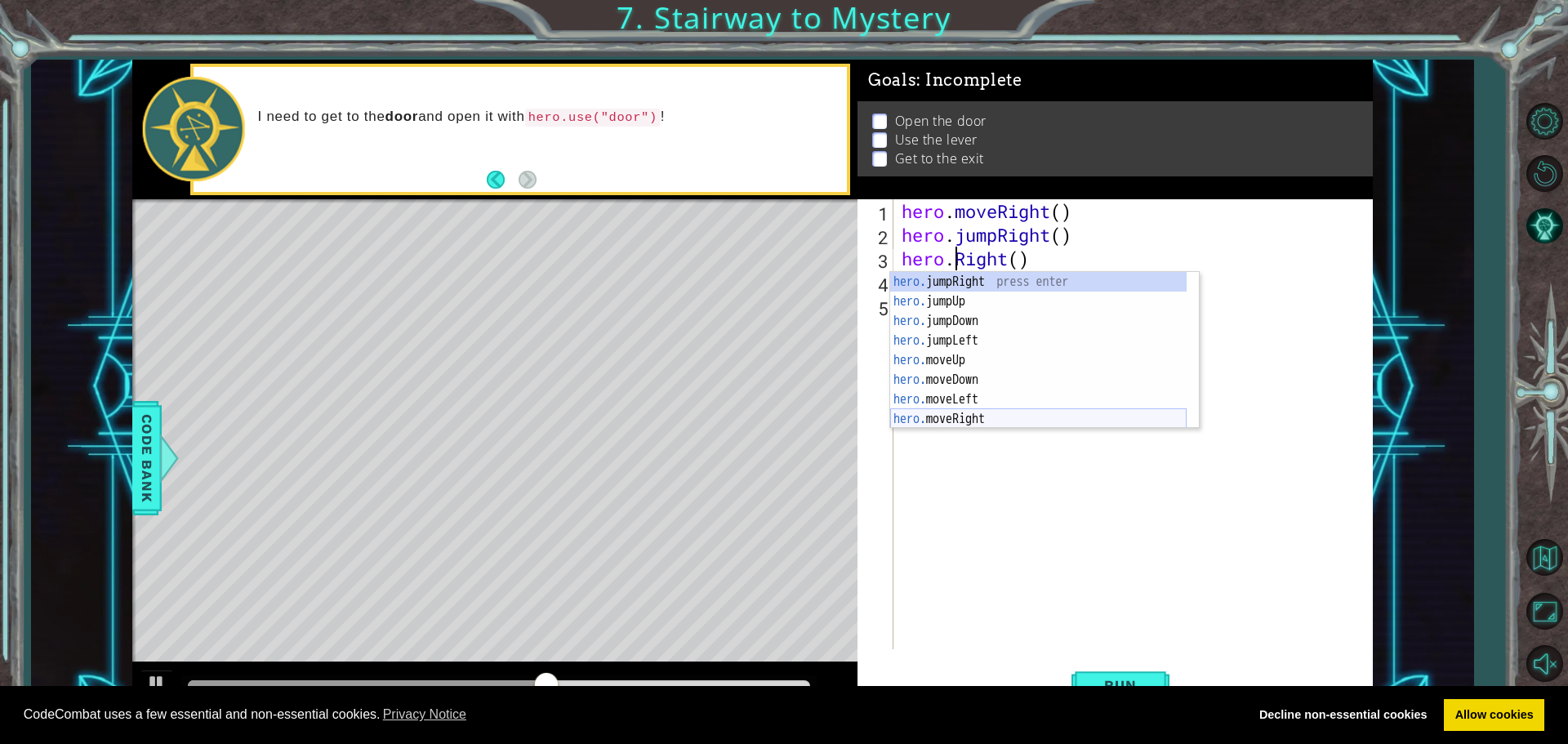 click on "hero. jumpRight press enter hero. jumpUp press enter hero. jumpDown press enter hero. jumpLeft press enter hero. moveUp press enter hero. moveDown press enter hero. moveLeft press enter hero. moveRight press enter hero. use press enter" at bounding box center (1038, 370) 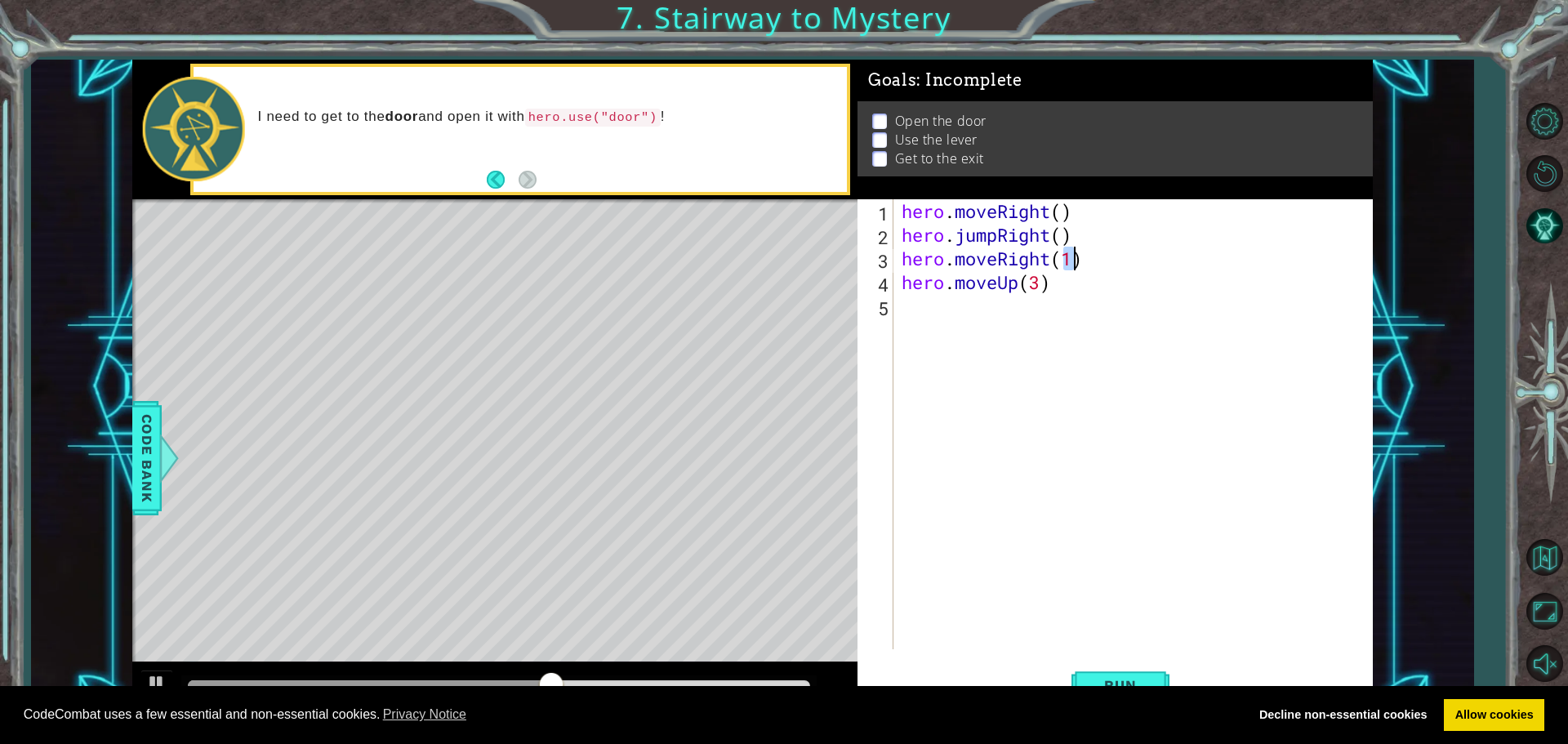 type on "hero.moveRight(1)" 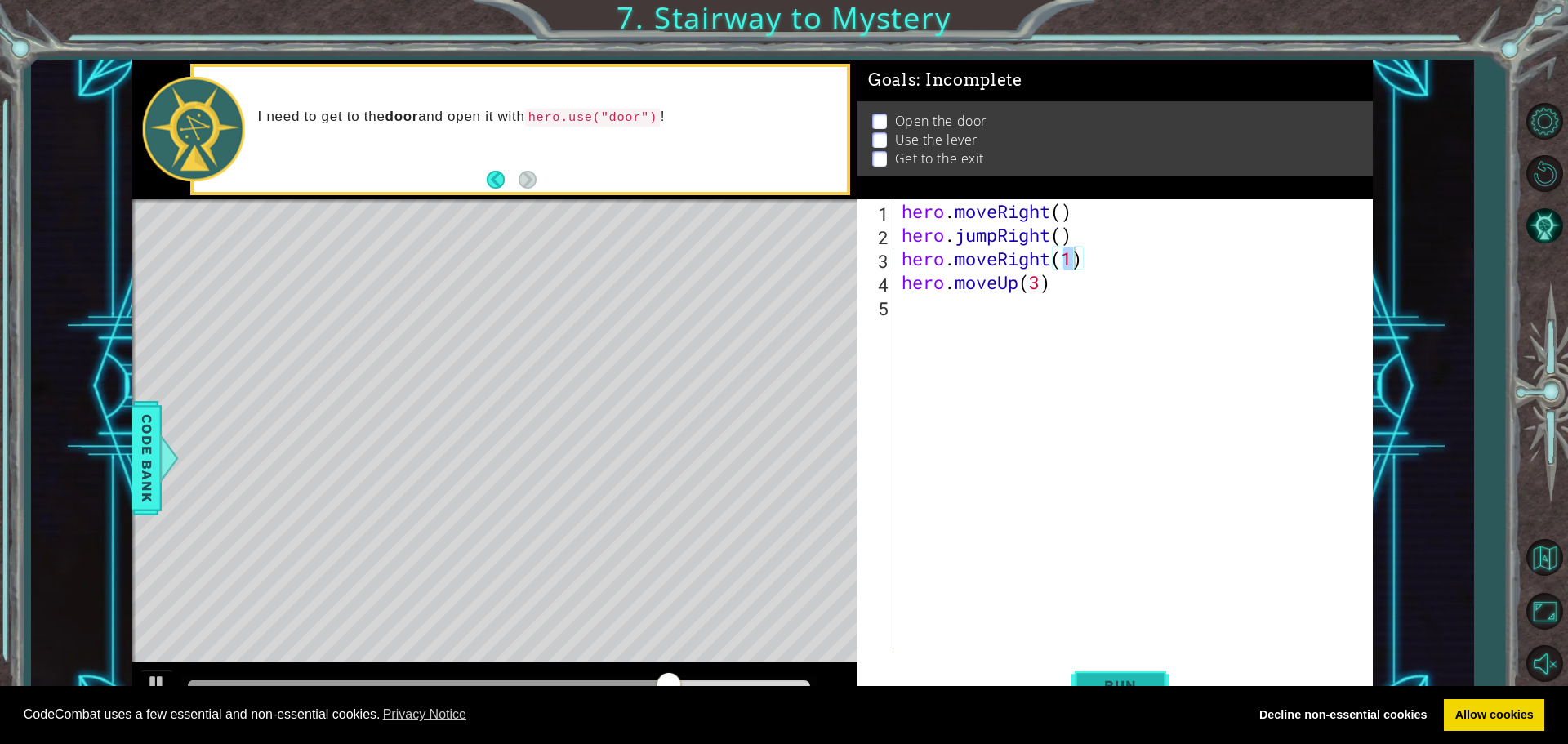 drag, startPoint x: 1113, startPoint y: 657, endPoint x: 1120, endPoint y: 662, distance: 8.602325 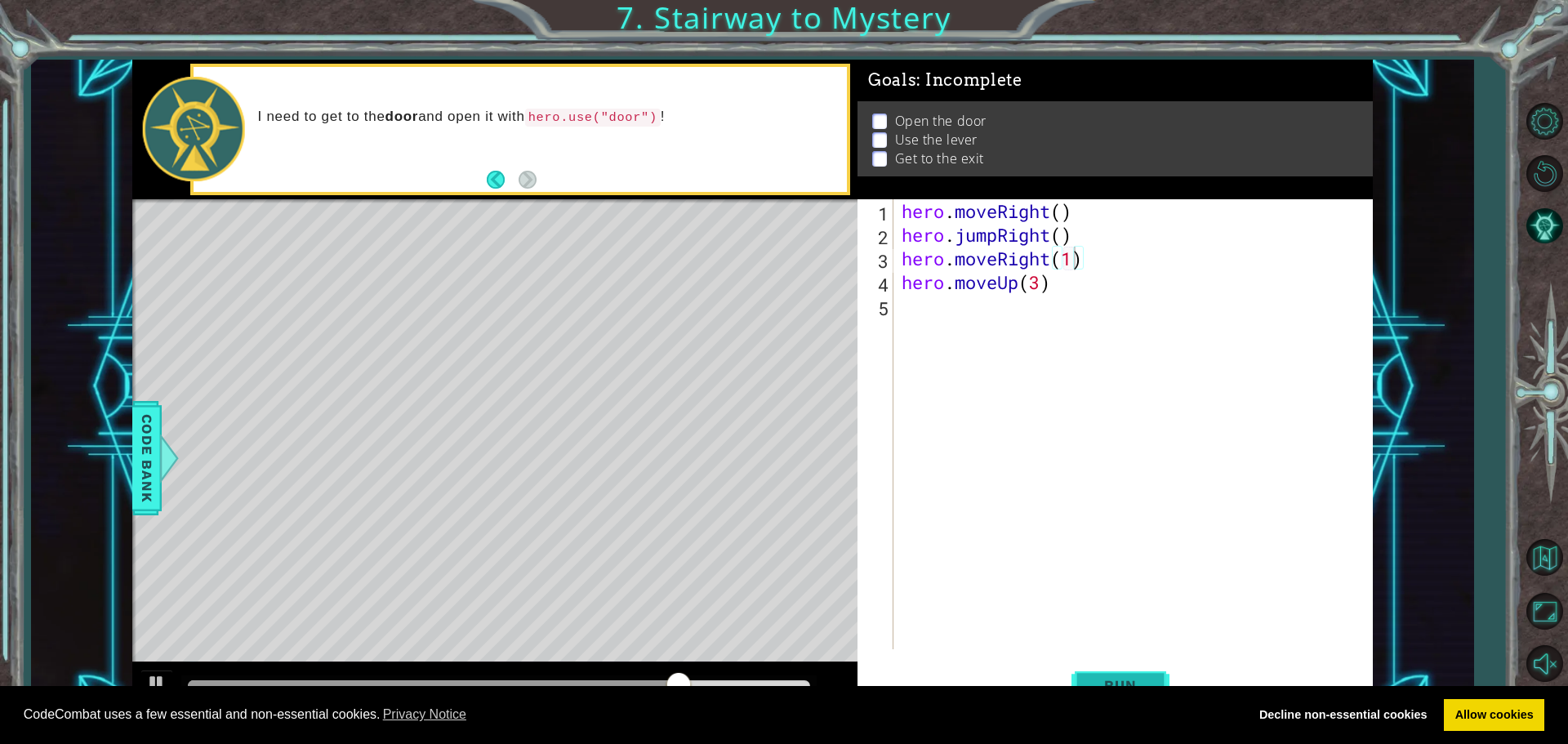 click on "Run" at bounding box center [1120, 684] 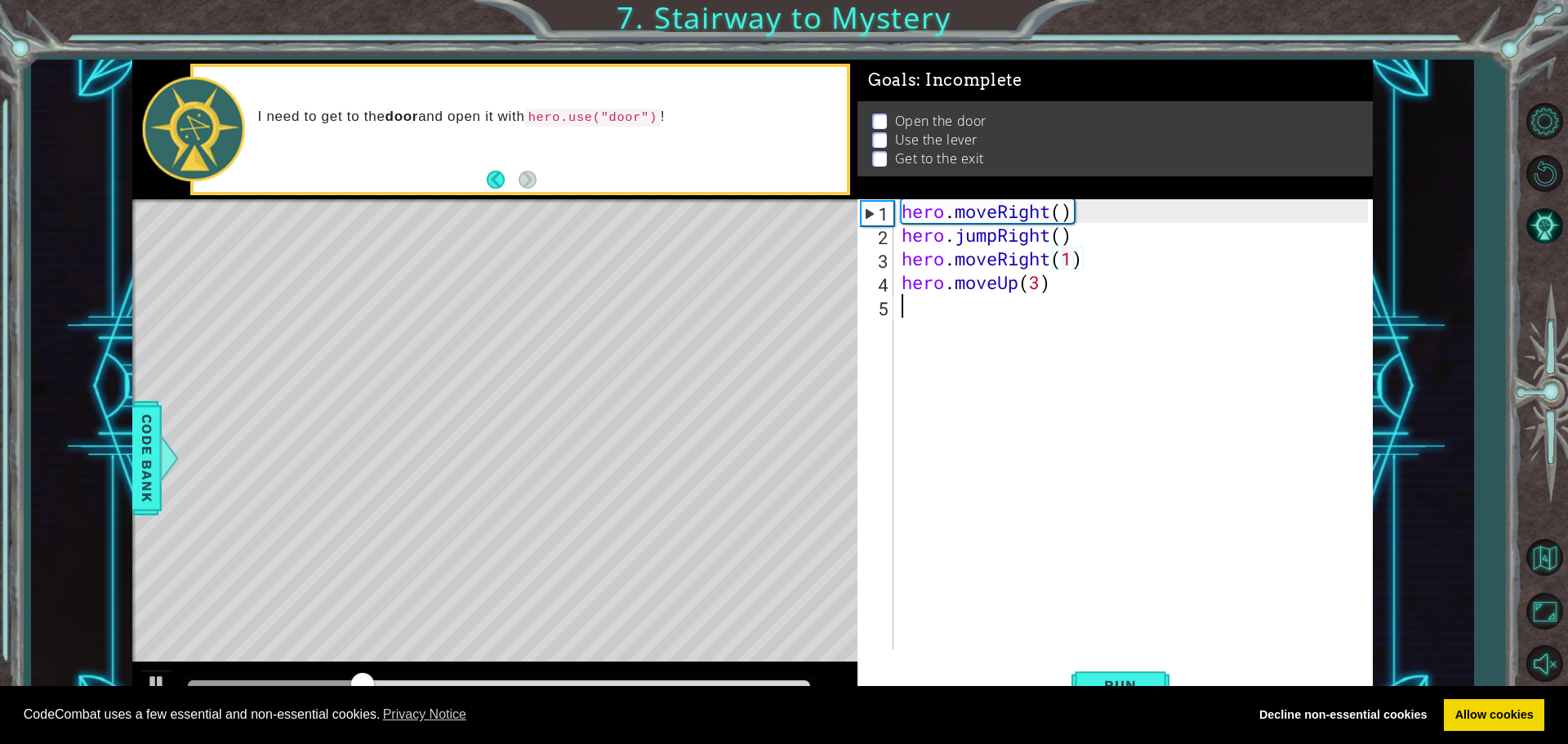 click on "hero . moveRight ( ) hero . jumpRight ( ) hero . moveRight ( 1 ) hero . moveUp ( 3 )" at bounding box center (1137, 448) 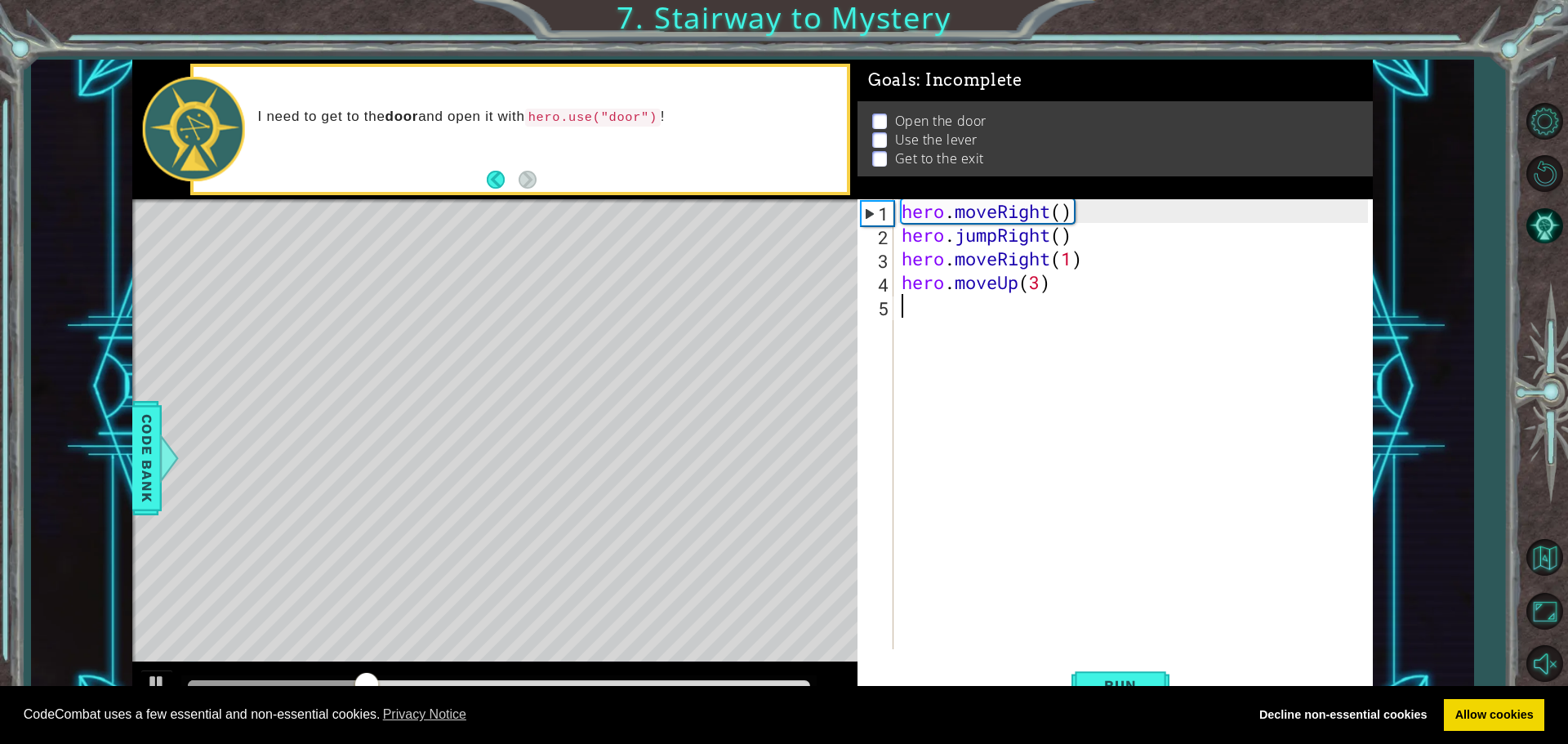 scroll, scrollTop: 0, scrollLeft: 0, axis: both 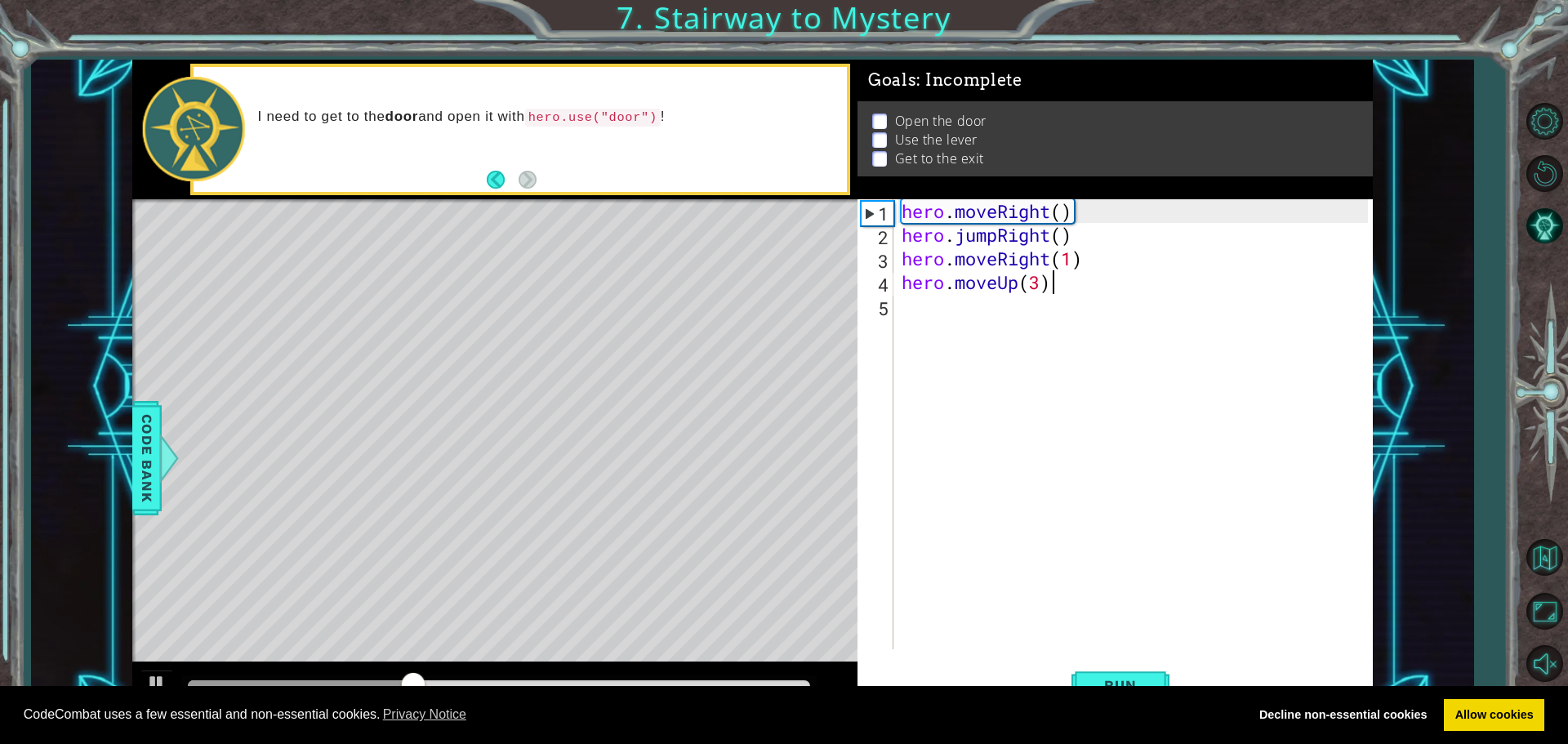 click on "hero . moveRight ( ) hero . jumpRight ( ) hero . moveRight ( 1 ) hero . moveUp ( 3 )" at bounding box center (1137, 448) 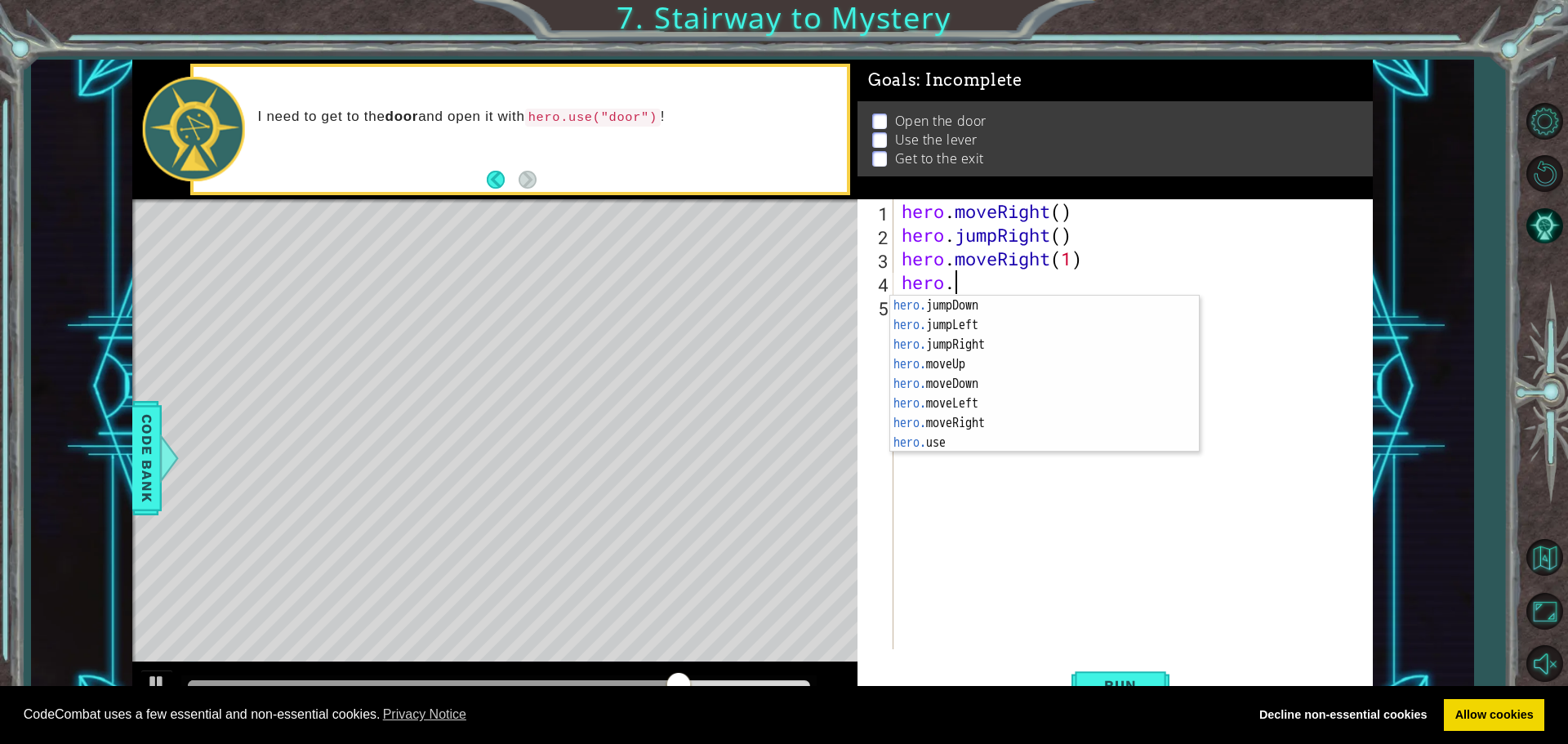 scroll, scrollTop: 20, scrollLeft: 0, axis: vertical 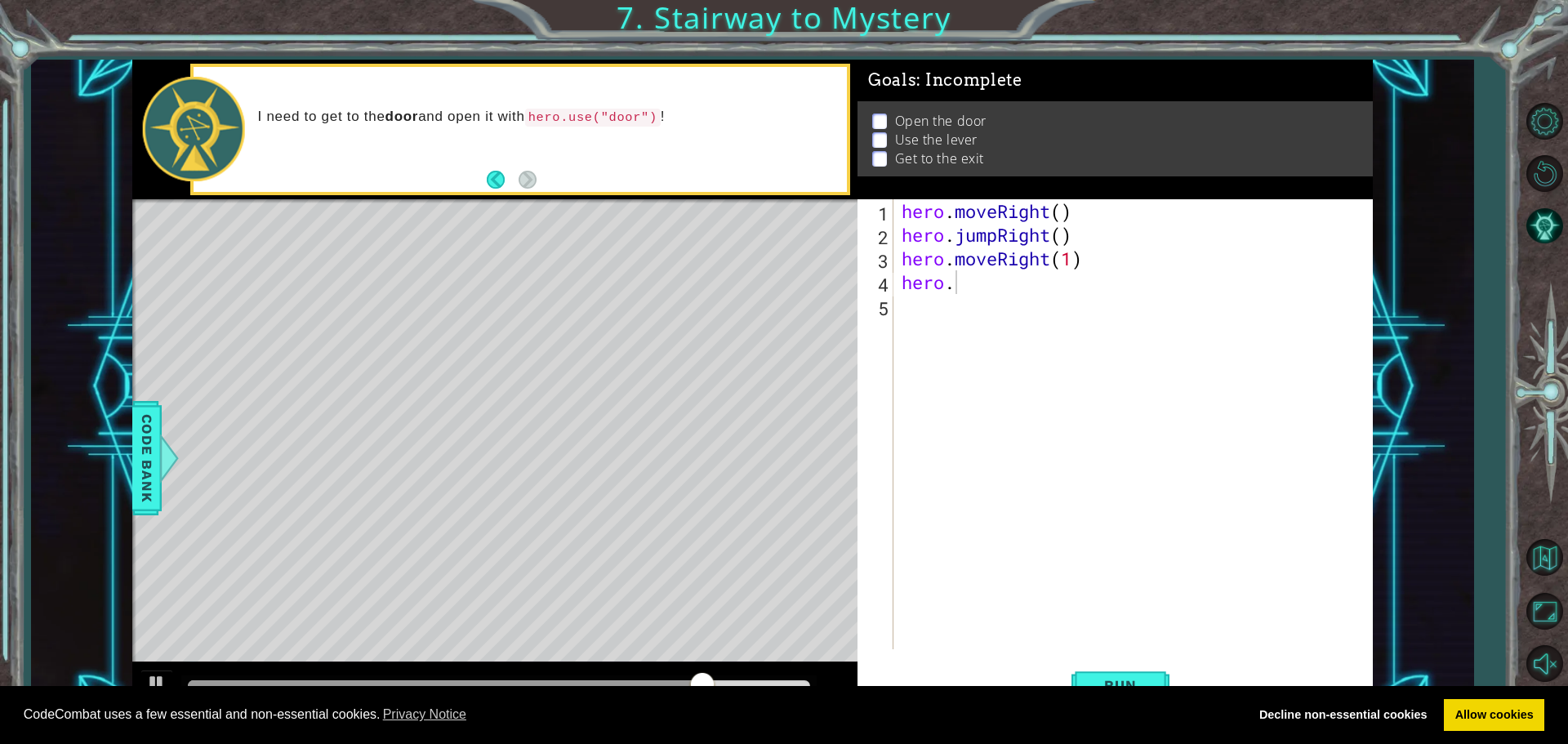click on "Cookie Policy CodeCombat uses a few essential and non-essential cookies.  Privacy Notice Decline non-essential cookies Allow cookies 1     הההההההההההההההההההההההההההההההההההההההההההההההההההההההההההההההההההההההההההההההההההההההההההההההההההההההההההההההההההההההההההההההההההההההההההההההההההההההההההההההההההההההההההההההההההההההההההההההההההההההההההההההההההההההההההההההההההההההההההההההההההההההההההההההה XXXXXXXXXXXXXXXXXXXXXXXXXXXXXXXXXXXXXXXXXXXXXXXXXXXXXXXXXXXXXXXXXXXXXXXXXXXXXXXXXXXXXXXXXXXXXXXXXXXXXXXXXXXXXXXXXXXXXXXXXXXXXXXXXXXXXXXXXXXXXXXXXXXXXXXXXXXXXXXXXXXXXXXXXXXXXXXXXXXXXXXXXXXXXXXXXXXXXXXXXXXXXXXXXXXXXXXXXXXXXXXXXXXXXXXXXXXXXXXXXXXXXXXXXXXXXXXX Solution × Goals : Incomplete       Open the door
Use the lever
Get to the exit
hero. 1 2 3 4" at bounding box center (784, 372) 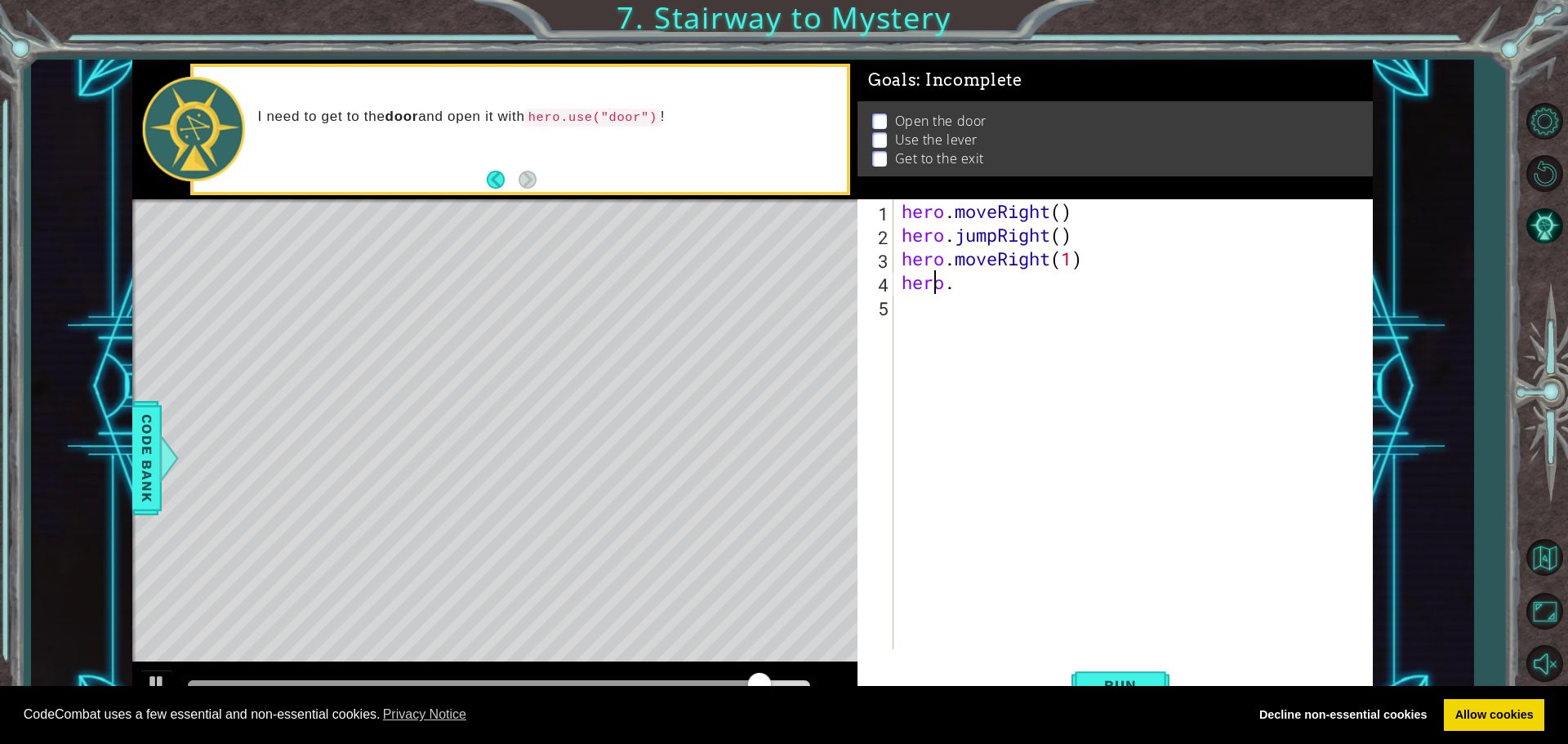 click on "hero . moveRight ( ) hero . jumpRight ( ) hero . moveRight ( 1 ) hero ." at bounding box center (1137, 448) 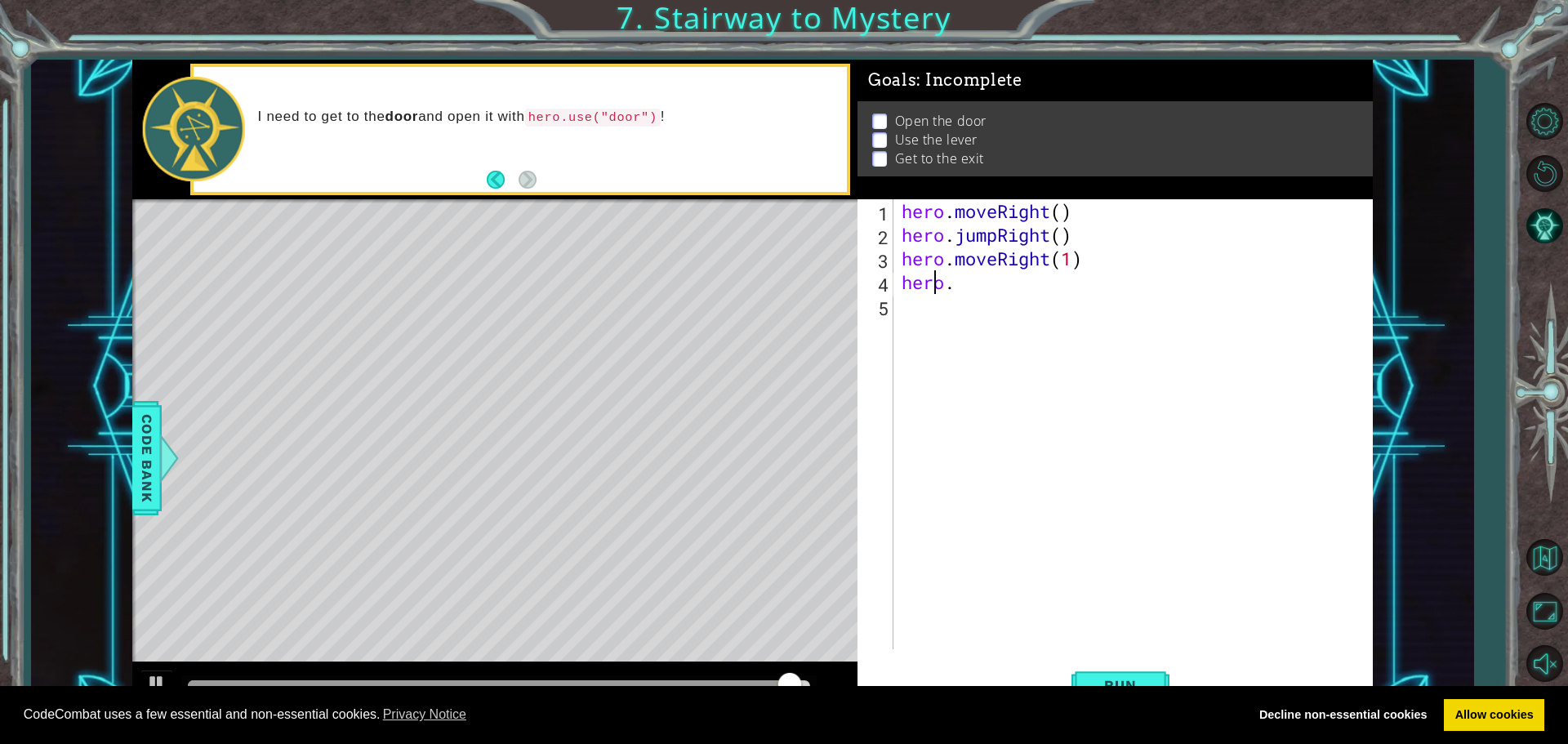drag, startPoint x: 960, startPoint y: 292, endPoint x: 981, endPoint y: 296, distance: 21.37756 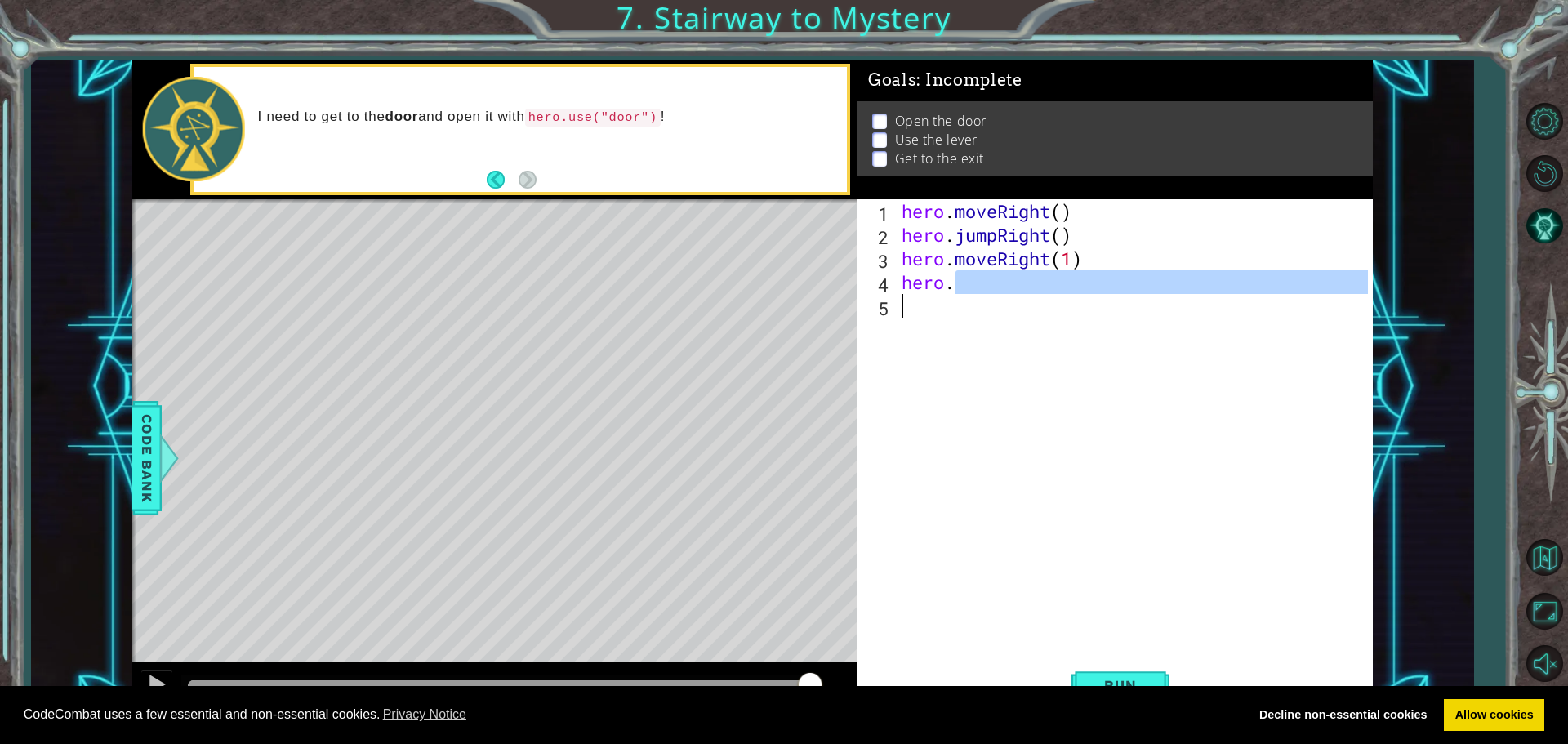 click on "hero . moveRight ( ) hero . jumpRight ( ) hero . moveRight ( 1 ) hero ." at bounding box center [1133, 424] 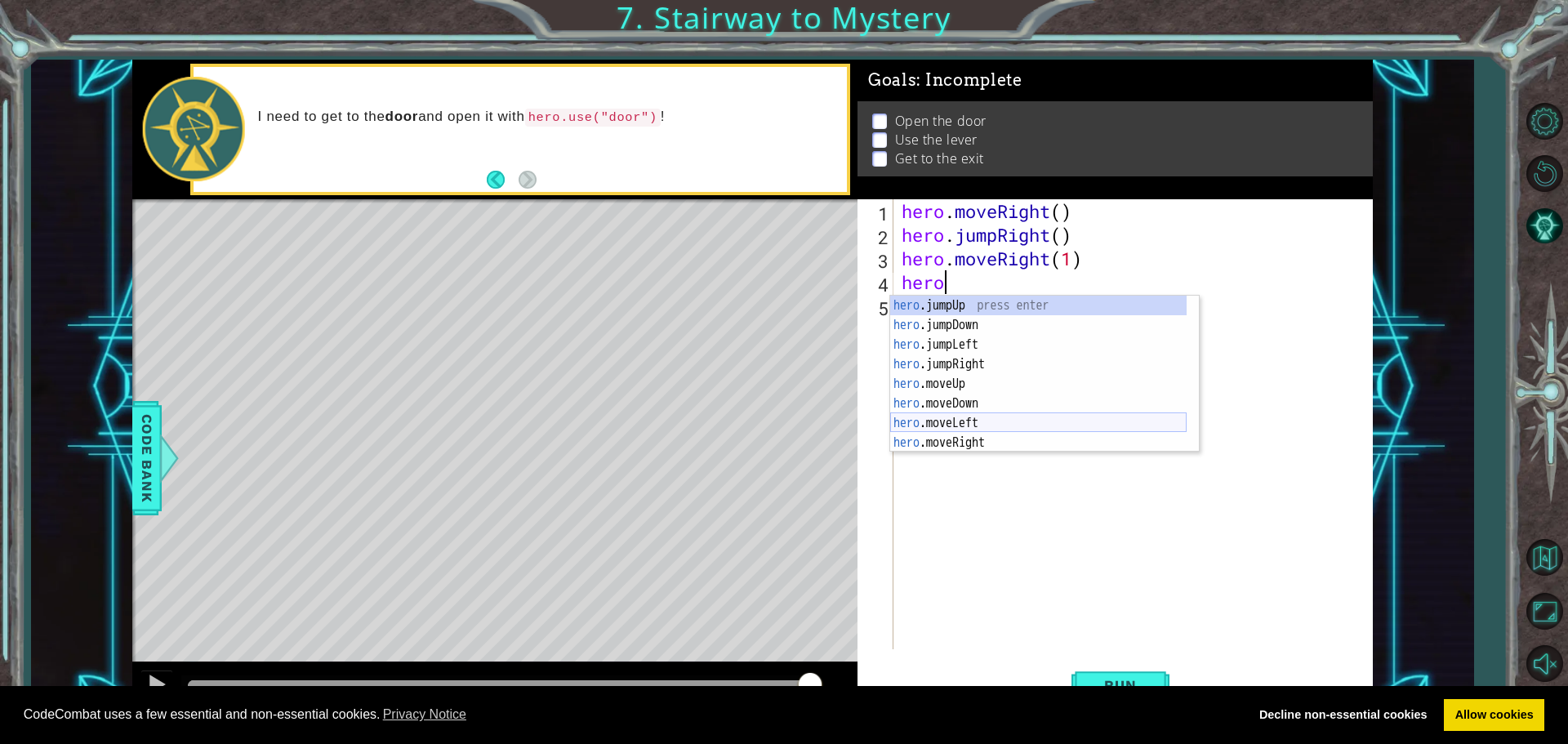 scroll, scrollTop: 20, scrollLeft: 0, axis: vertical 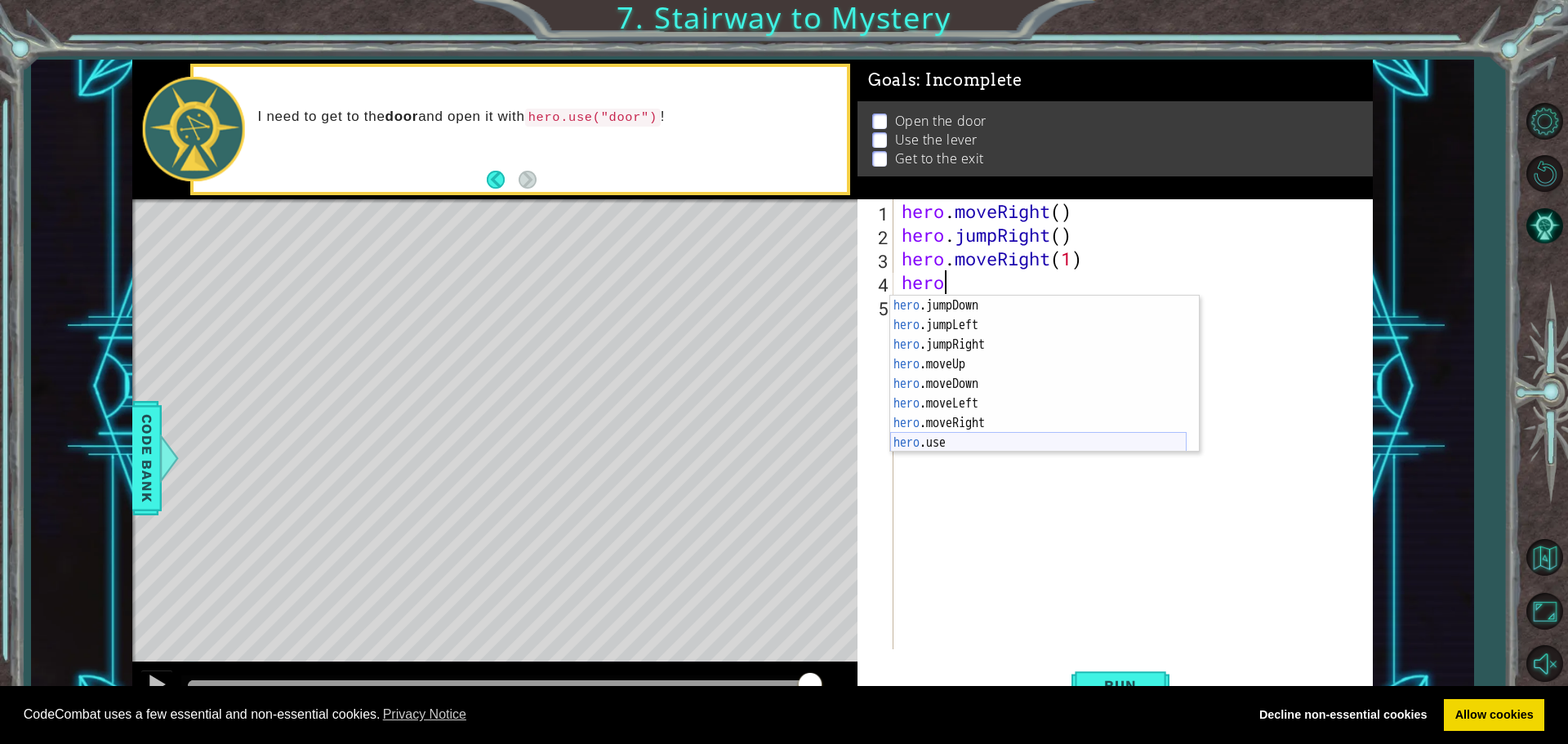click on "hero .jumpDown press enter hero .jumpLeft press enter hero .jumpRight press enter hero .moveUp press enter hero .moveDown press enter hero .moveLeft press enter hero .moveRight press enter hero .use press enter" at bounding box center (1038, 394) 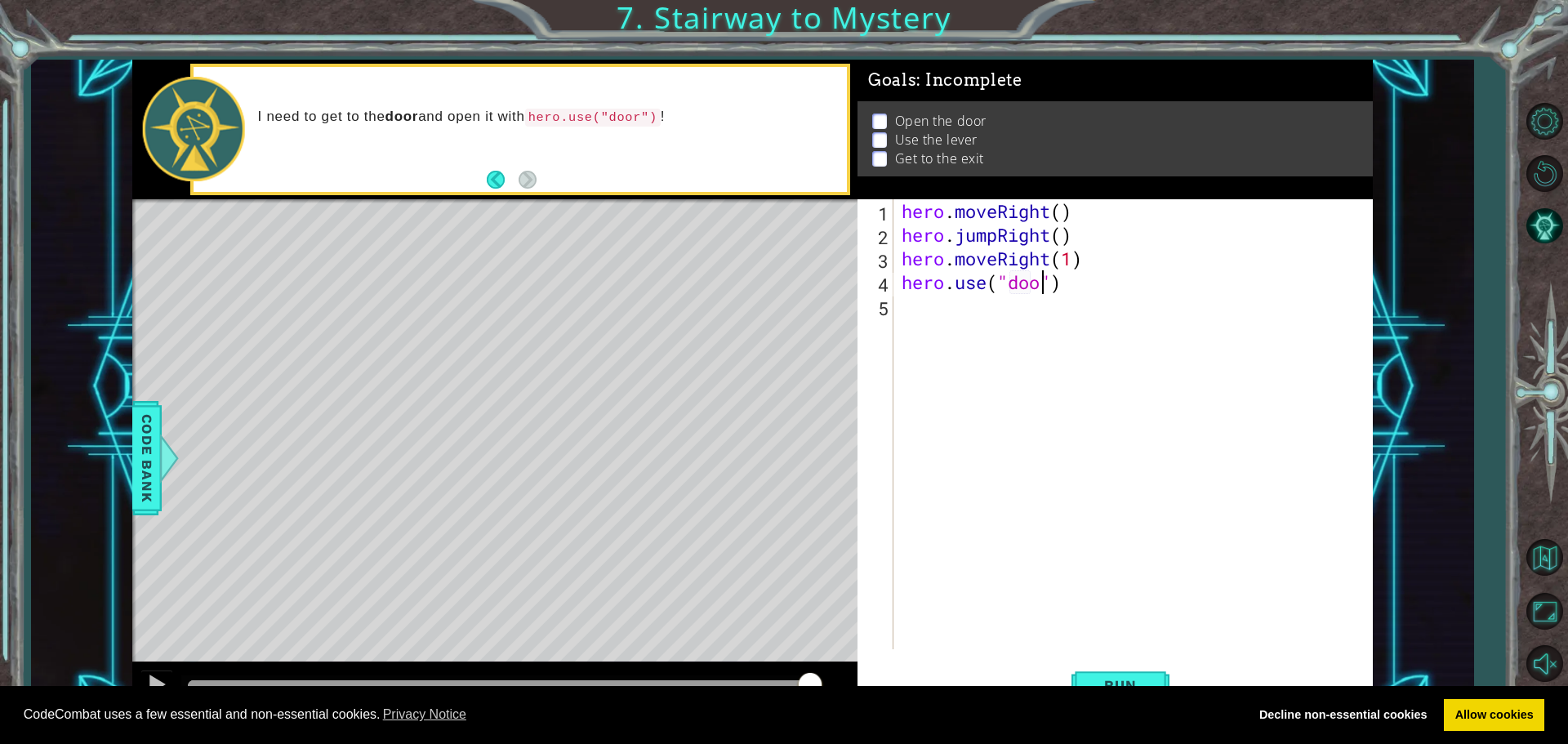 type on "hero.use("door")" 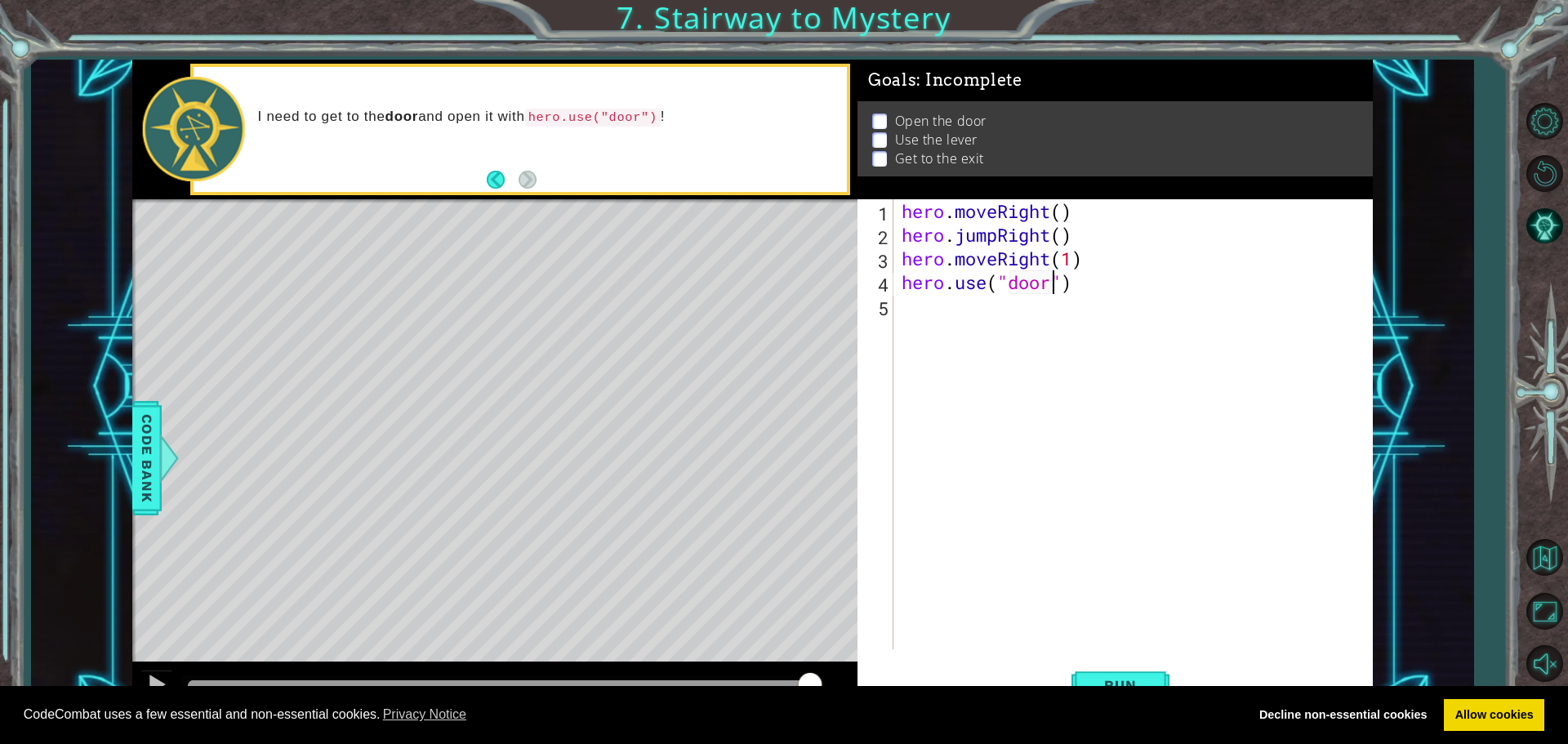 scroll, scrollTop: 0, scrollLeft: 7, axis: horizontal 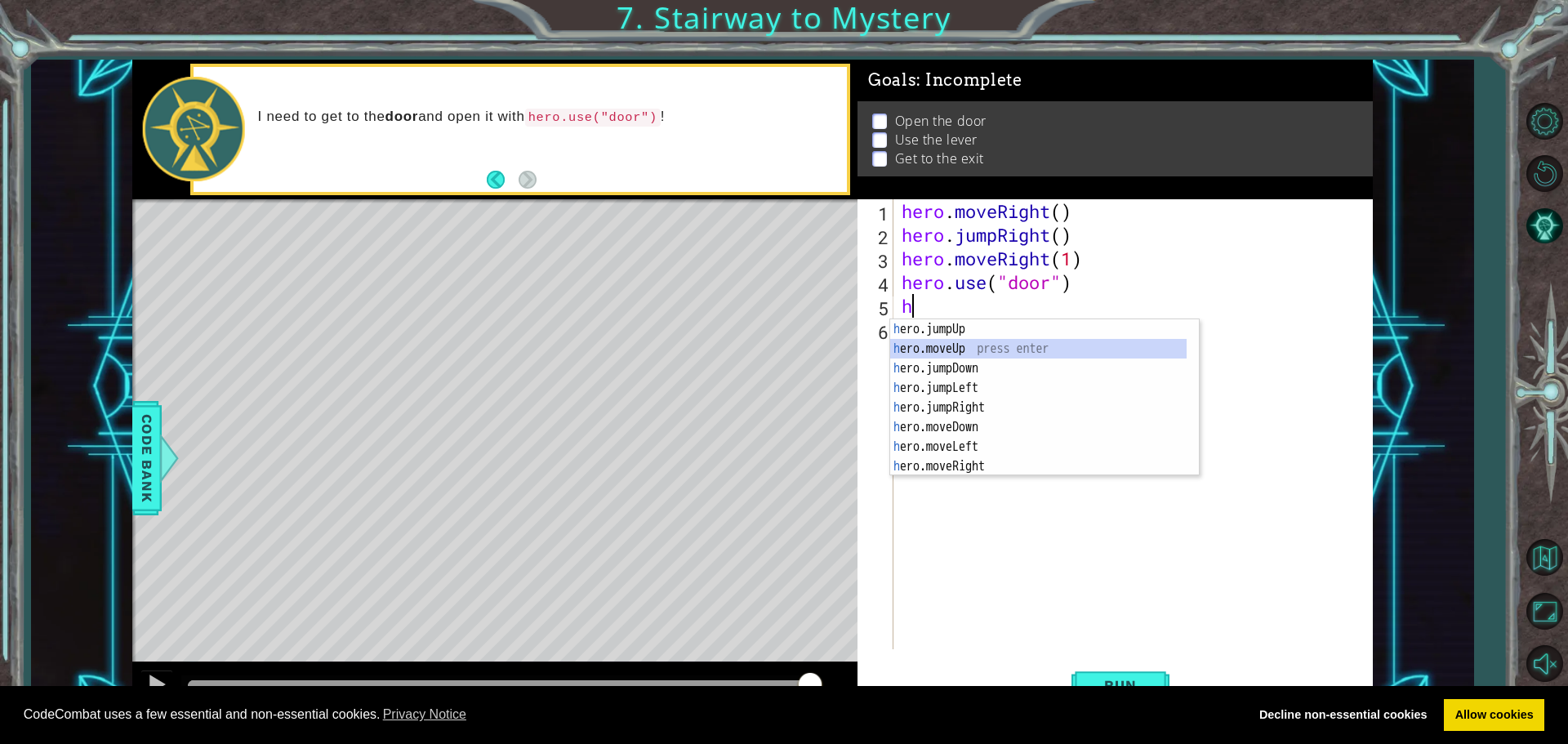 click on "h ero.jumpUp press enter h ero.moveUp press enter h ero.jumpDown press enter h ero.jumpLeft press enter h ero.jumpRight press enter h ero.moveDown press enter h ero.moveLeft press enter h ero.moveRight press enter h ero.use press enter" at bounding box center [1038, 417] 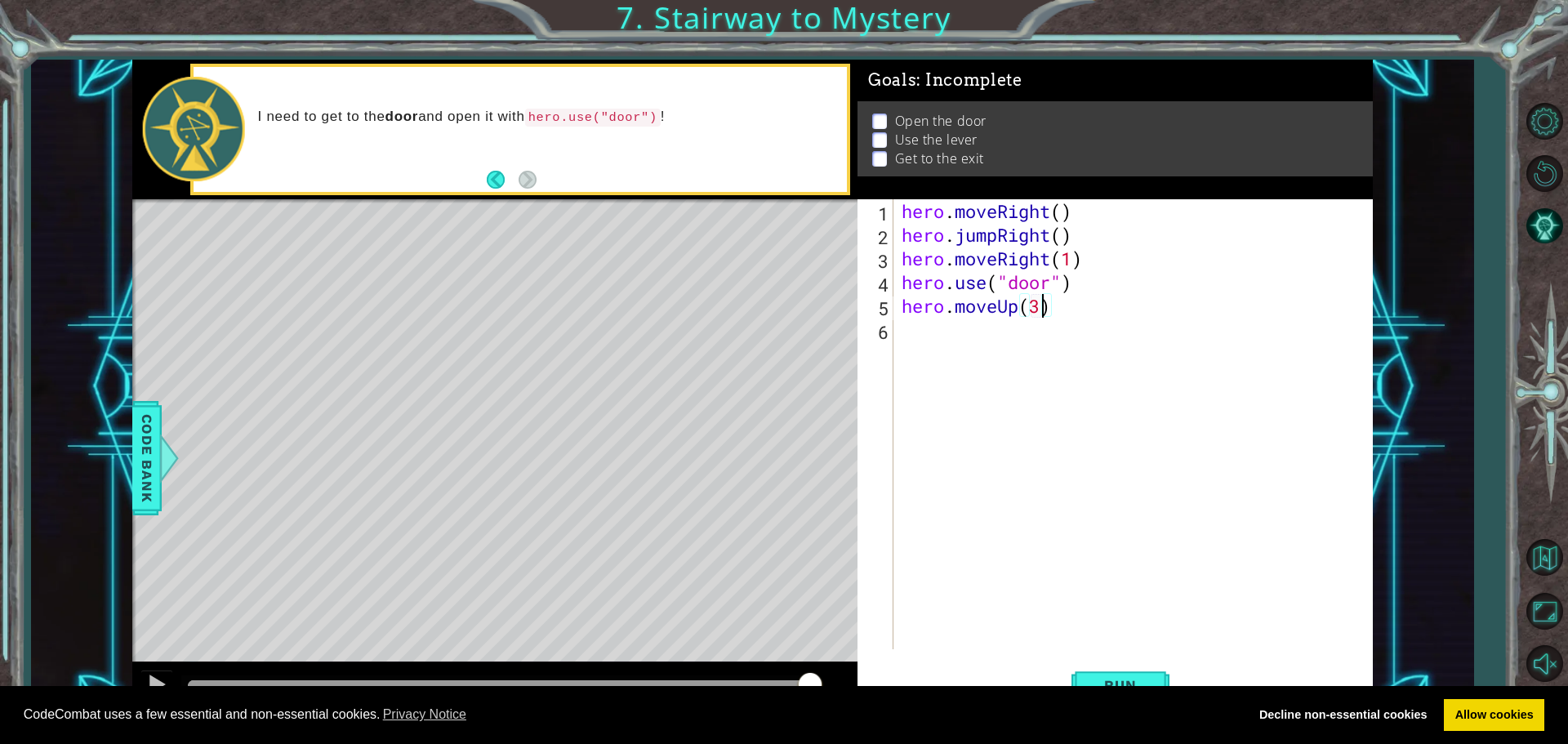 scroll, scrollTop: 0, scrollLeft: 6, axis: horizontal 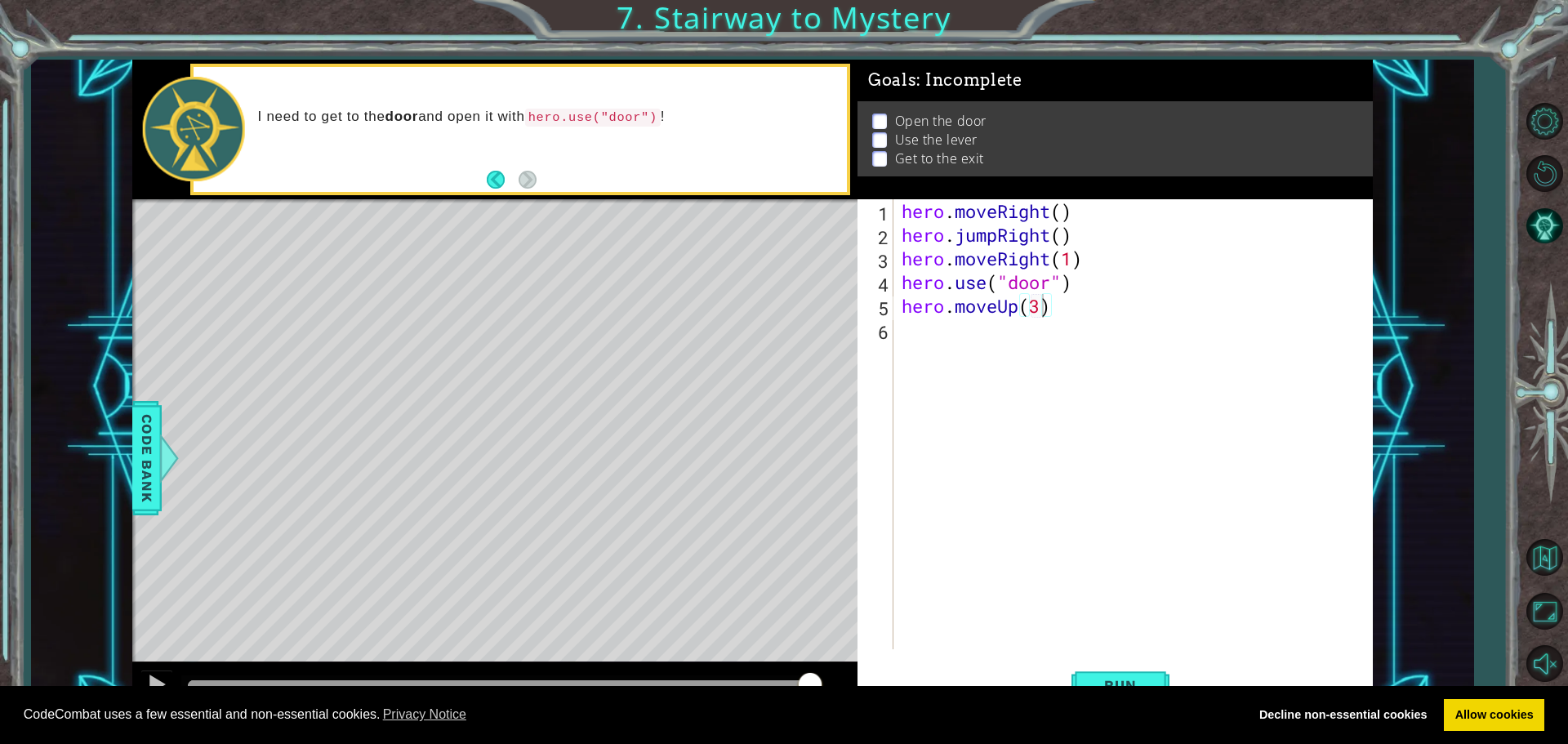 click on "CodeCombat uses a few essential and non-essential cookies.  Privacy Notice Decline non-essential cookies Allow cookies" at bounding box center (784, 715) 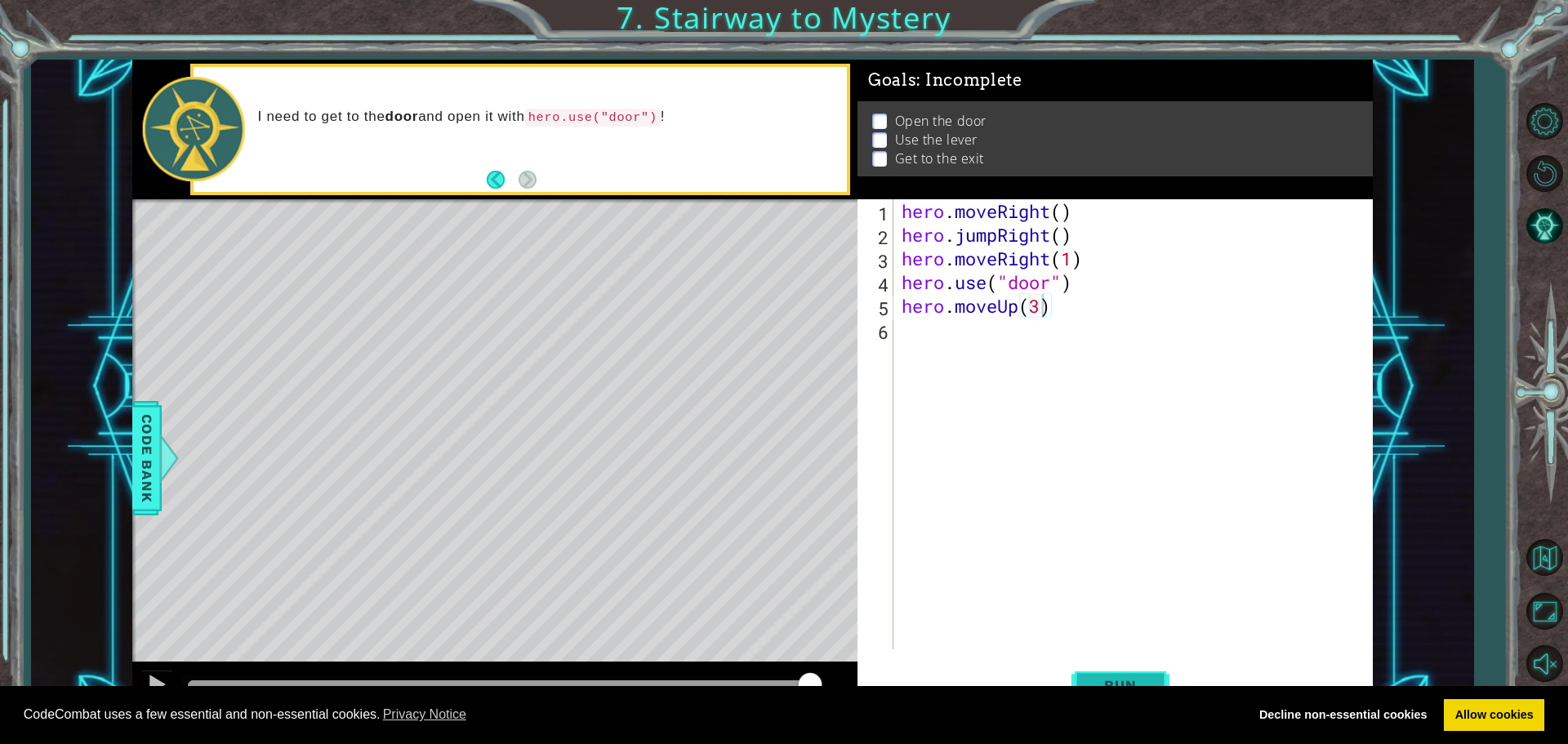 click on "Run" at bounding box center (1120, 685) 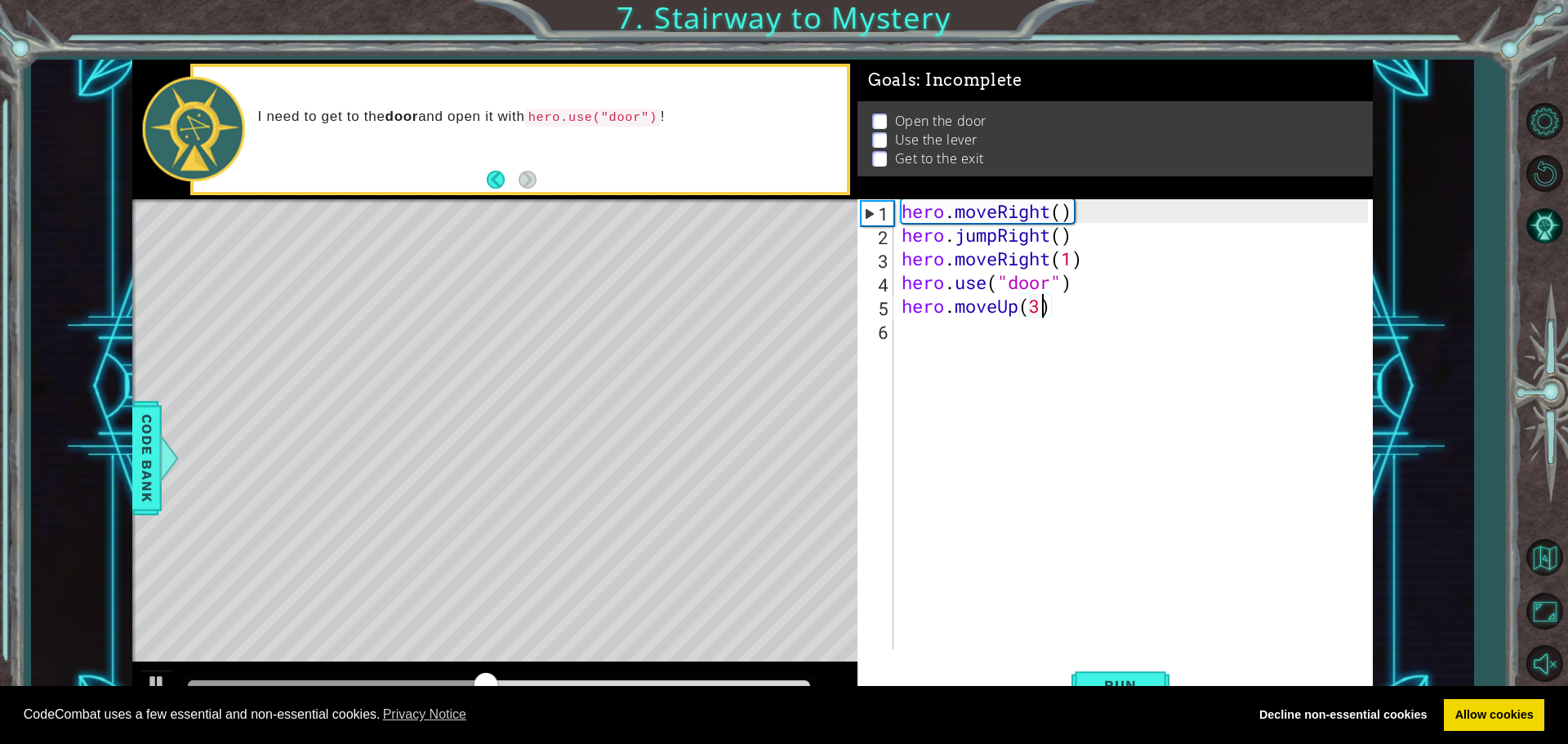 click on "hero . moveRight ( ) hero . jumpRight ( ) hero . moveRight ( 1 ) hero . use ( "door" ) hero . moveUp ( 3 )" at bounding box center (1137, 448) 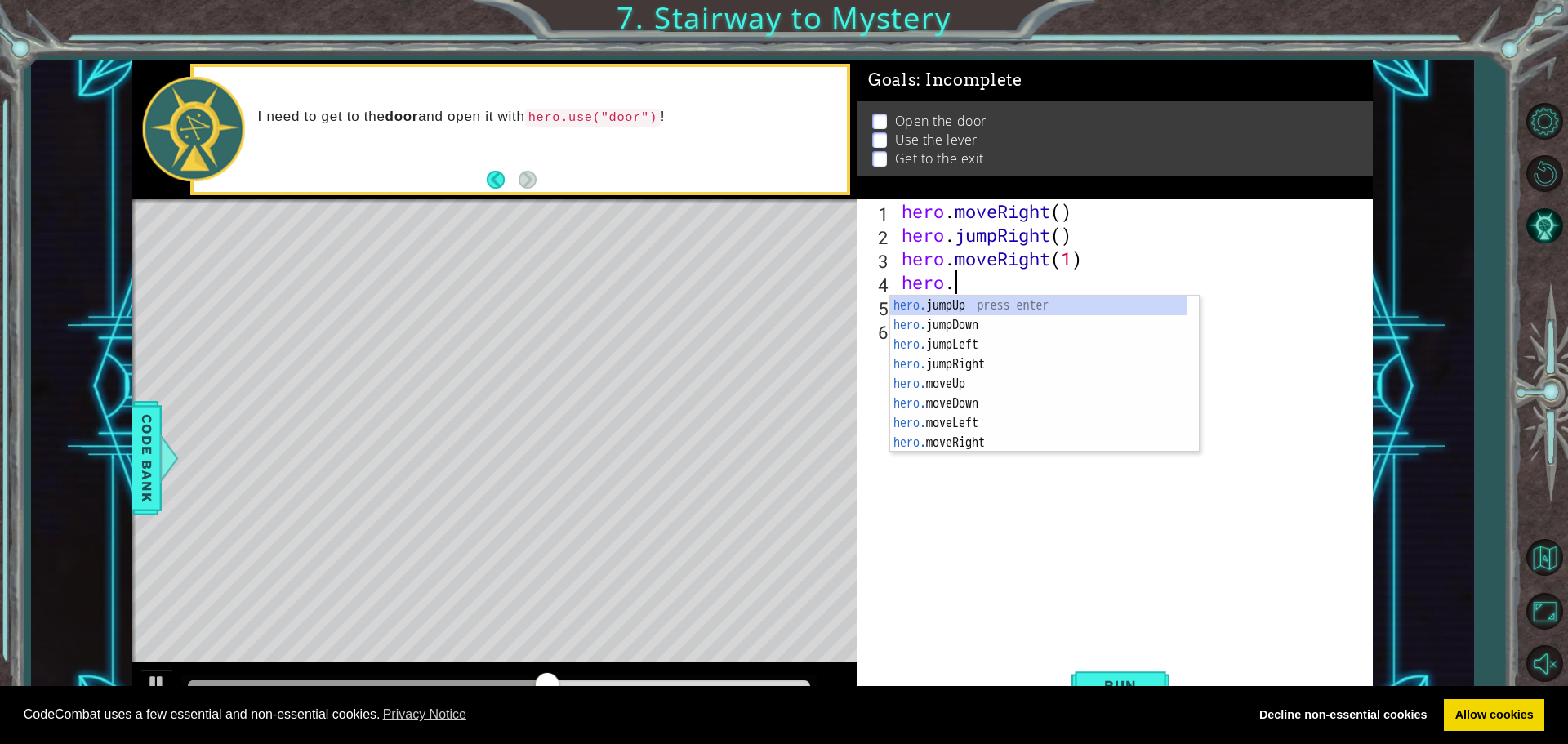 scroll, scrollTop: 0, scrollLeft: 2, axis: horizontal 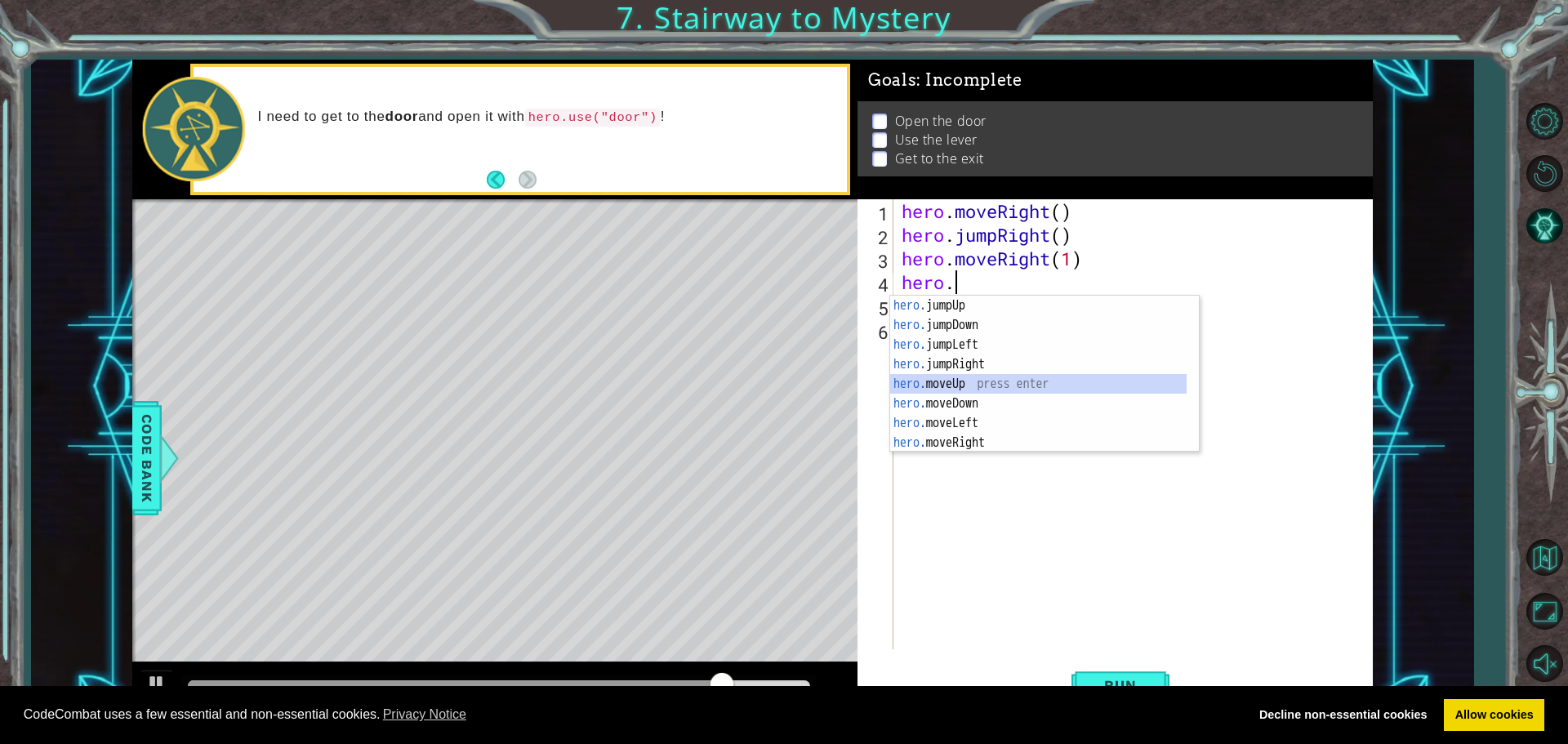 click on "hero. jumpUp press enter hero. jumpDown press enter hero. jumpLeft press enter hero. jumpRight press enter hero. moveUp press enter hero. moveDown press enter hero. moveLeft press enter hero. moveRight press enter hero. use press enter" at bounding box center (1038, 394) 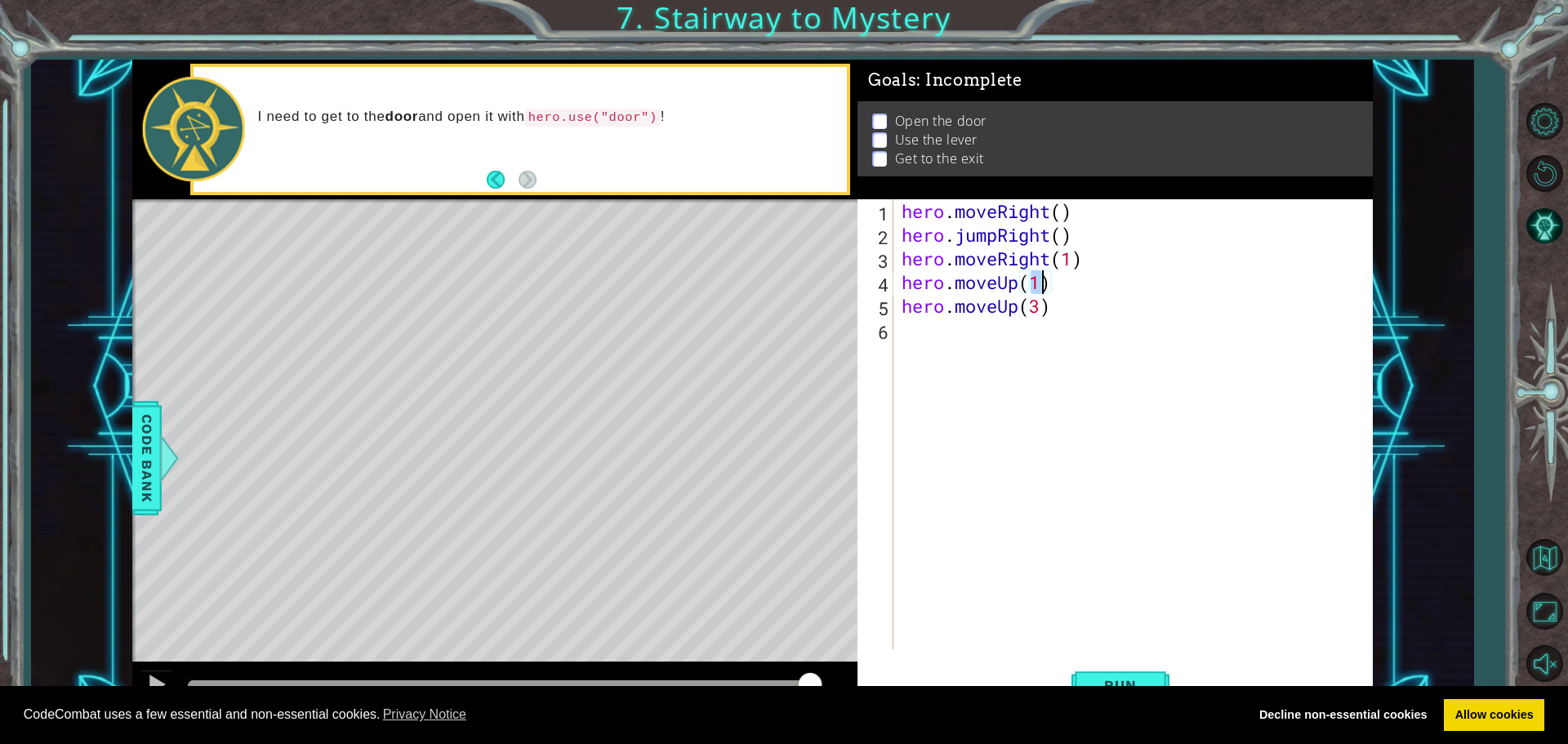 click on "hero . moveRight ( ) hero . jumpRight ( ) hero . moveRight ( 1 ) hero . moveUp ( 1 ) hero . moveUp ( 3 )" at bounding box center [1137, 448] 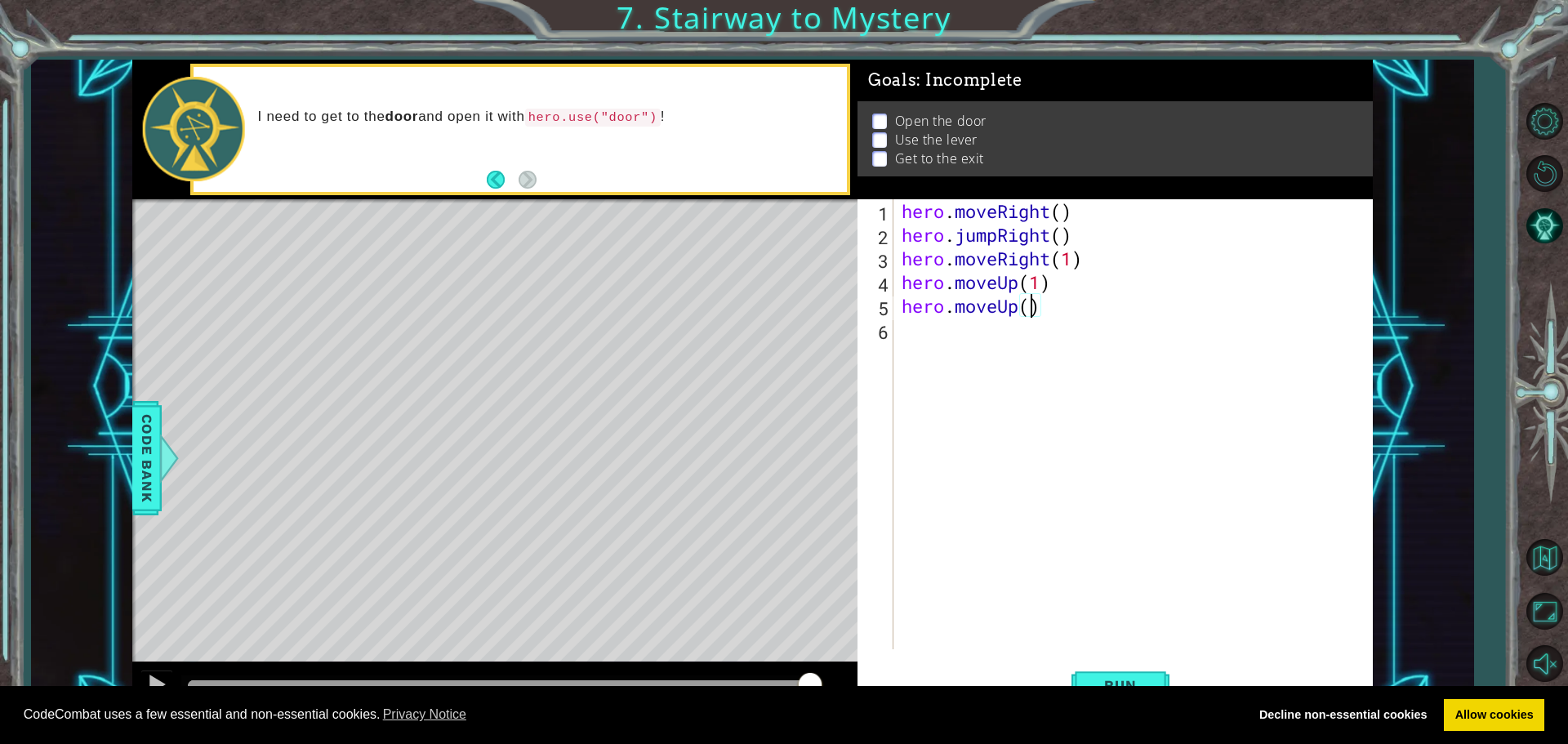 click on "hero . moveRight ( ) hero . jumpRight ( ) hero . moveRight ( 1 ) hero . moveUp ( 1 ) hero . moveUp ( )" at bounding box center [1137, 448] 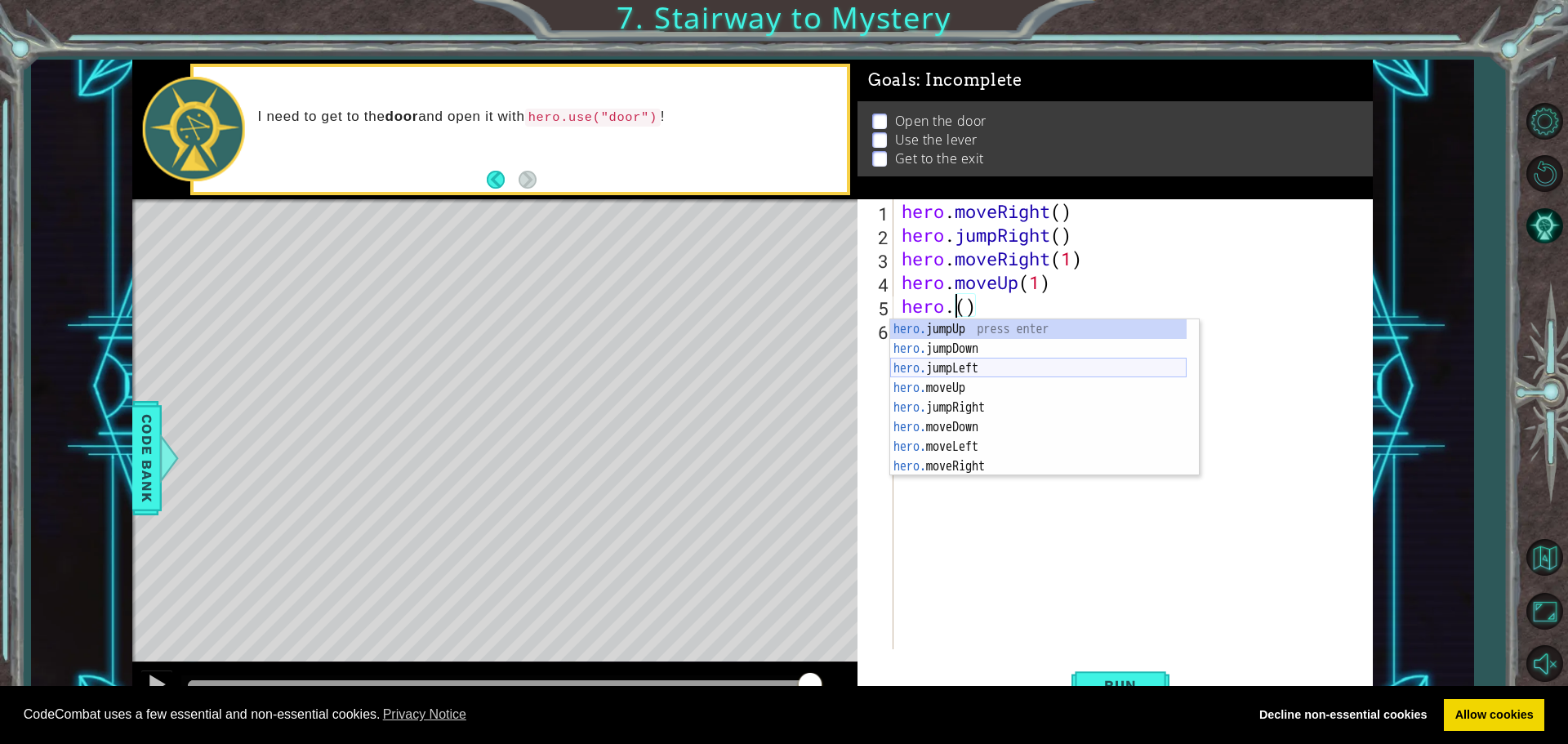 scroll, scrollTop: 20, scrollLeft: 0, axis: vertical 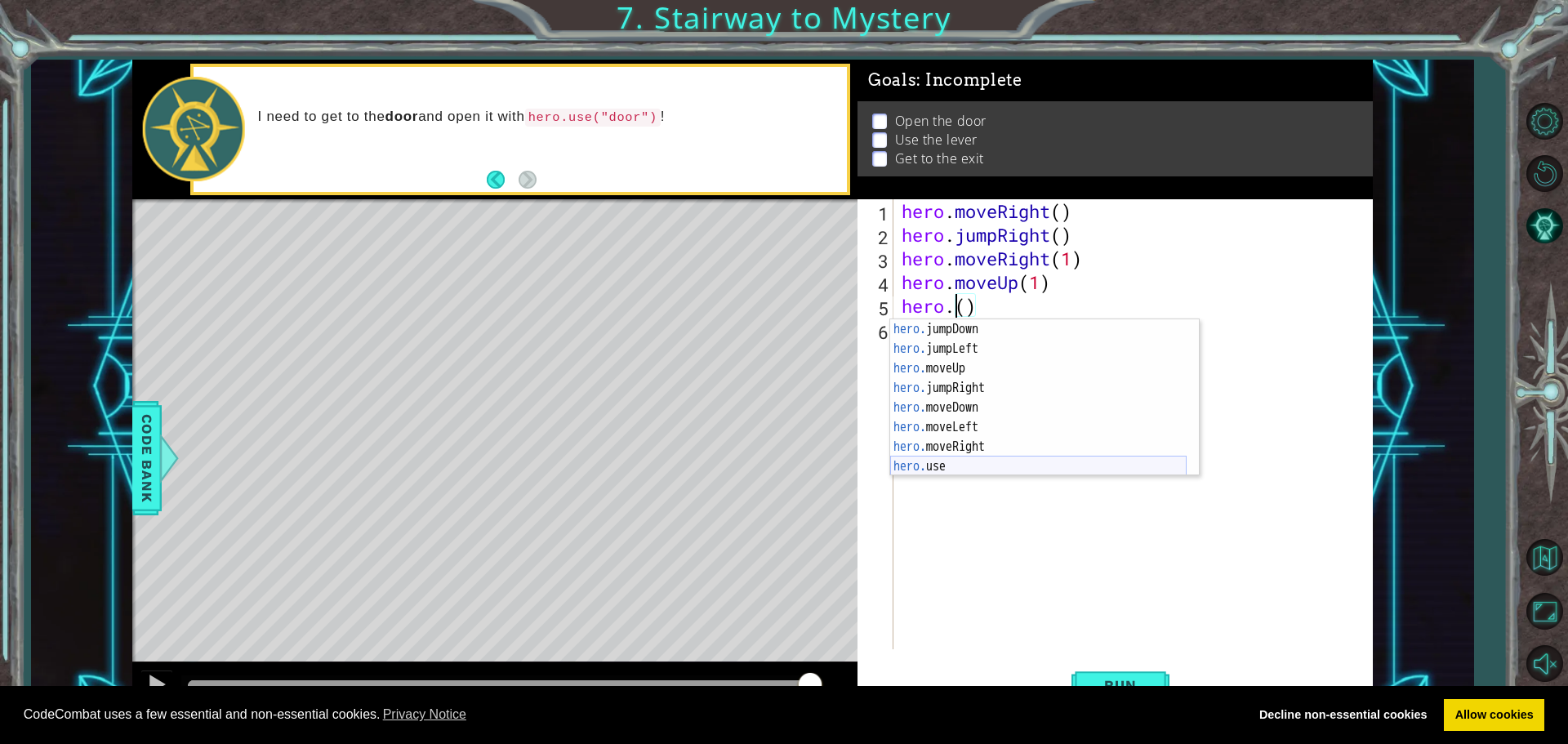 click on "hero. jumpDown press enter hero. jumpLeft press enter hero. moveUp press enter hero. jumpRight press enter hero. moveDown press enter hero. moveLeft press enter hero. moveRight press enter hero. use press enter" at bounding box center (1038, 417) 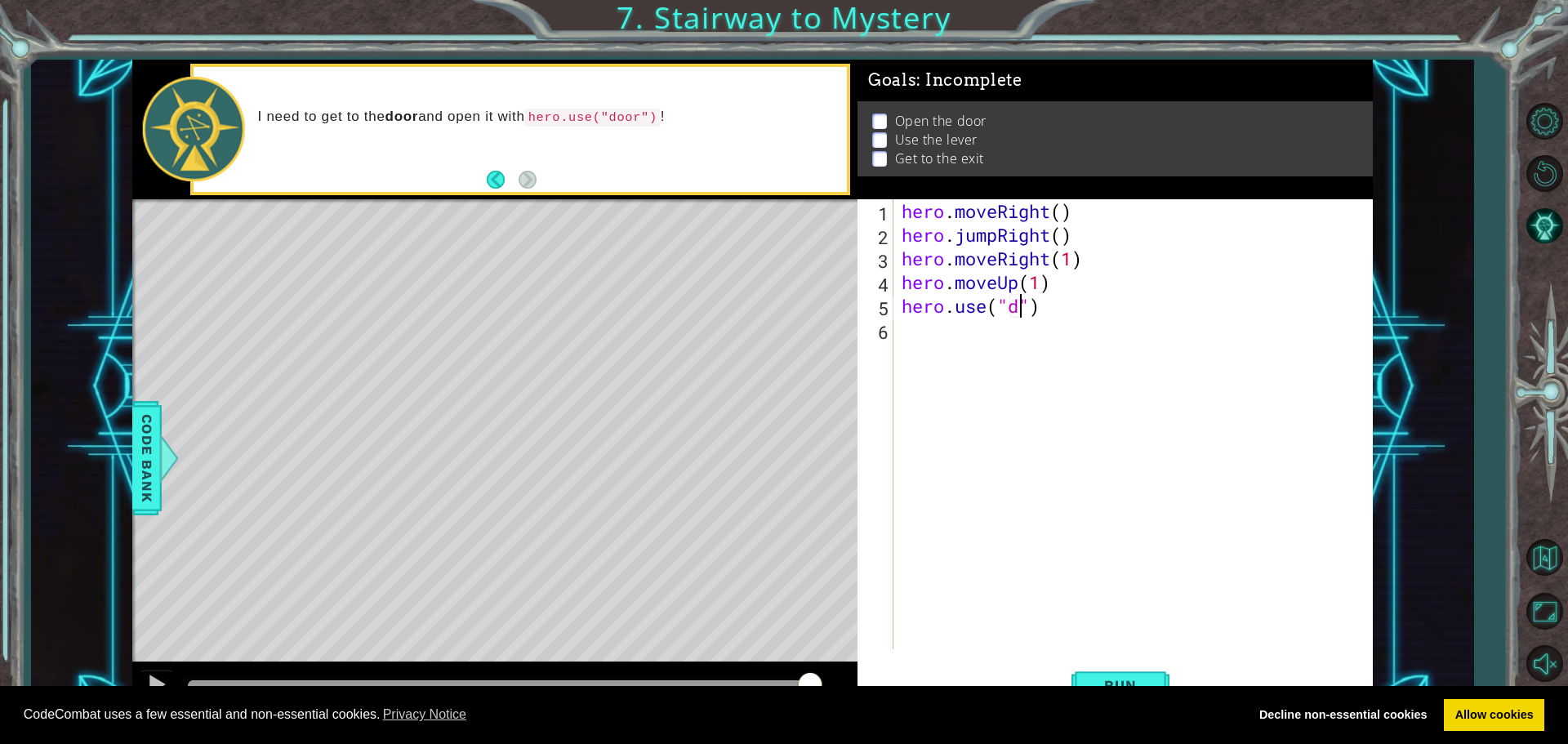 scroll, scrollTop: 0, scrollLeft: 6, axis: horizontal 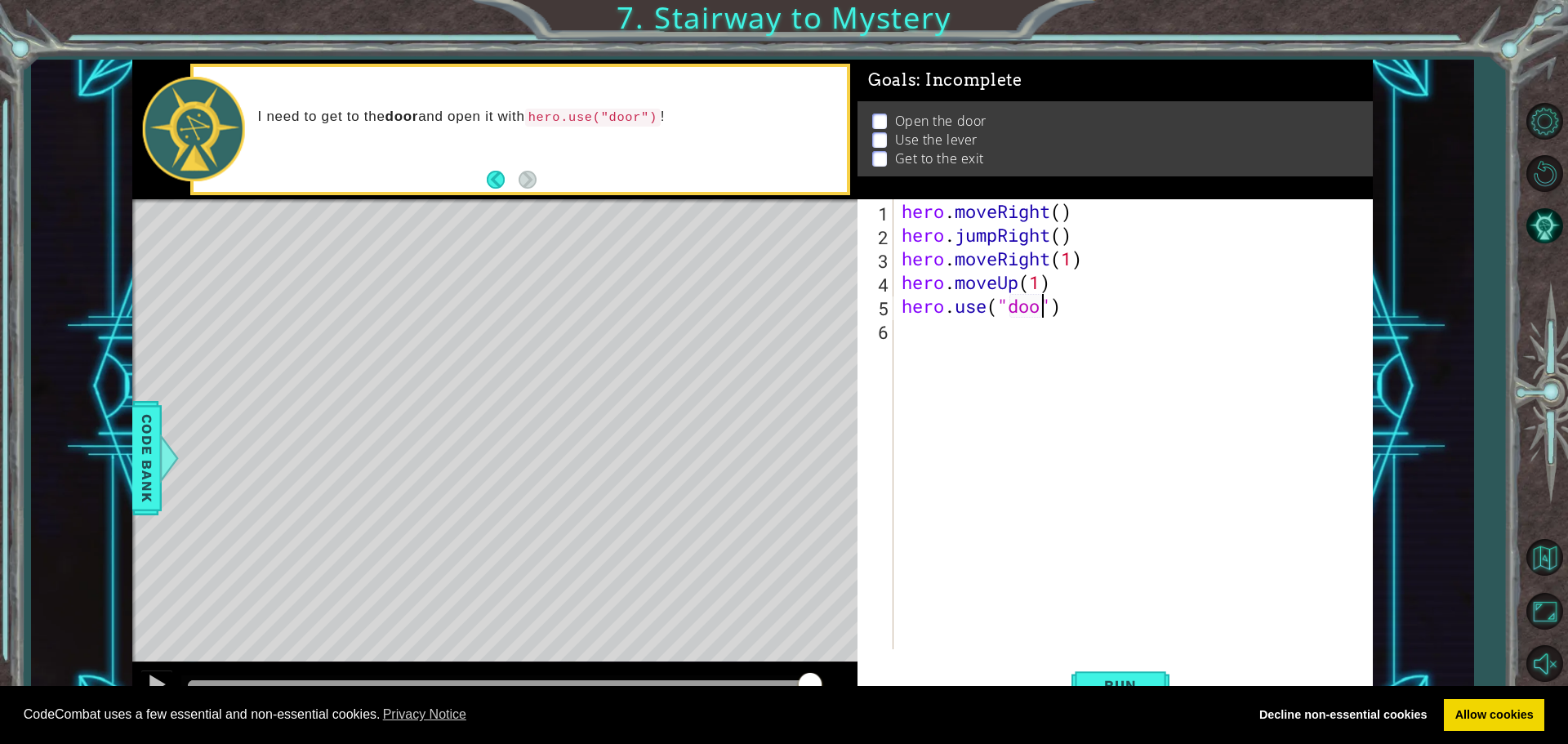 type on "hero.use("door")" 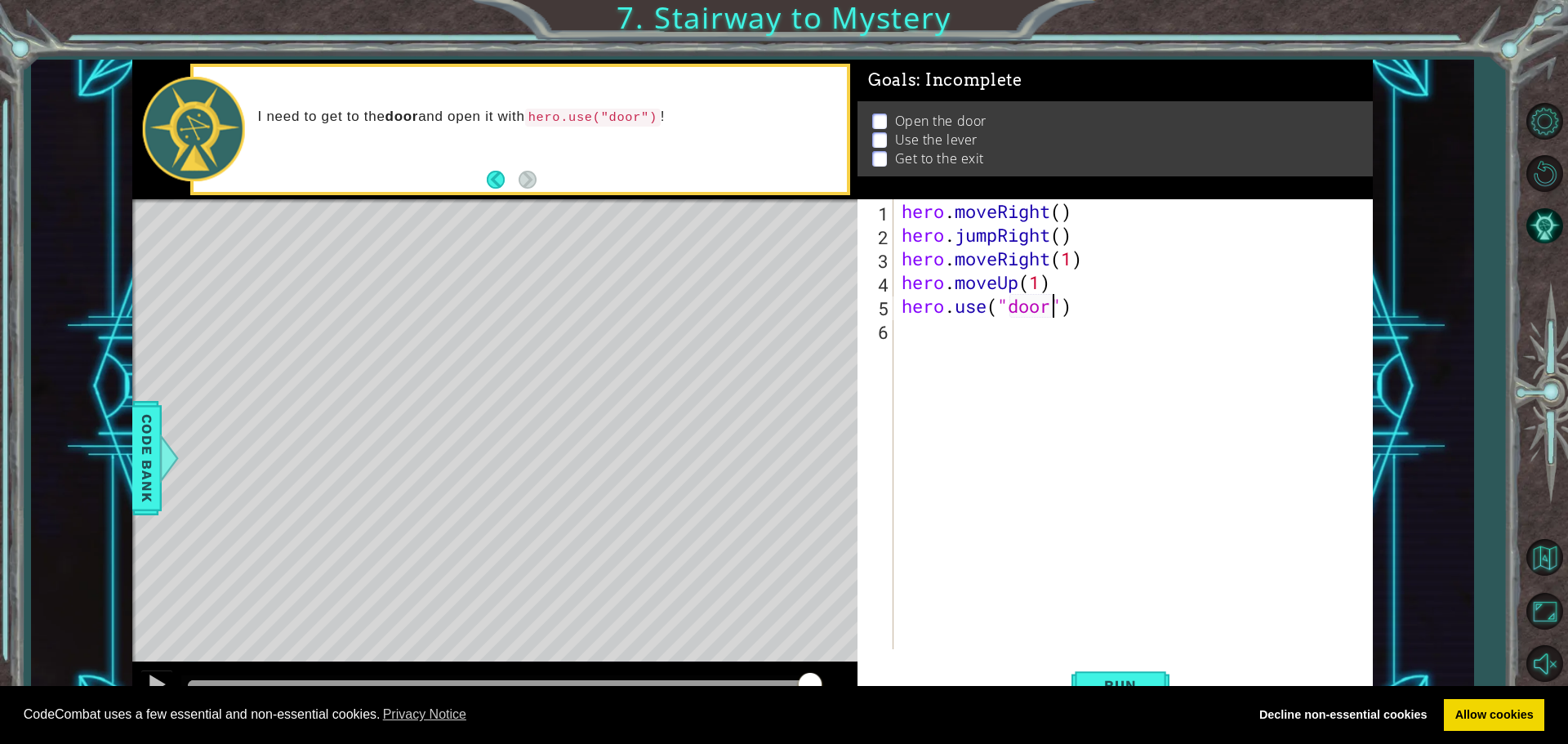 click on "hero . moveRight ( ) hero . jumpRight ( ) hero . moveRight ( 1 ) hero . moveUp ( 1 ) hero . use ( "door" )" at bounding box center [1137, 448] 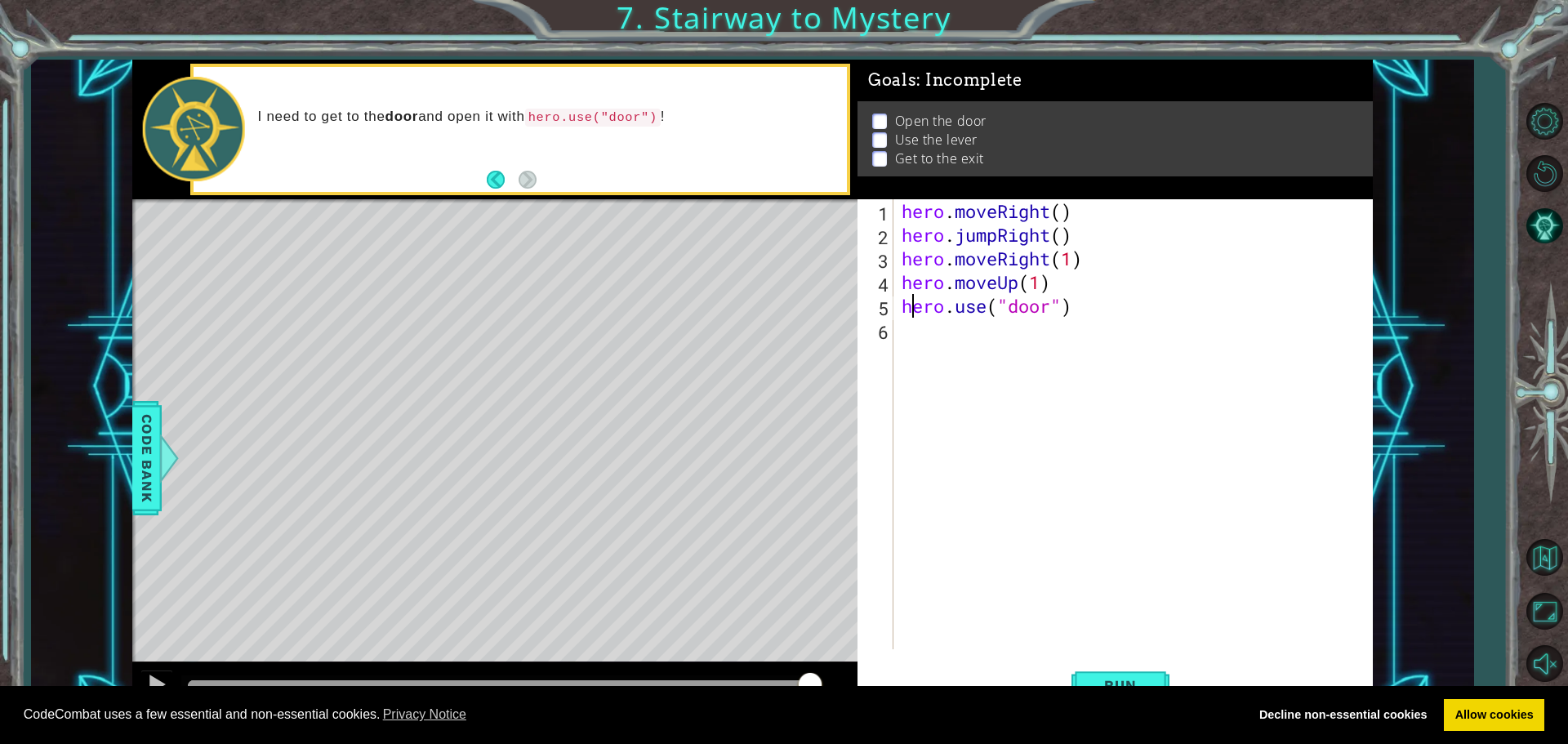 click on "hero . moveRight ( ) hero . jumpRight ( ) hero . moveRight ( 1 ) hero . moveUp ( 1 ) hero . use ( "door" )" at bounding box center (1137, 448) 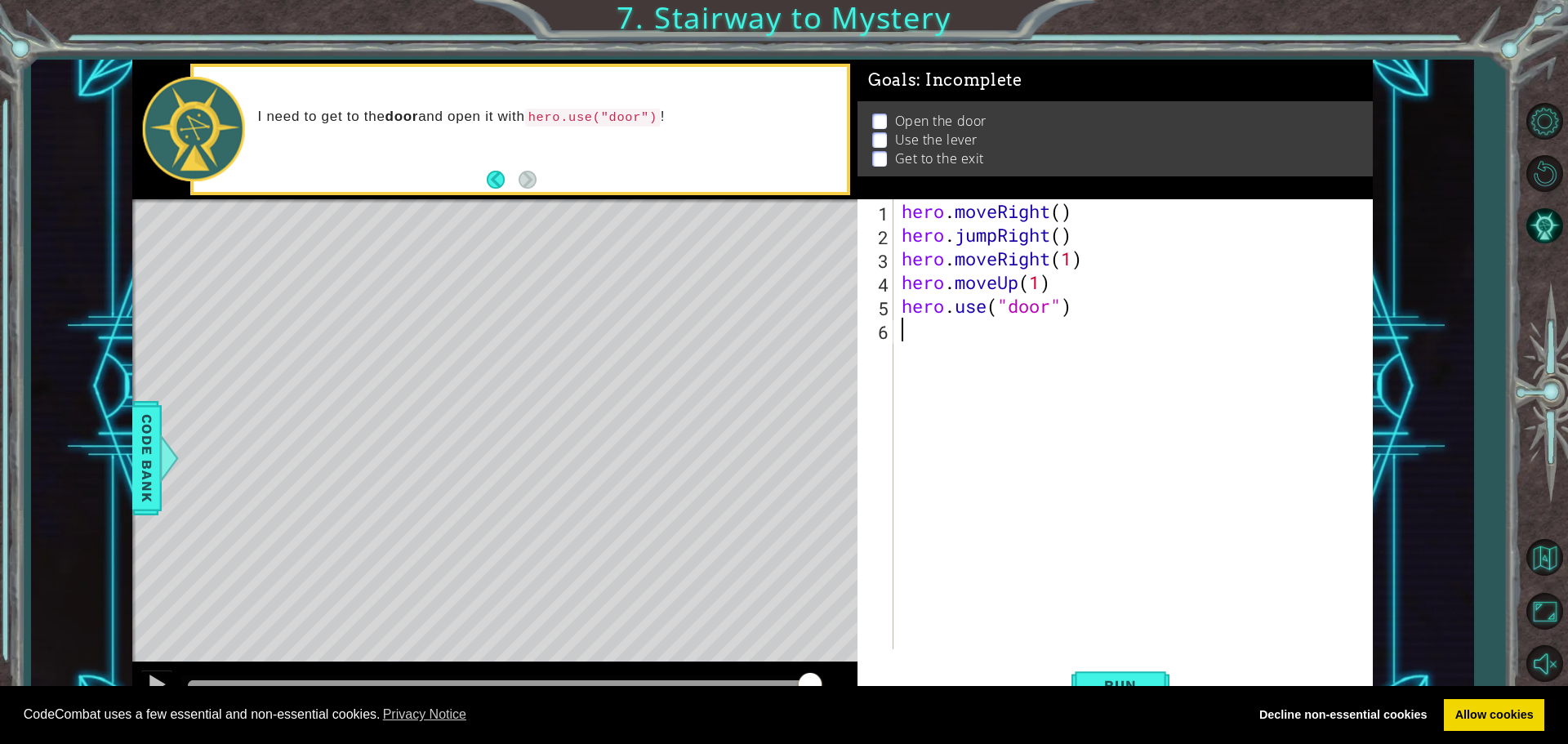 scroll, scrollTop: 0, scrollLeft: 0, axis: both 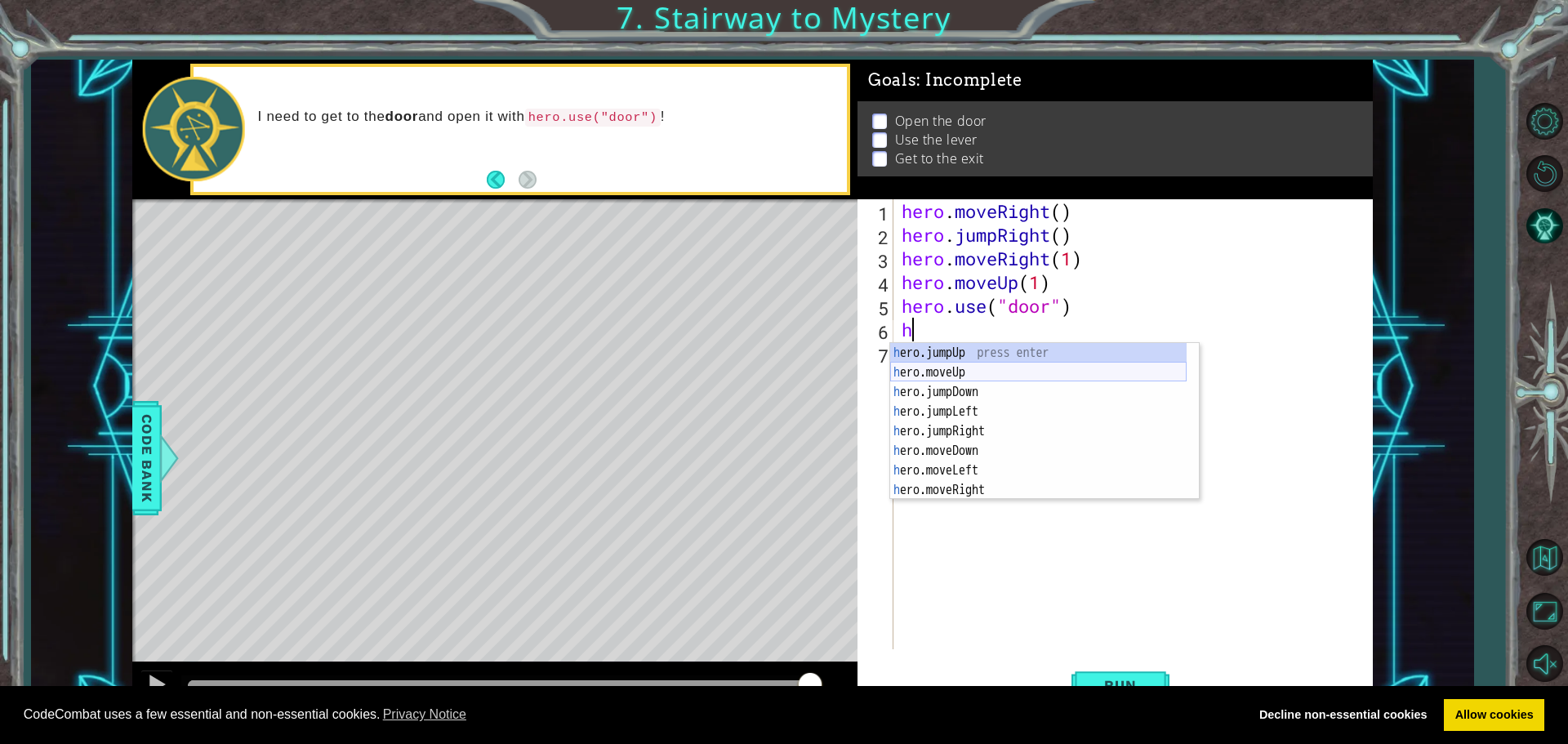 click on "h ero.jumpUp press enter h ero.moveUp press enter h ero.jumpDown press enter h ero.jumpLeft press enter h ero.jumpRight press enter h ero.moveDown press enter h ero.moveLeft press enter h ero.moveRight press enter h ero.use press enter" at bounding box center (1038, 441) 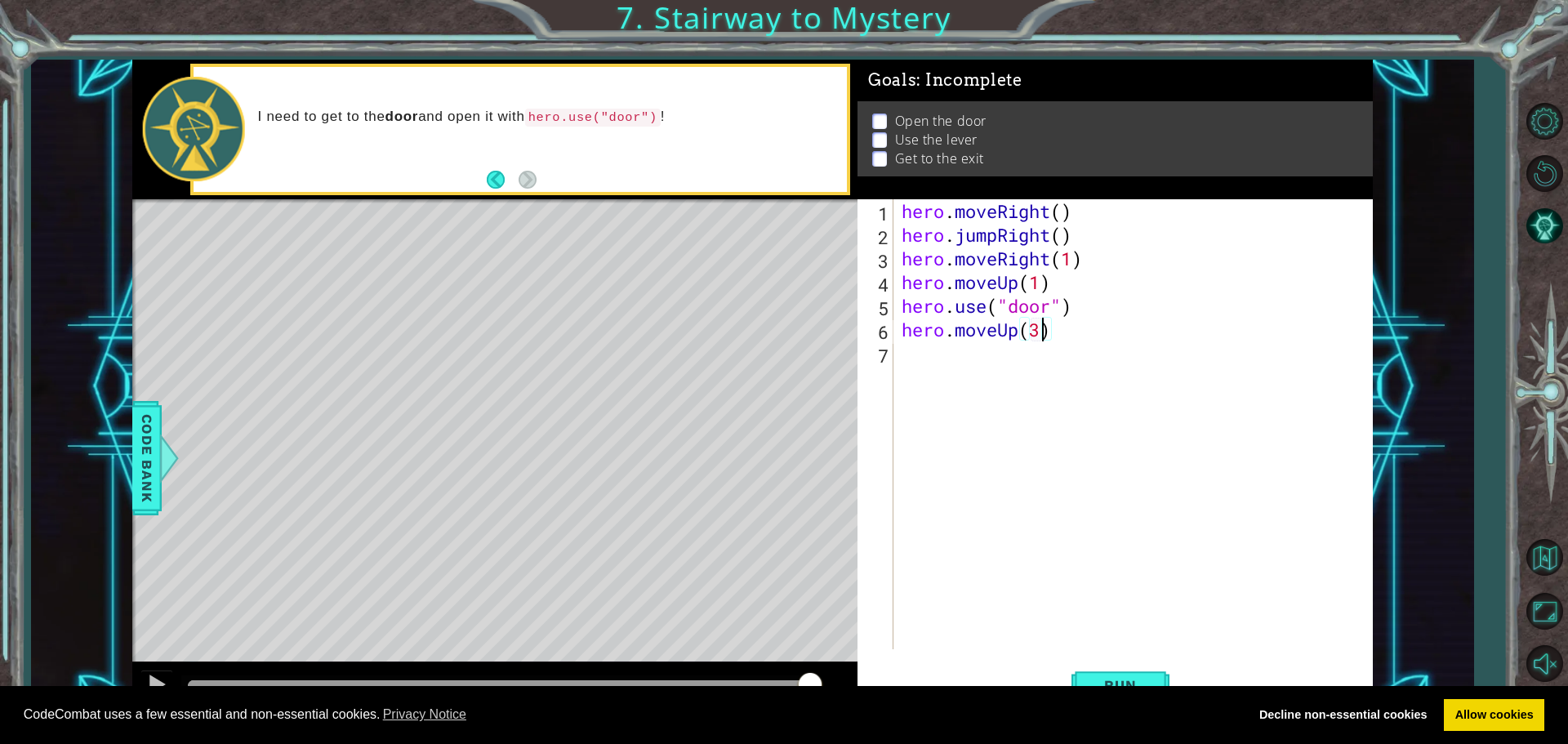 scroll, scrollTop: 0, scrollLeft: 6, axis: horizontal 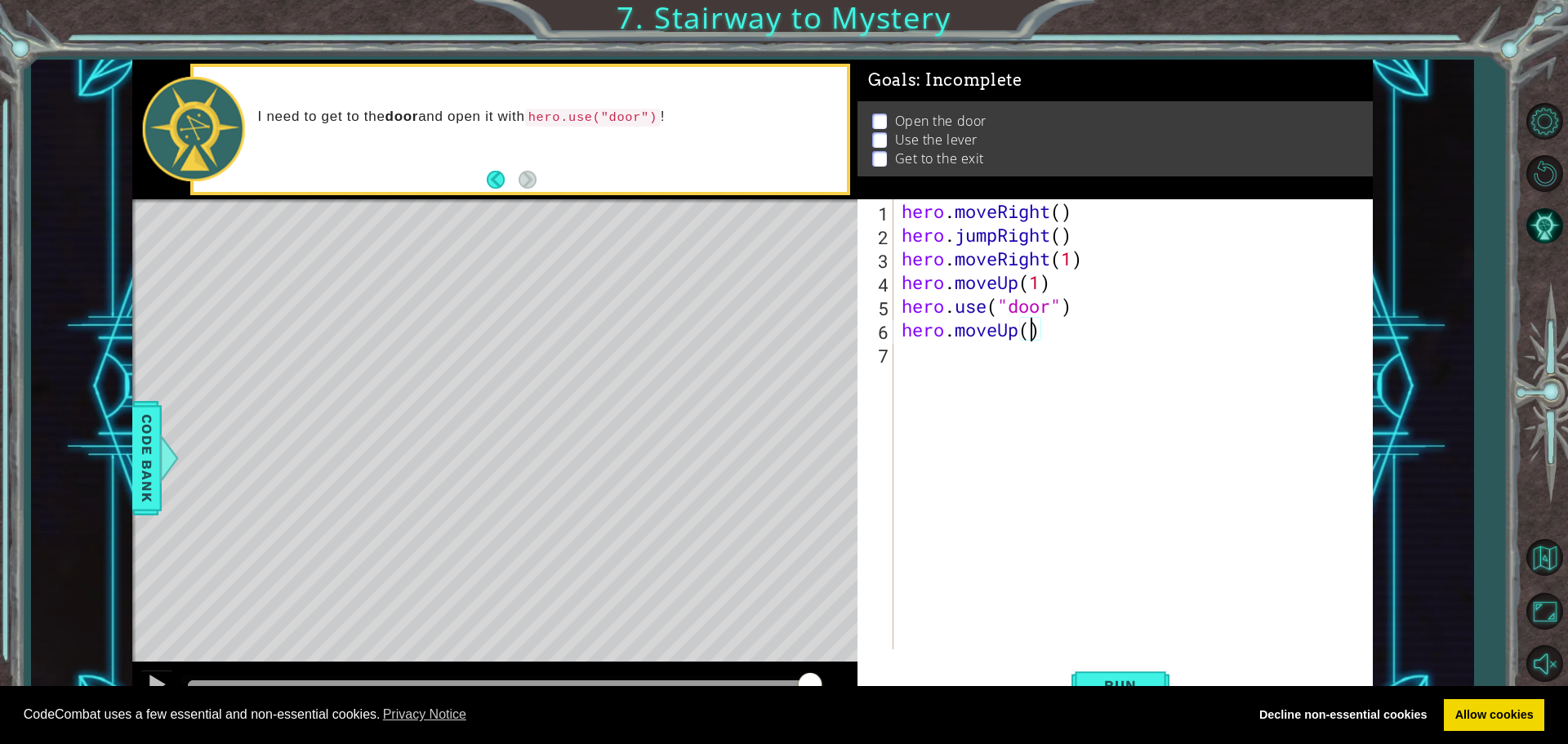 type on "hero.moveUp(2)" 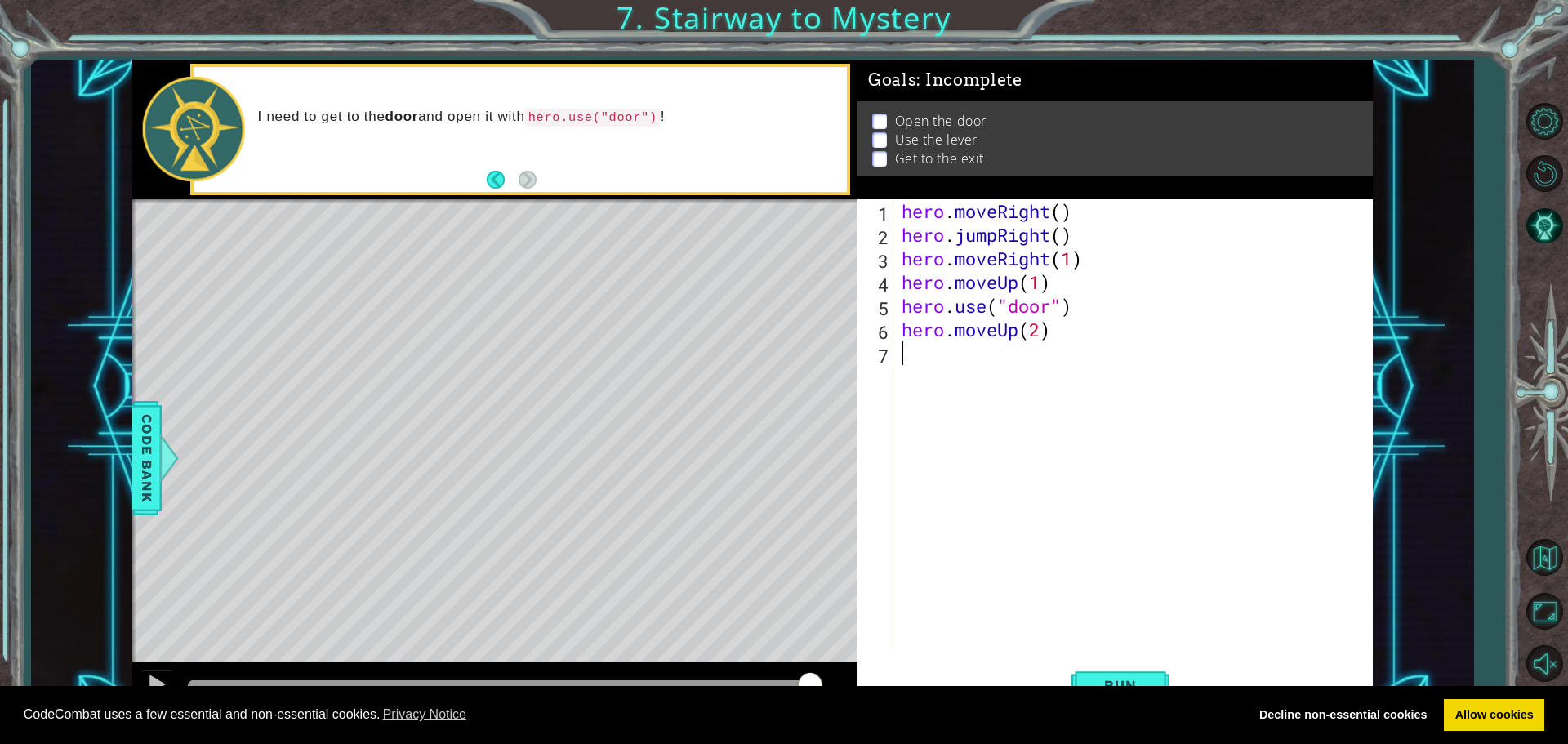 click on "hero . moveRight ( ) hero . jumpRight ( ) hero . moveRight ( 1 ) hero . moveUp ( 1 ) hero . use ( "door" ) hero . moveUp ( 2 )" at bounding box center [1137, 448] 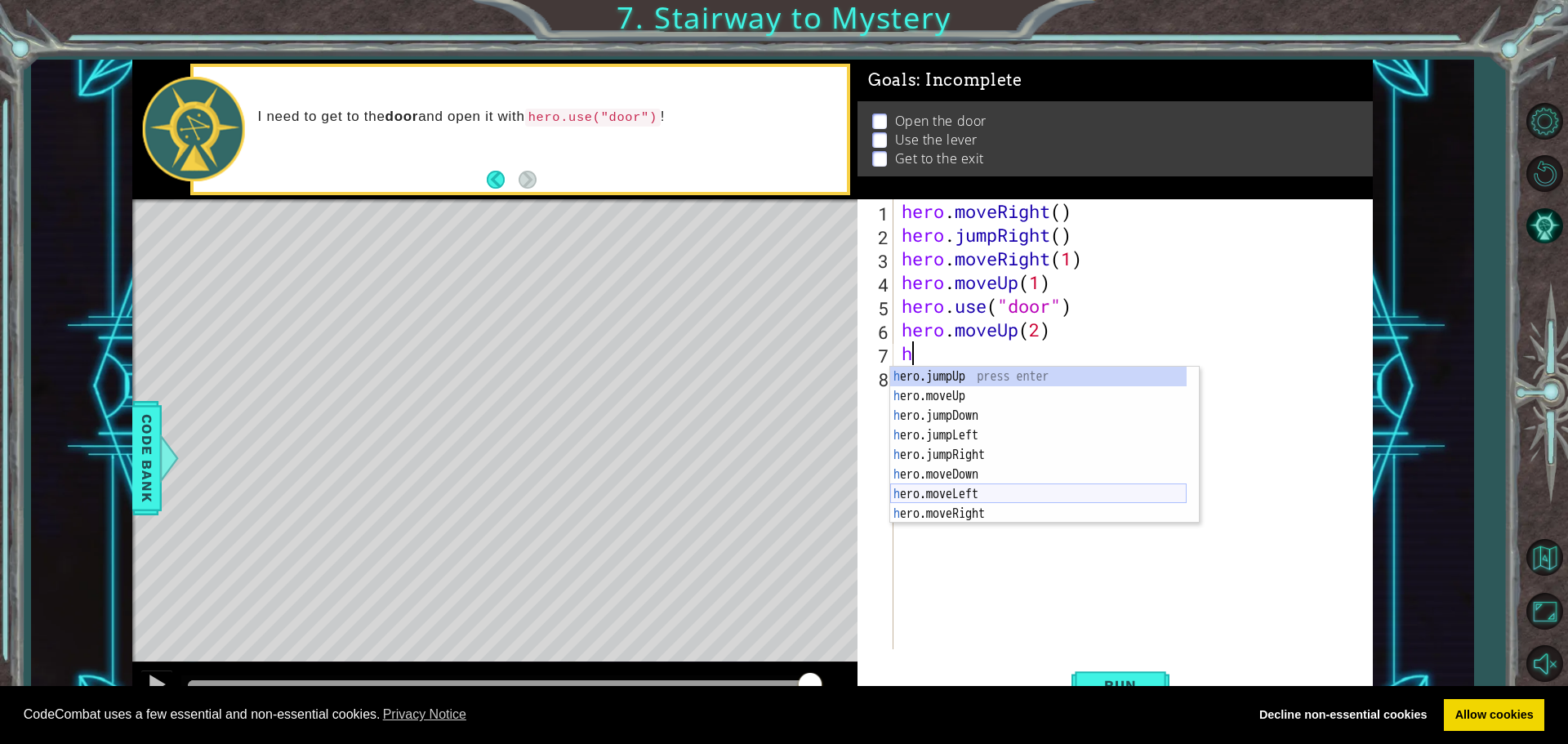click on "h ero.jumpUp press enter h ero.moveUp press enter h ero.jumpDown press enter h ero.jumpLeft press enter h ero.jumpRight press enter h ero.moveDown press enter h ero.moveLeft press enter h ero.moveRight press enter h ero.use press enter" at bounding box center (1038, 465) 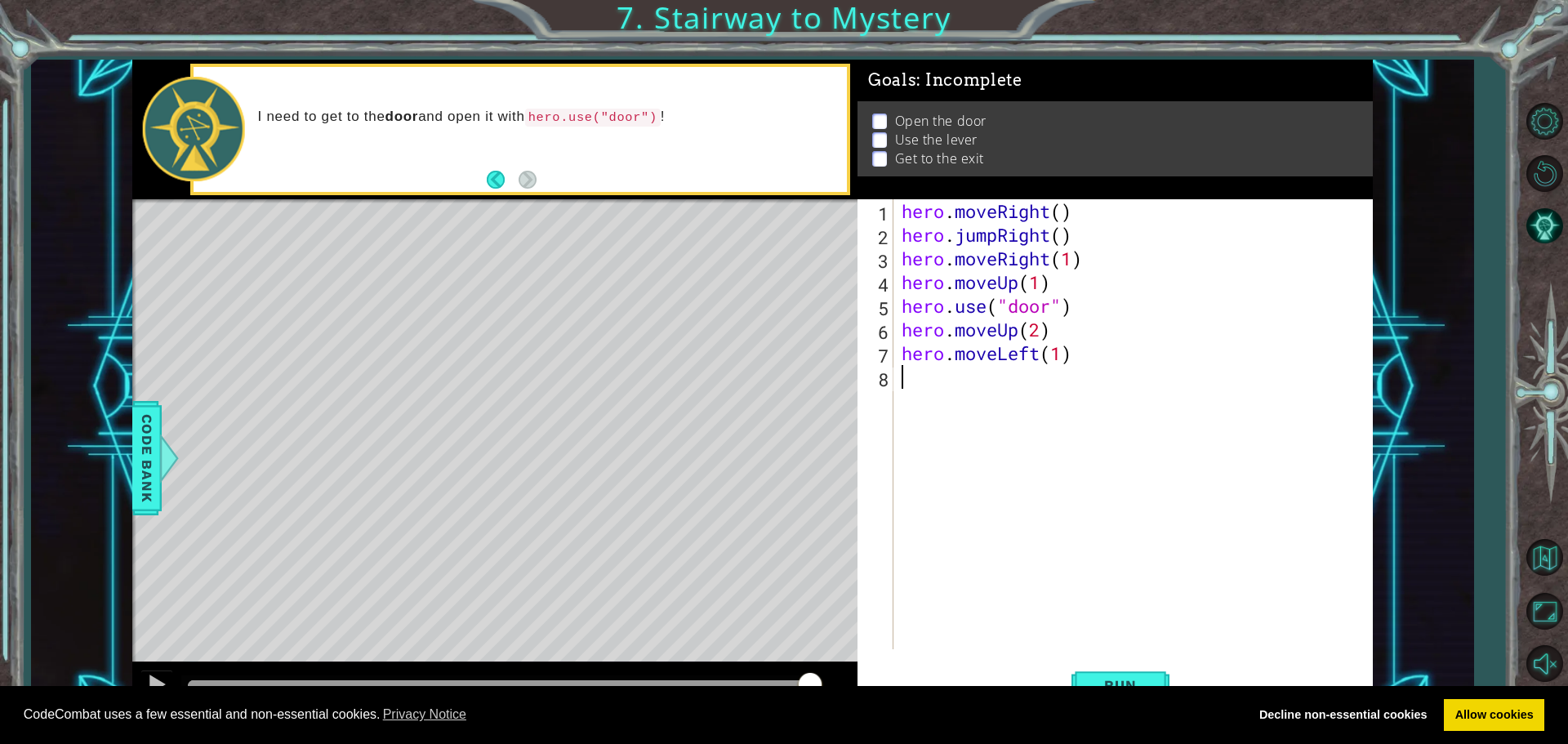 click on "hero . moveRight ( ) hero . jumpRight ( ) hero . moveRight ( 1 ) hero . moveUp ( 1 ) hero . use ( "door" ) hero . moveUp ( 2 ) hero . moveLeft ( 1 )" at bounding box center [1137, 448] 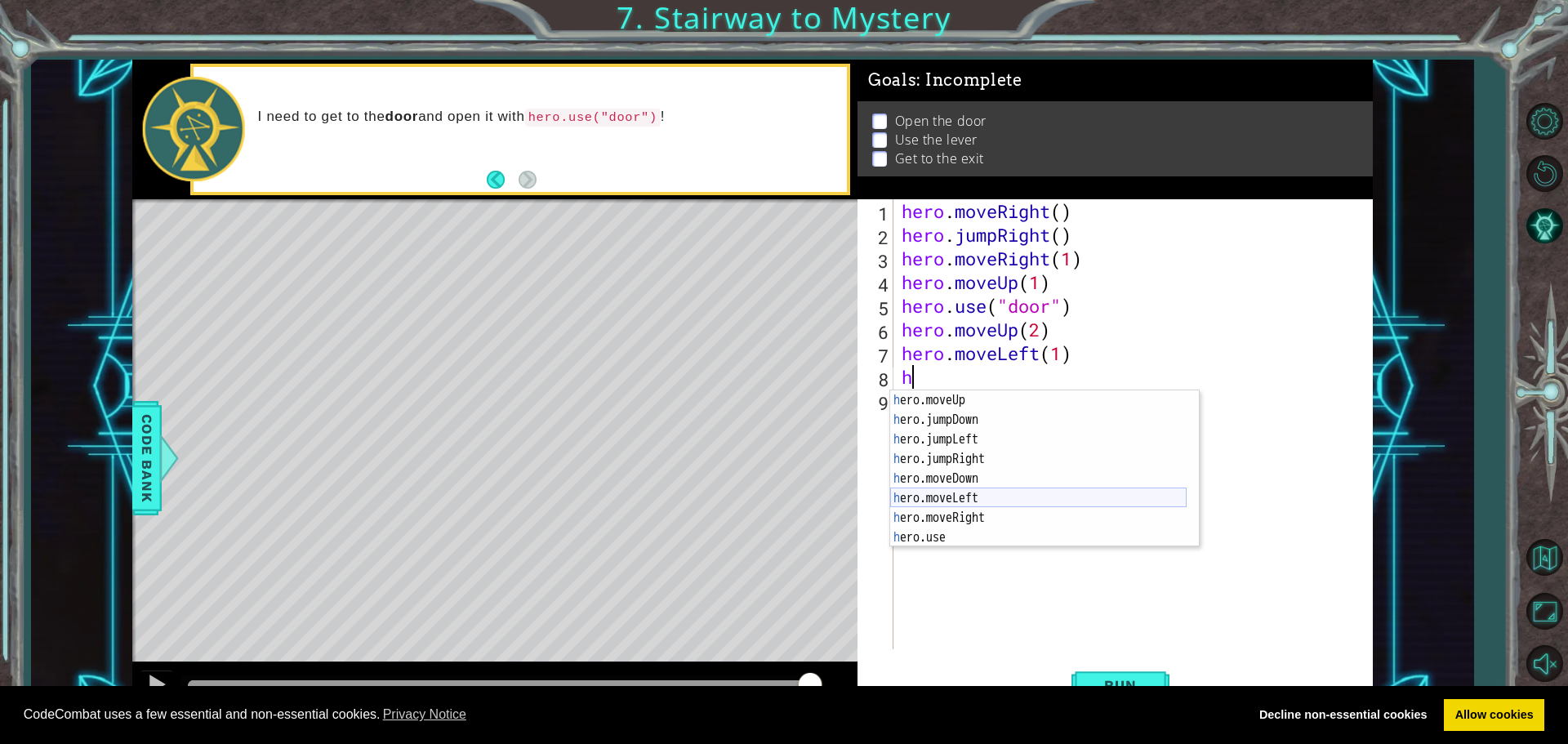 scroll, scrollTop: 20, scrollLeft: 0, axis: vertical 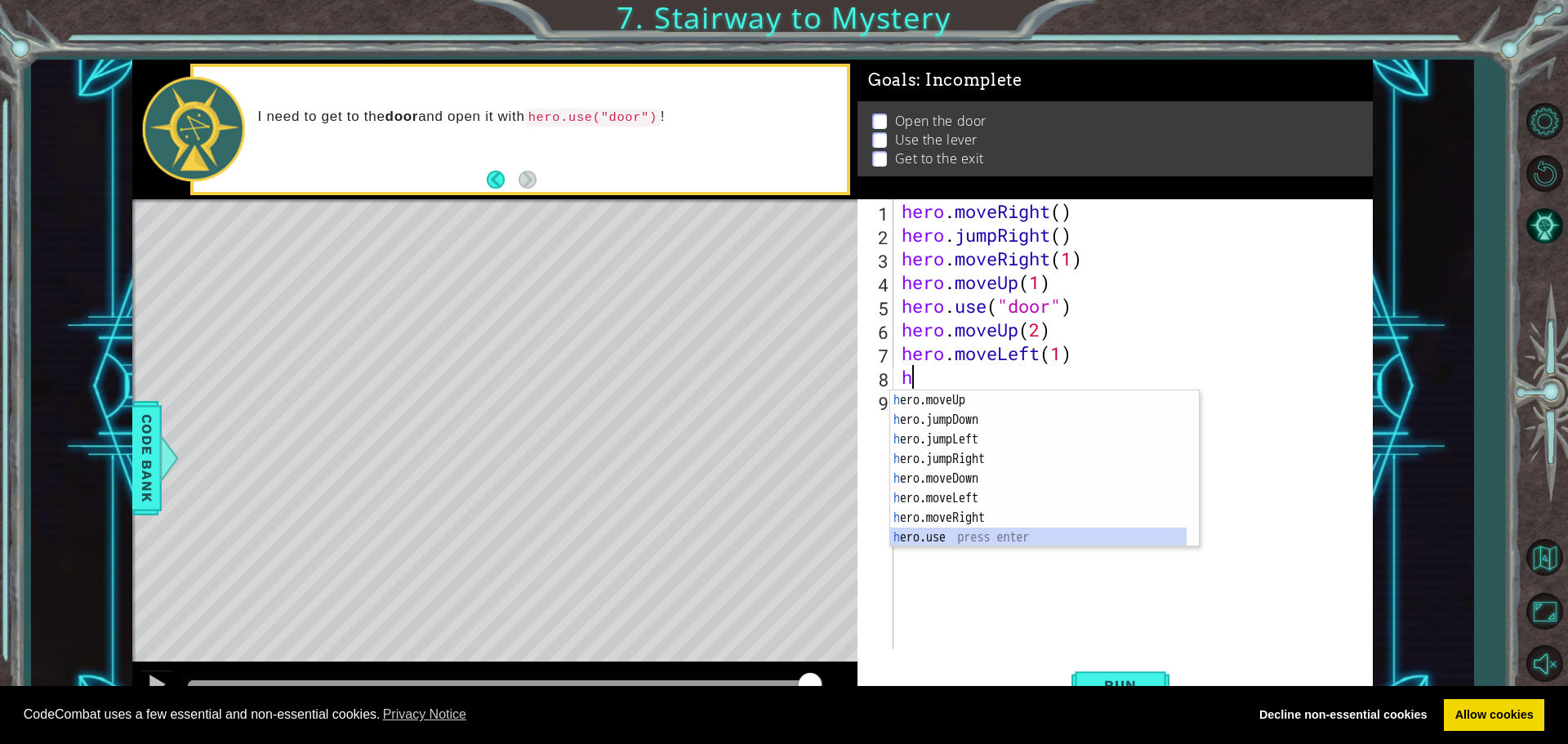 click on "h ero.moveUp press enter h ero.jumpDown press enter h ero.jumpLeft press enter h ero.jumpRight press enter h ero.moveDown press enter h ero.moveLeft press enter h ero.moveRight press enter h ero.use press enter" at bounding box center [1038, 488] 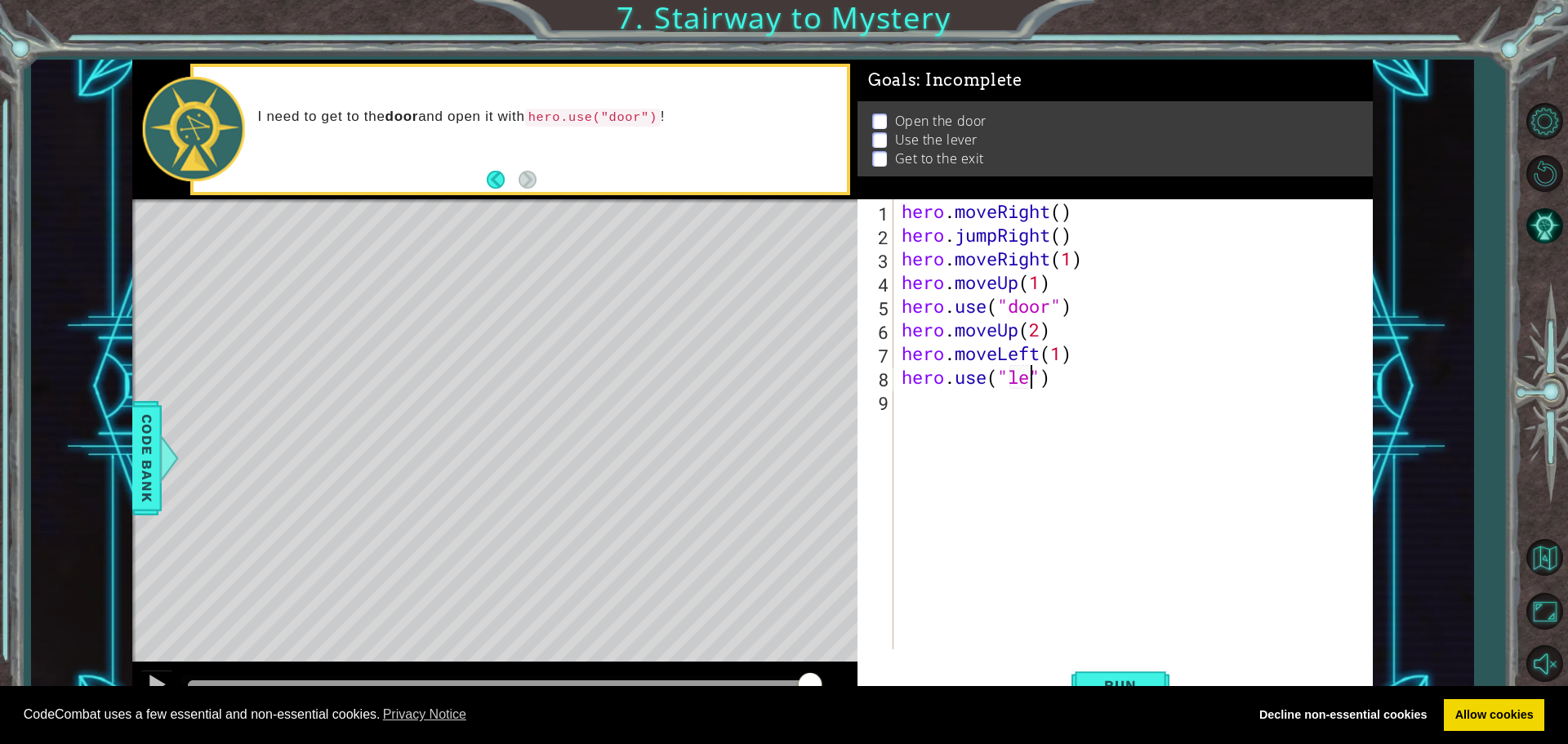 scroll, scrollTop: 0, scrollLeft: 6, axis: horizontal 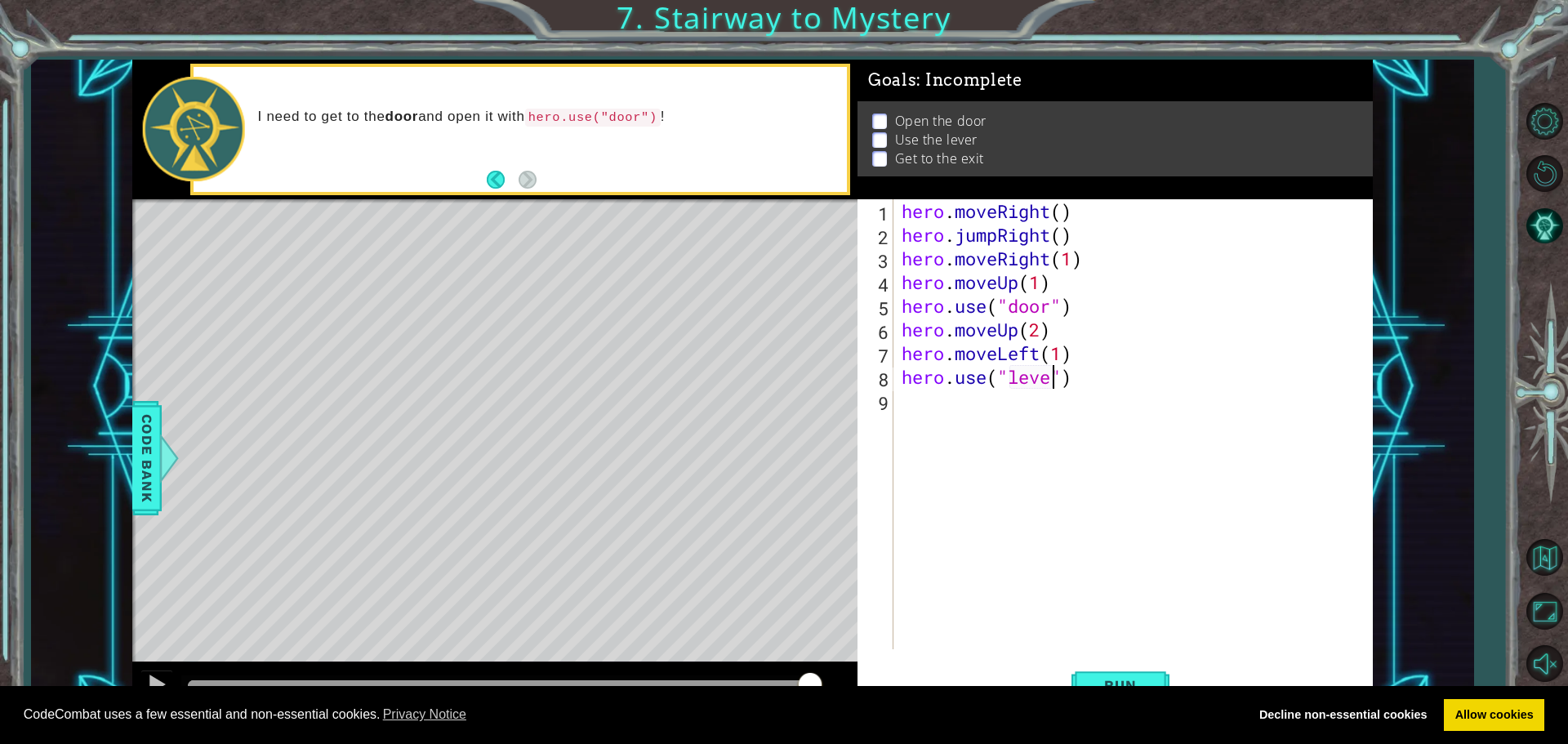 type on "hero.use("lever")" 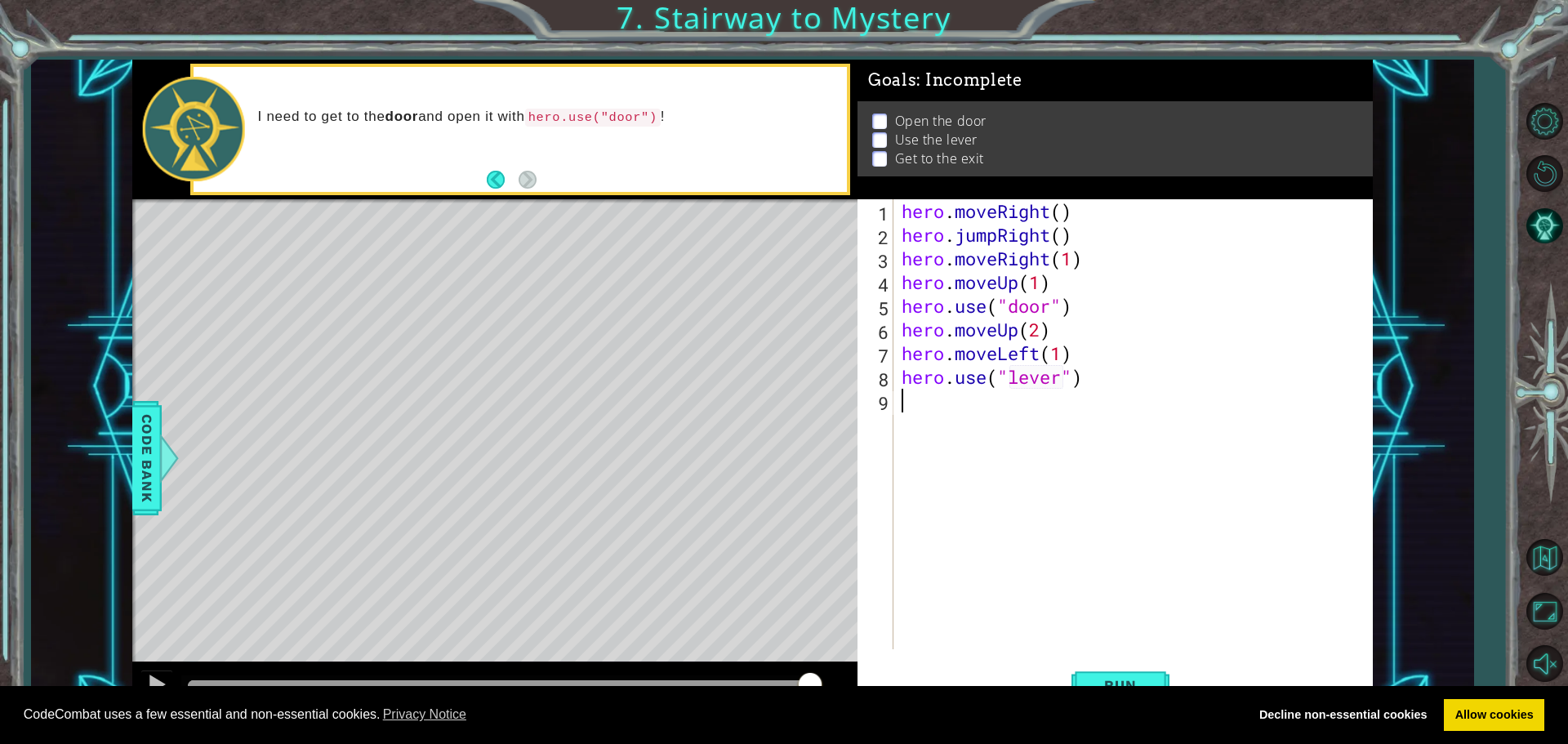 click on "hero . moveRight ( ) hero . jumpRight ( ) hero . moveRight ( 1 ) hero . moveUp ( 1 ) hero . use ( "door" ) hero . moveUp ( 2 ) hero . moveLeft ( 1 ) hero . use ( "lever" )" at bounding box center [1137, 448] 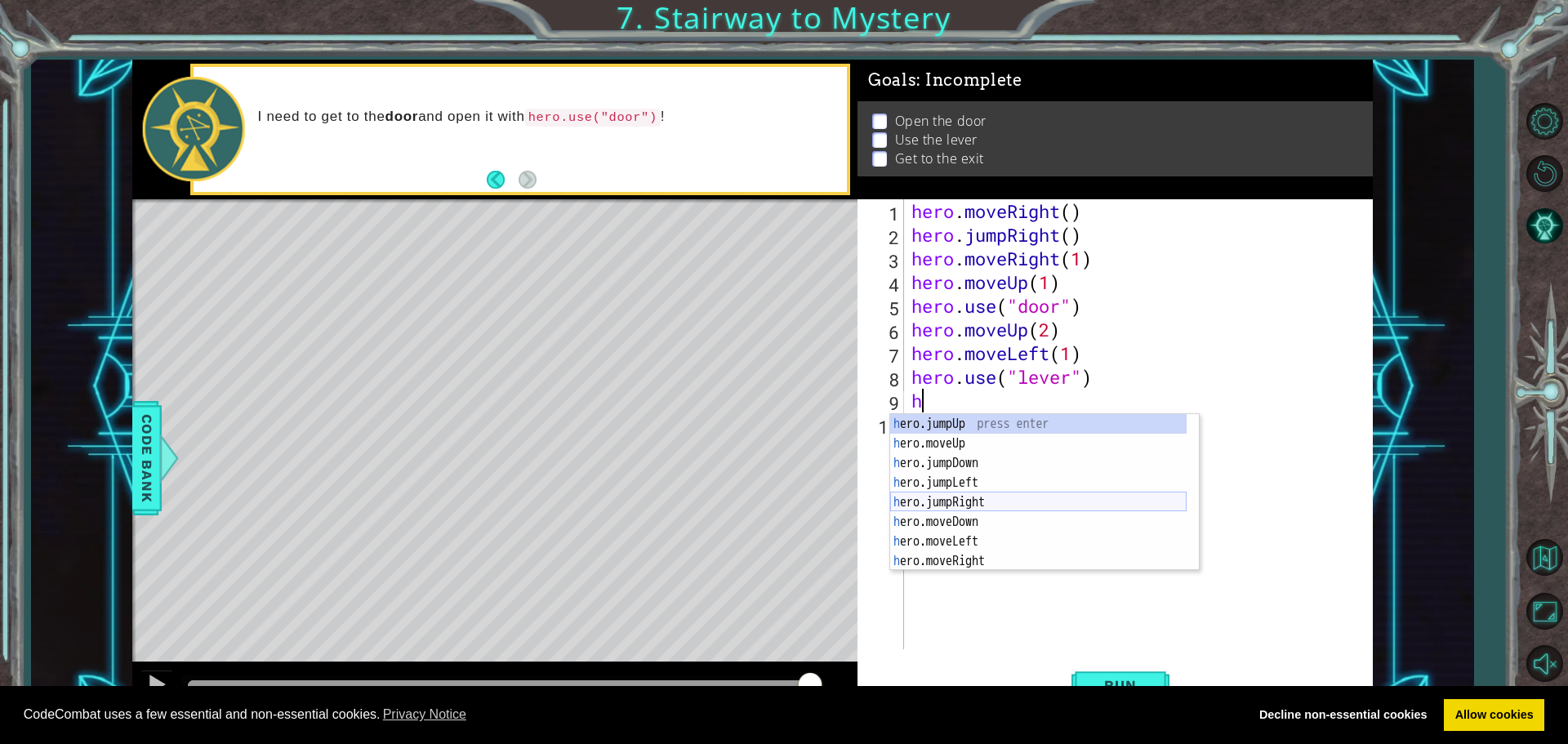 scroll, scrollTop: 20, scrollLeft: 0, axis: vertical 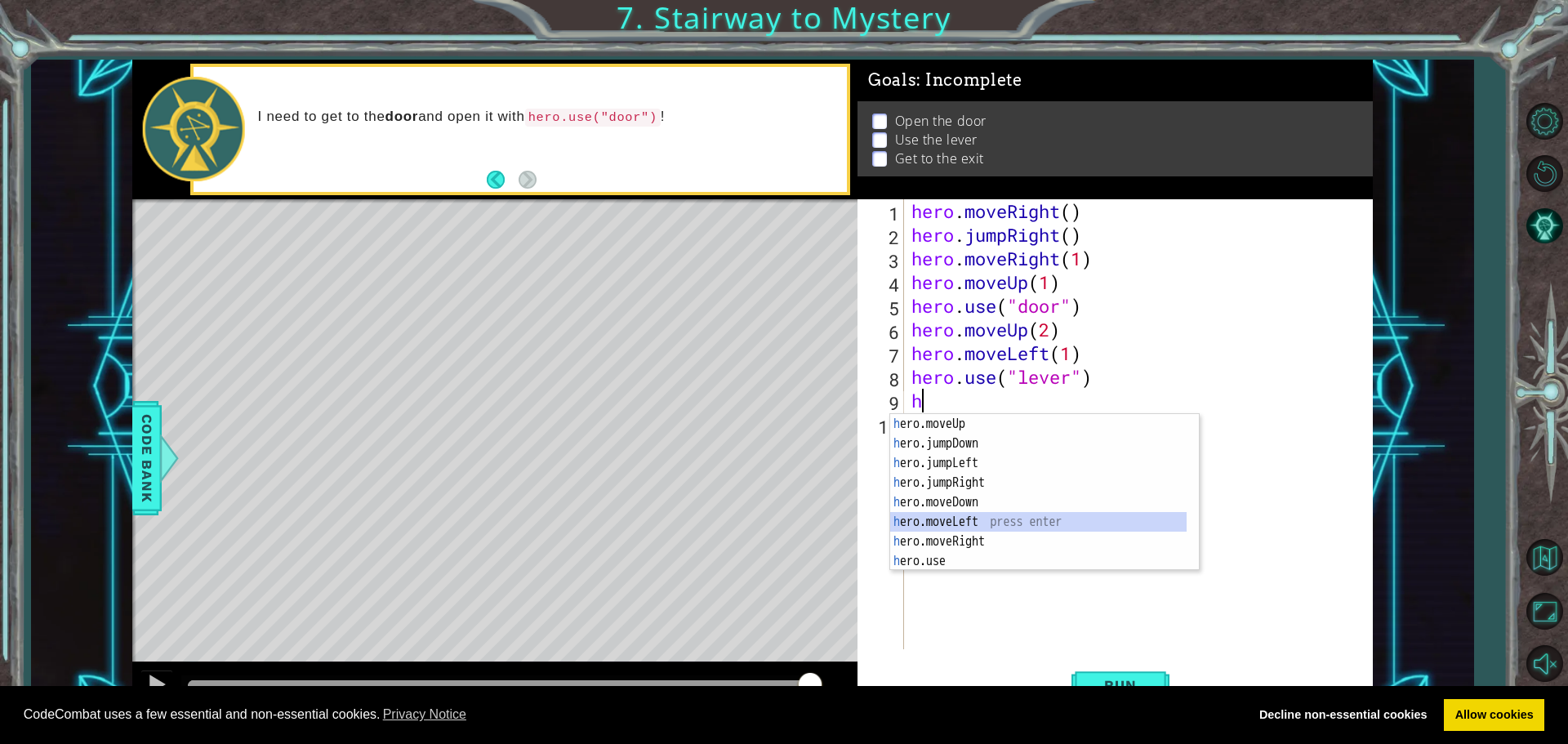 click on "h ero.moveUp press enter h ero.jumpDown press enter h ero.jumpLeft press enter h ero.jumpRight press enter h ero.moveDown press enter h ero.moveLeft press enter h ero.moveRight press enter h ero.use press enter" at bounding box center [1038, 512] 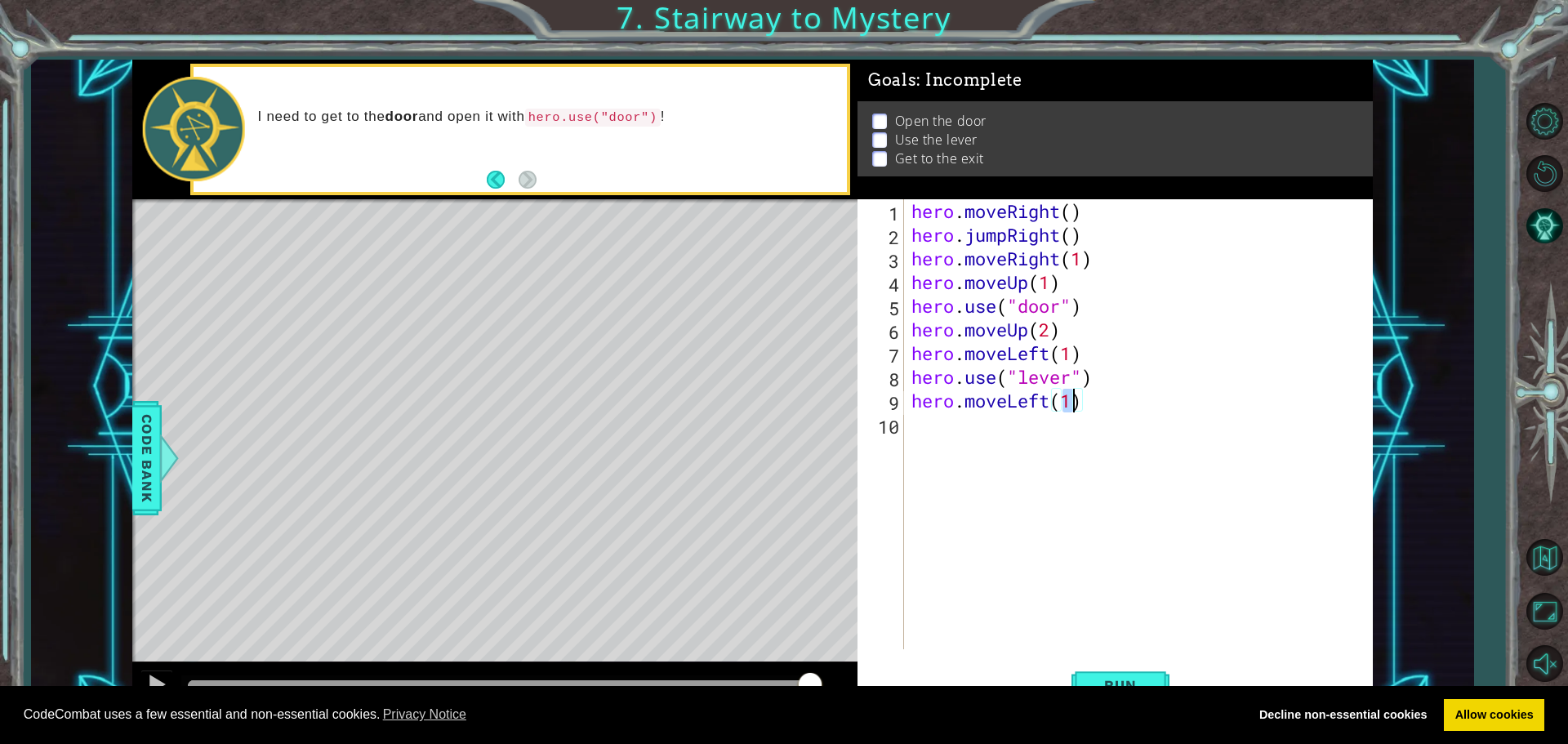 type on "hero.moveLeft(2)" 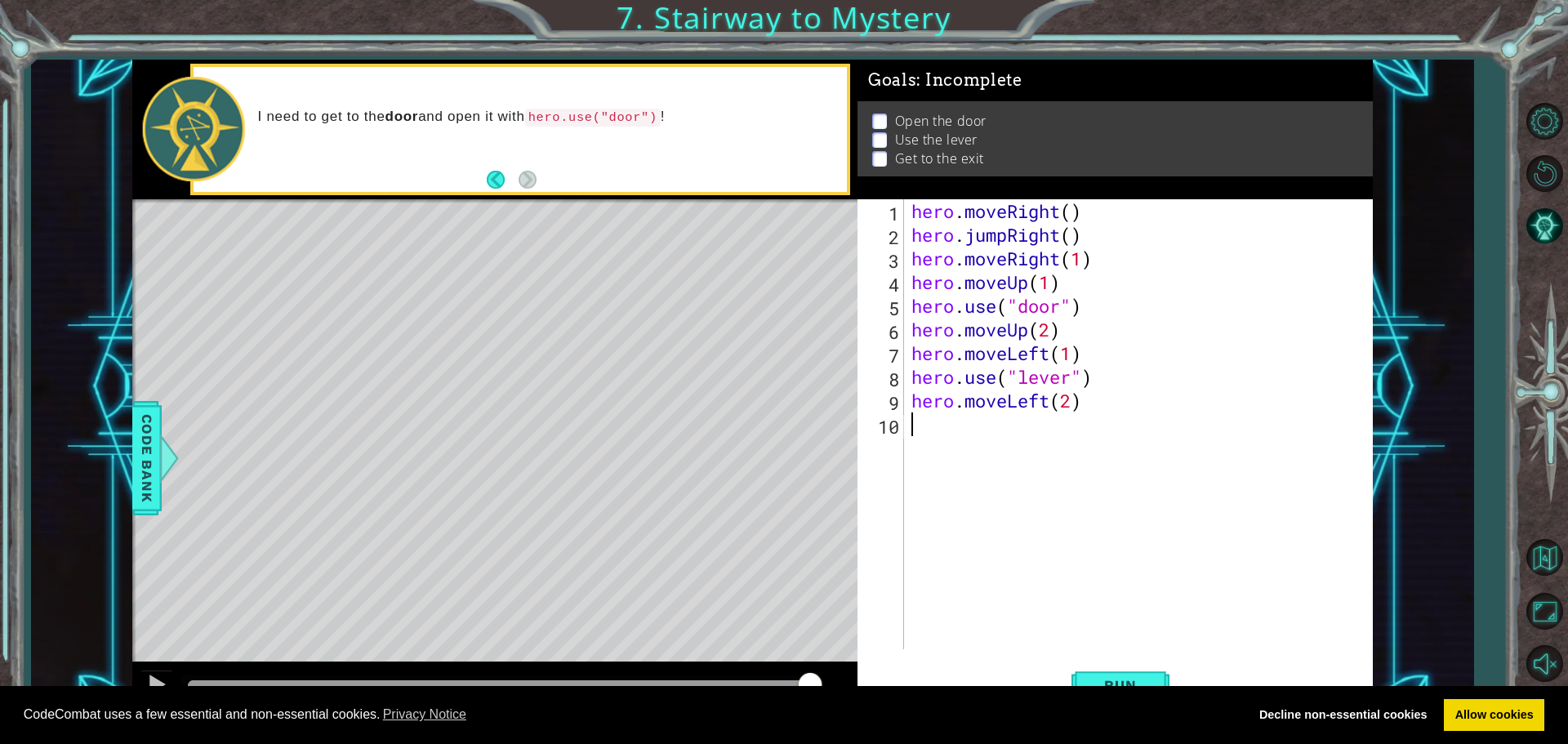 click on "hero . moveRight ( ) hero . jumpRight ( ) hero . moveRight ( 1 ) hero . moveUp ( 1 ) hero . use ( "door" ) hero . moveUp ( 2 ) hero . moveLeft ( 1 ) hero . use ( "lever" ) hero . moveLeft ( 2 )" at bounding box center (1142, 448) 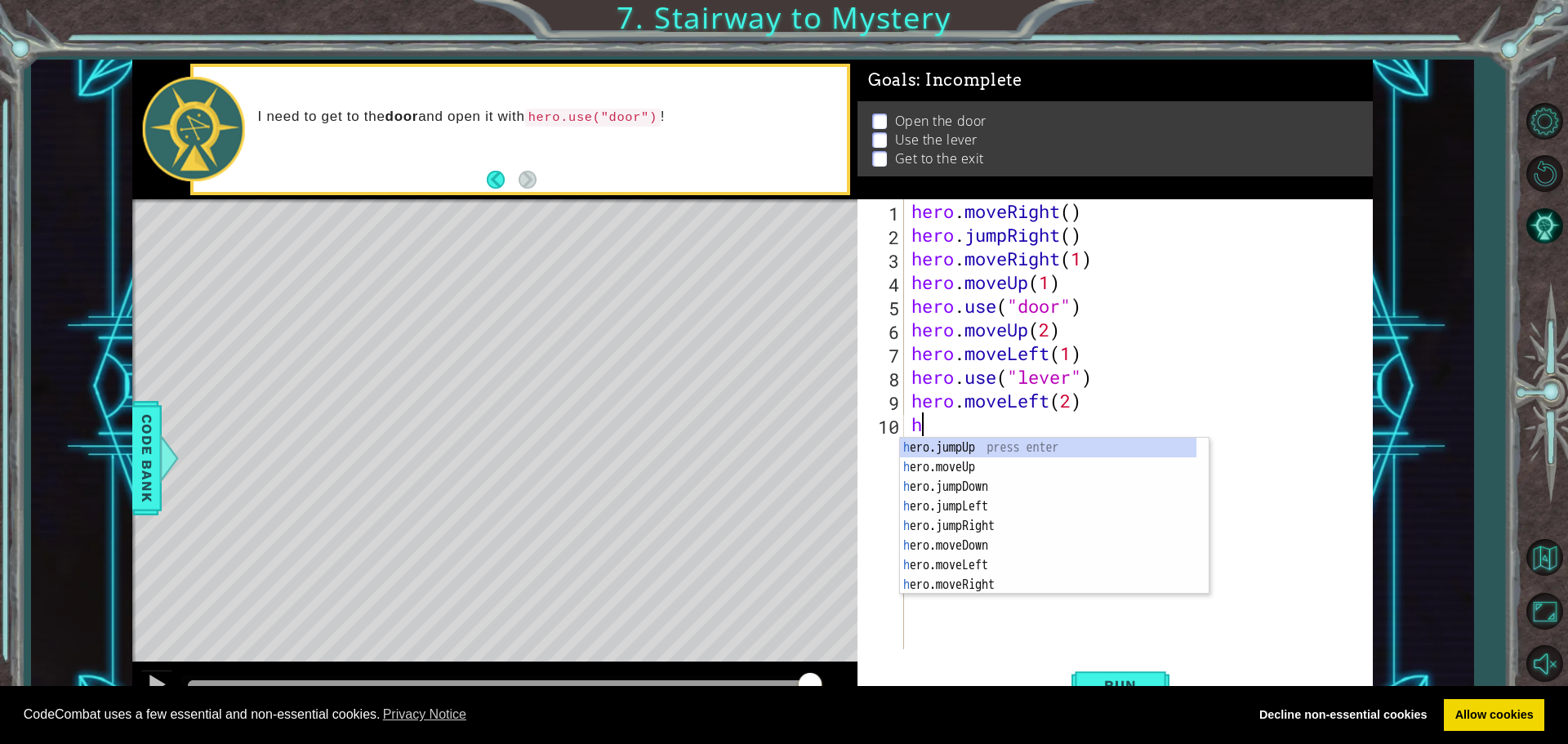 scroll, scrollTop: 0, scrollLeft: 0, axis: both 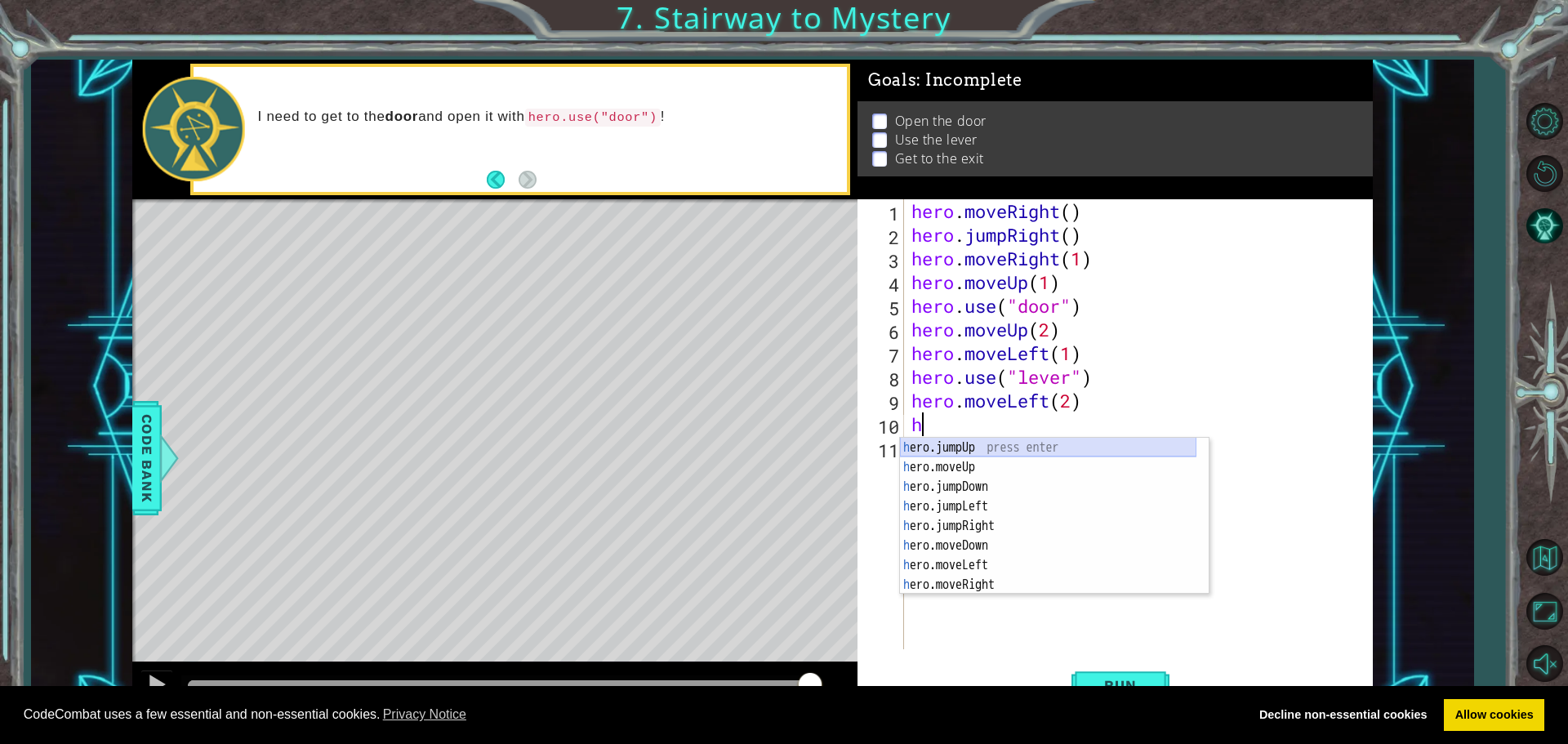 click on "h ero.jumpUp press enter h ero.moveUp press enter h ero.jumpDown press enter h ero.jumpLeft press enter h ero.jumpRight press enter h ero.moveDown press enter h ero.moveLeft press enter h ero.moveRight press enter h ero.use press enter" at bounding box center (1048, 536) 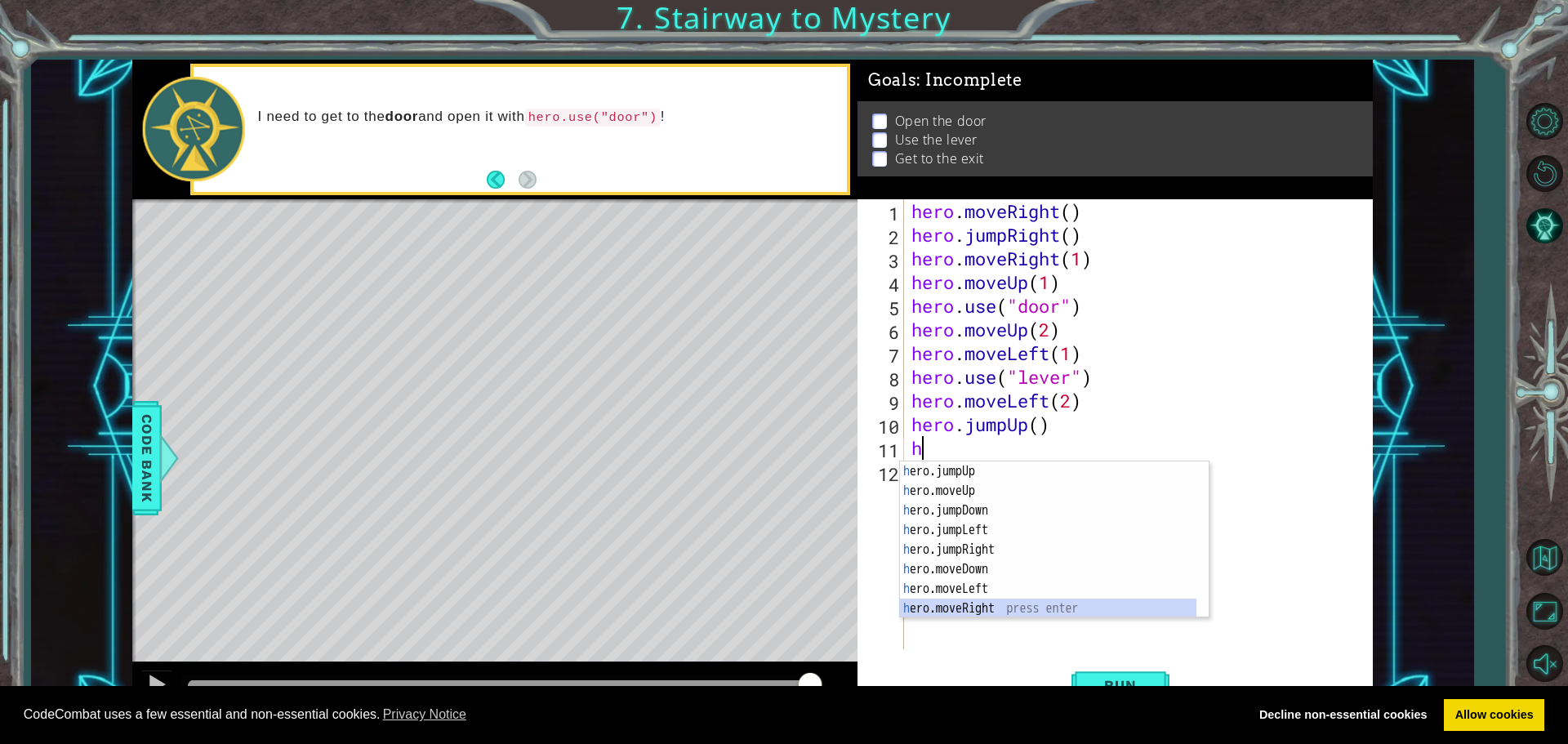 click on "h ero.jumpUp press enter h ero.moveUp press enter h ero.jumpDown press enter h ero.jumpLeft press enter h ero.jumpRight press enter h ero.moveDown press enter h ero.moveLeft press enter h ero.moveRight press enter h ero.use press enter" at bounding box center (1048, 559) 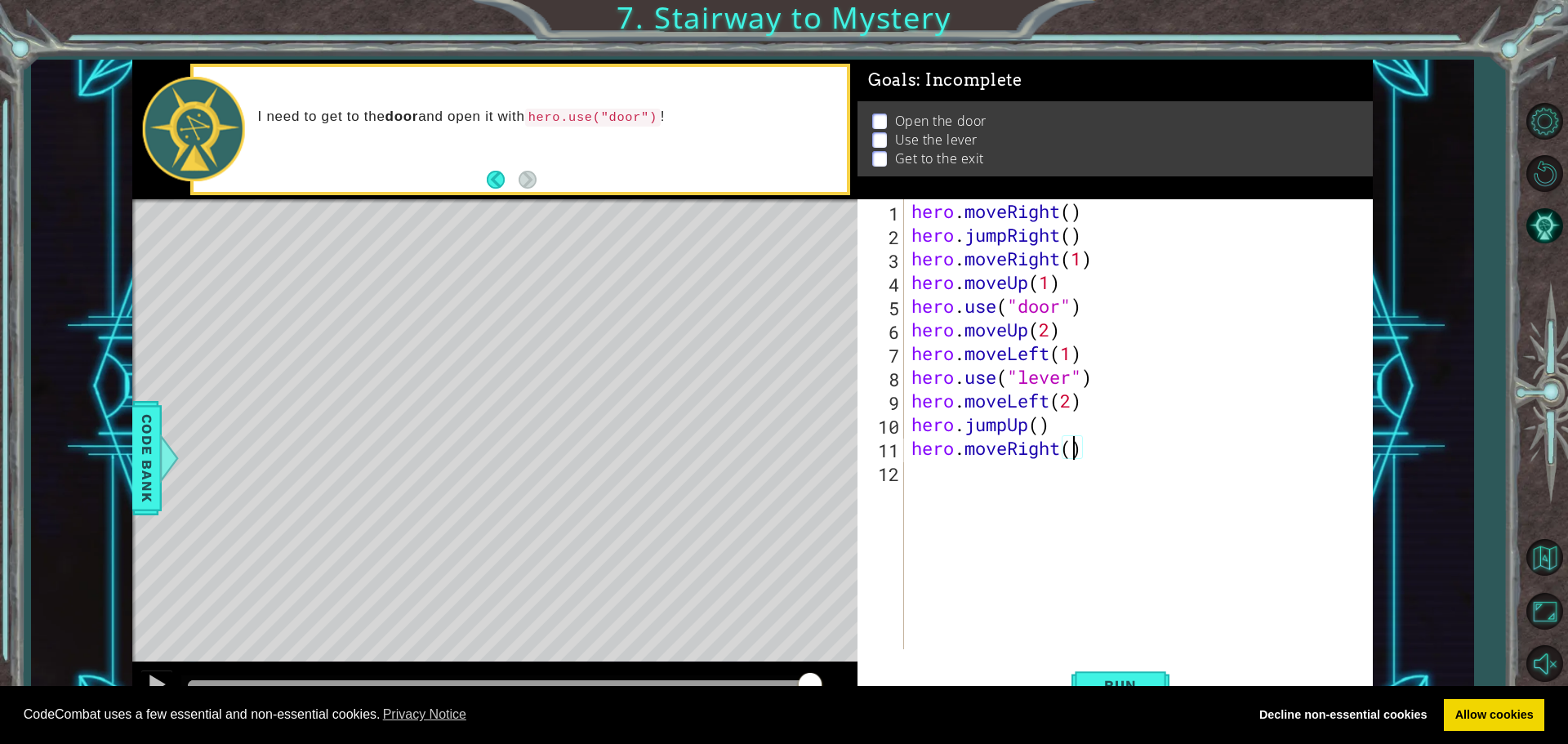 scroll, scrollTop: 0, scrollLeft: 7, axis: horizontal 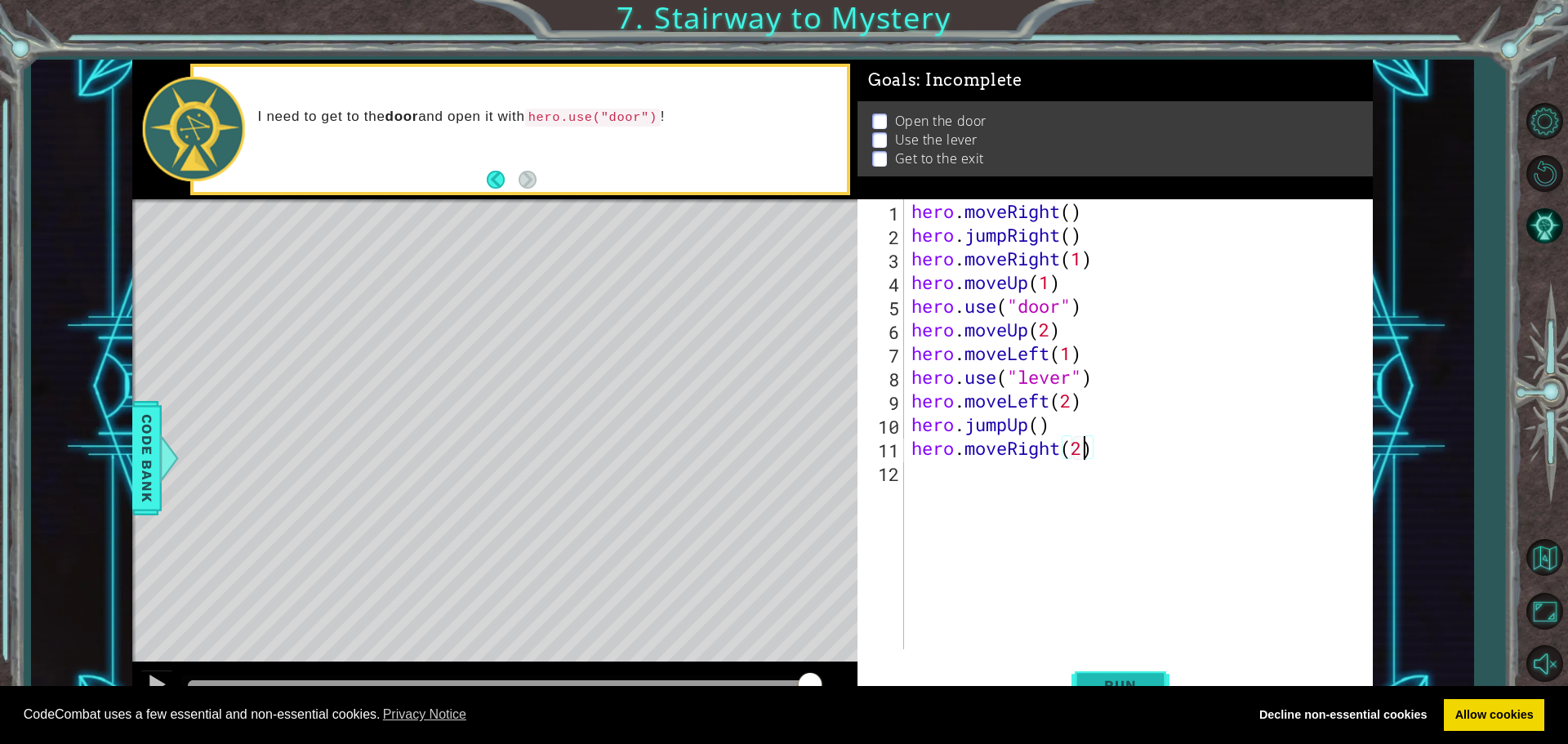 type on "hero.moveRight(2)" 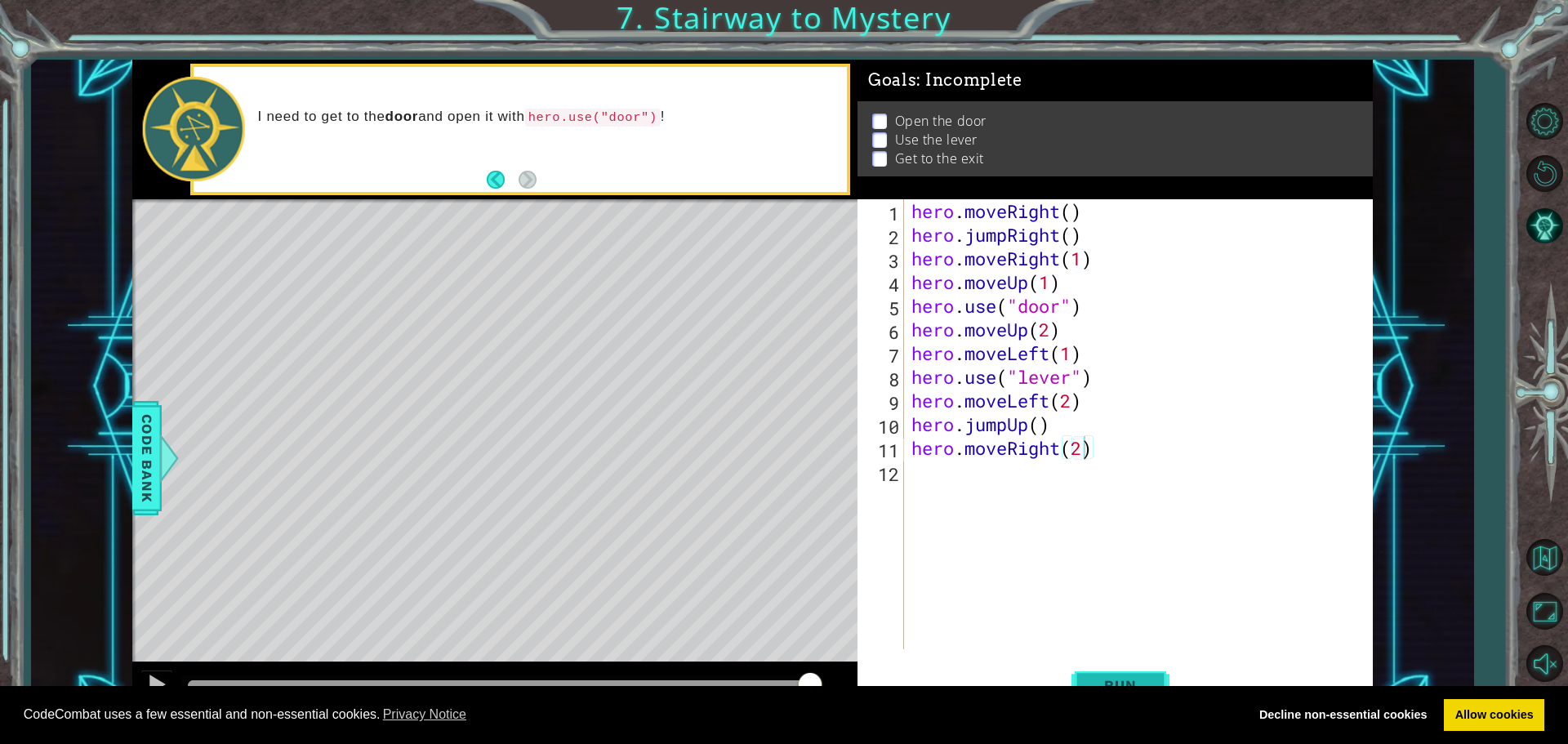 click on "Run" at bounding box center [1120, 684] 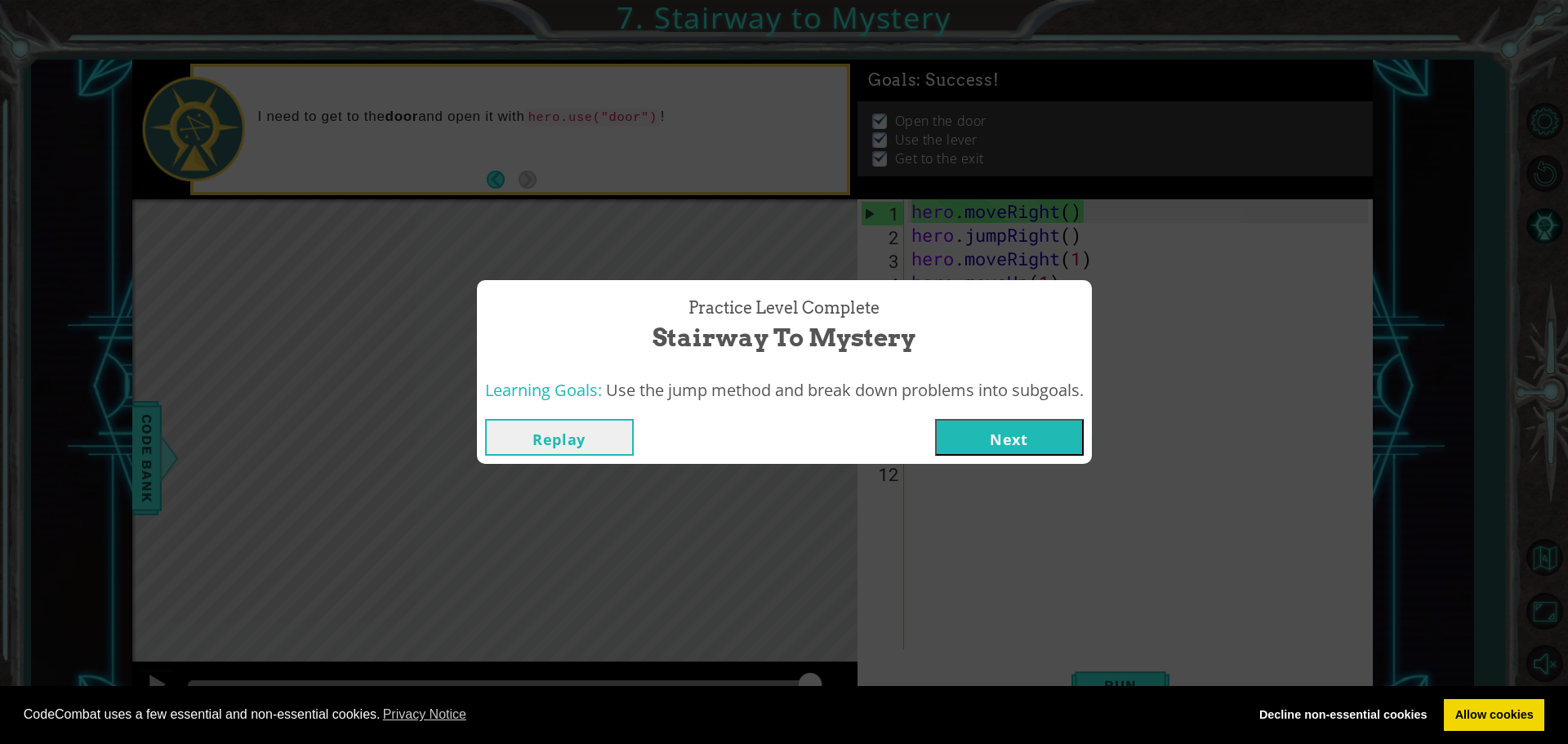 click on "Next" at bounding box center [1009, 437] 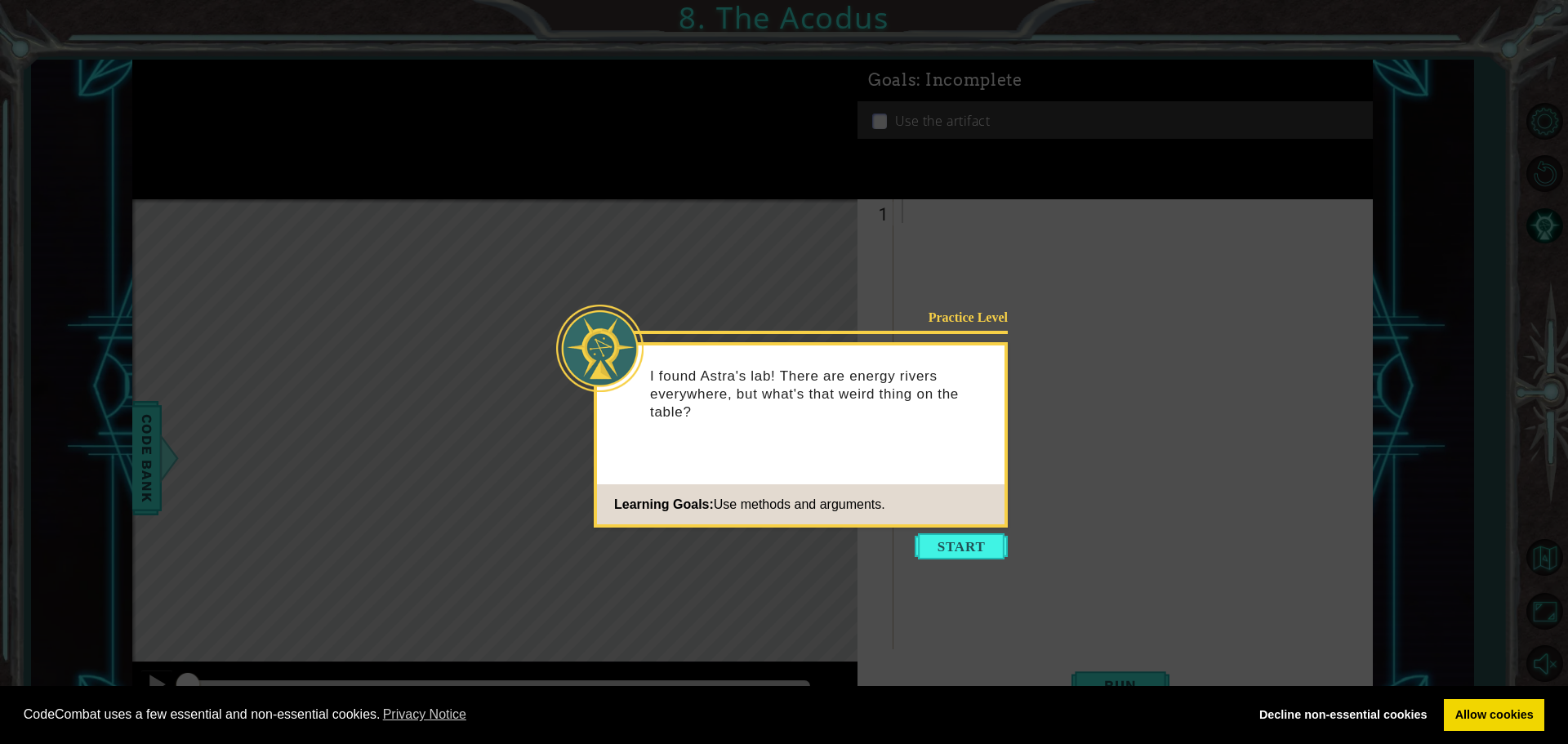 click 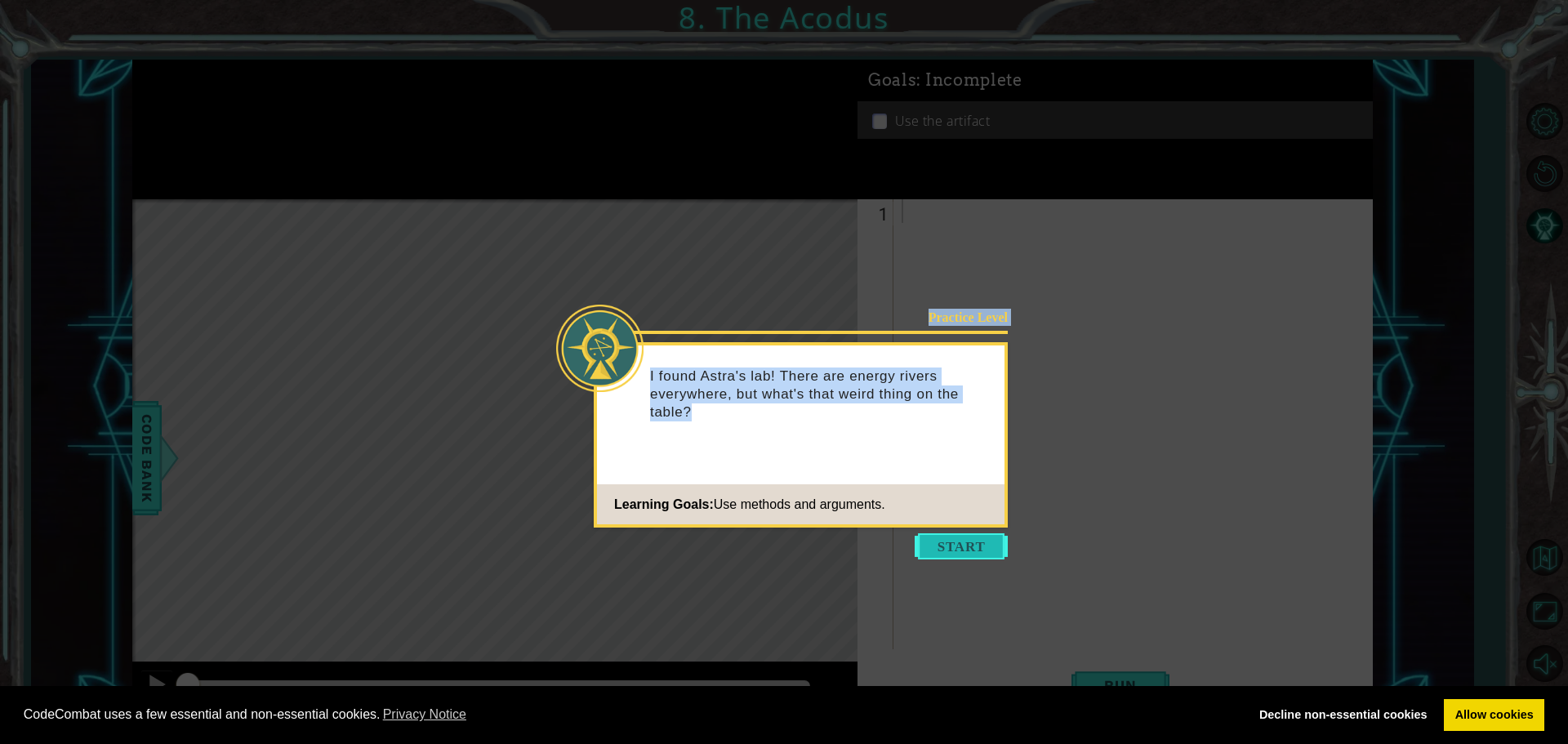 drag, startPoint x: 955, startPoint y: 532, endPoint x: 955, endPoint y: 541, distance: 9 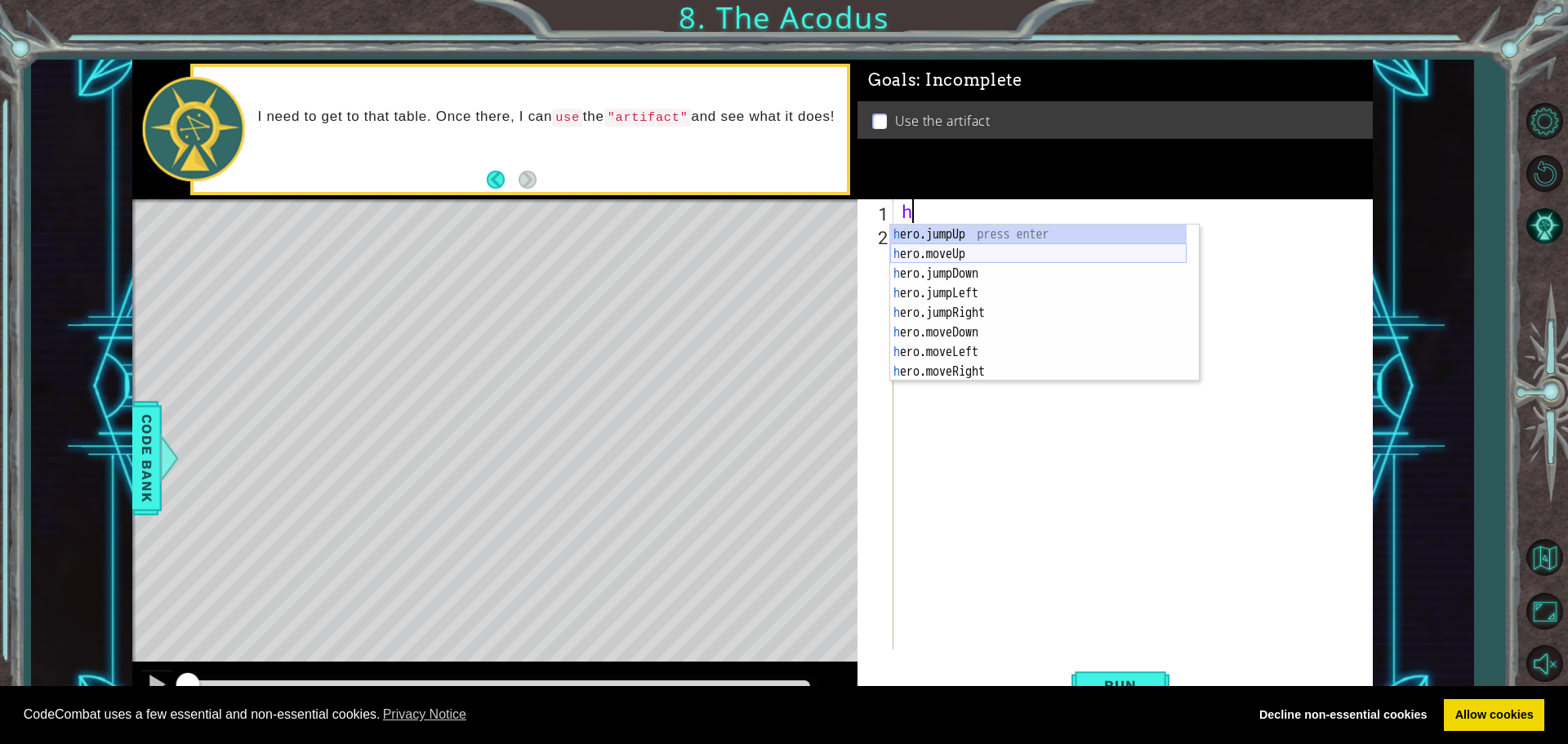 click on "h ero.jumpUp press enter h ero.moveUp press enter h ero.jumpDown press enter h ero.jumpLeft press enter h ero.jumpRight press enter h ero.moveDown press enter h ero.moveLeft press enter h ero.moveRight press enter h ero.use press enter" at bounding box center (1038, 323) 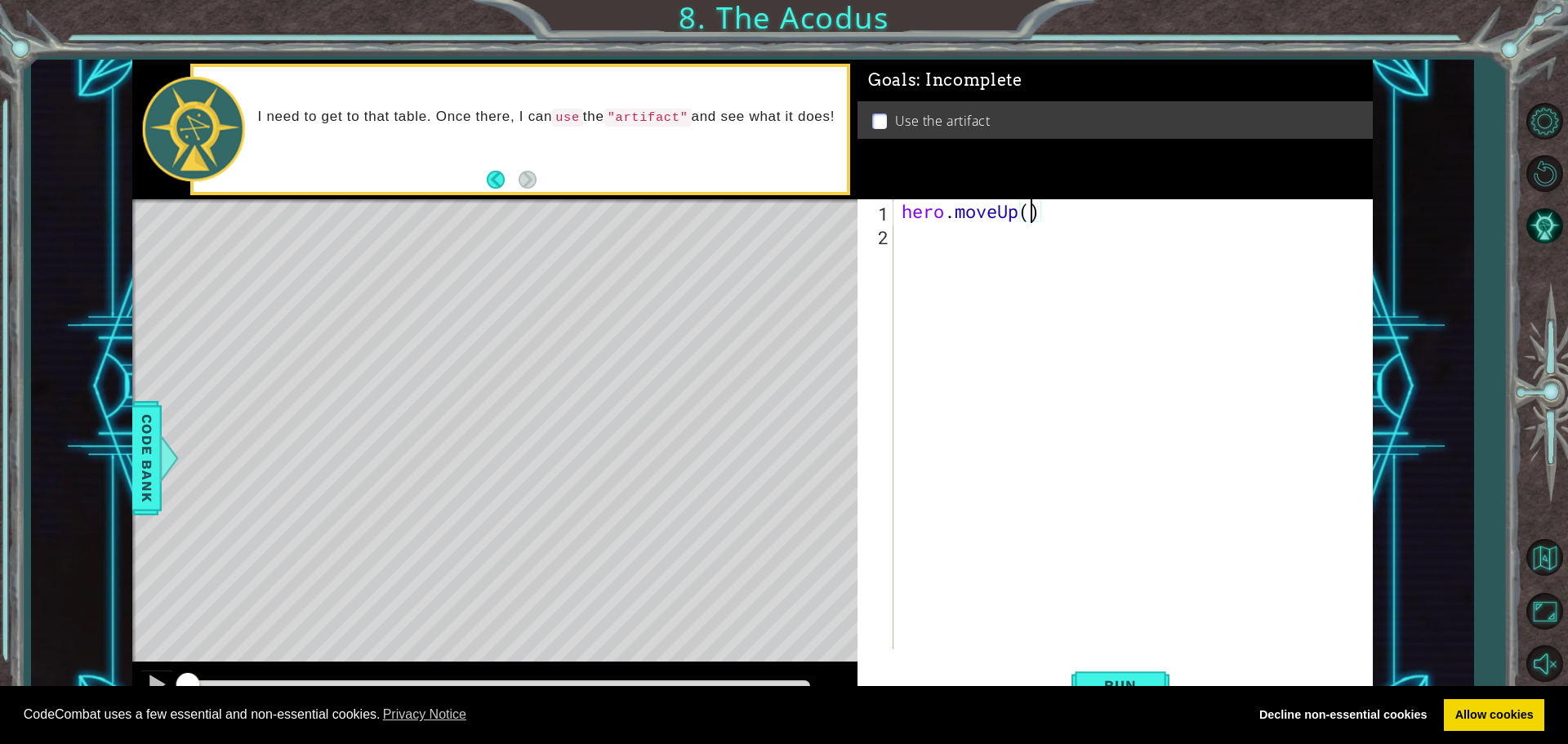 type on "hero.moveUp(2)" 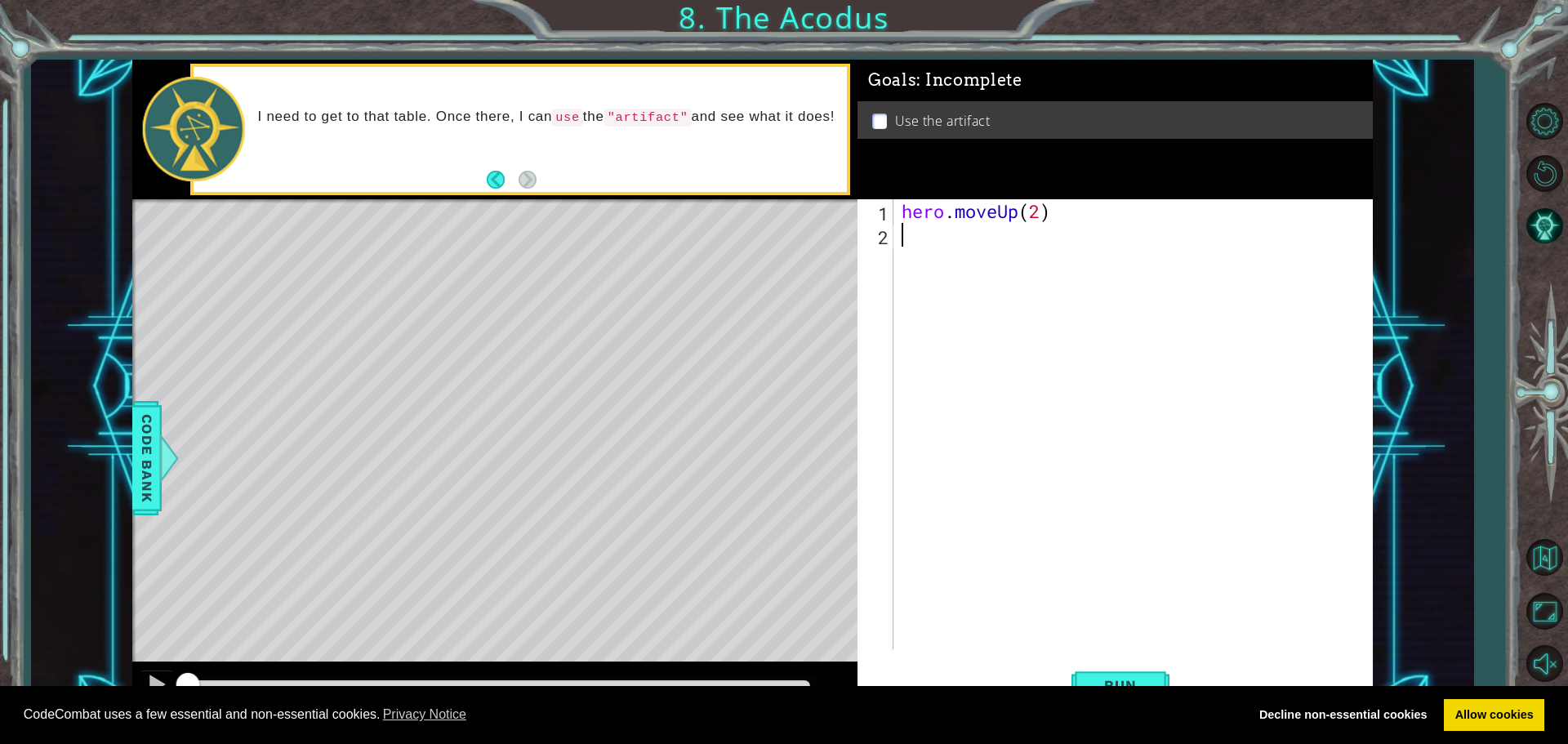 click on "hero . moveUp ( 2 )" at bounding box center (1137, 448) 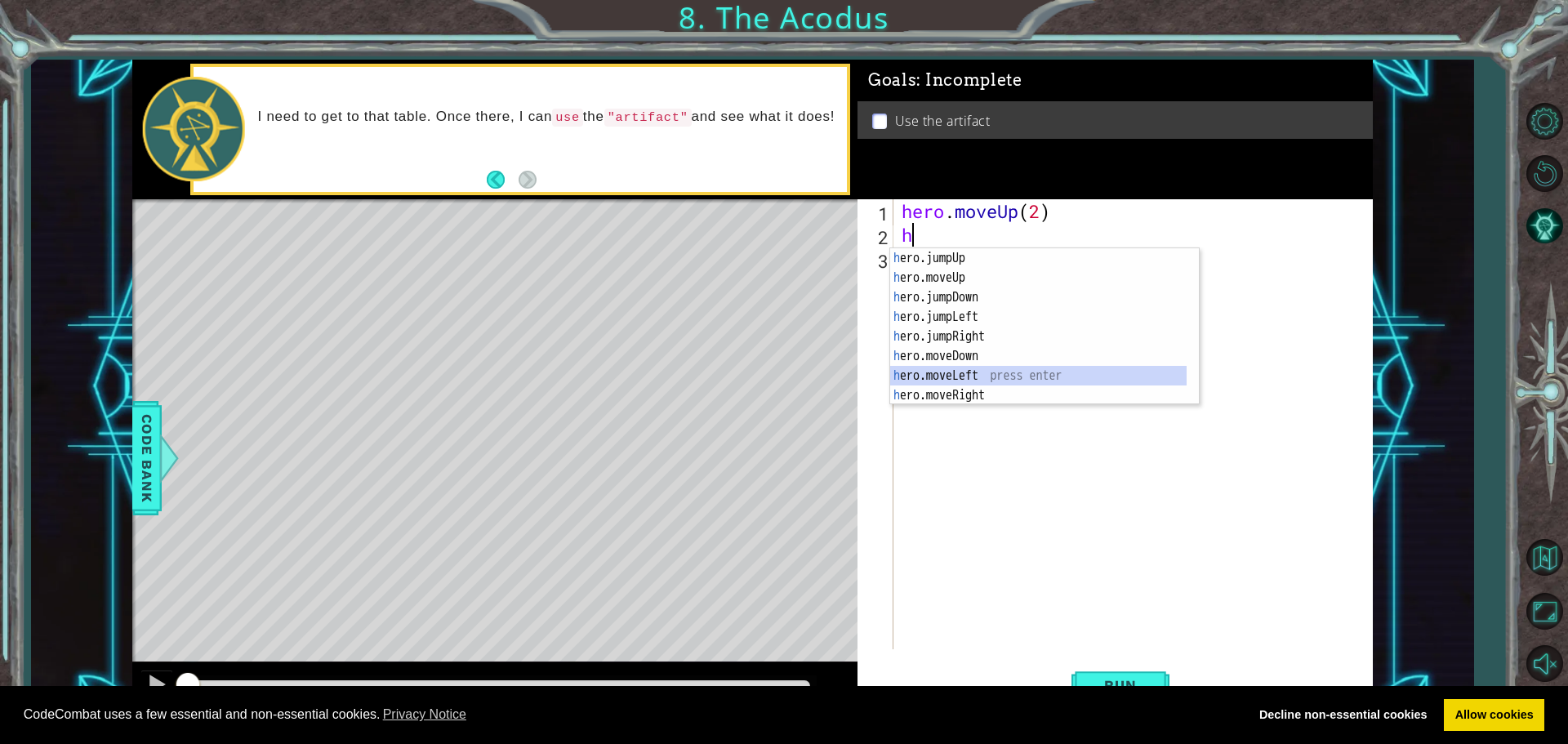 click on "h ero.jumpUp press enter h ero.moveUp press enter h ero.jumpDown press enter h ero.jumpLeft press enter h ero.jumpRight press enter h ero.moveDown press enter h ero.moveLeft press enter h ero.moveRight press enter h ero.use press enter" at bounding box center [1038, 346] 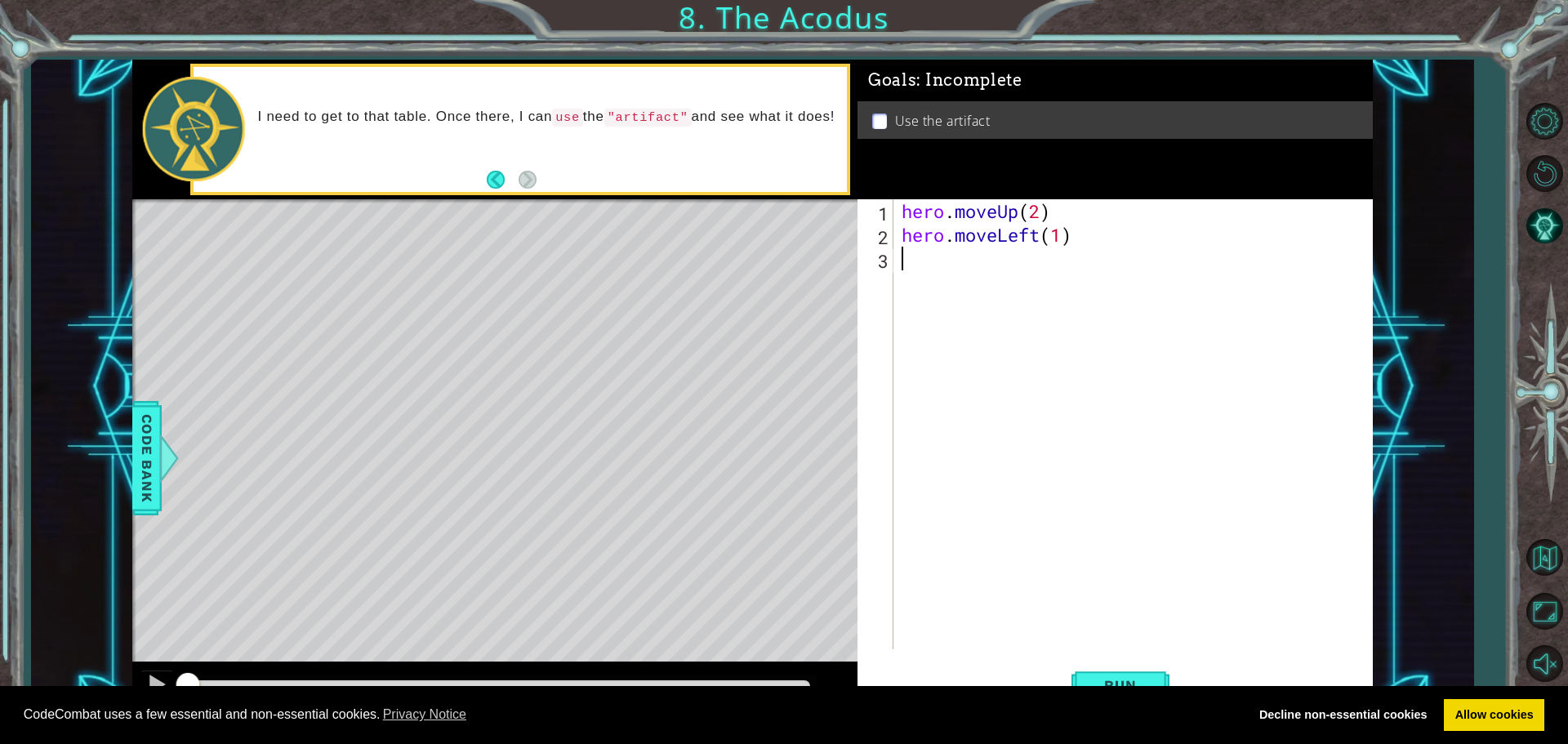 click on "hero . moveUp ( 2 ) hero . moveLeft ( 1 )" at bounding box center [1137, 448] 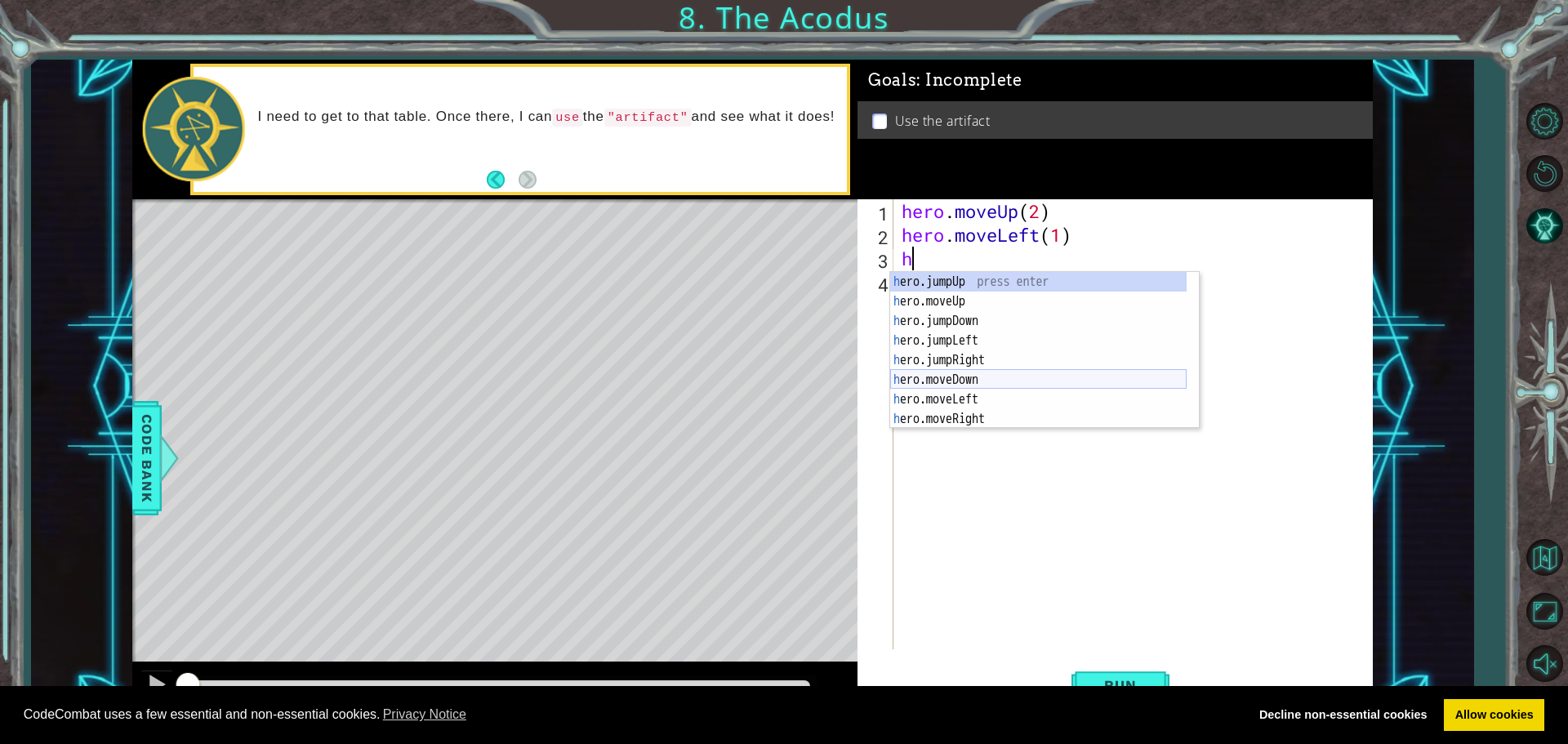 click on "h ero.jumpUp press enter h ero.moveUp press enter h ero.jumpDown press enter h ero.jumpLeft press enter h ero.jumpRight press enter h ero.moveDown press enter h ero.moveLeft press enter h ero.moveRight press enter h ero.use press enter" at bounding box center (1038, 370) 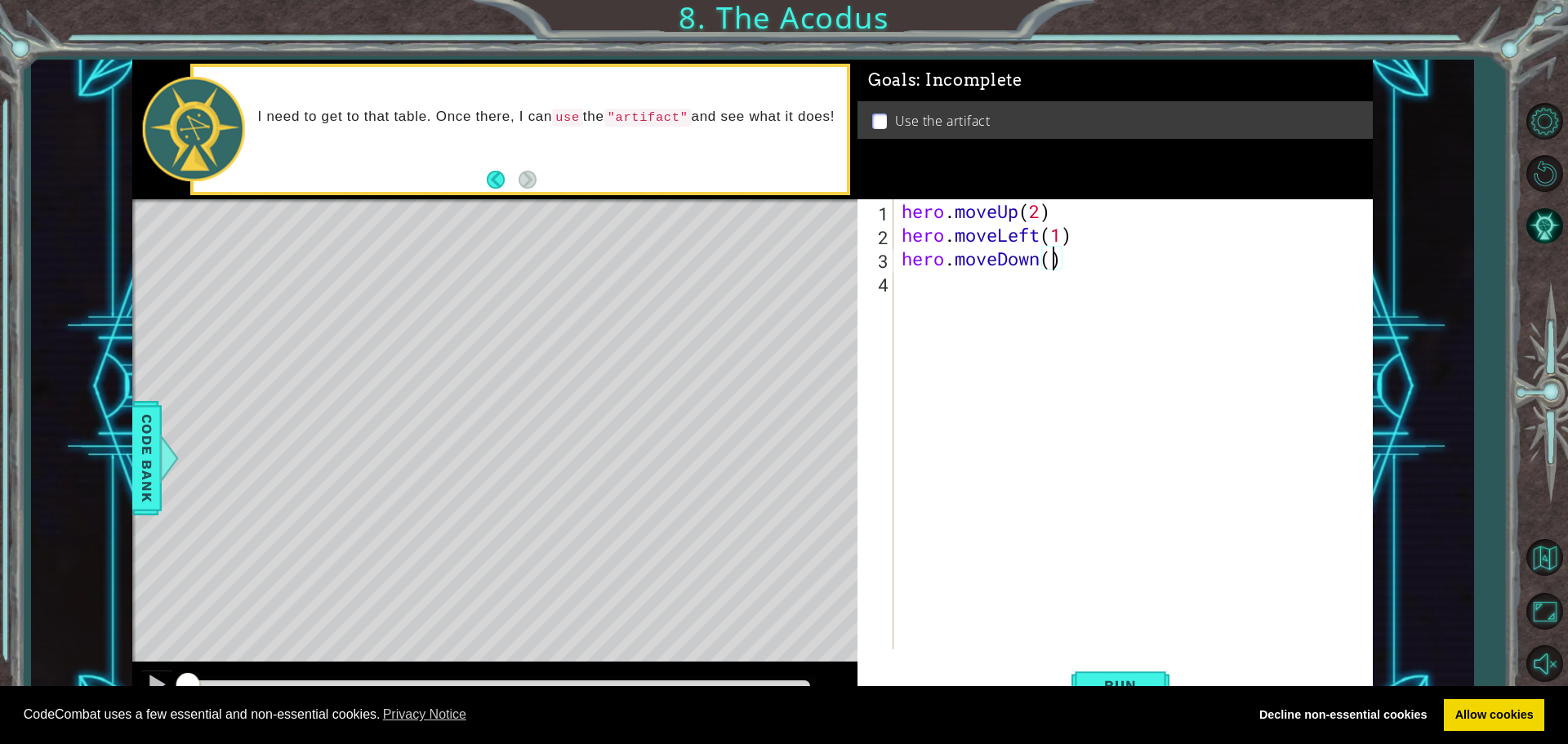 type on "hero.moveDown(3)" 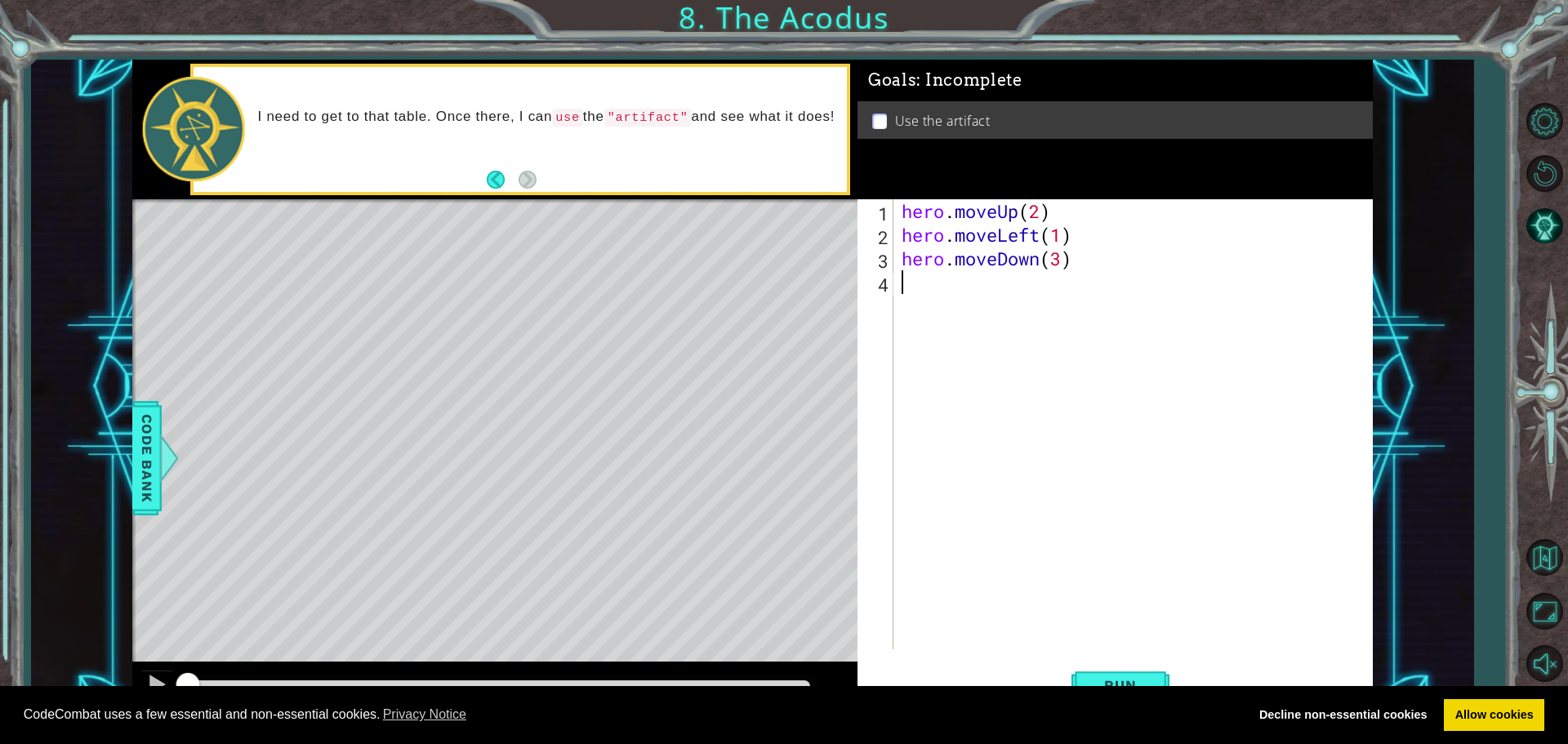 click on "hero . moveUp ( 2 ) hero . moveLeft ( 1 ) hero . moveDown ( 3 )" at bounding box center (1137, 448) 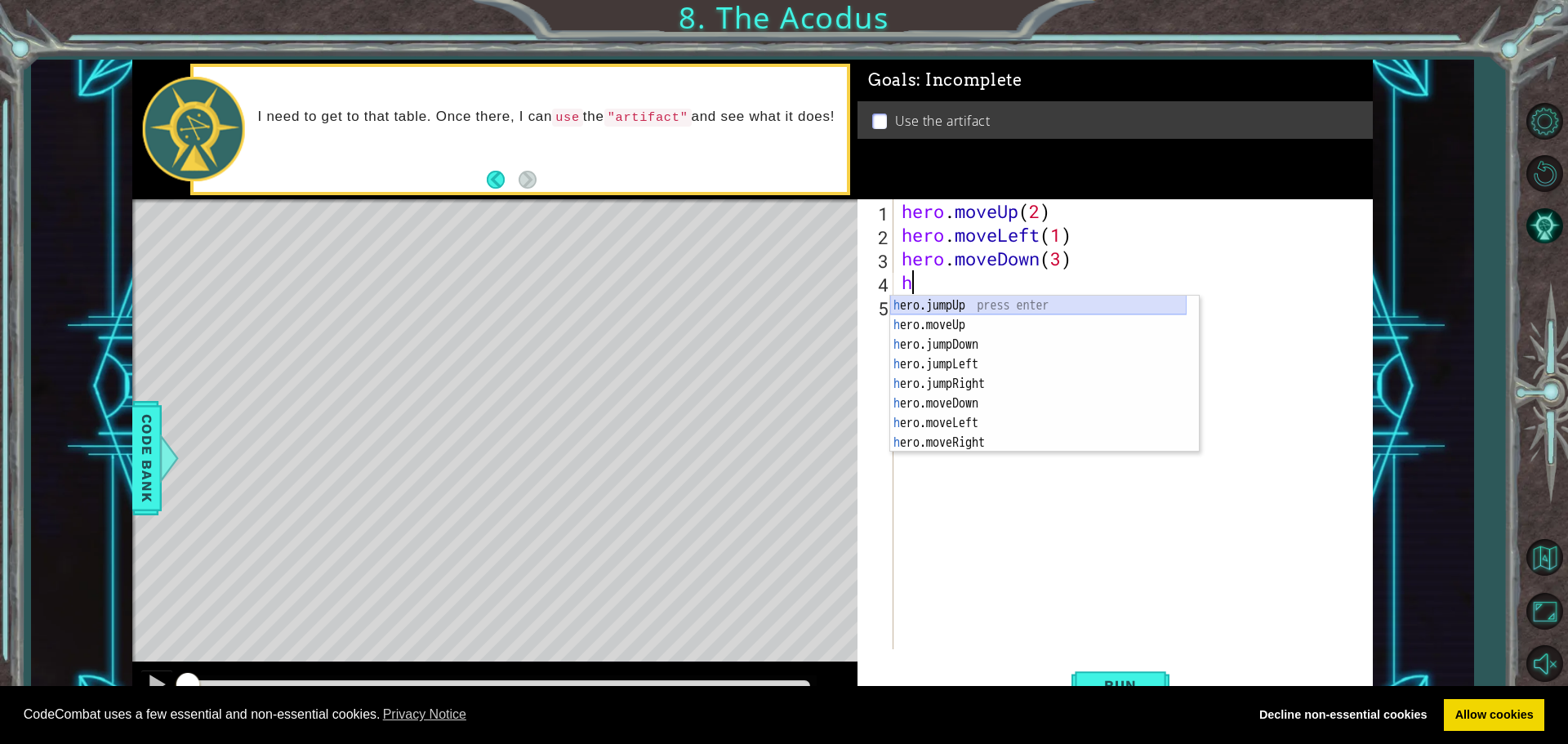 click on "h ero.jumpUp press enter h ero.moveUp press enter h ero.jumpDown press enter h ero.jumpLeft press enter h ero.jumpRight press enter h ero.moveDown press enter h ero.moveLeft press enter h ero.moveRight press enter h ero.use press enter" at bounding box center [1038, 394] 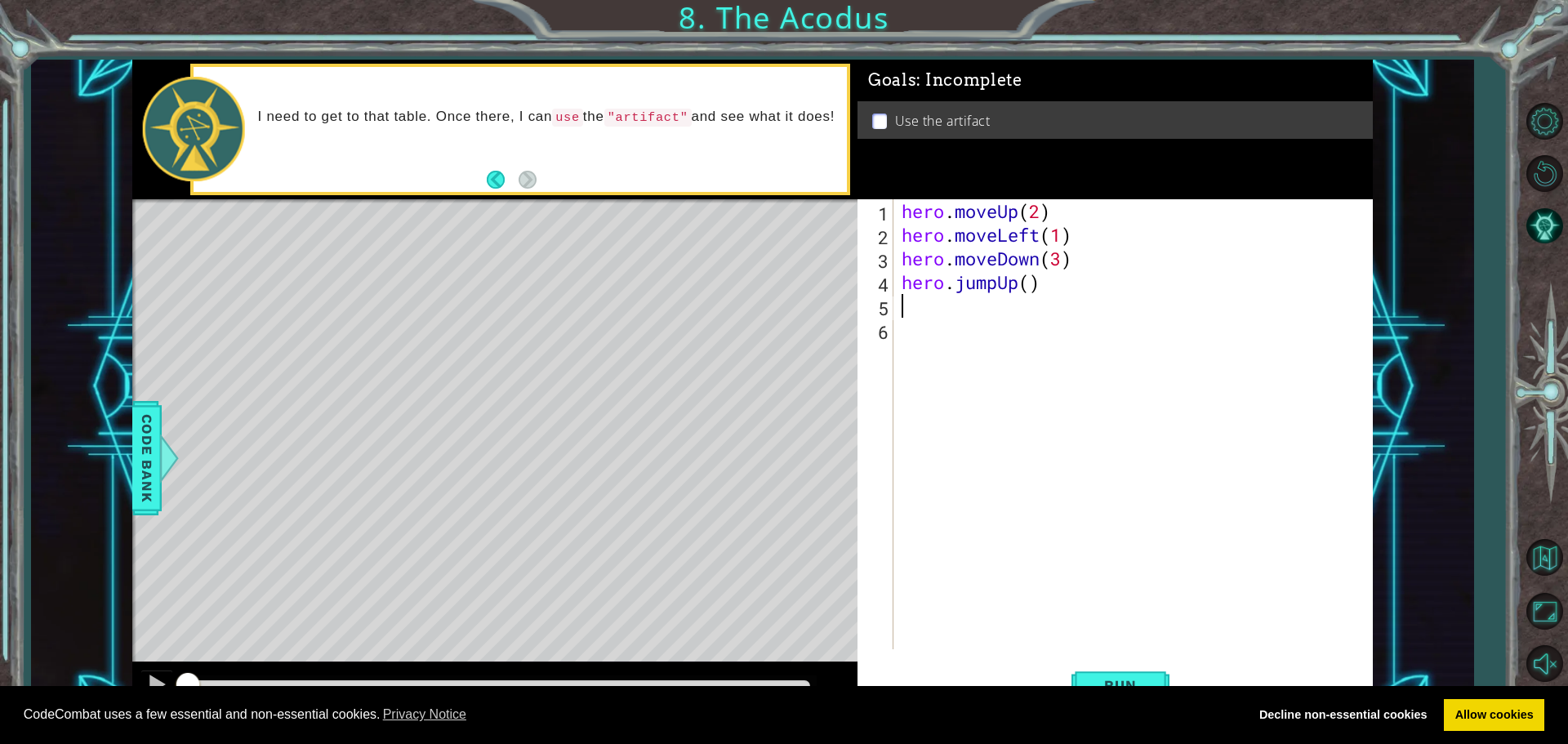 click on "hero . moveUp ( 2 ) hero . moveLeft ( 1 ) hero . moveDown ( 3 ) hero . jumpUp ( )" at bounding box center (1137, 448) 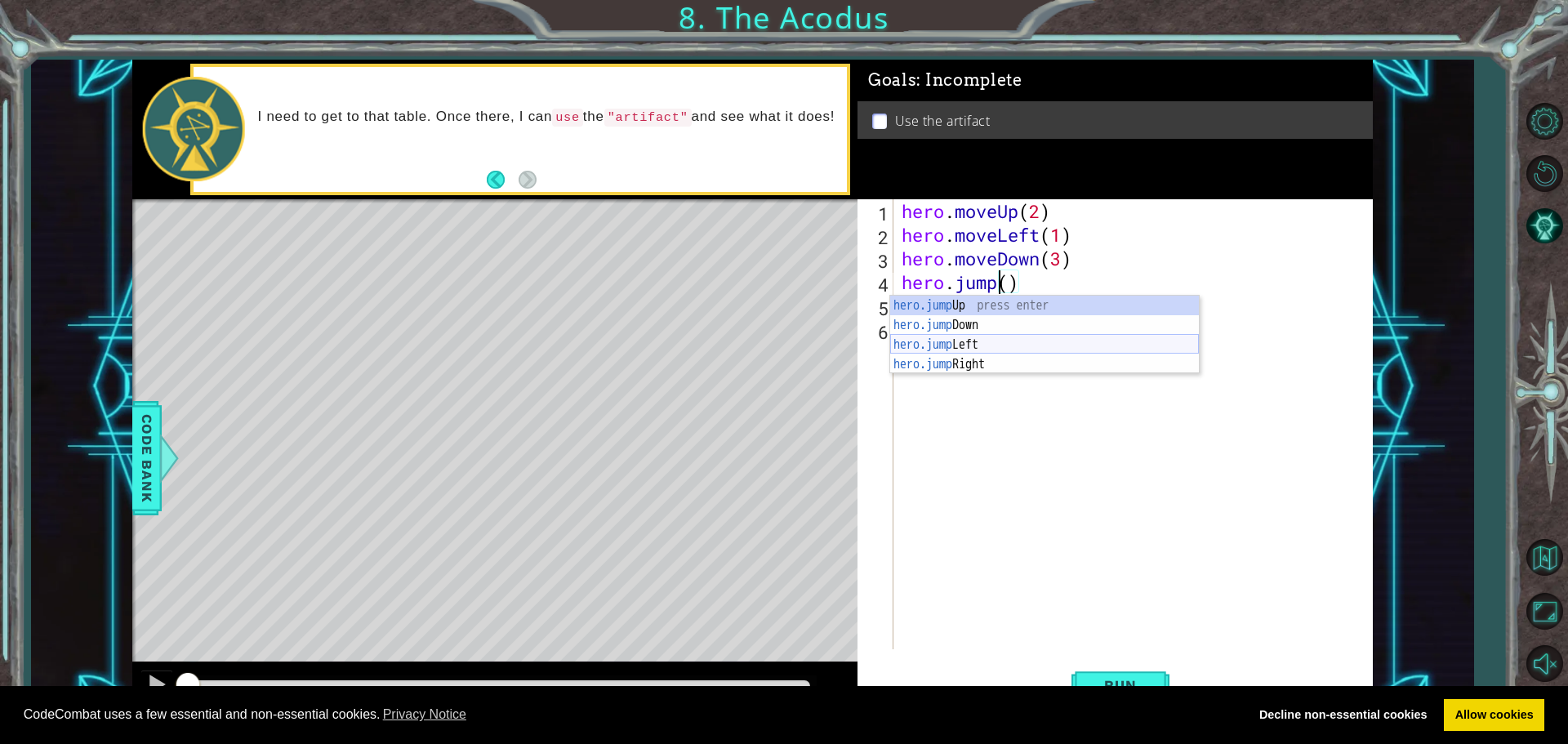 click on "hero.jump Up press enter hero.jump Down press enter hero.jump Left press enter hero.jump Right press enter" at bounding box center (1045, 354) 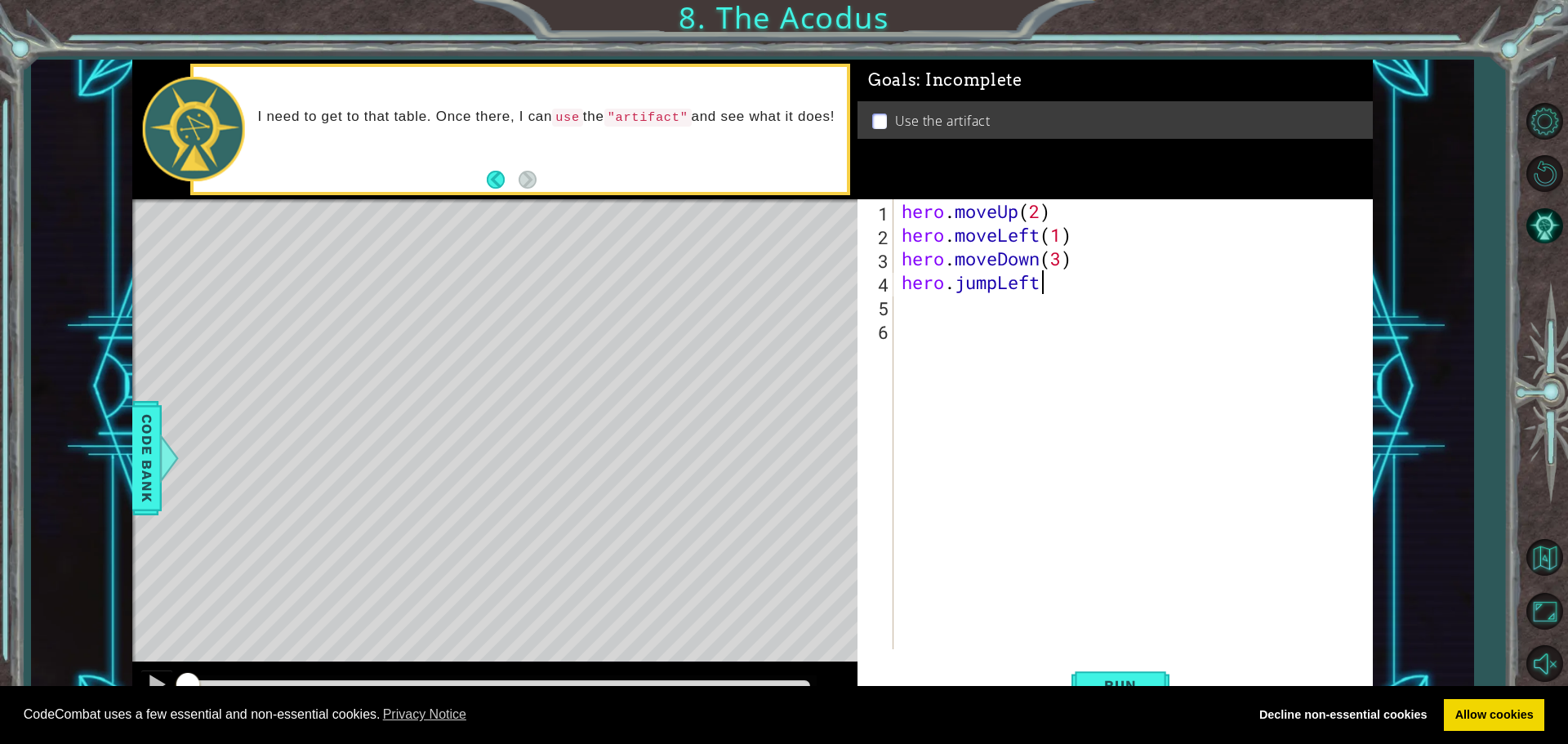 click on "hero . moveUp ( 2 ) hero . moveLeft ( 1 ) hero . moveDown ( 3 ) hero . jumpLeft" at bounding box center [1137, 448] 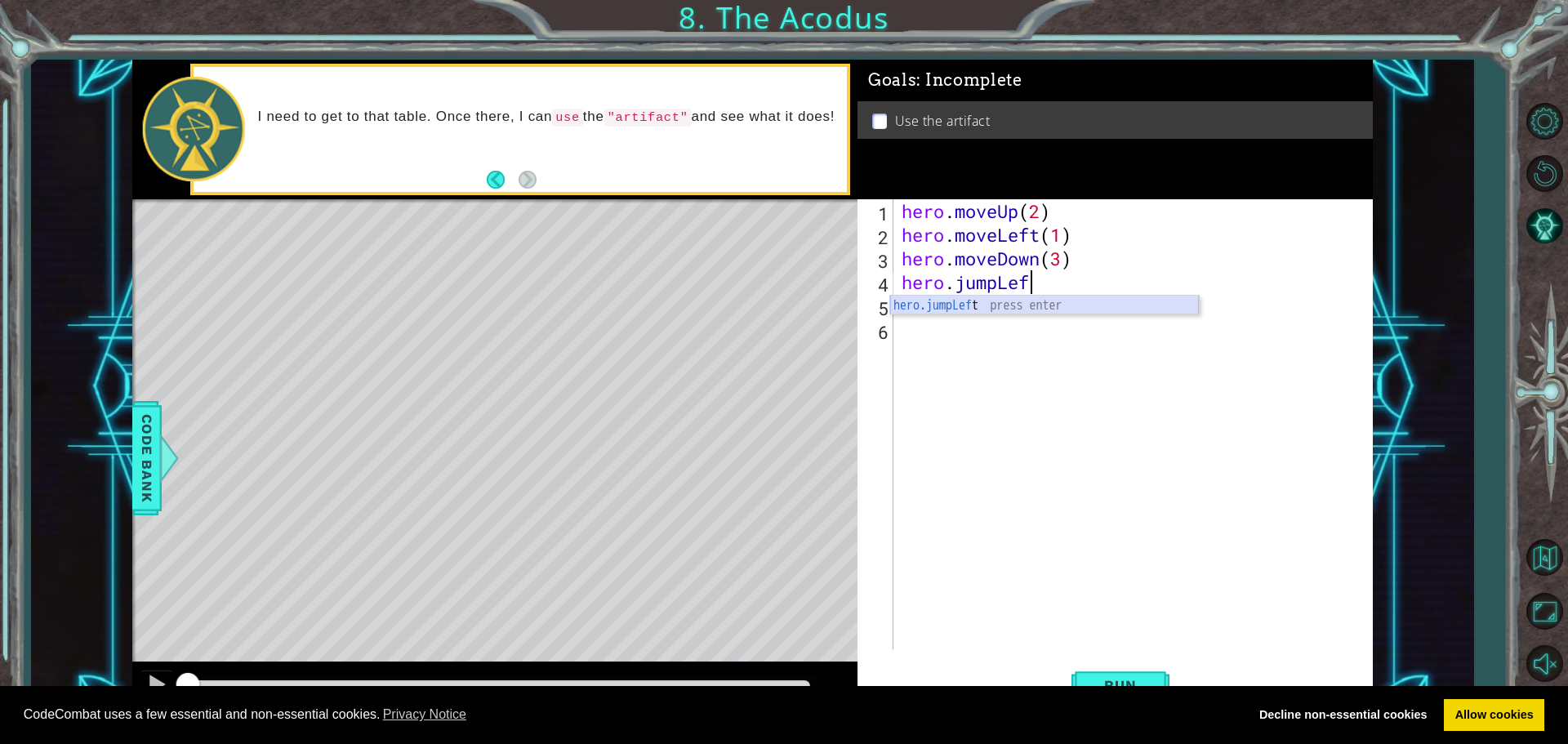 click on "hero.jumpLef t press enter" at bounding box center (1045, 325) 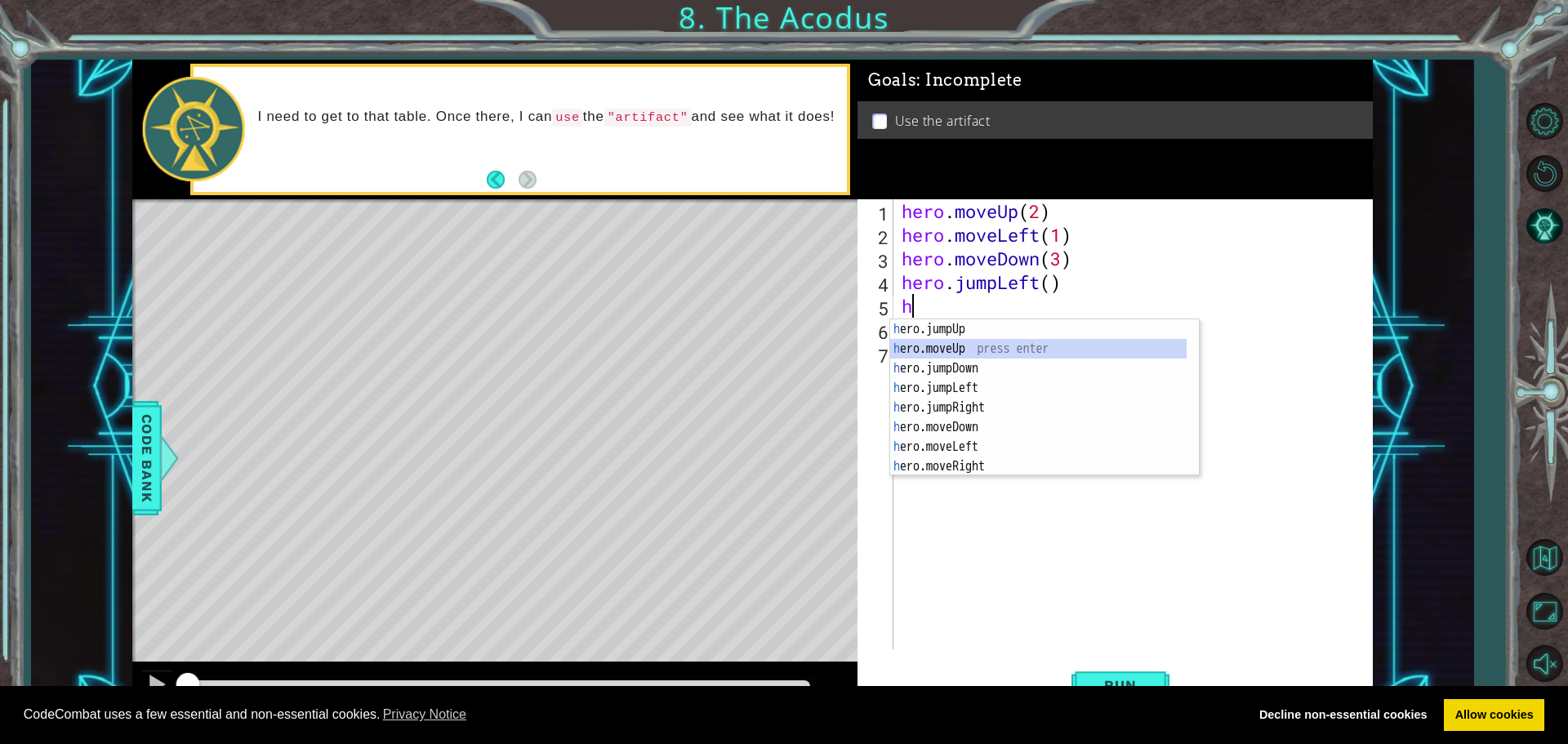 click on "h ero.jumpUp press enter h ero.moveUp press enter h ero.jumpDown press enter h ero.jumpLeft press enter h ero.jumpRight press enter h ero.moveDown press enter h ero.moveLeft press enter h ero.moveRight press enter h ero.use press enter" at bounding box center [1045, 417] 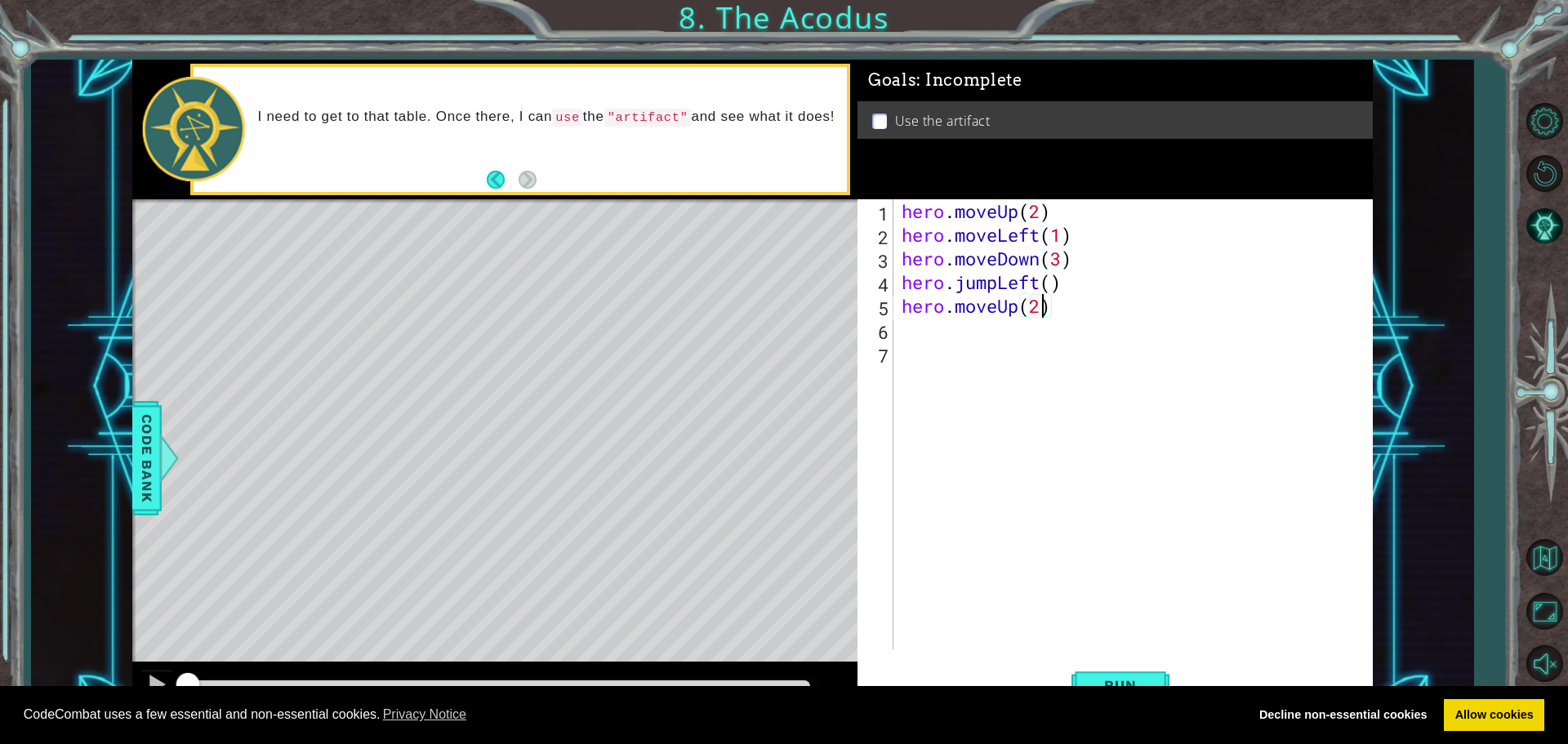 scroll, scrollTop: 0, scrollLeft: 7, axis: horizontal 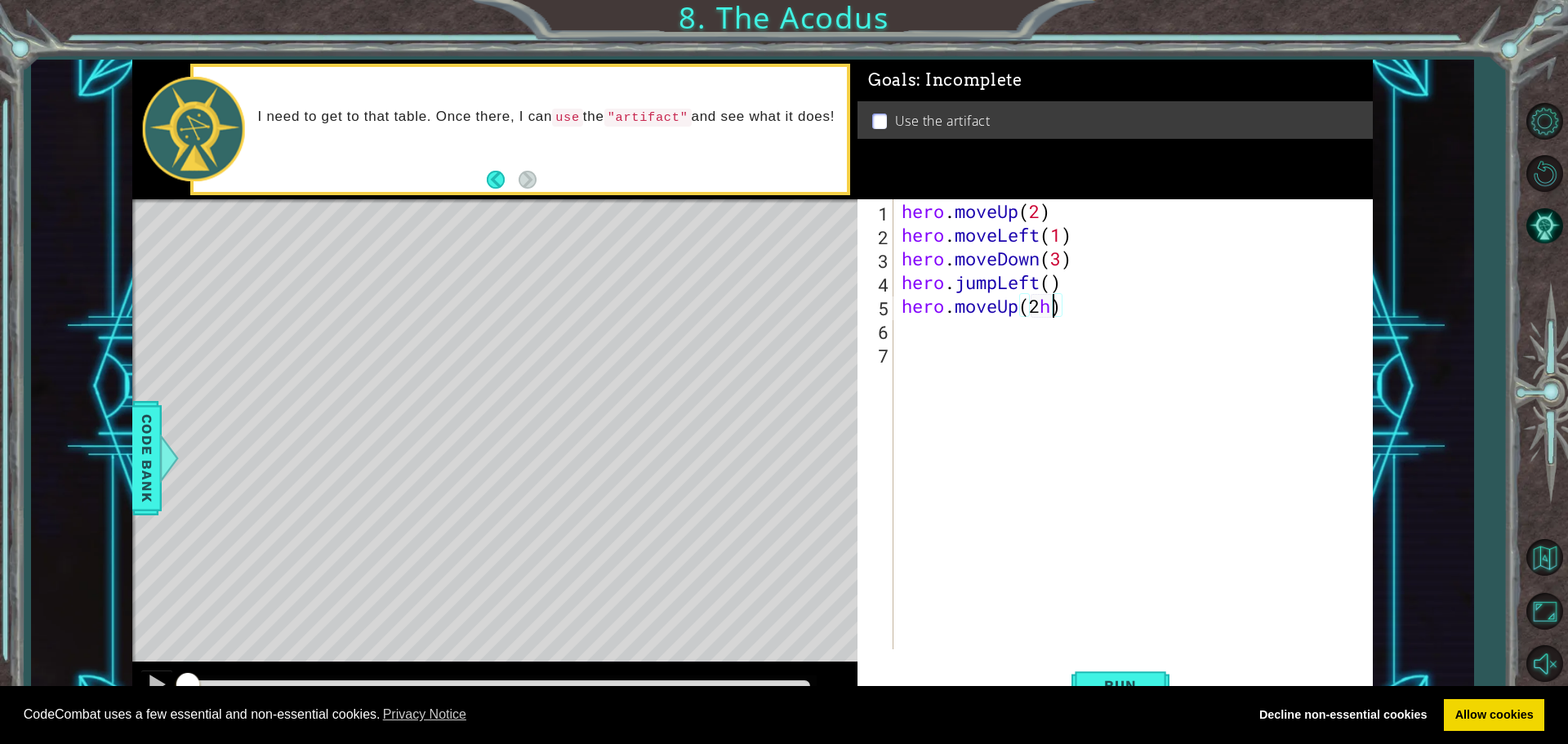 type on "hero.moveUp(2)" 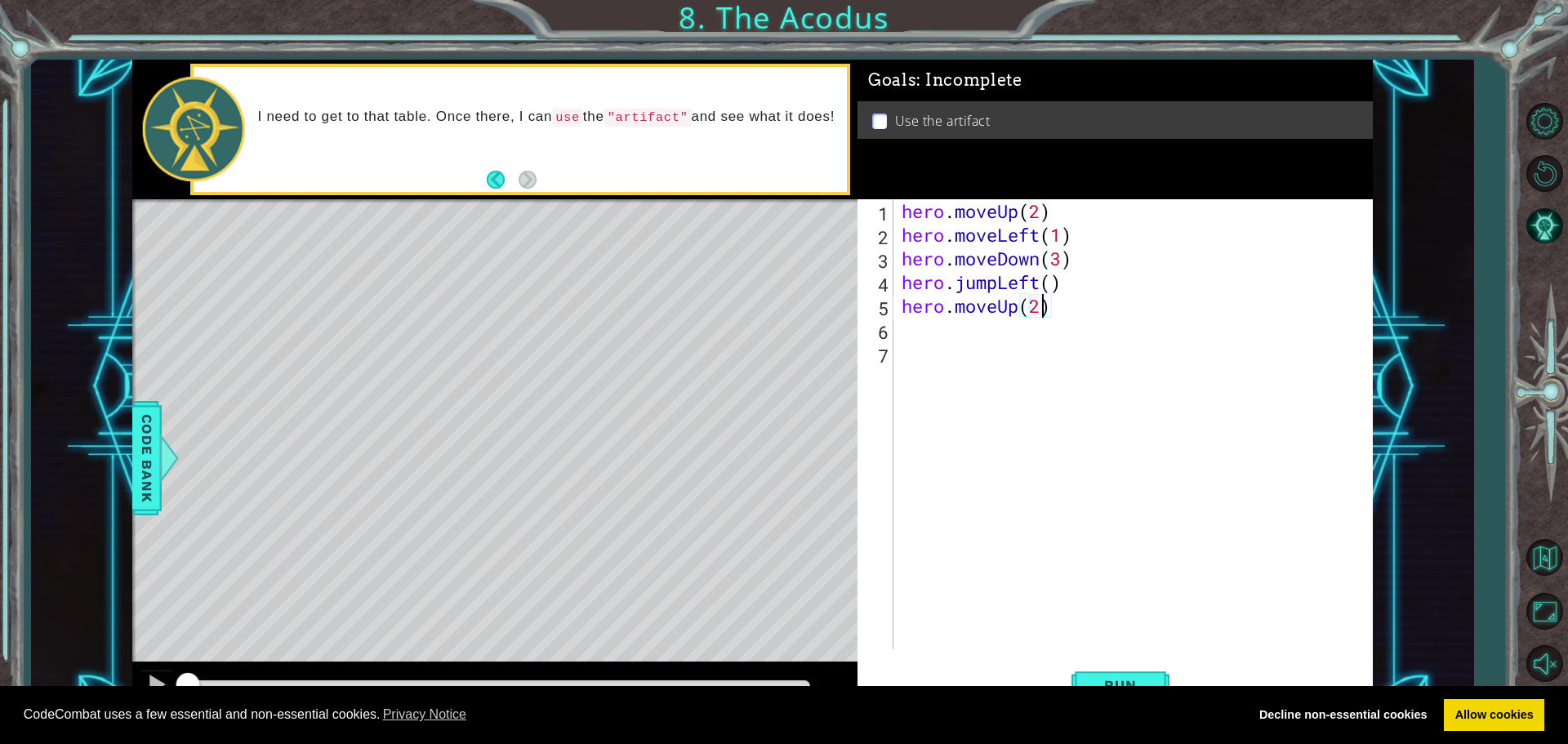 click on "hero . moveUp ( 2 ) hero . moveLeft ( 1 ) hero . moveDown ( 3 ) hero . jumpLeft ( ) hero . moveUp ( 2 )" at bounding box center [1137, 448] 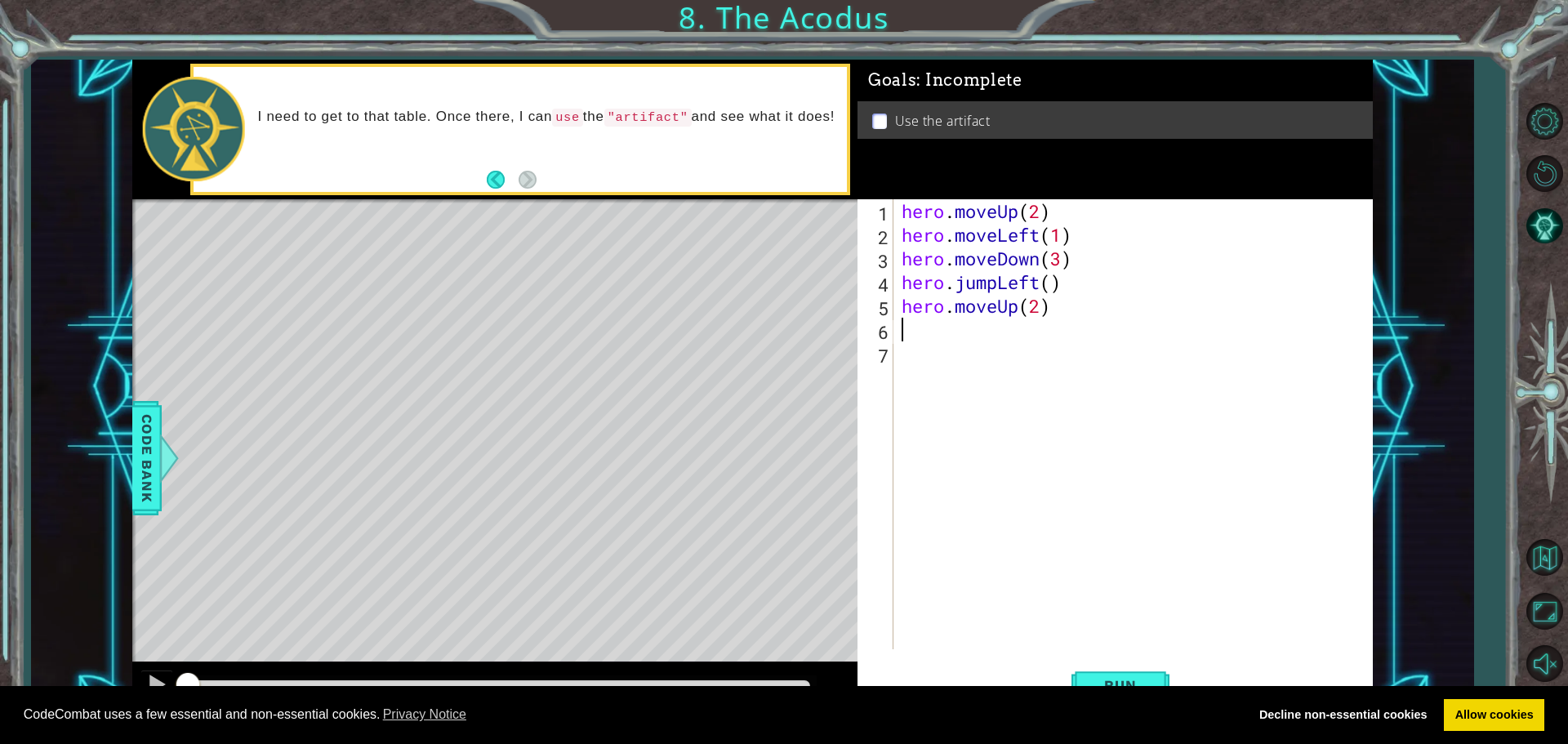 scroll, scrollTop: 0, scrollLeft: 0, axis: both 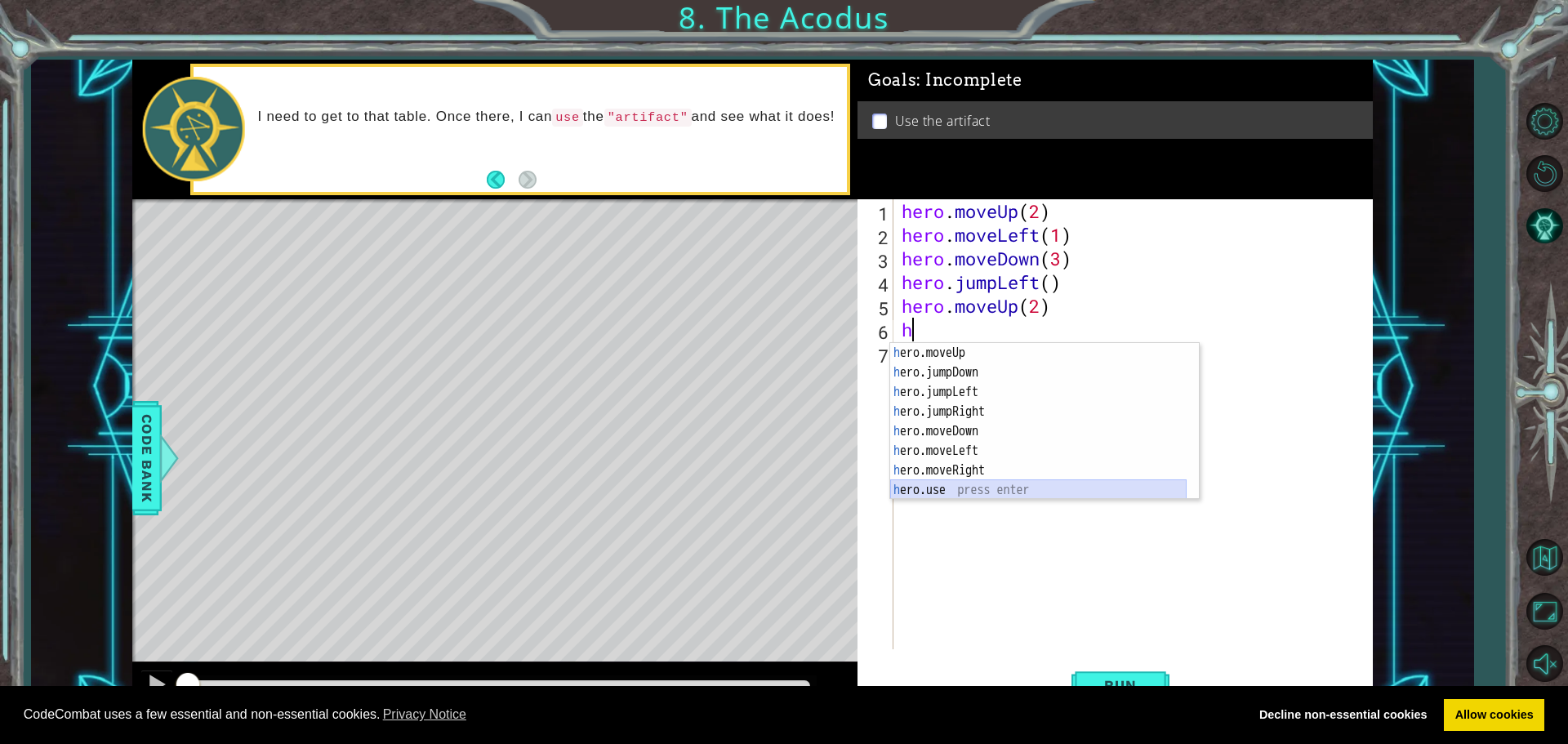 click on "h ero.moveUp press enter h ero.jumpDown press enter h ero.jumpLeft press enter h ero.jumpRight press enter h ero.moveDown press enter h ero.moveLeft press enter h ero.moveRight press enter h ero.use press enter" at bounding box center (1038, 441) 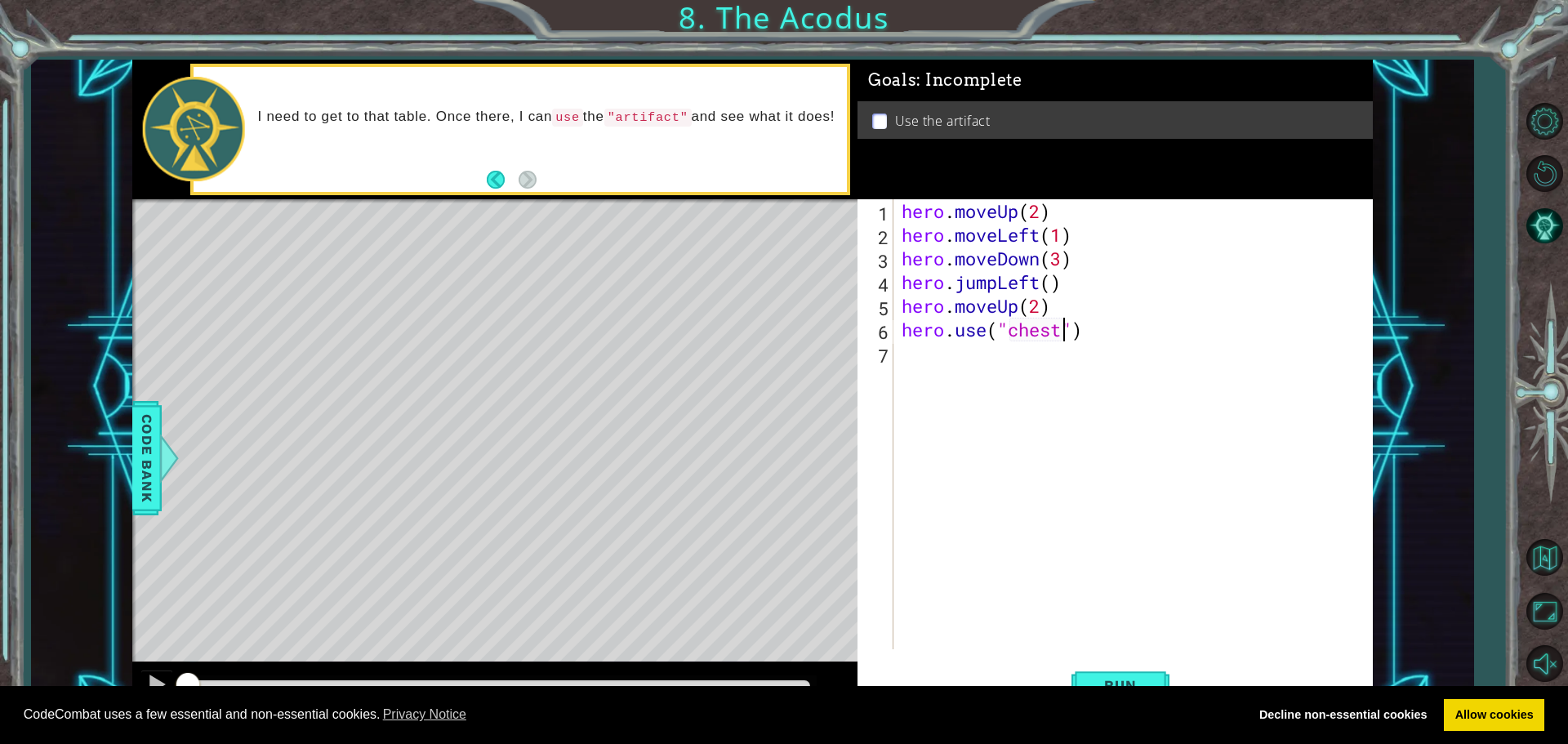 scroll, scrollTop: 0, scrollLeft: 7, axis: horizontal 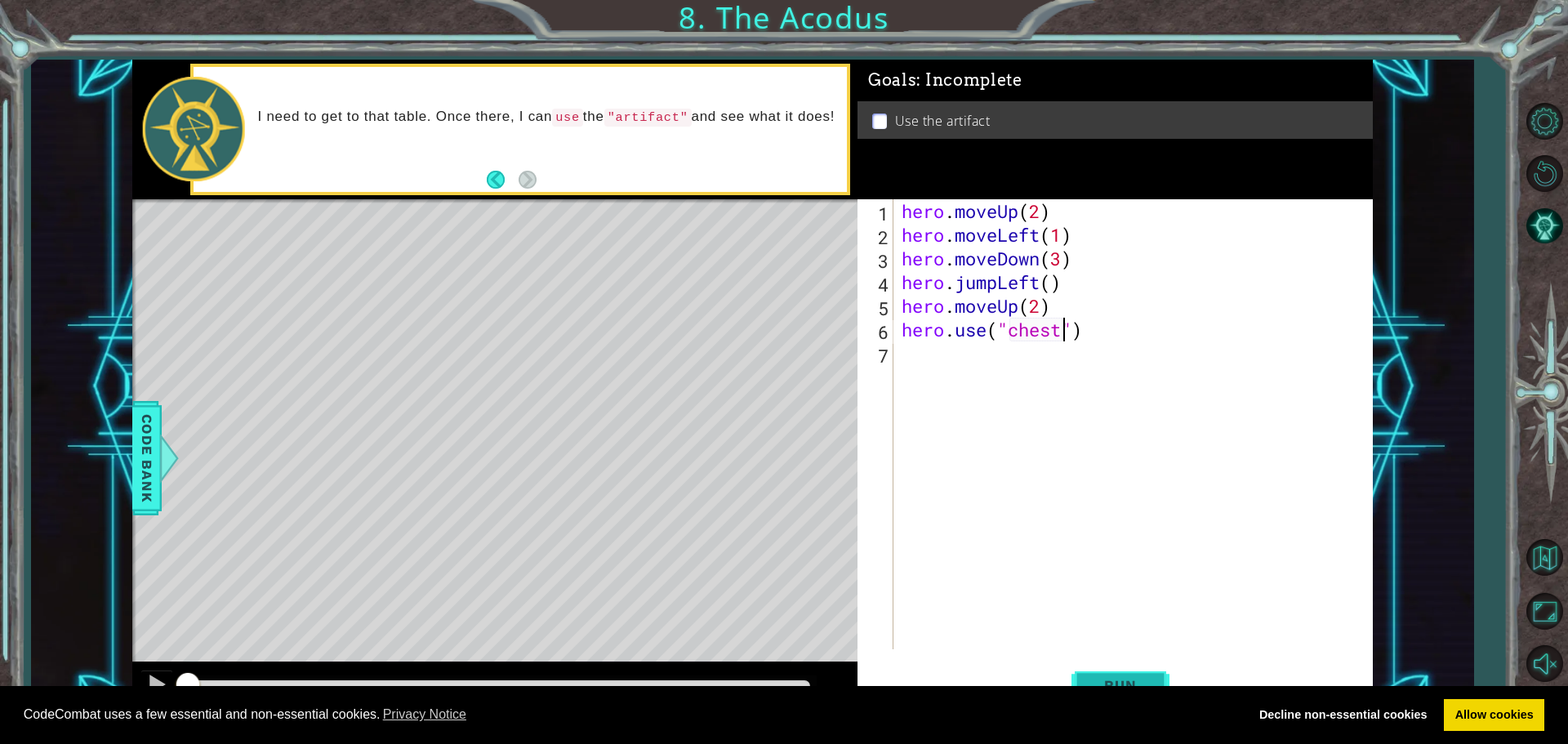 click on "Run" at bounding box center [1120, 685] 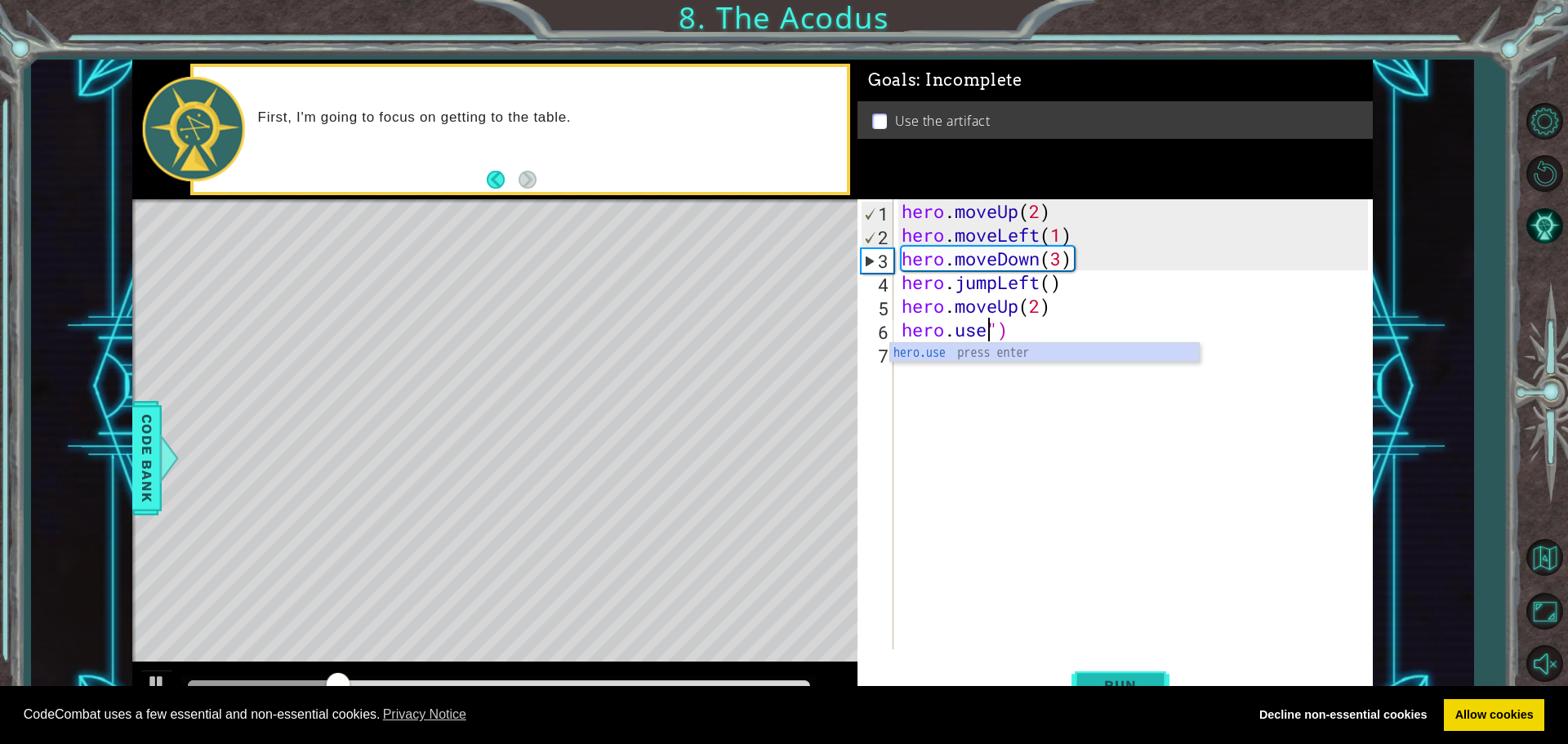 scroll, scrollTop: 0, scrollLeft: 2, axis: horizontal 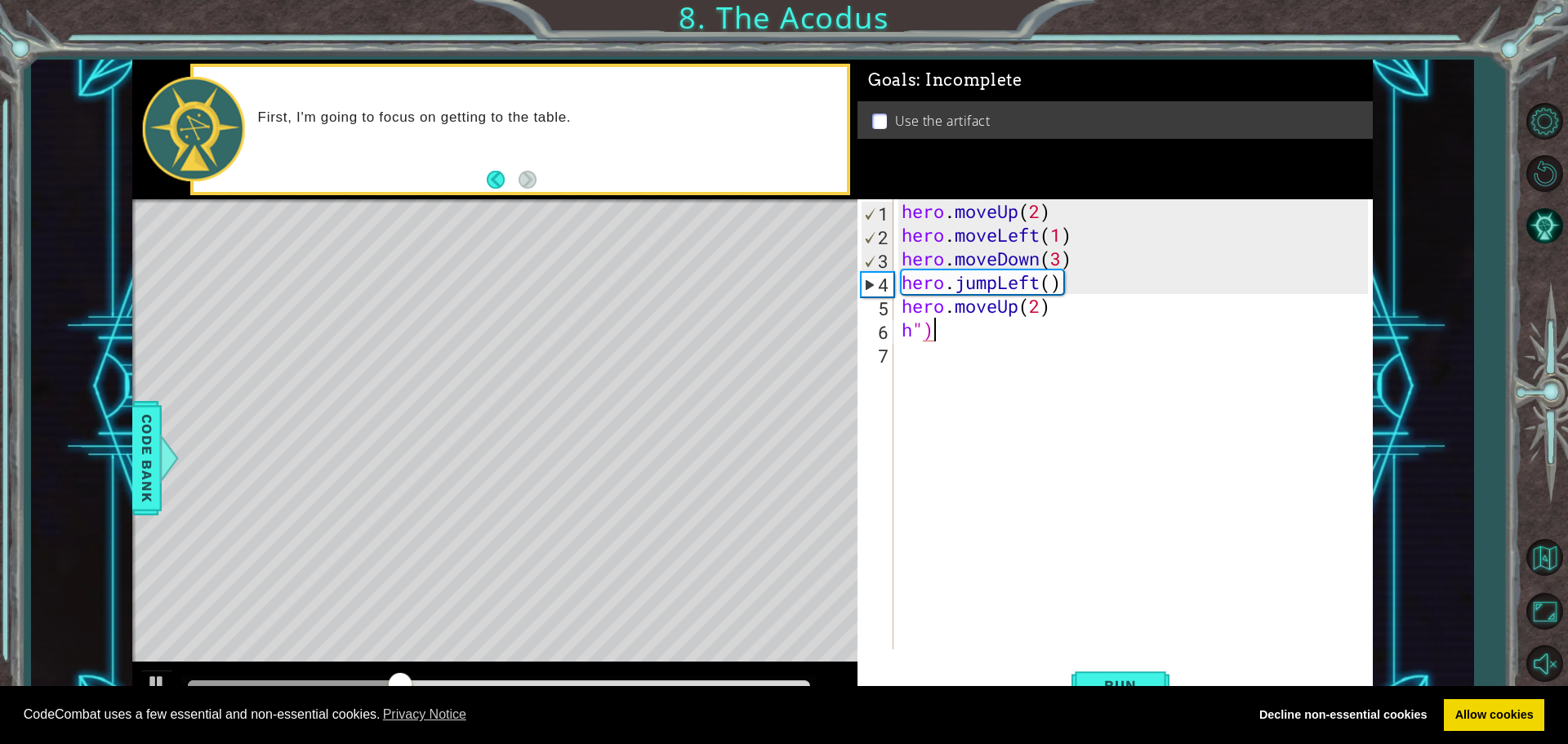 click on "hero . moveUp ( 2 ) hero . moveLeft ( 1 ) hero . moveDown ( 3 ) hero . jumpLeft ( ) hero . moveUp ( 2 ) h ")" at bounding box center [1137, 448] 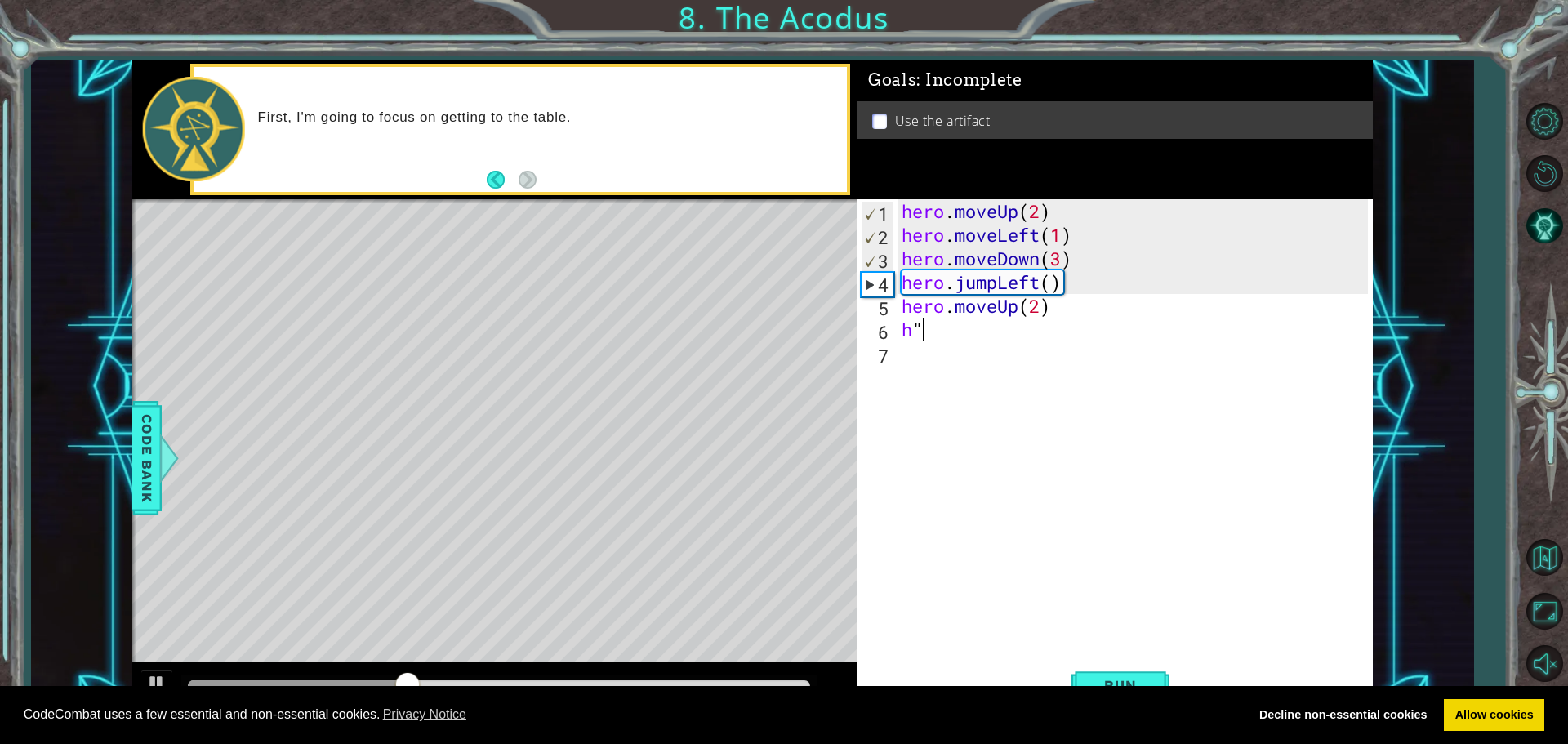 scroll, scrollTop: 0, scrollLeft: 0, axis: both 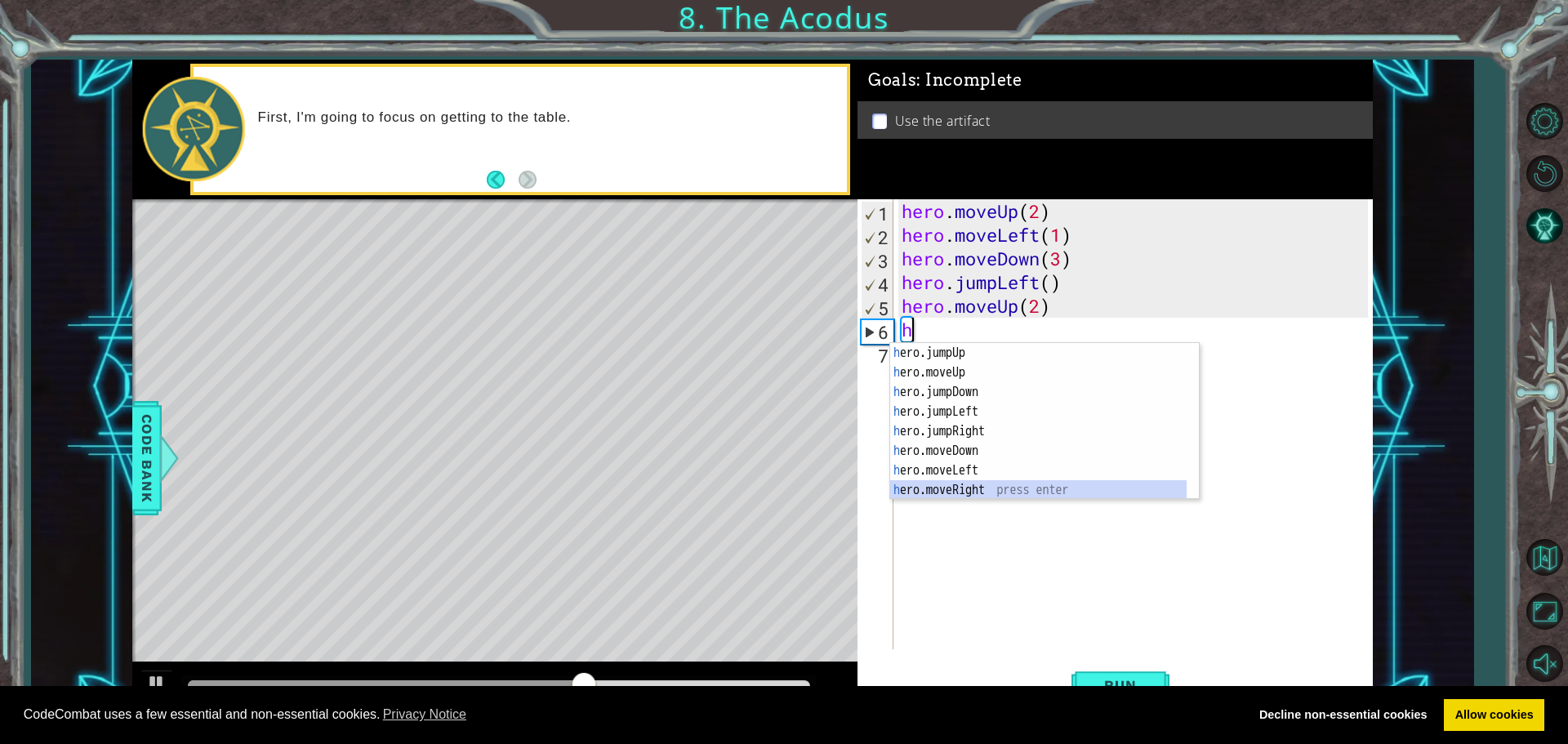 click on "h ero.jumpUp press enter h ero.moveUp press enter h ero.jumpDown press enter h ero.jumpLeft press enter h ero.jumpRight press enter h ero.moveDown press enter h ero.moveLeft press enter h ero.moveRight press enter h ero.use press enter" at bounding box center (1038, 441) 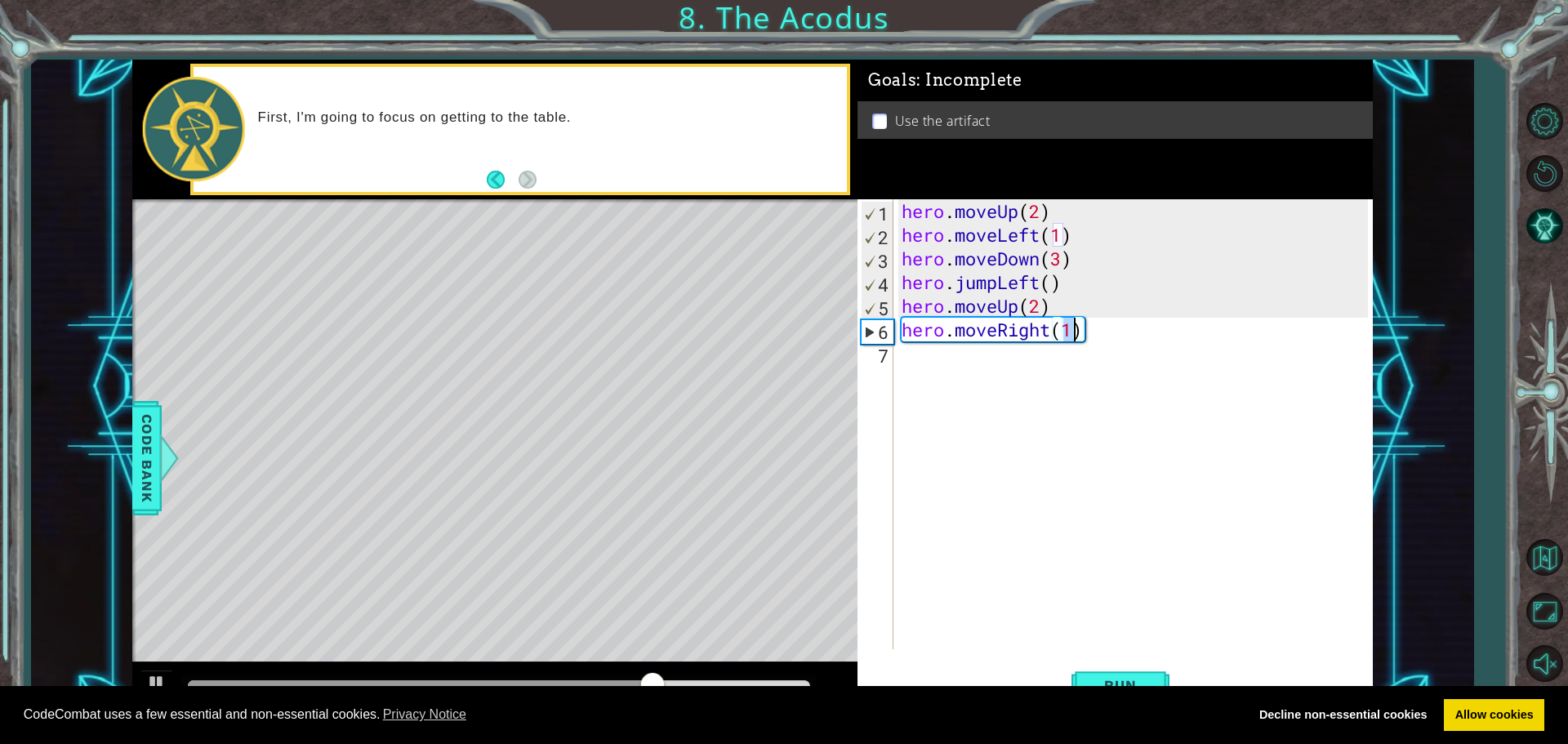 type on "hero.moveRight(1)" 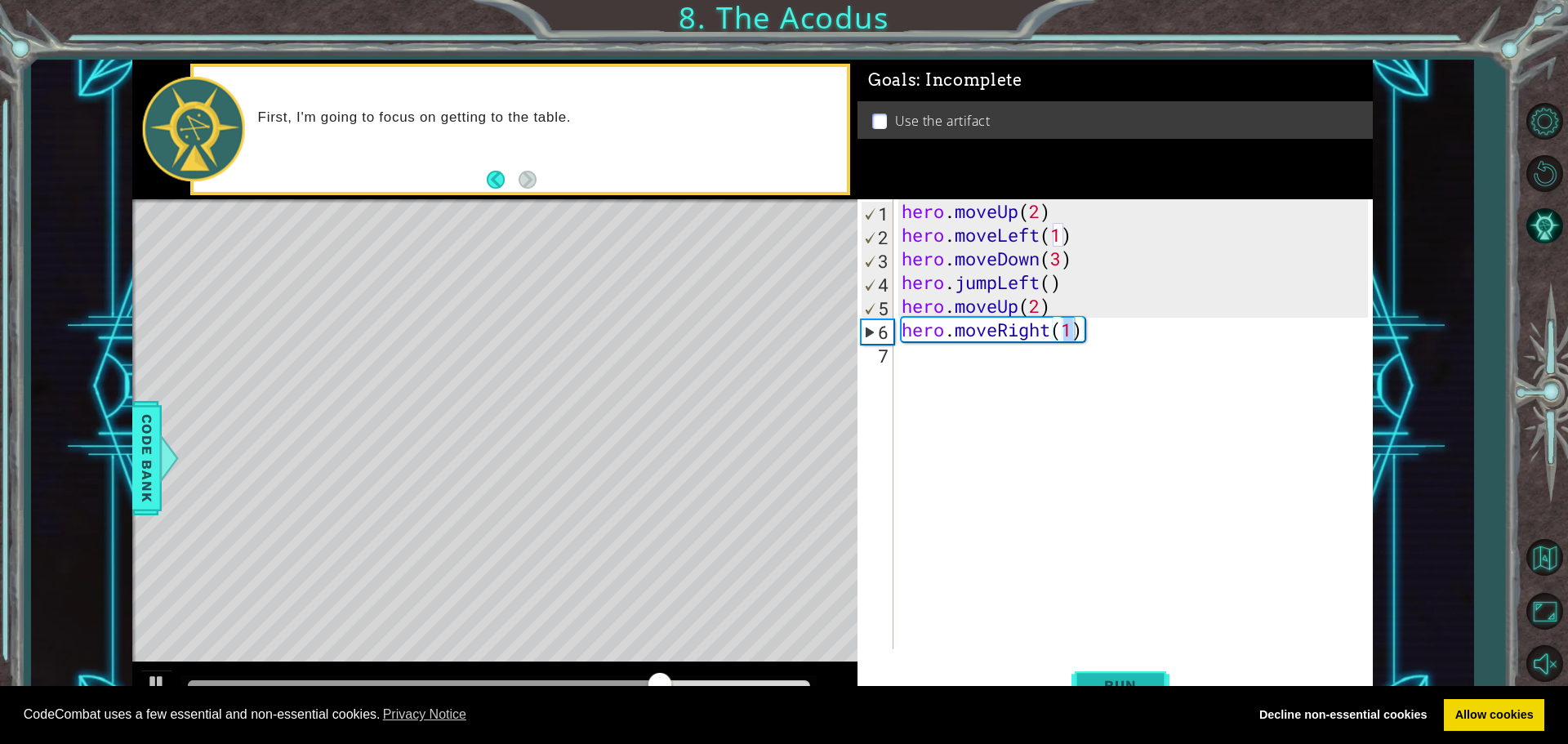 drag, startPoint x: 1139, startPoint y: 648, endPoint x: 1138, endPoint y: 684, distance: 36.01389 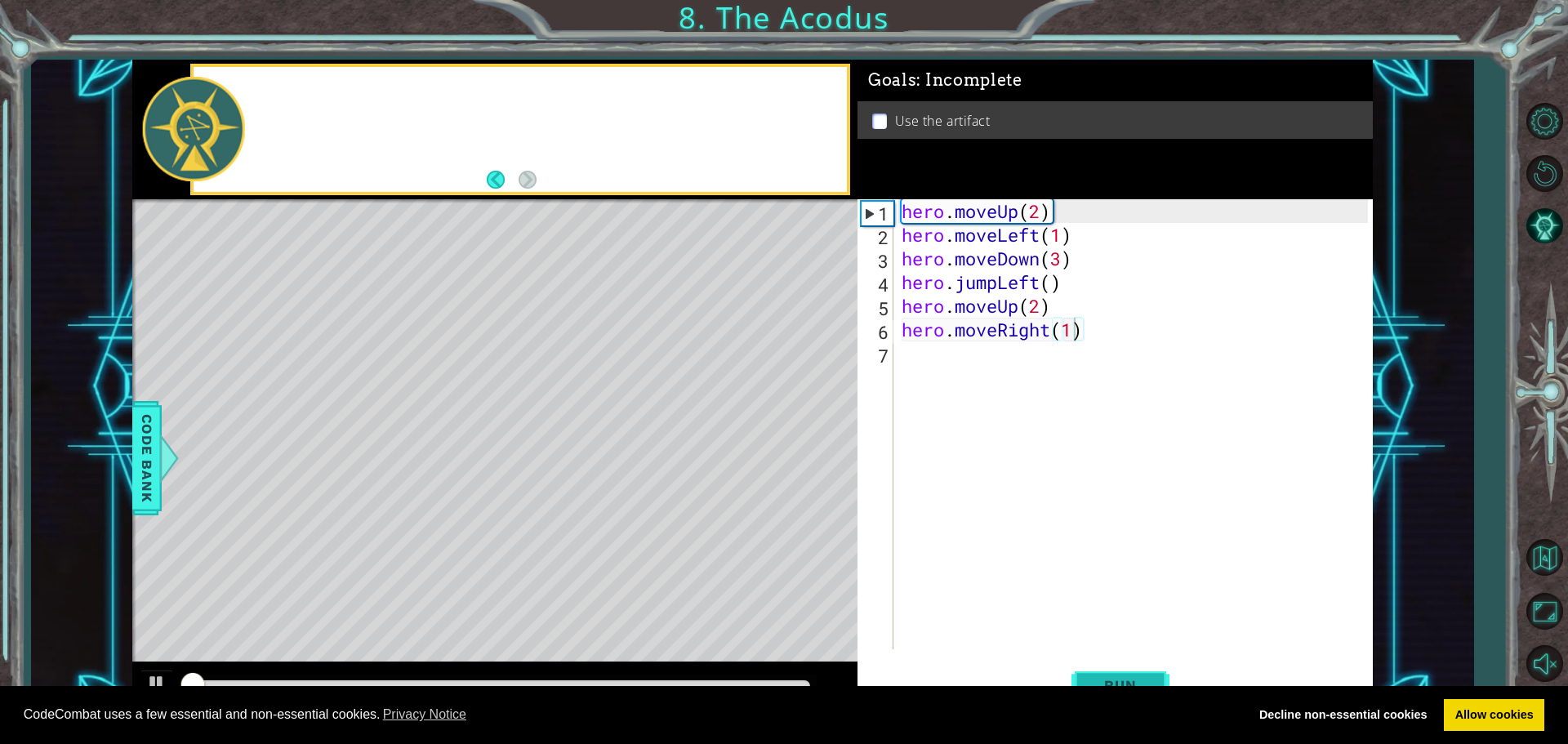 click on "Run" at bounding box center [1120, 685] 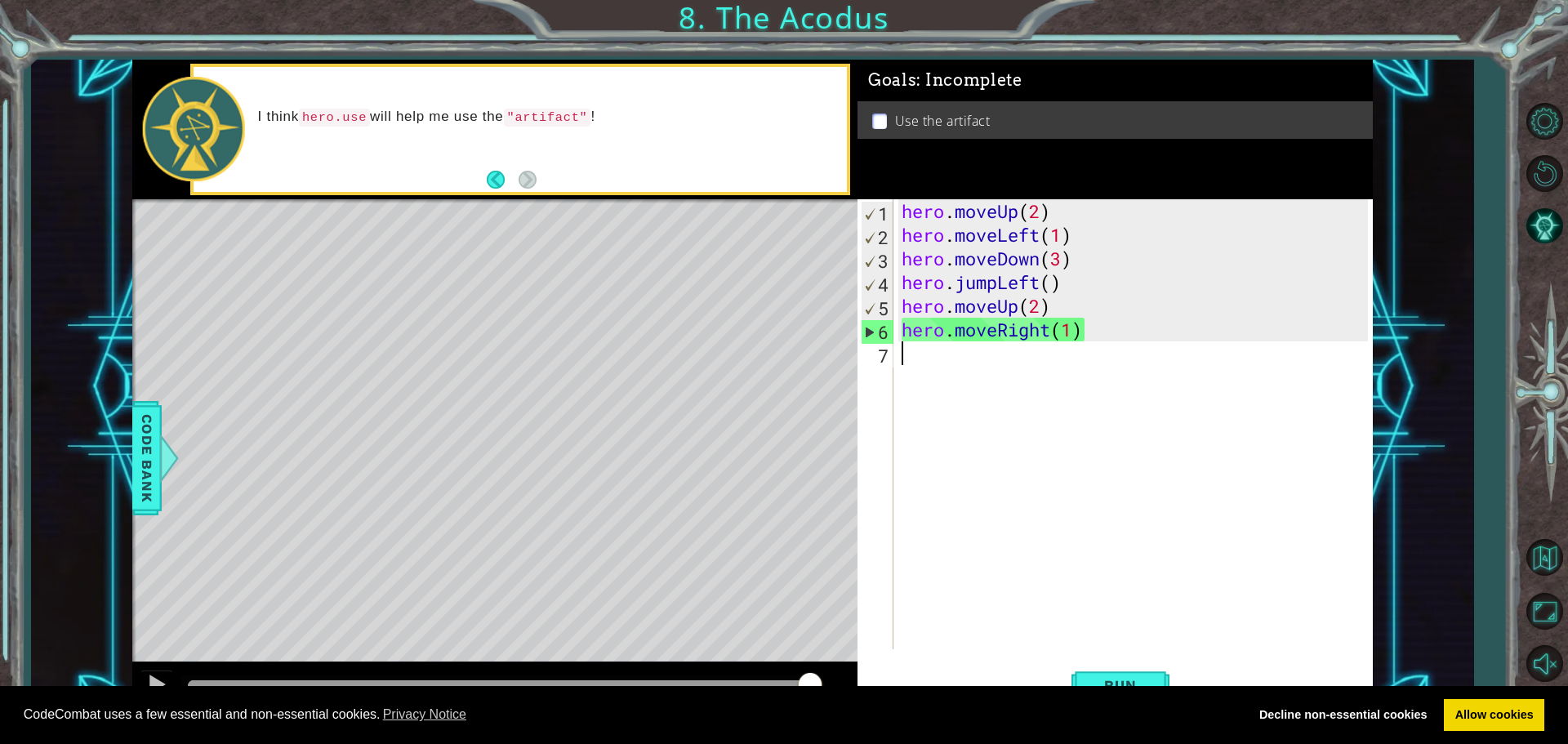 click on "hero . moveUp ( 2 ) hero . moveLeft ( 1 ) hero . moveDown ( 3 ) hero . jumpLeft ( ) hero . moveUp ( 2 ) hero . moveRight ( 1 )" at bounding box center (1137, 448) 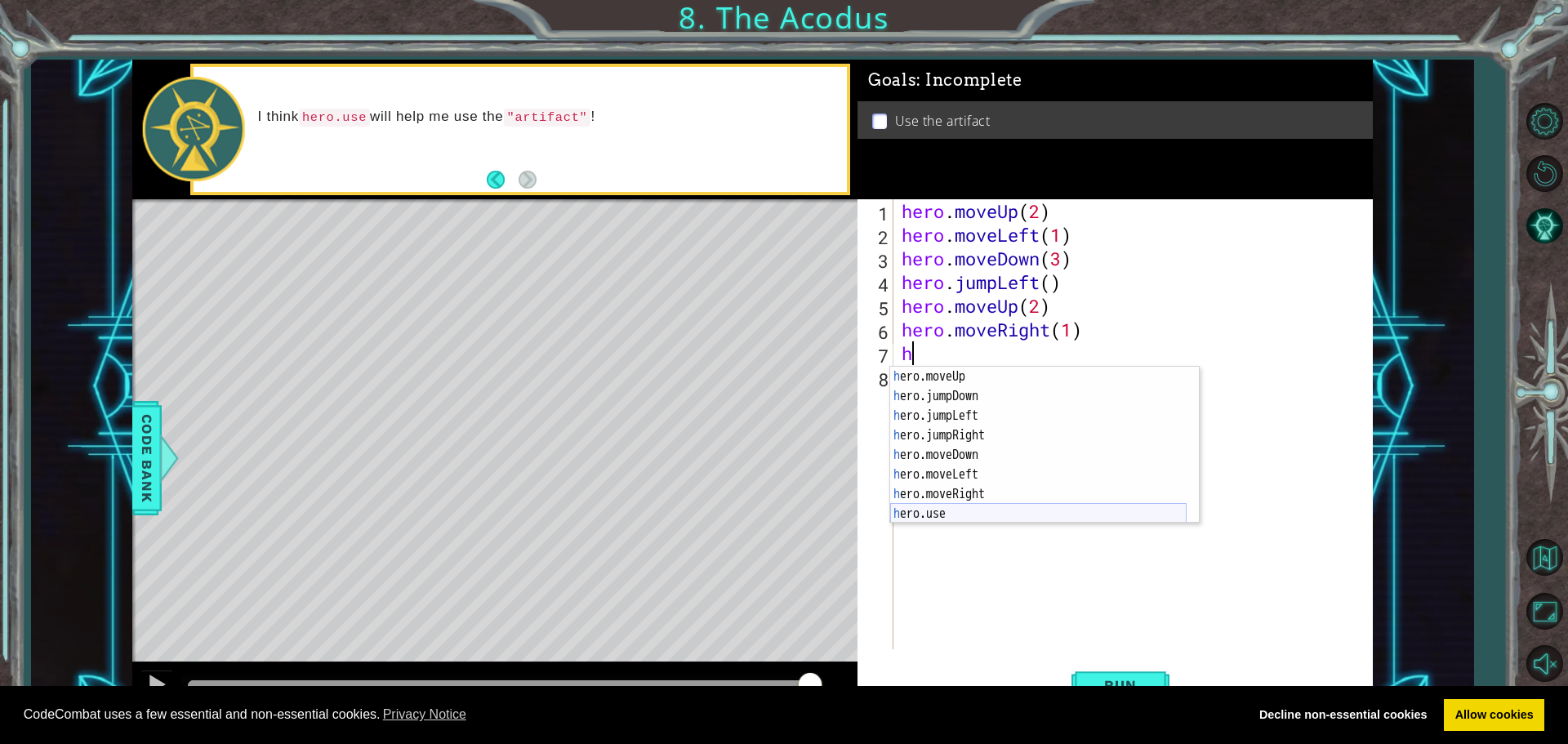 scroll, scrollTop: 20, scrollLeft: 0, axis: vertical 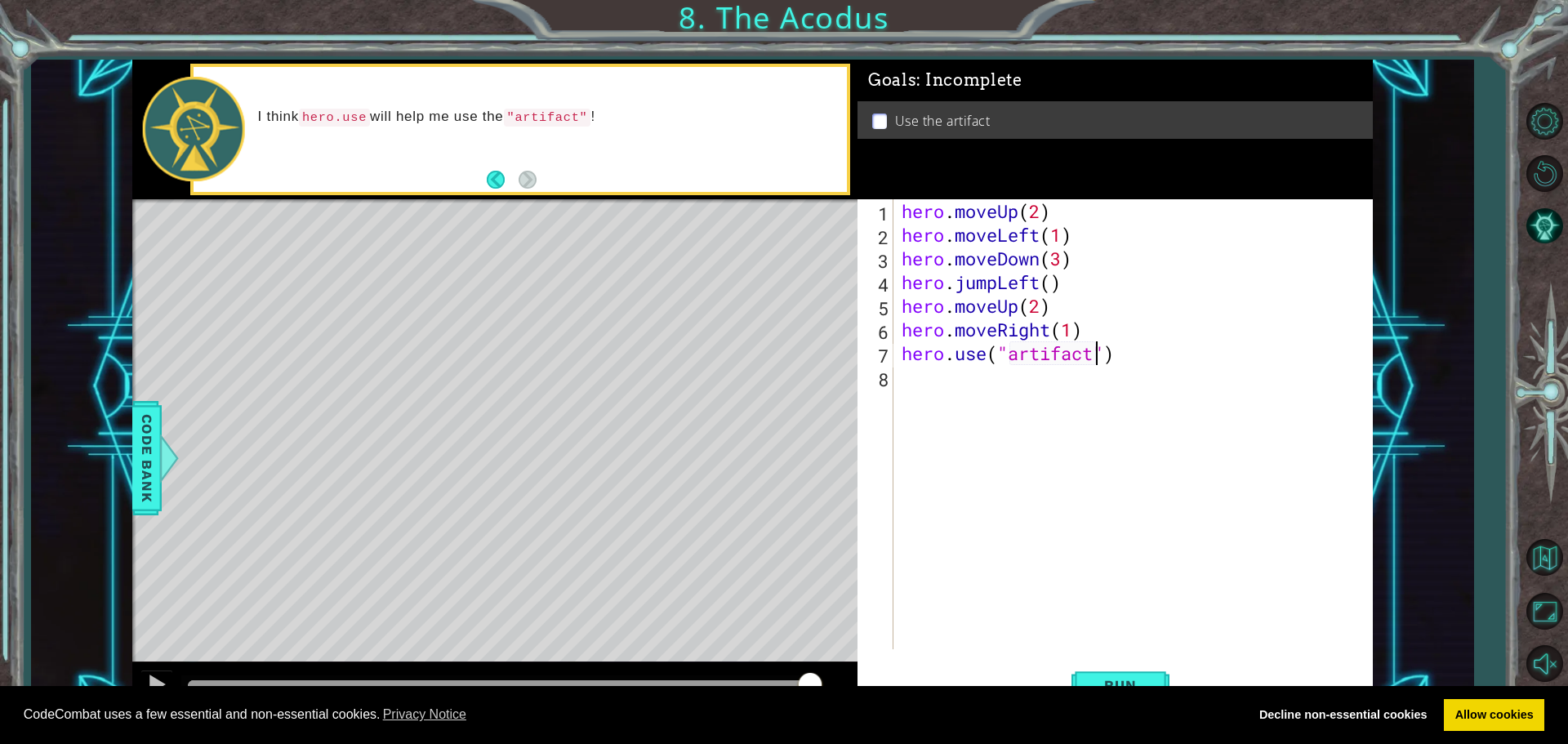 type on "hero.use("artifact")" 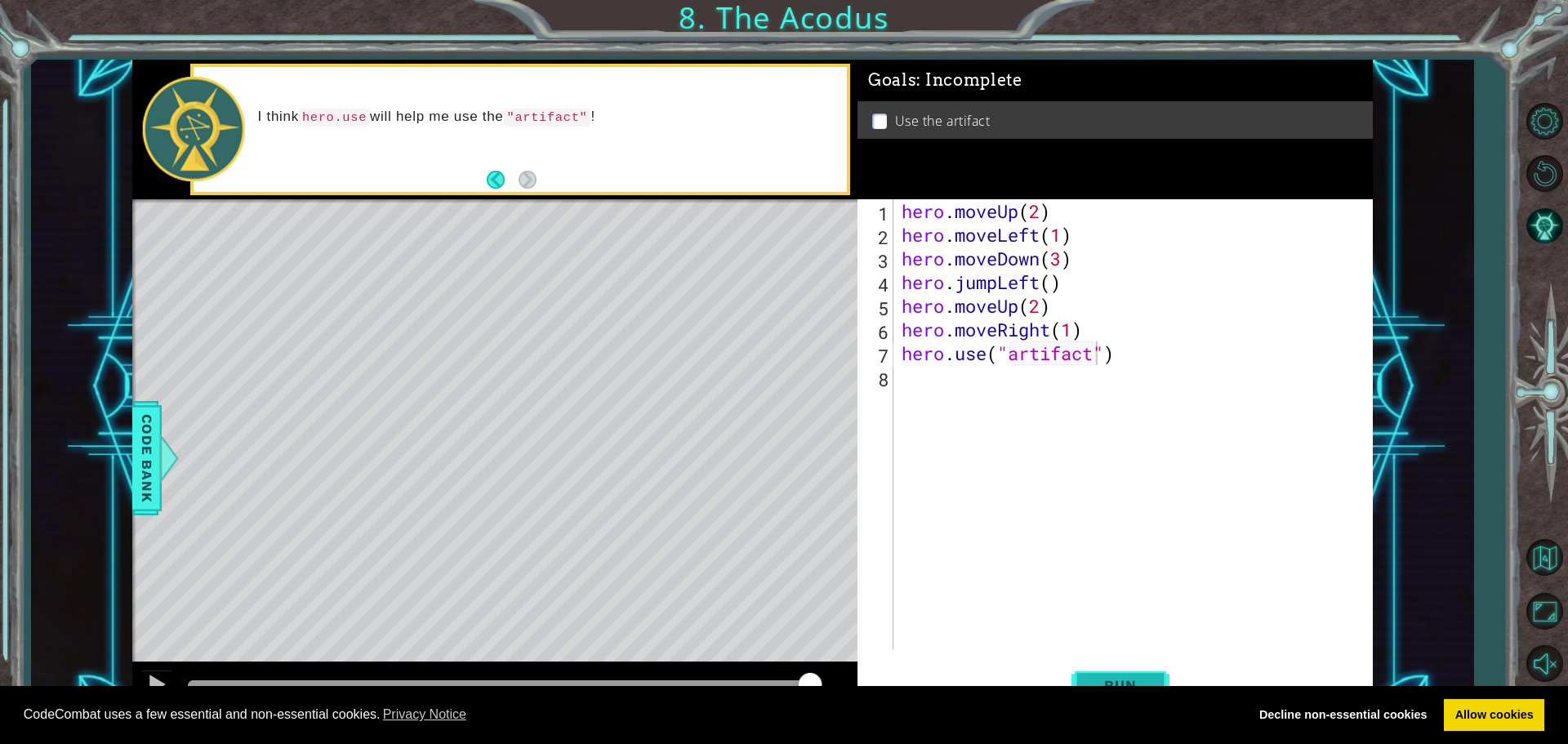 click on "Run" at bounding box center [1120, 685] 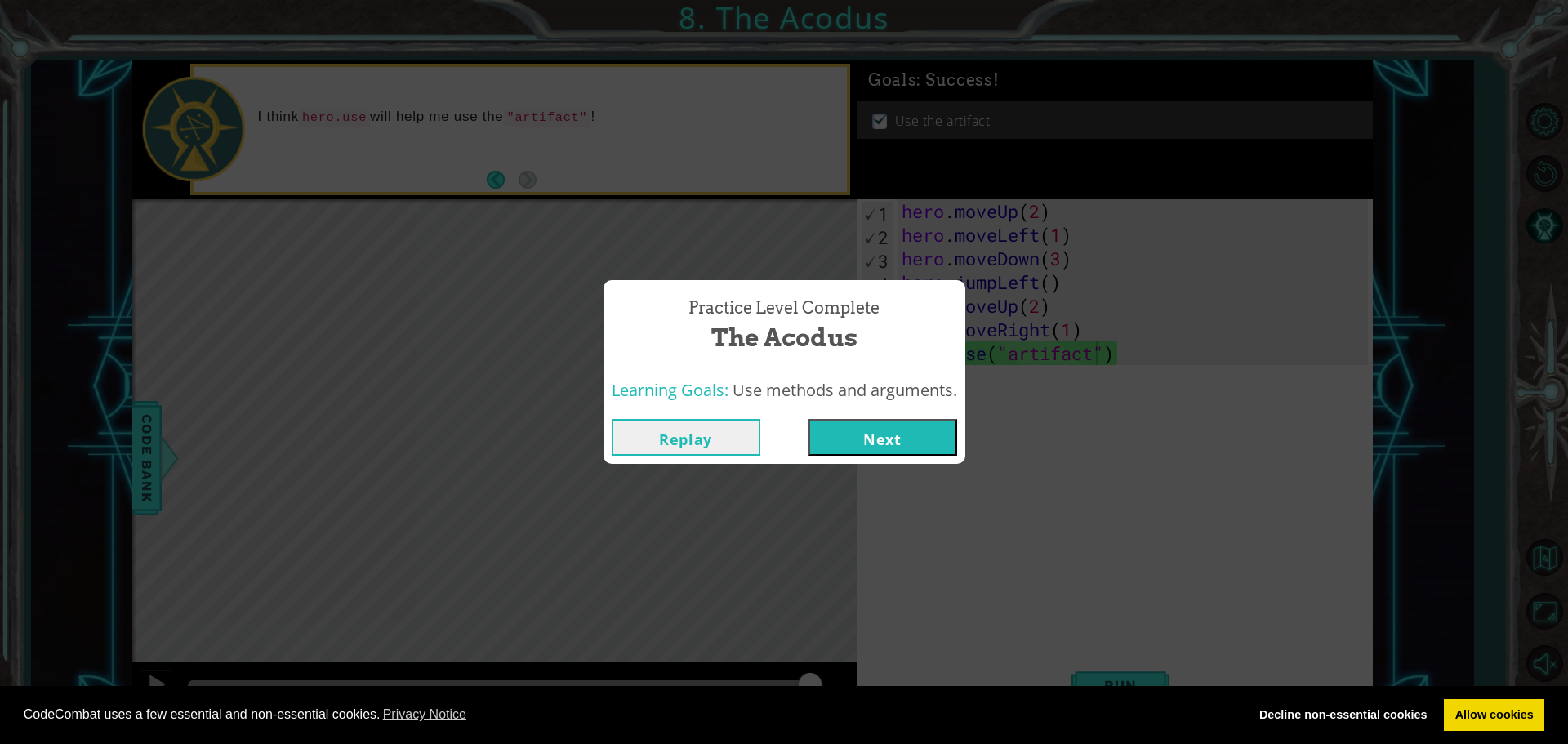 click on "Cookie Policy CodeCombat uses a few essential and non-essential cookies.  Privacy Notice Decline non-essential cookies Allow cookies 1     הההההההההההההההההההההההההההההההההההההההההההההההההההההההההההההההההההההההההההההההההההההההההההההההההההההההההההההההההההההההההההההההההההההההההההההההההההההההההההההההההההההההההההההההההההההההההההההההההההההההההההההההההההההההההההההההההההההההההההההההההההההההההההההההה XXXXXXXXXXXXXXXXXXXXXXXXXXXXXXXXXXXXXXXXXXXXXXXXXXXXXXXXXXXXXXXXXXXXXXXXXXXXXXXXXXXXXXXXXXXXXXXXXXXXXXXXXXXXXXXXXXXXXXXXXXXXXXXXXXXXXXXXXXXXXXXXXXXXXXXXXXXXXXXXXXXXXXXXXXXXXXXXXXXXXXXXXXXXXXXXXXXXXXXXXXXXXXXXXXXXXXXXXXXXXXXXXXXXXXXXXXXXXXXXXXXXXXXXXXXXXXXX Solution × Goals : Success!       Use the artifact
hero.use("artifact") 1 2 3 4 5 6 7 8 hero . moveUp ( 2" at bounding box center [784, 372] 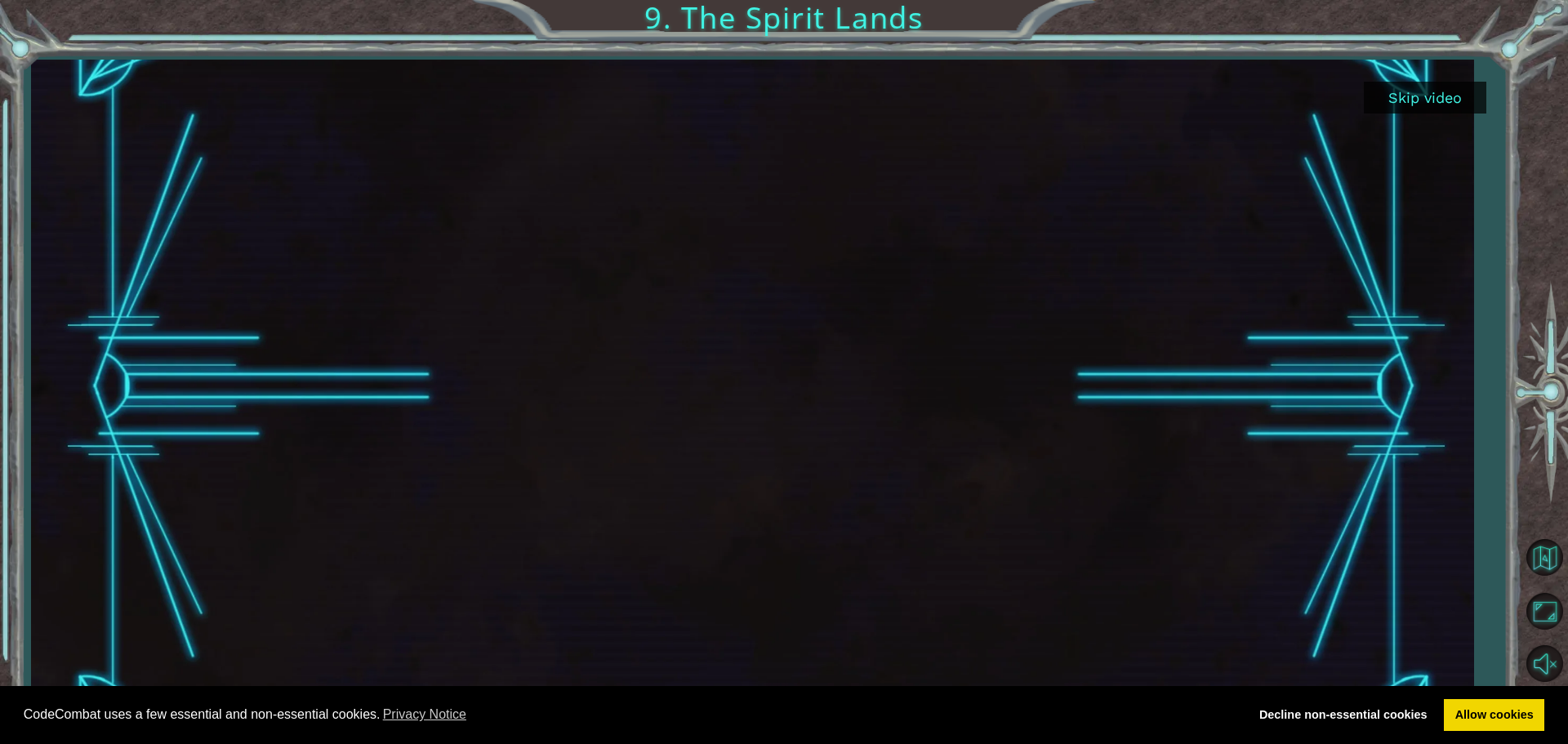 click on "Skip video" at bounding box center [1425, 97] 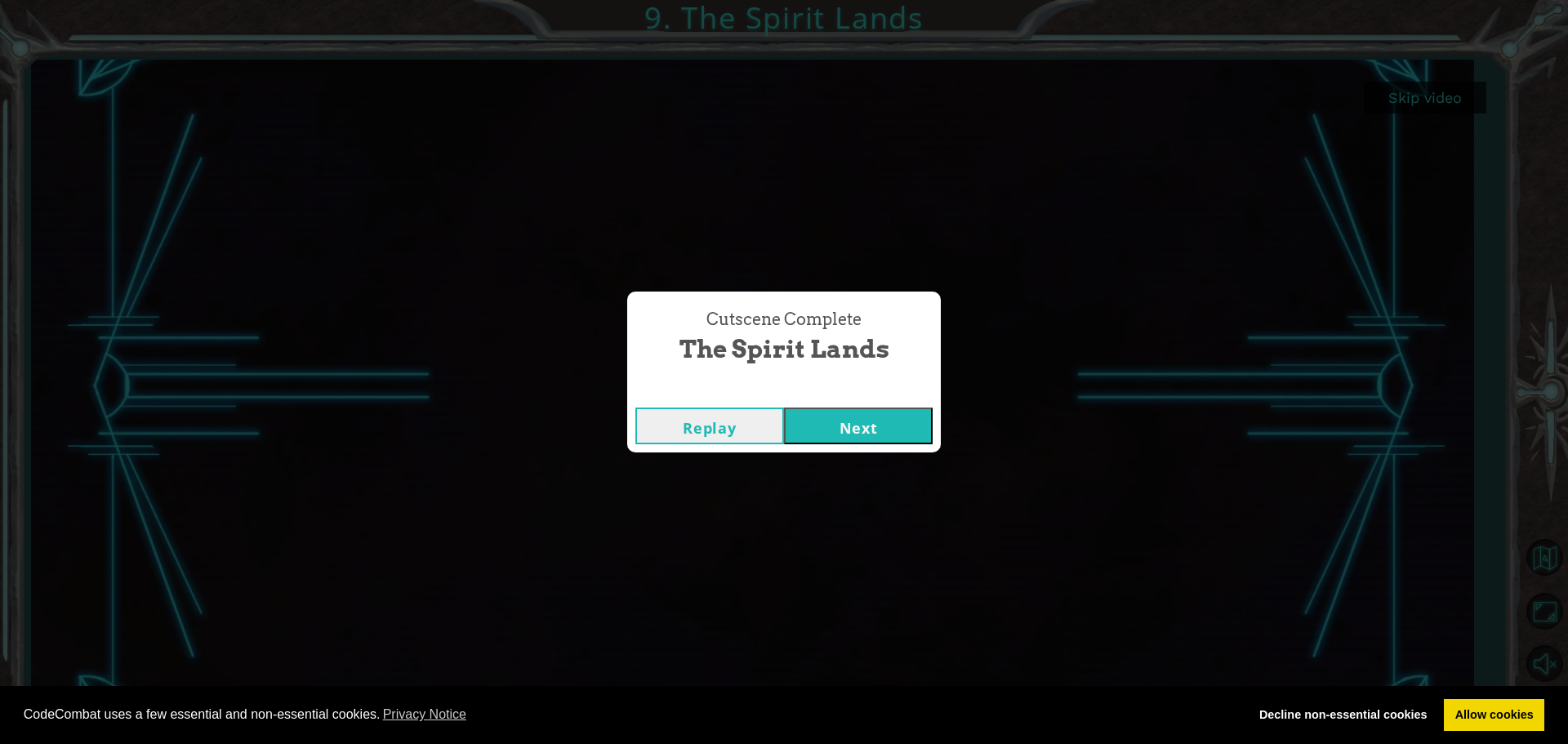 click on "Replay
Next" at bounding box center (784, 425) 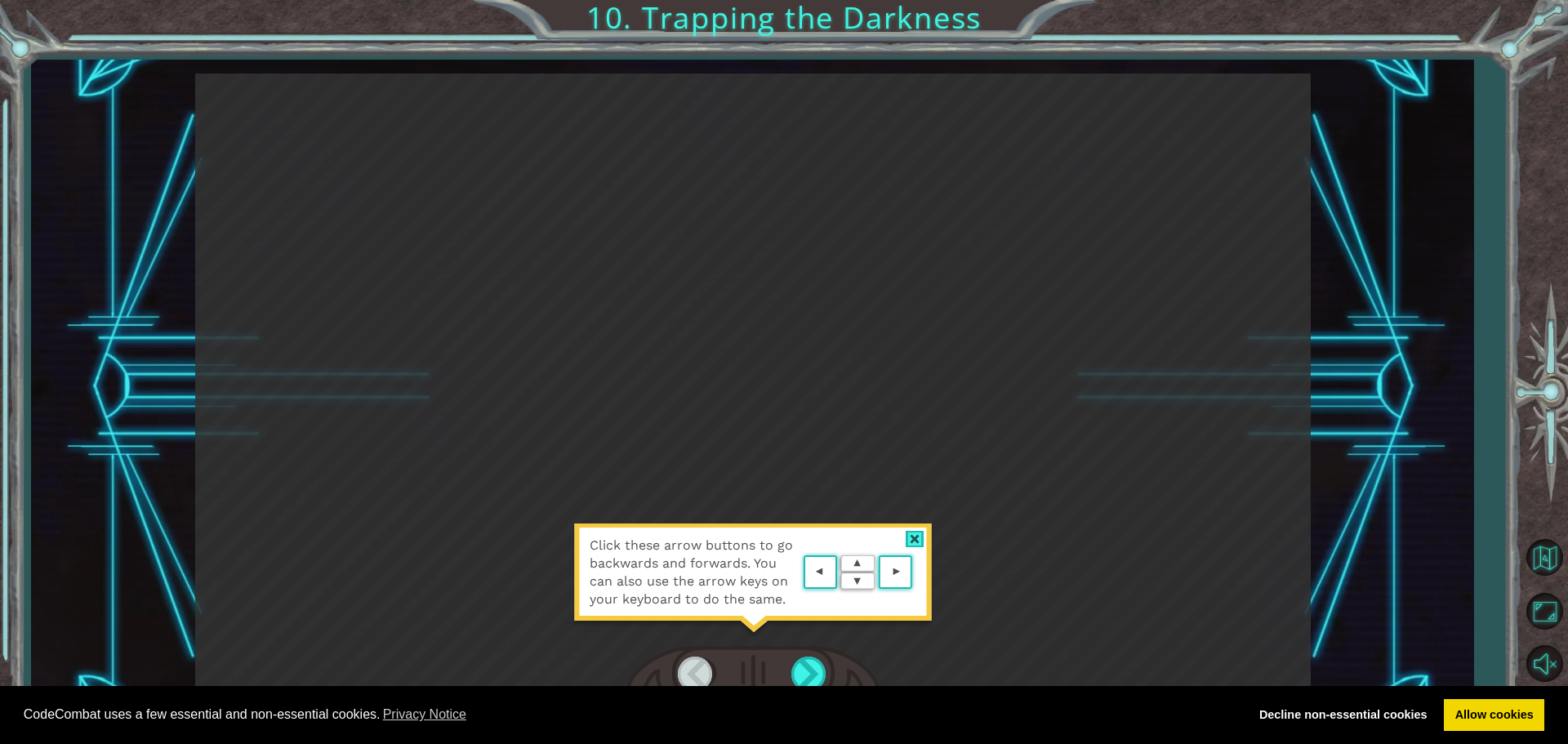 click at bounding box center [915, 539] 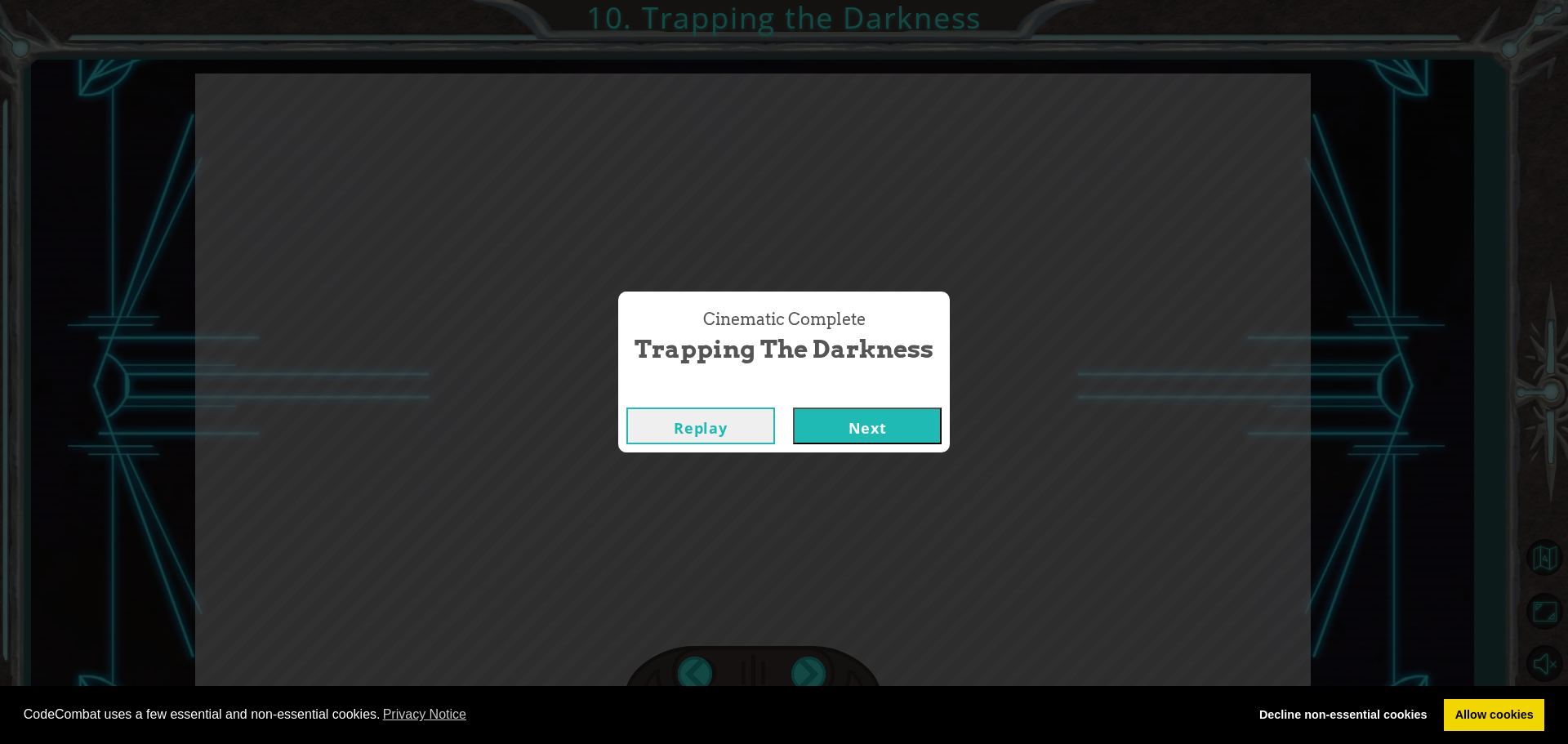 type 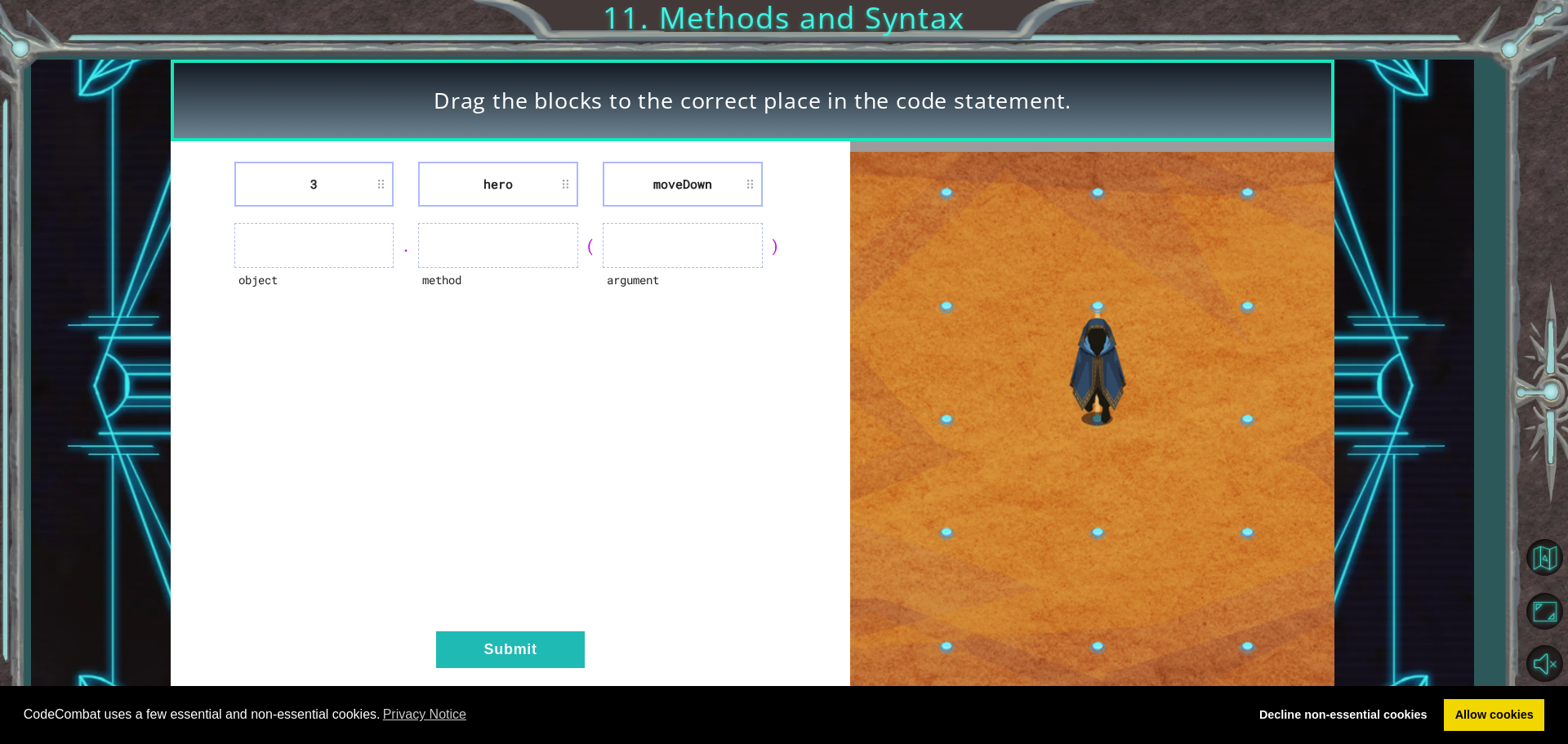 click at bounding box center (1092, 422) 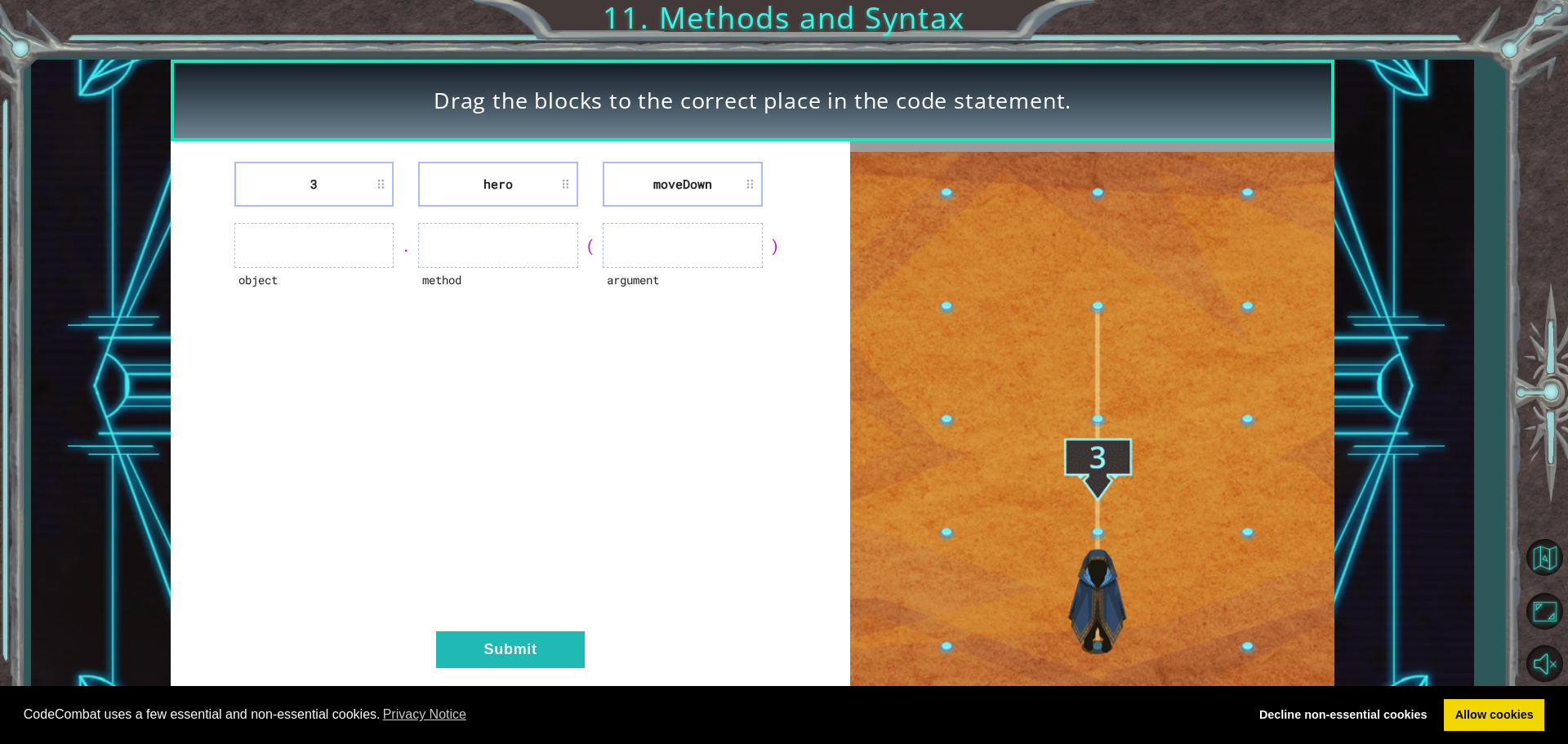 click at bounding box center (1092, 422) 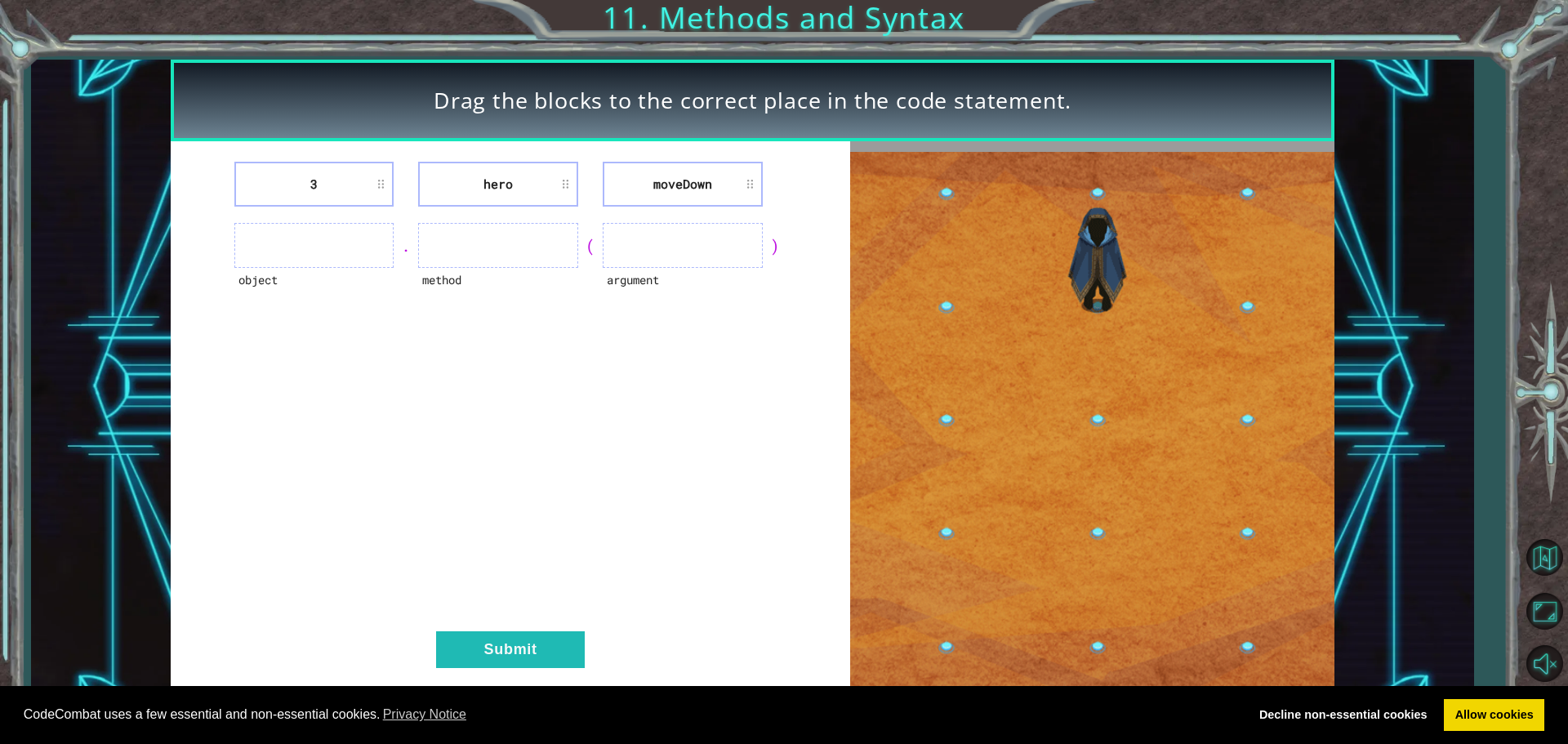 click at bounding box center (1092, 422) 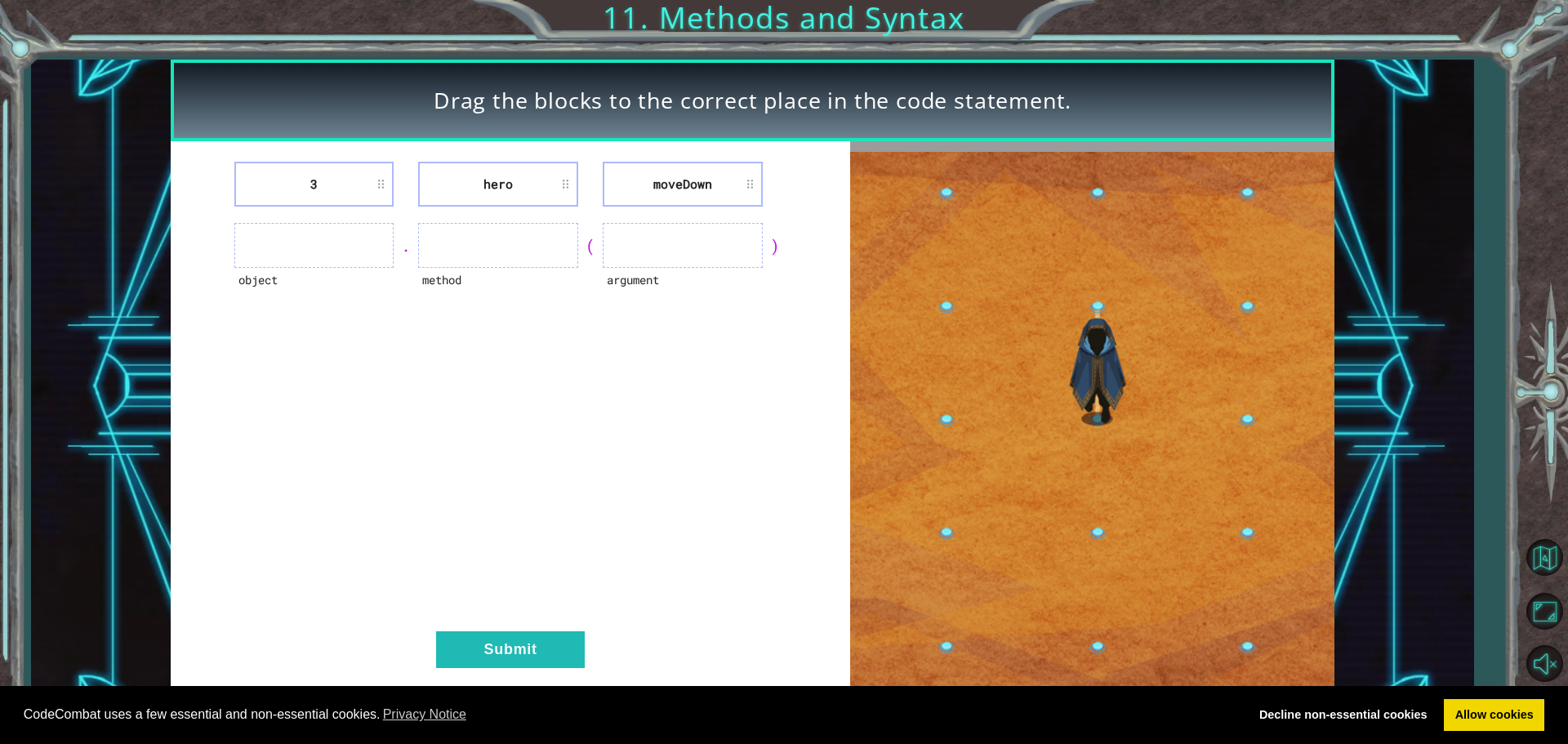 click at bounding box center [1092, 422] 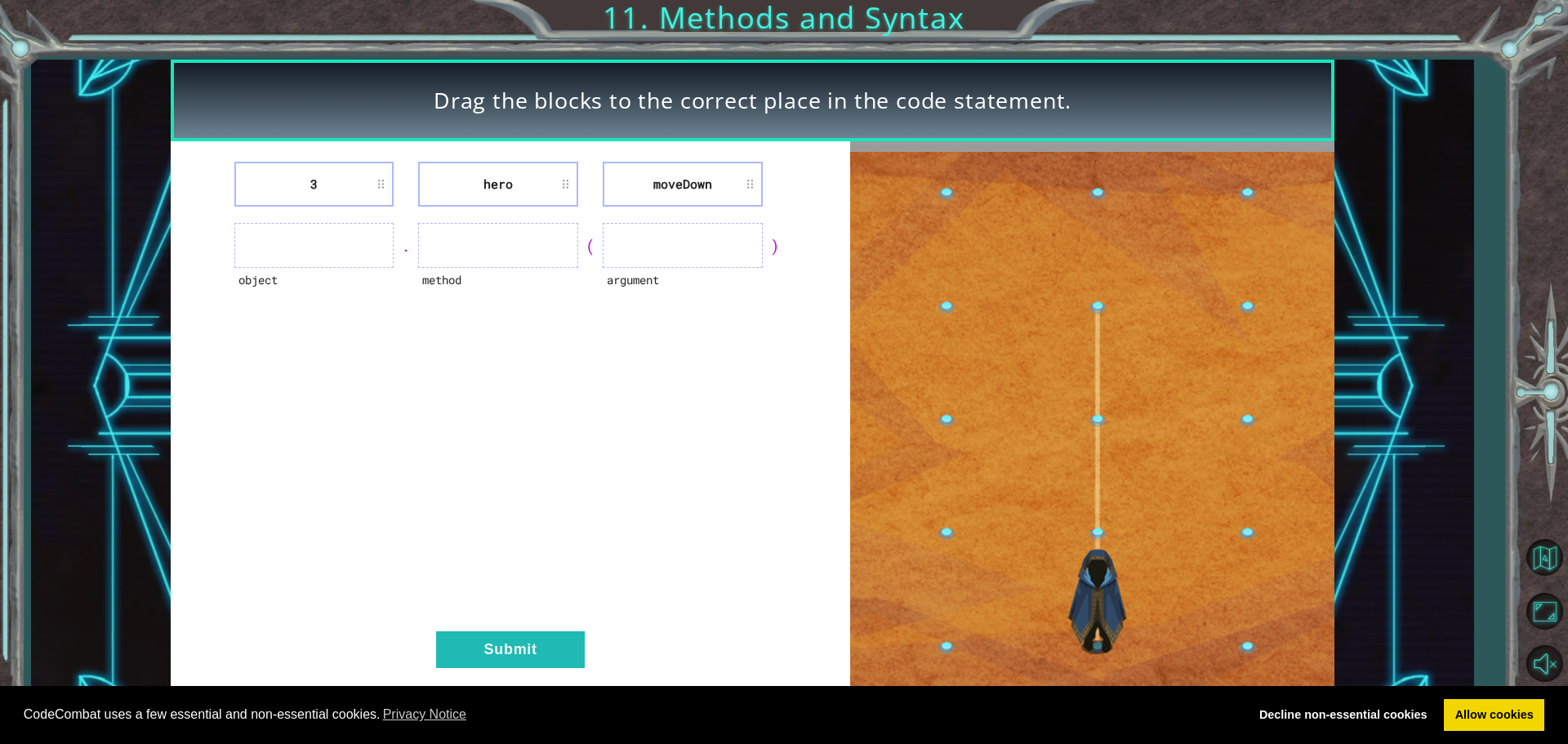 click at bounding box center (1092, 422) 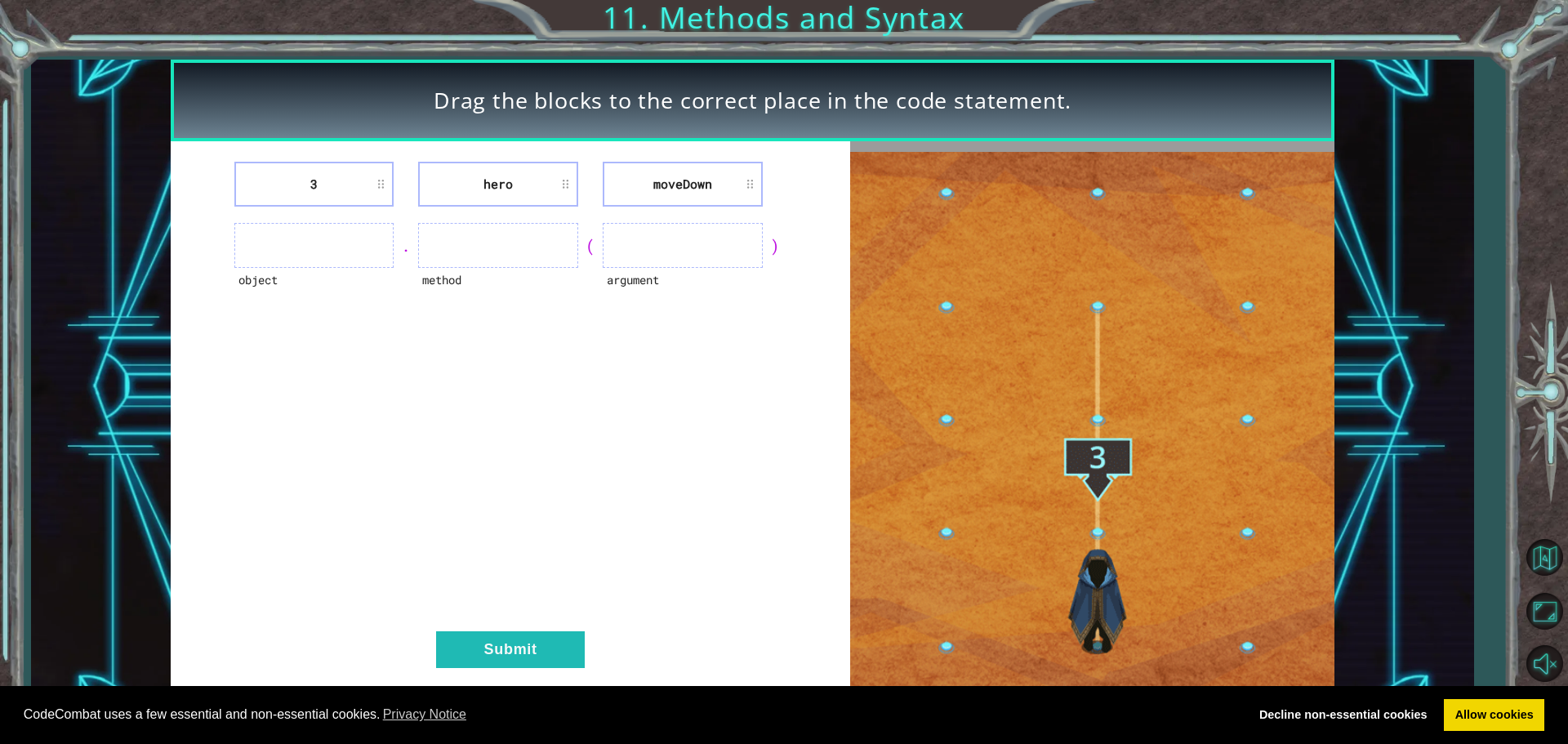drag, startPoint x: 1196, startPoint y: 728, endPoint x: 1183, endPoint y: 672, distance: 57.489129 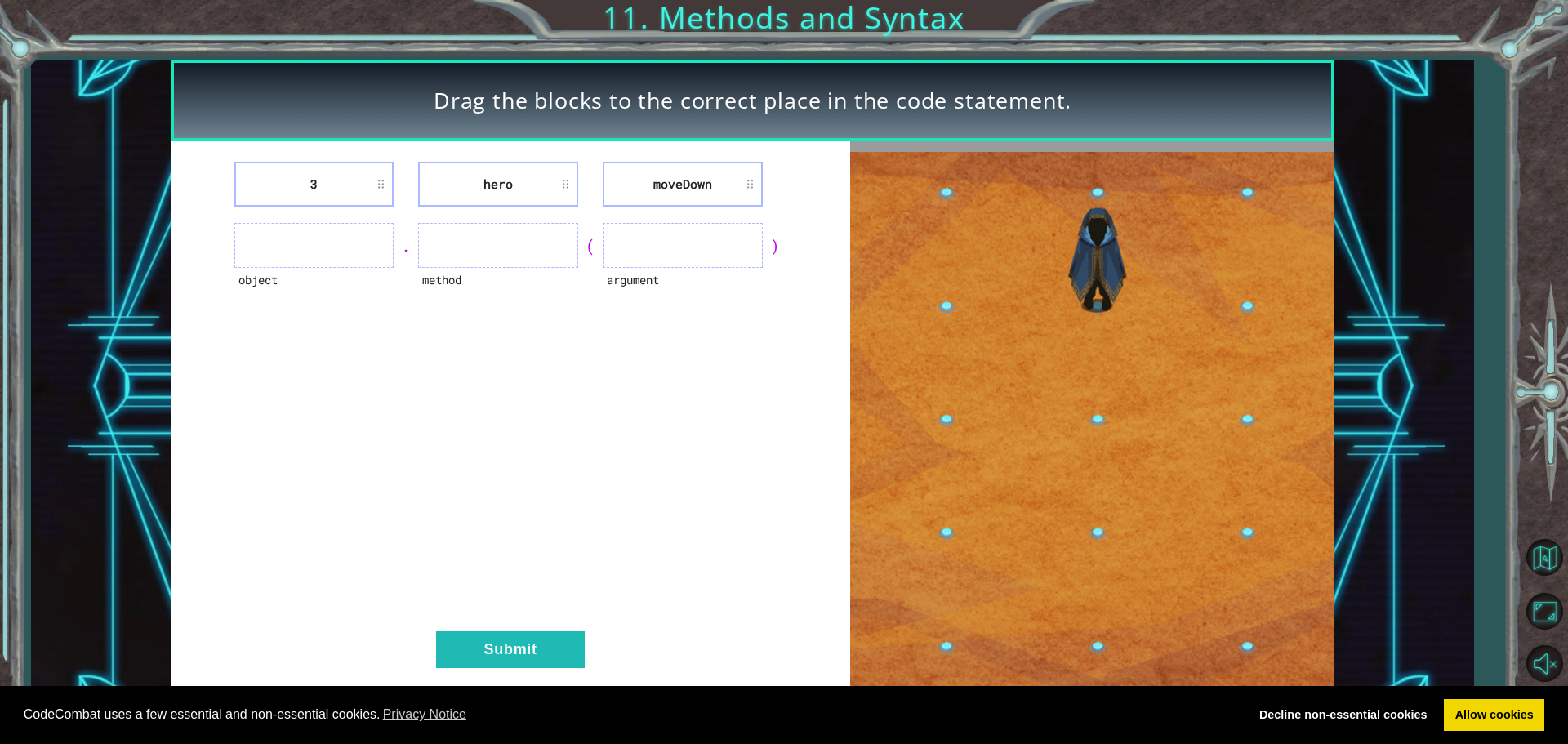 click on "Cookie Policy CodeCombat uses a few essential and non-essential cookies.  Privacy Notice Decline non-essential cookies Allow cookies
Drag the blocks to the correct place in the code statement.
3
hero
[GEOGRAPHIC_DATA]
object
.
method
(
argument
)
Submit
11. Methods and Syntax       1 2 3 4 5 h ero.moveUp press enter h ero.moveRight press enter h ero.moveDown press enter h ero.moveLeft press enter moveRig h t press enter     XXXXXXXXXXXXXXXXXXXXXXXXXXXXXXXXXXXXXXXXXXXXXXXXXXXXXXXXXXXXXXXXXXXXXXXXXXXXXXXXXXXXXXXXXXXXXXXXXXXXXXXXXXXXXXXXXXXXXXXXXXXXXXXXXXXXXXXXXXXXXXXXXXXXXXXXXXXXXXXXXXXXXXXXXXXXXXXXXXXXXXXXXXXXXXXXXXXXXXXXXXXXXXXXXXXXXXXXXXXXXXXXXXXXXXXXXXXXXXXXXXXXXXXXXXXXXXXX 1 2 3 4 5 6 h ero.moveUp press enter h ero.moveDown press enter h ero.moveLeft press enter h ero.moveRight press enter h ero.use h t" at bounding box center [784, 372] 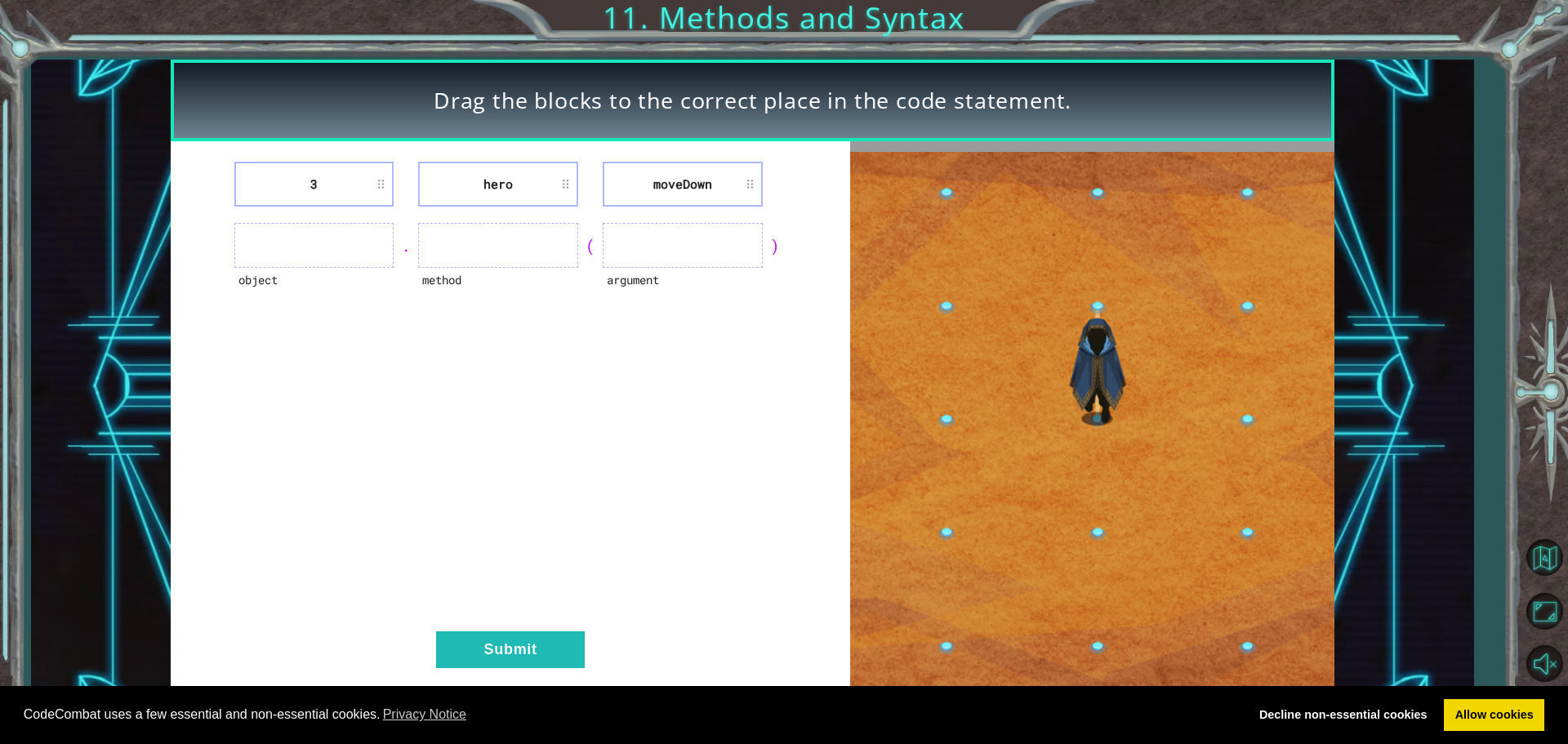 type 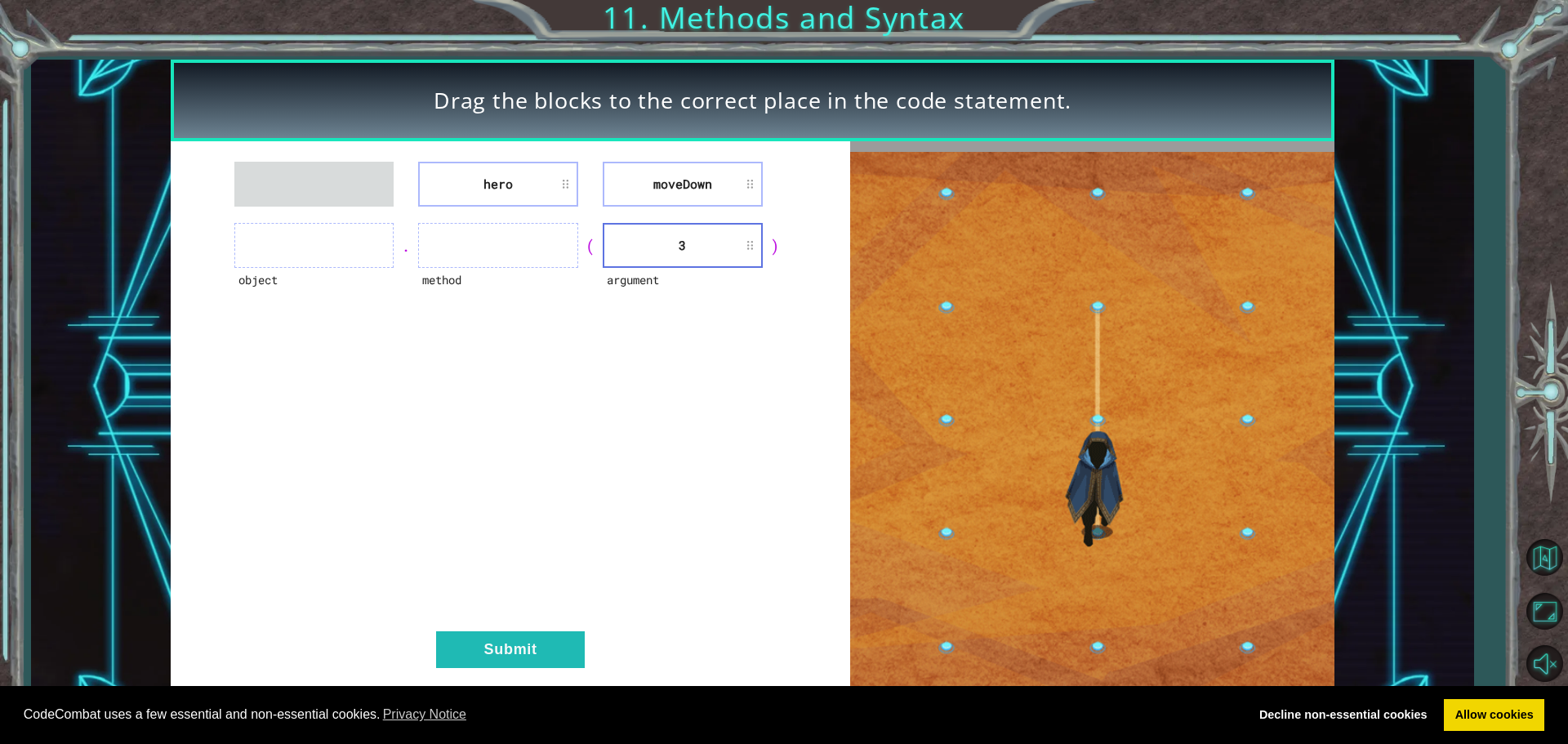 type 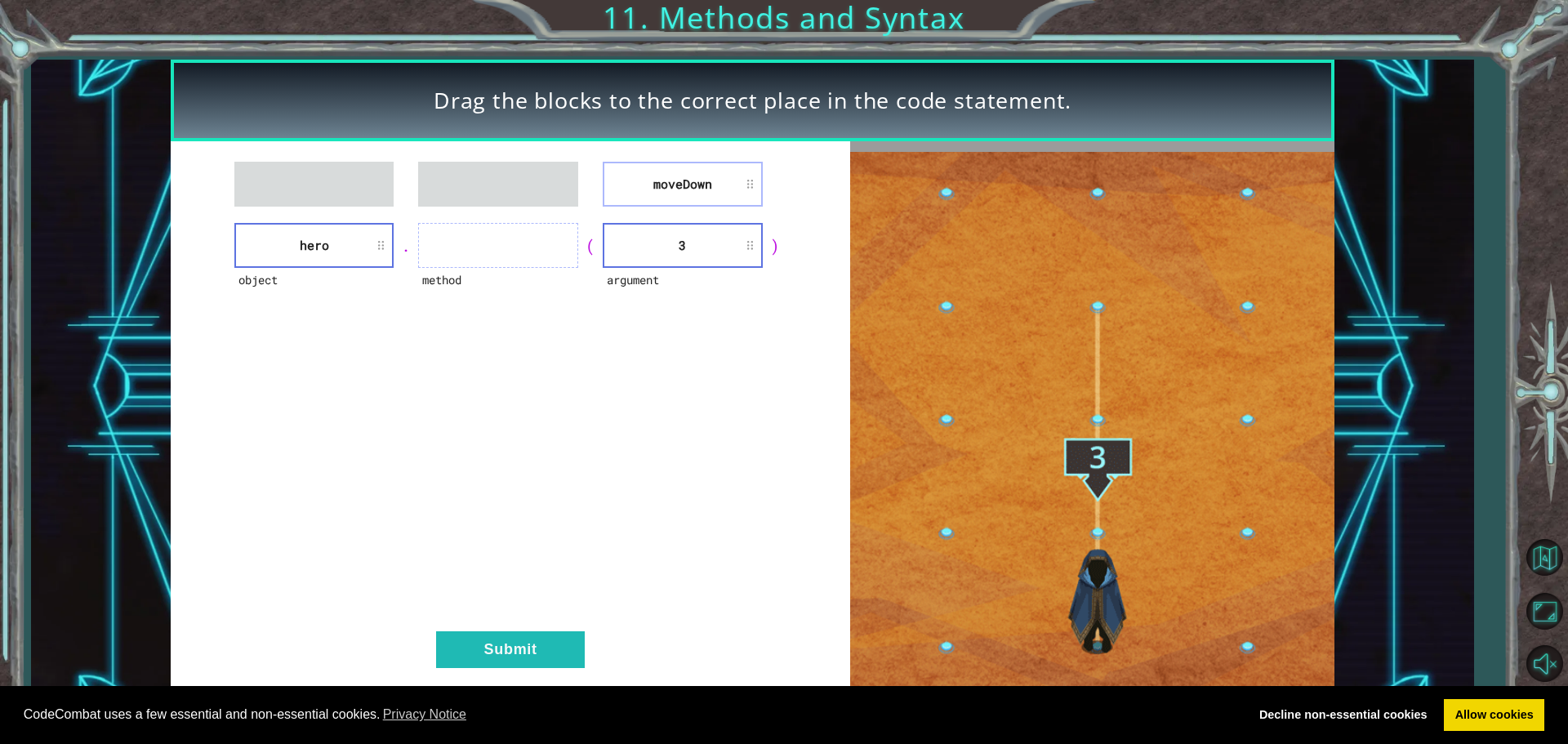 type 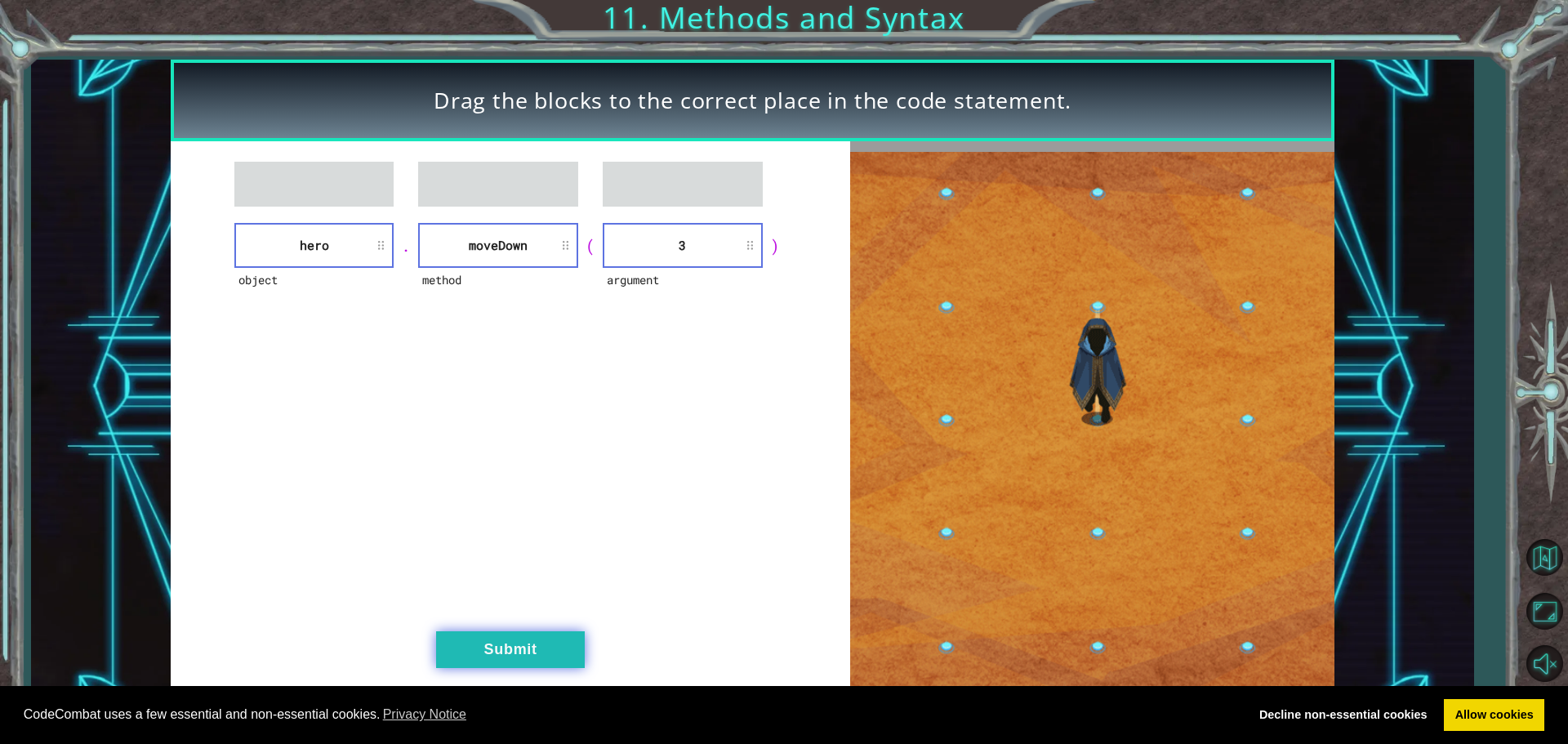 click on "Submit" at bounding box center [510, 649] 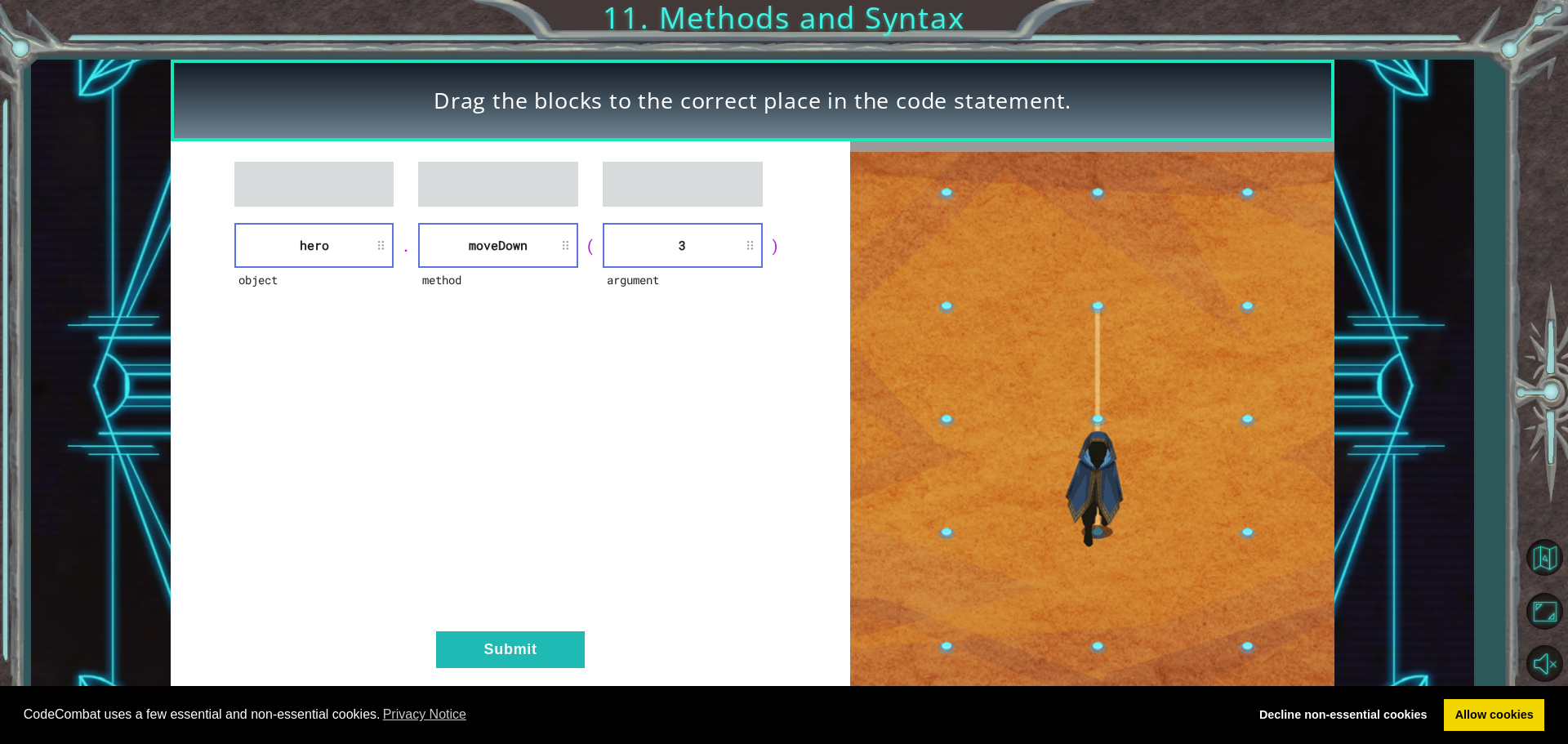 type 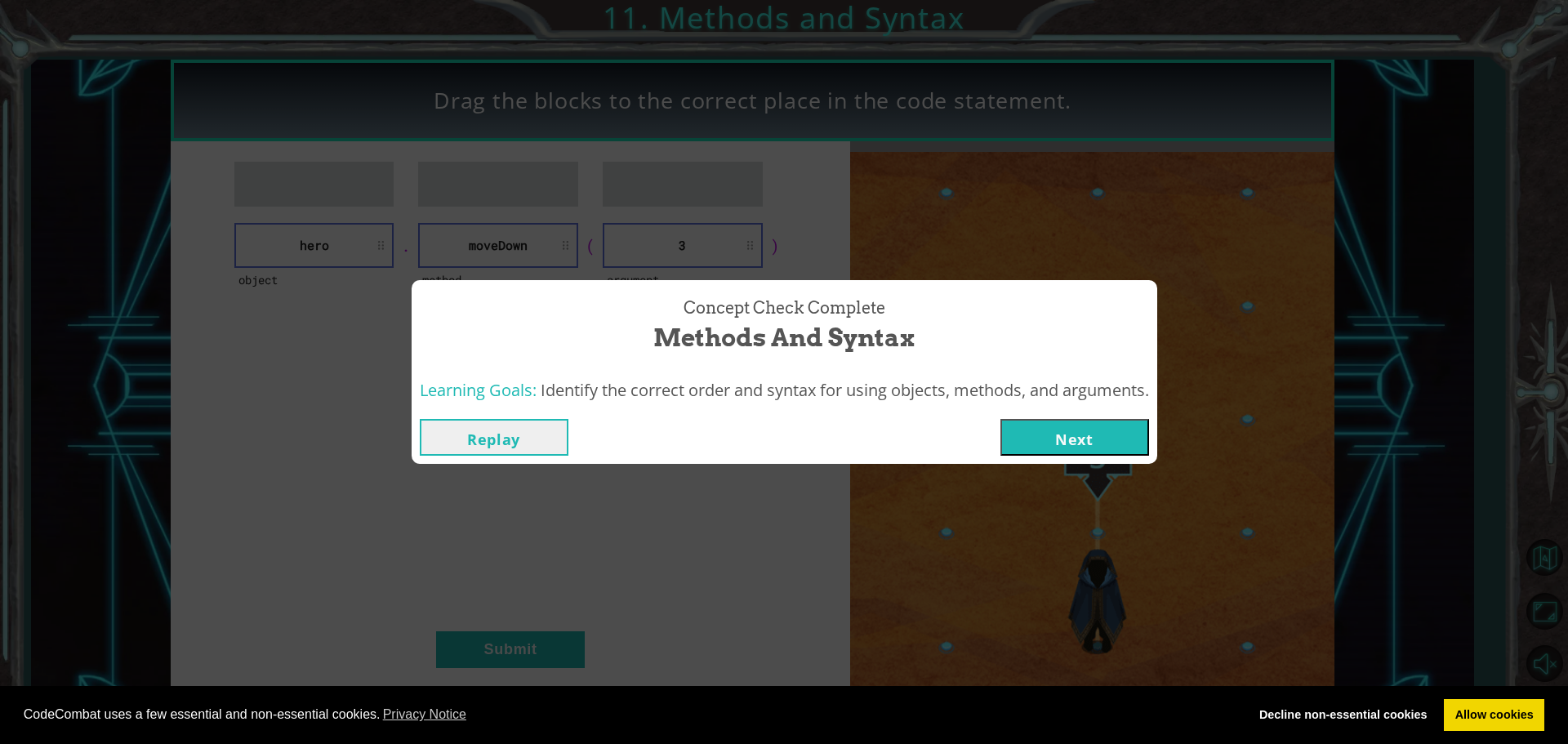 click on "Replay
Next" at bounding box center (784, 437) 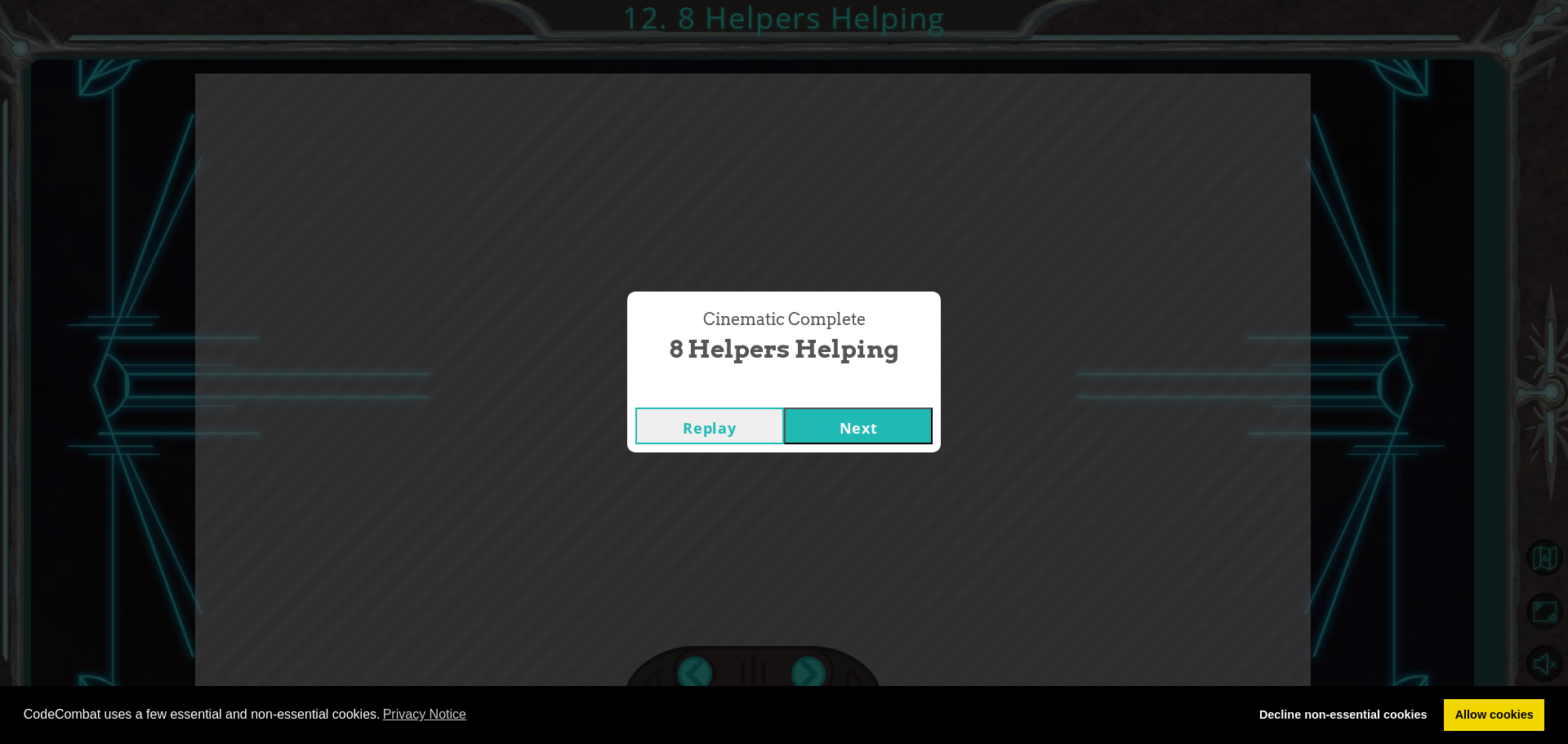 type 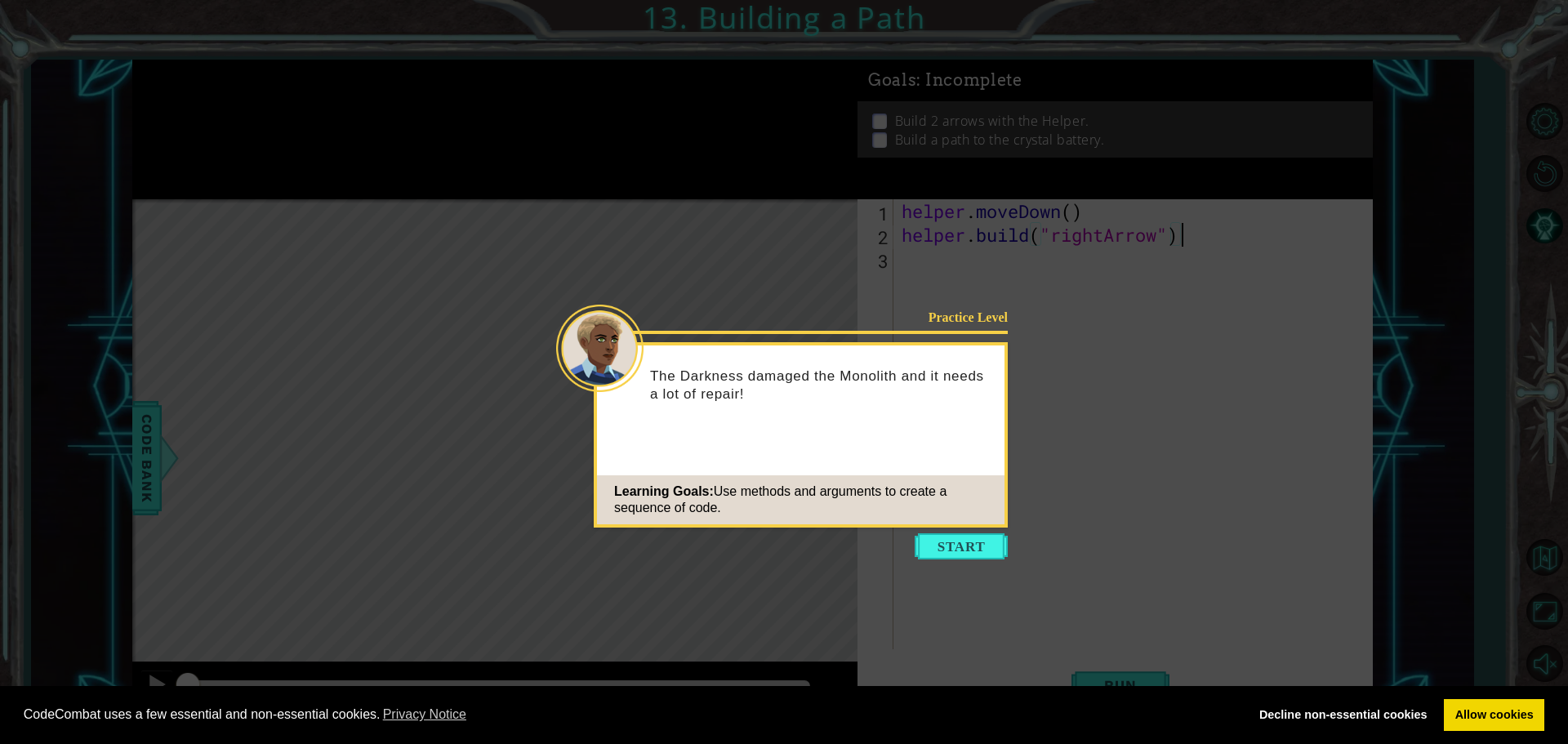 scroll, scrollTop: 0, scrollLeft: 12, axis: horizontal 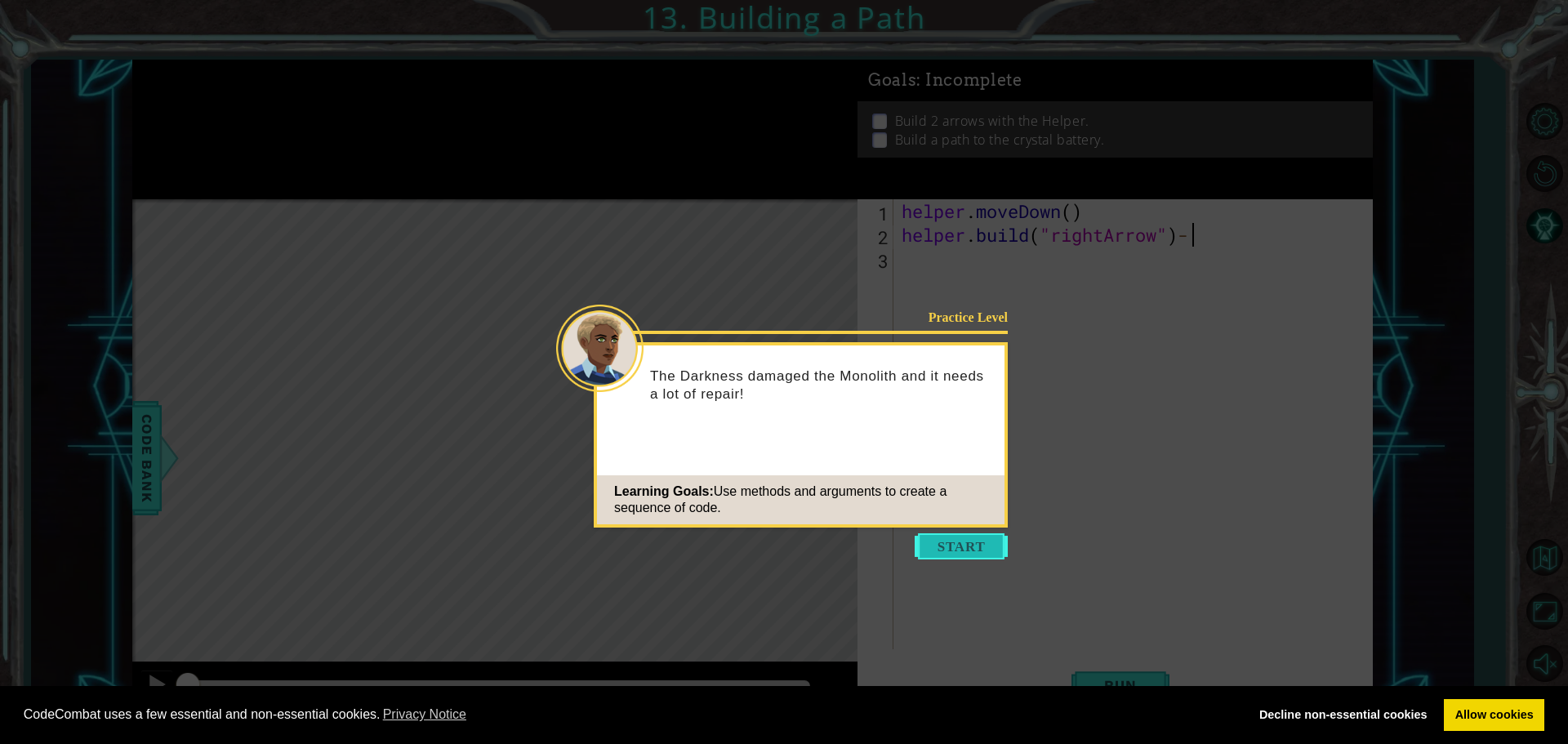 type on "[DOMAIN_NAME]("rightArrow")-" 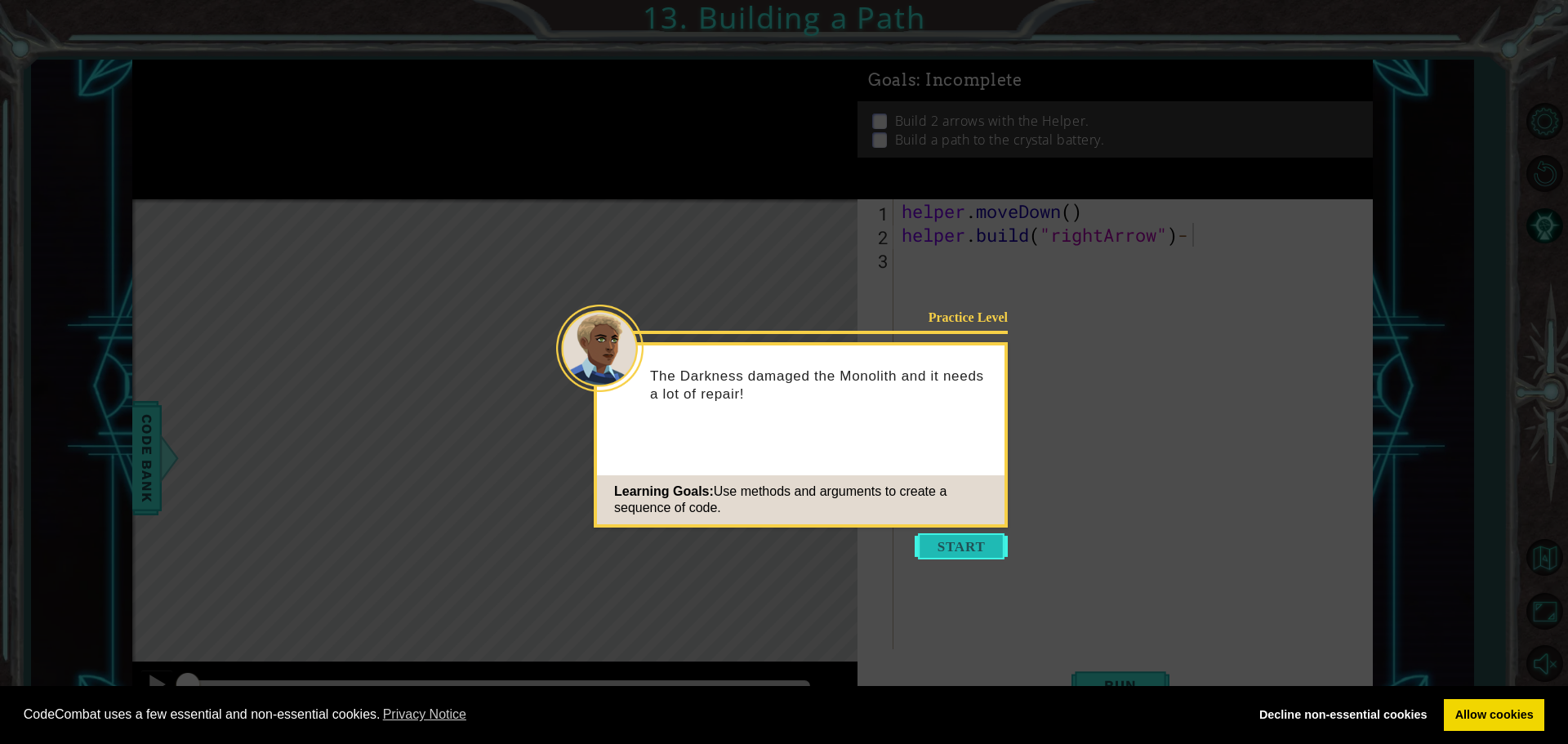 drag, startPoint x: 931, startPoint y: 536, endPoint x: 957, endPoint y: 499, distance: 45.22168 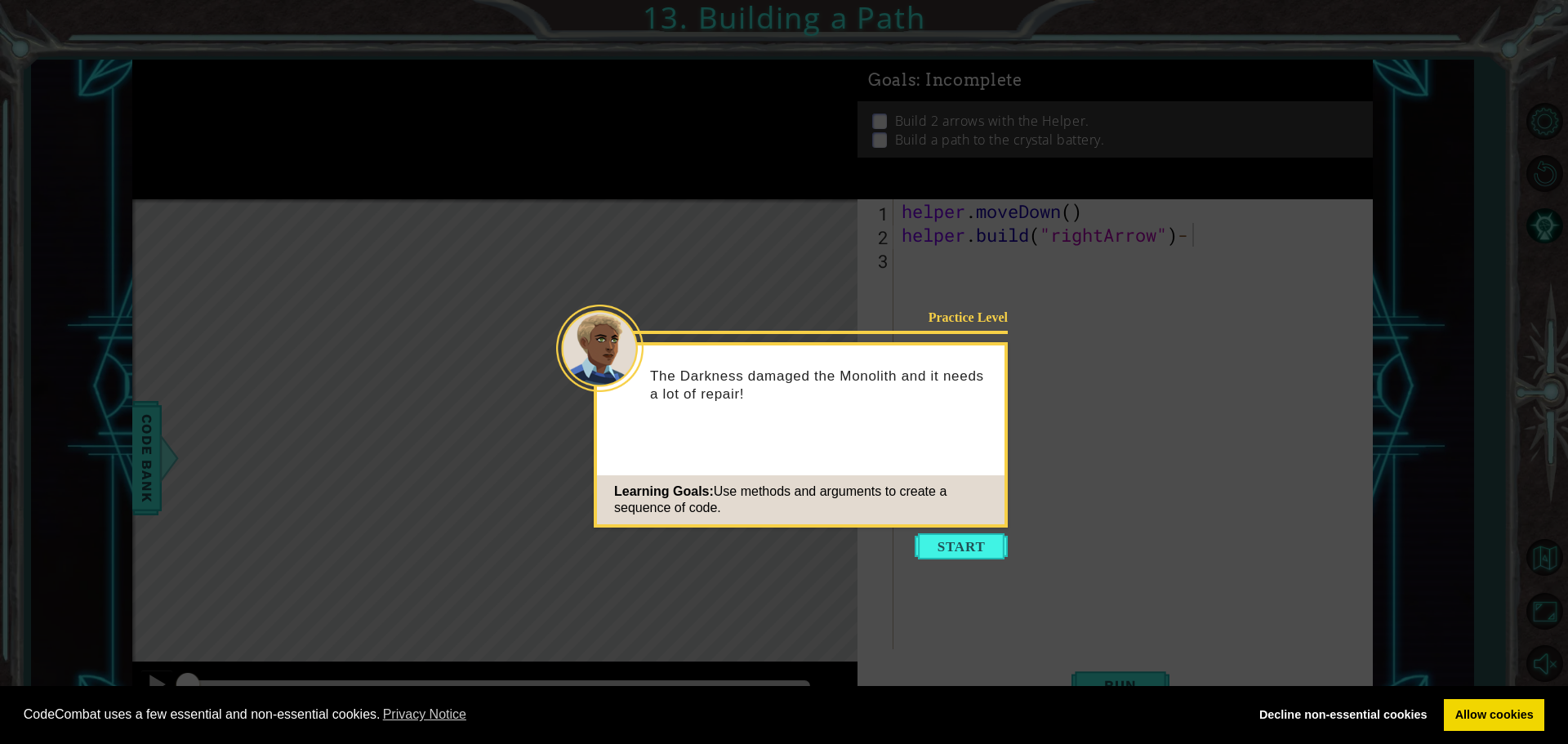 click at bounding box center [961, 546] 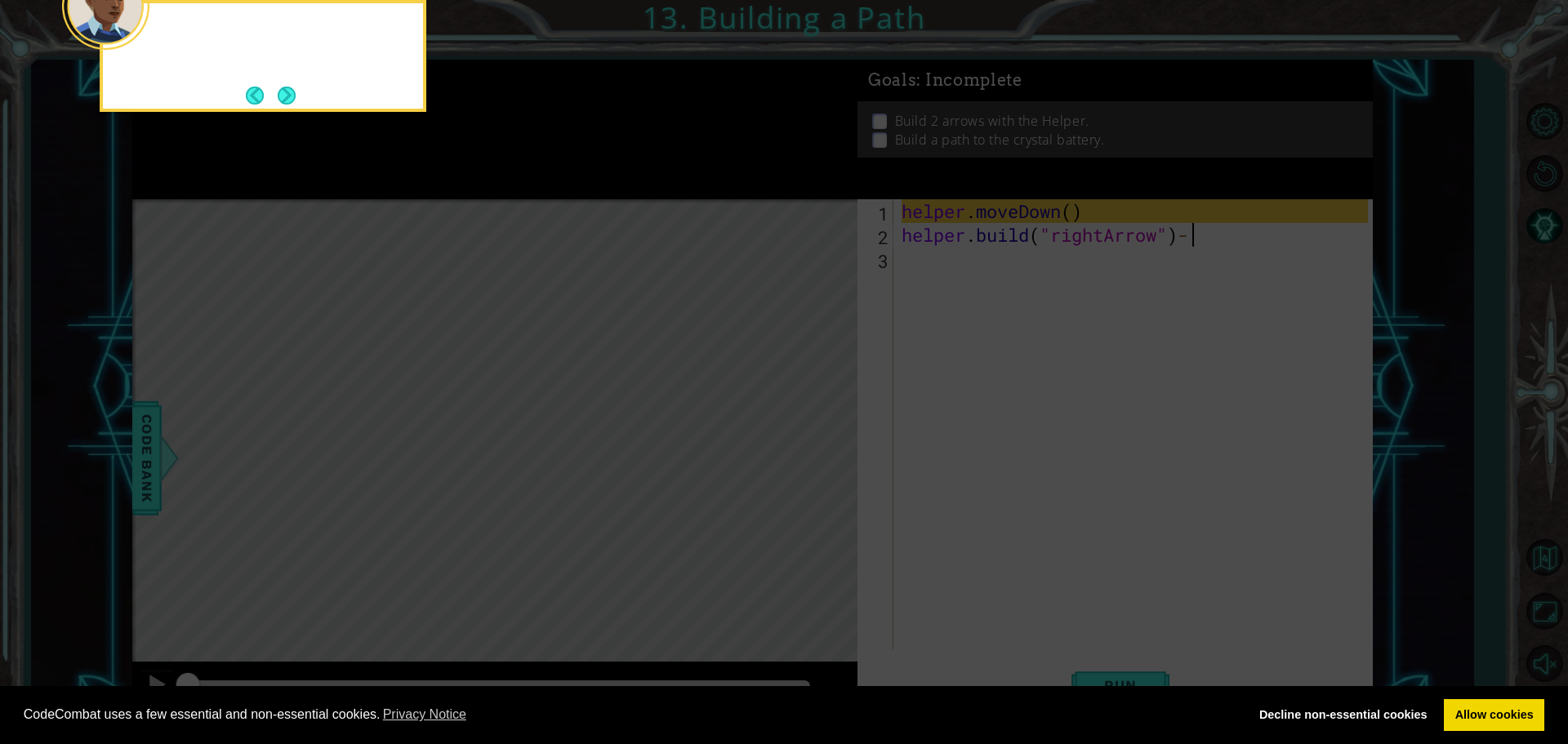 type 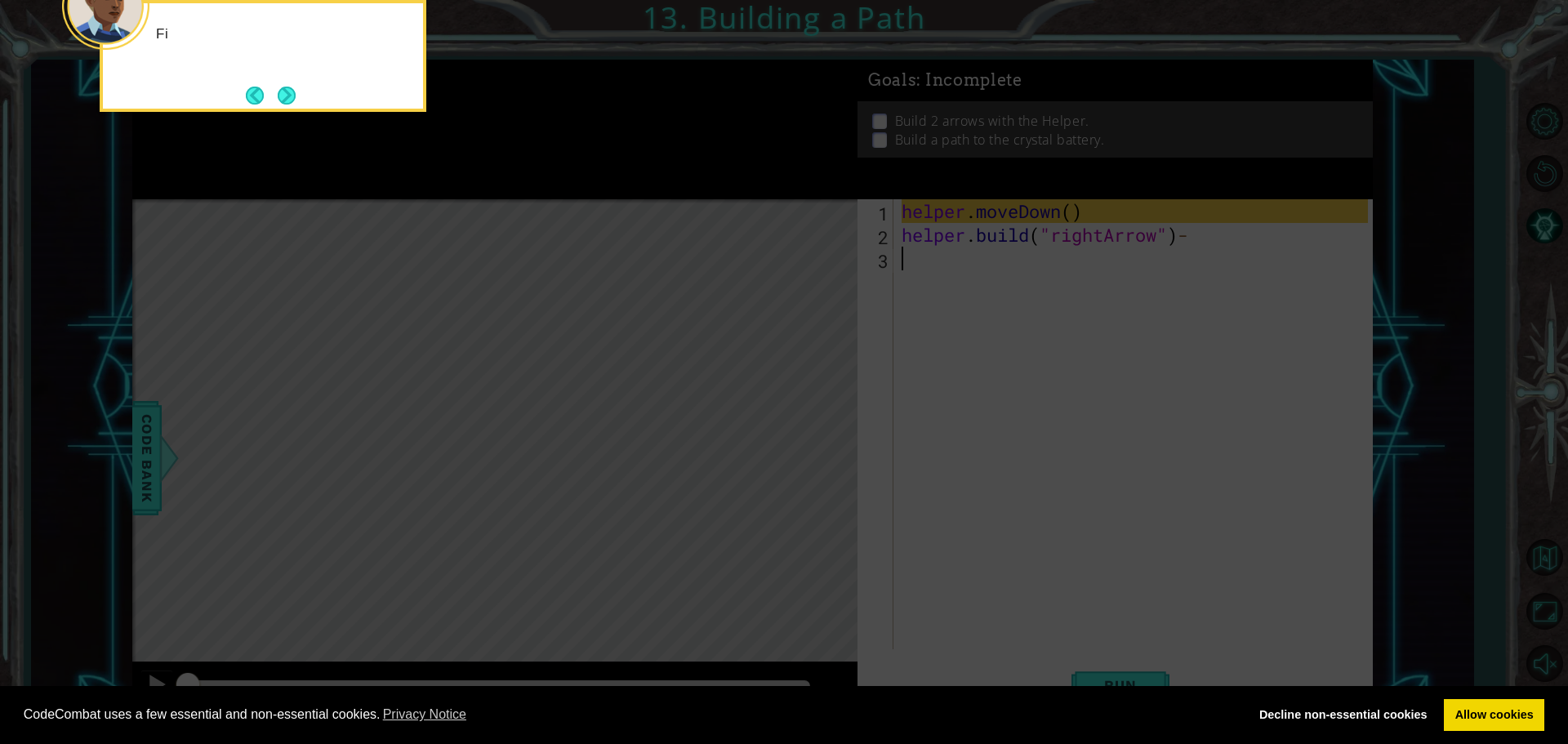 scroll, scrollTop: 0, scrollLeft: 0, axis: both 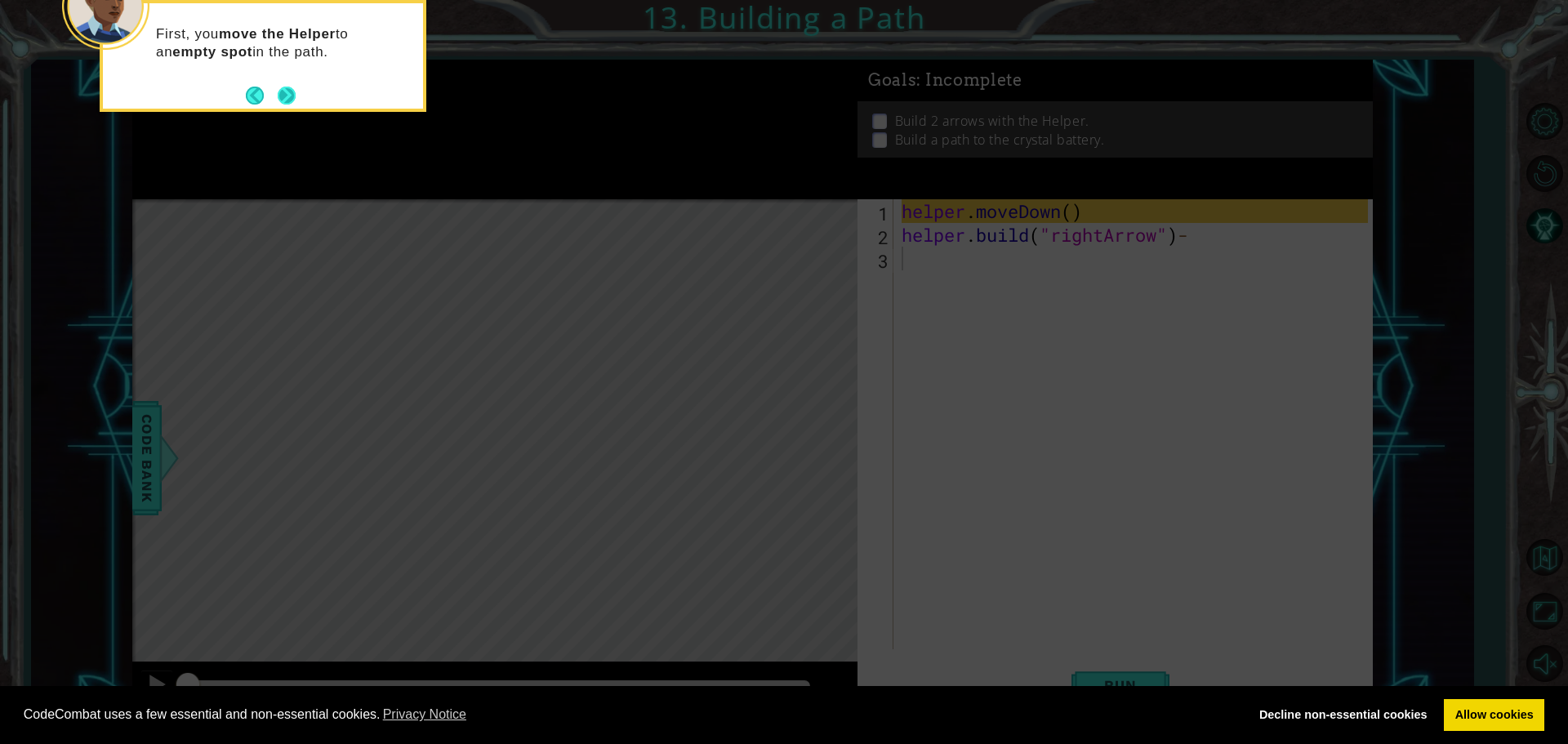 click at bounding box center (287, 96) 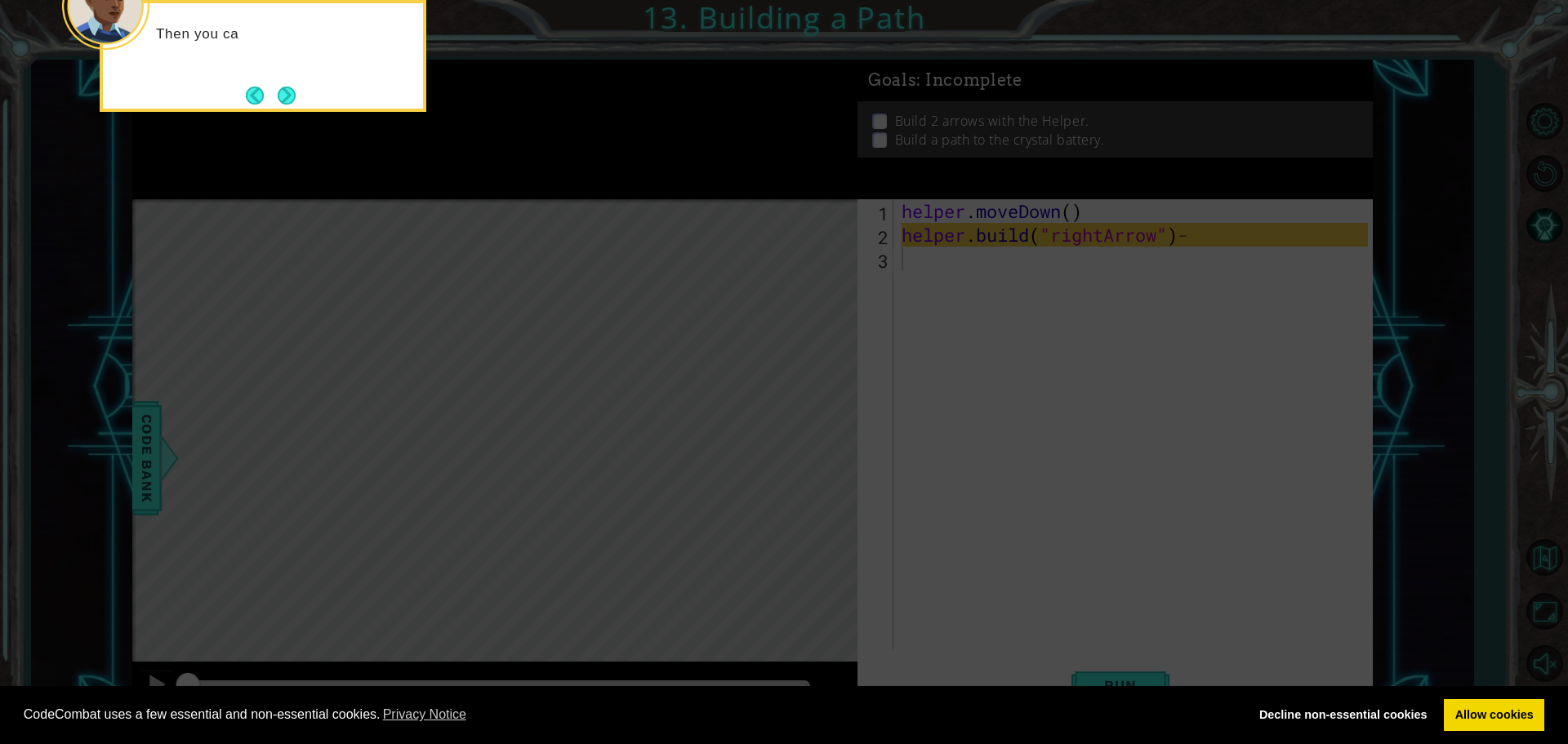 click at bounding box center [287, 96] 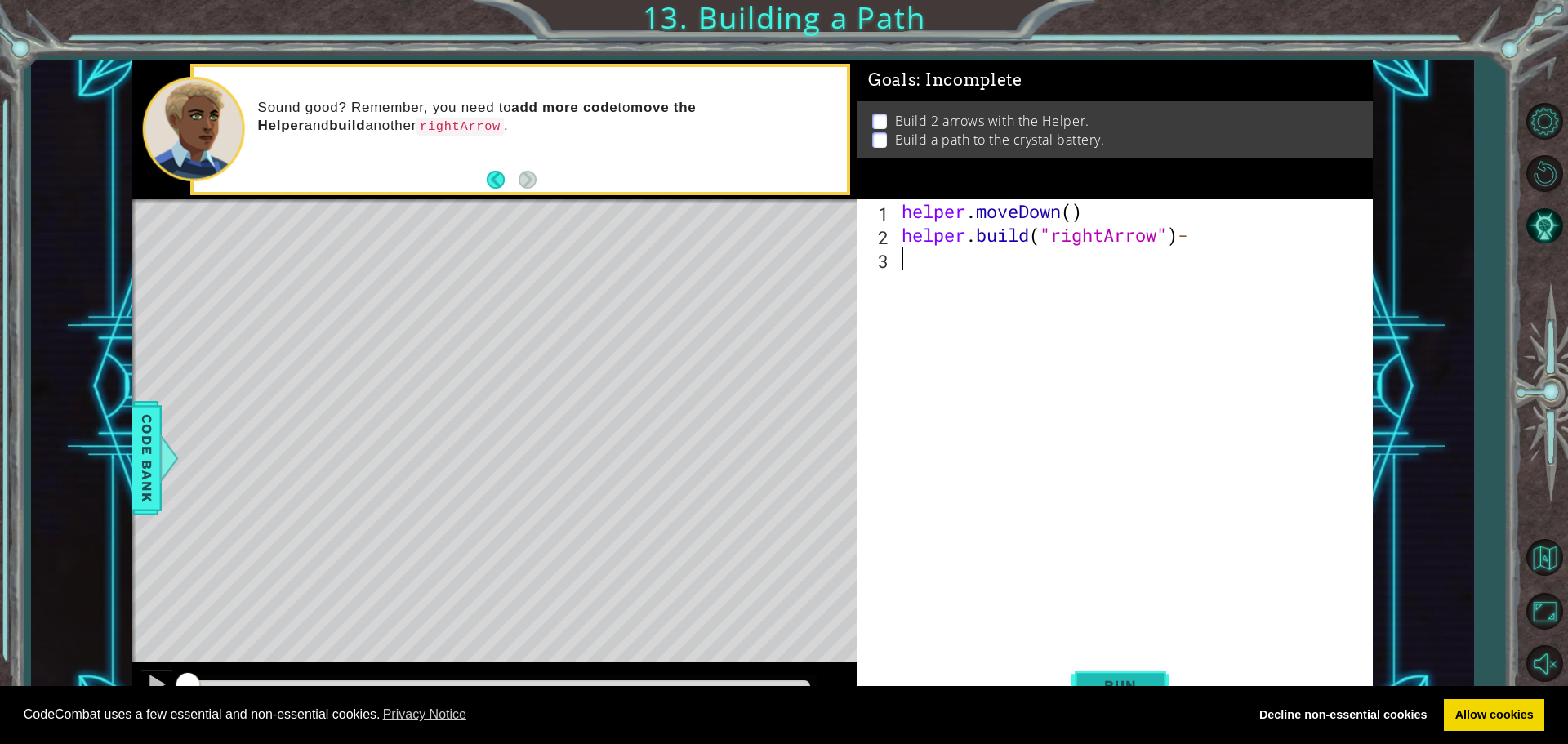 click on "Run" at bounding box center [1120, 685] 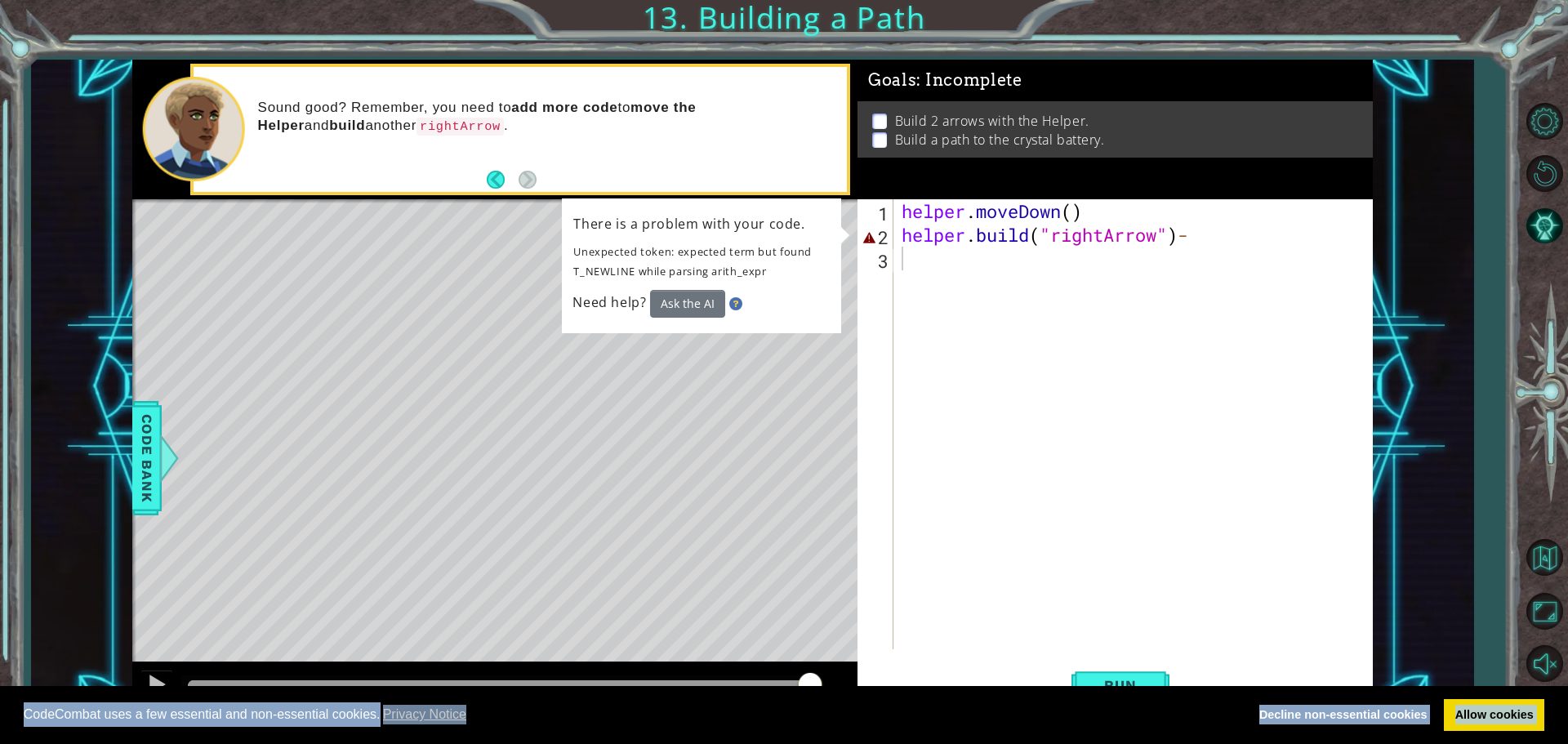 click on "Cookie Policy CodeCombat uses a few essential and non-essential cookies.  Privacy Notice Decline non-essential cookies Allow cookies 1     הההההההההההההההההההההההההההההההההההההההההההההההההההההההההההההההההההההההההההההההההההההההההההההההההההההההההההההההההההההההההההההההההההההההההההההההההההההההההההההההההההההההההההההההההההההההההההההההההההההההההההההההההההההההההההההההההההההההההההההההההההההההההההההההה XXXXXXXXXXXXXXXXXXXXXXXXXXXXXXXXXXXXXXXXXXXXXXXXXXXXXXXXXXXXXXXXXXXXXXXXXXXXXXXXXXXXXXXXXXXXXXXXXXXXXXXXXXXXXXXXXXXXXXXXXXXXXXXXXXXXXXXXXXXXXXXXXXXXXXXXXXXXXXXXXXXXXXXXXXXXXXXXXXXXXXXXXXXXXXXXXXXXXXXXXXXXXXXXXXXXXXXXXXXXXXXXXXXXXXXXXXXXXXXXXXXXXXXXXXXXXXXX Solution × Goals : Incomplete       Build 2 arrows with the Helper.
Build a path to the crystal battery." at bounding box center (784, 372) 